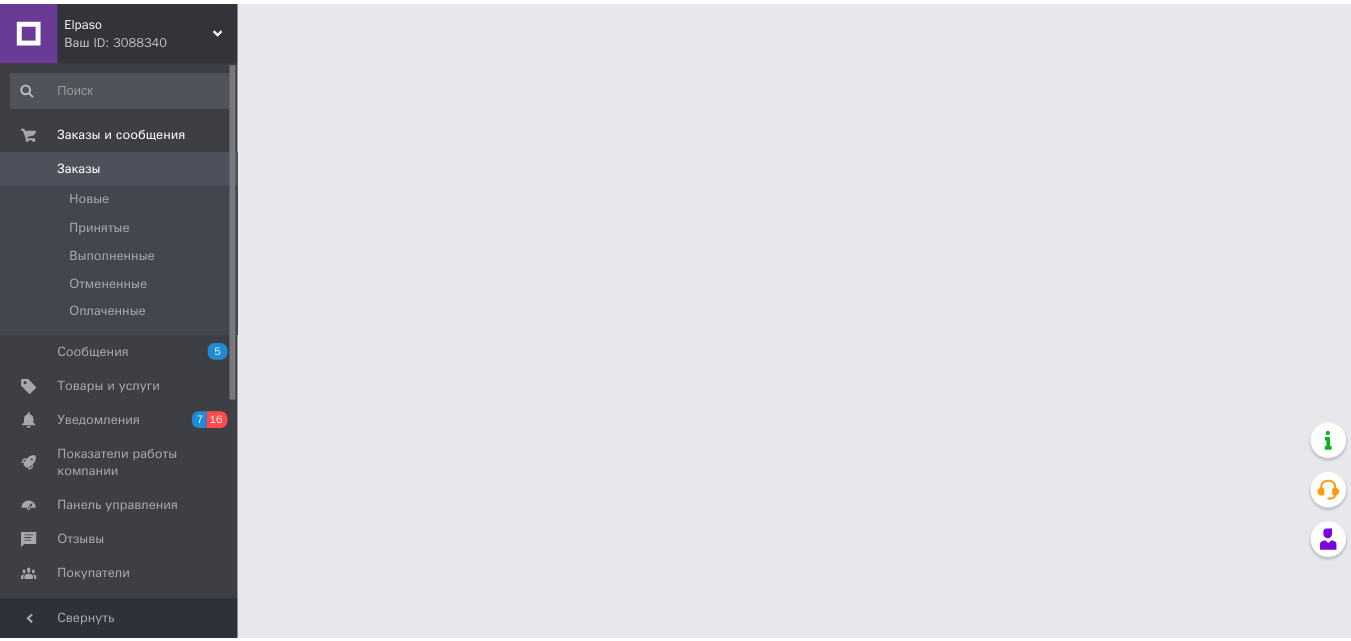 scroll, scrollTop: 0, scrollLeft: 0, axis: both 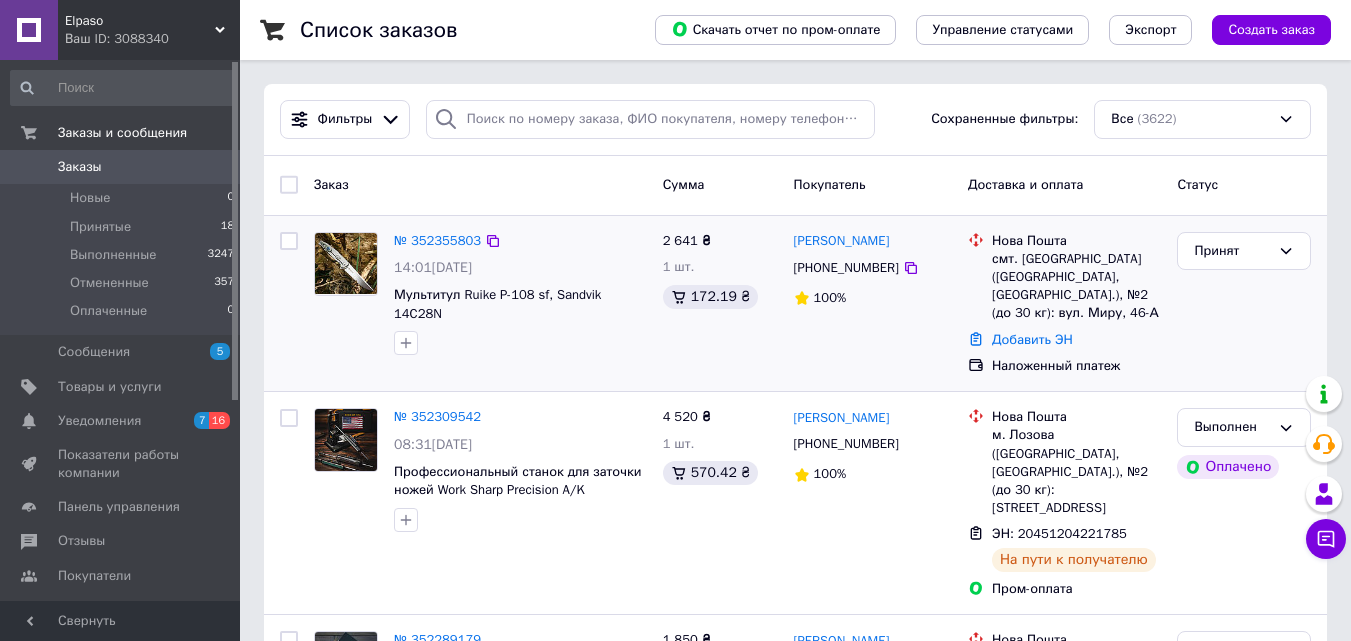 click at bounding box center (346, 263) 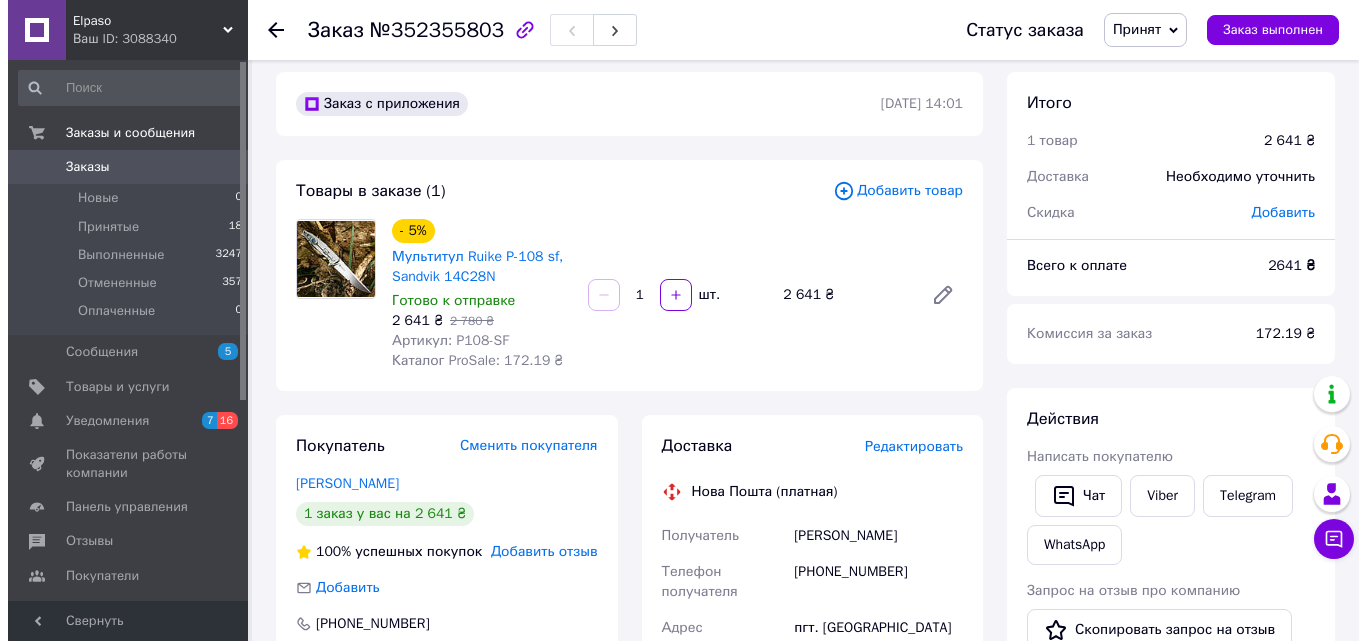 scroll, scrollTop: 0, scrollLeft: 0, axis: both 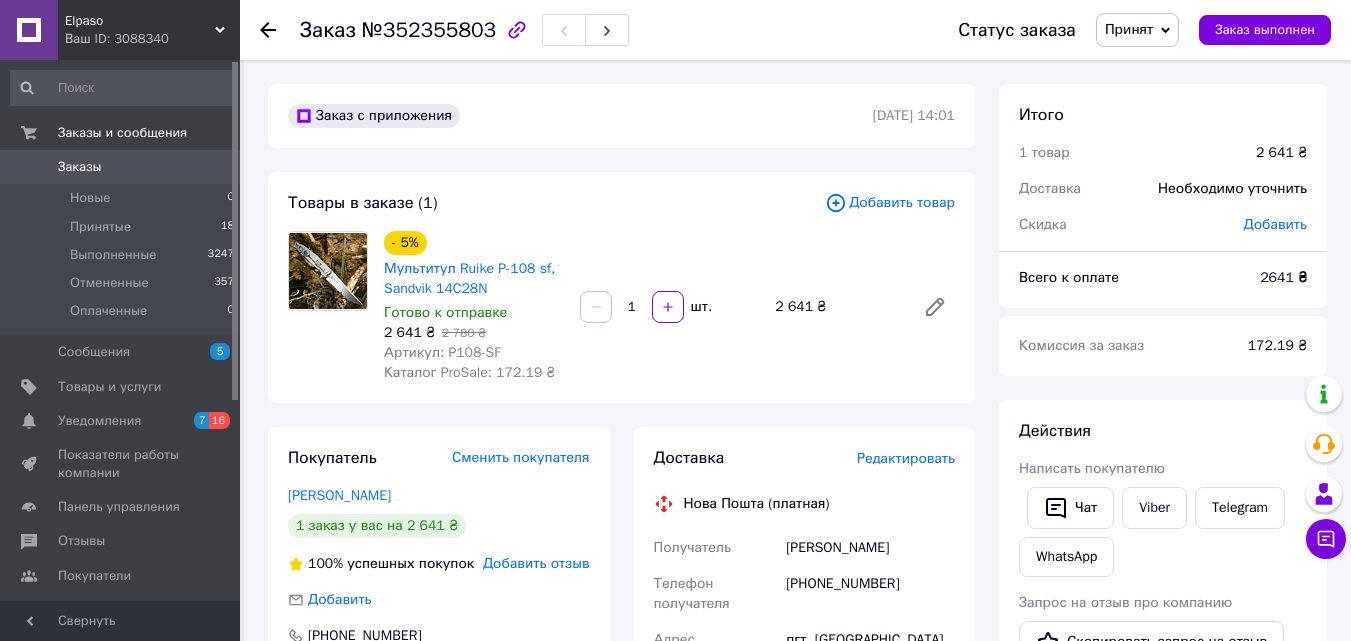click on "Редактировать" at bounding box center [906, 458] 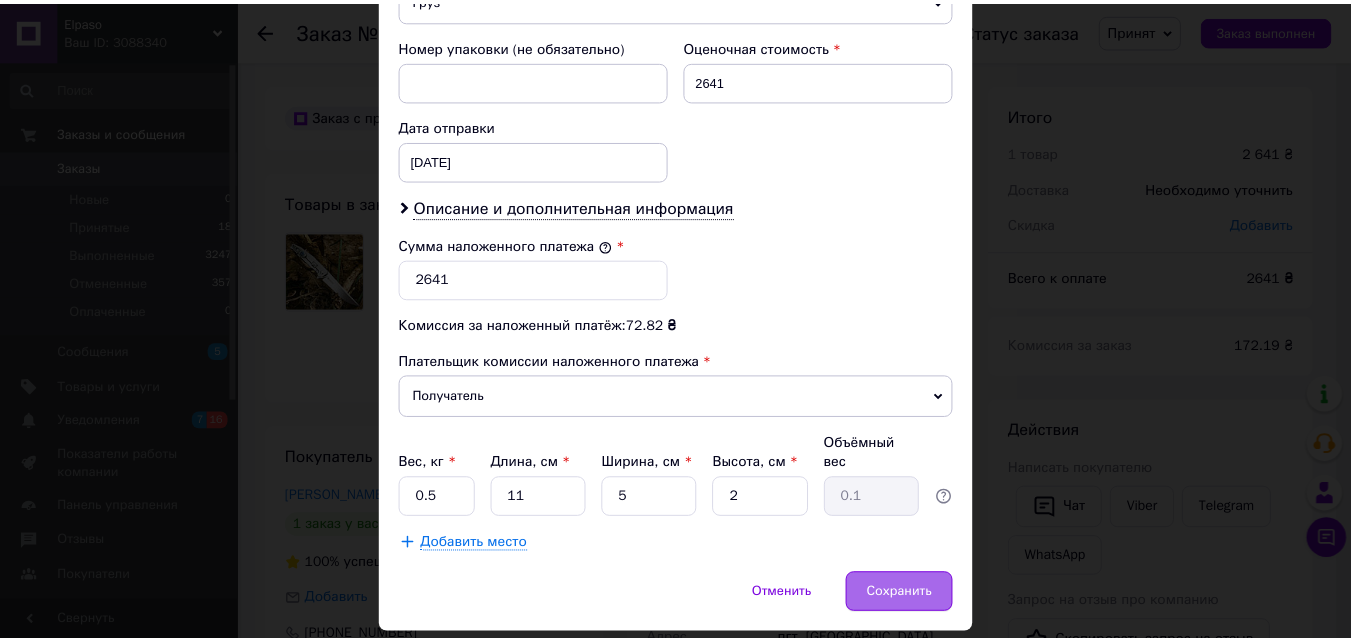 scroll, scrollTop: 905, scrollLeft: 0, axis: vertical 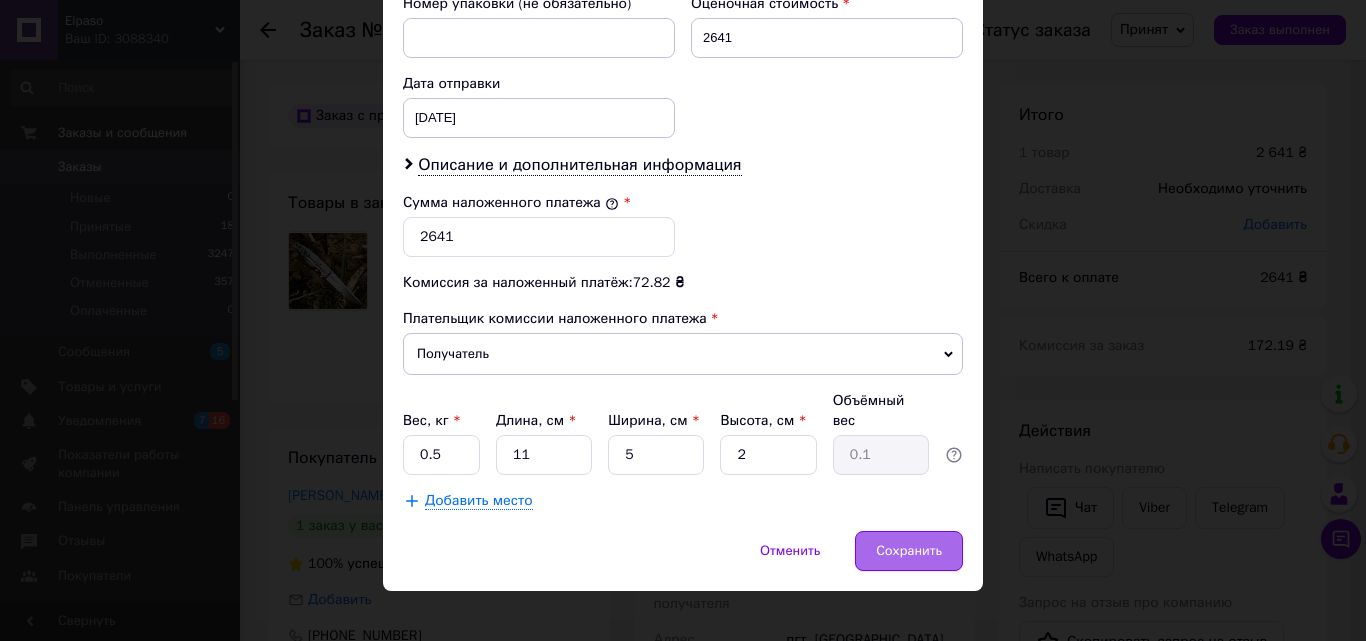 click on "Сохранить" at bounding box center (909, 551) 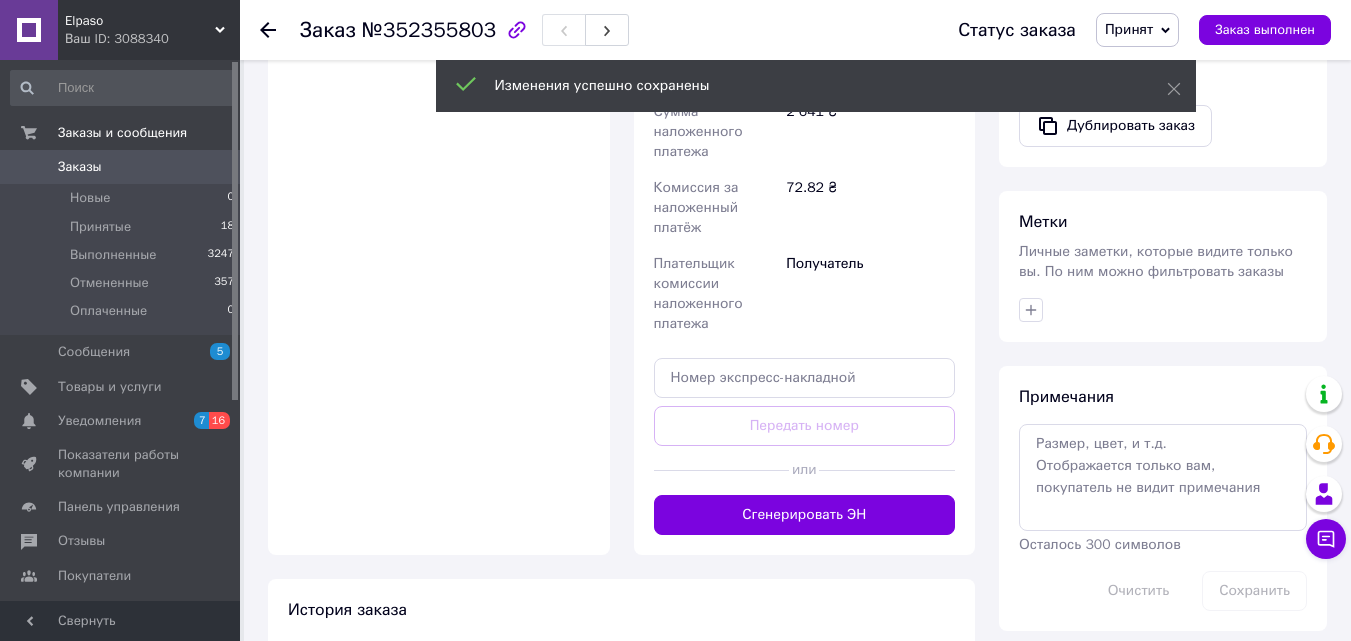 scroll, scrollTop: 900, scrollLeft: 0, axis: vertical 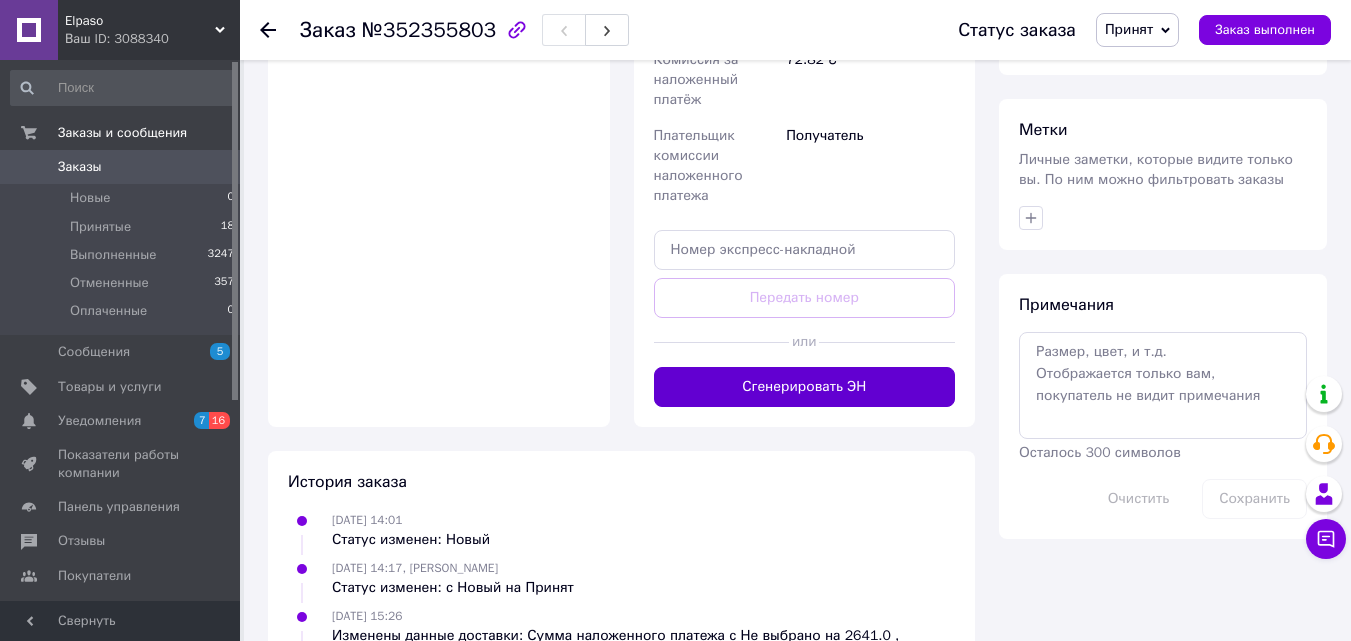 click on "Сгенерировать ЭН" at bounding box center (805, 387) 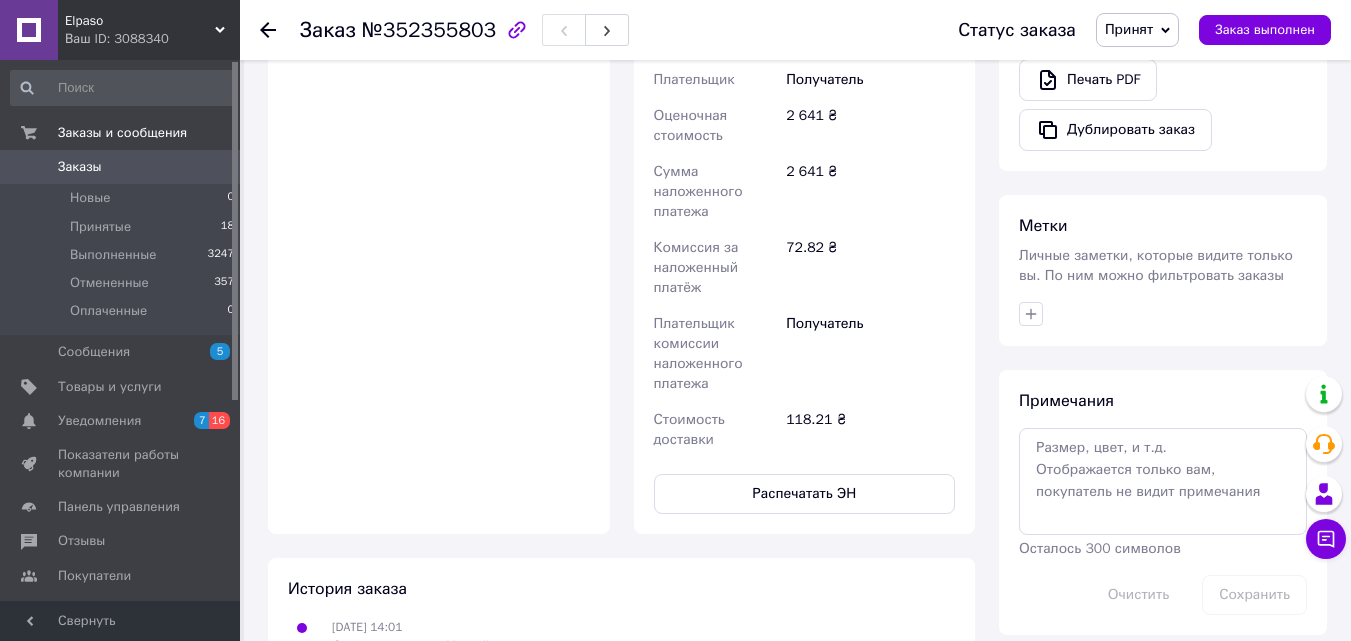 scroll, scrollTop: 900, scrollLeft: 0, axis: vertical 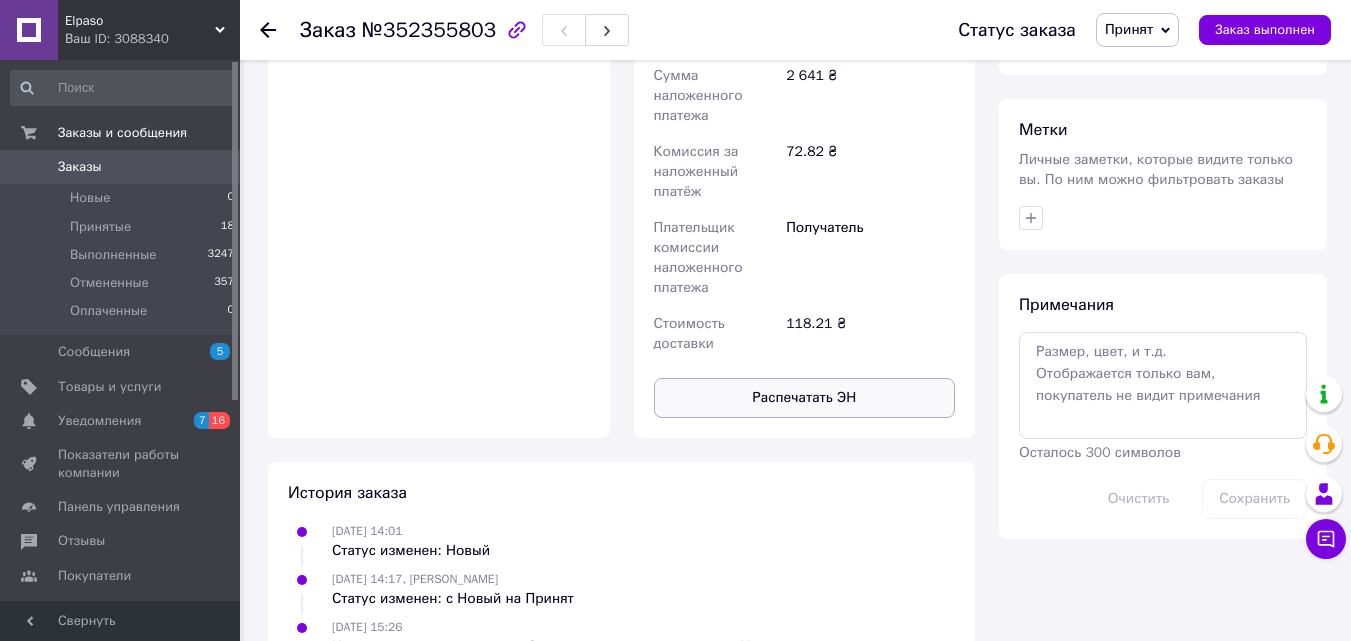 click on "Распечатать ЭН" at bounding box center [805, 398] 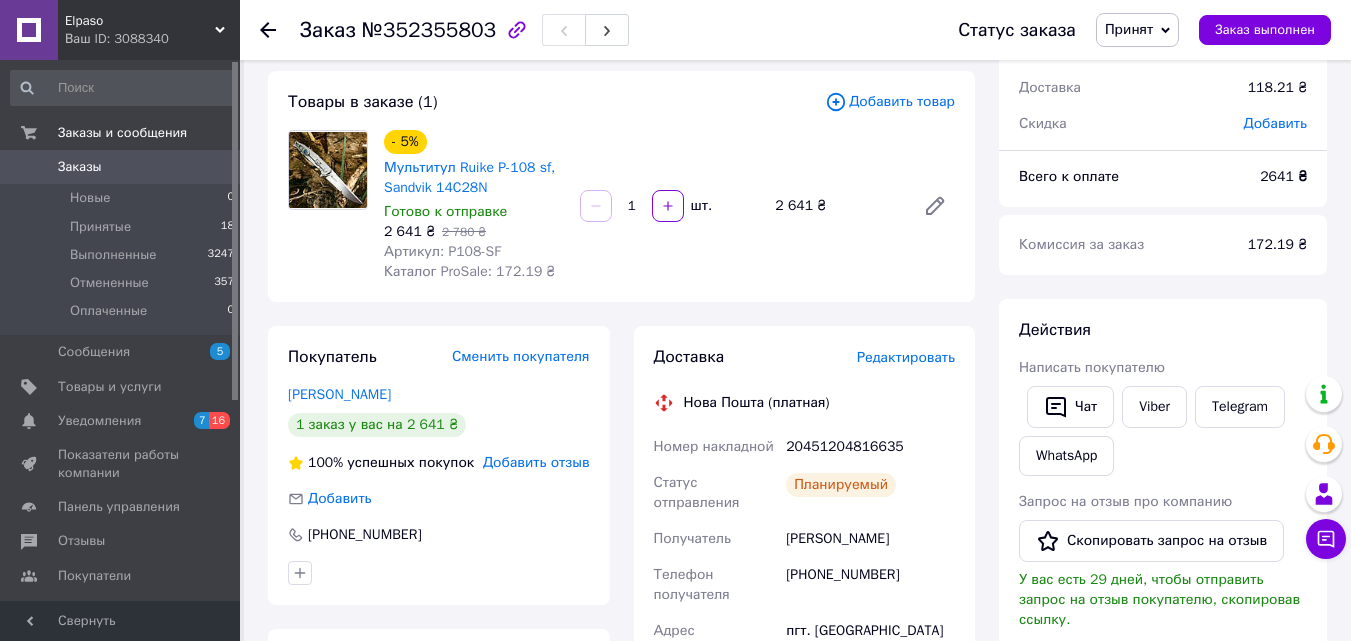 scroll, scrollTop: 100, scrollLeft: 0, axis: vertical 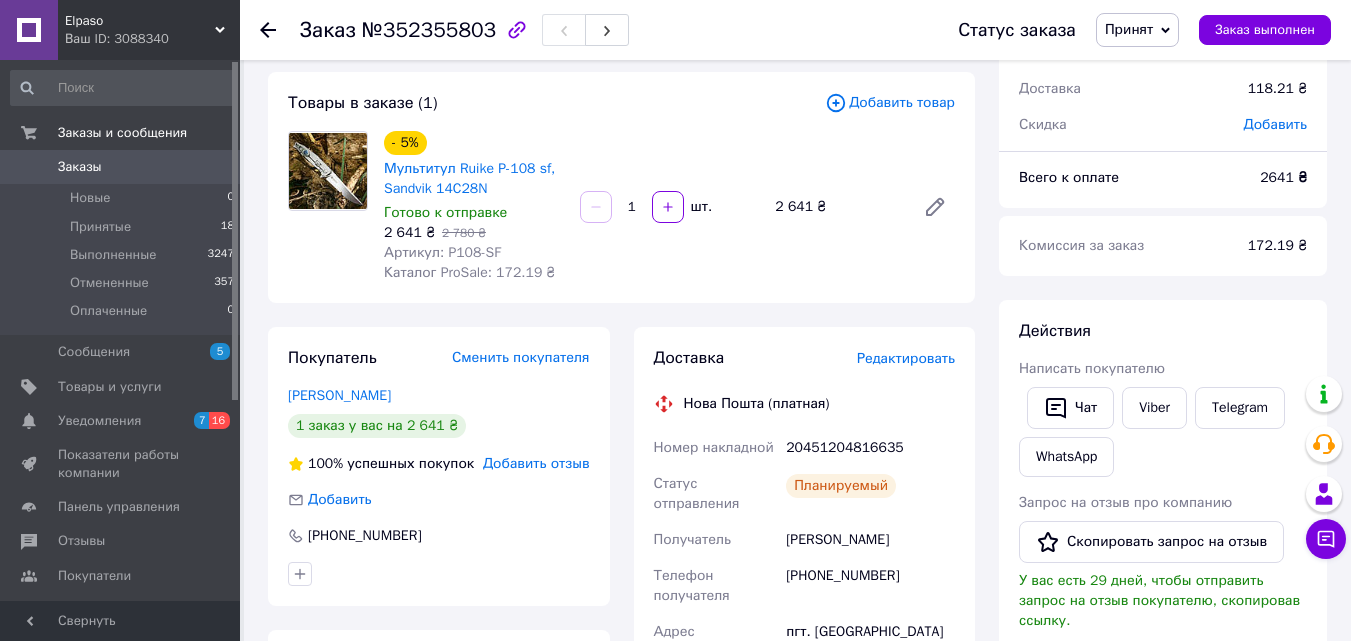 click on "Артикул: P108-SF" at bounding box center [442, 252] 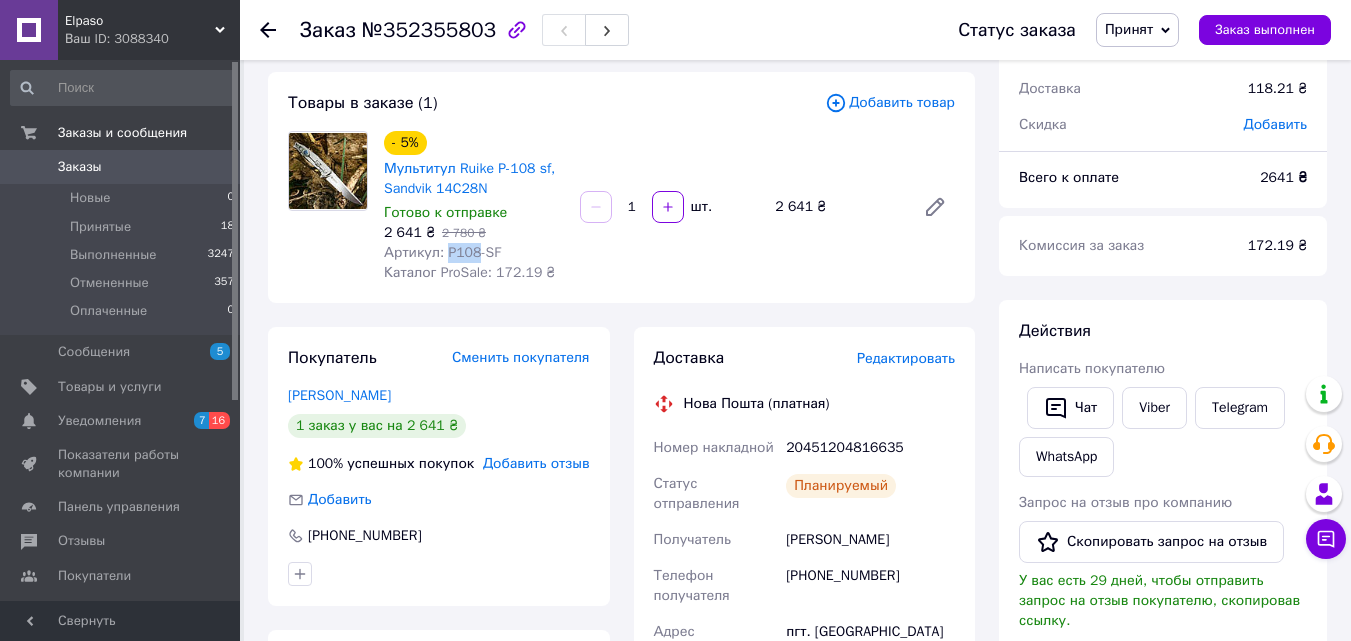 click on "Артикул: P108-SF" at bounding box center [442, 252] 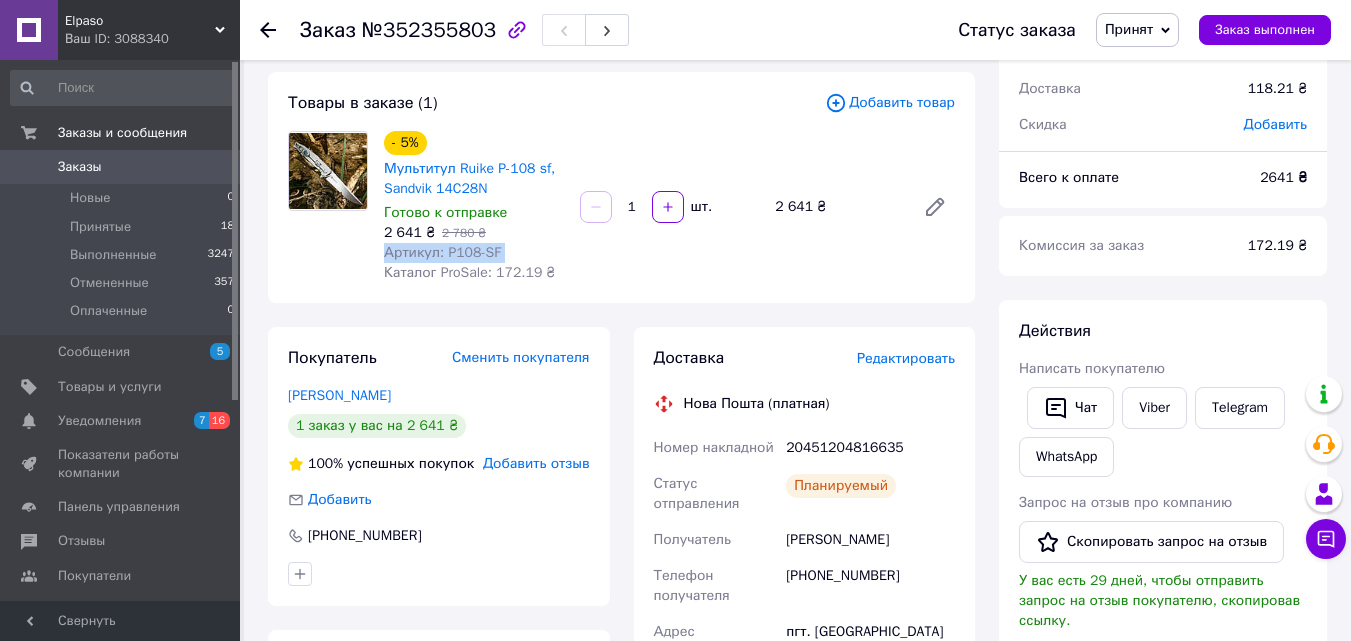 click on "Артикул: P108-SF" at bounding box center (442, 252) 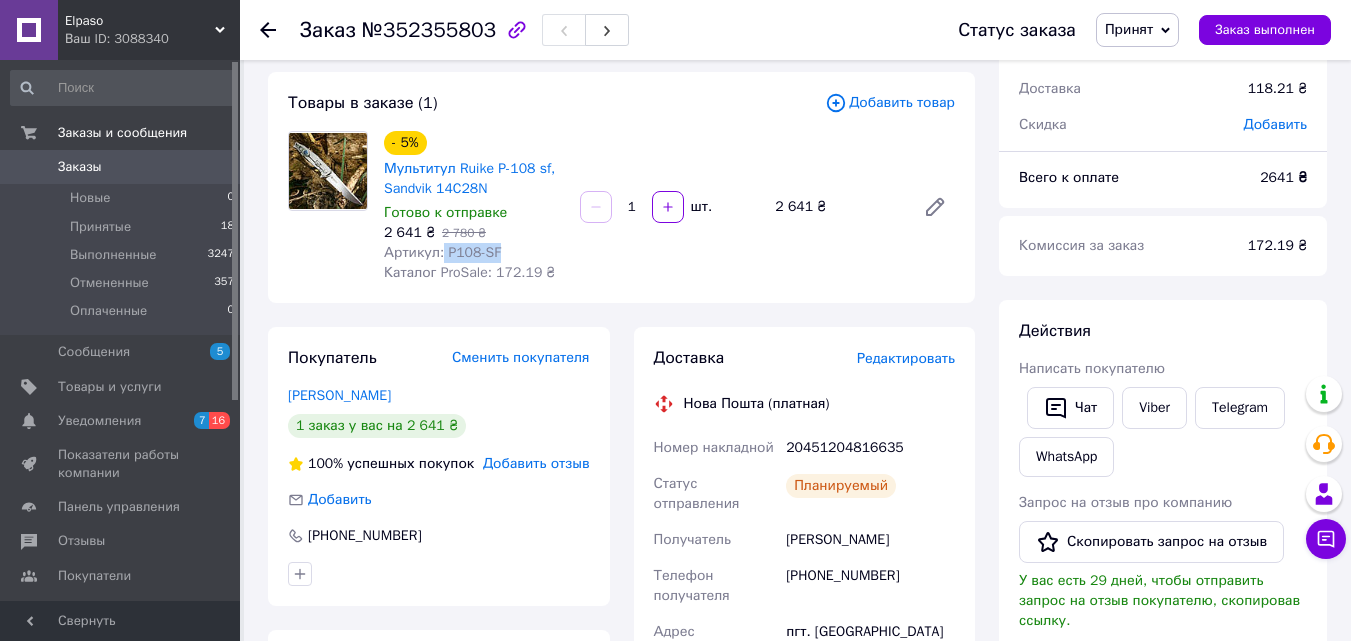 drag, startPoint x: 438, startPoint y: 258, endPoint x: 491, endPoint y: 258, distance: 53 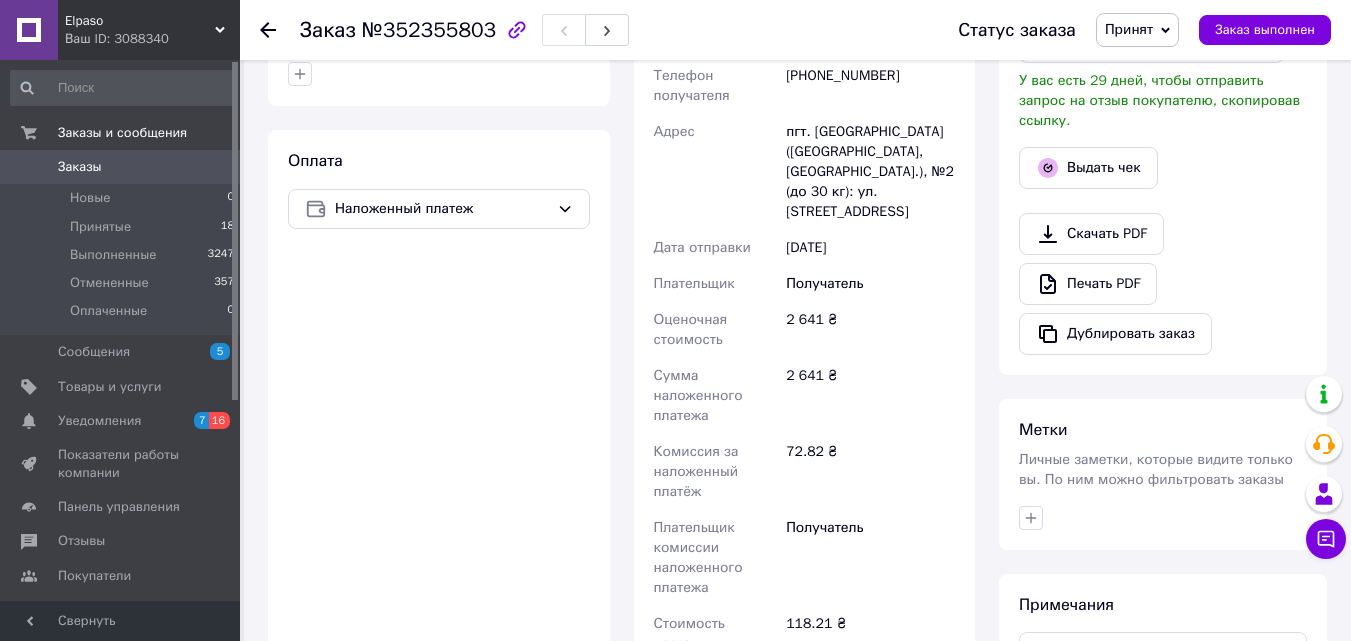 scroll, scrollTop: 0, scrollLeft: 0, axis: both 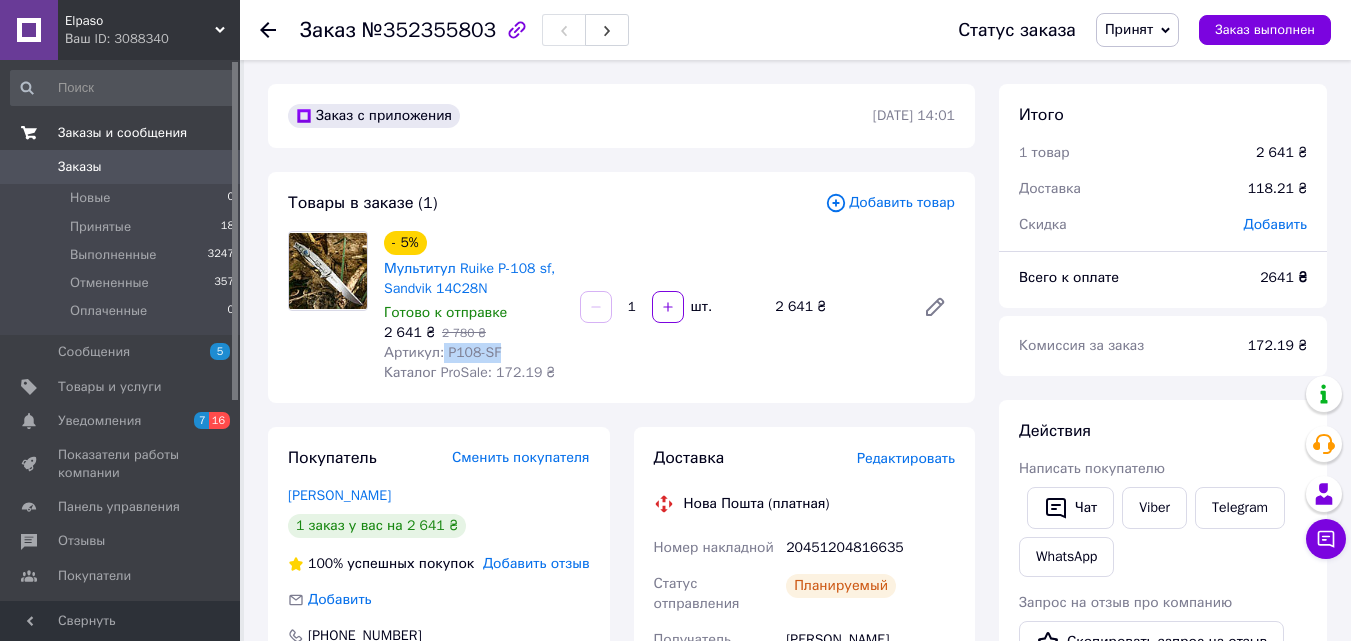 click on "Заказы и сообщения" at bounding box center (122, 133) 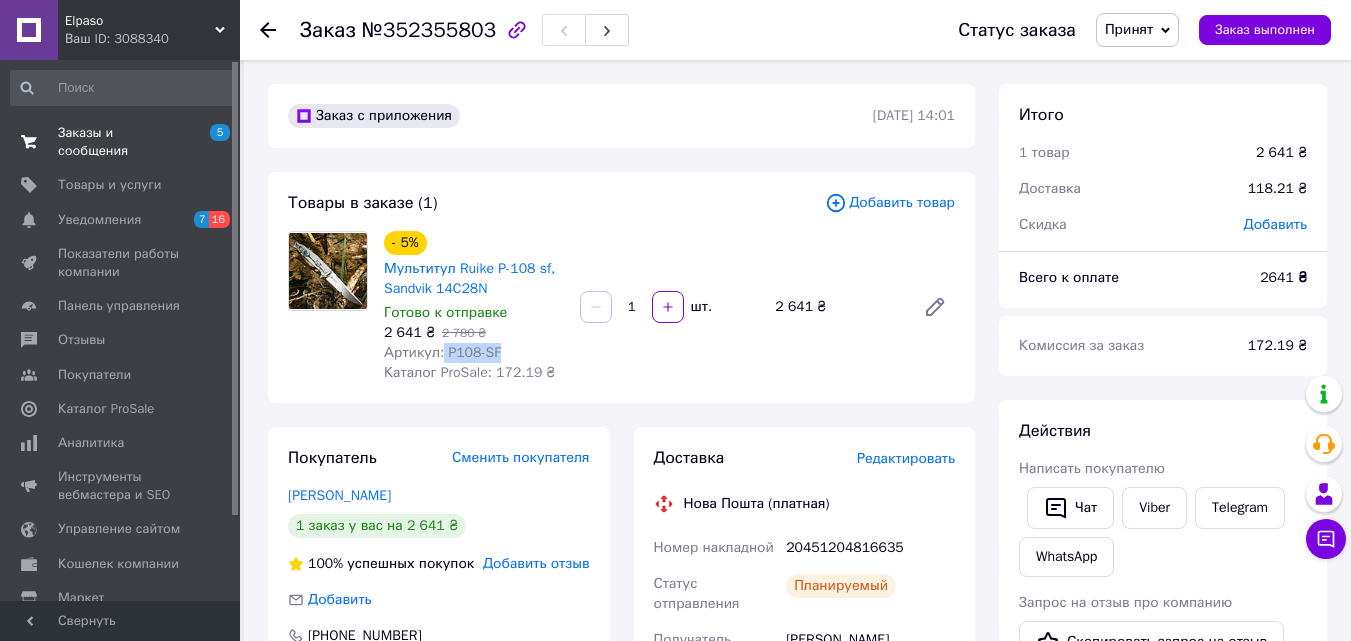 click on "Заказы и сообщения" at bounding box center [121, 142] 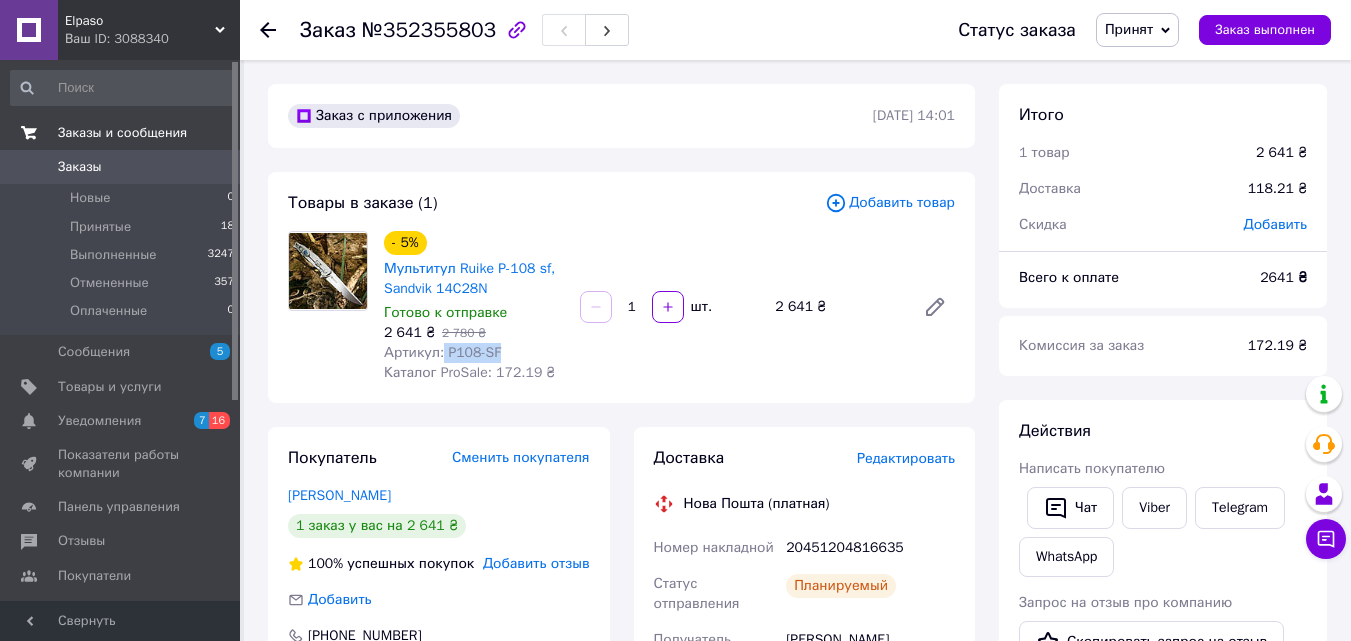 click on "Заказы и сообщения" at bounding box center [122, 133] 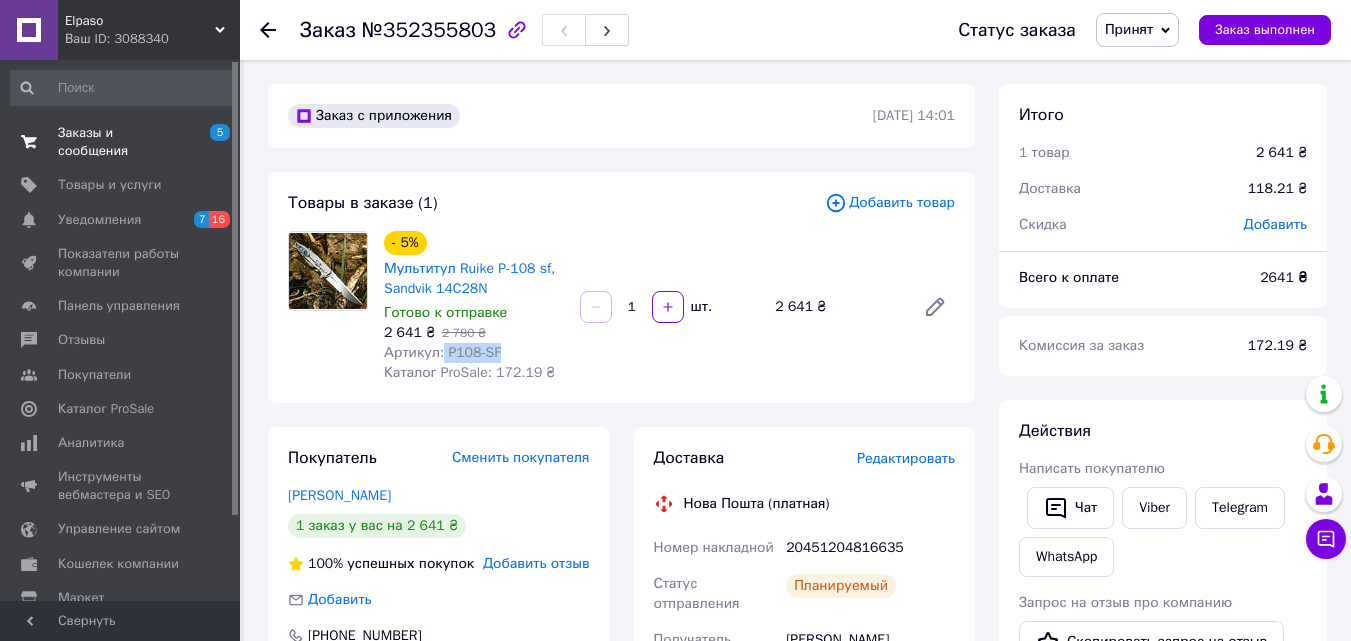 click on "Заказы и сообщения" at bounding box center (121, 142) 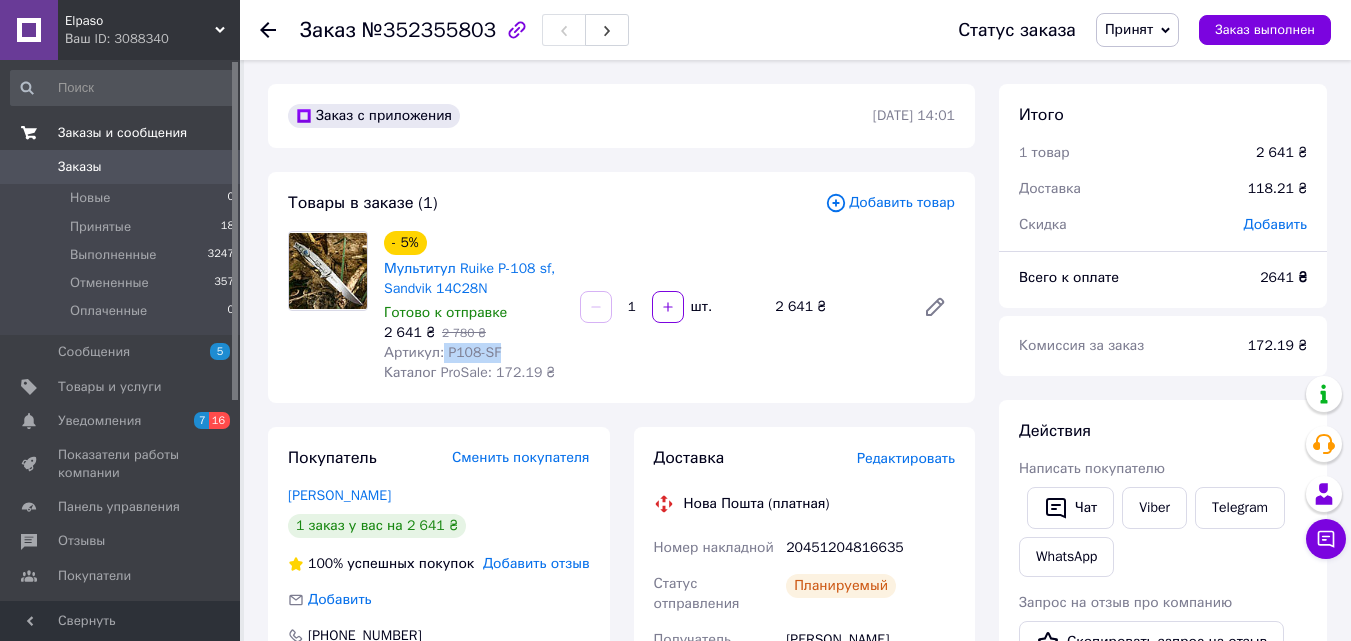 click on "Заказы и сообщения" at bounding box center [122, 133] 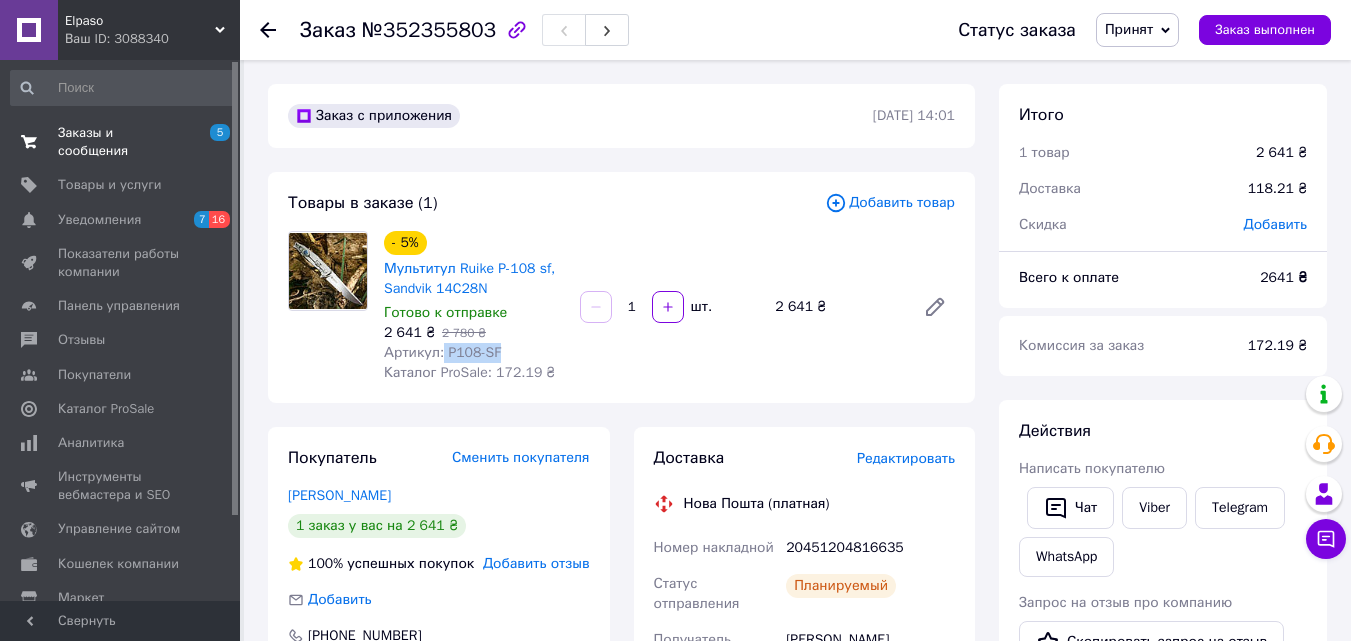 click on "Заказы и сообщения" at bounding box center (121, 142) 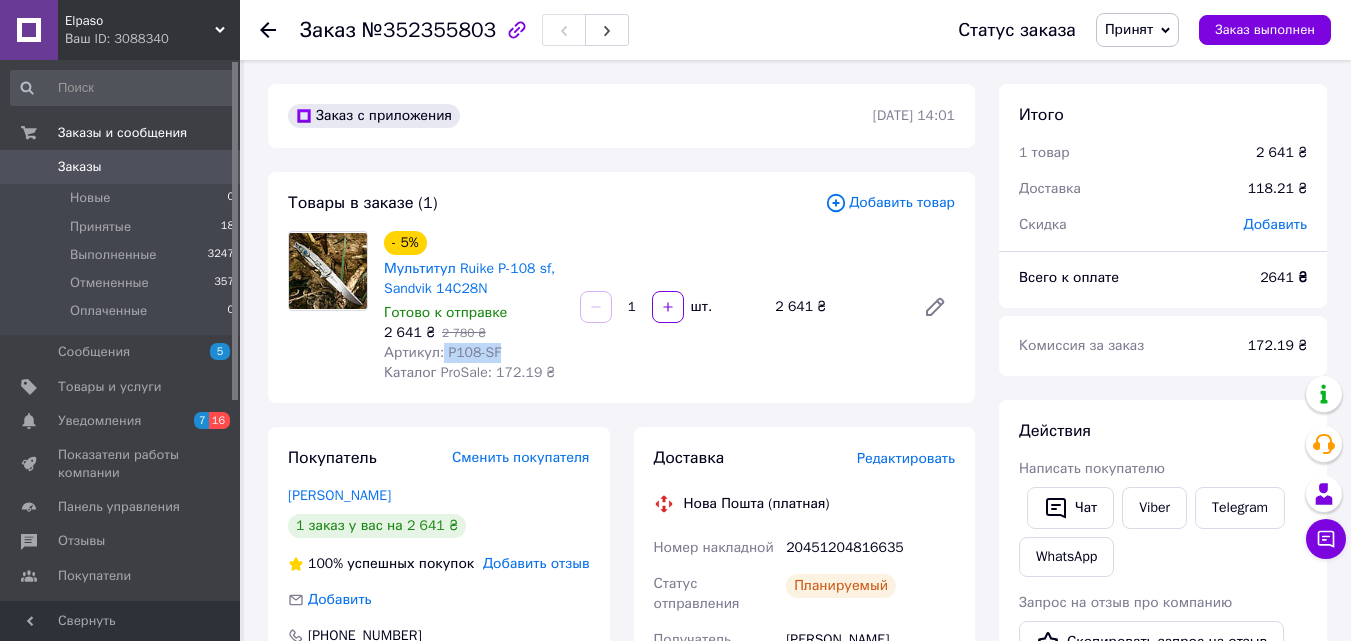 click on "Заказы" at bounding box center [121, 167] 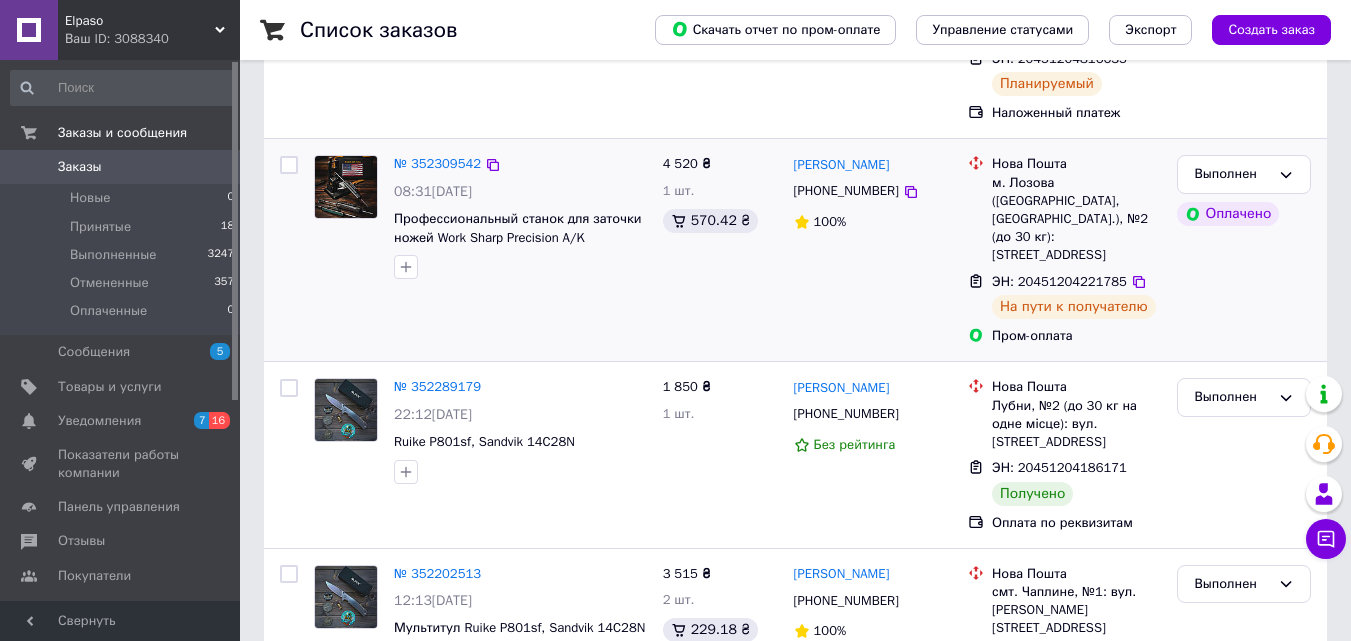 scroll, scrollTop: 300, scrollLeft: 0, axis: vertical 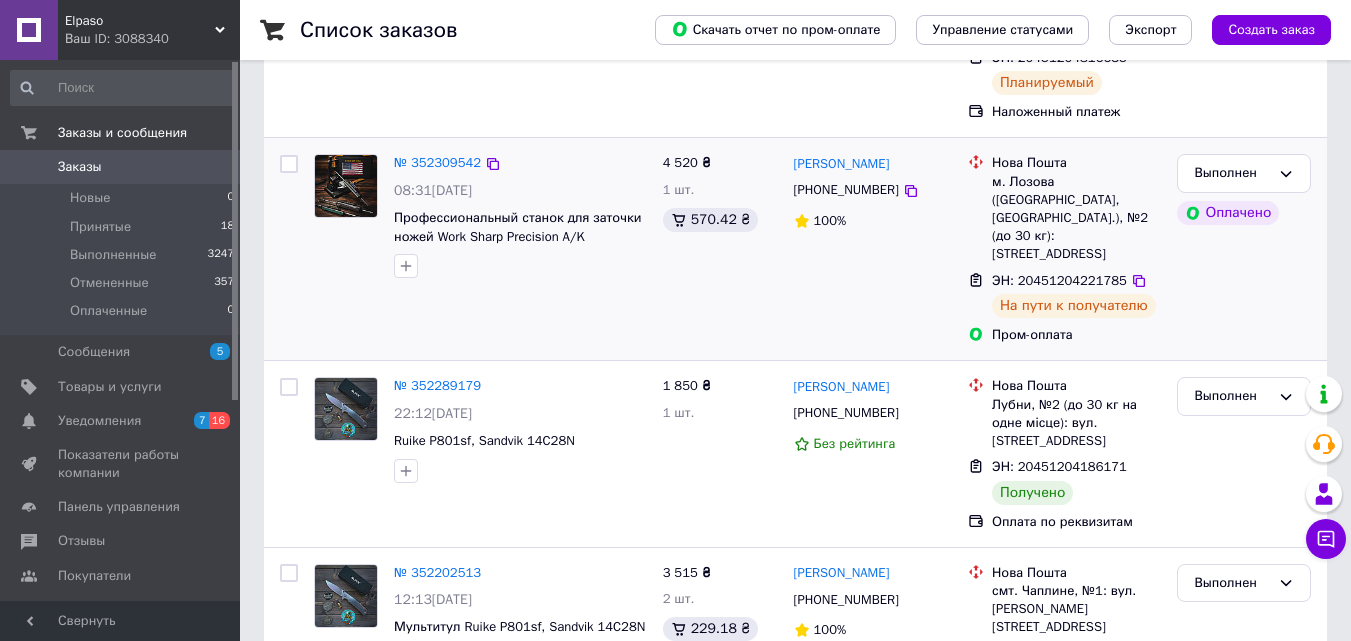click at bounding box center (289, 164) 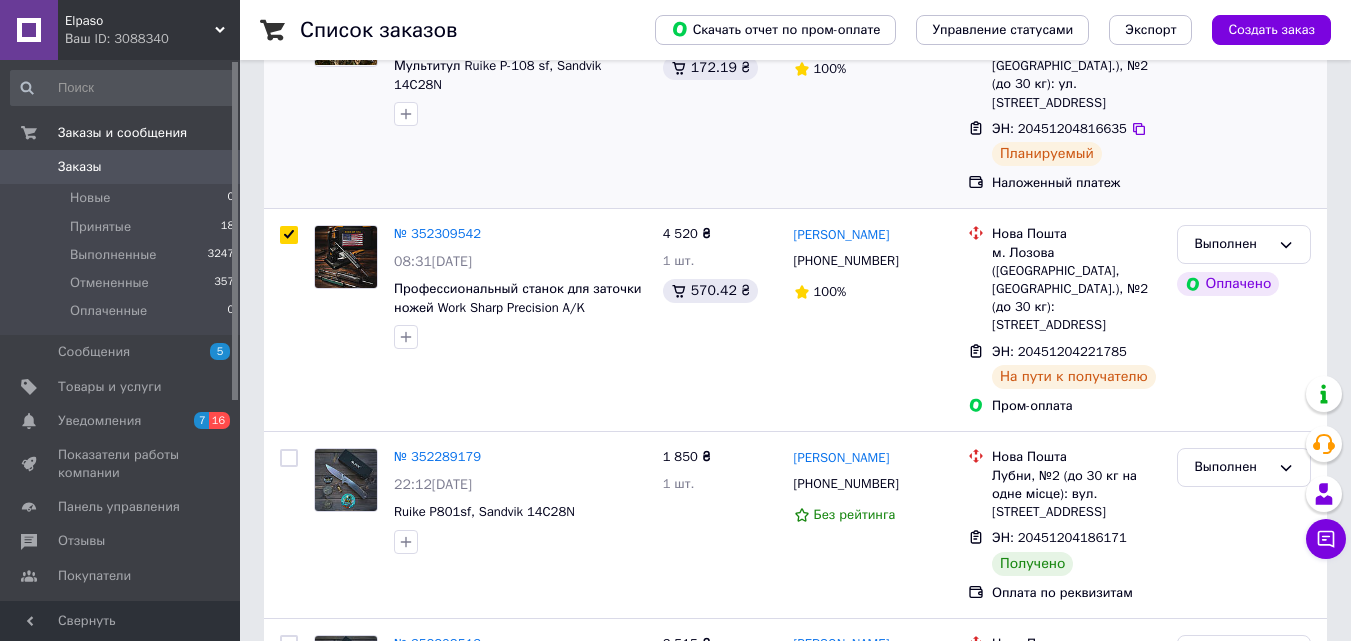 scroll, scrollTop: 200, scrollLeft: 0, axis: vertical 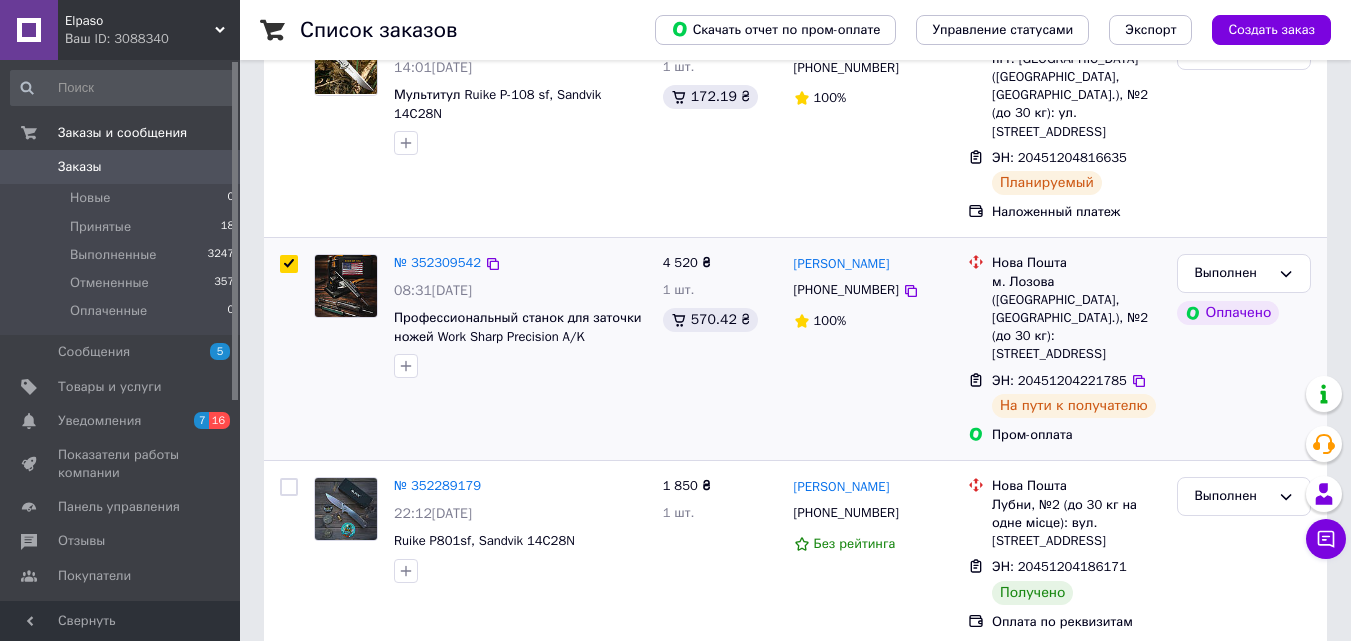 click at bounding box center [289, 264] 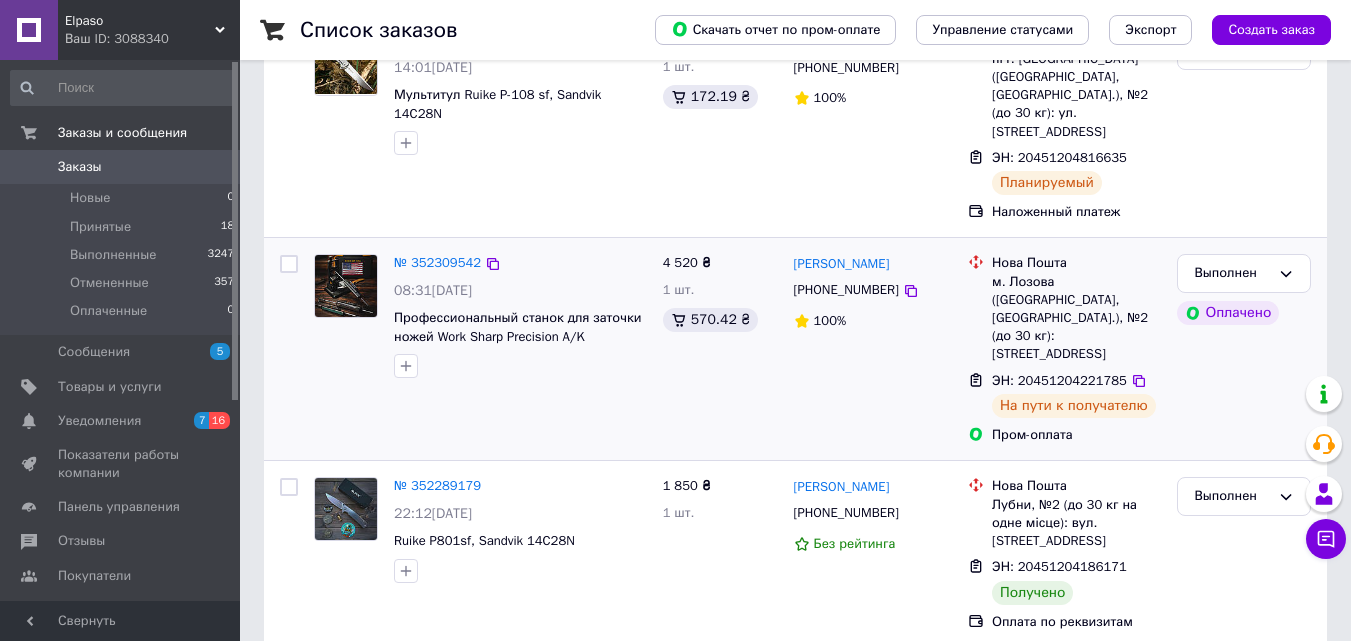 checkbox on "false" 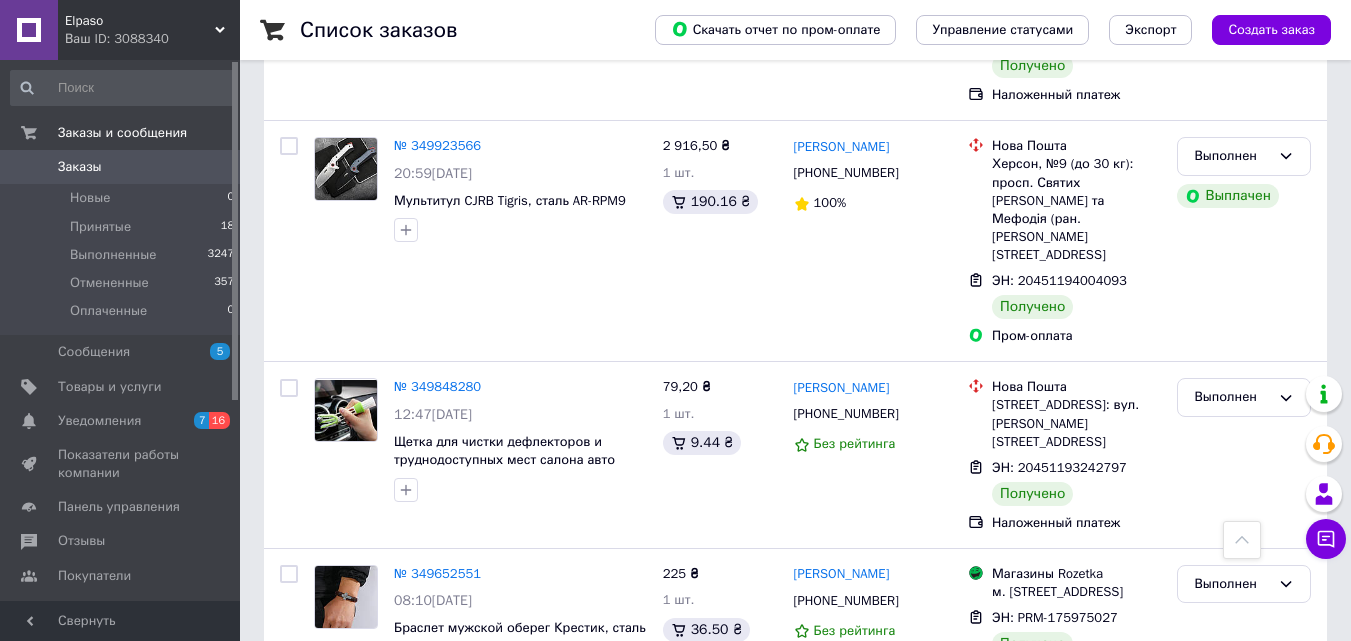scroll, scrollTop: 6800, scrollLeft: 0, axis: vertical 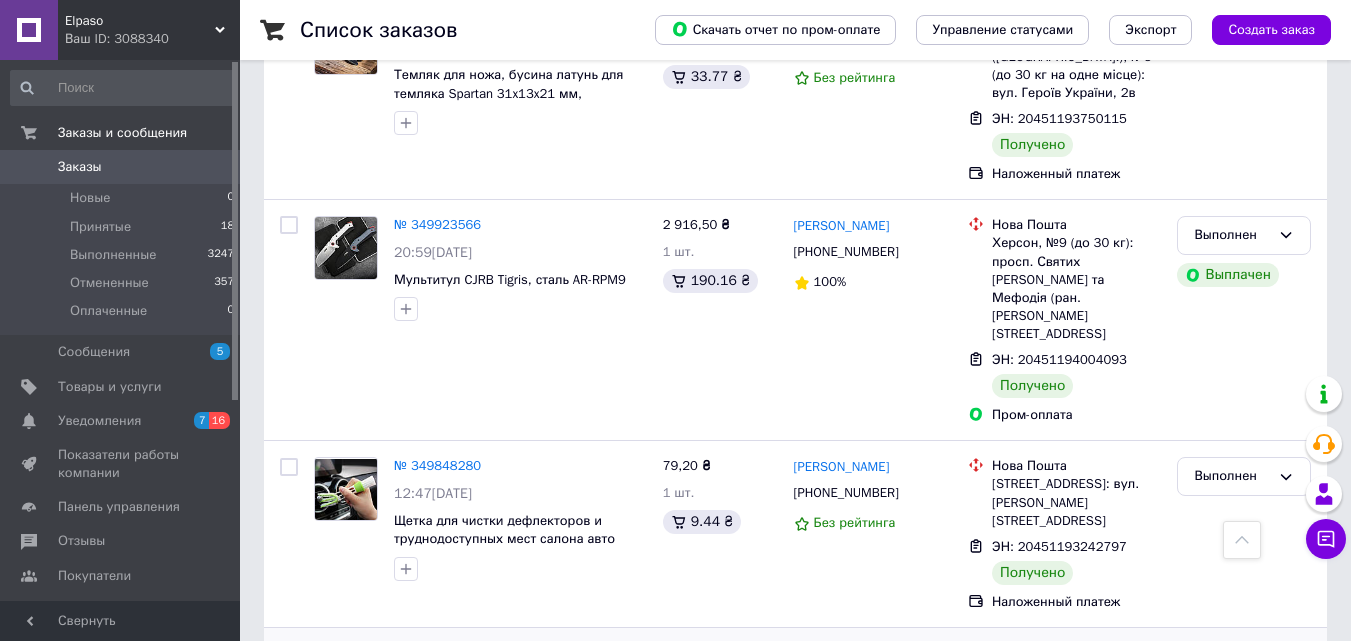 click at bounding box center (289, 653) 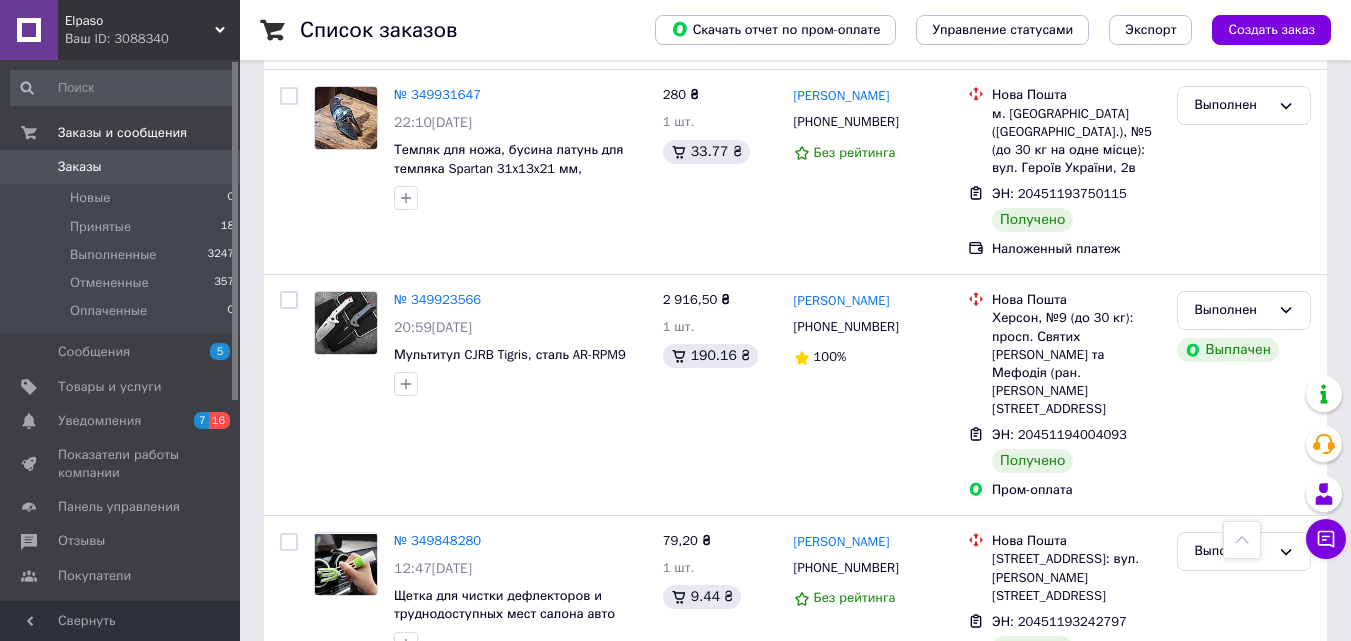 scroll, scrollTop: 6600, scrollLeft: 0, axis: vertical 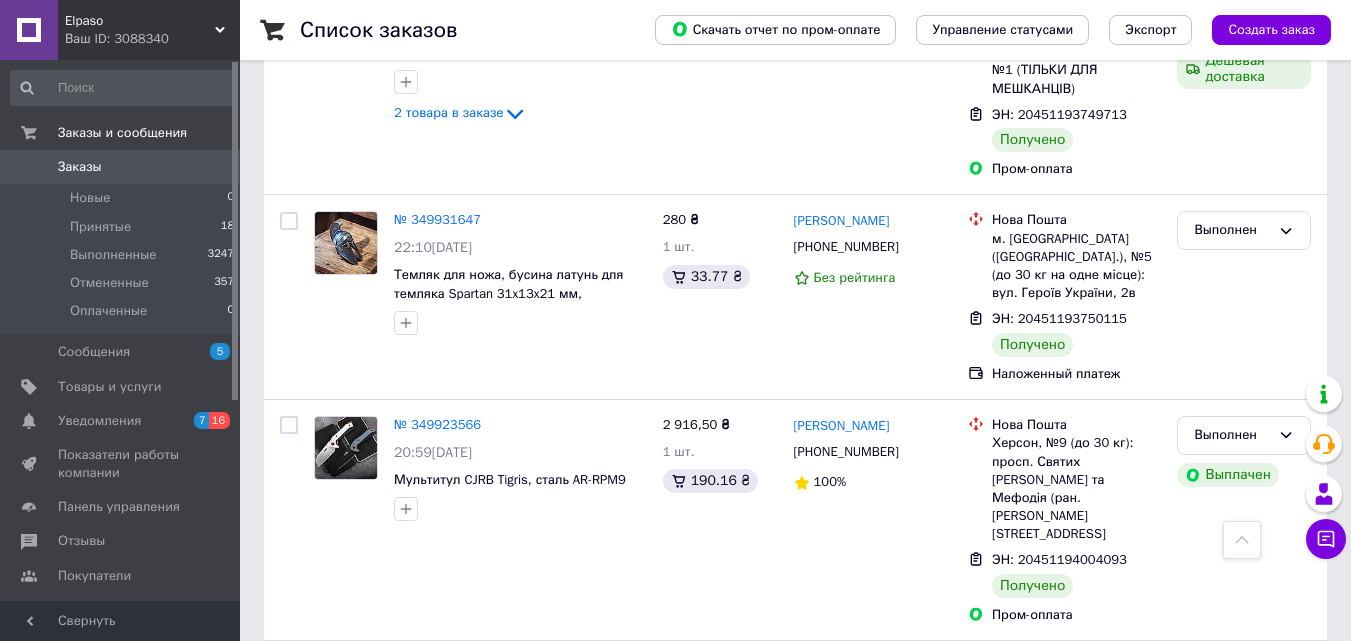 click at bounding box center (289, 667) 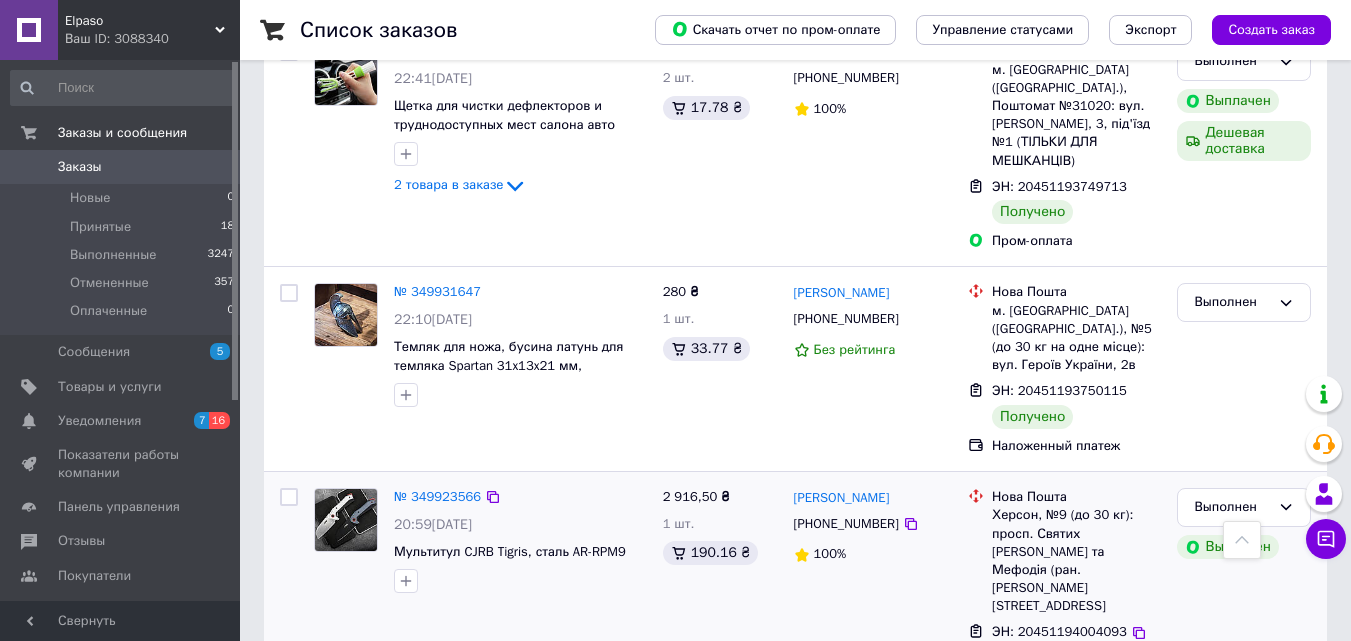 scroll, scrollTop: 6500, scrollLeft: 0, axis: vertical 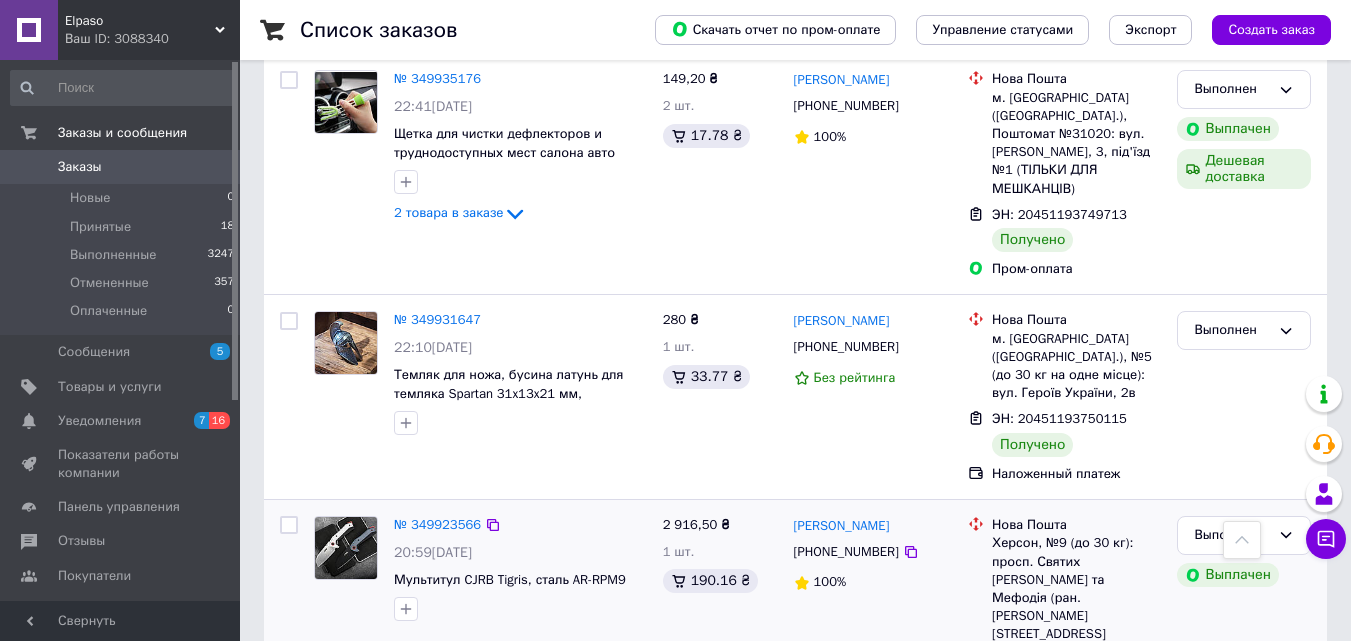 click at bounding box center [289, 525] 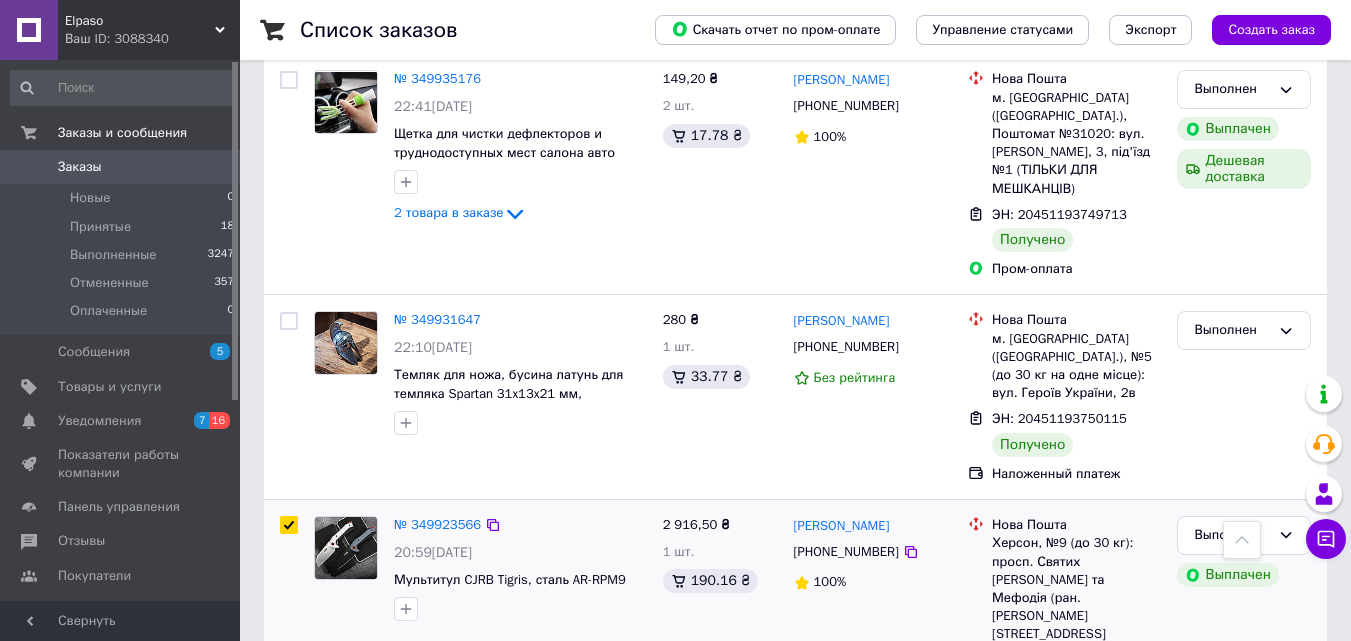 checkbox on "true" 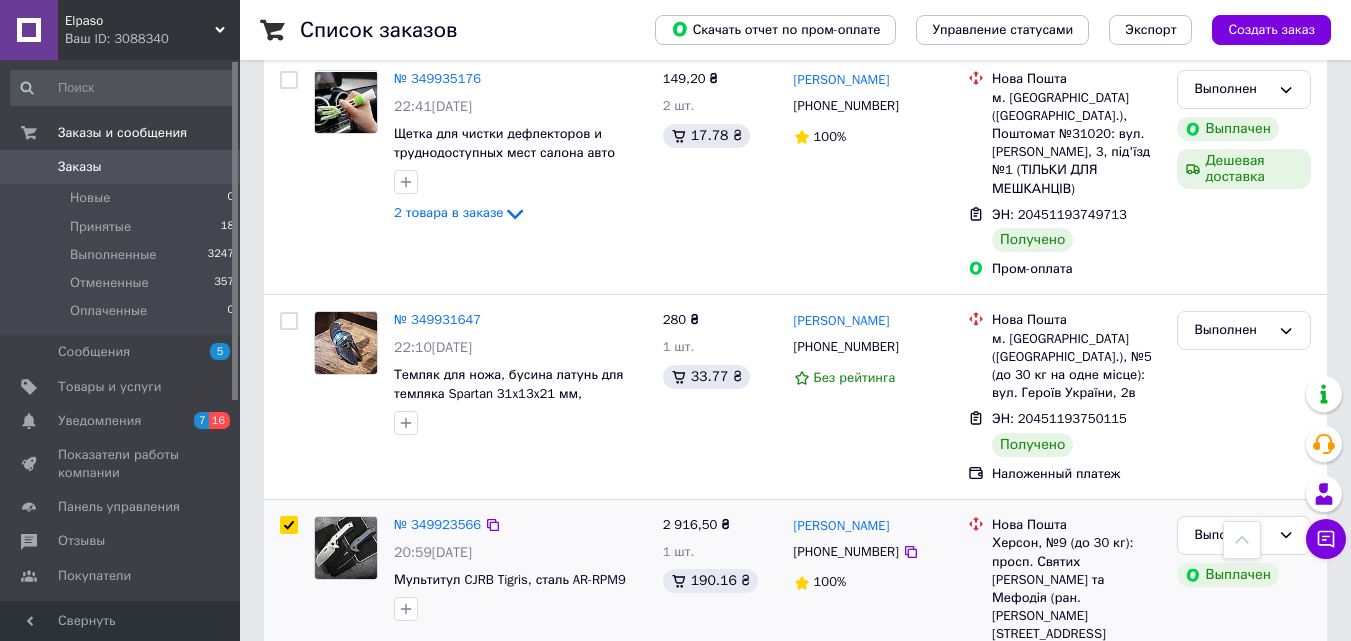 click at bounding box center (289, 525) 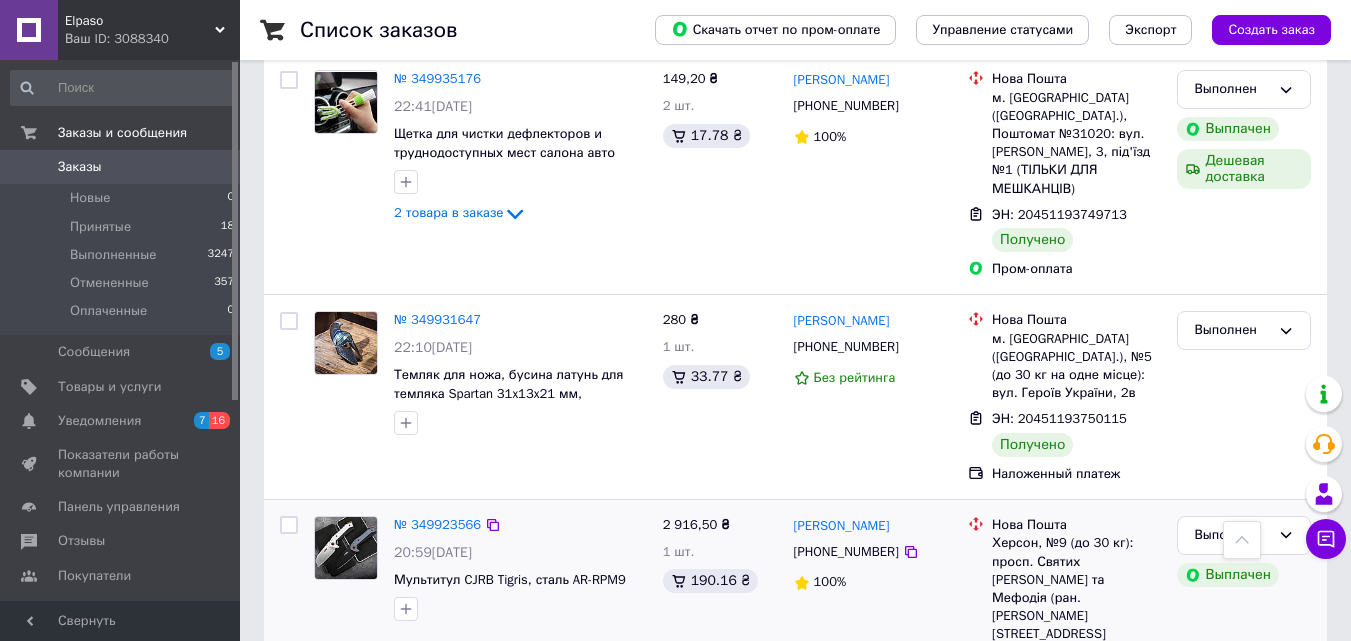 checkbox on "false" 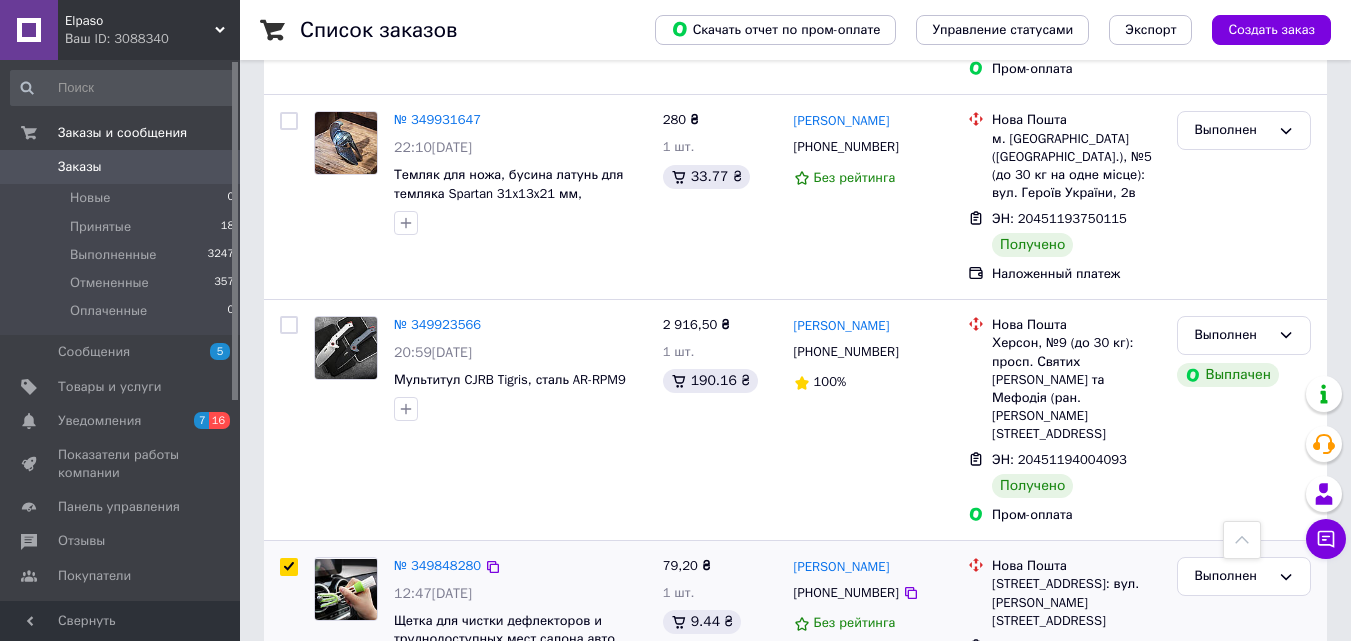 scroll, scrollTop: 6600, scrollLeft: 0, axis: vertical 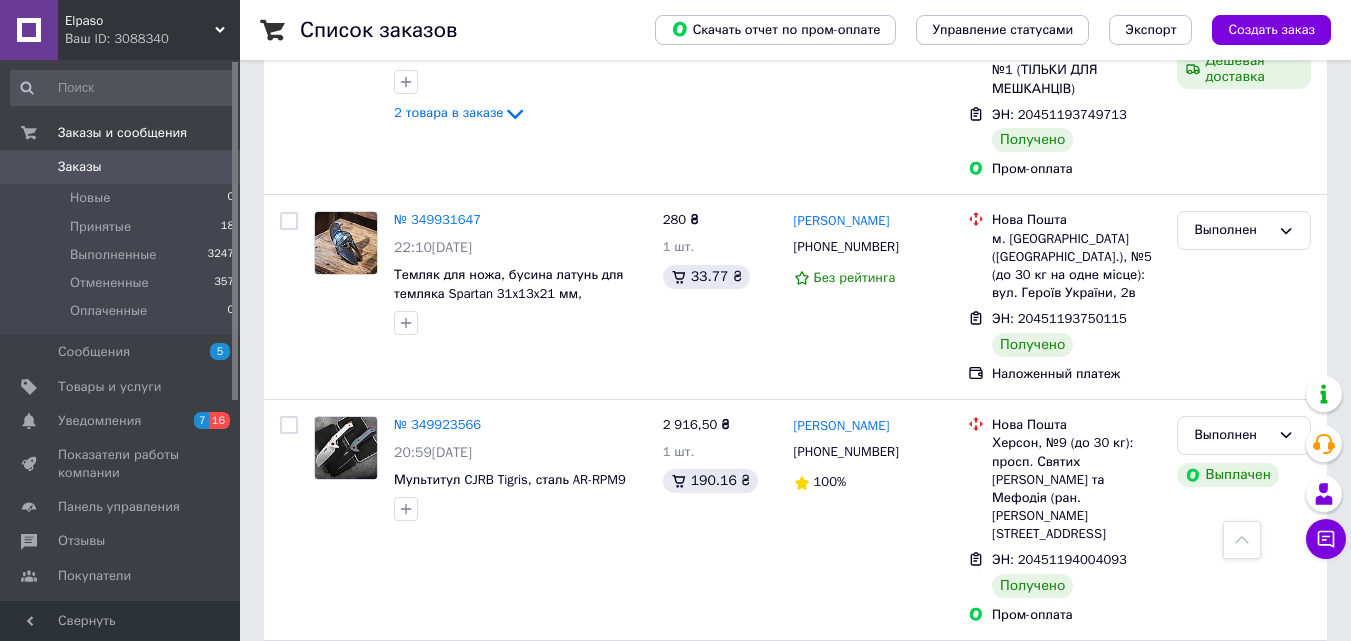 click at bounding box center [289, 667] 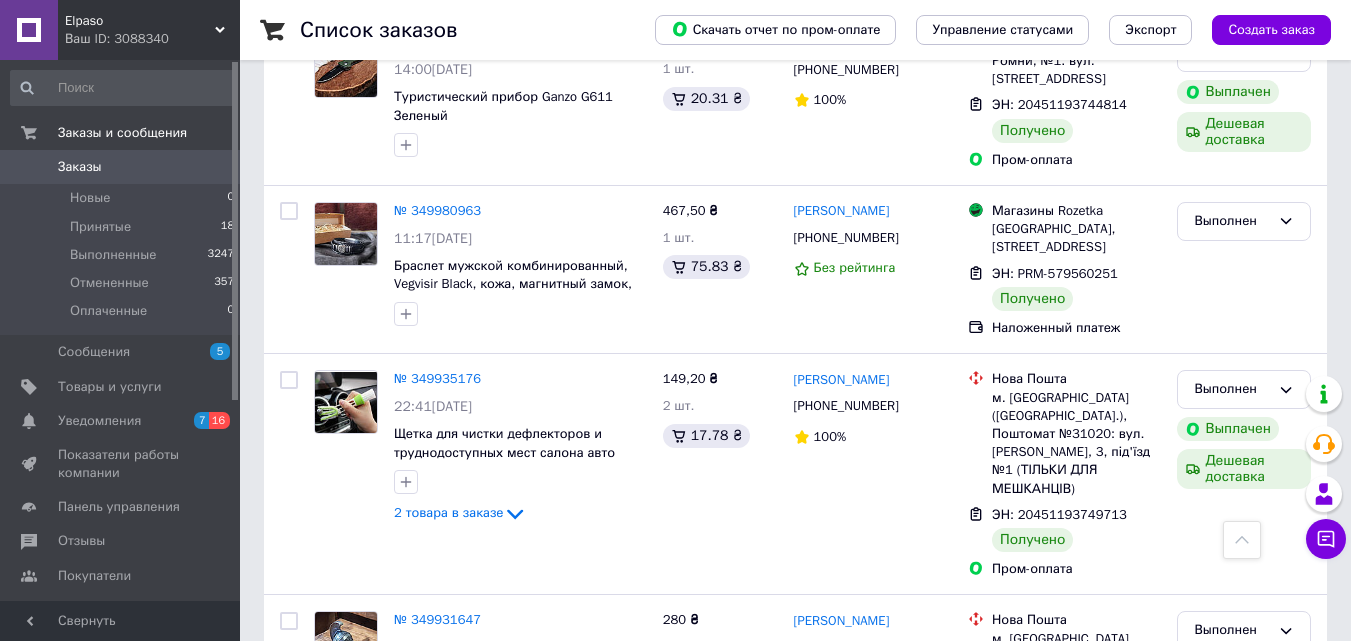 scroll, scrollTop: 6000, scrollLeft: 0, axis: vertical 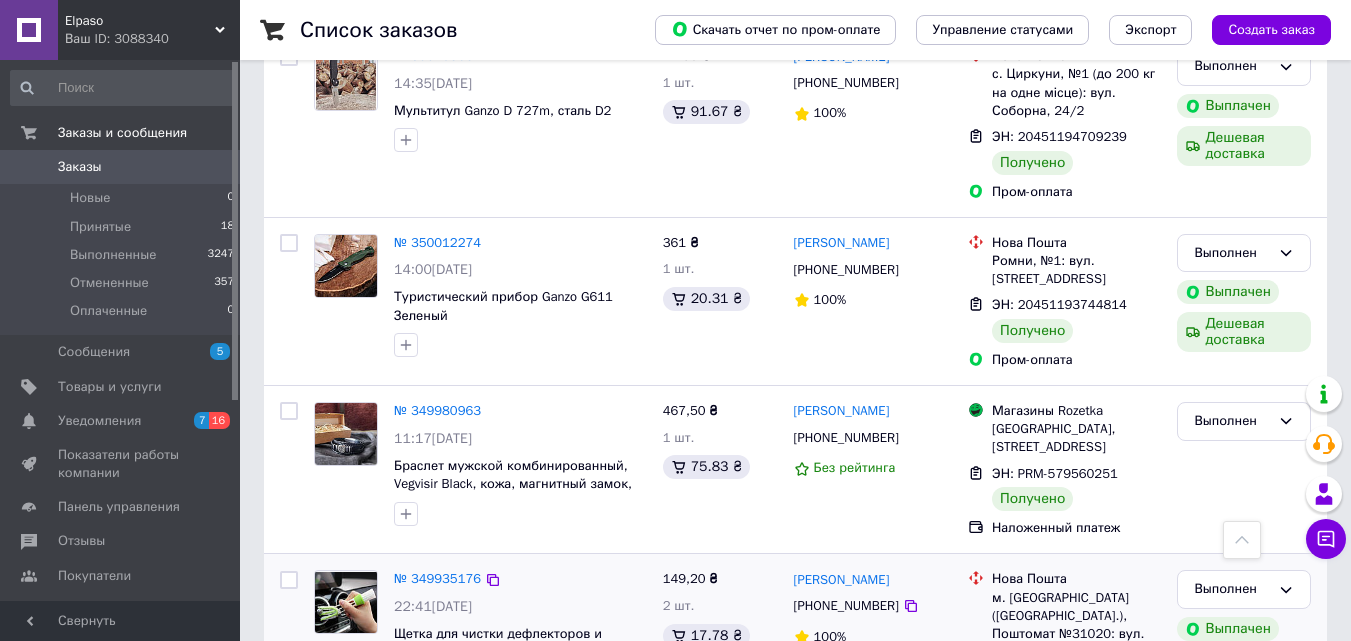 click at bounding box center [289, 580] 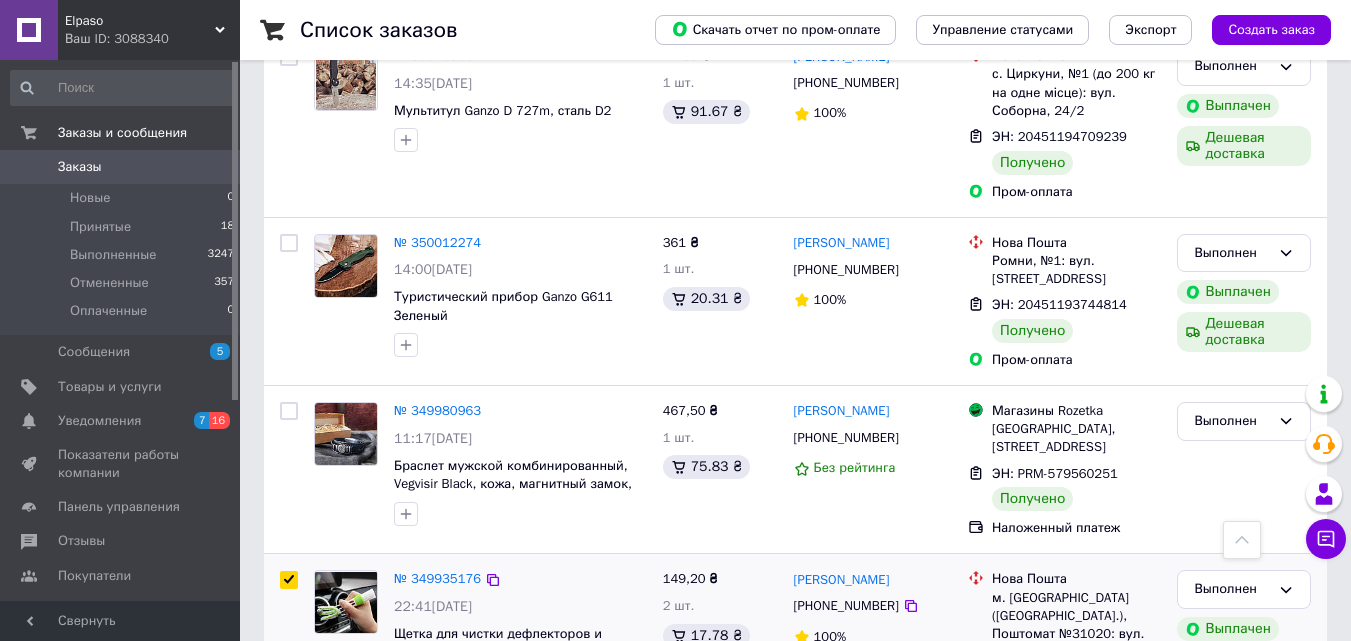 checkbox on "true" 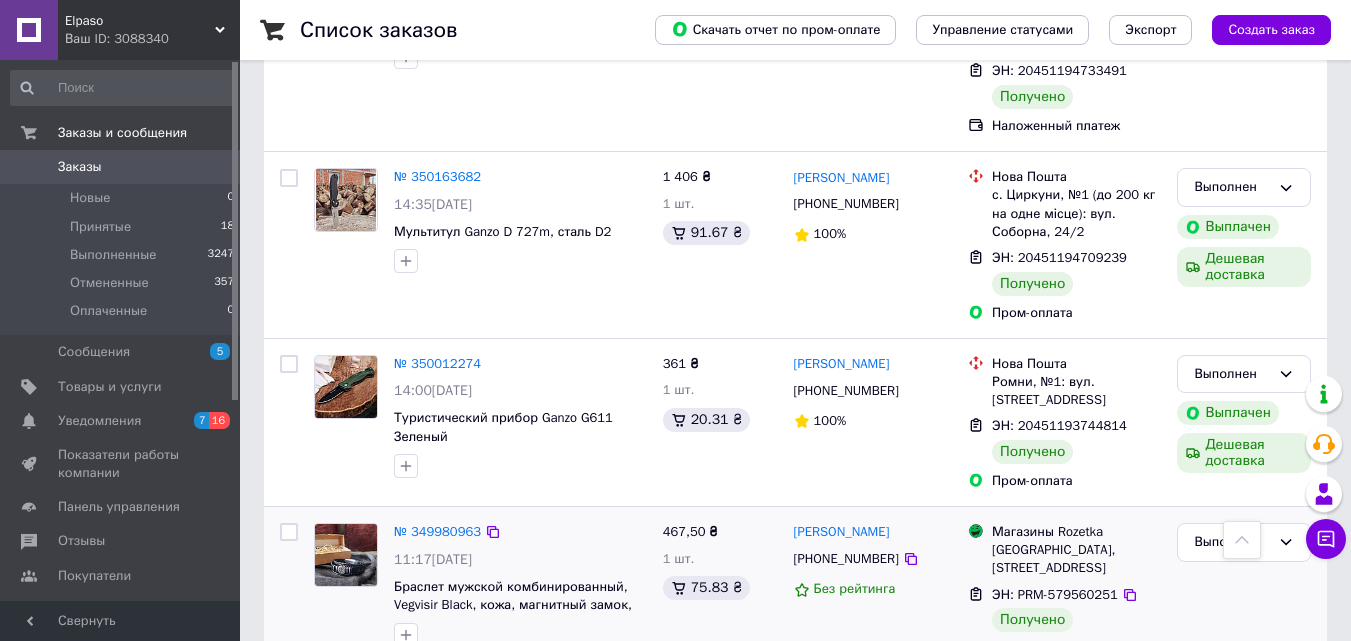 scroll, scrollTop: 5800, scrollLeft: 0, axis: vertical 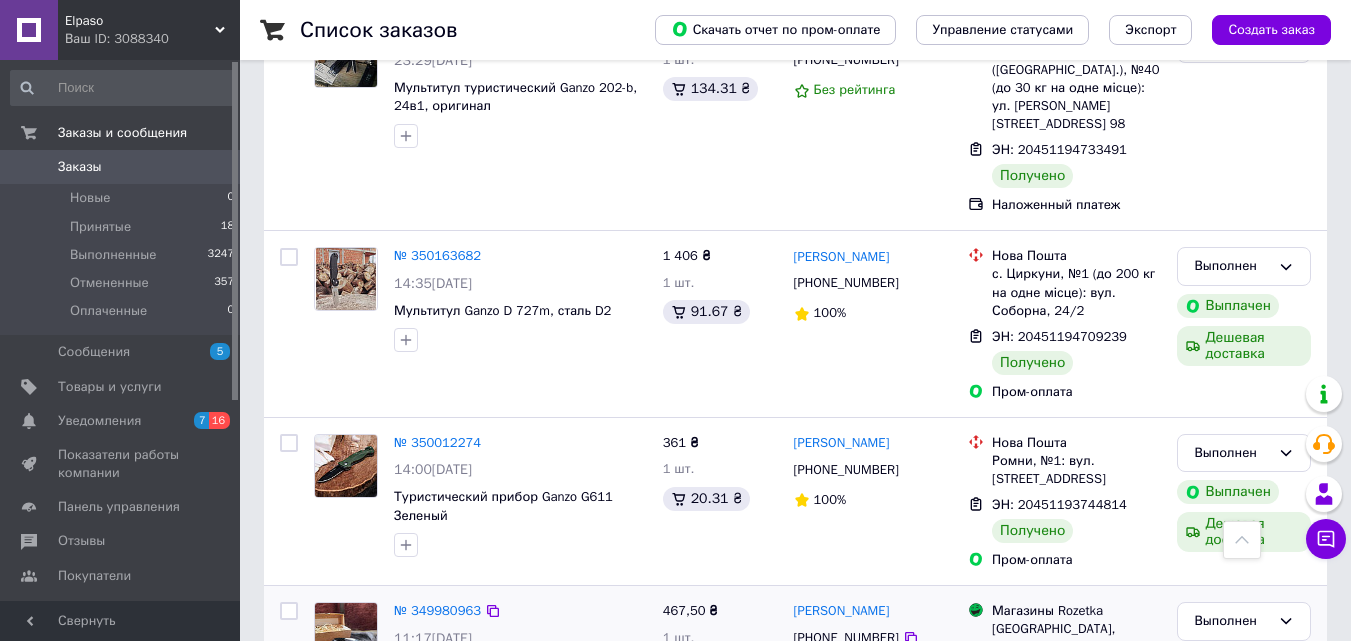 click at bounding box center [289, 611] 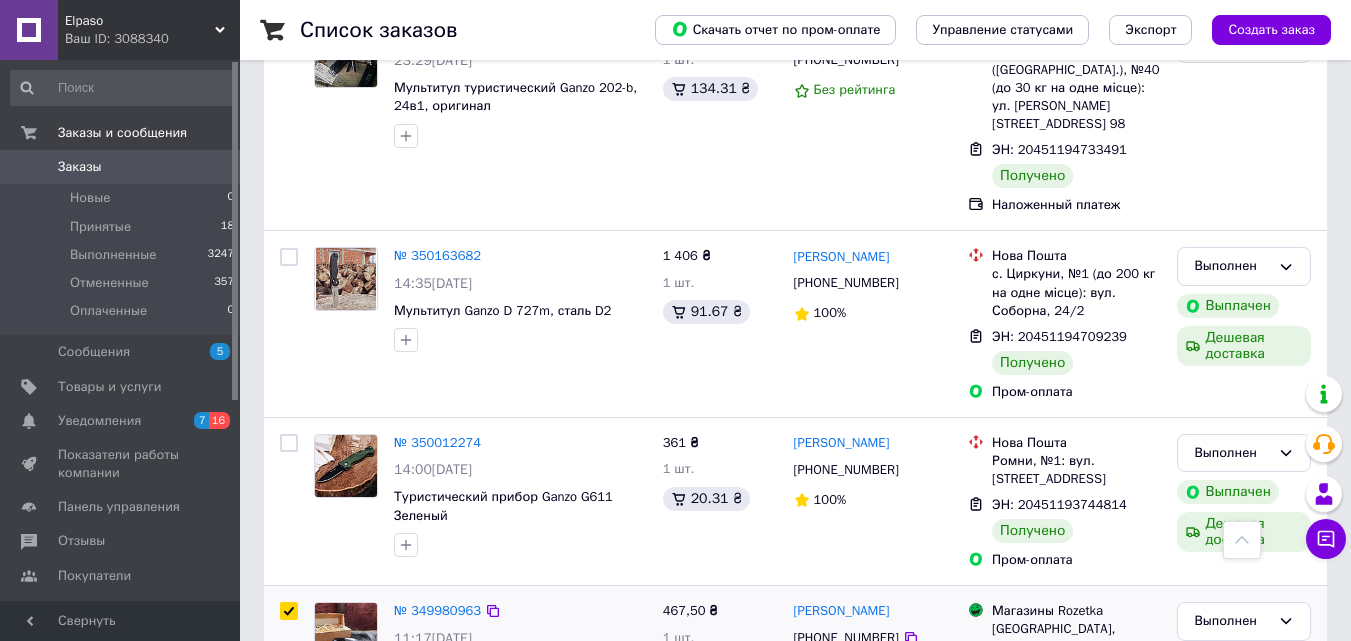 checkbox on "true" 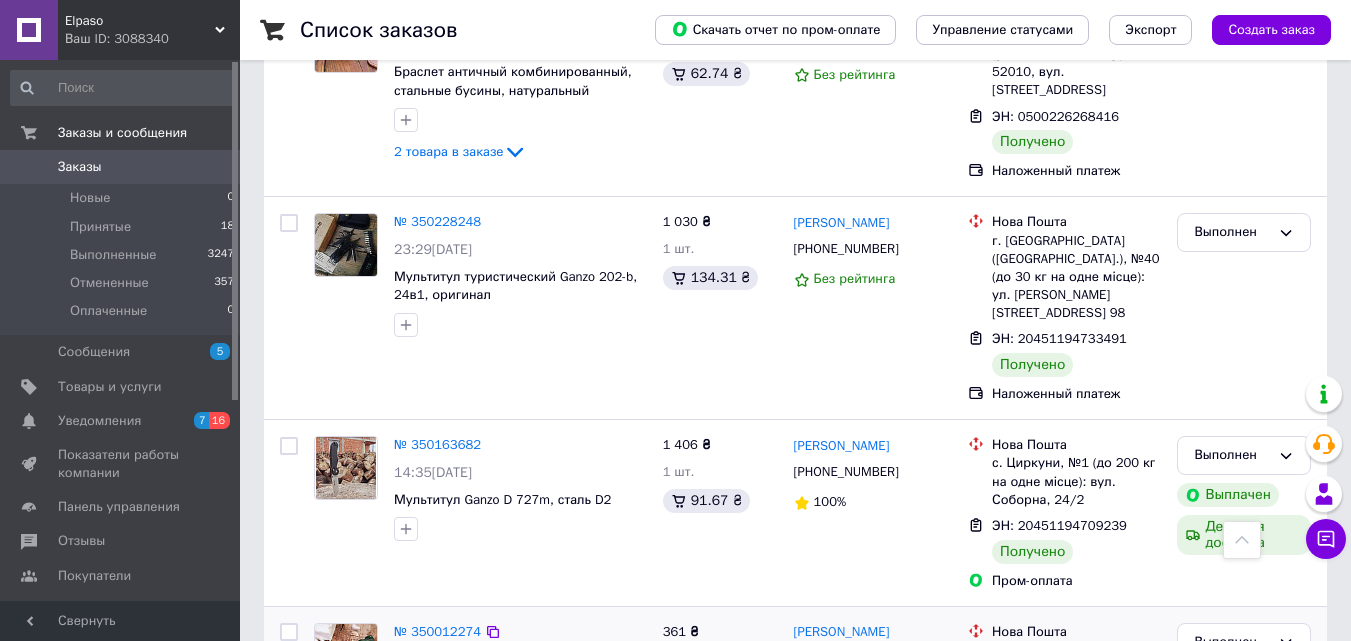 scroll, scrollTop: 5600, scrollLeft: 0, axis: vertical 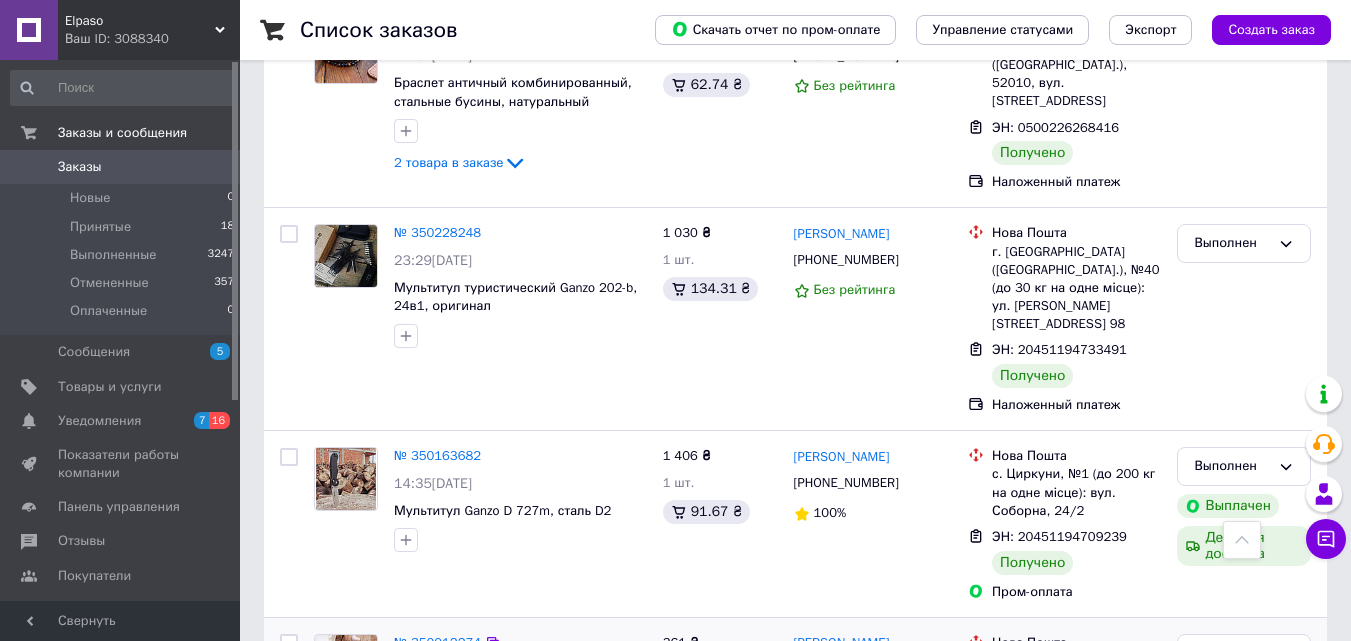 click at bounding box center (289, 643) 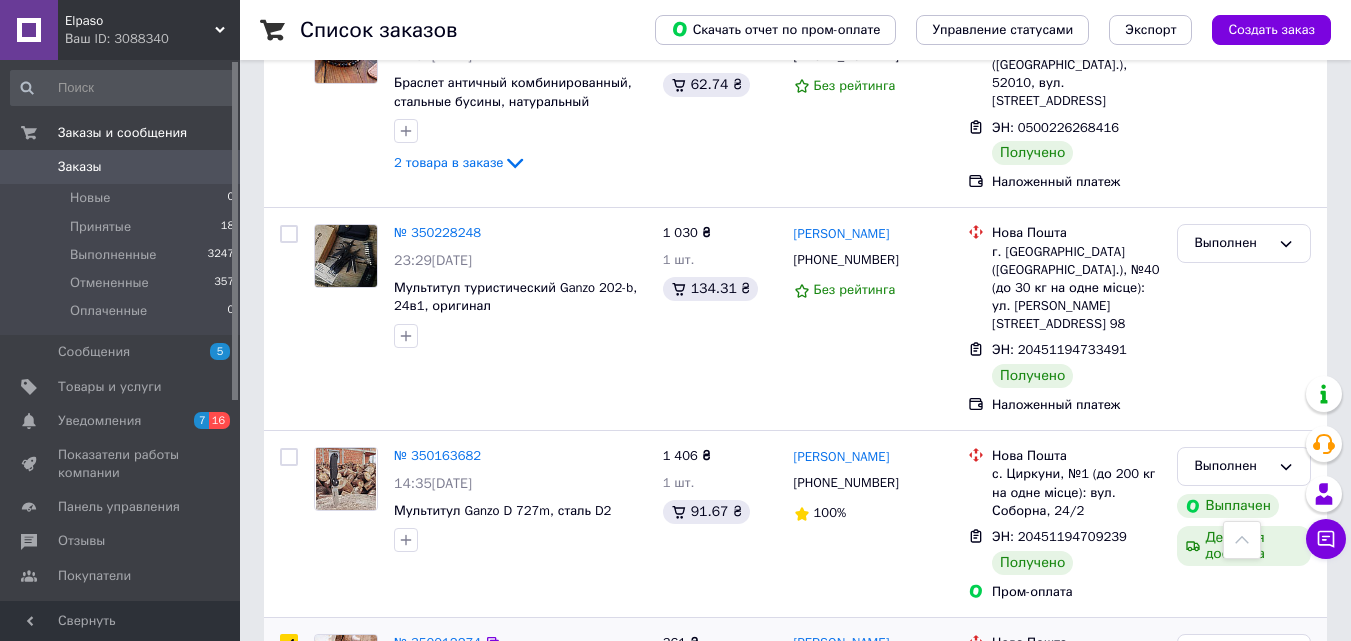 checkbox on "true" 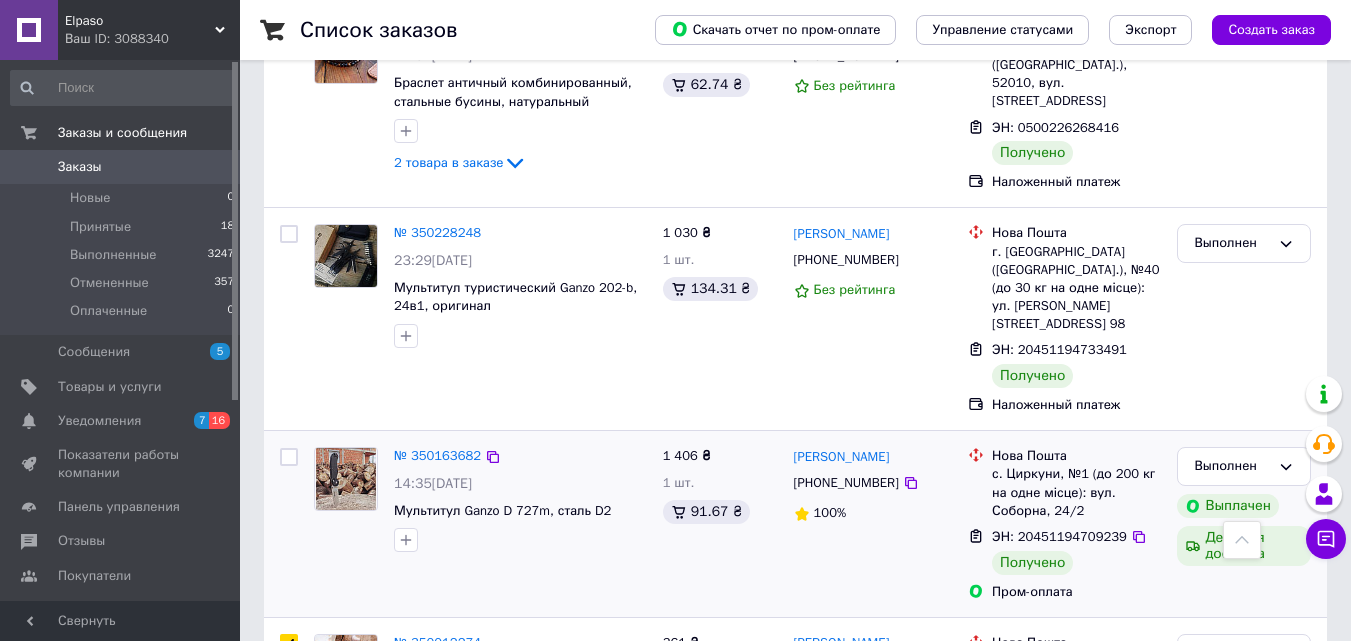 scroll, scrollTop: 5400, scrollLeft: 0, axis: vertical 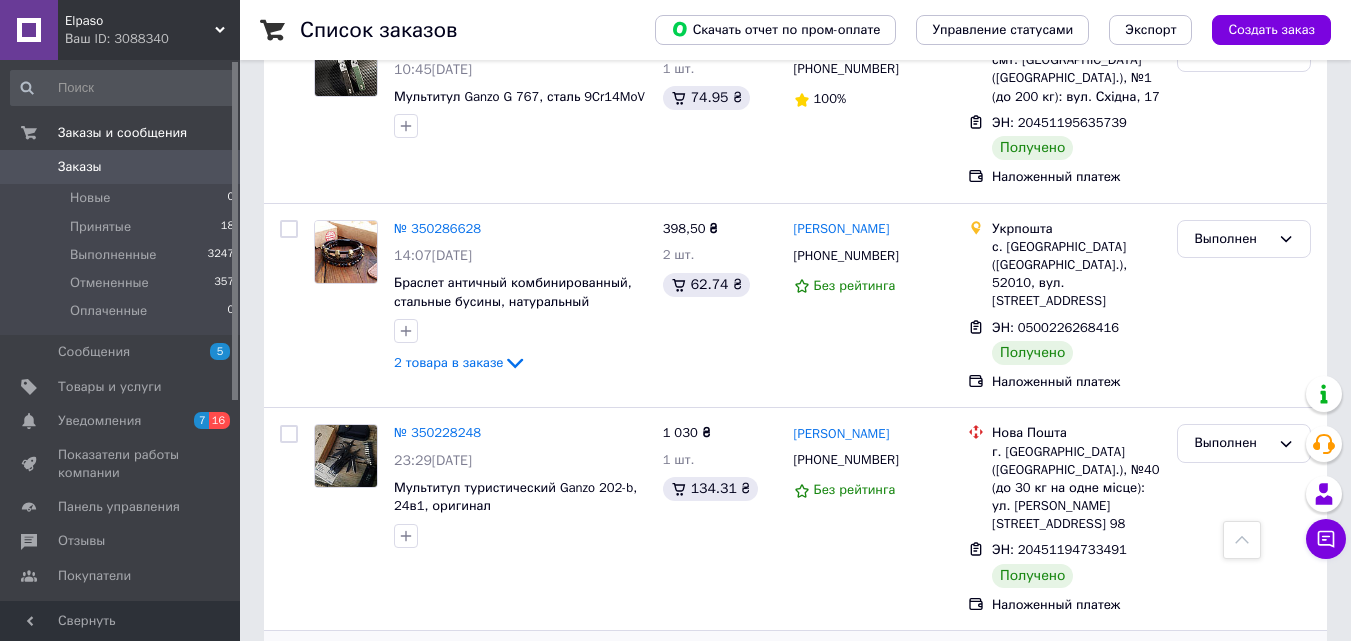 click at bounding box center (289, 657) 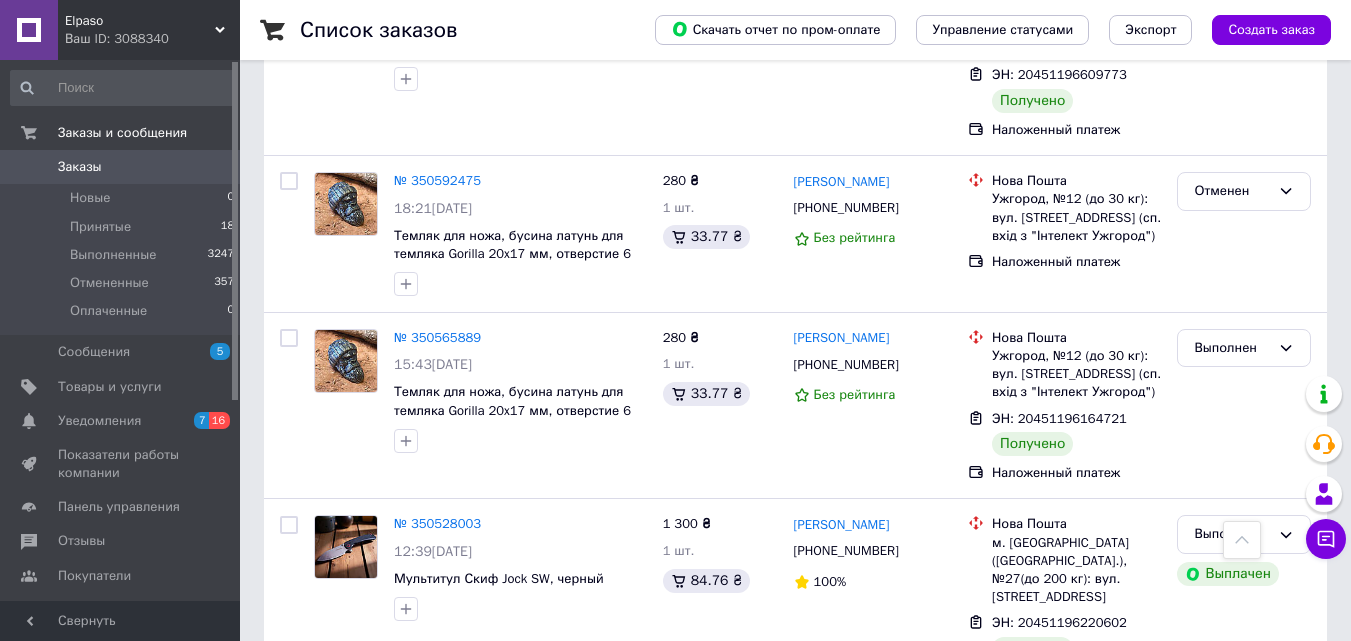 scroll, scrollTop: 4600, scrollLeft: 0, axis: vertical 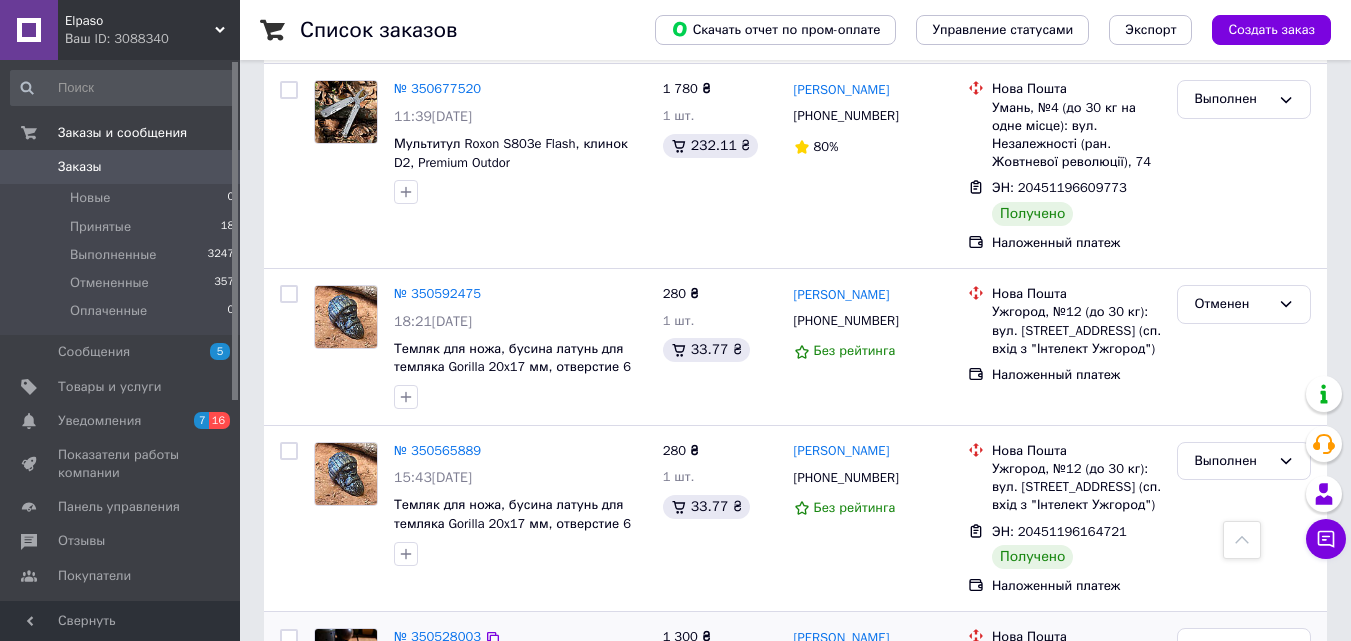 click at bounding box center [289, 638] 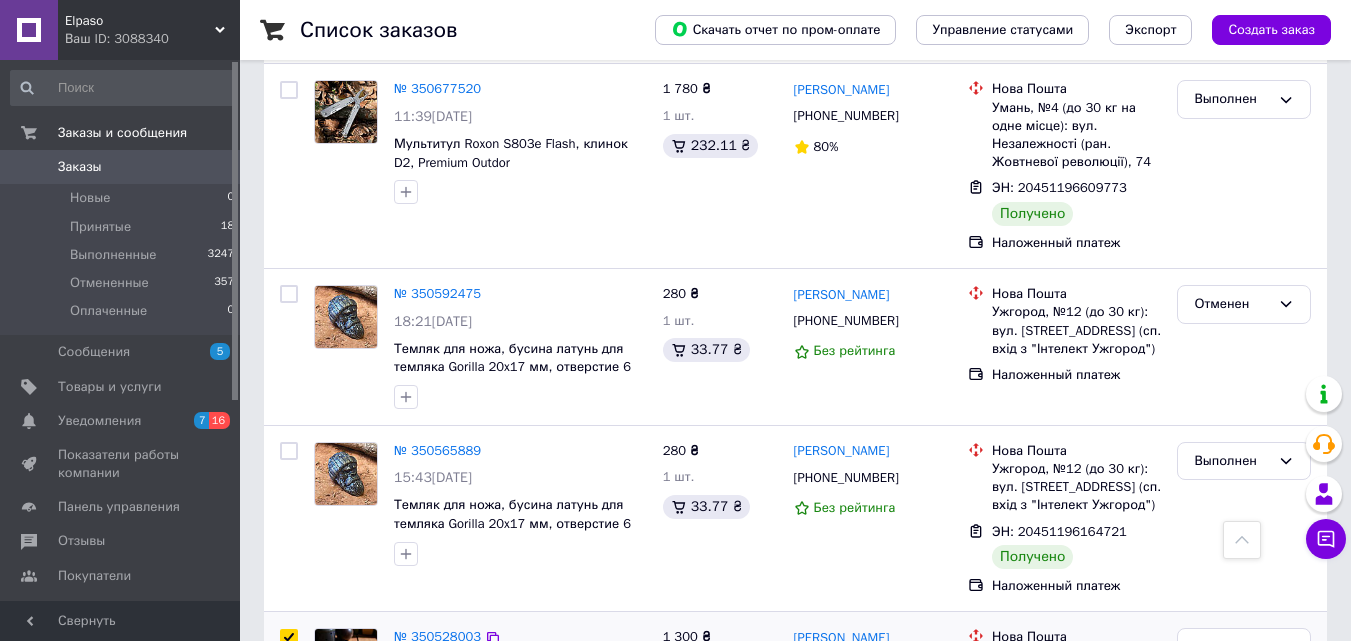 checkbox on "true" 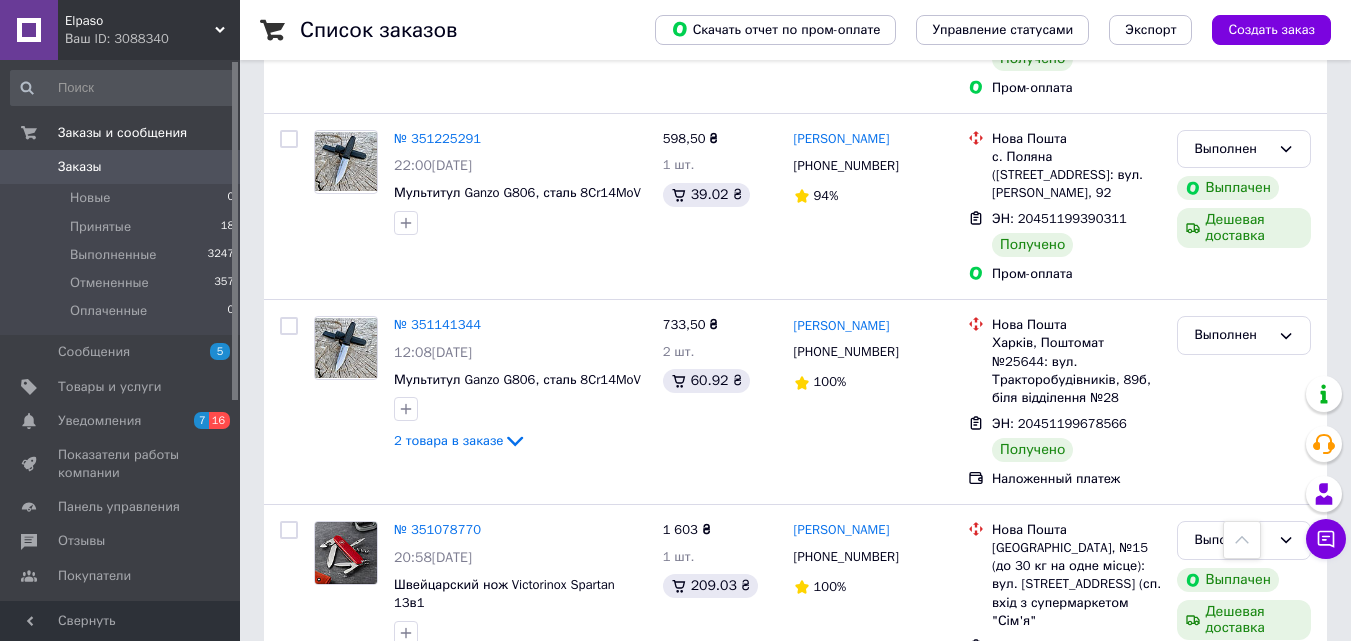 scroll, scrollTop: 3500, scrollLeft: 0, axis: vertical 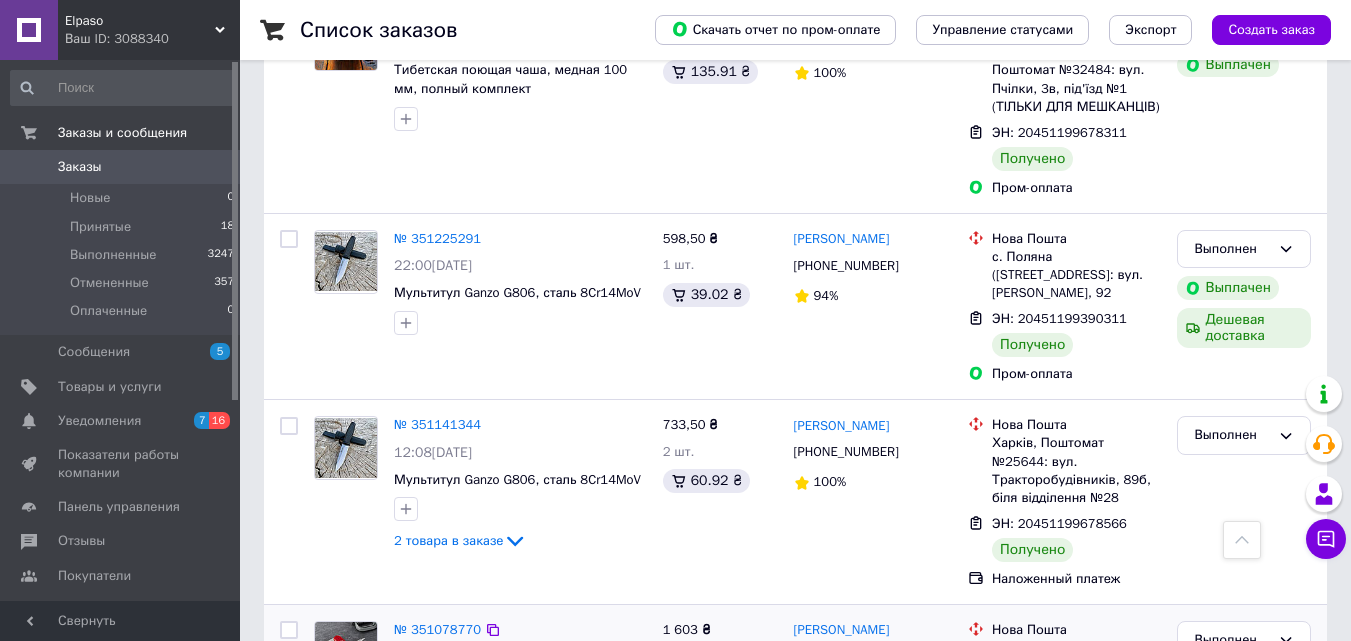 click at bounding box center [289, 630] 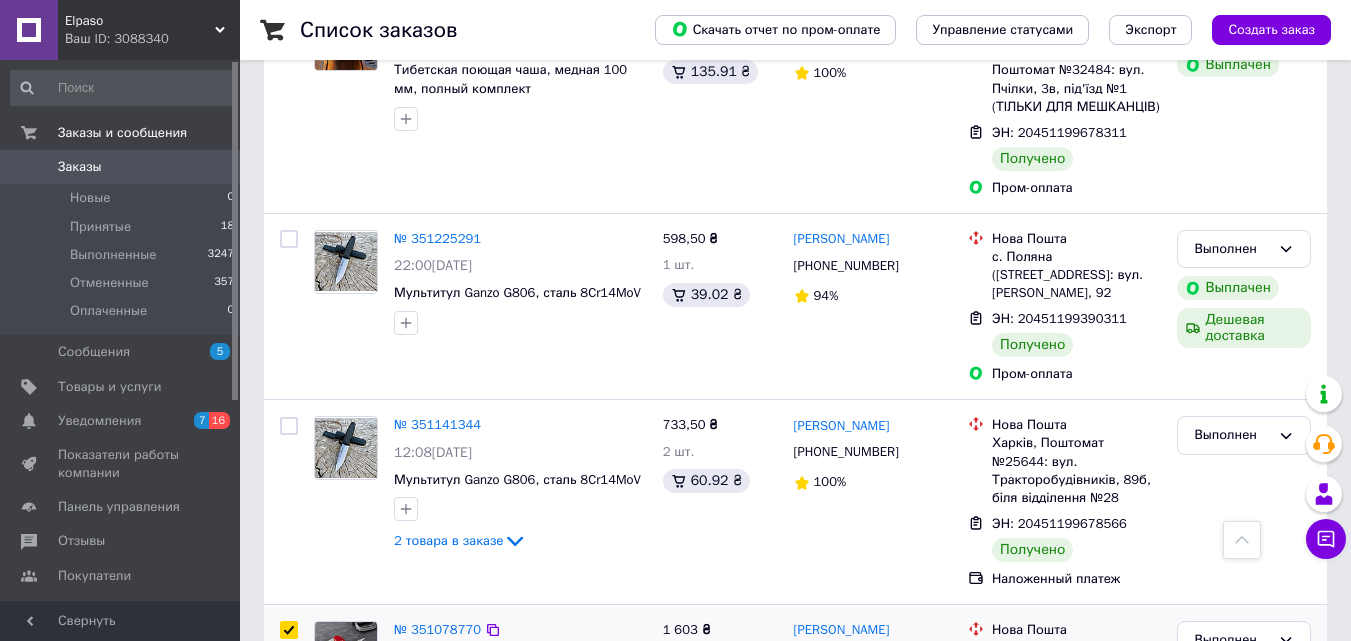 checkbox on "true" 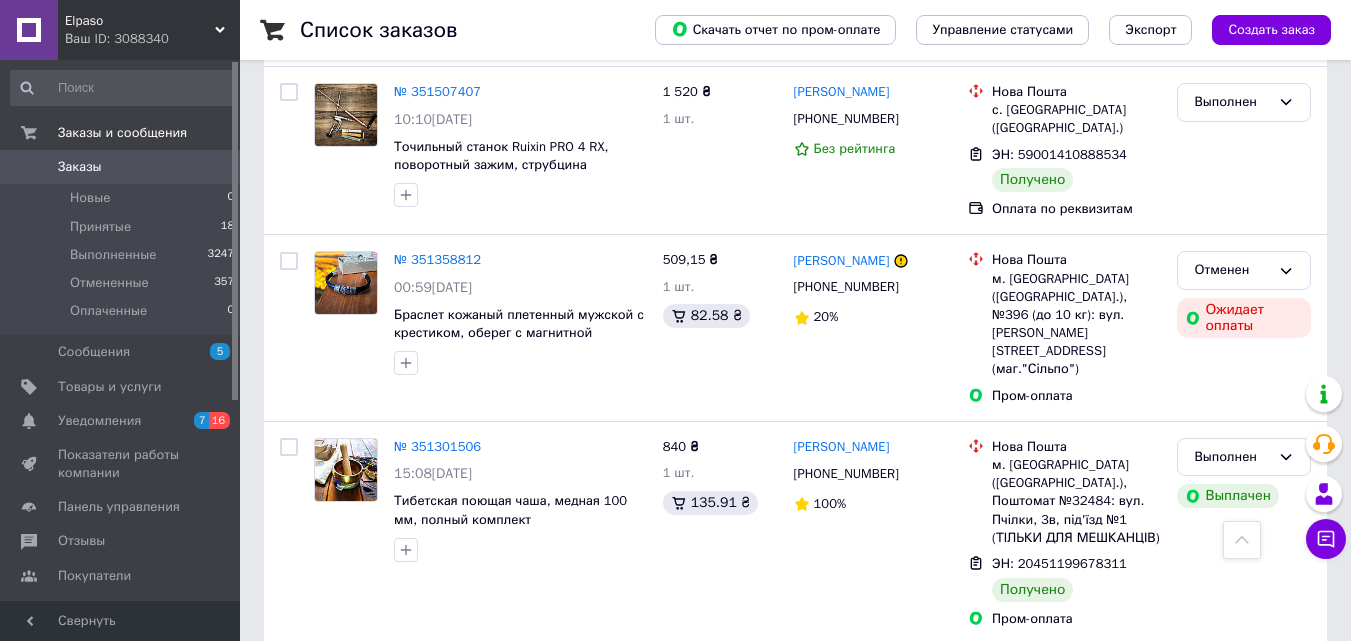 scroll, scrollTop: 3200, scrollLeft: 0, axis: vertical 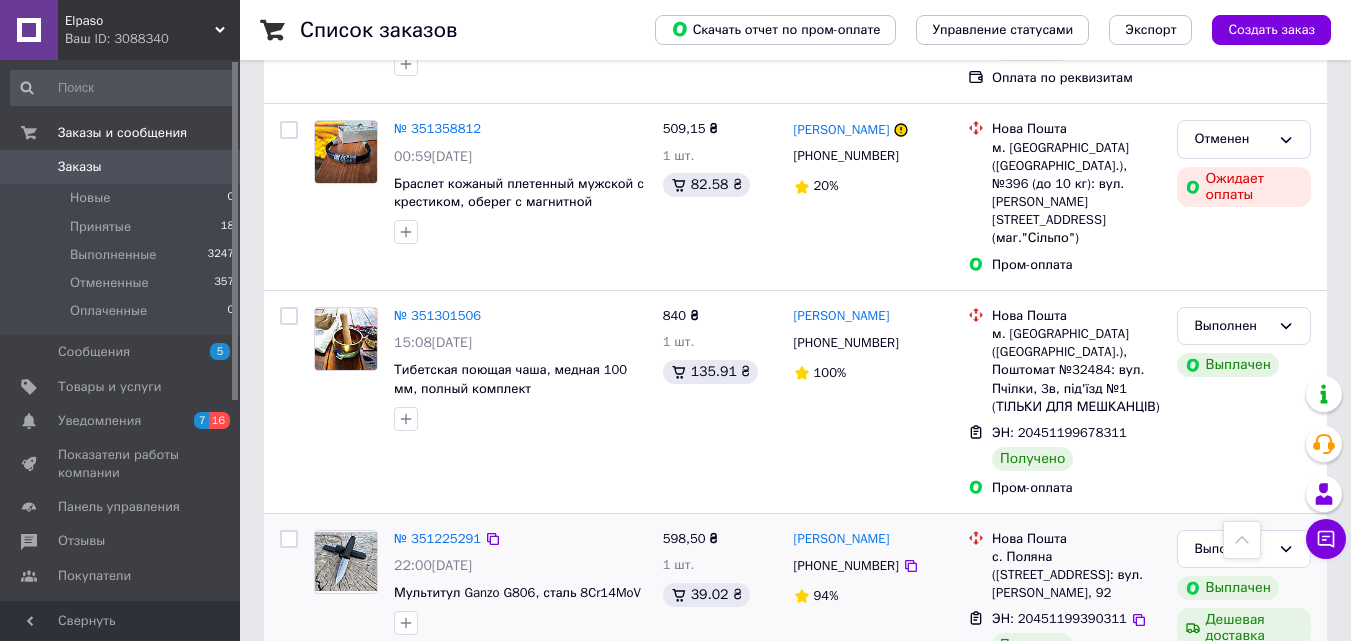 click at bounding box center [289, 539] 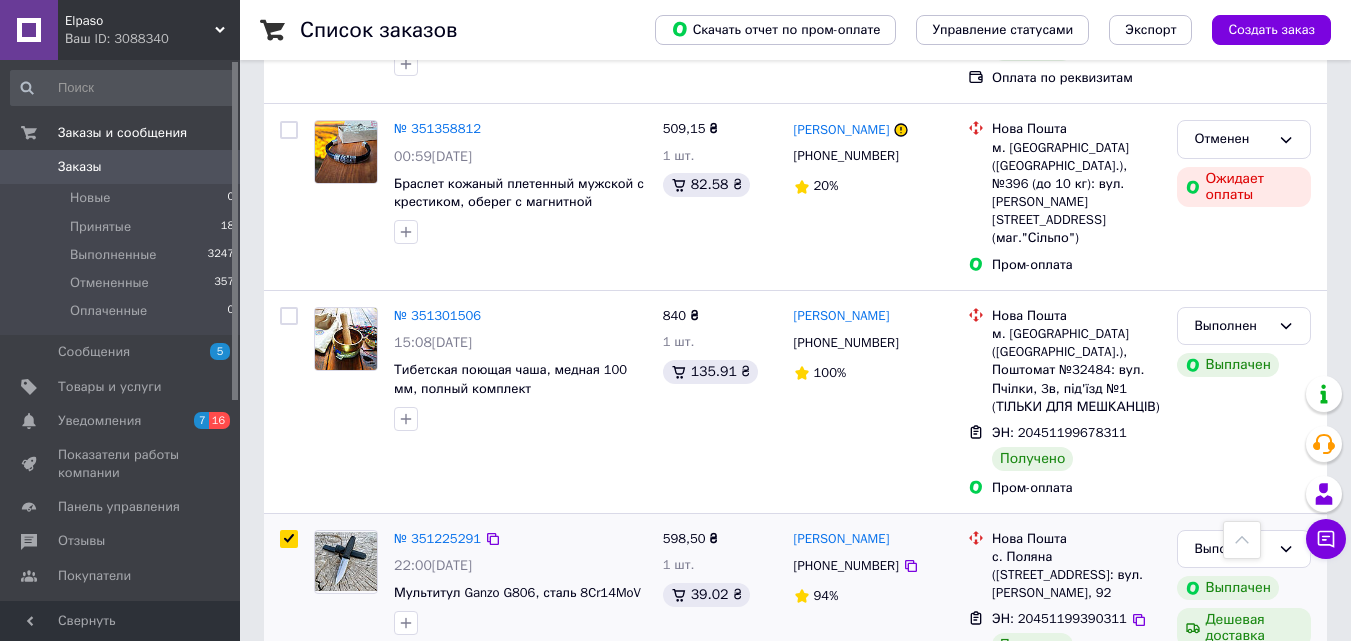 checkbox on "true" 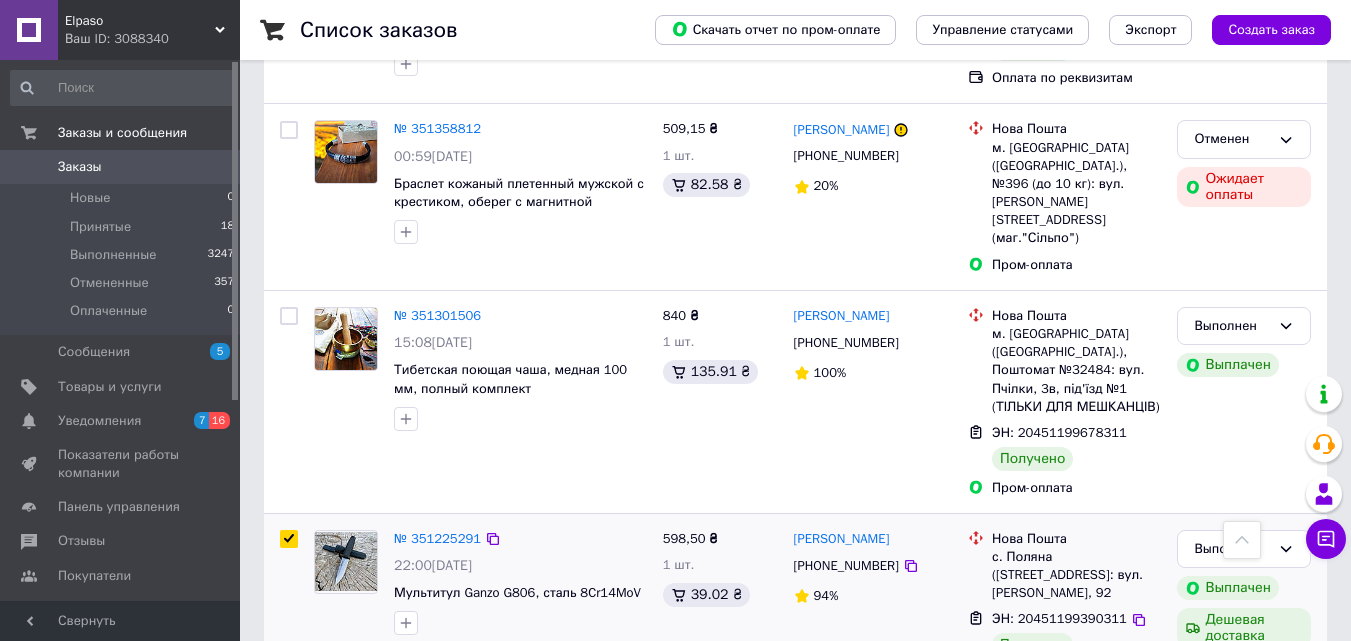 scroll, scrollTop: 3000, scrollLeft: 0, axis: vertical 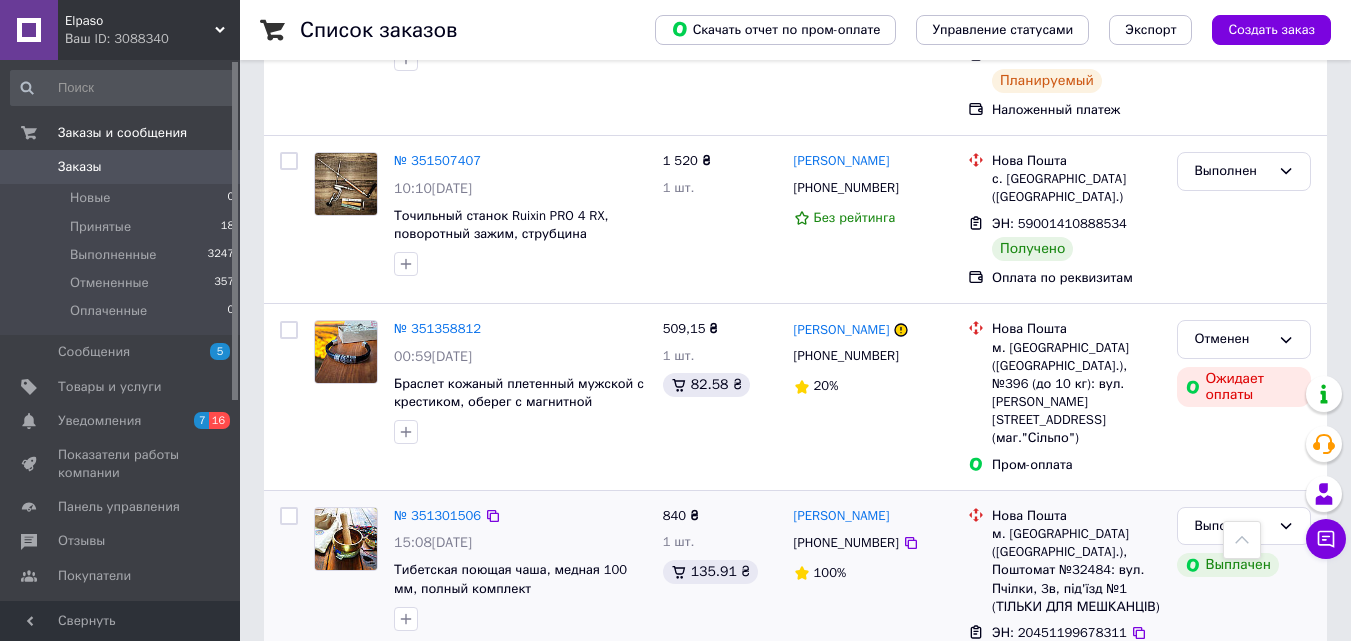 click at bounding box center (289, 516) 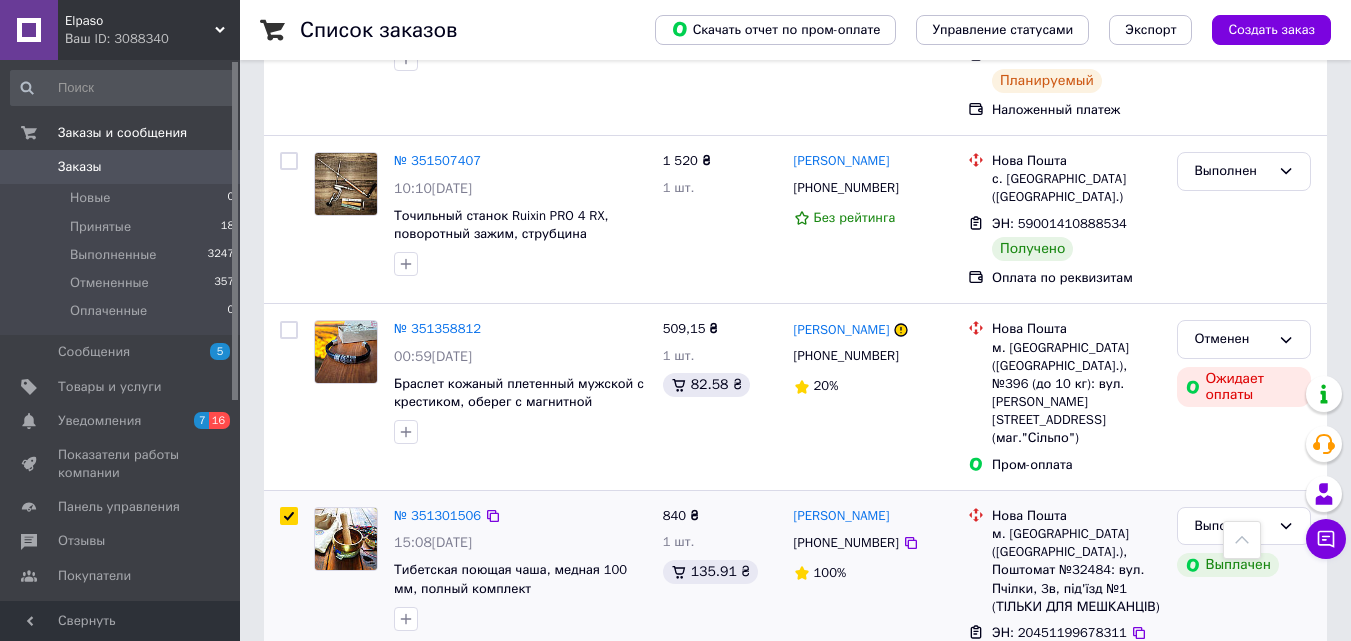 checkbox on "true" 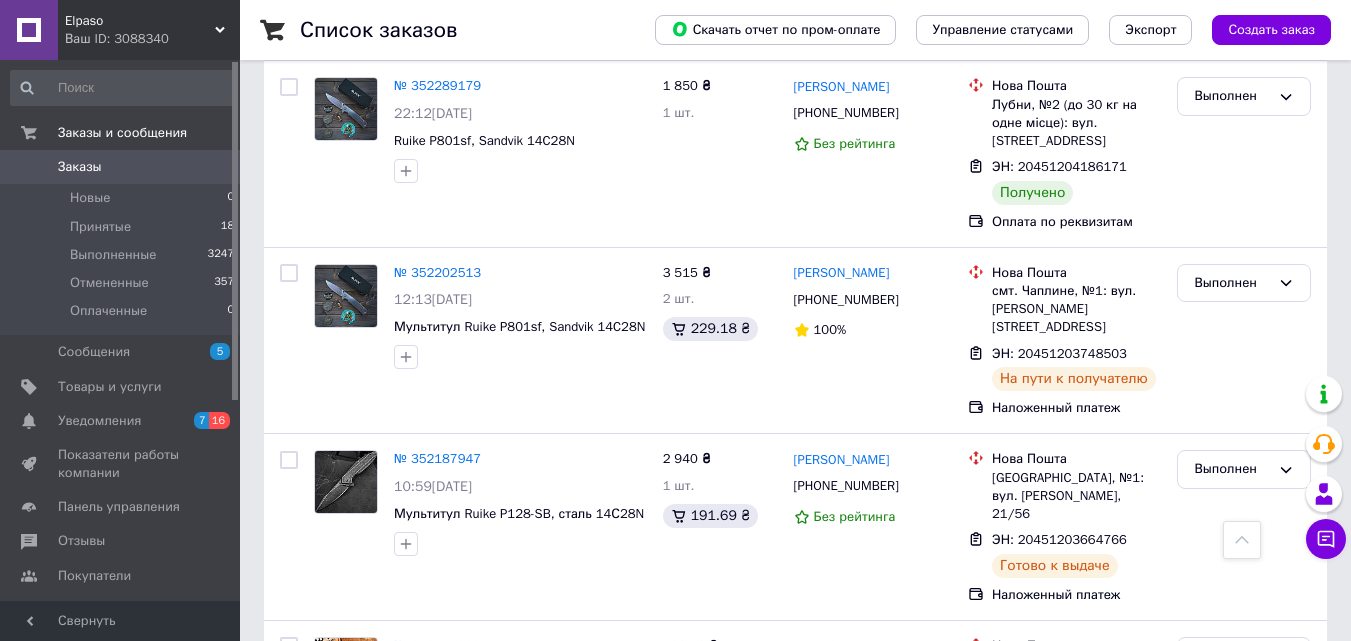 scroll, scrollTop: 0, scrollLeft: 0, axis: both 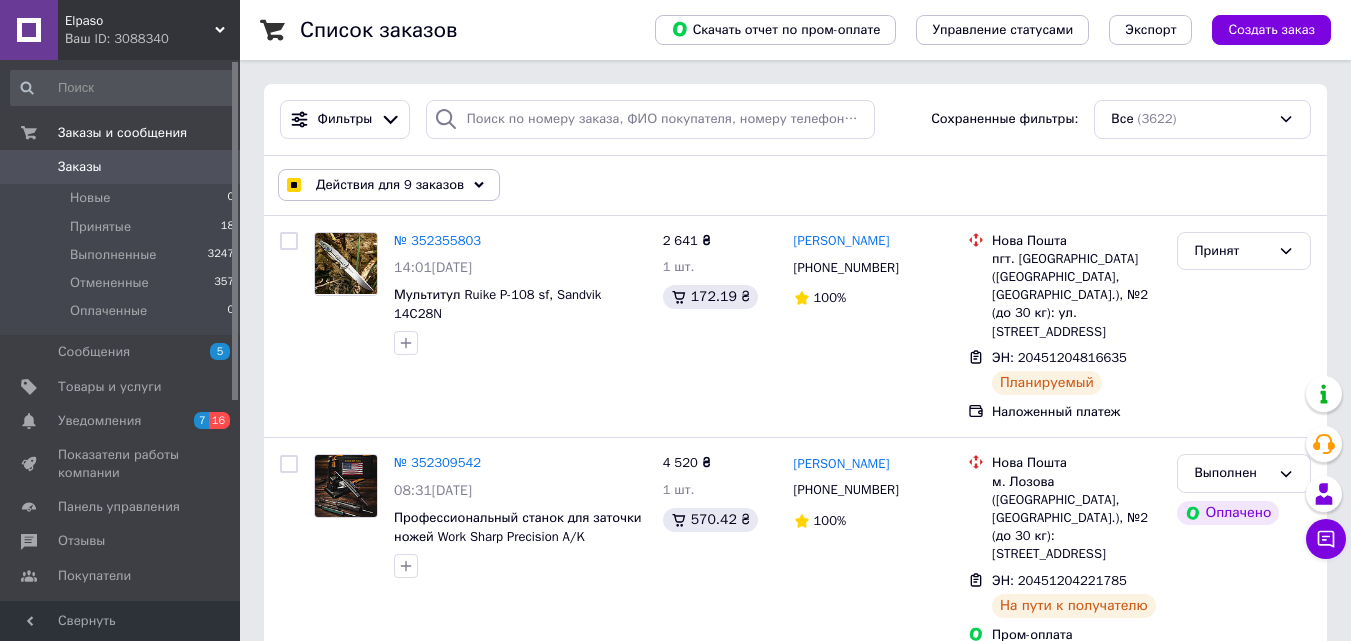 click on "Действия для 9 заказов" at bounding box center [390, 185] 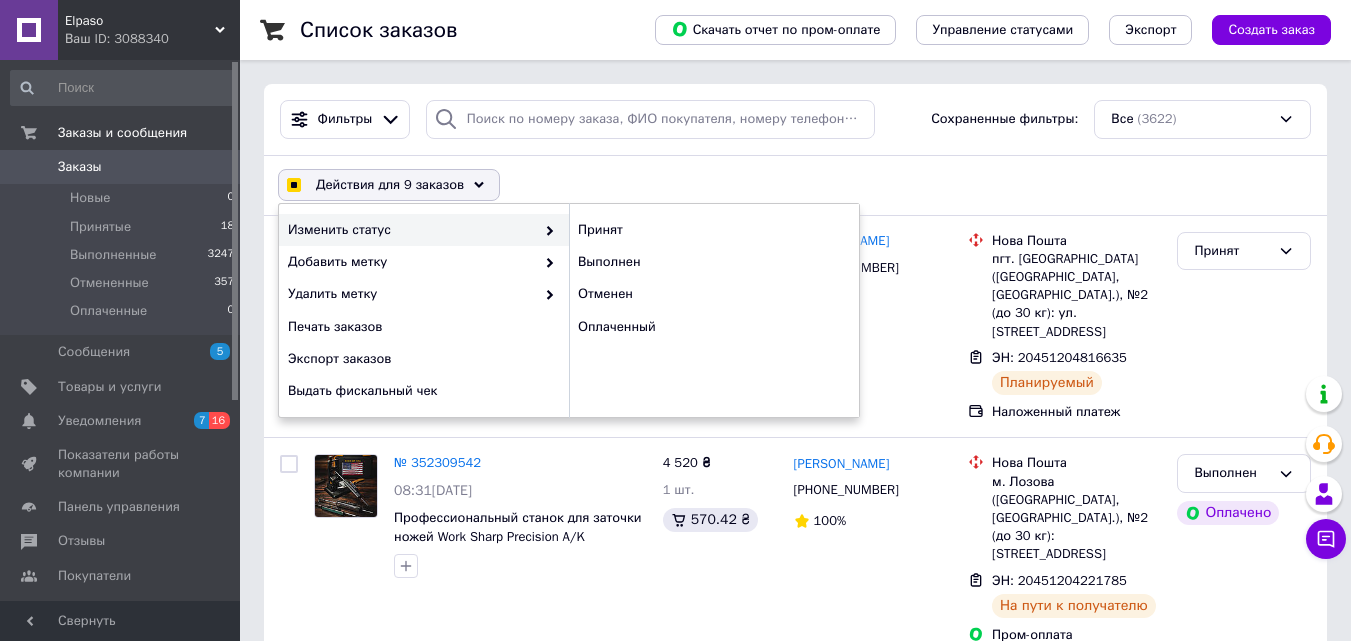 click on "Действия для 9 заказов" at bounding box center [389, 185] 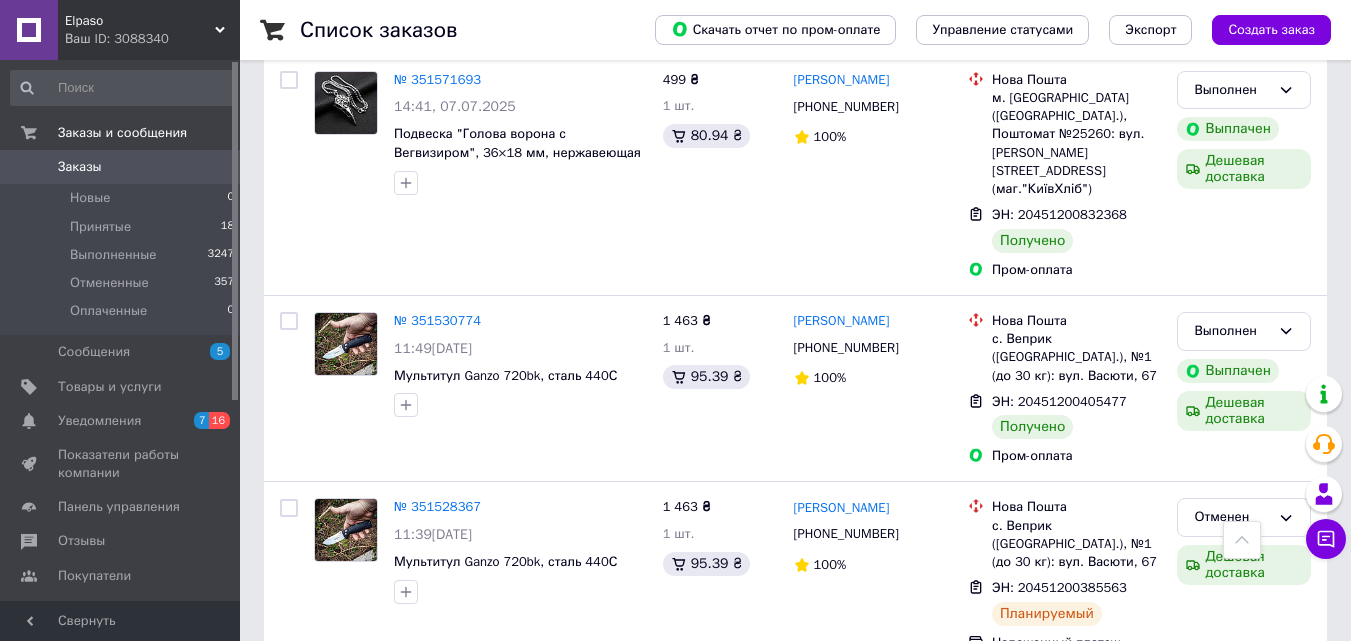 scroll, scrollTop: 2400, scrollLeft: 0, axis: vertical 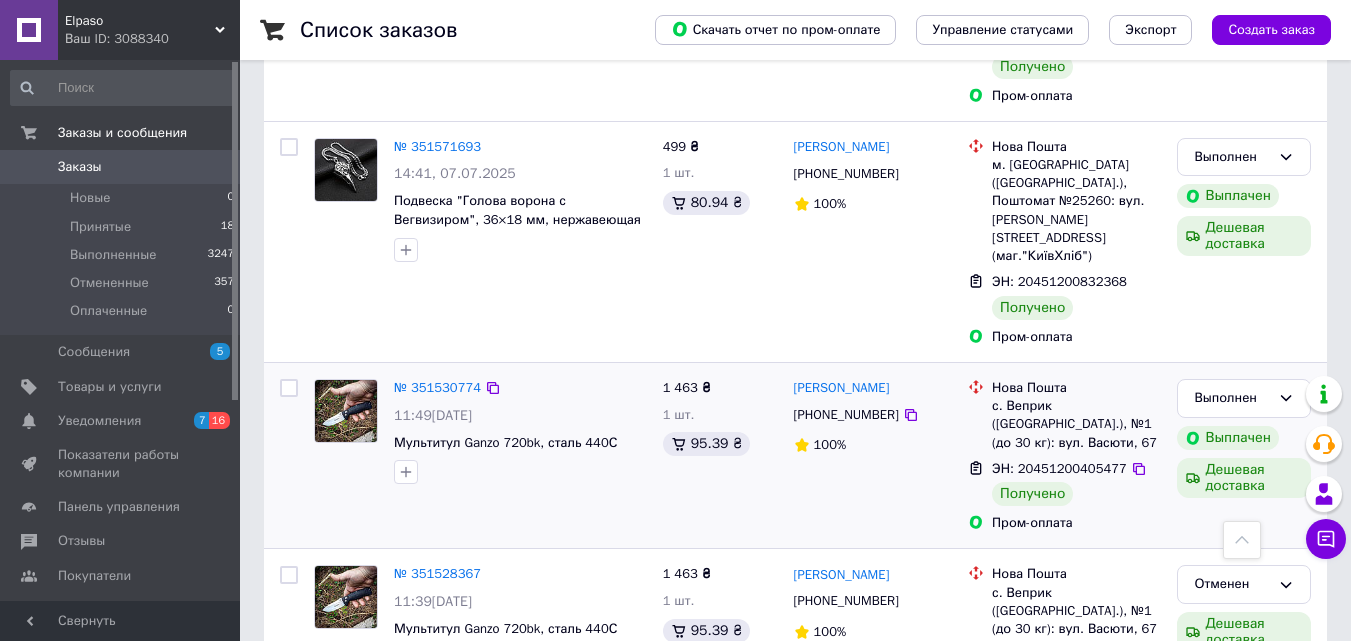 click at bounding box center [289, 388] 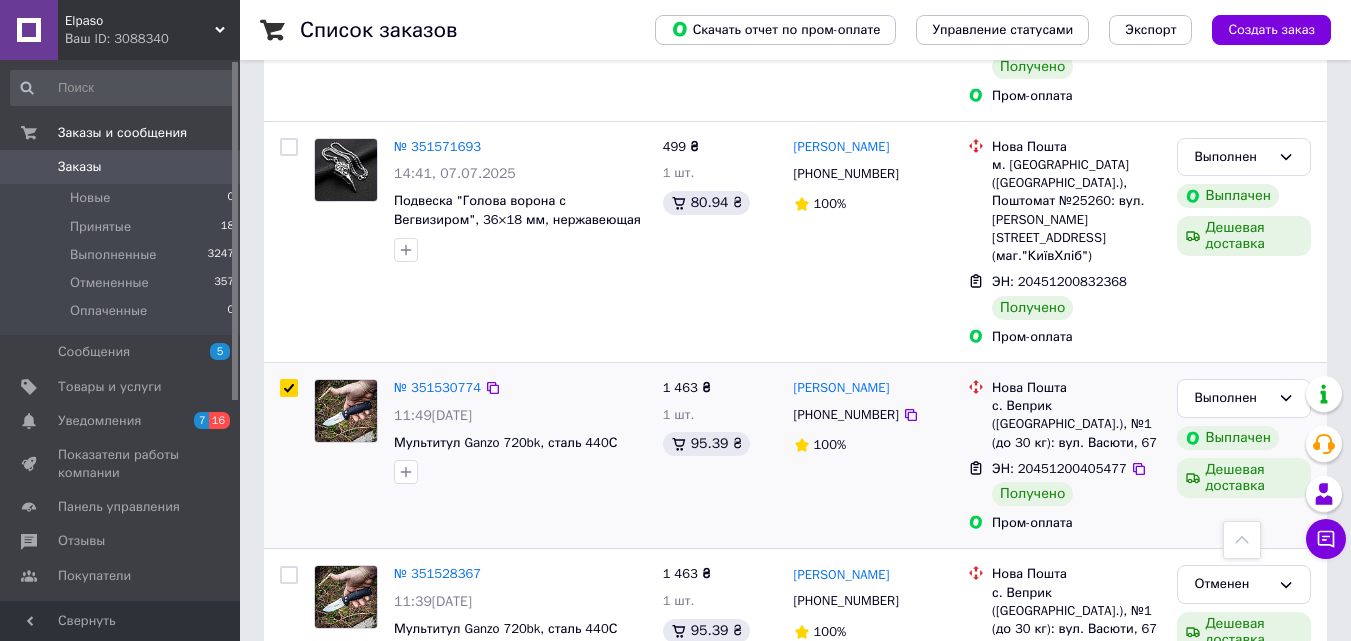 checkbox on "true" 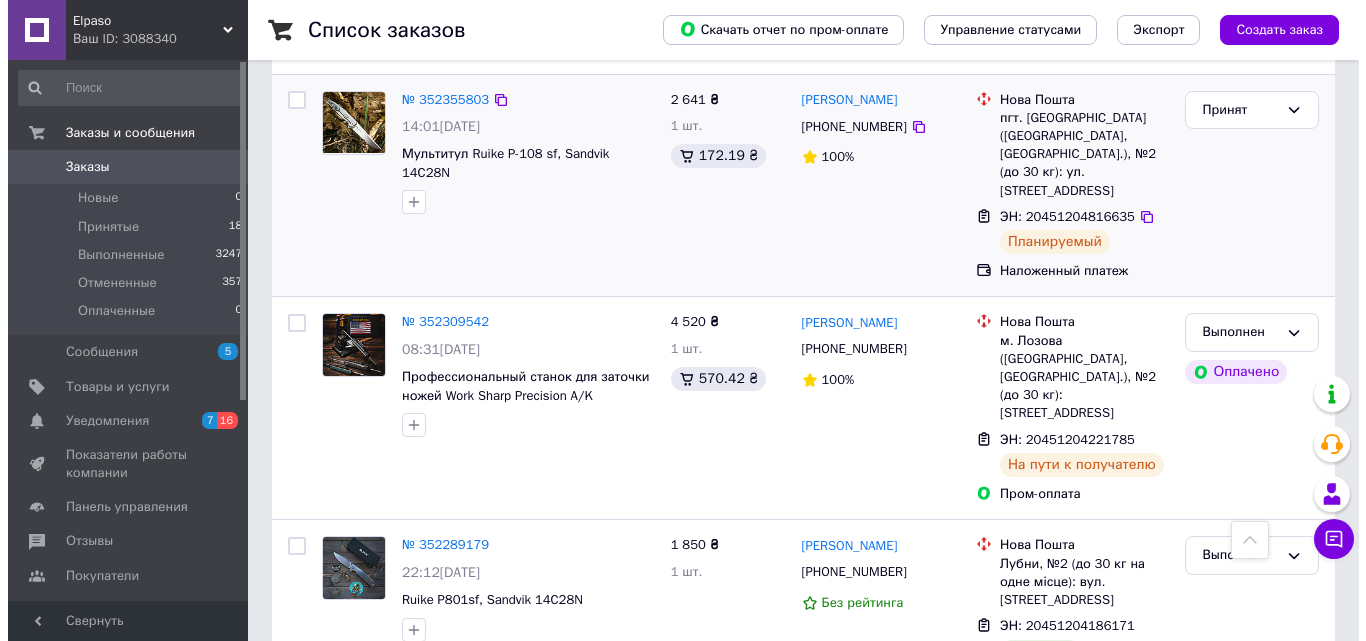 scroll, scrollTop: 0, scrollLeft: 0, axis: both 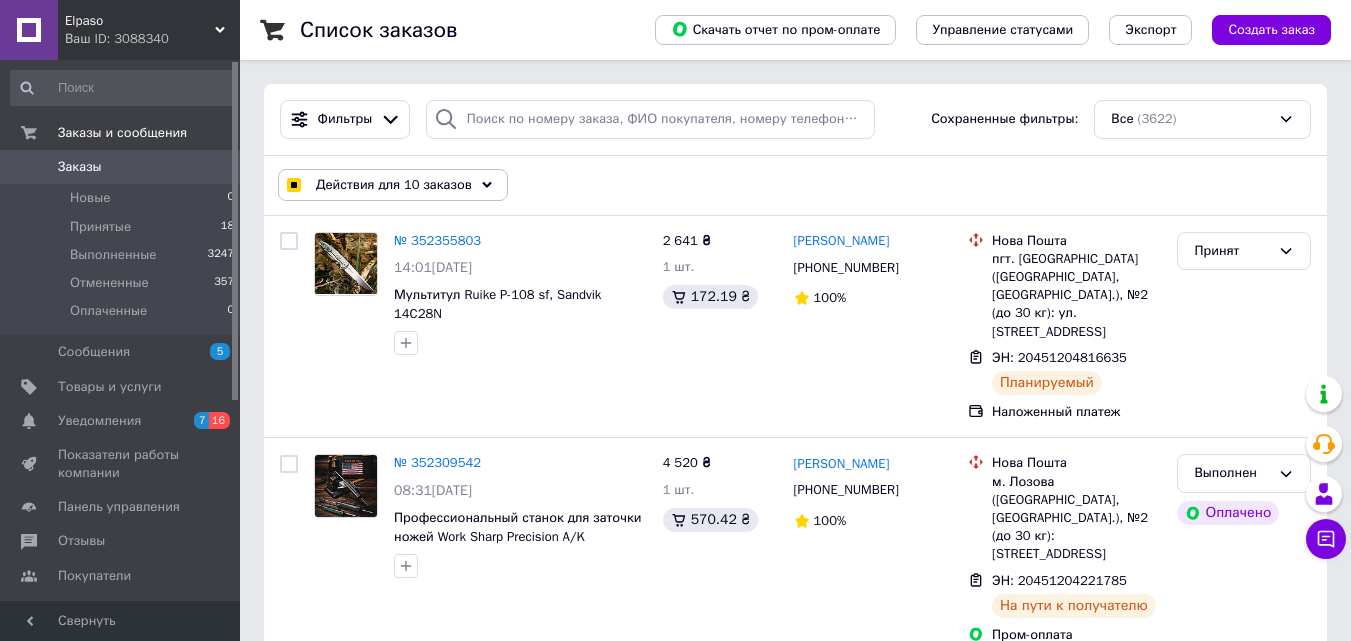 click on "Действия для 10 заказов" at bounding box center (394, 185) 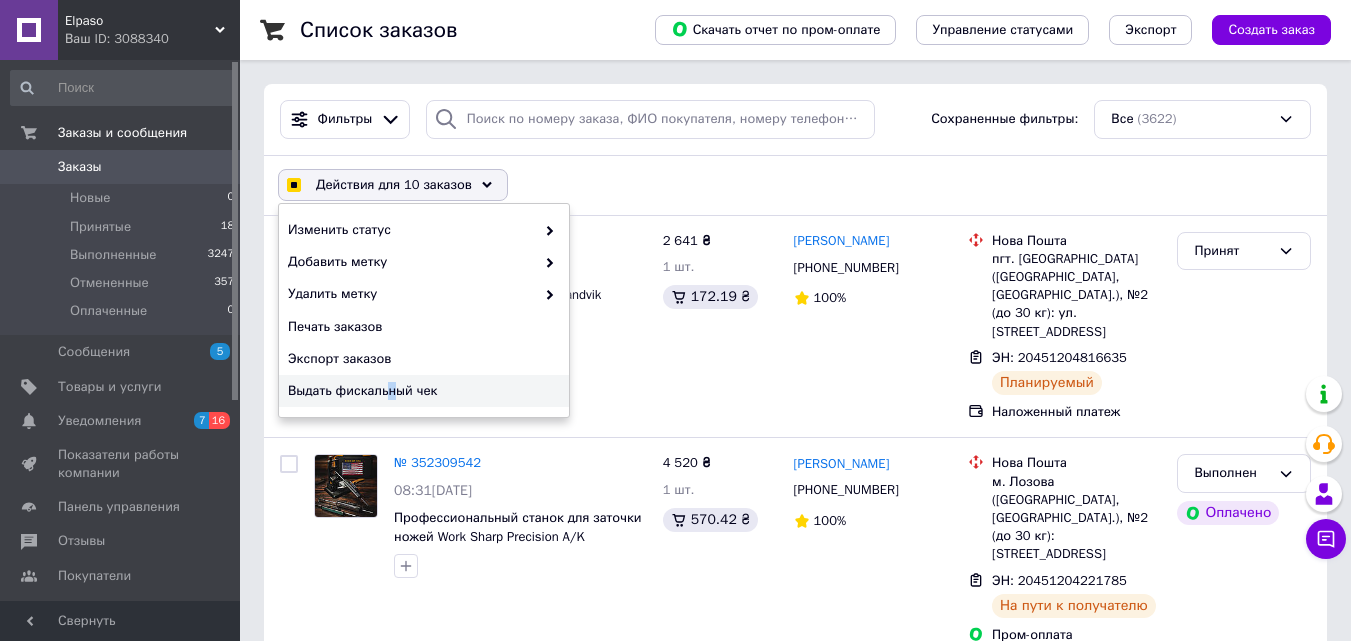 click on "Выдать фискальный чек" at bounding box center [421, 391] 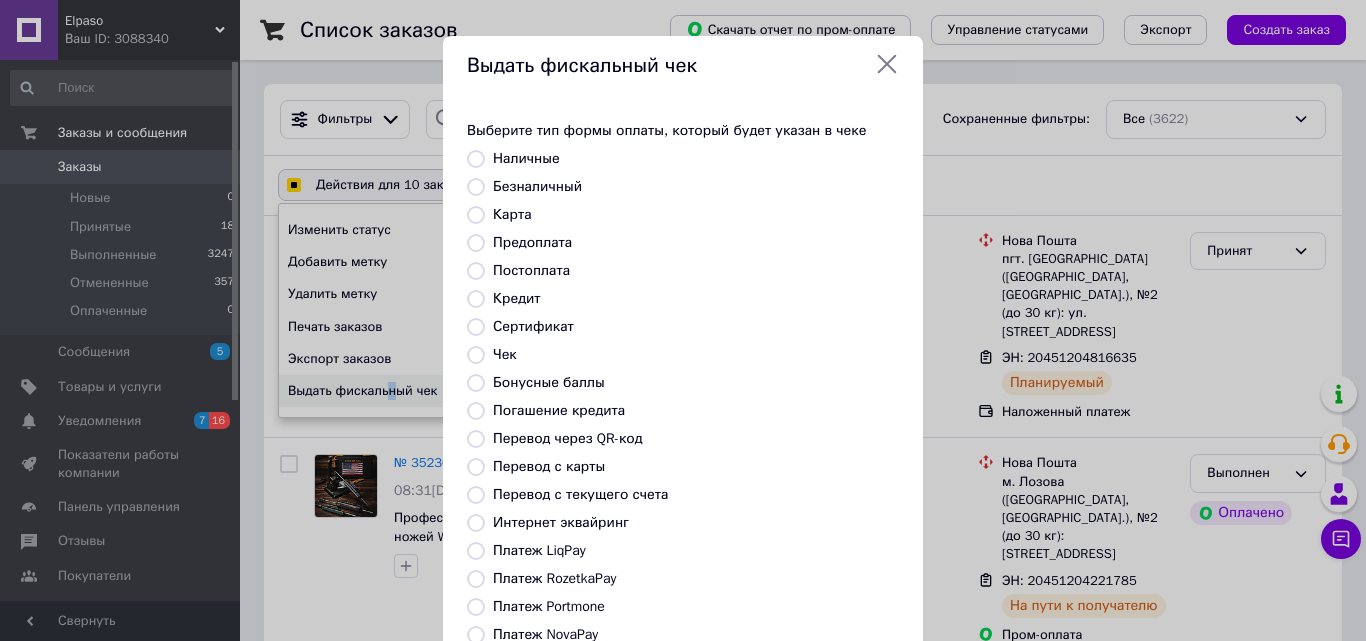 checkbox on "true" 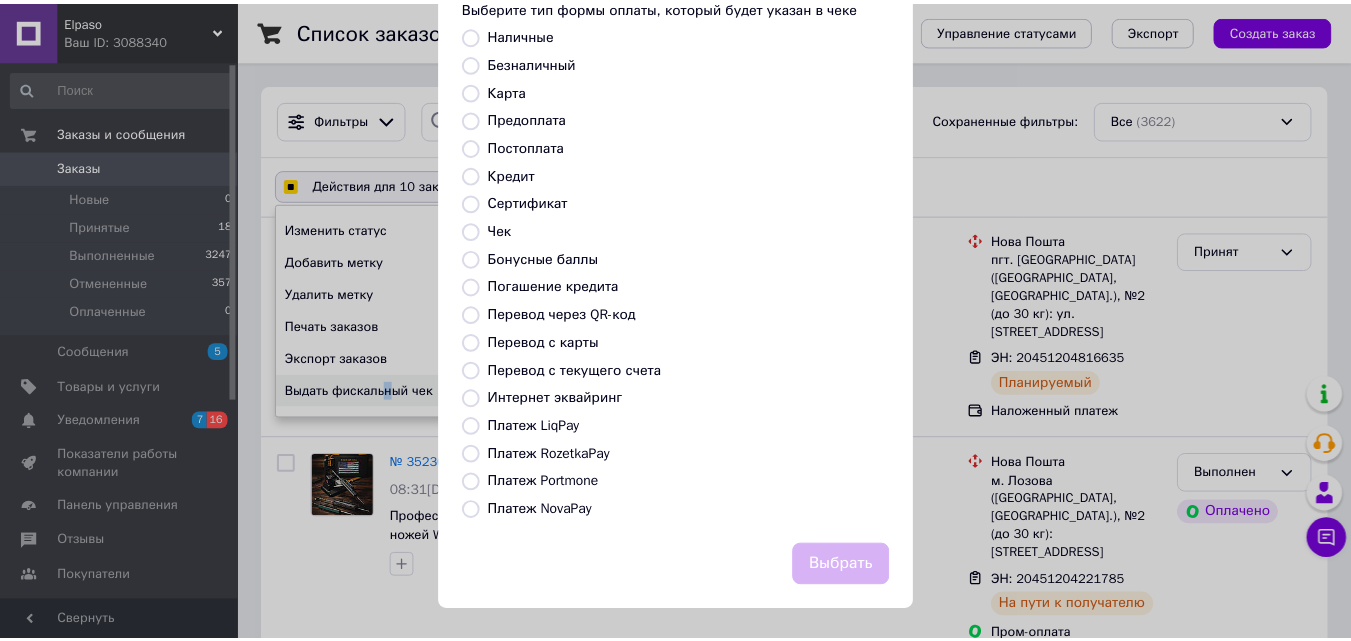 scroll, scrollTop: 130, scrollLeft: 0, axis: vertical 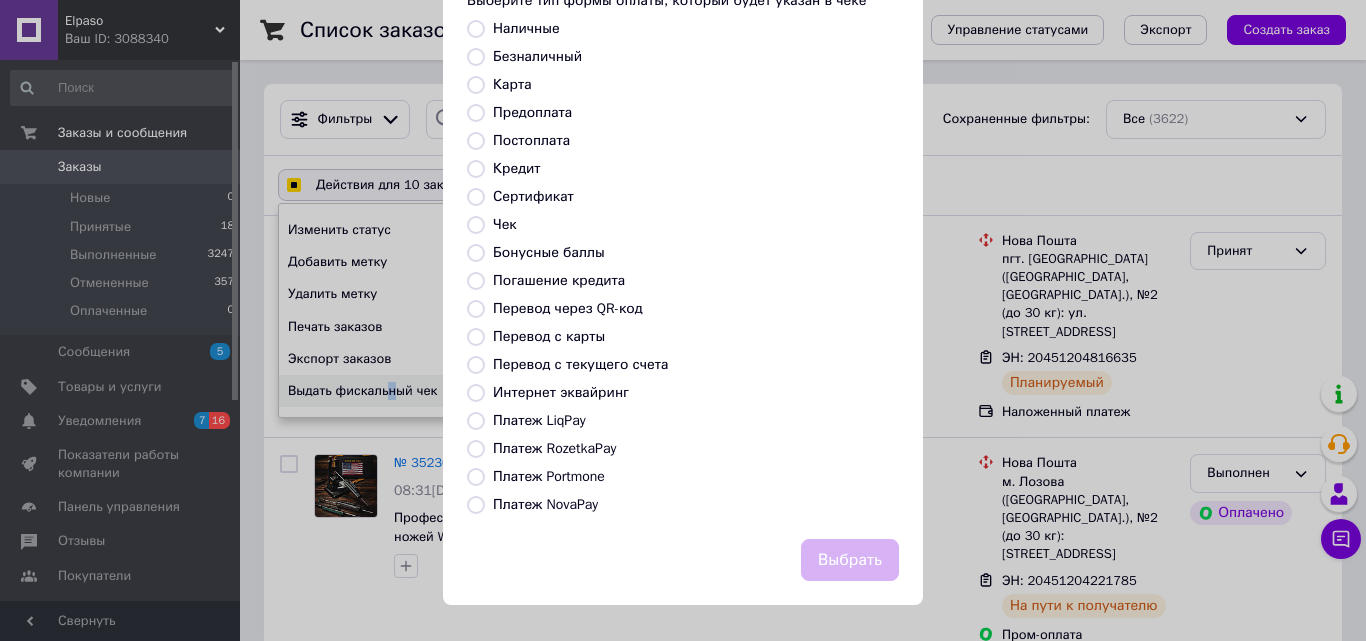 click on "Платеж RozetkaPay" at bounding box center (476, 449) 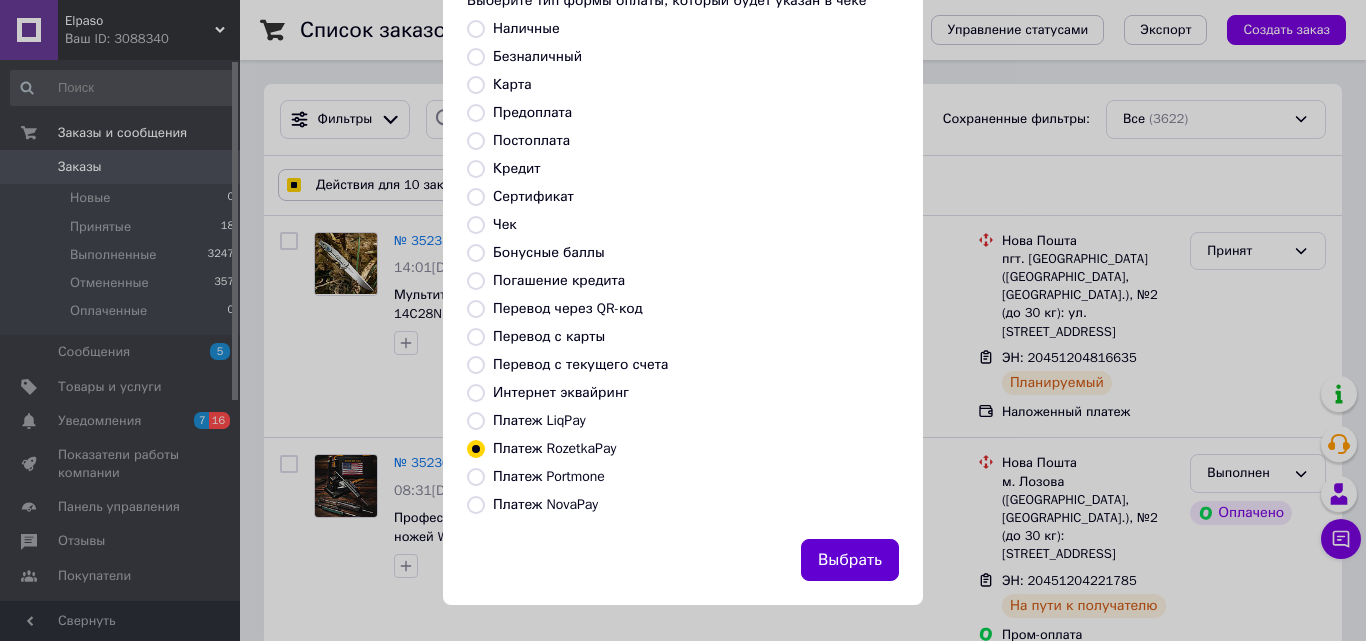 click on "Выбрать" at bounding box center (850, 560) 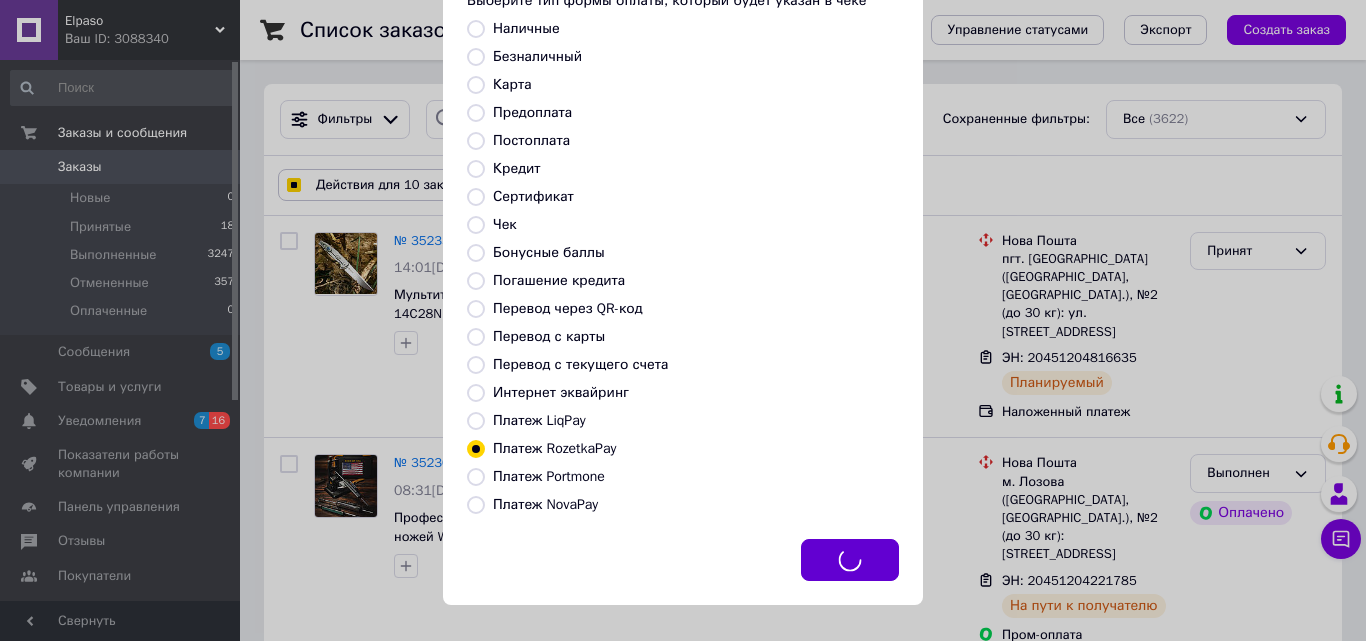 checkbox on "true" 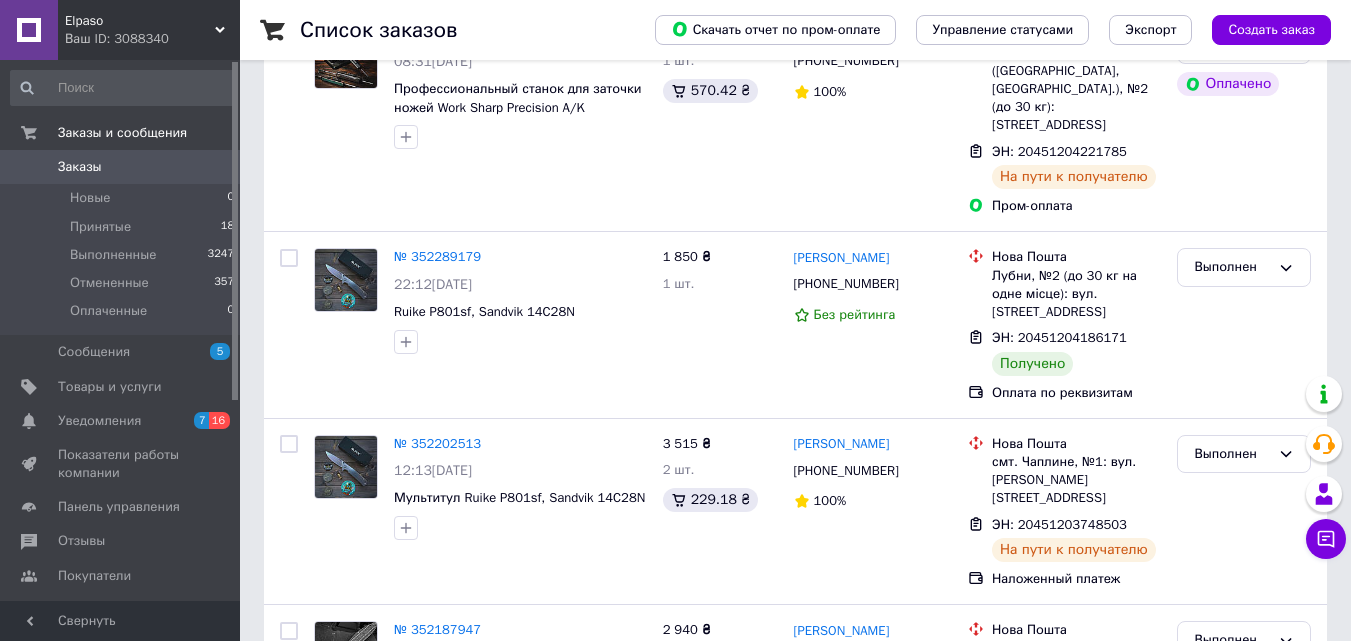 scroll, scrollTop: 0, scrollLeft: 0, axis: both 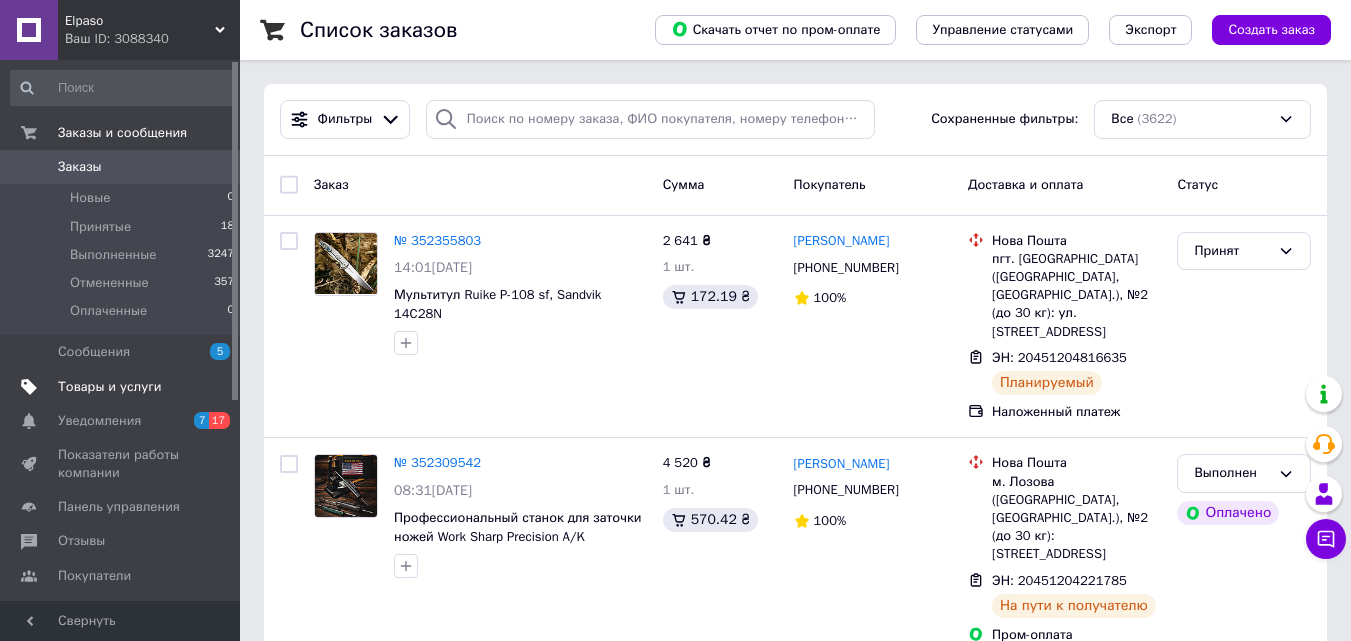 click on "Товары и услуги" at bounding box center [123, 387] 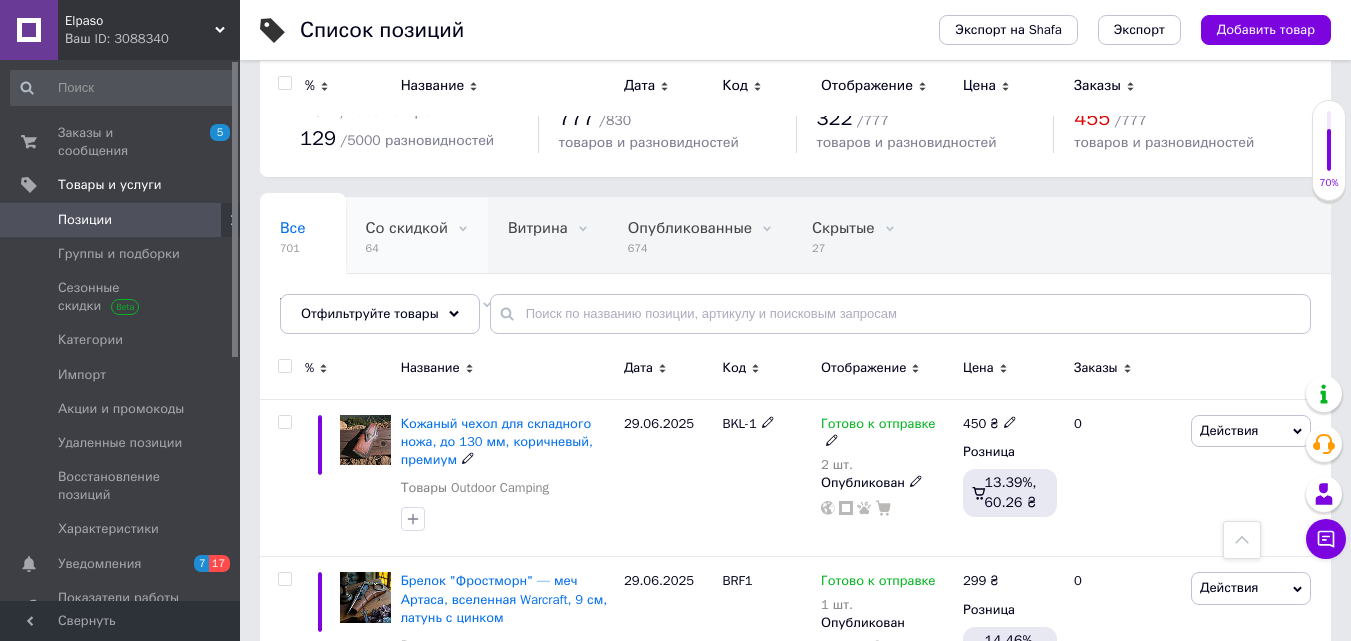 scroll, scrollTop: 0, scrollLeft: 0, axis: both 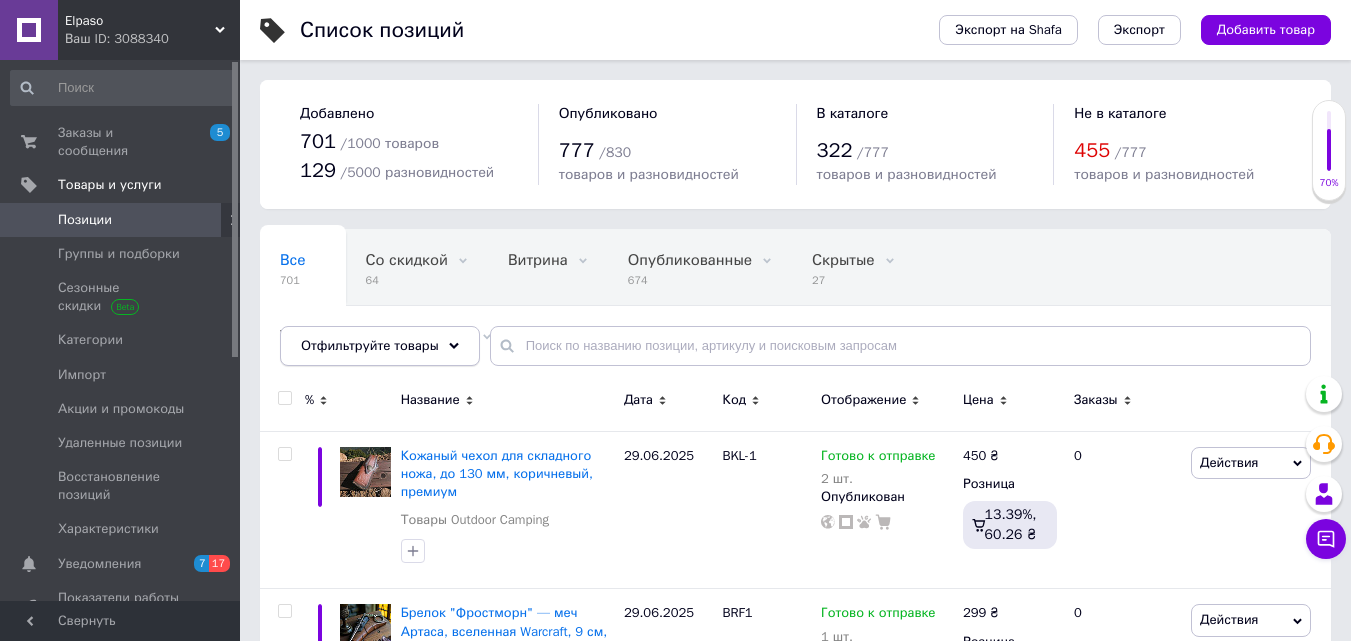 click on "Отфильтруйте товары" at bounding box center [370, 345] 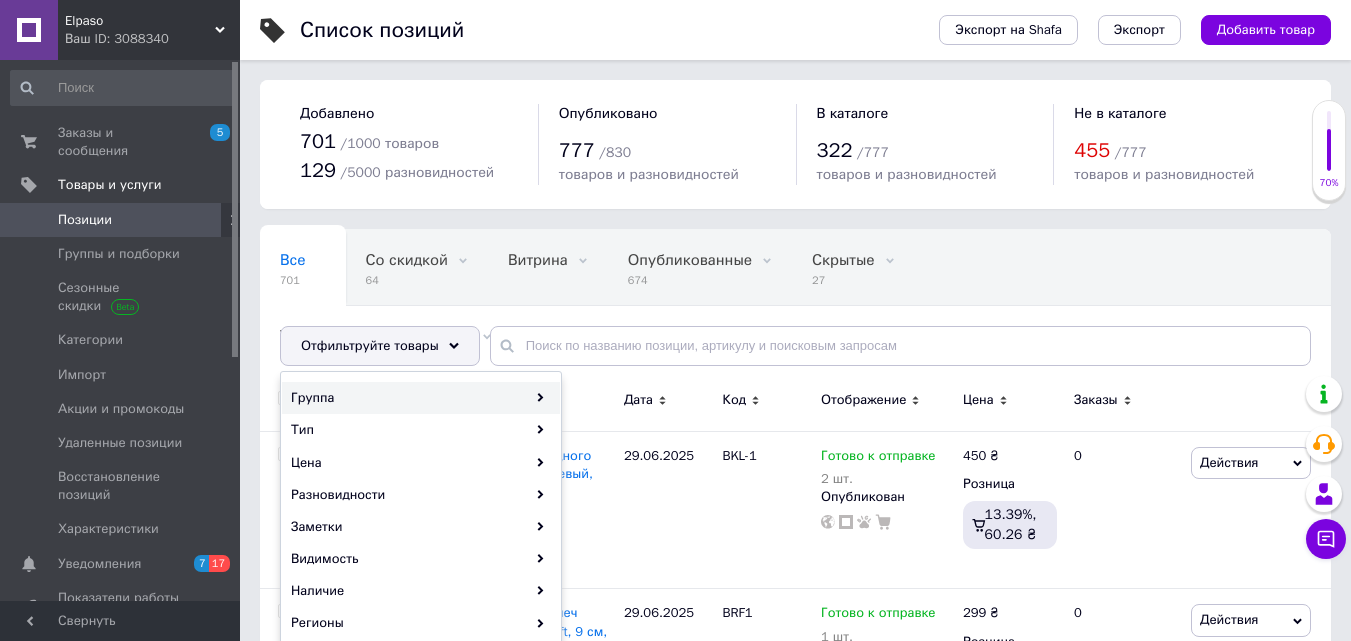 click on "Группа" at bounding box center [421, 398] 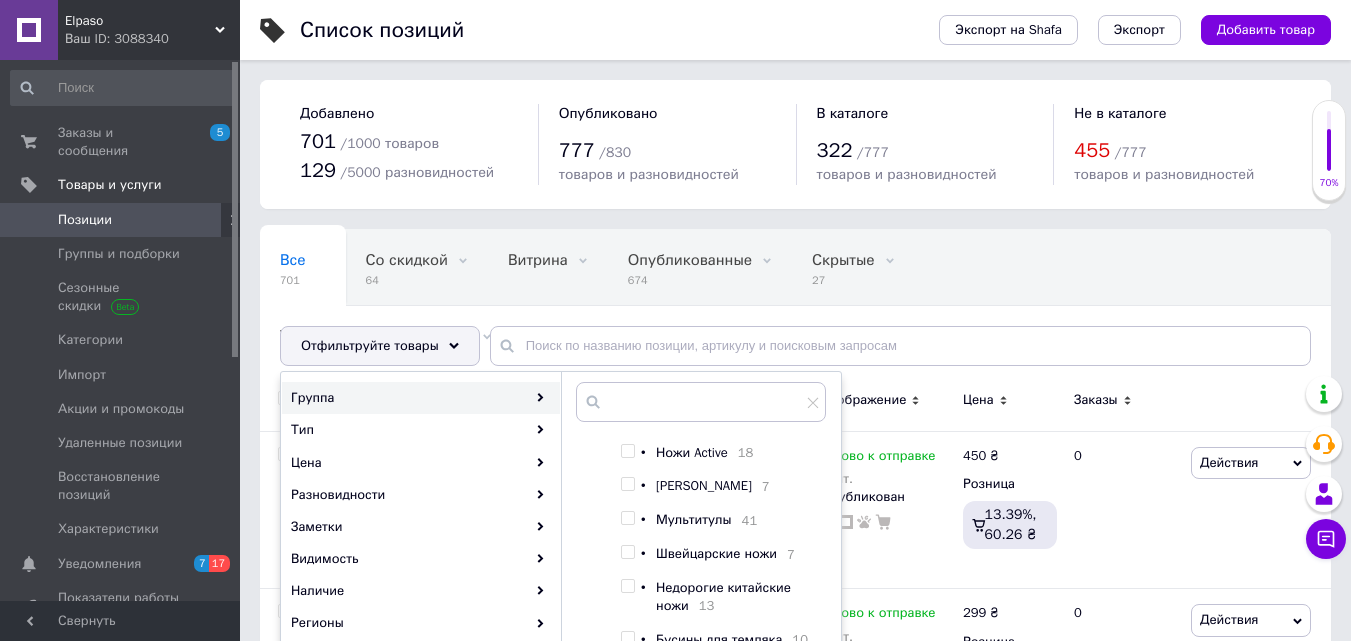 scroll, scrollTop: 542, scrollLeft: 0, axis: vertical 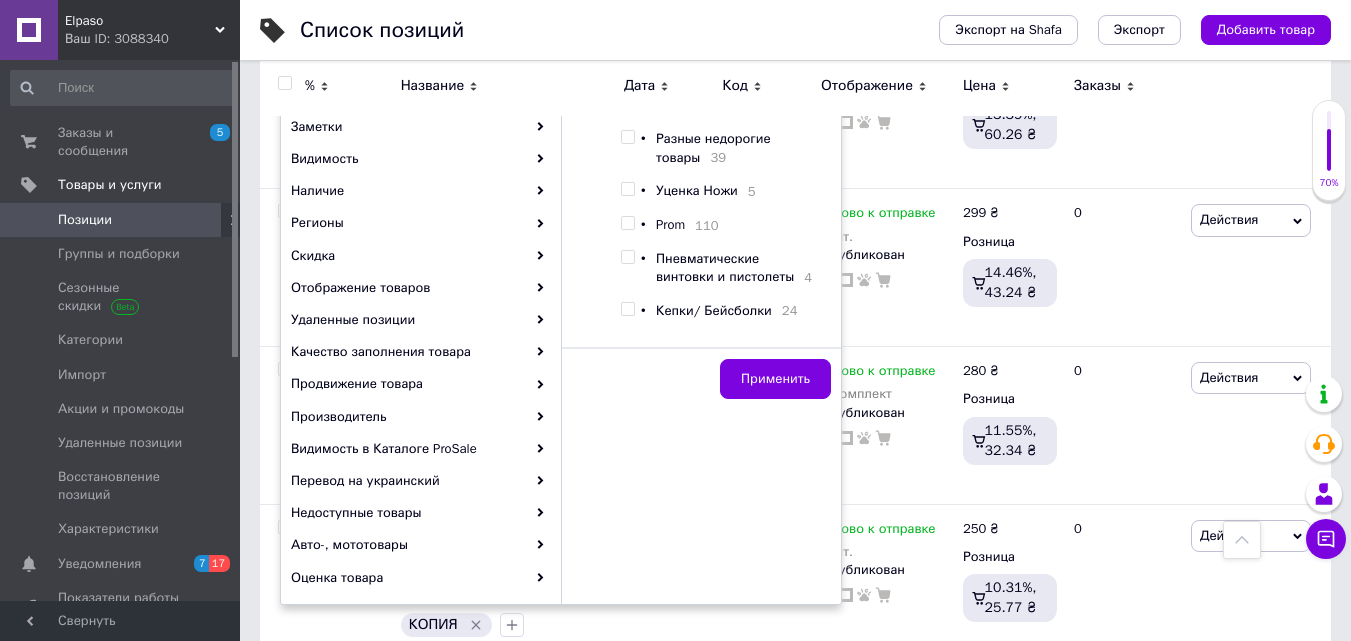 click at bounding box center [627, 223] 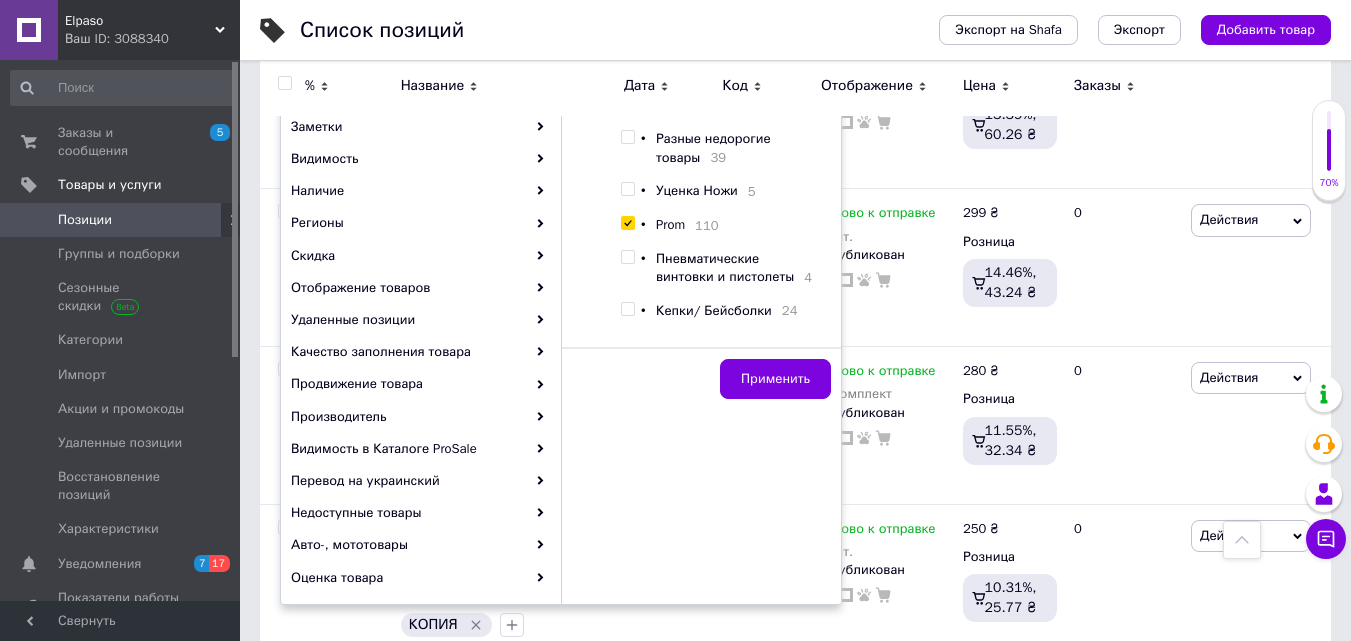 checkbox on "true" 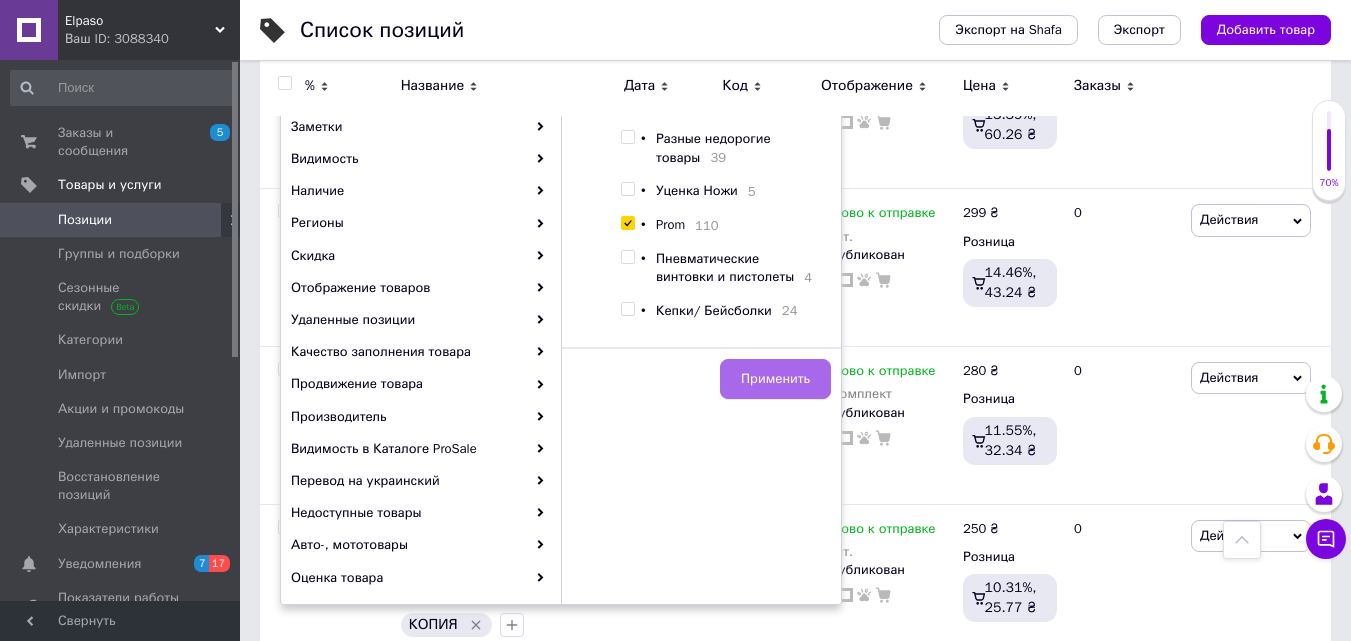 click on "Применить" at bounding box center (775, 379) 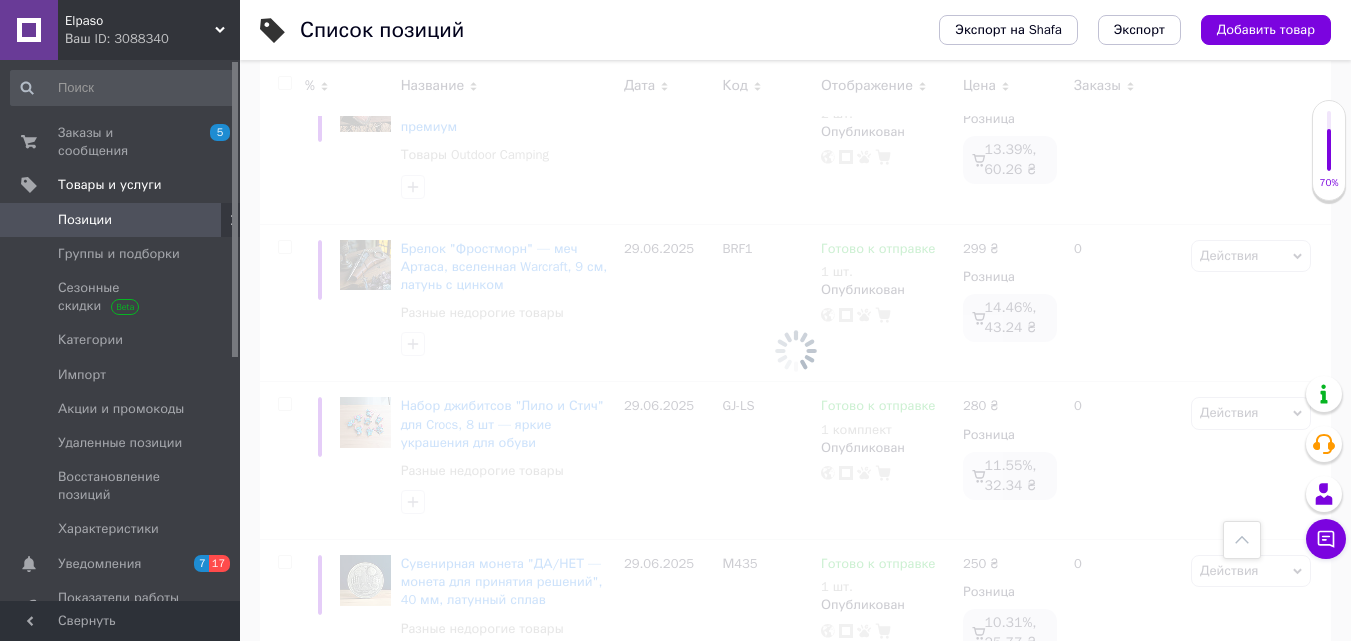 scroll, scrollTop: 435, scrollLeft: 0, axis: vertical 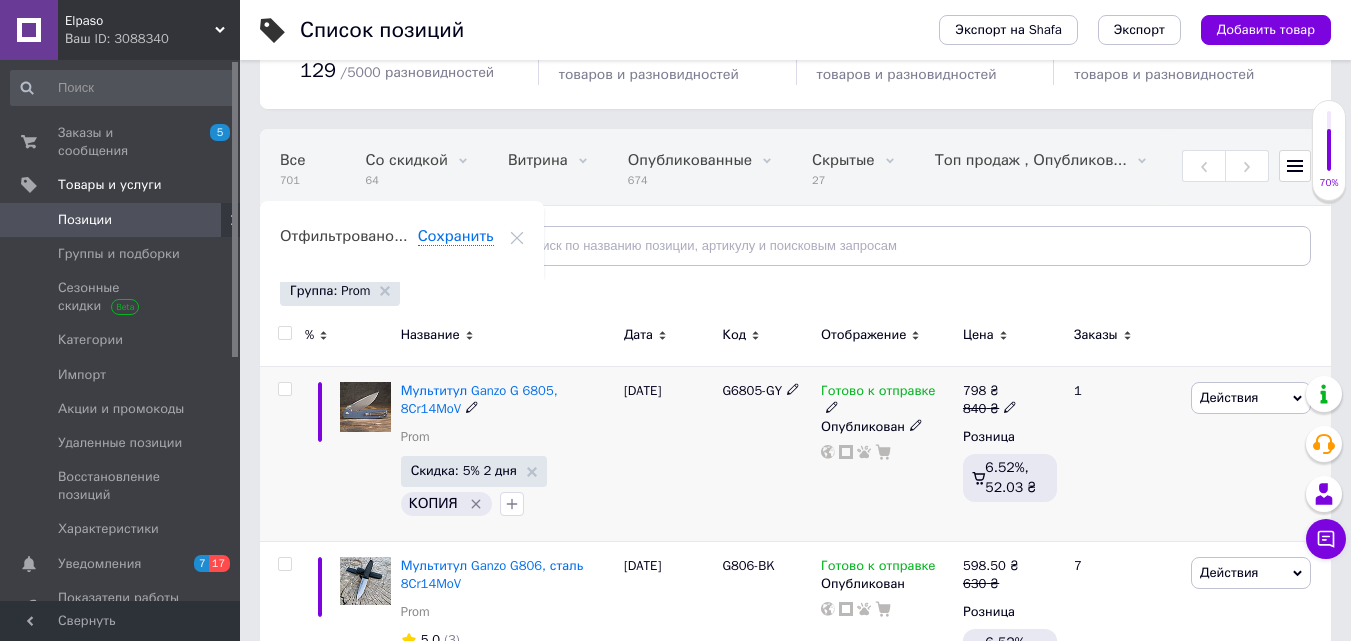 click on "G6805-GY" at bounding box center [752, 390] 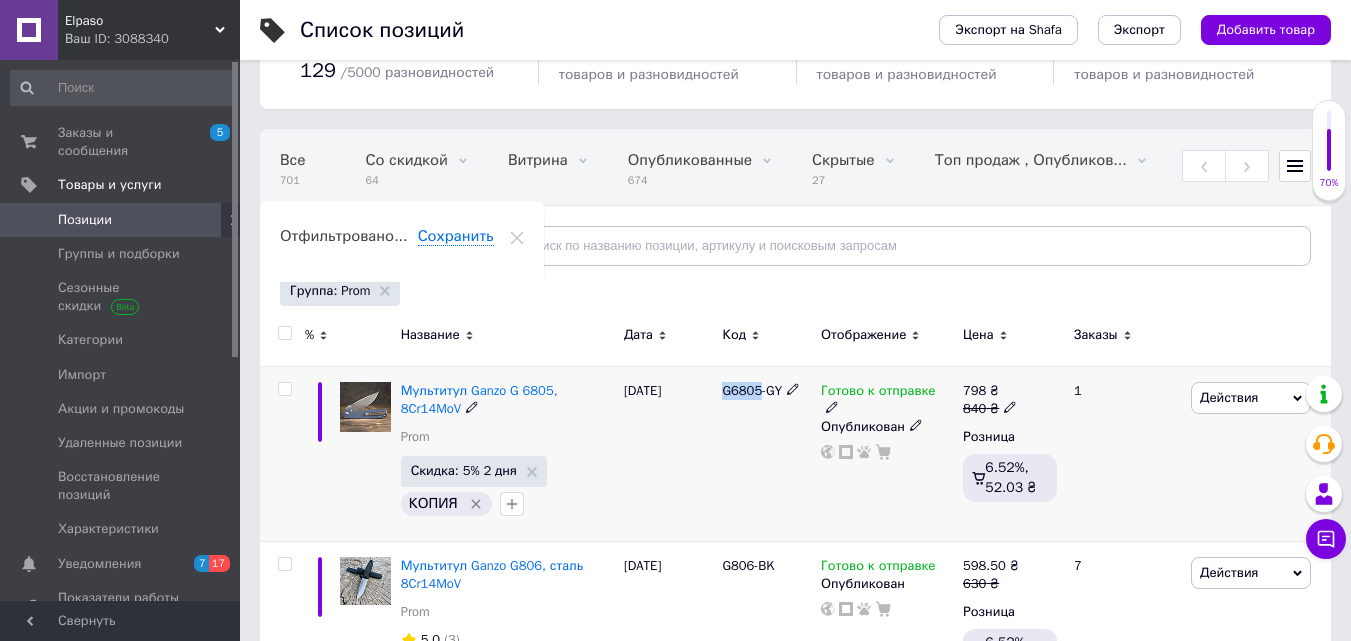 click on "G6805-GY" at bounding box center [752, 390] 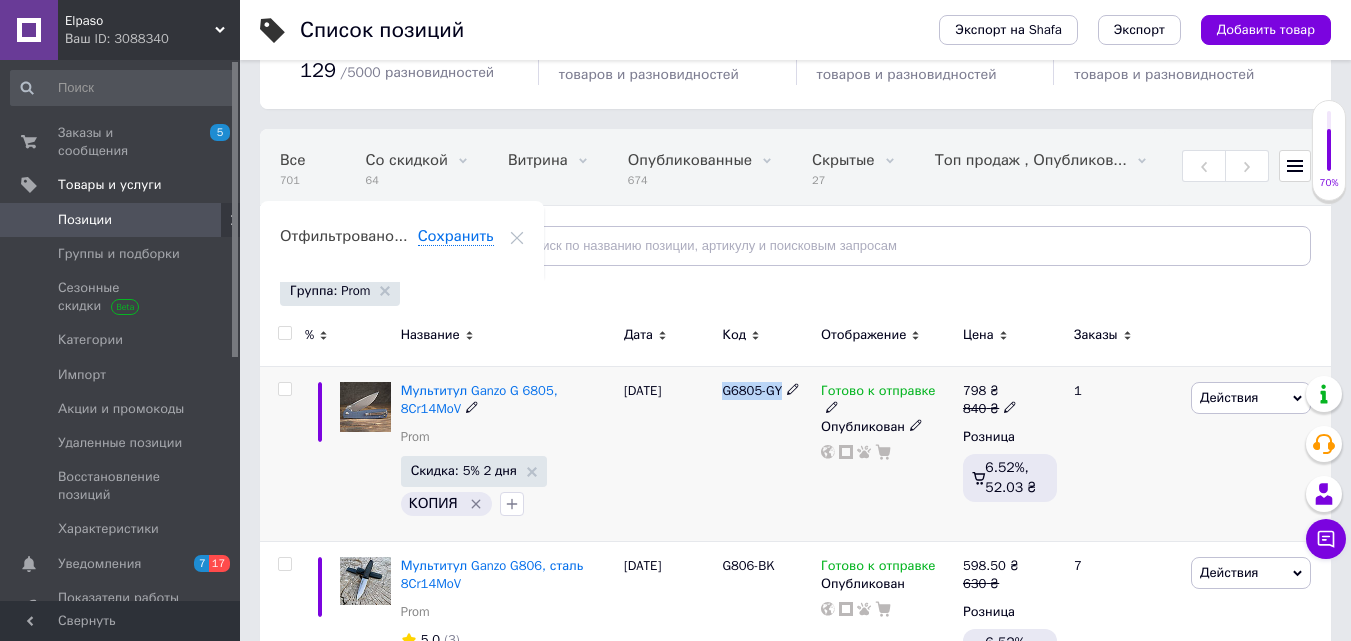 click on "G6805-GY" at bounding box center [752, 390] 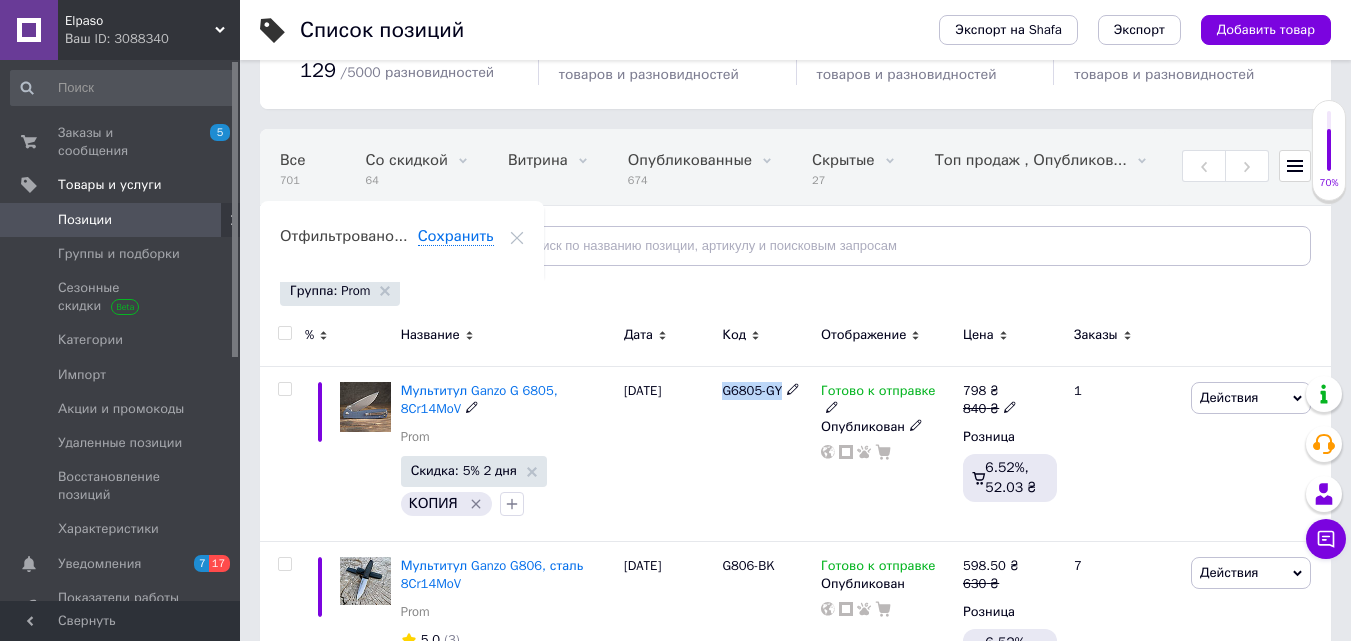 copy on "G6805-GY" 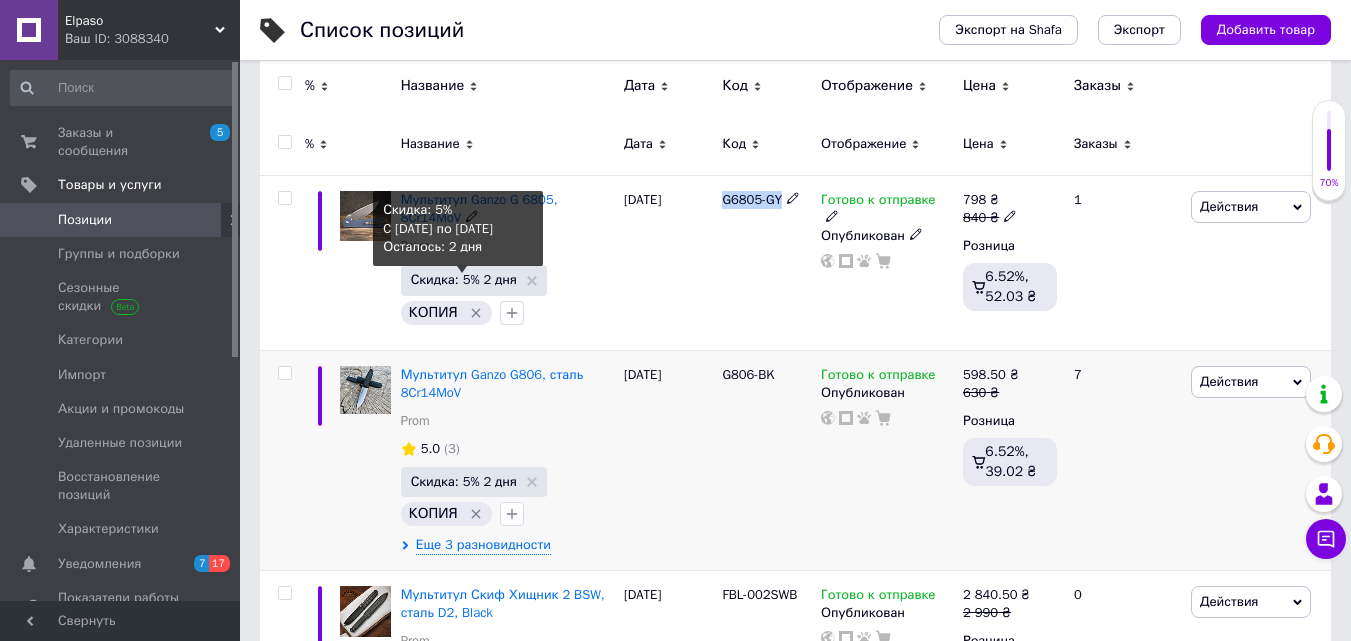 scroll, scrollTop: 300, scrollLeft: 0, axis: vertical 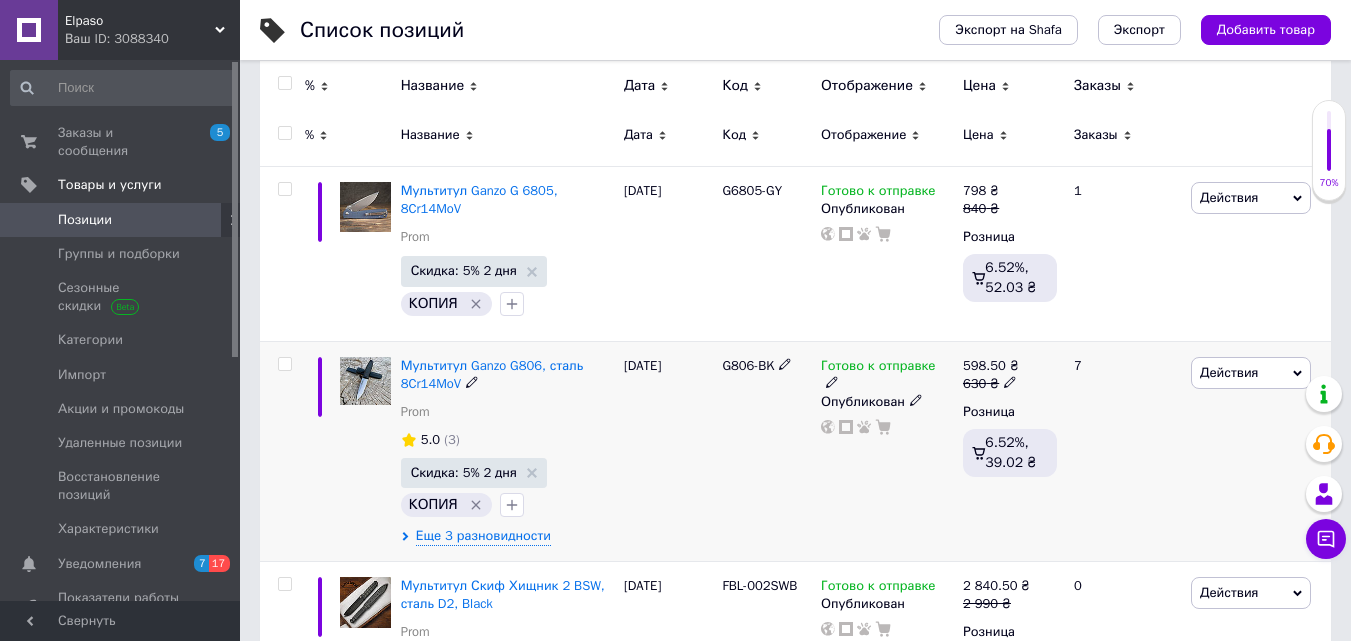 click on "G806-BK" at bounding box center [748, 365] 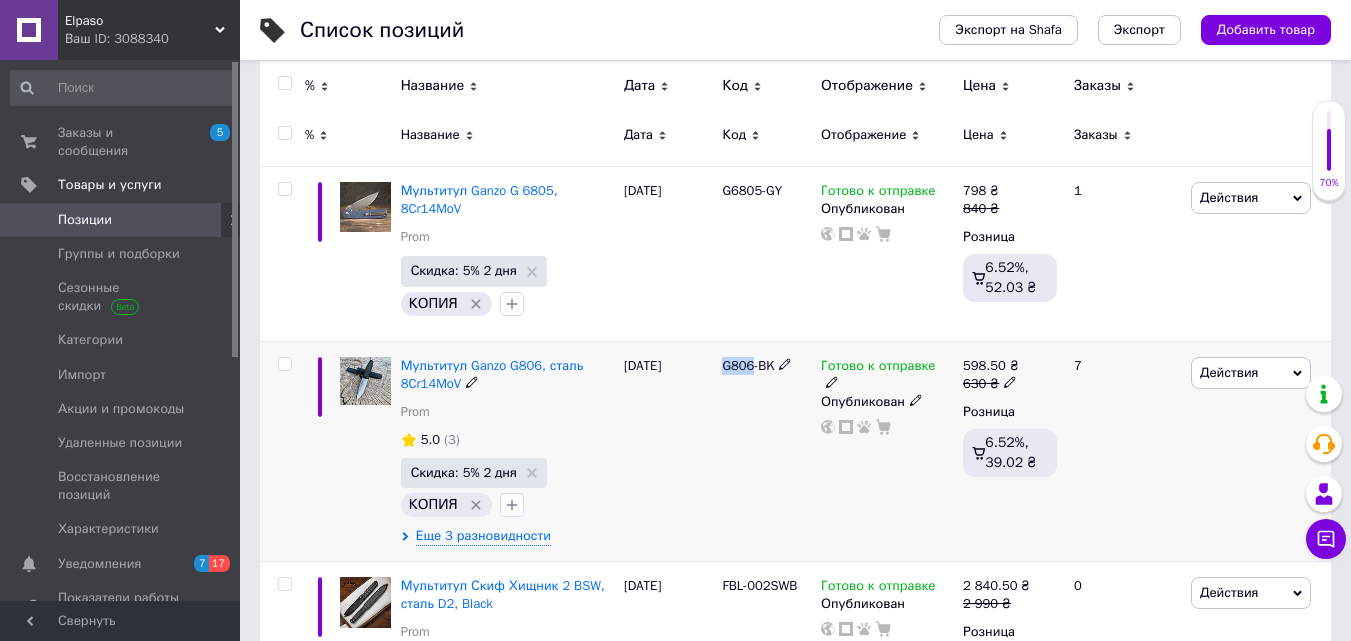 click on "G806-BK" at bounding box center (748, 365) 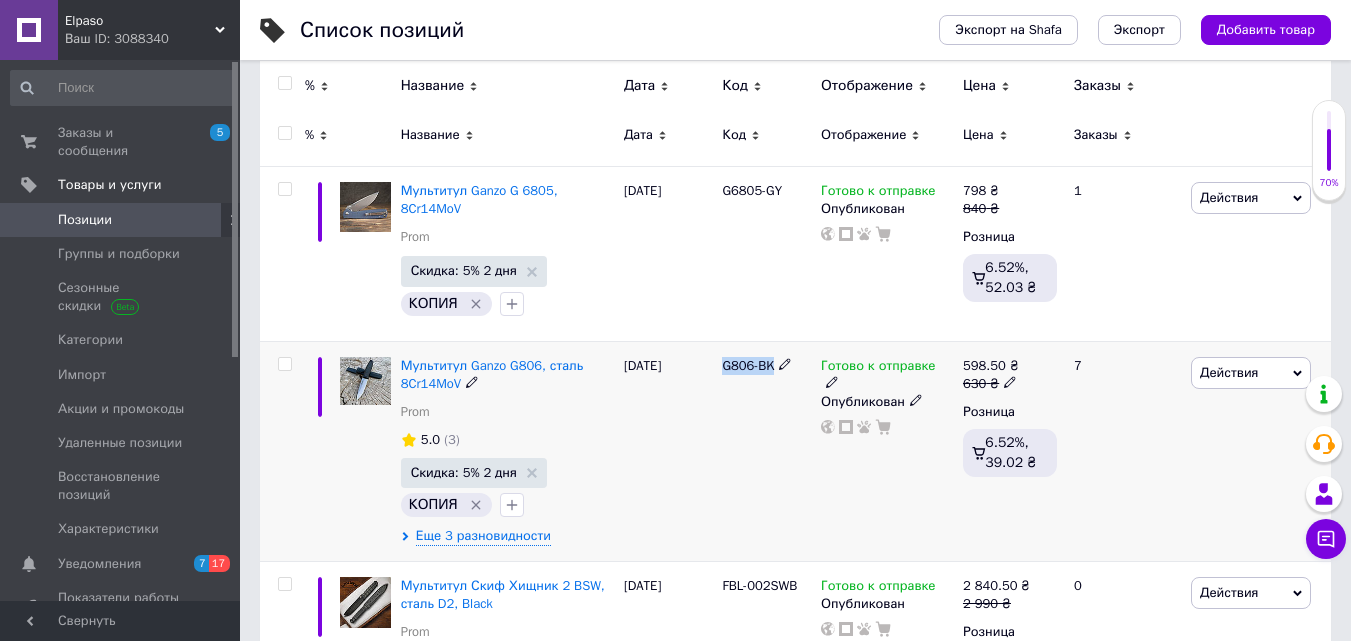 click on "G806-BK" at bounding box center [748, 365] 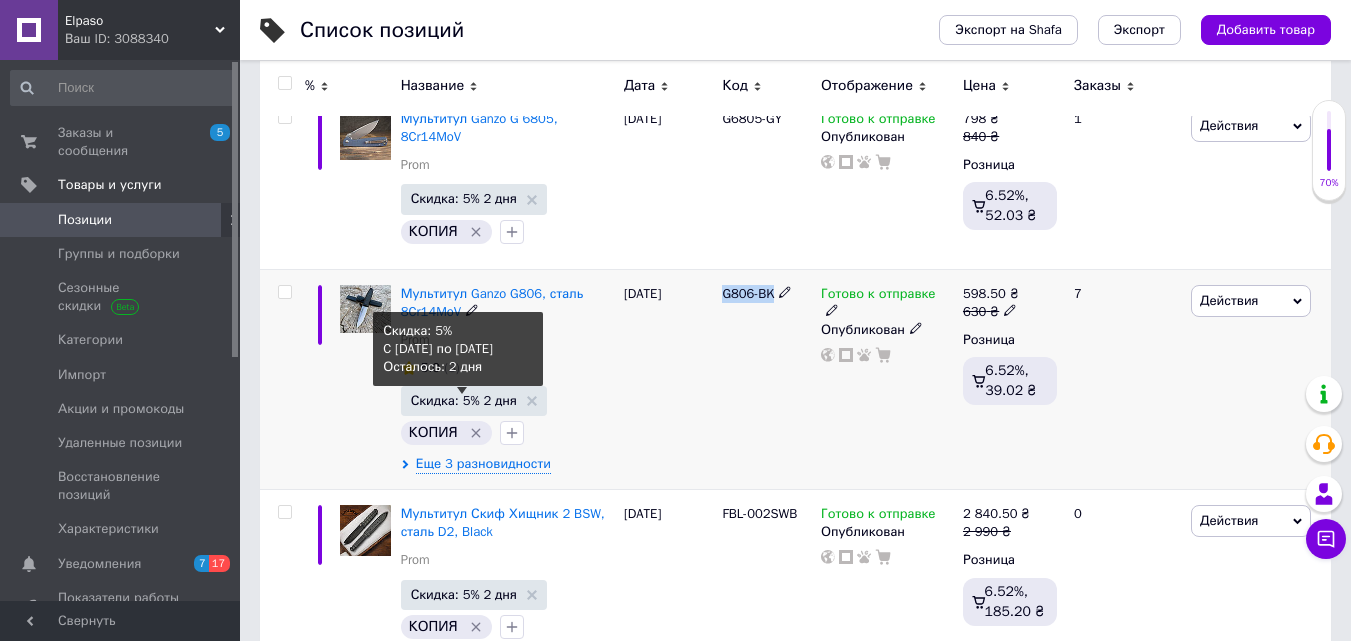 scroll, scrollTop: 400, scrollLeft: 0, axis: vertical 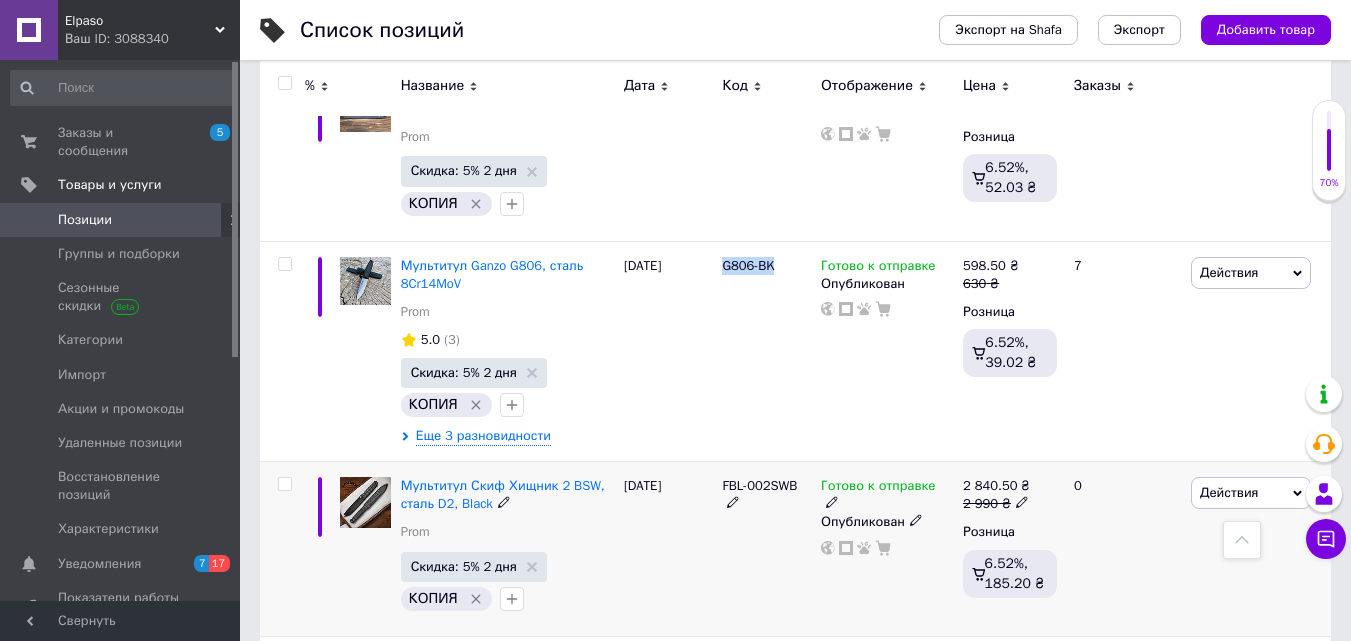click on "FBL-002SWB" at bounding box center [759, 485] 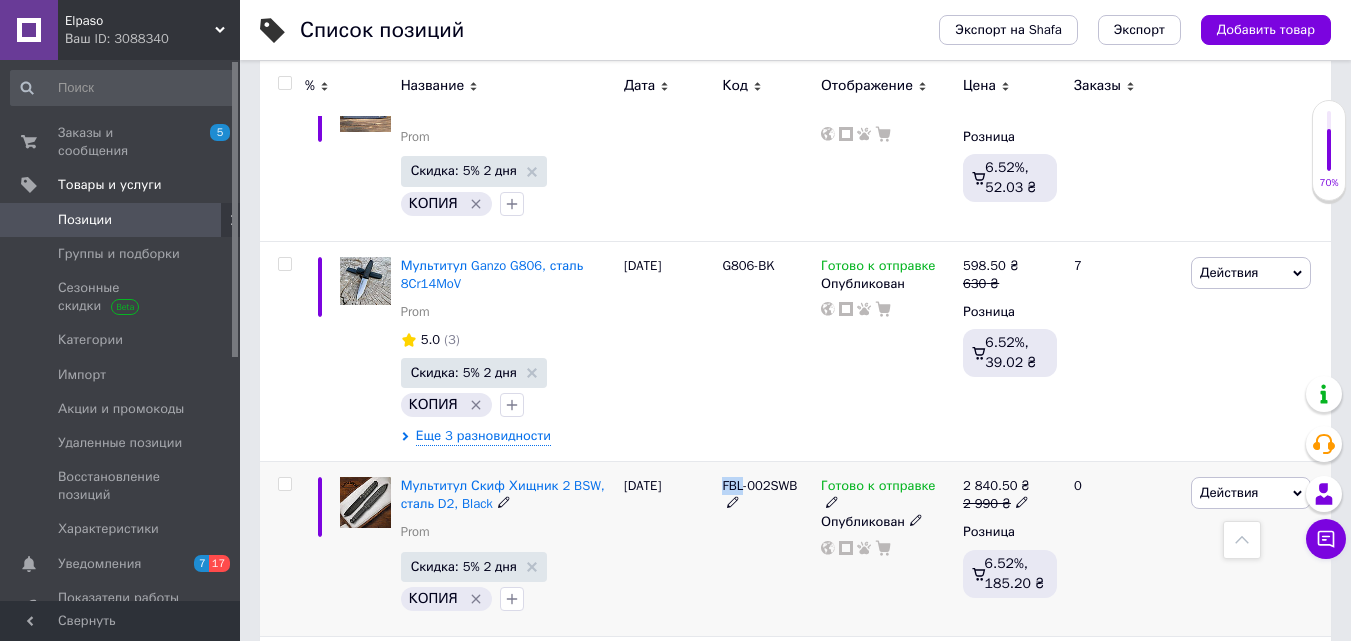 click on "FBL-002SWB" at bounding box center (759, 485) 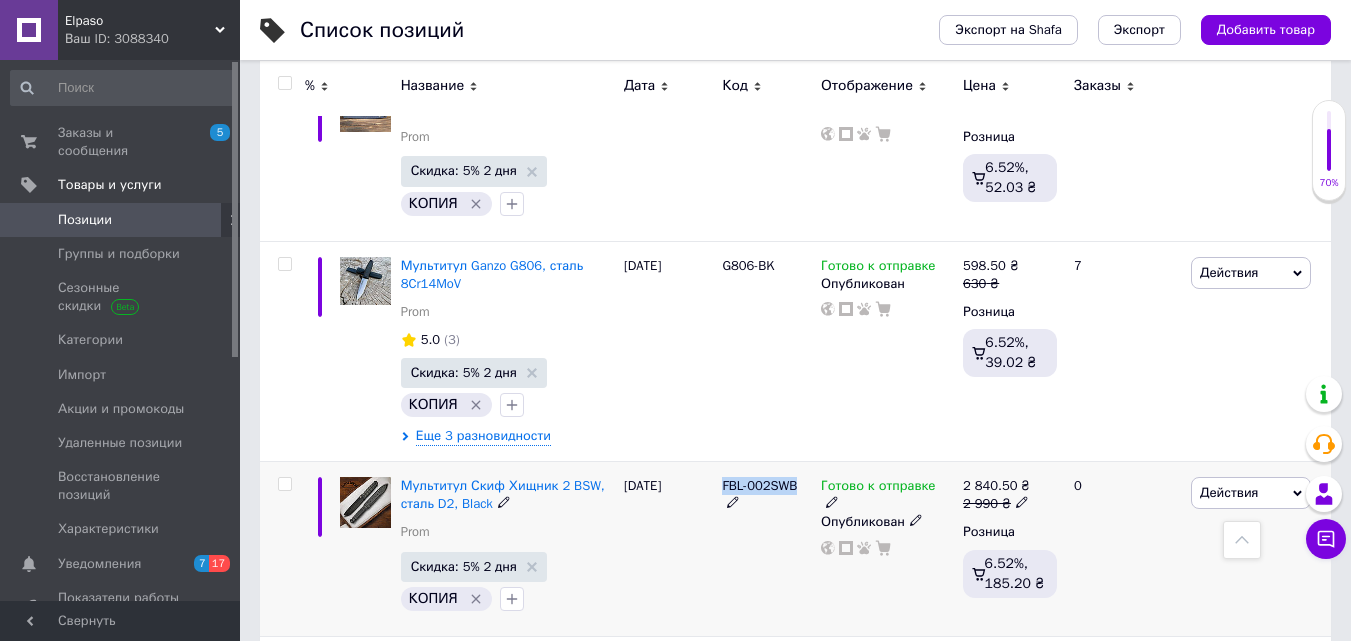 click on "FBL-002SWB" at bounding box center (759, 485) 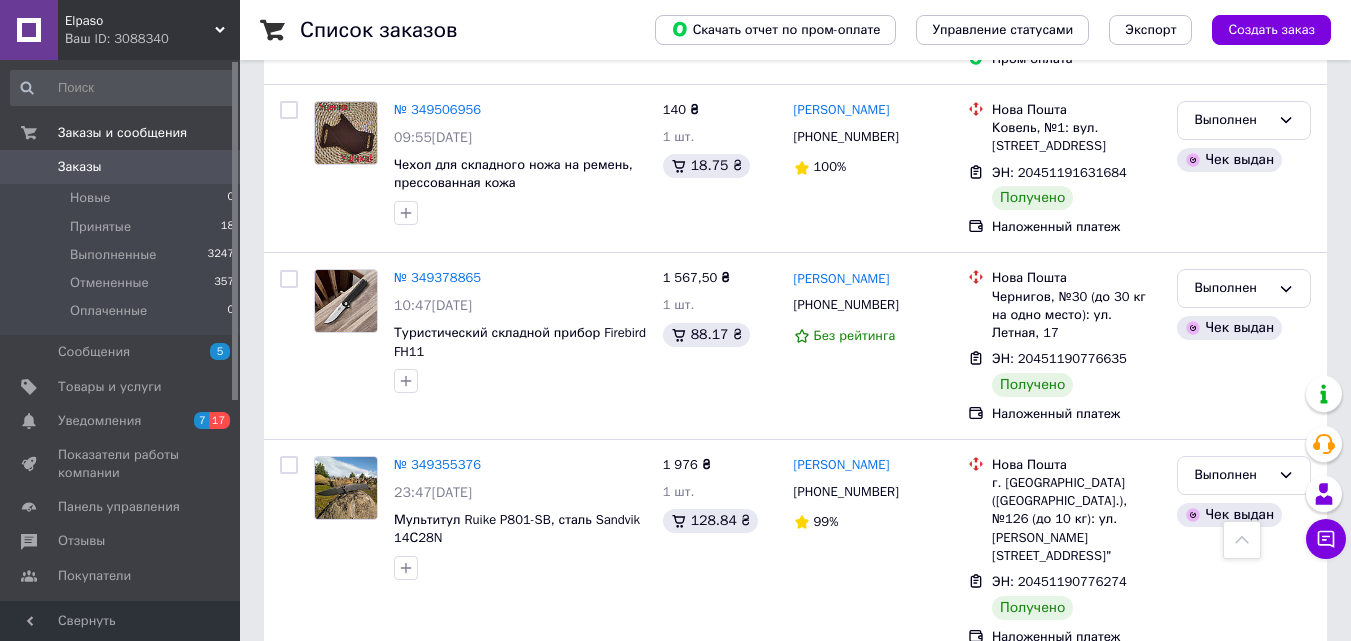 scroll, scrollTop: 7800, scrollLeft: 0, axis: vertical 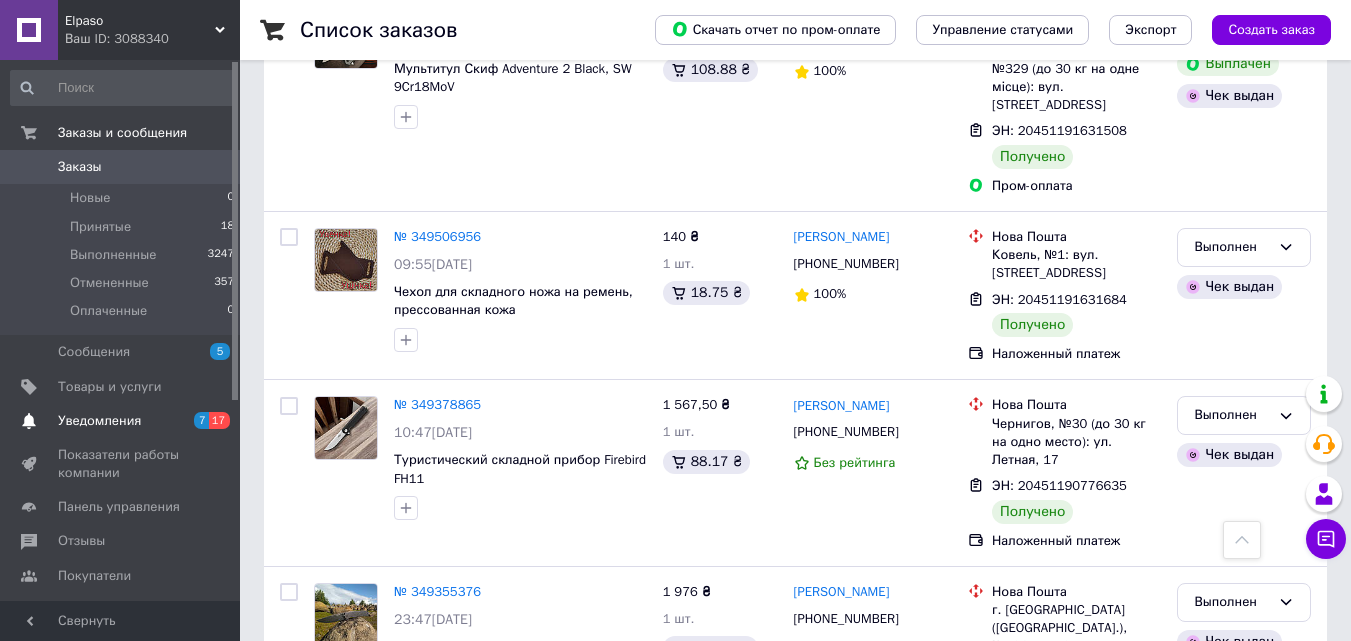 click on "Уведомления" at bounding box center [121, 421] 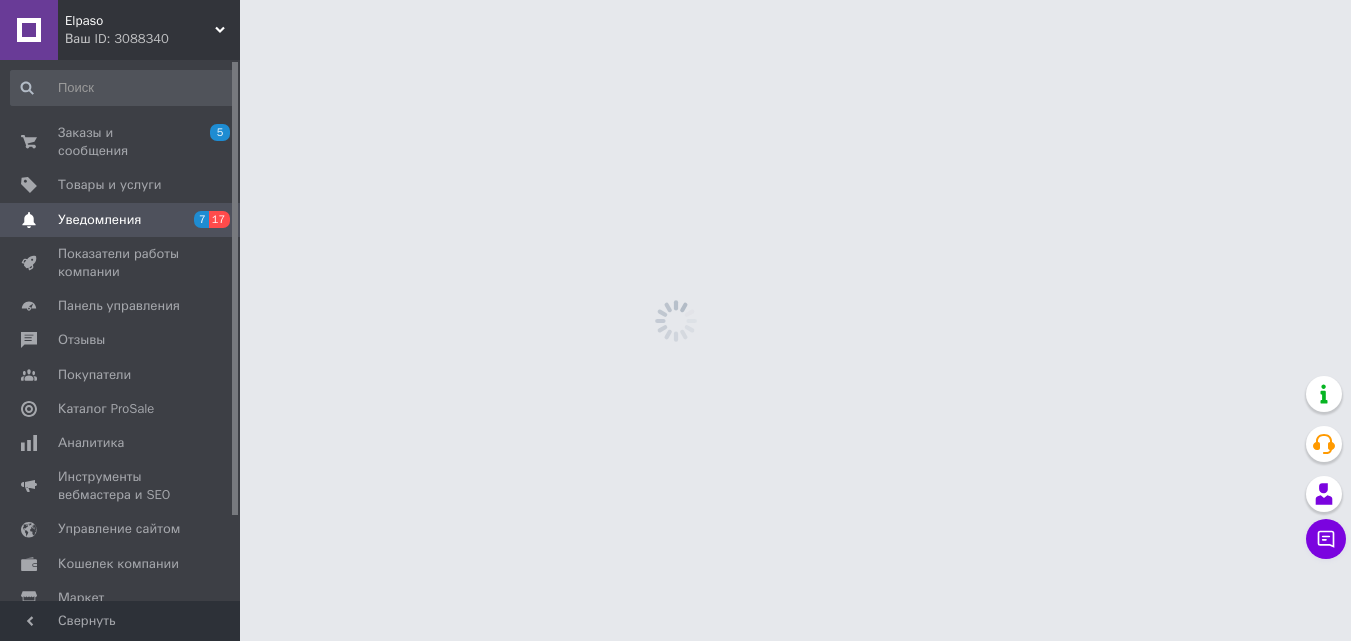 scroll, scrollTop: 0, scrollLeft: 0, axis: both 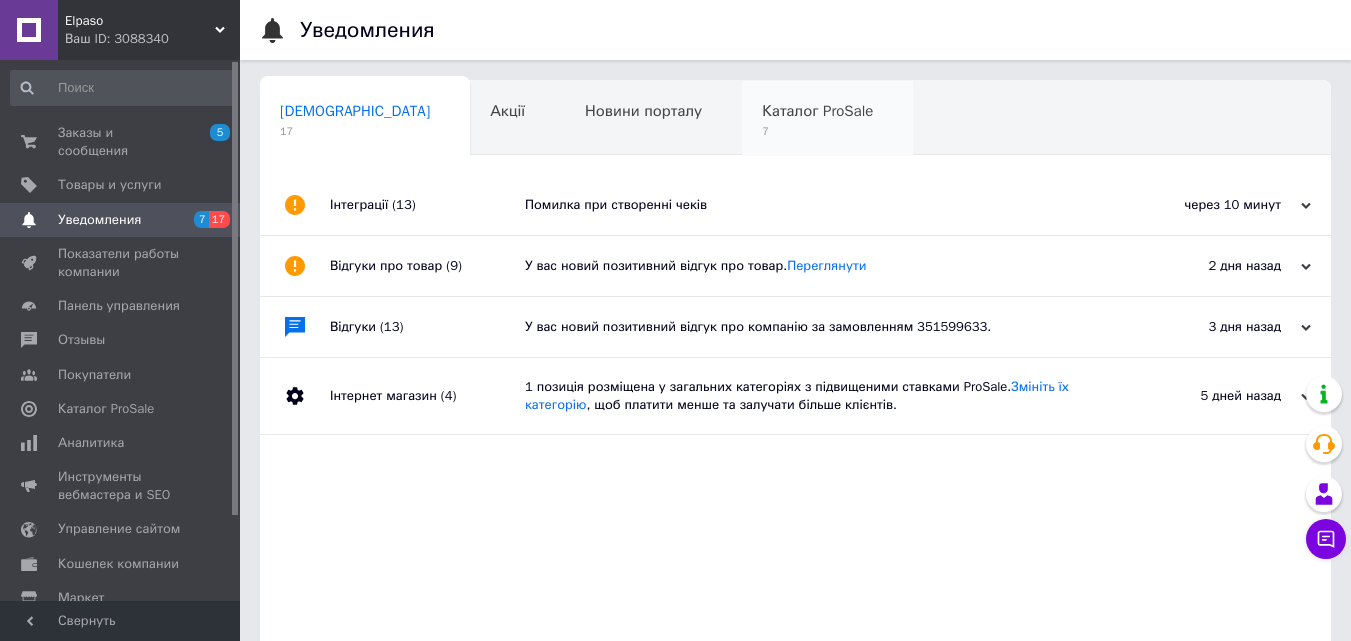 click on "7" at bounding box center (817, 131) 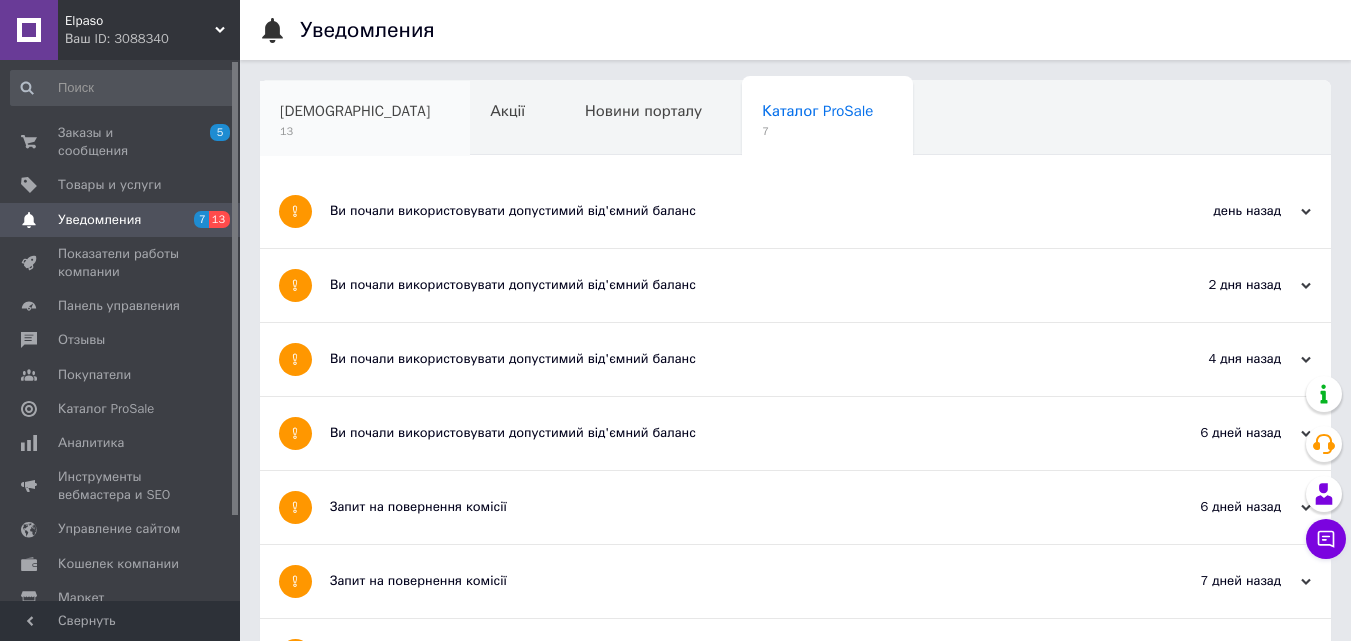 click on "Сповіщення 13" at bounding box center [365, 119] 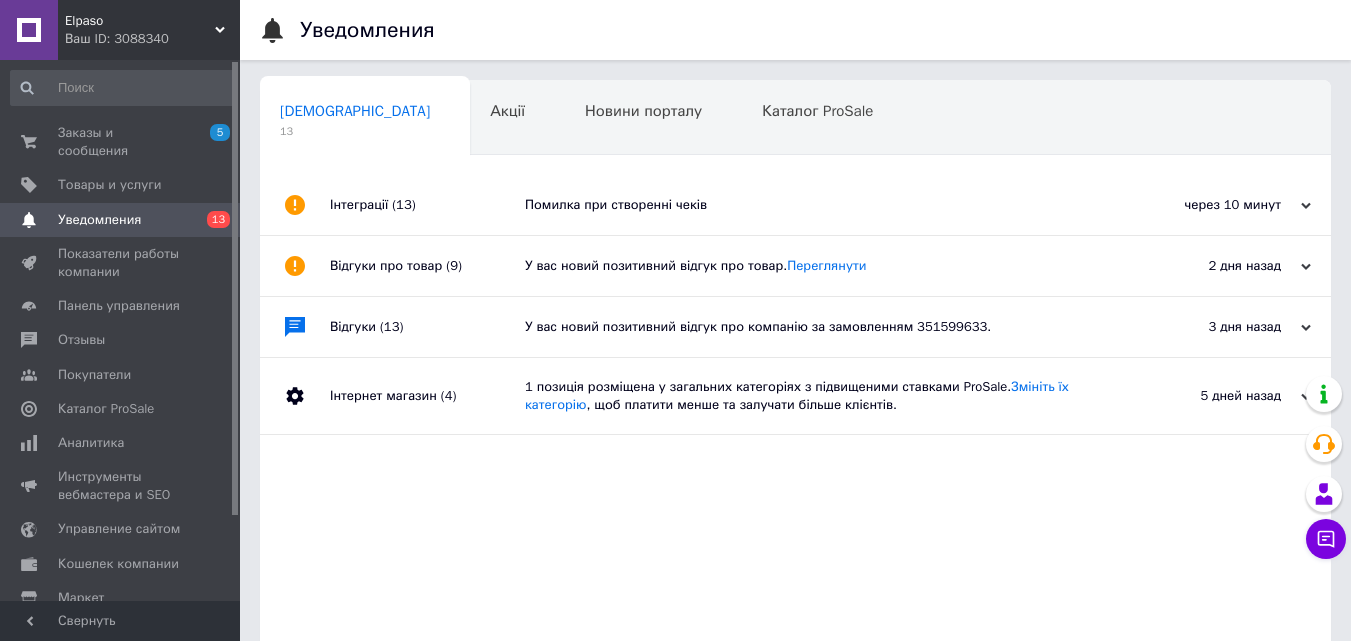 click on "Помилка при створенні чеків" at bounding box center [818, 205] 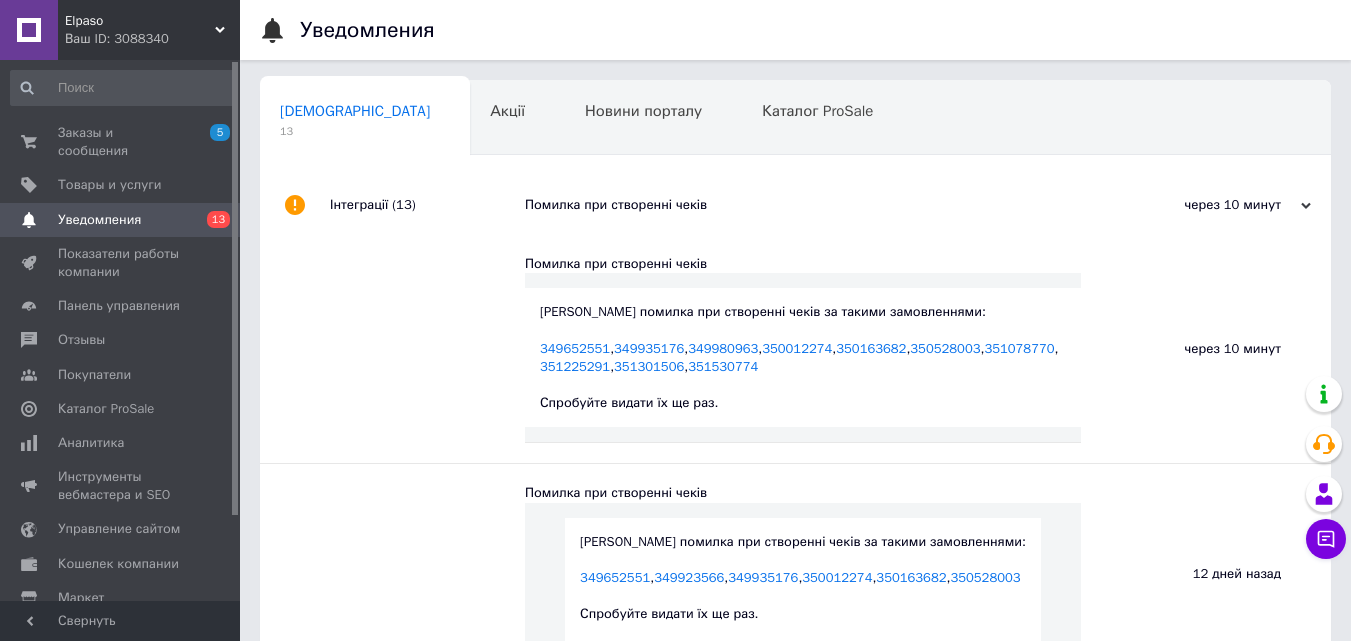 click on "Помилка при створенні чеків" at bounding box center (818, 205) 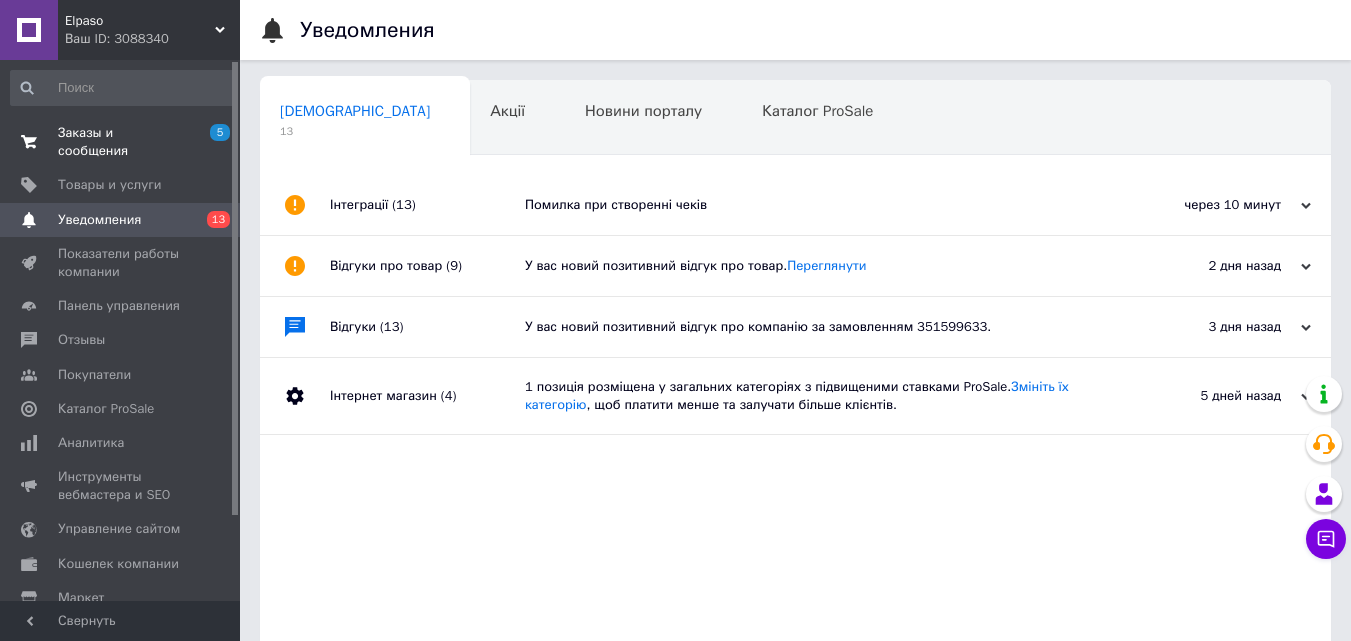 click on "Заказы и сообщения" at bounding box center (121, 142) 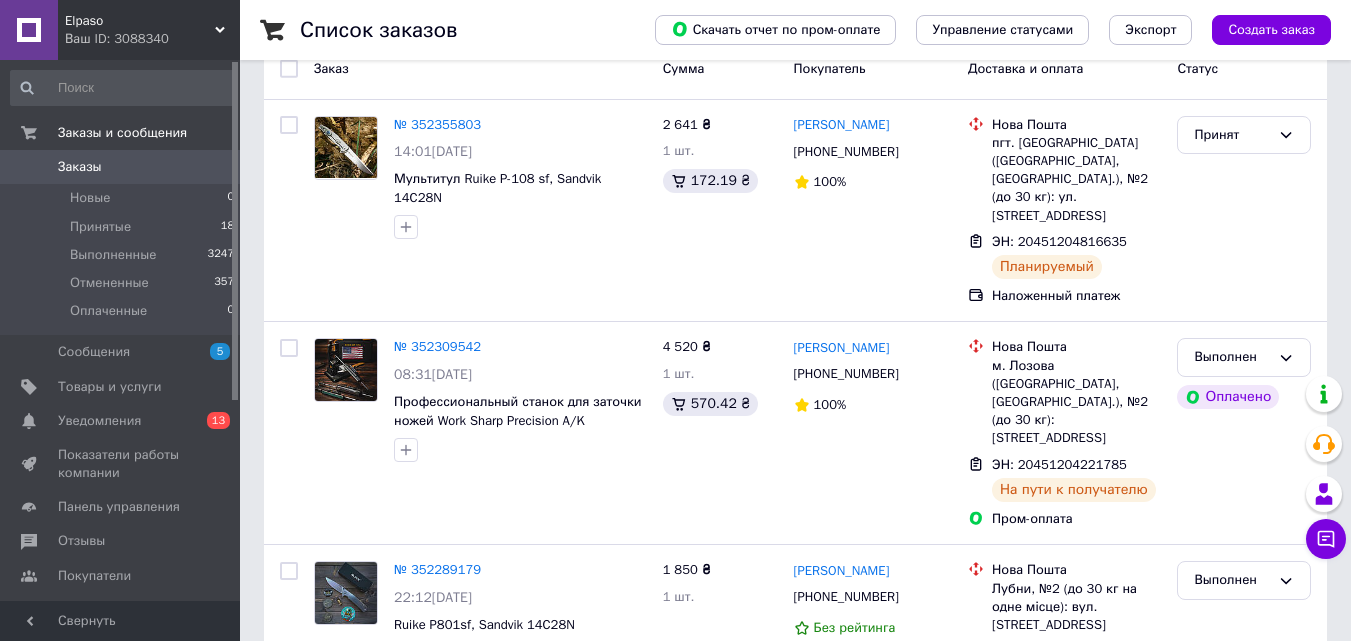 scroll, scrollTop: 0, scrollLeft: 0, axis: both 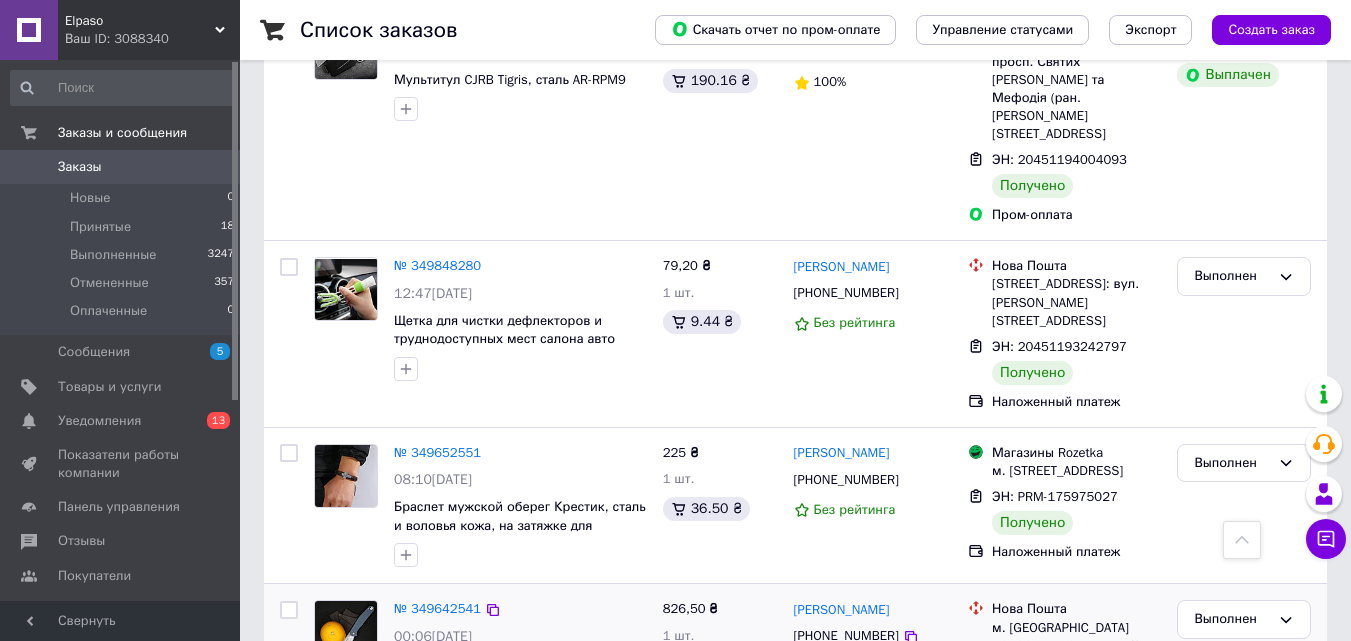click at bounding box center (289, 610) 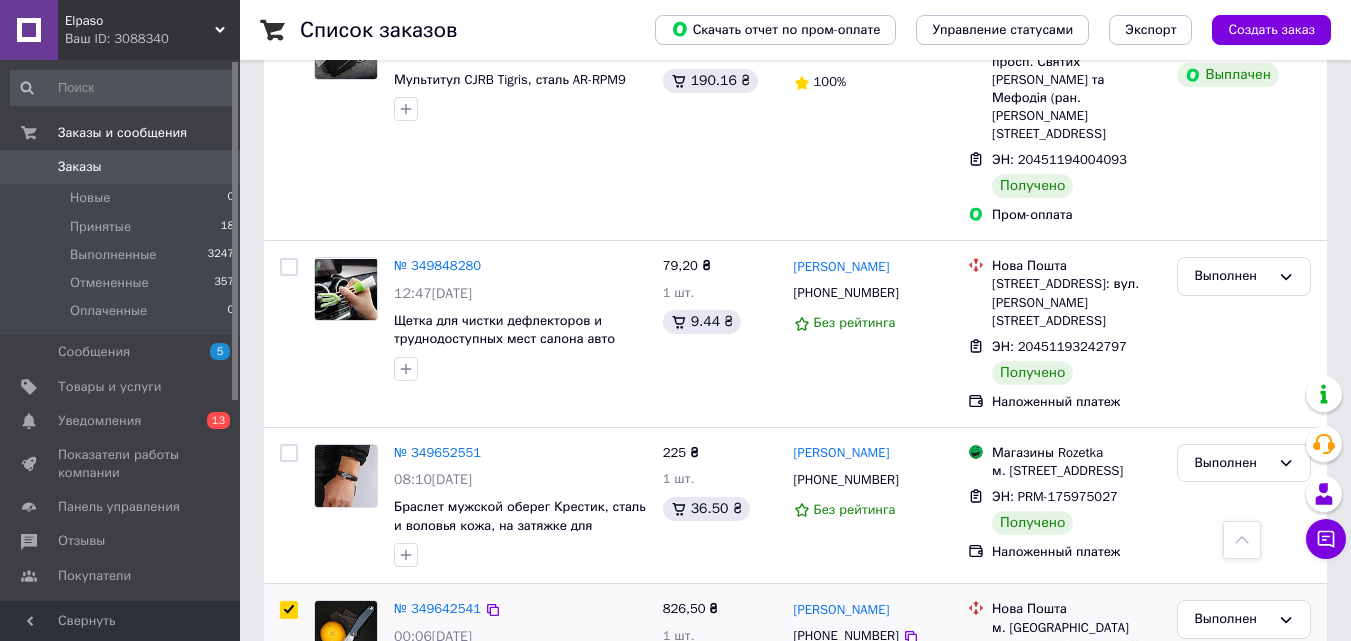 checkbox on "true" 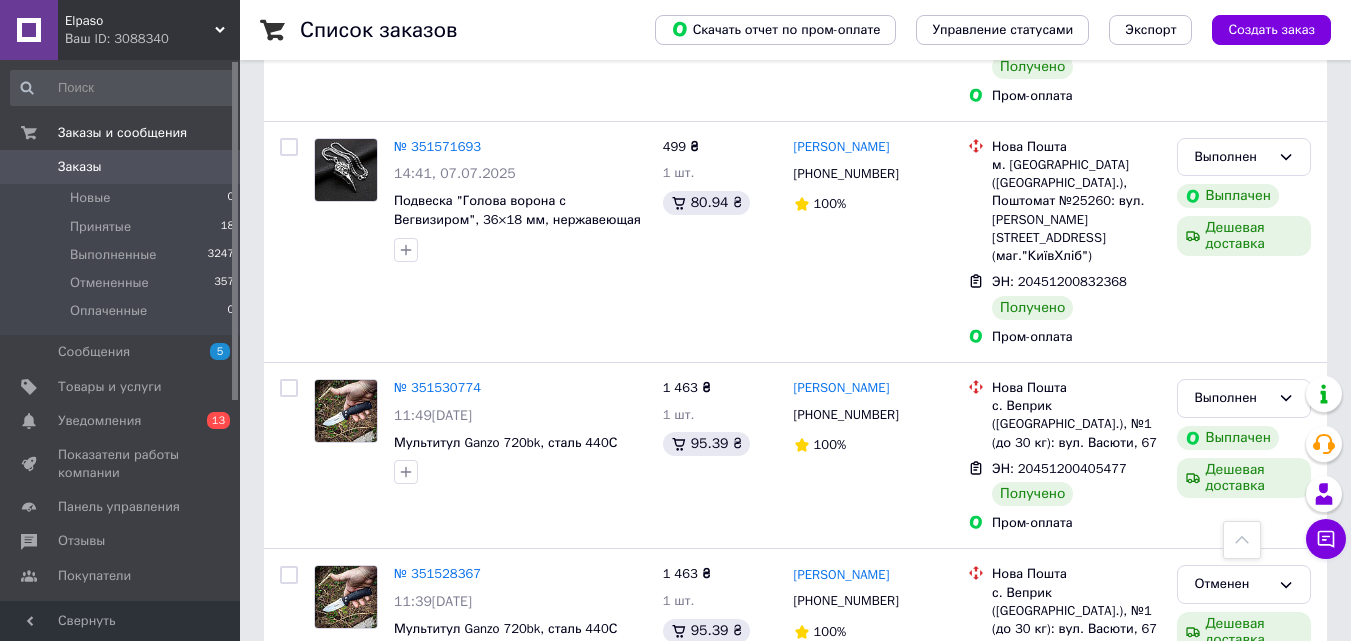 scroll, scrollTop: 2200, scrollLeft: 0, axis: vertical 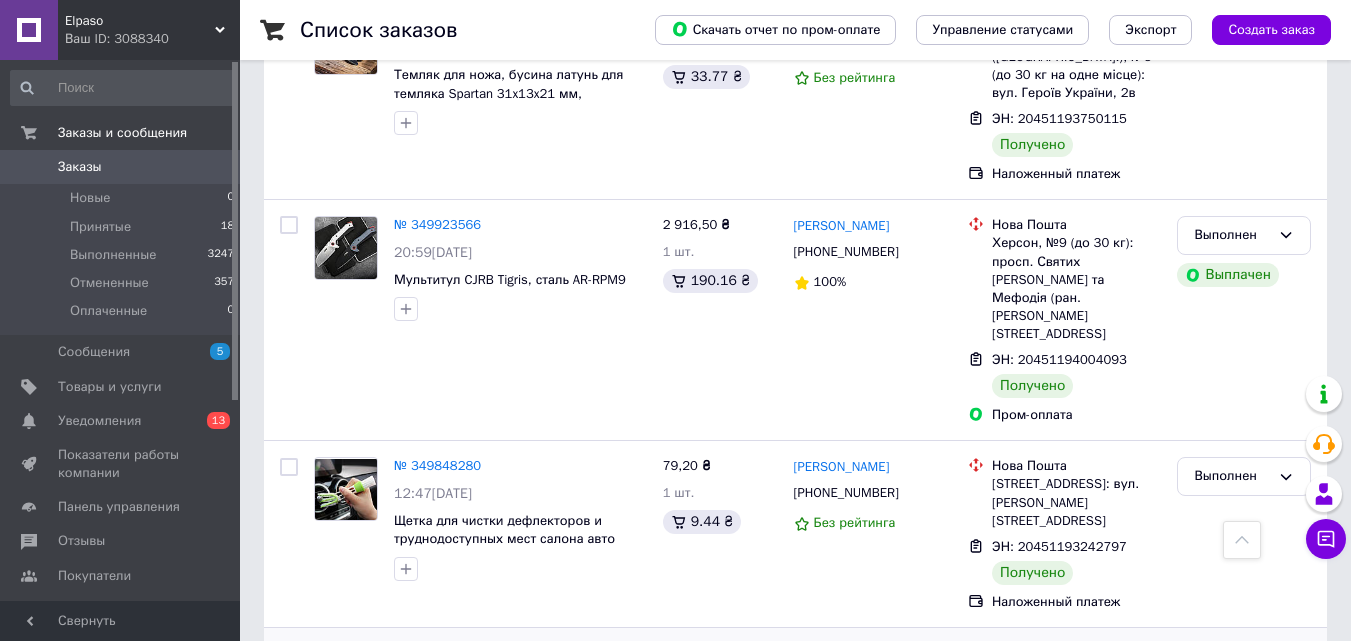 click at bounding box center [289, 653] 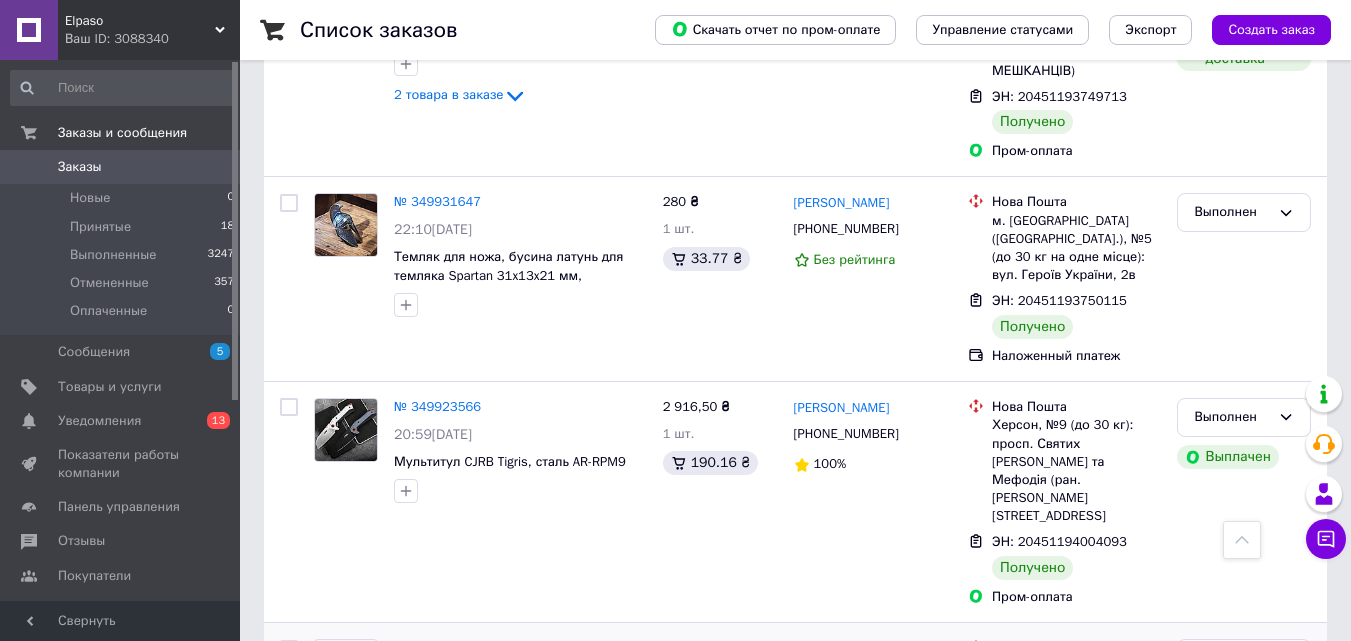 scroll, scrollTop: 6600, scrollLeft: 0, axis: vertical 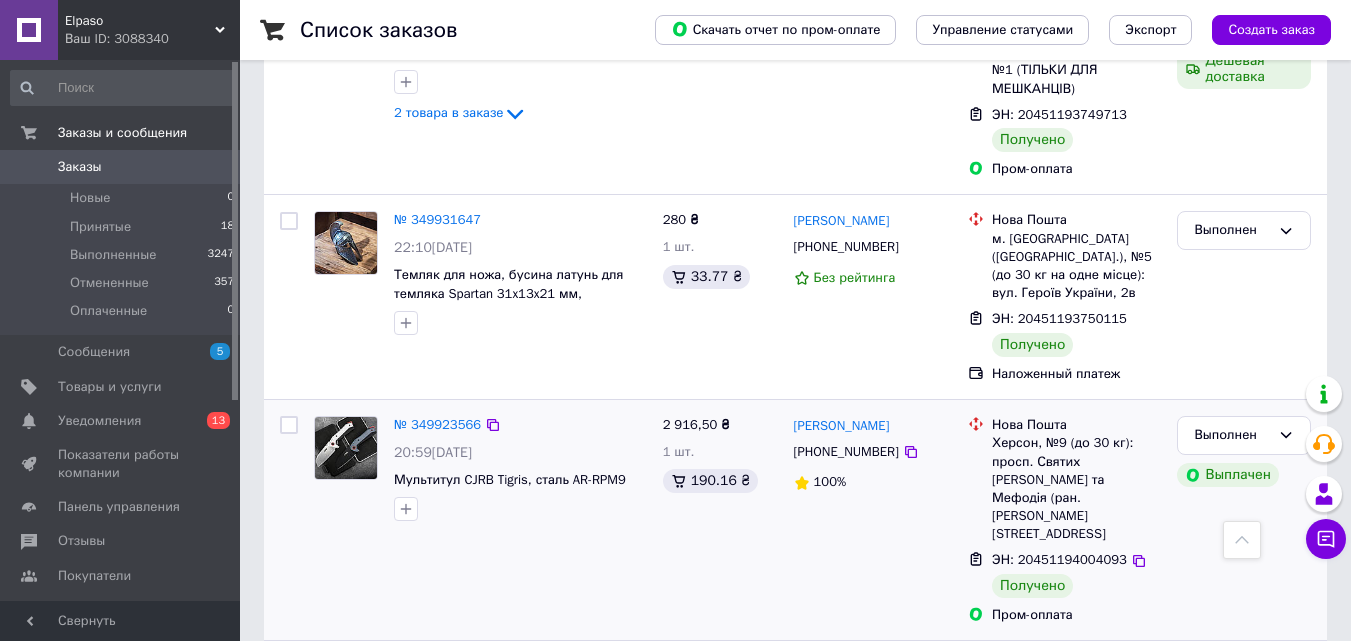 click at bounding box center [289, 425] 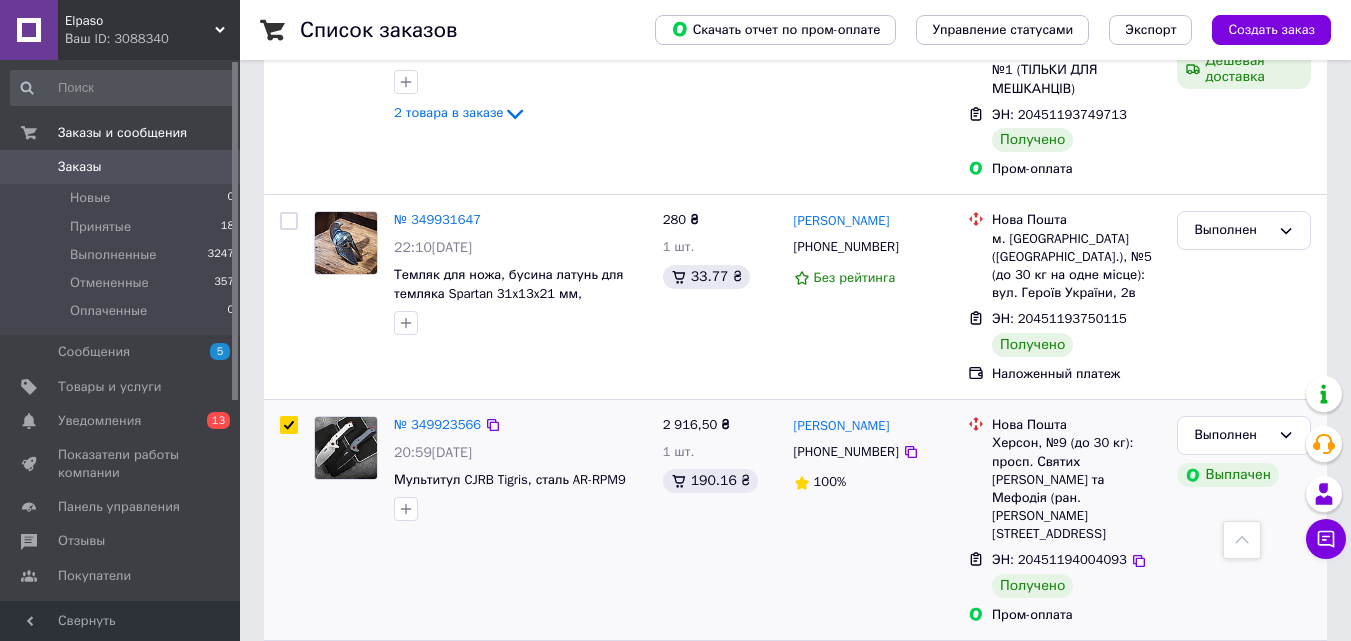 checkbox on "true" 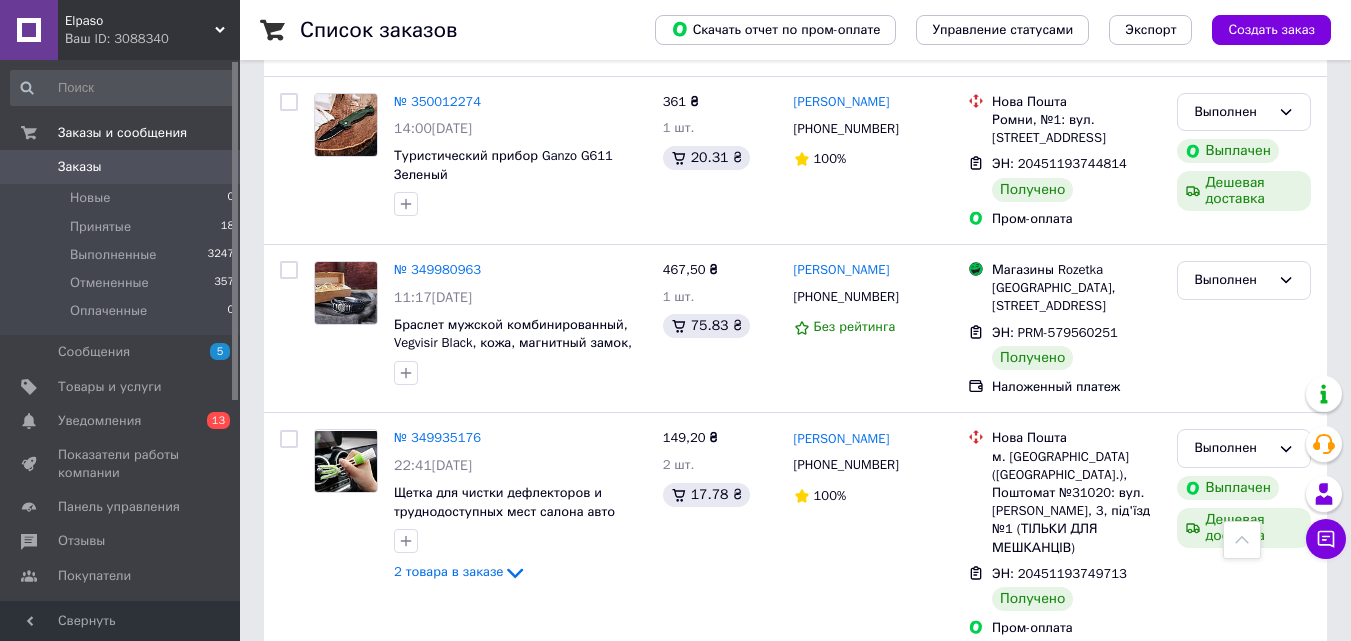 scroll, scrollTop: 6100, scrollLeft: 0, axis: vertical 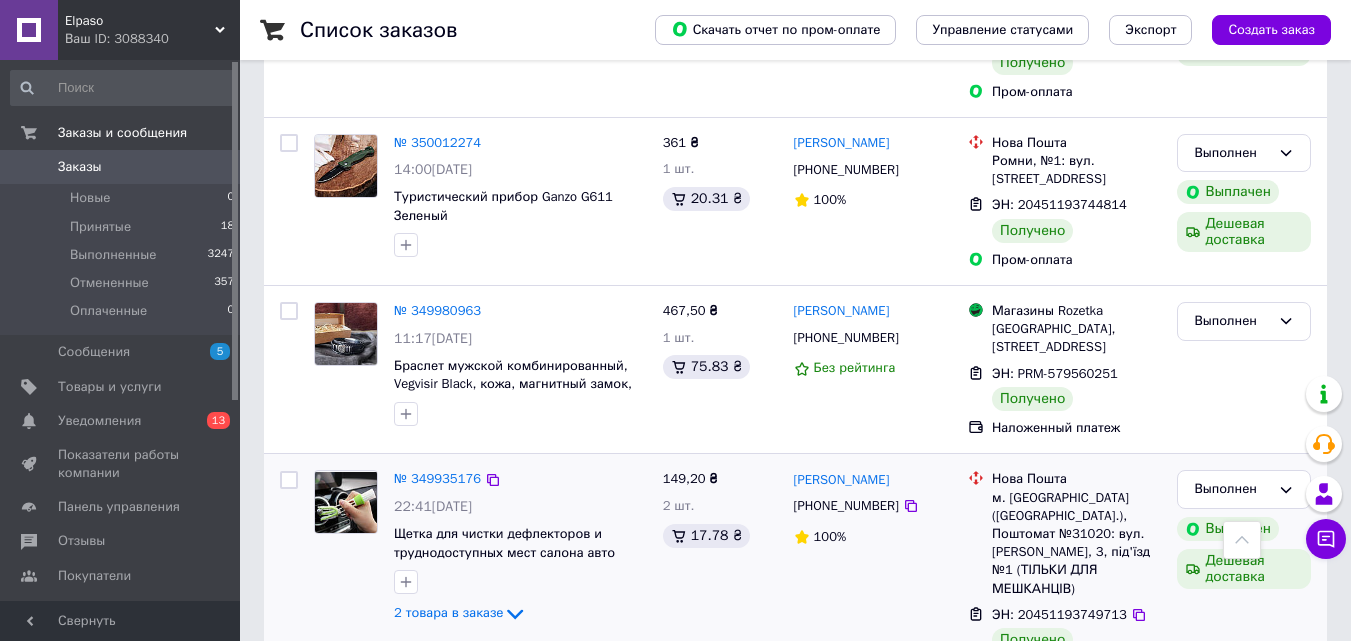click at bounding box center [289, 480] 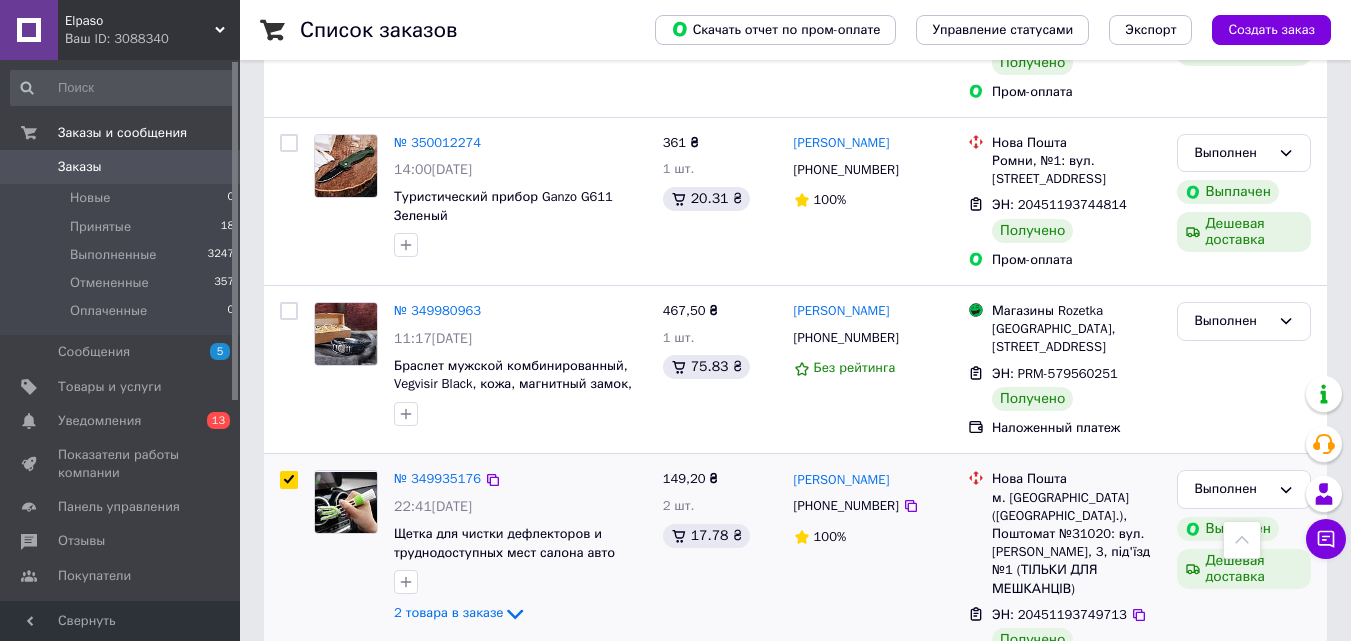 checkbox on "true" 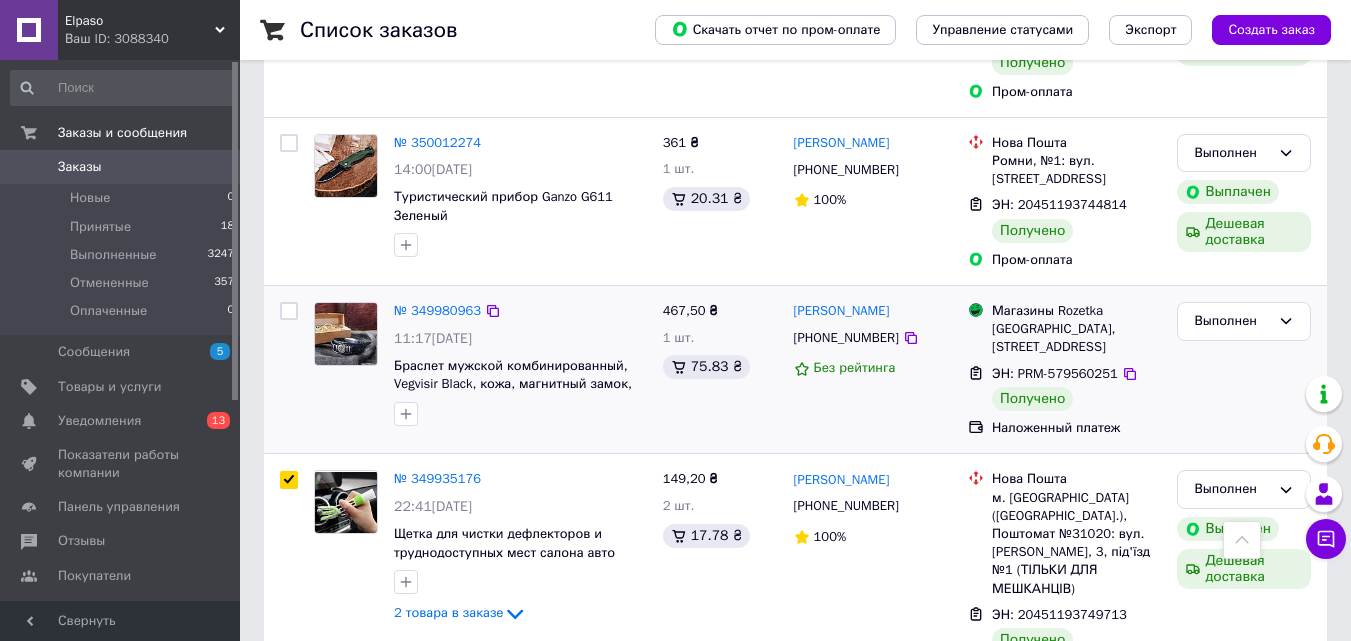 checkbox on "true" 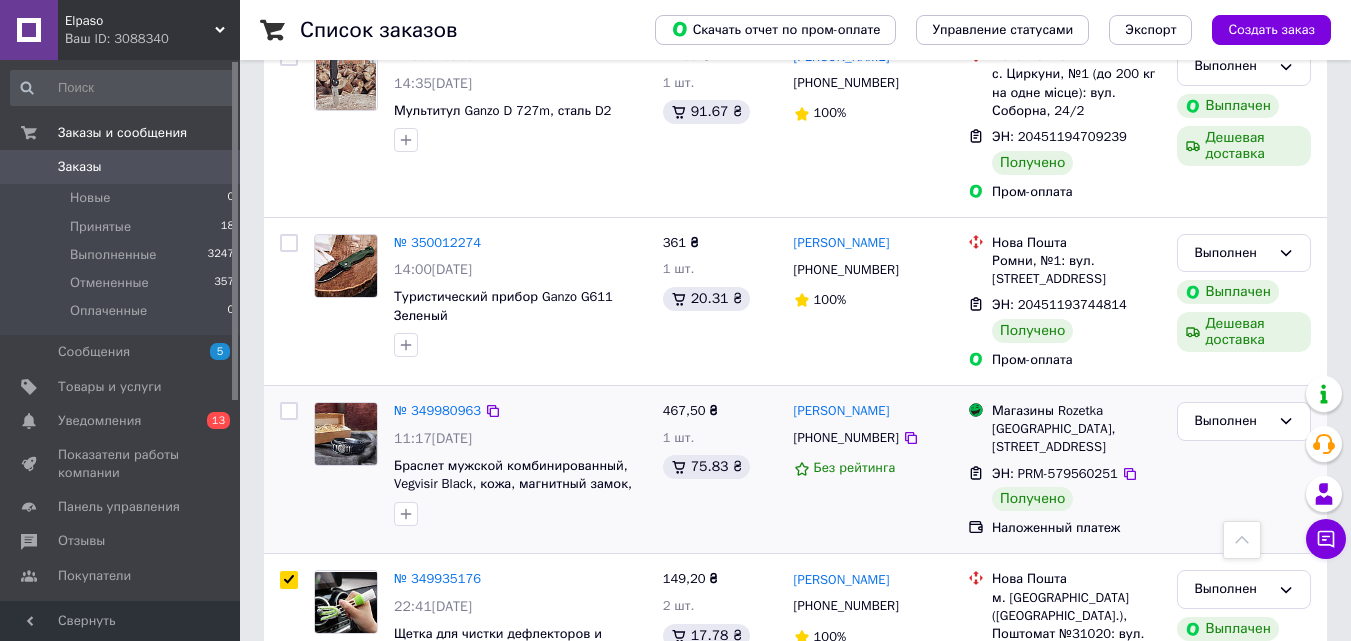 scroll, scrollTop: 5900, scrollLeft: 0, axis: vertical 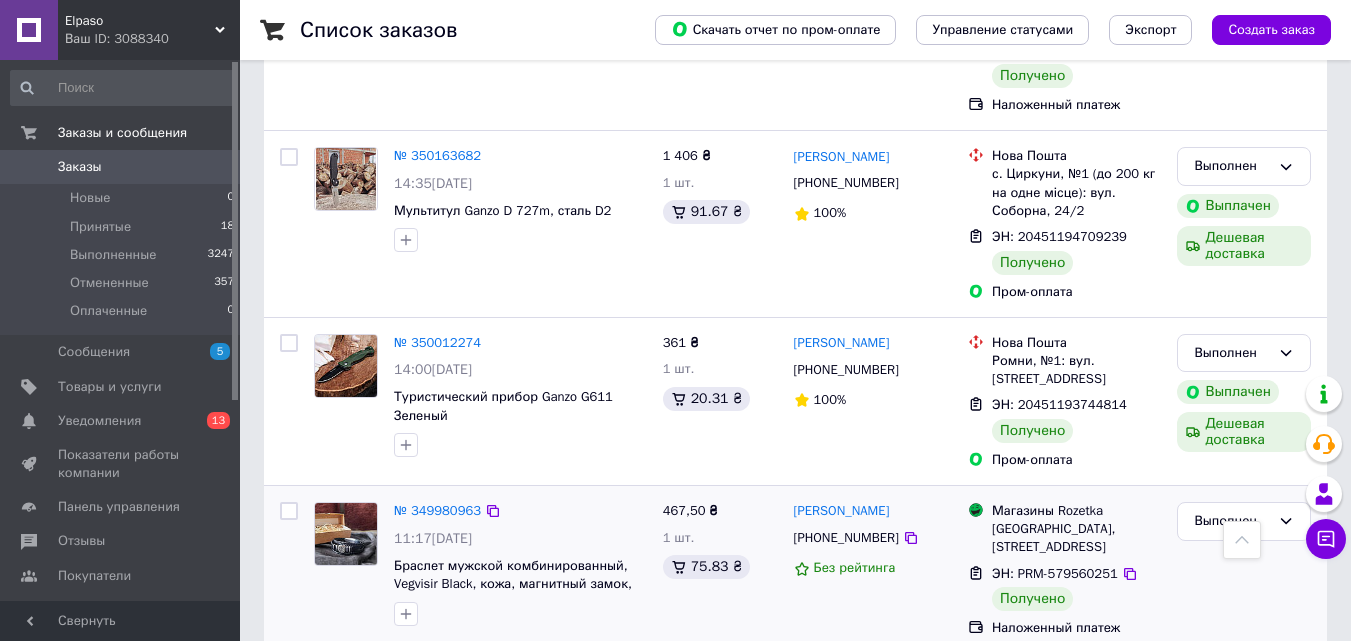 drag, startPoint x: 290, startPoint y: 161, endPoint x: 424, endPoint y: 204, distance: 140.73024 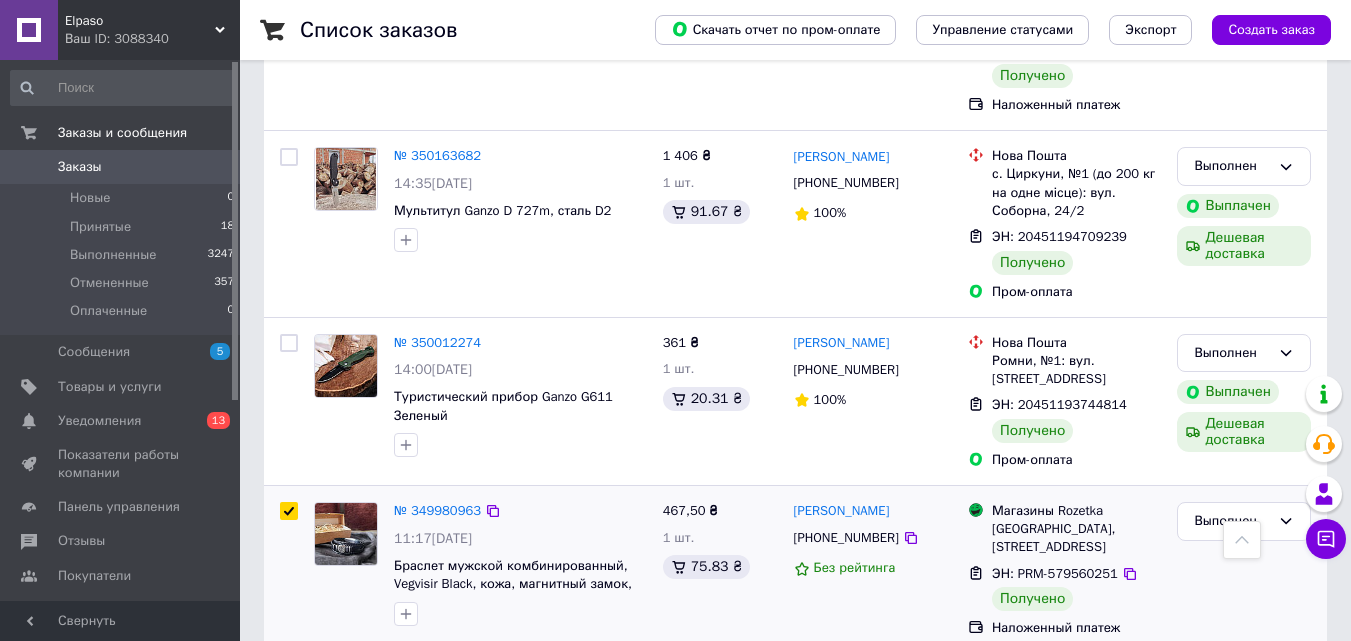 checkbox on "true" 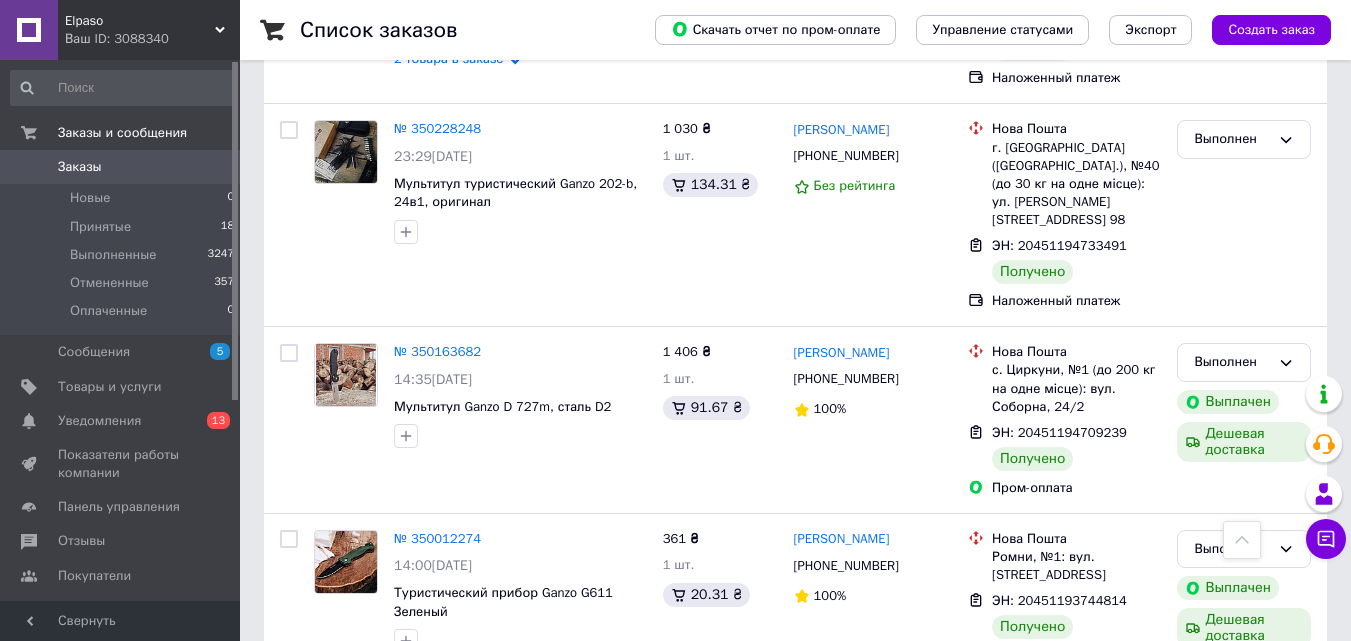 scroll, scrollTop: 5700, scrollLeft: 0, axis: vertical 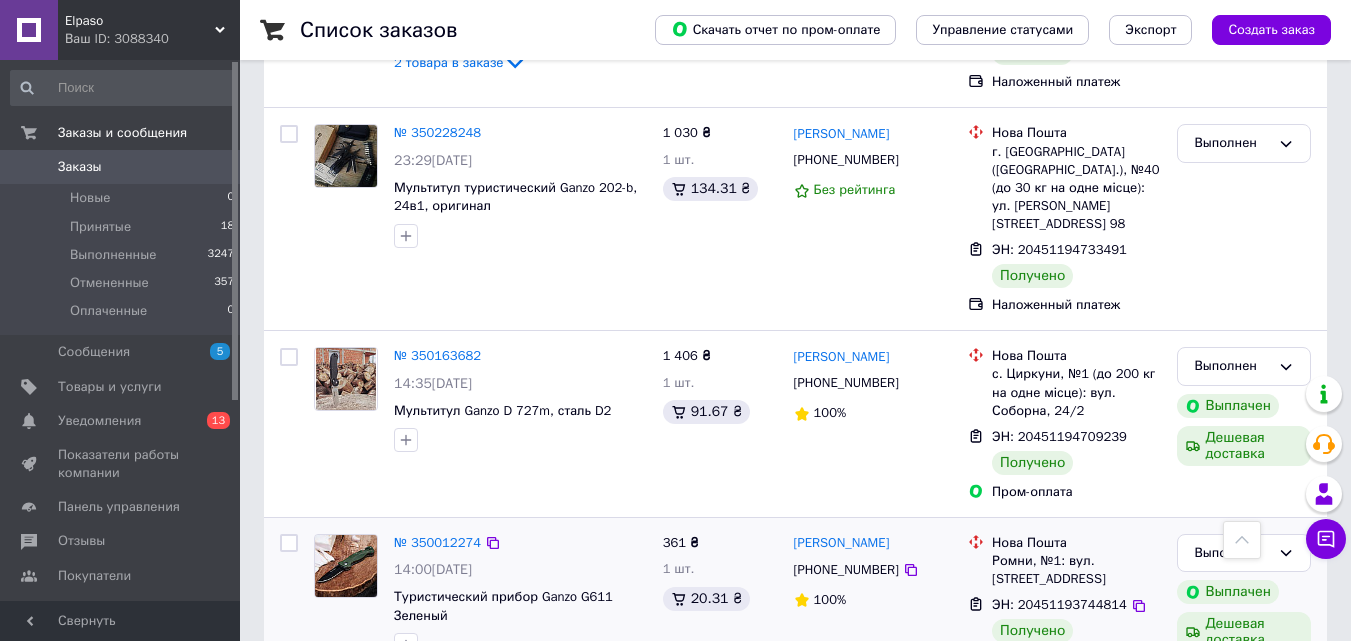 click at bounding box center [289, 543] 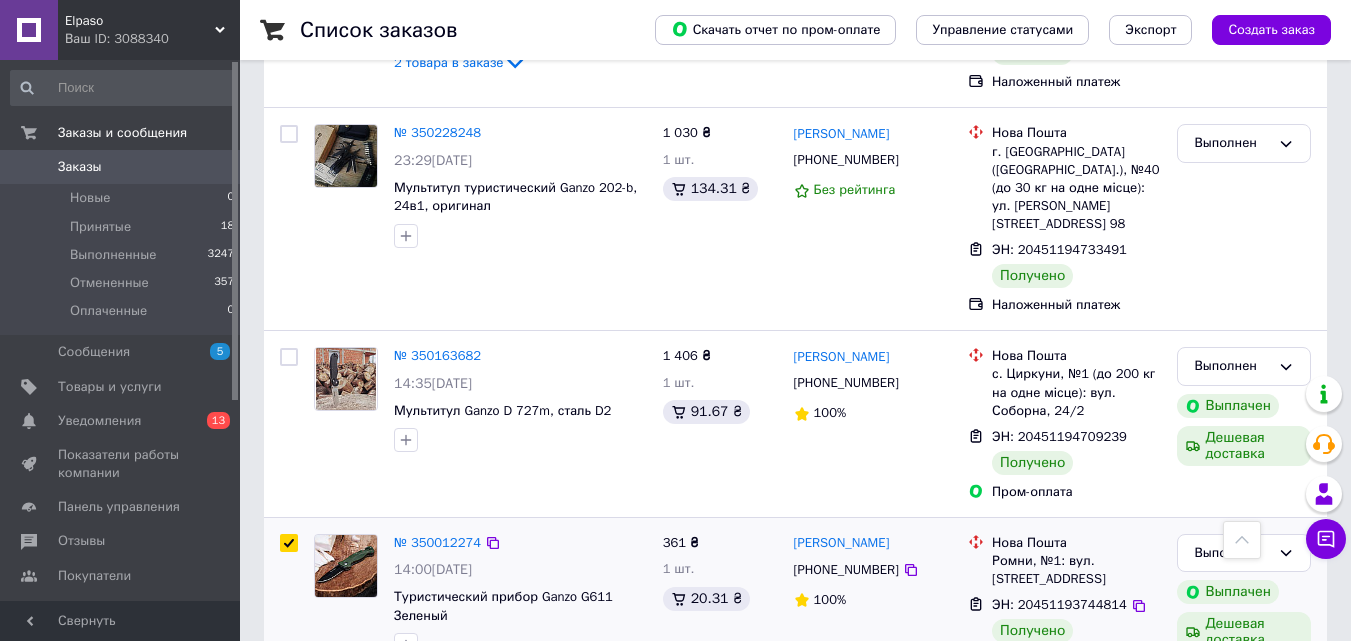 checkbox on "true" 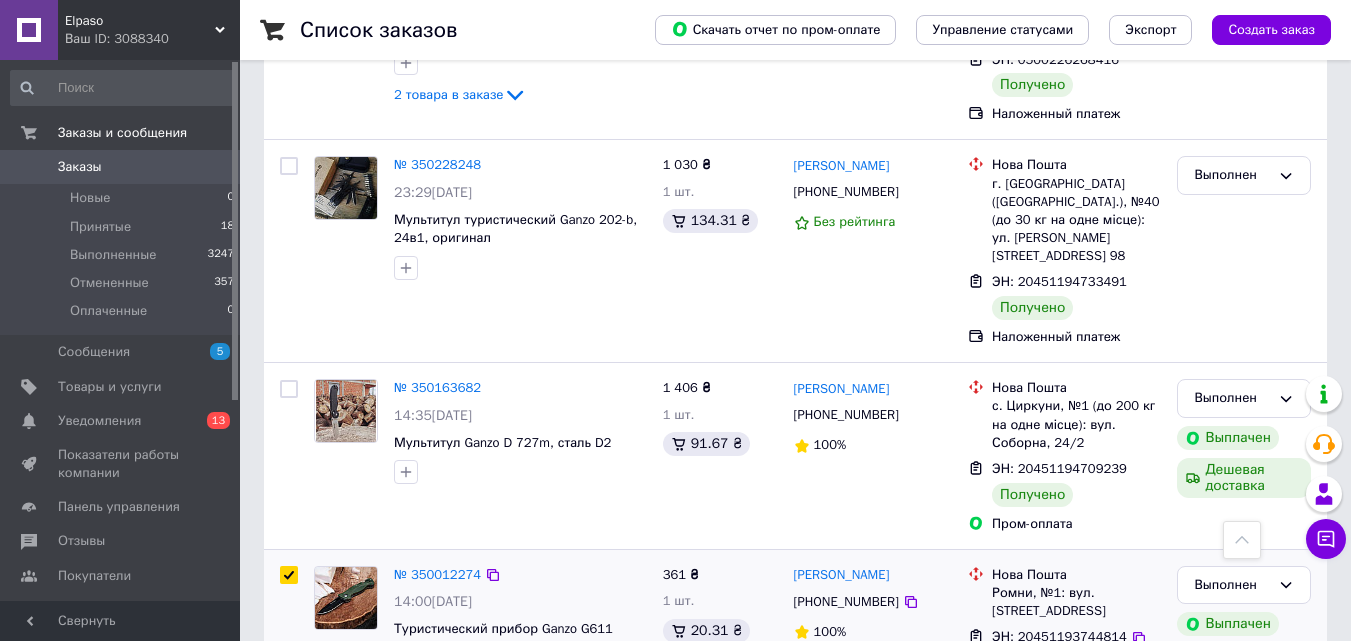 scroll, scrollTop: 5600, scrollLeft: 0, axis: vertical 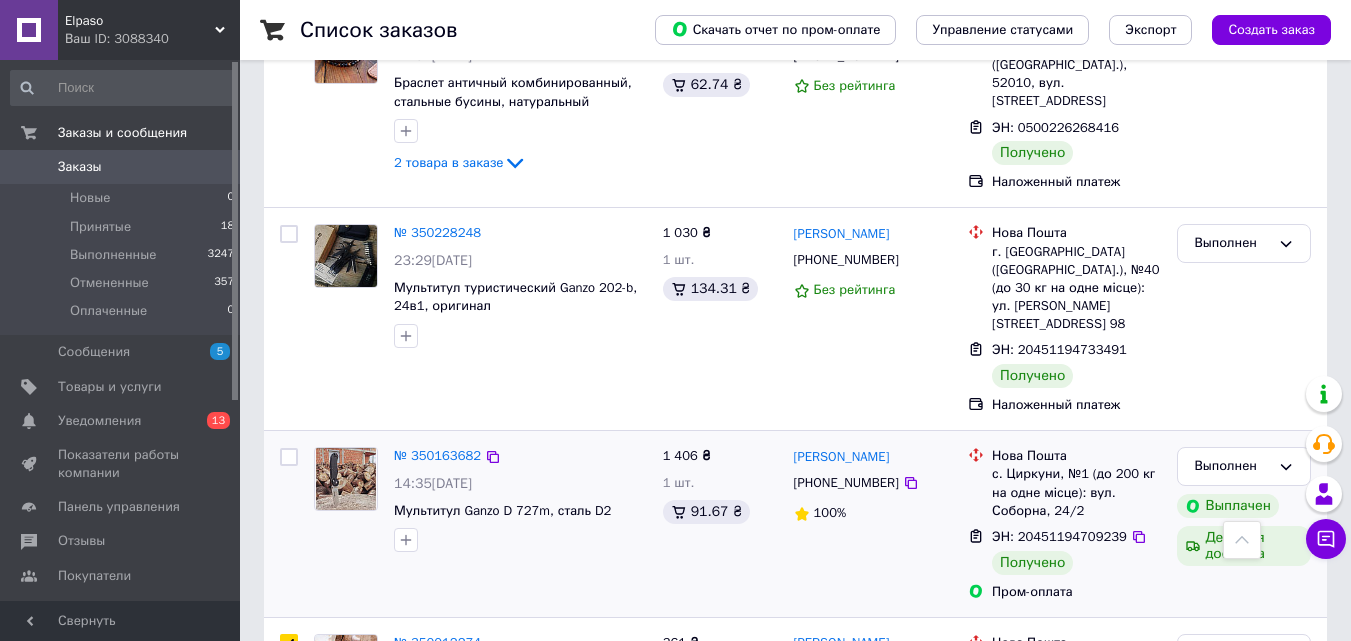 click at bounding box center [289, 457] 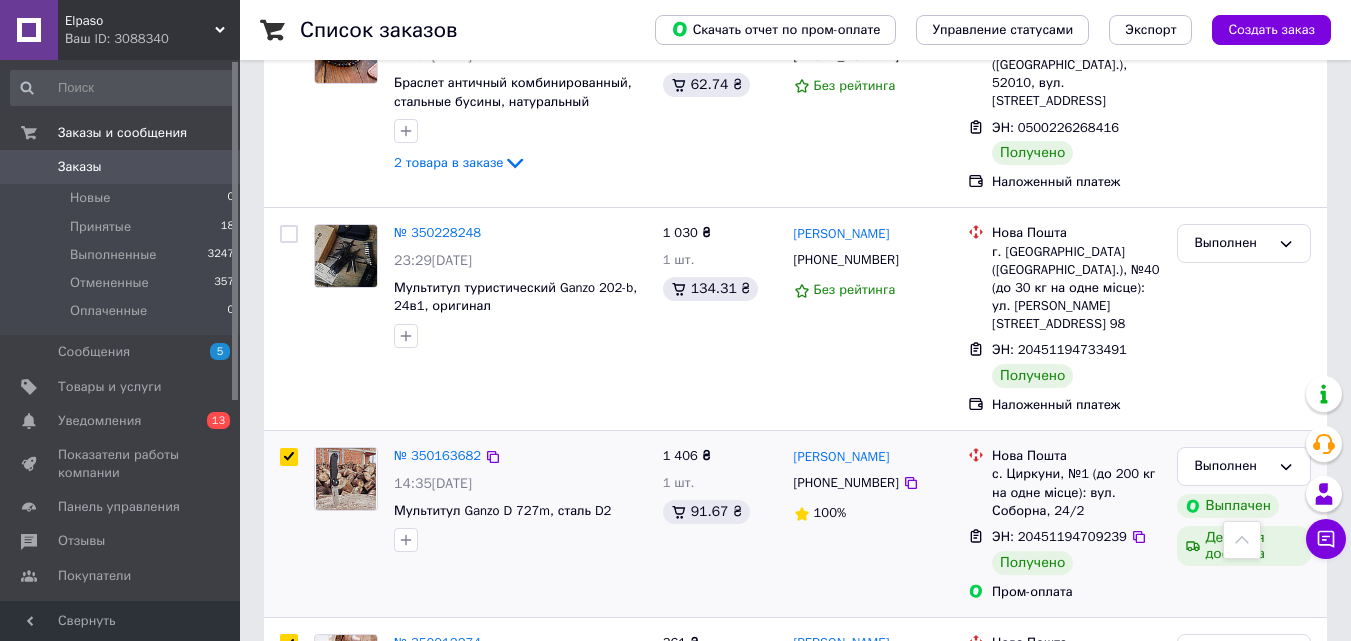 checkbox on "true" 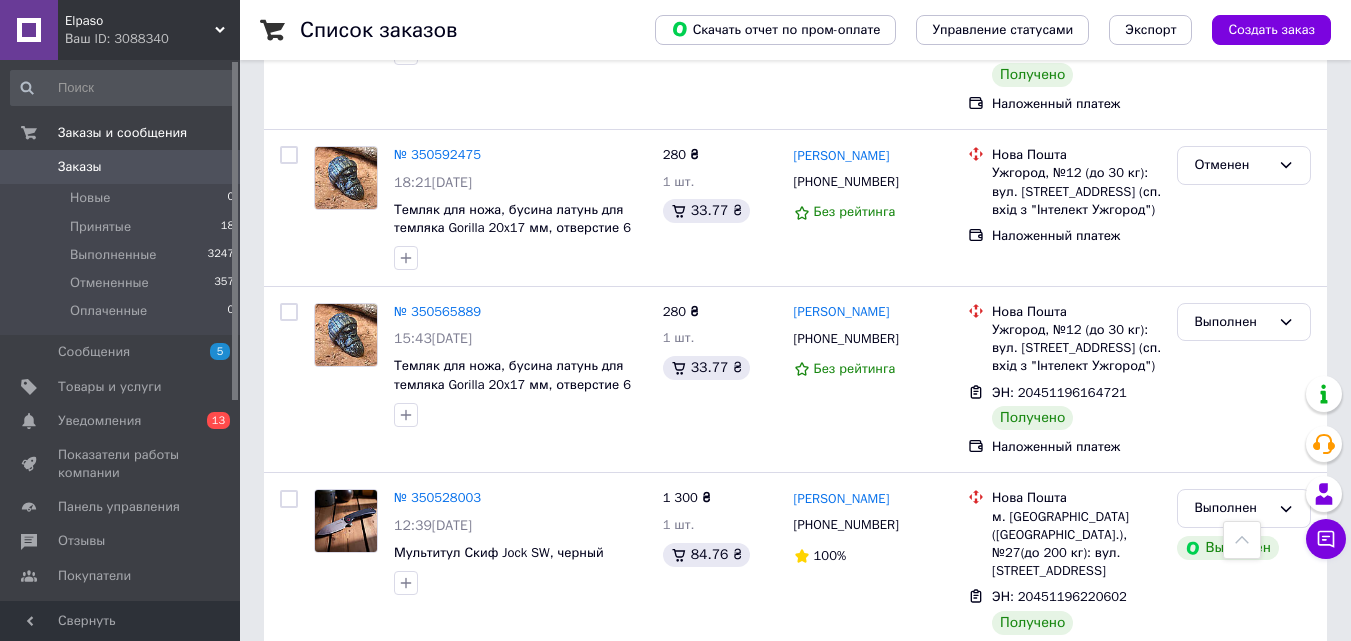 scroll, scrollTop: 4600, scrollLeft: 0, axis: vertical 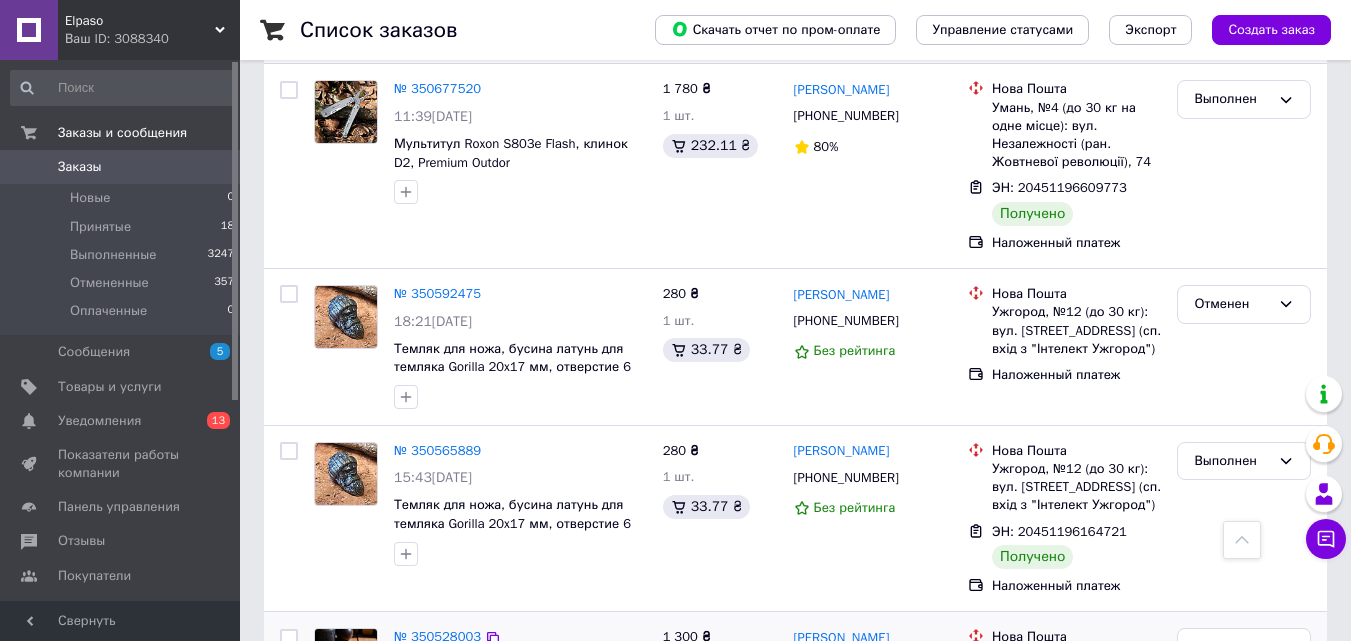 click at bounding box center [289, 638] 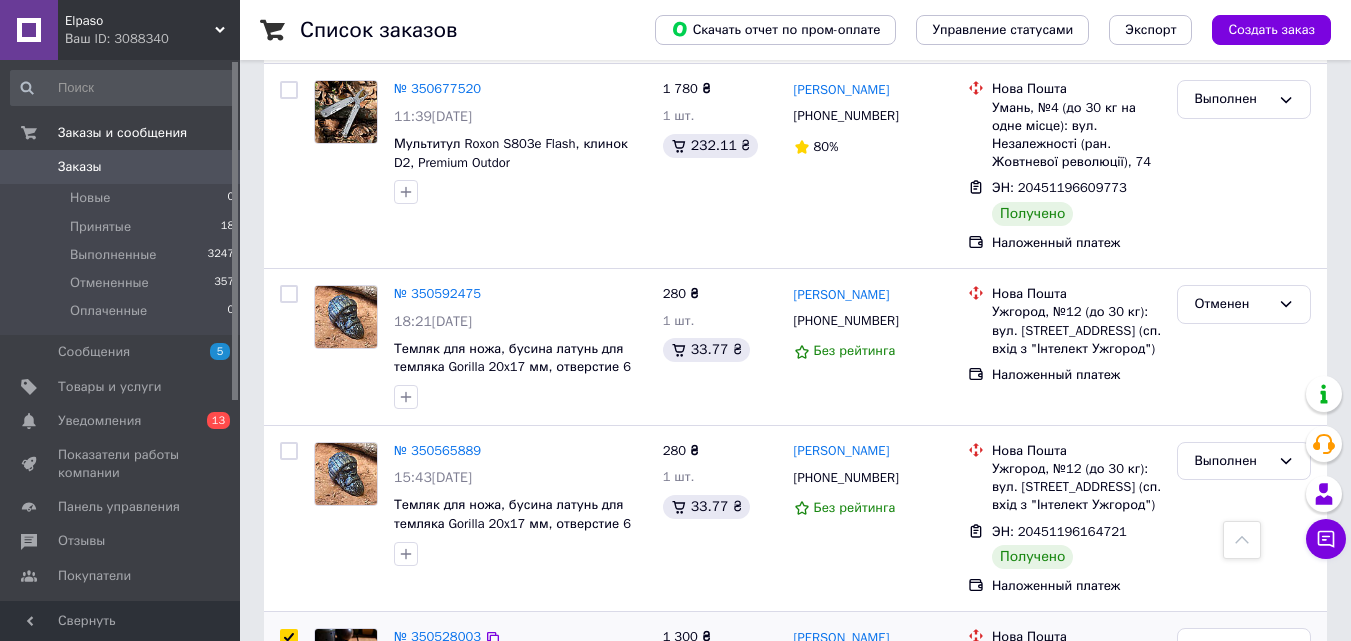 checkbox on "true" 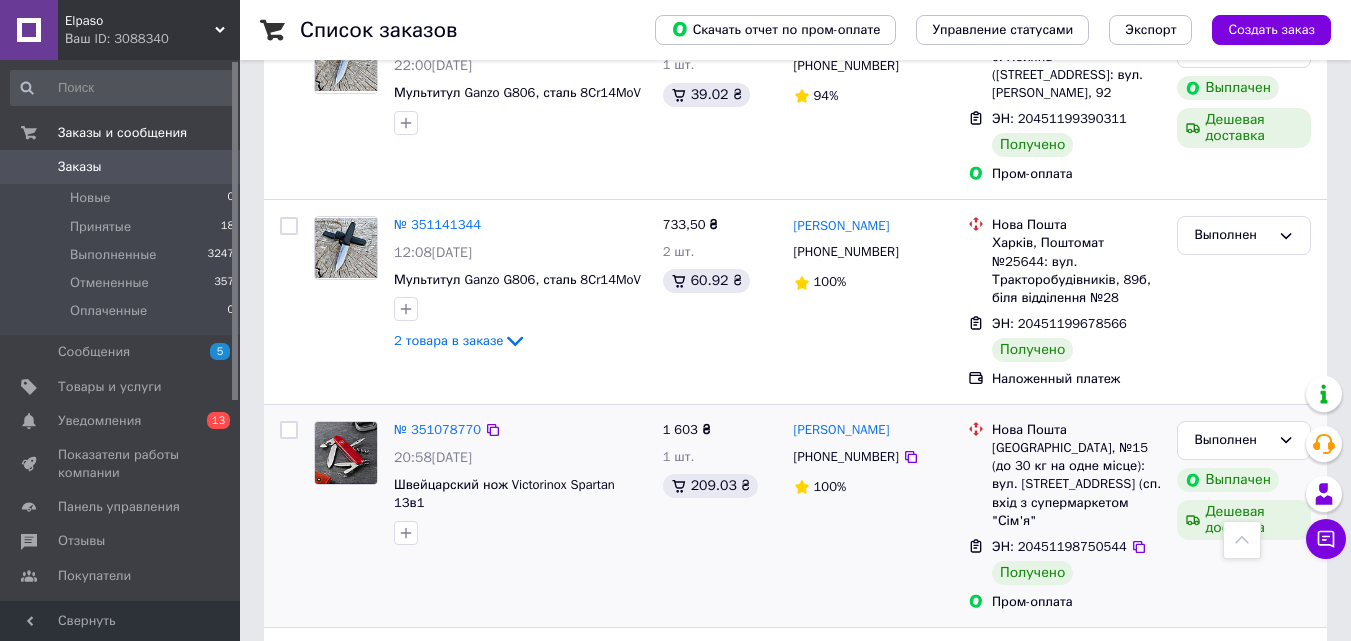 scroll, scrollTop: 3600, scrollLeft: 0, axis: vertical 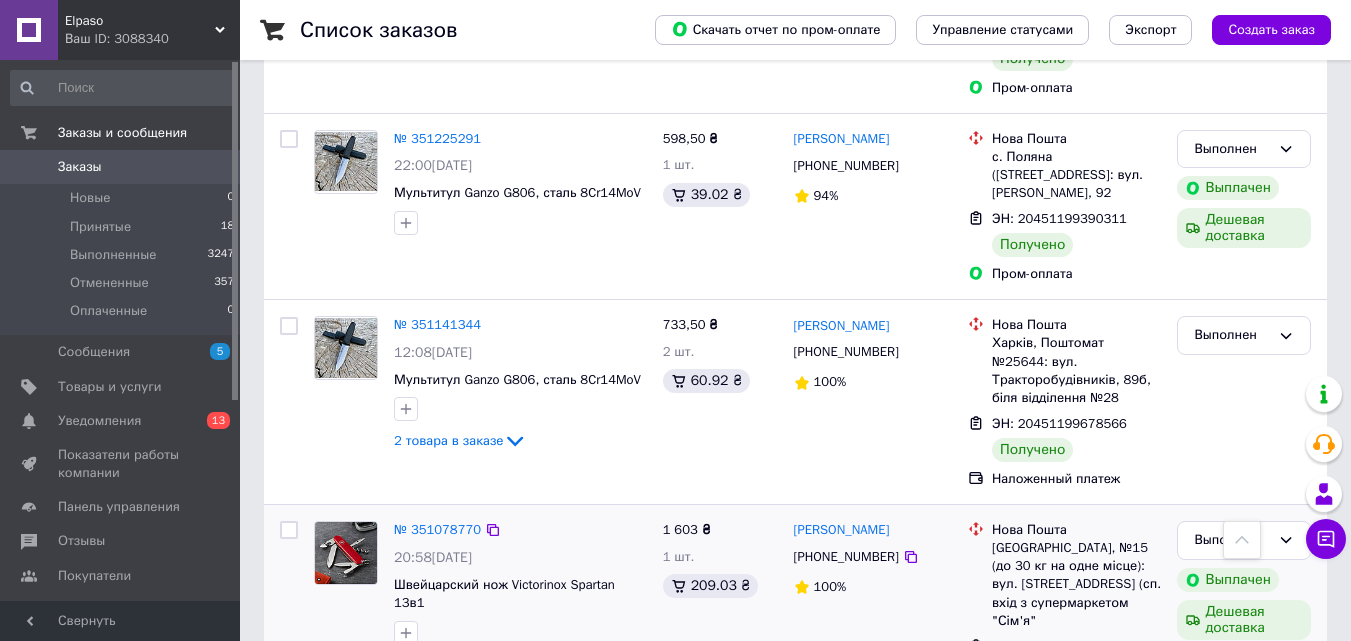 click at bounding box center (289, 530) 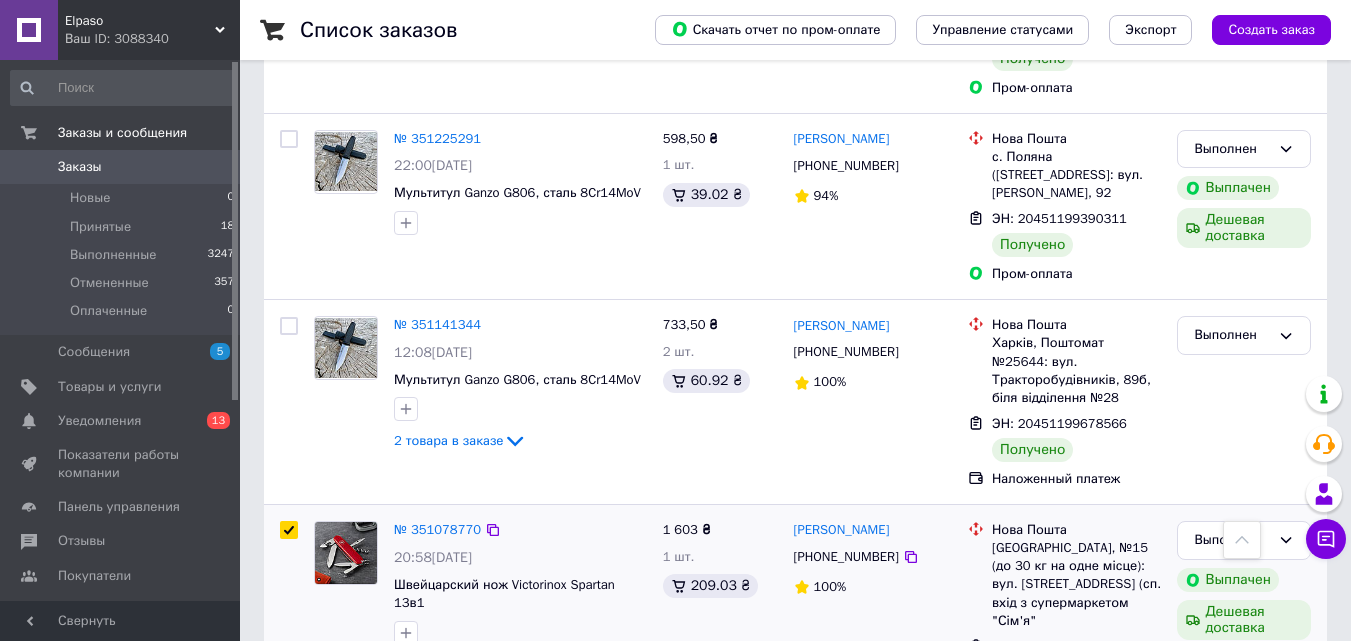 checkbox on "true" 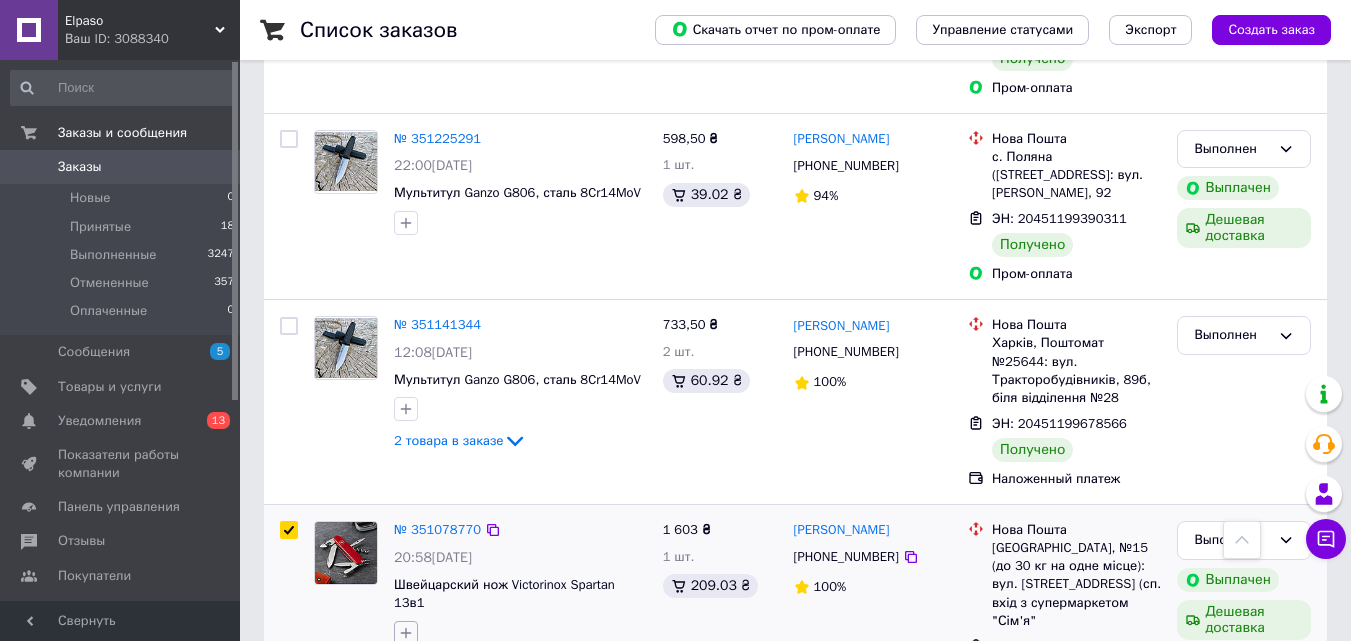 checkbox on "true" 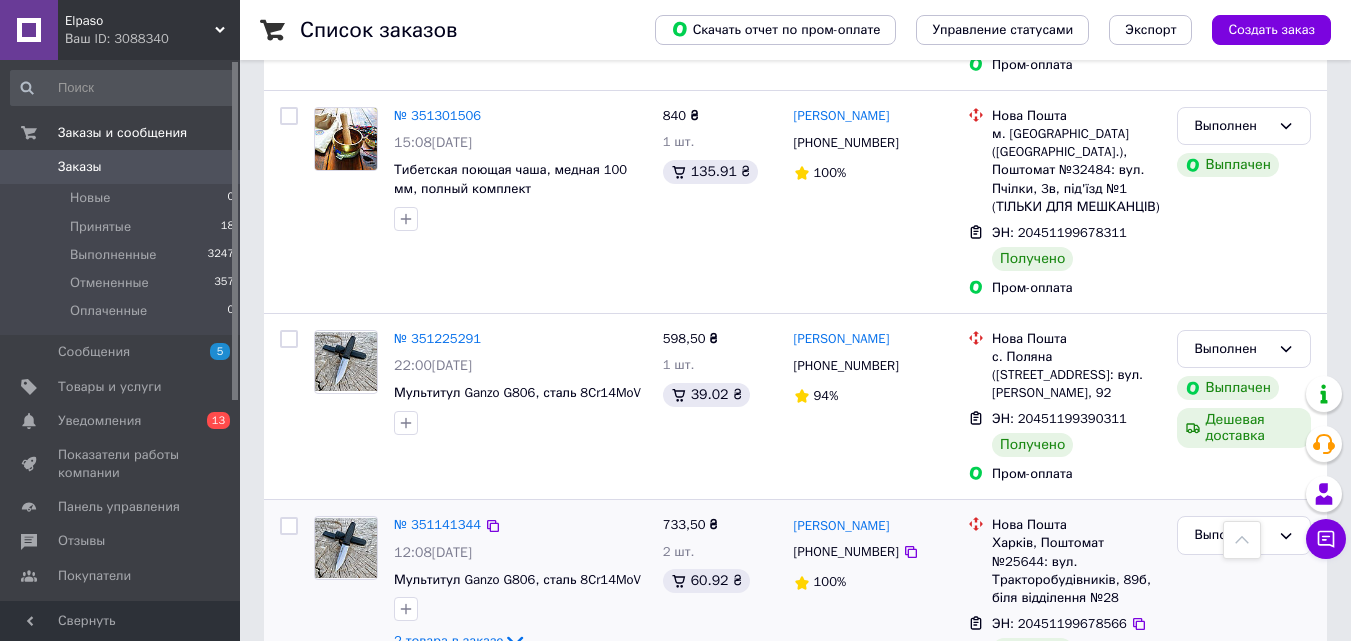 scroll, scrollTop: 3200, scrollLeft: 0, axis: vertical 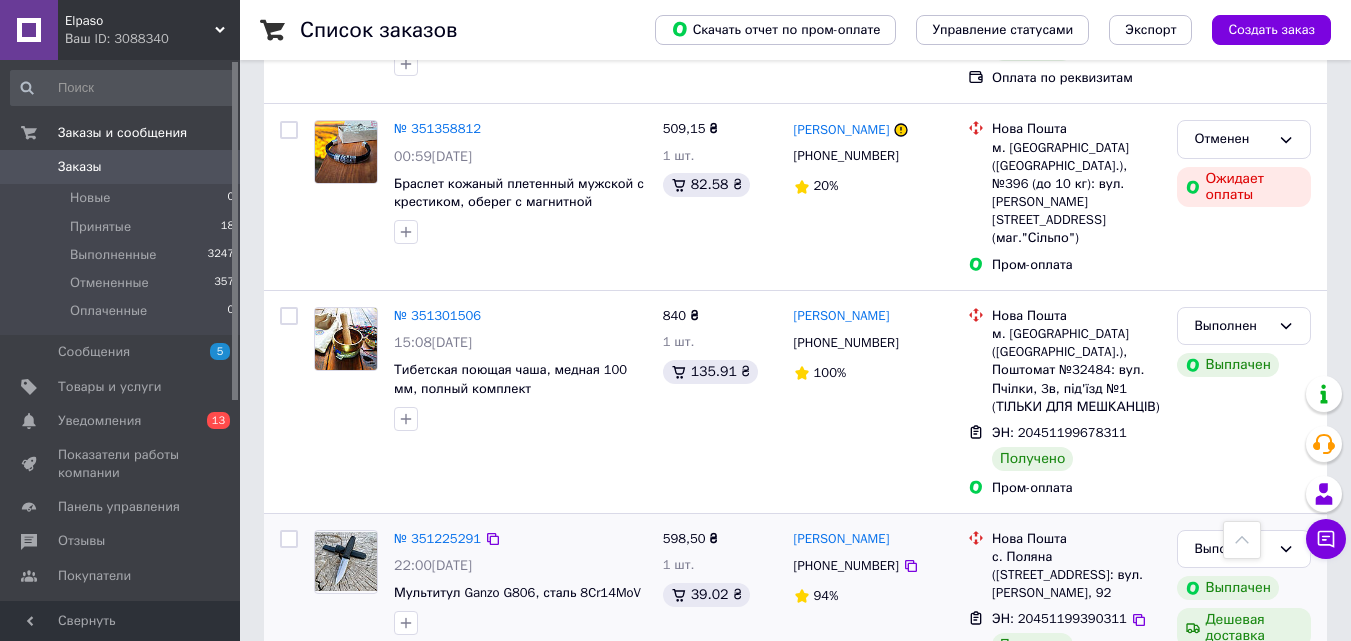 click at bounding box center [289, 539] 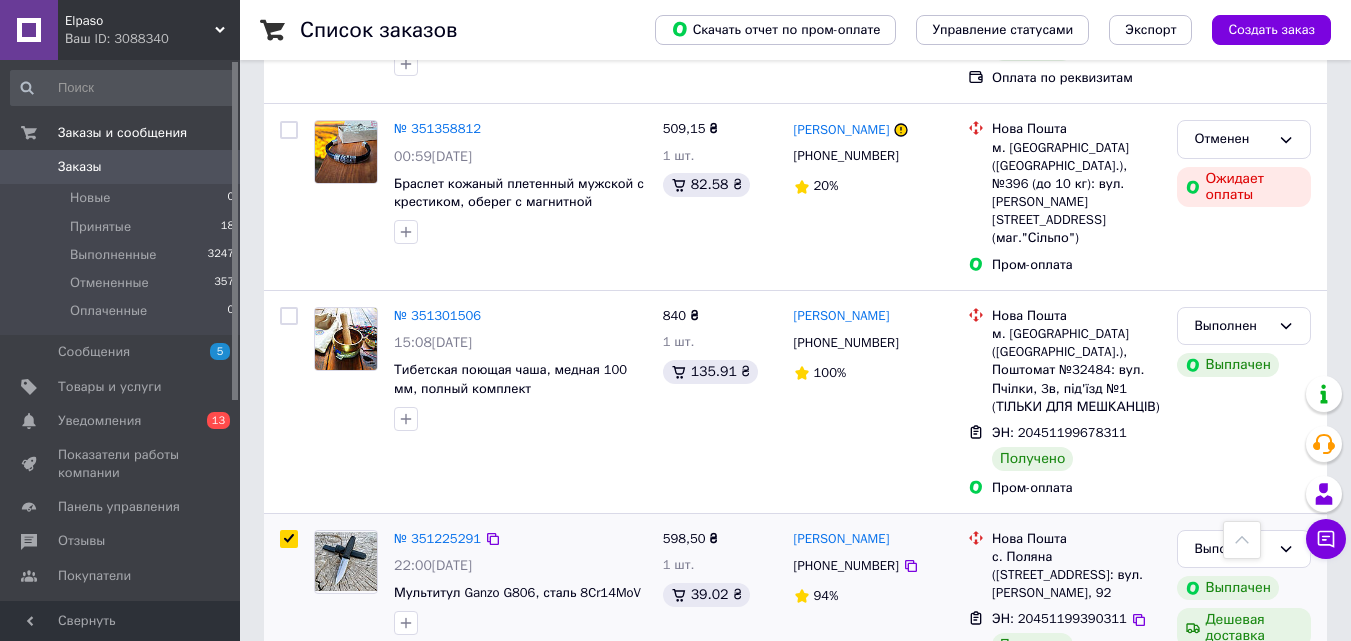 checkbox on "true" 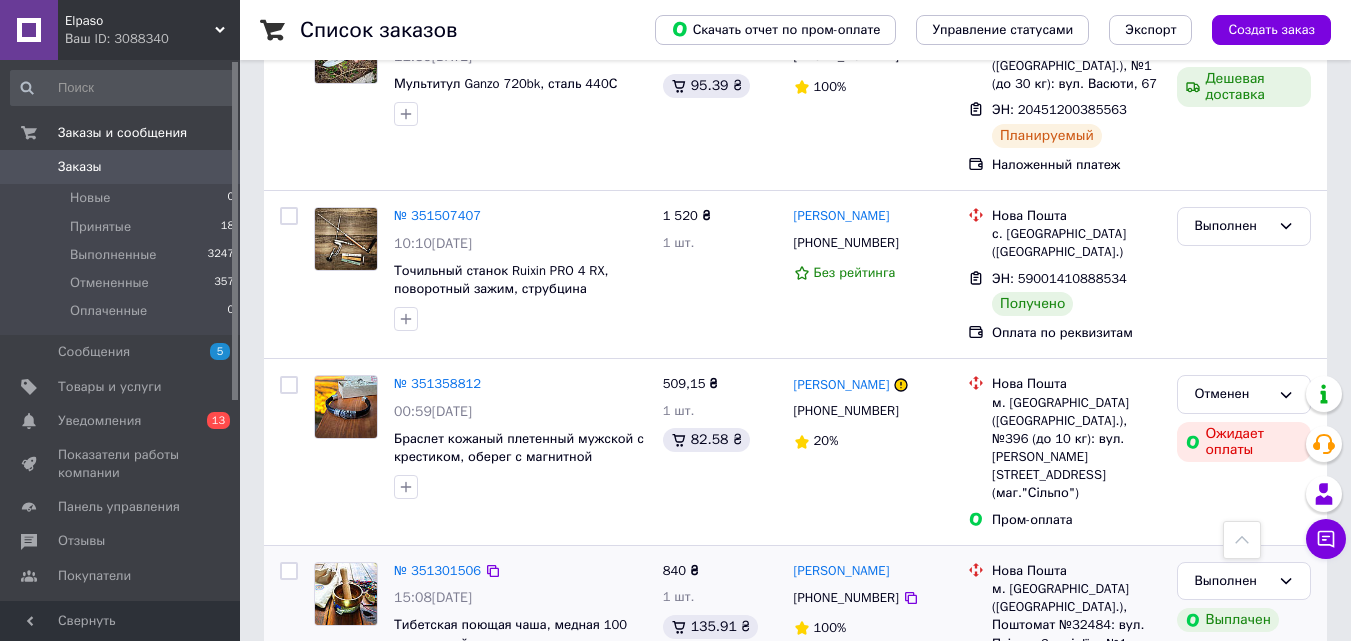 scroll, scrollTop: 2900, scrollLeft: 0, axis: vertical 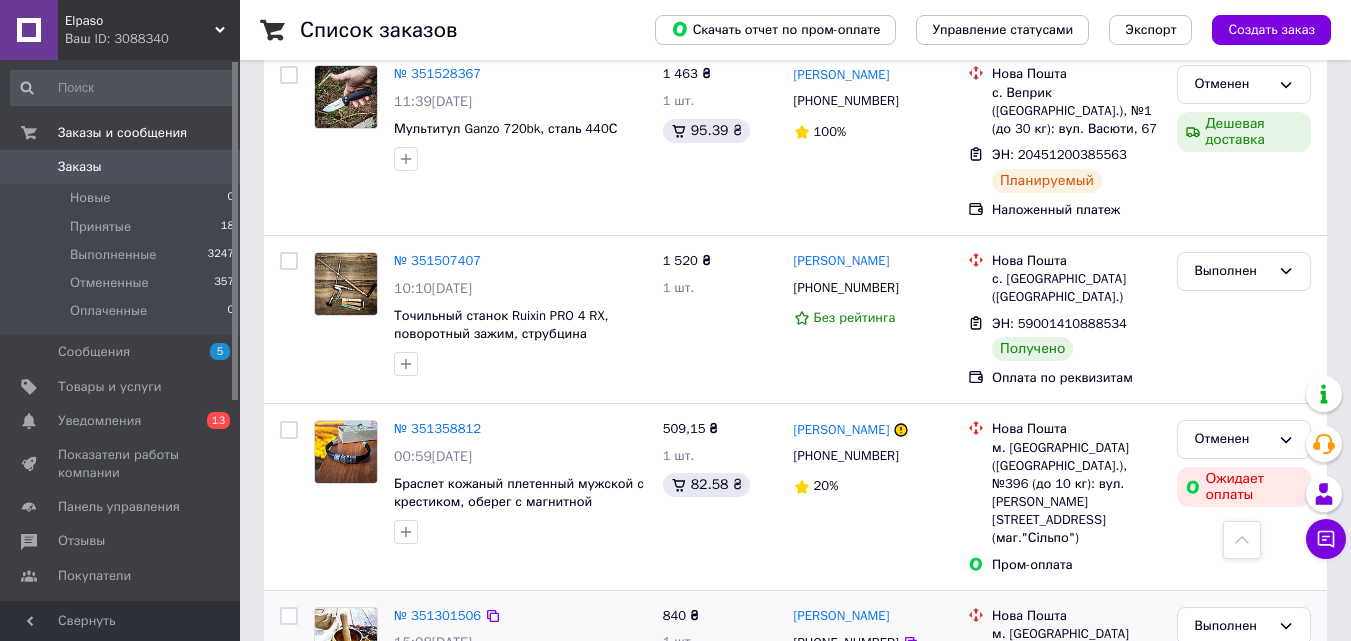 click at bounding box center (289, 616) 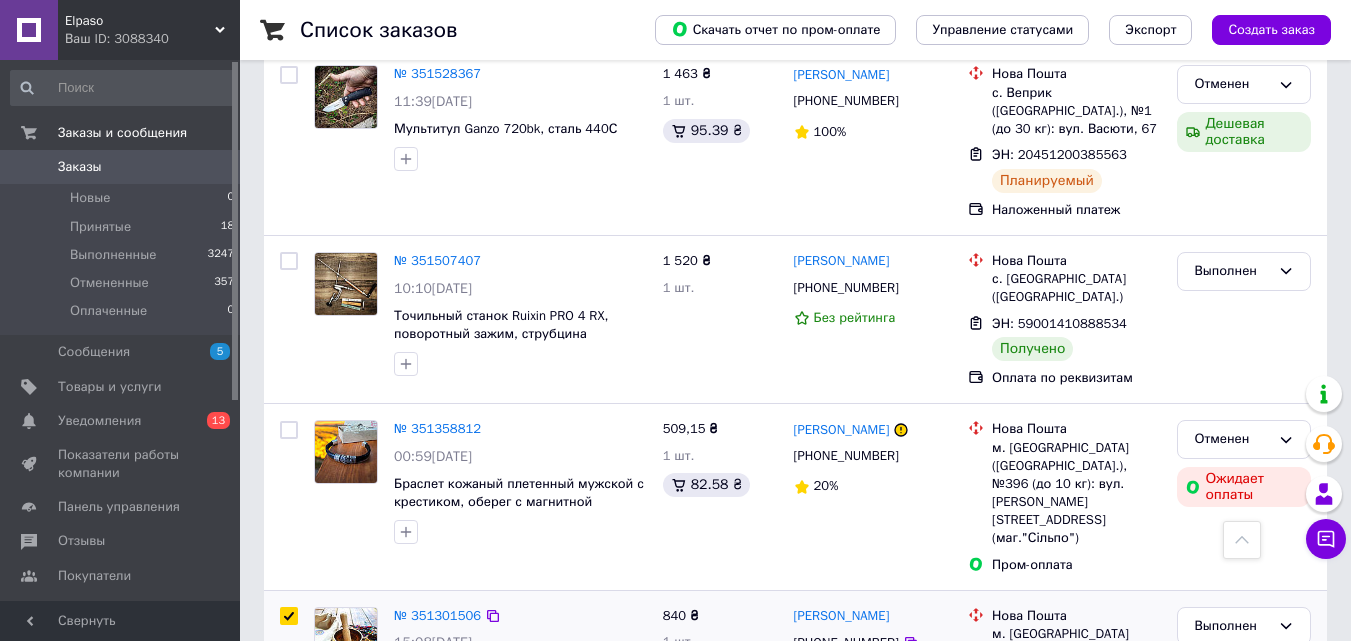 checkbox on "true" 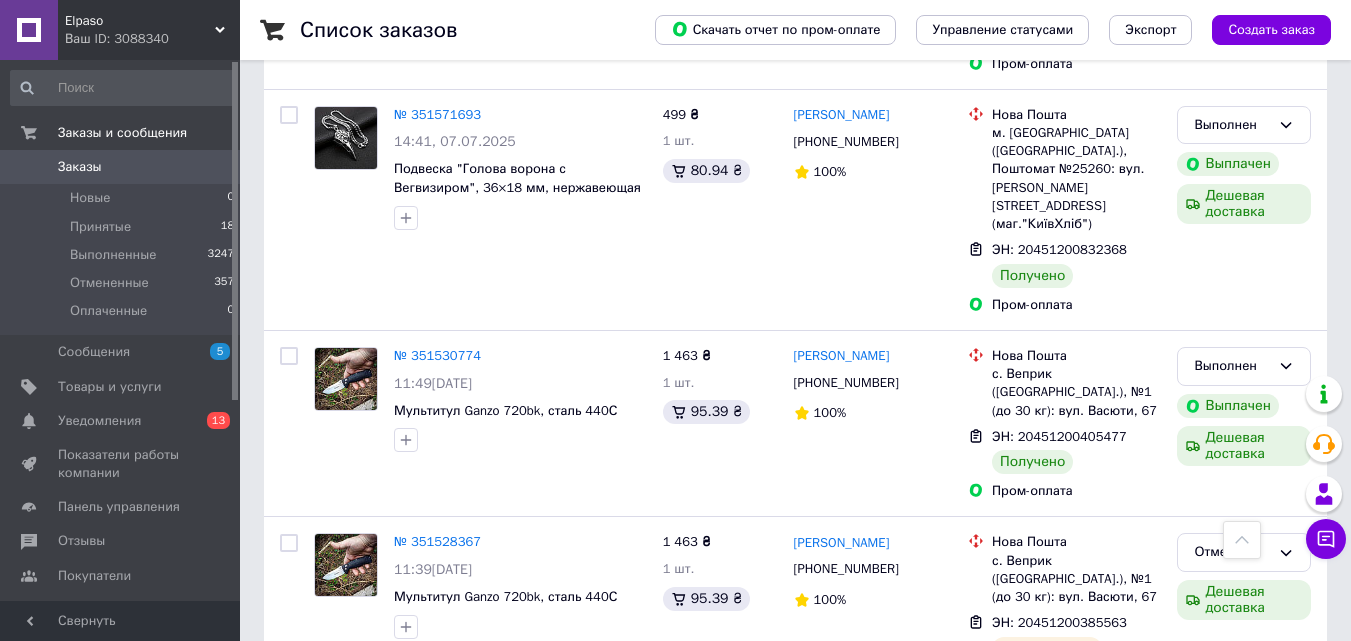 scroll, scrollTop: 2400, scrollLeft: 0, axis: vertical 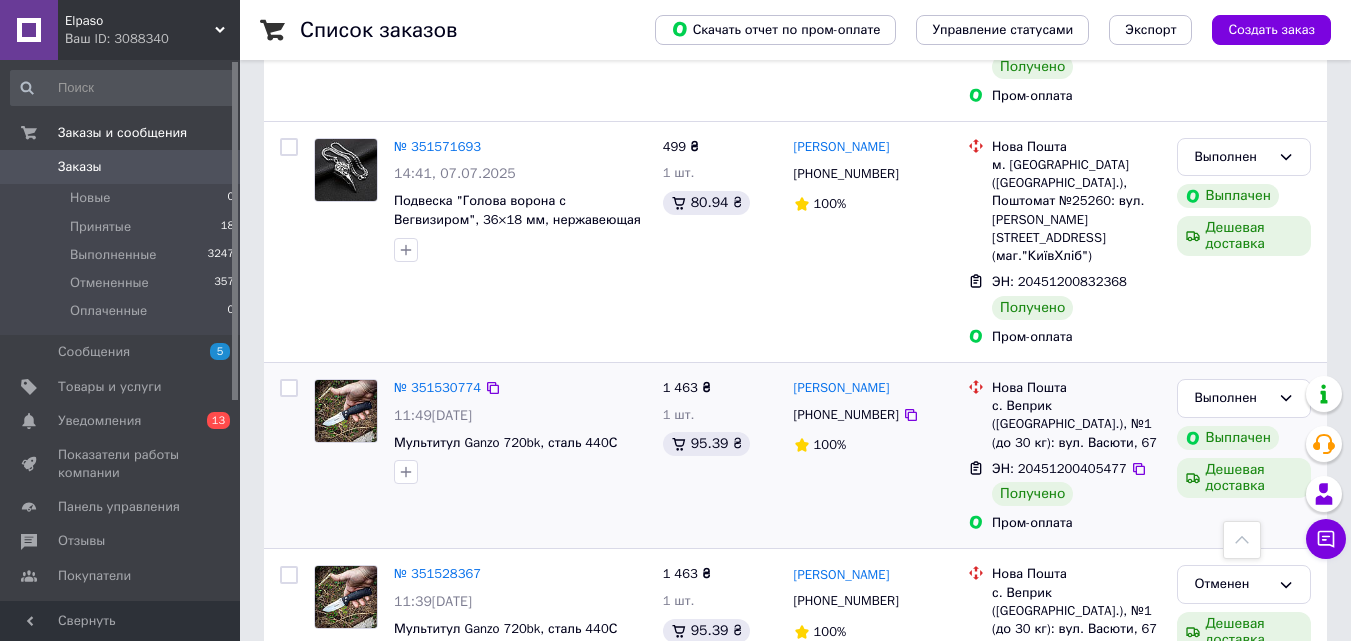 click at bounding box center [289, 388] 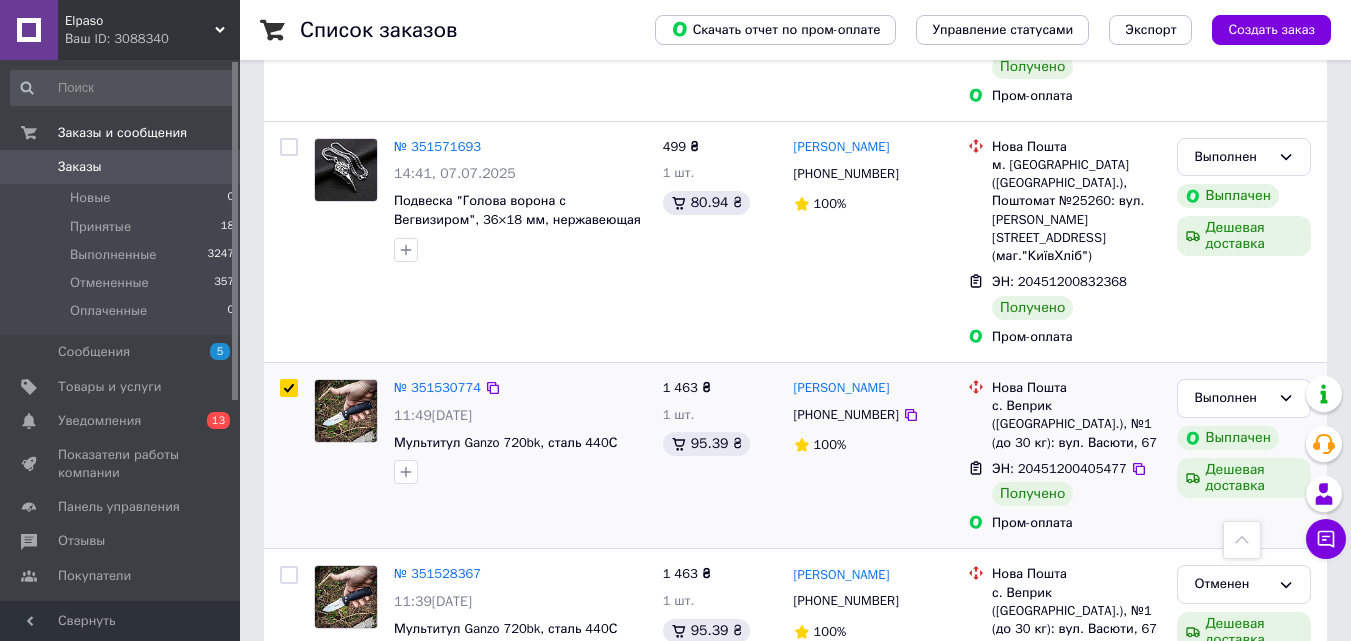 checkbox on "true" 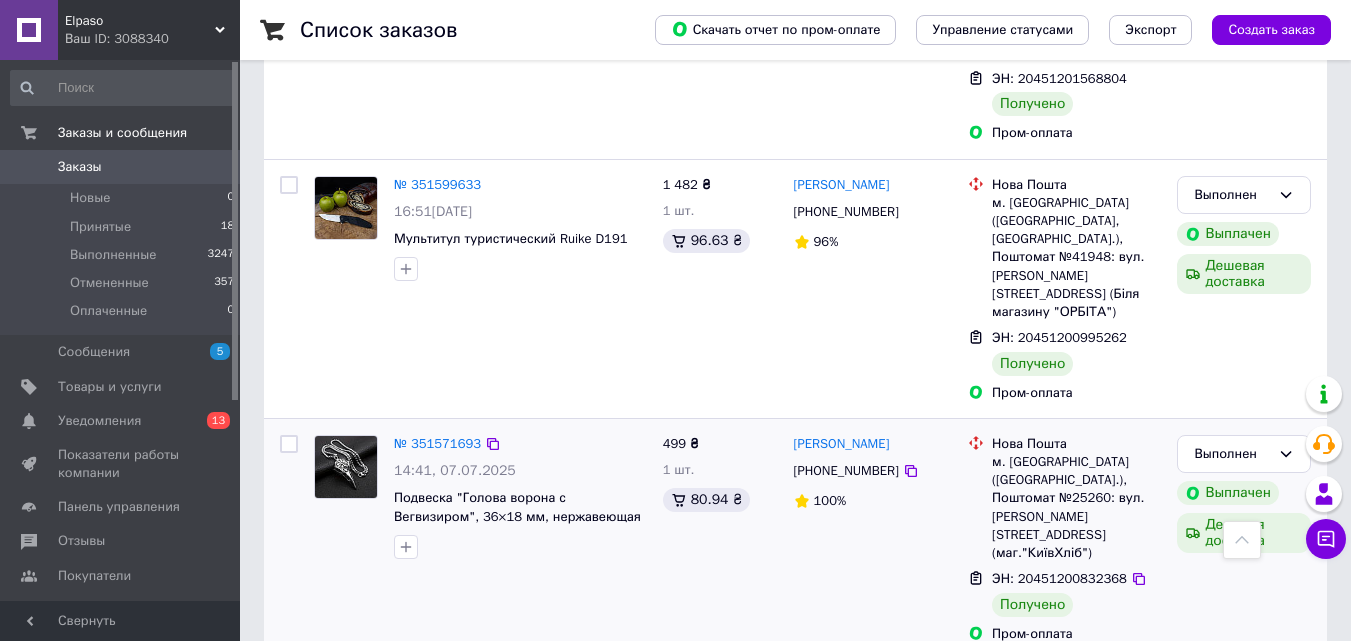 scroll, scrollTop: 2100, scrollLeft: 0, axis: vertical 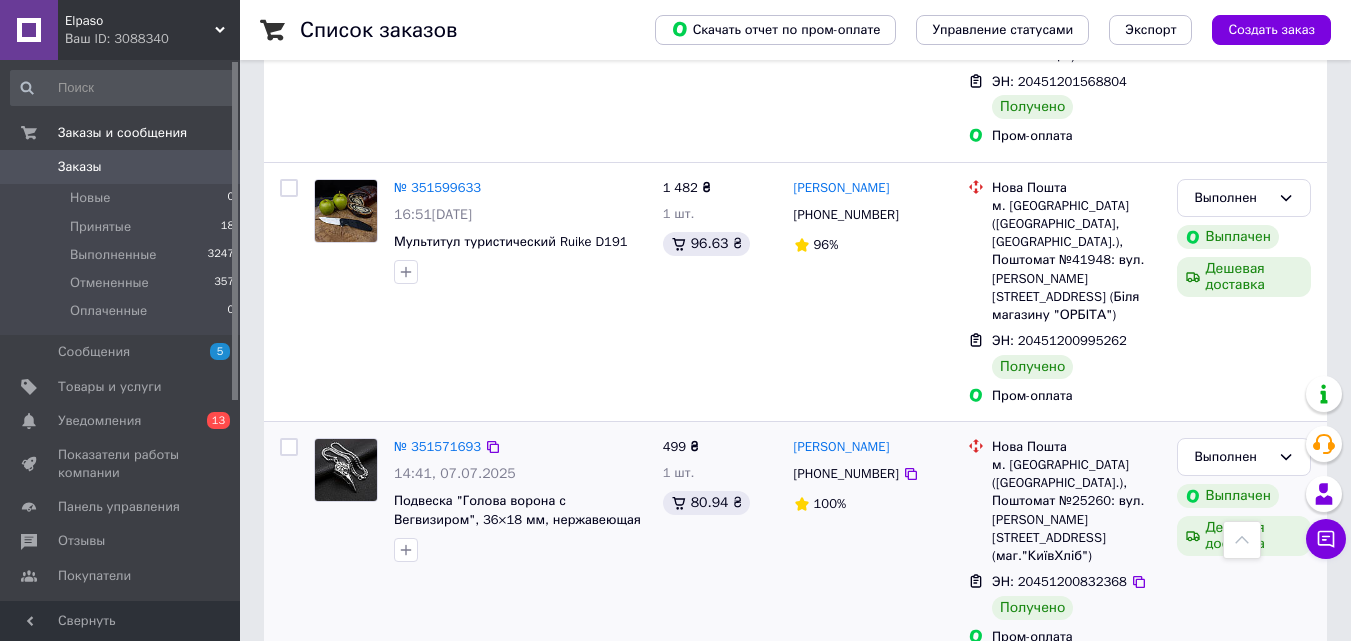 click at bounding box center [289, 447] 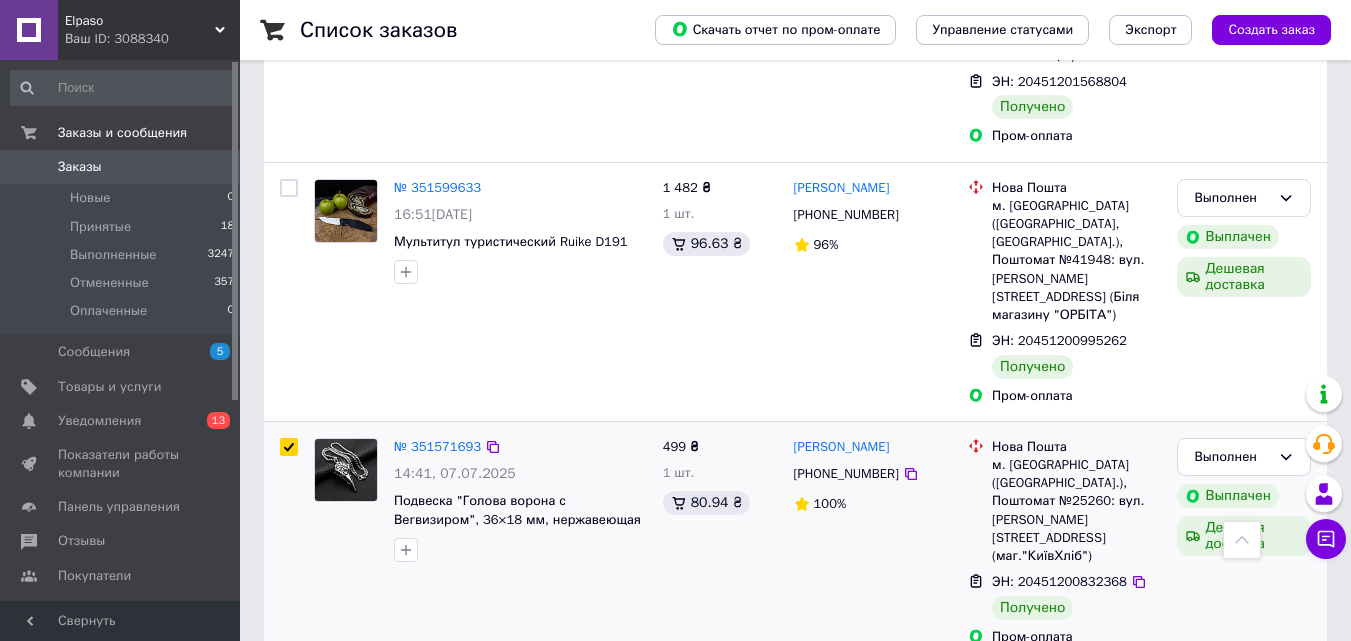 checkbox on "true" 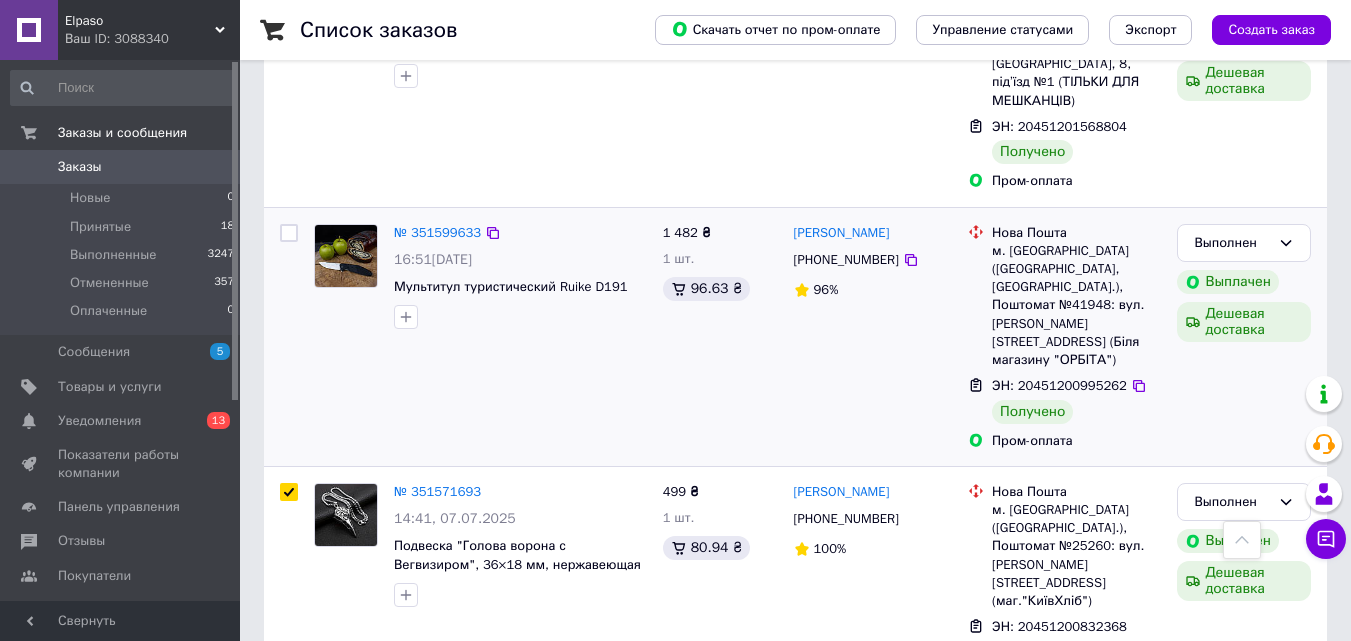scroll, scrollTop: 2000, scrollLeft: 0, axis: vertical 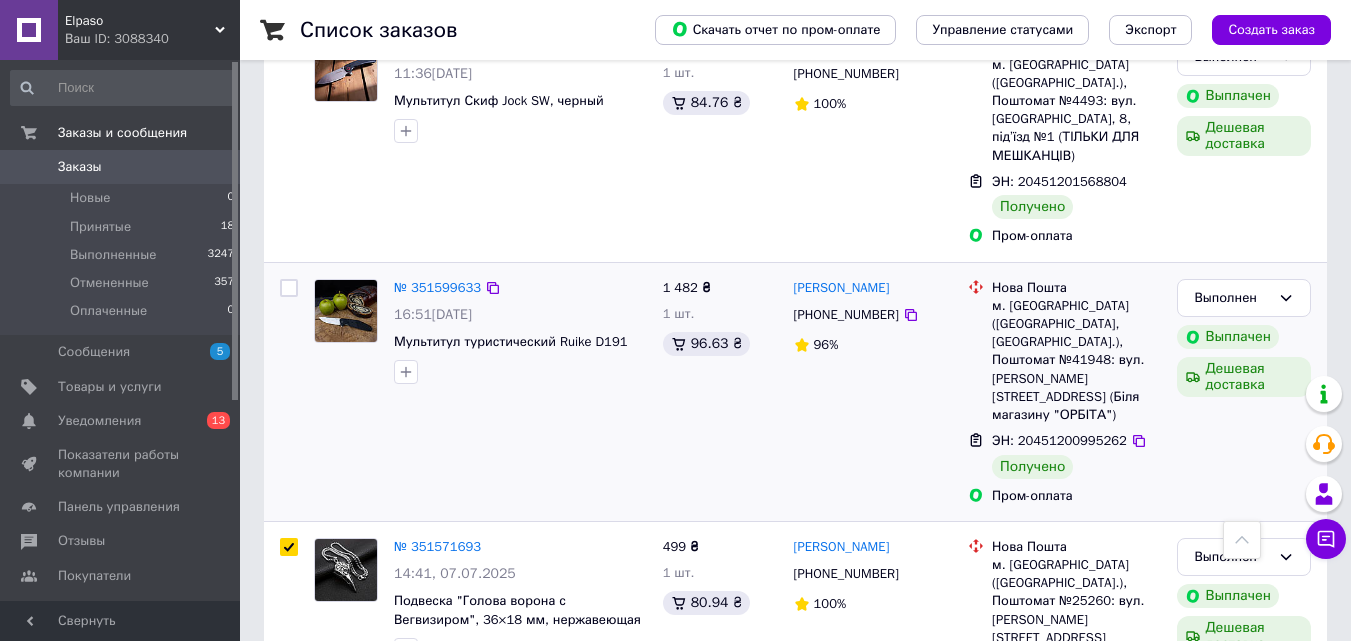 click at bounding box center (289, 288) 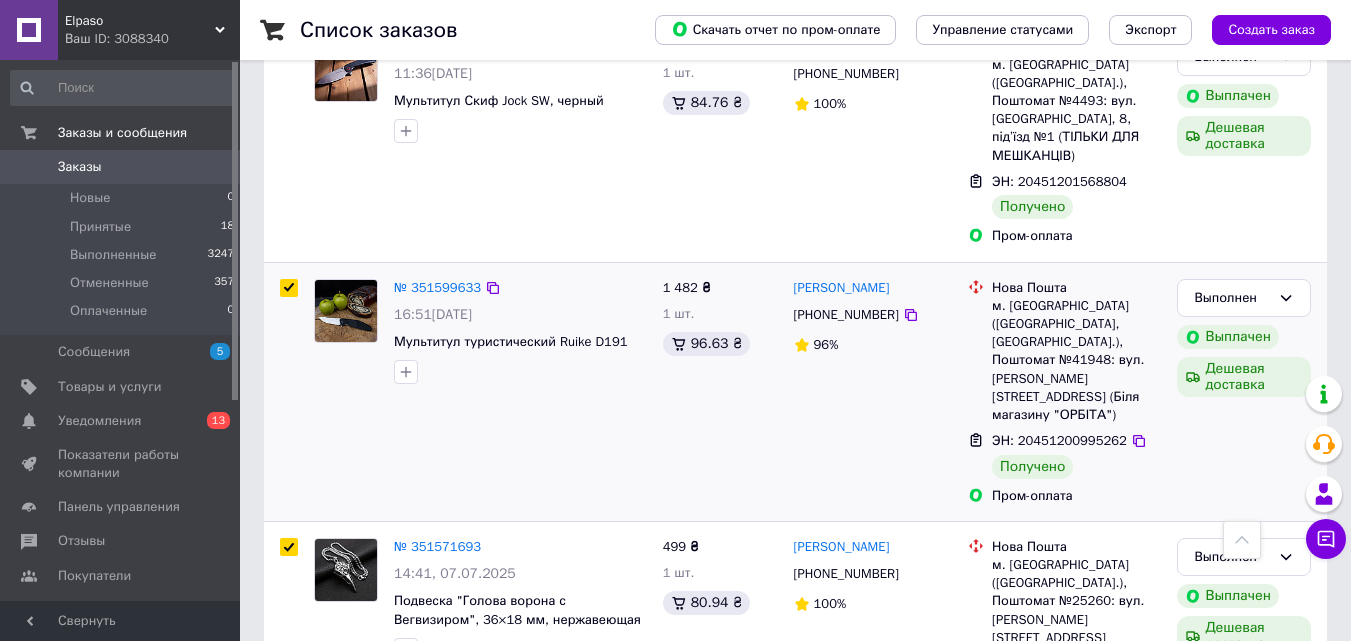 checkbox on "true" 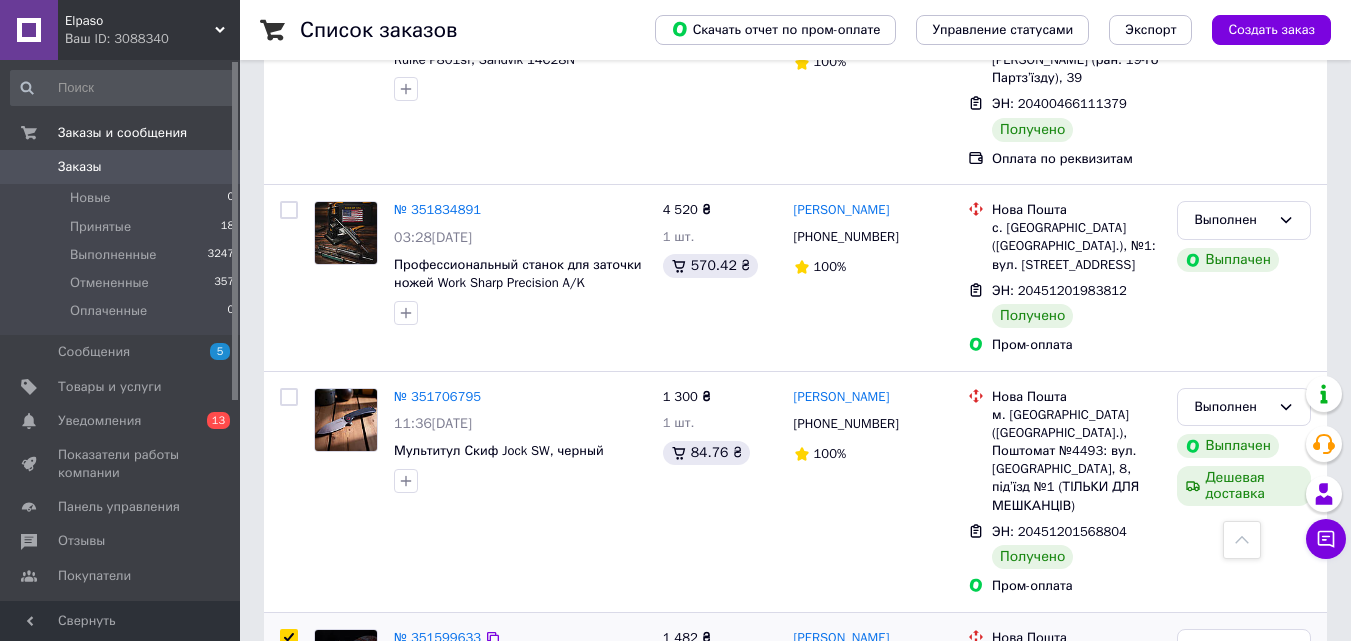 scroll, scrollTop: 1600, scrollLeft: 0, axis: vertical 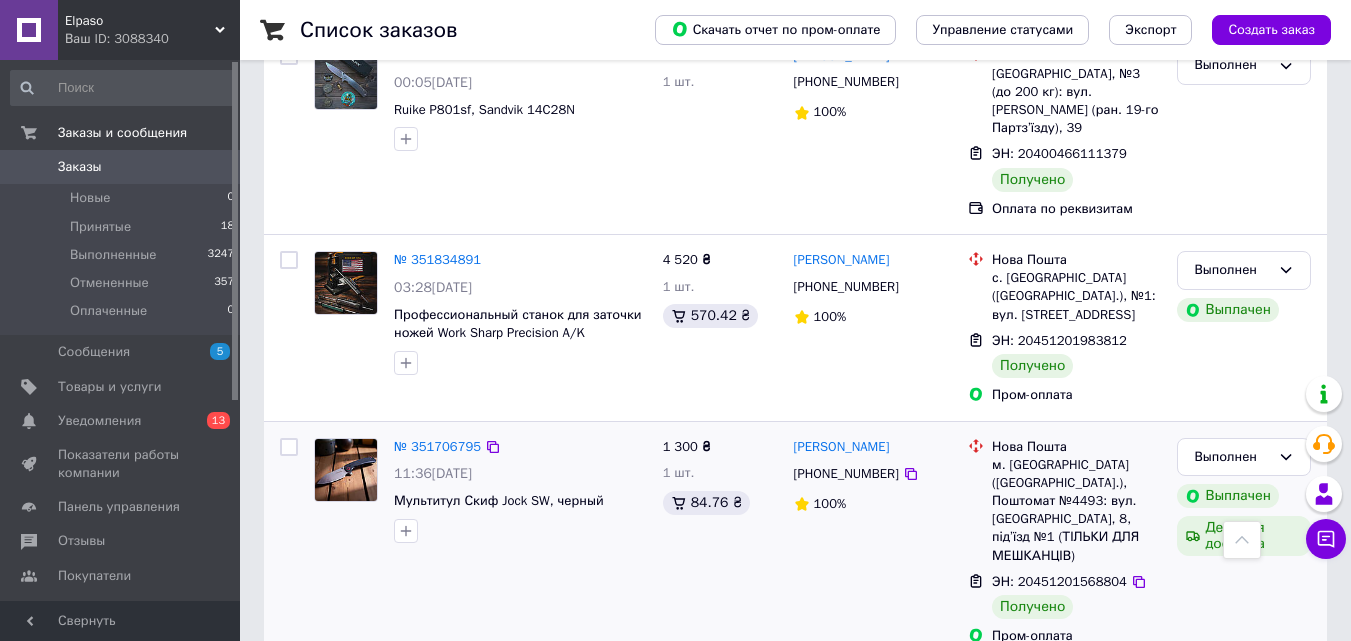 click at bounding box center (289, 447) 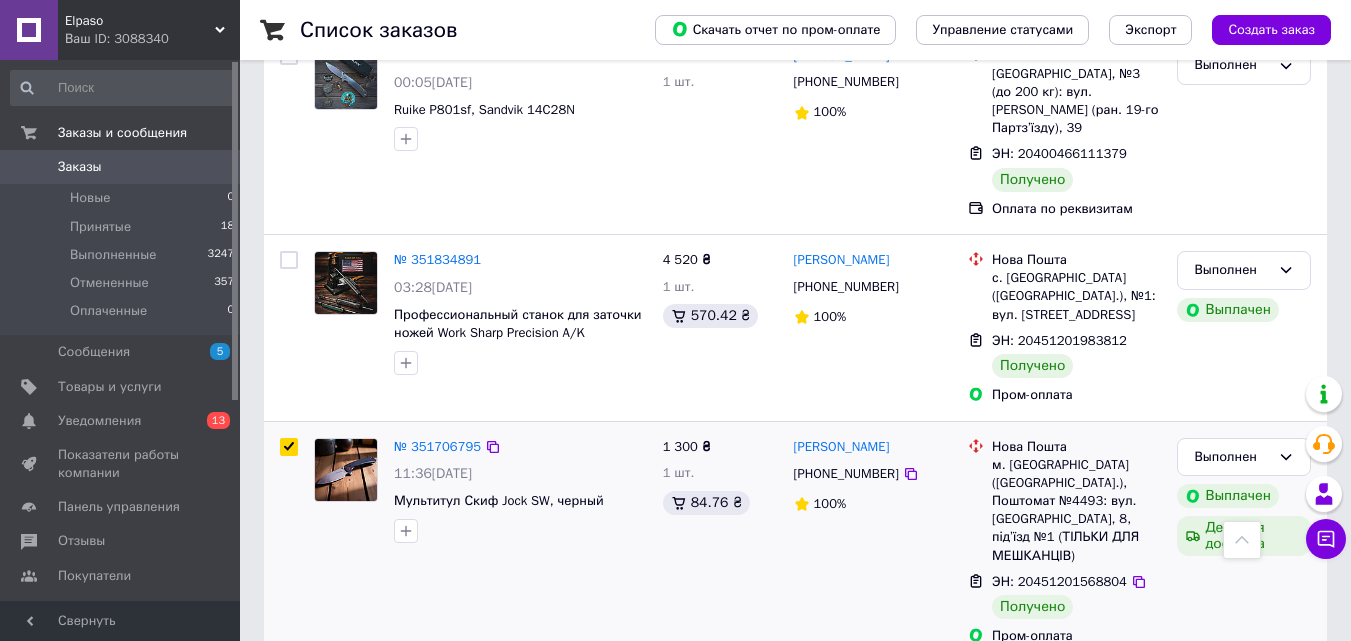 checkbox on "true" 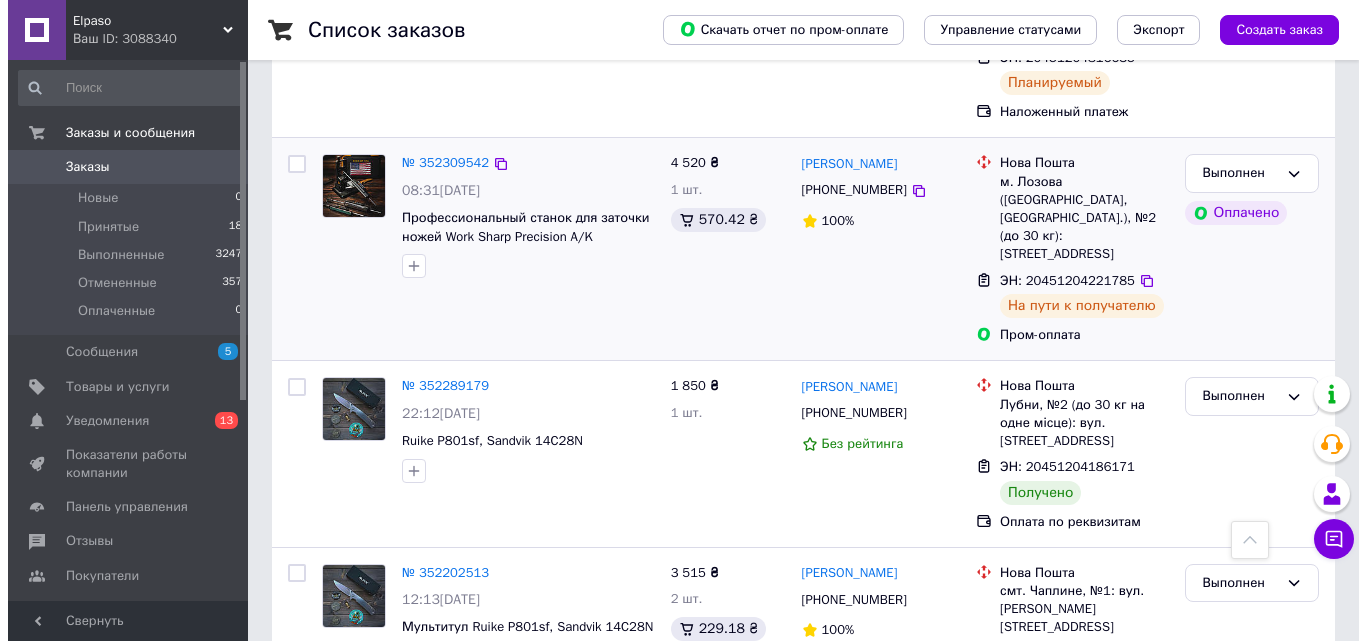 scroll, scrollTop: 0, scrollLeft: 0, axis: both 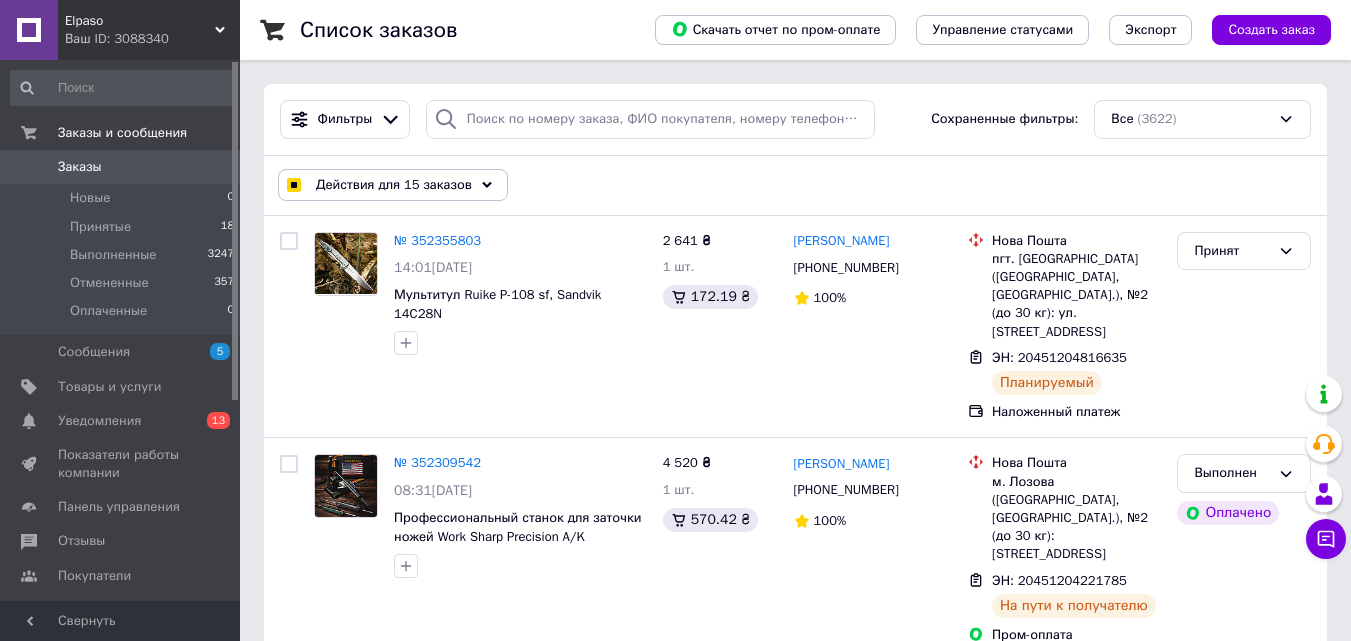 click on "Действия для 15 заказов" at bounding box center (394, 185) 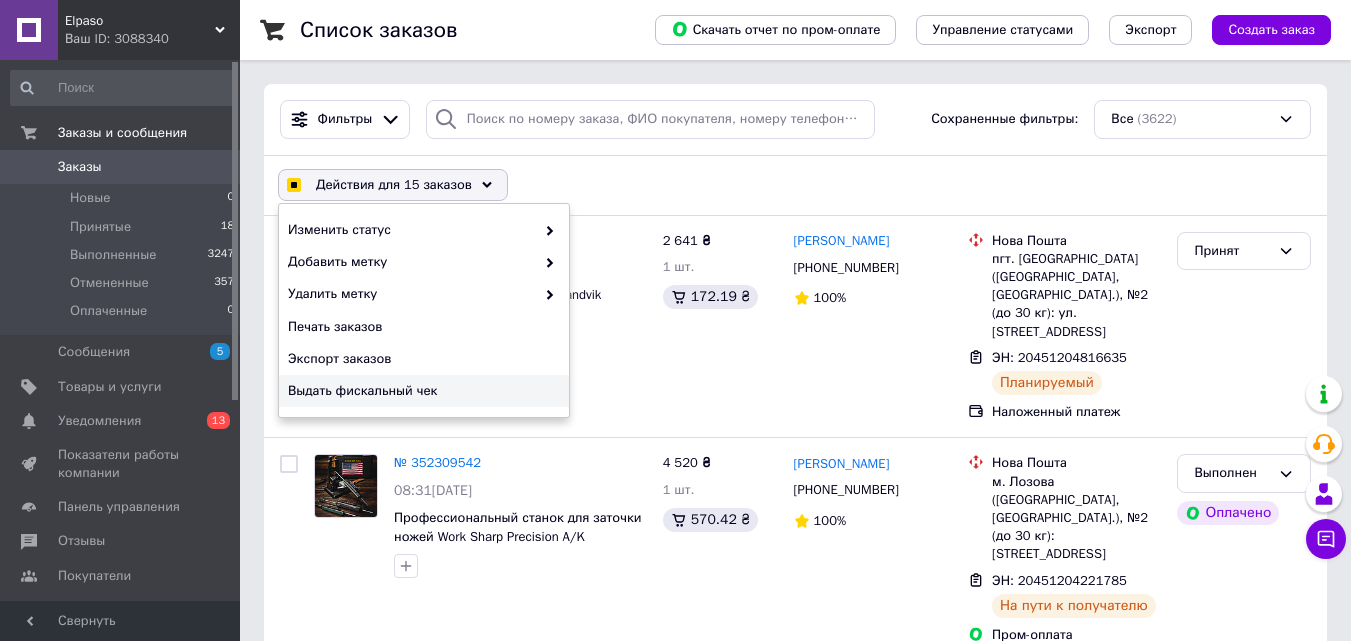 click on "Выдать фискальный чек" at bounding box center [421, 391] 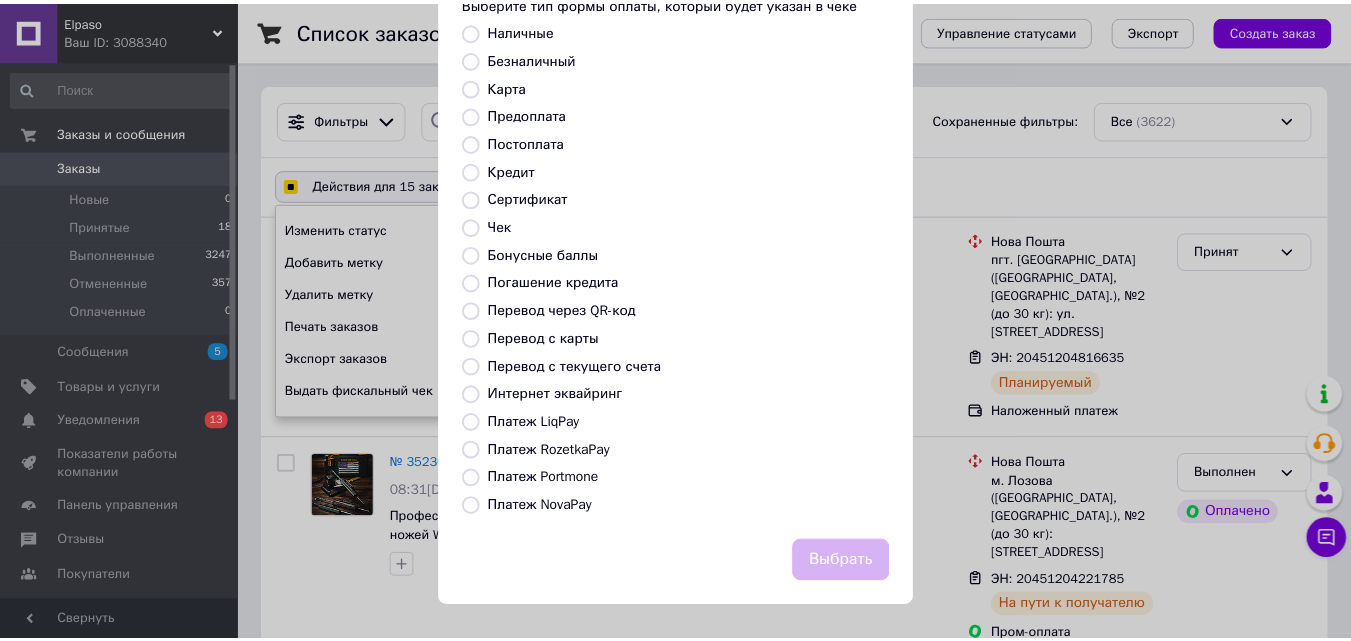 scroll, scrollTop: 130, scrollLeft: 0, axis: vertical 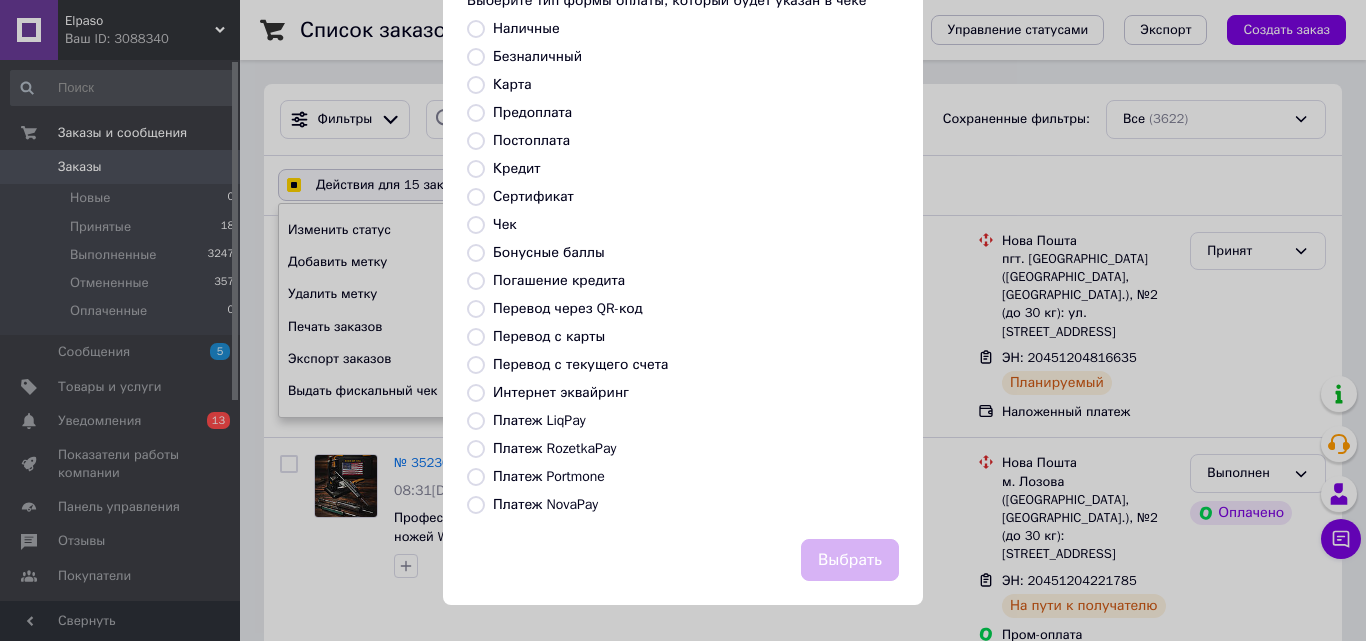 click on "Платеж RozetkaPay" at bounding box center (476, 449) 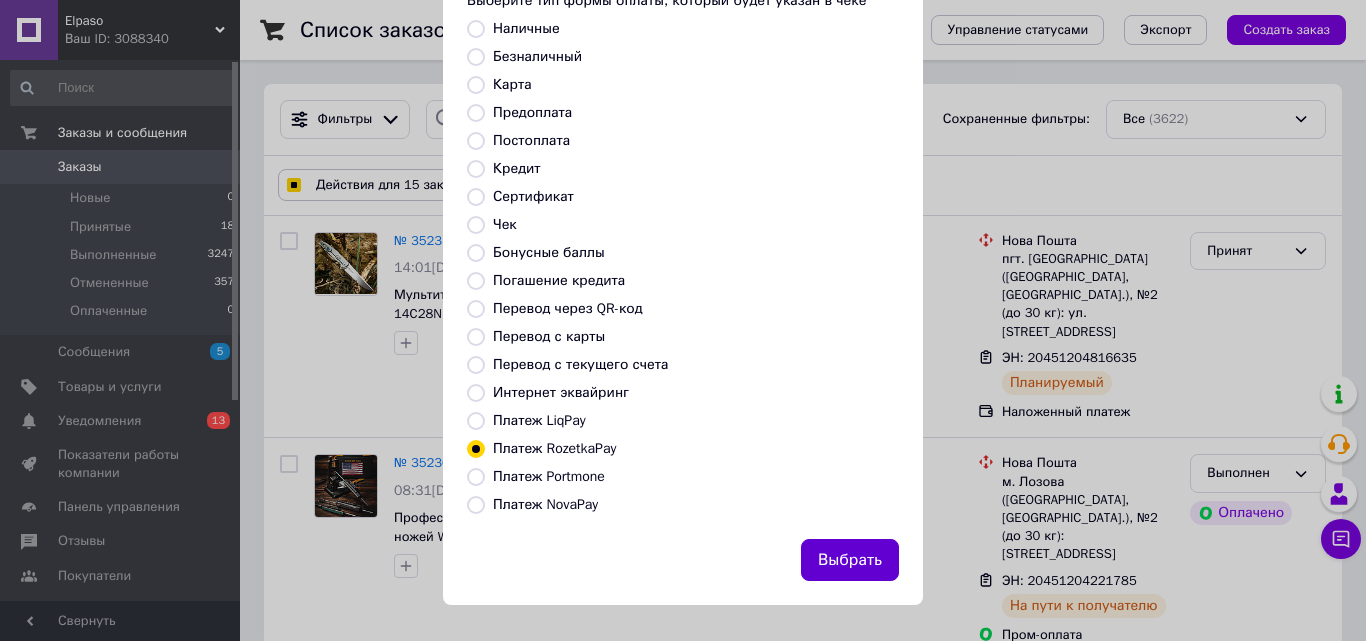 click on "Выбрать" at bounding box center [850, 560] 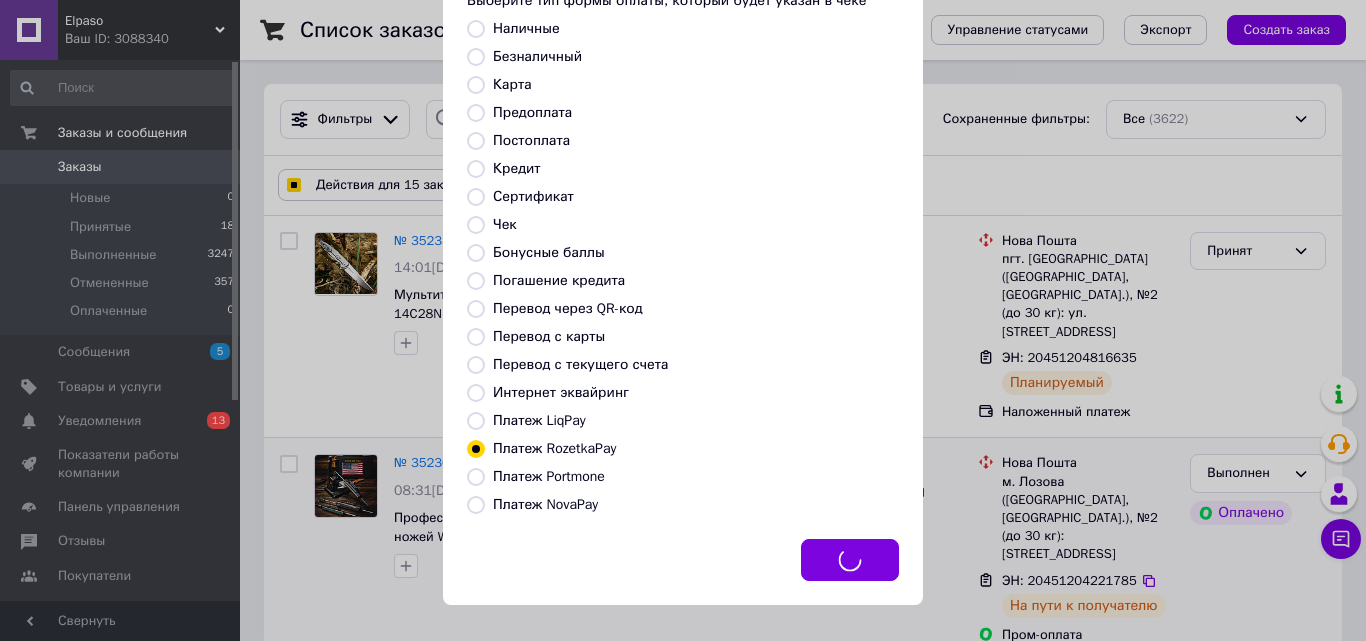 checkbox on "true" 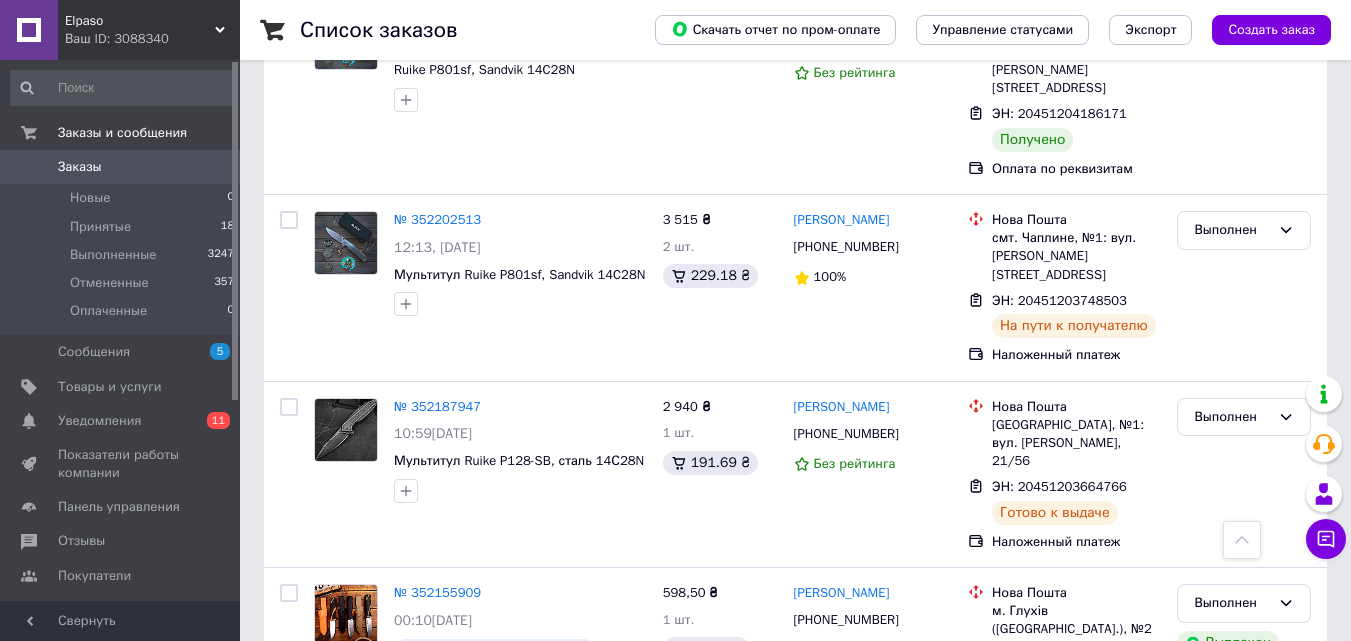 scroll, scrollTop: 0, scrollLeft: 0, axis: both 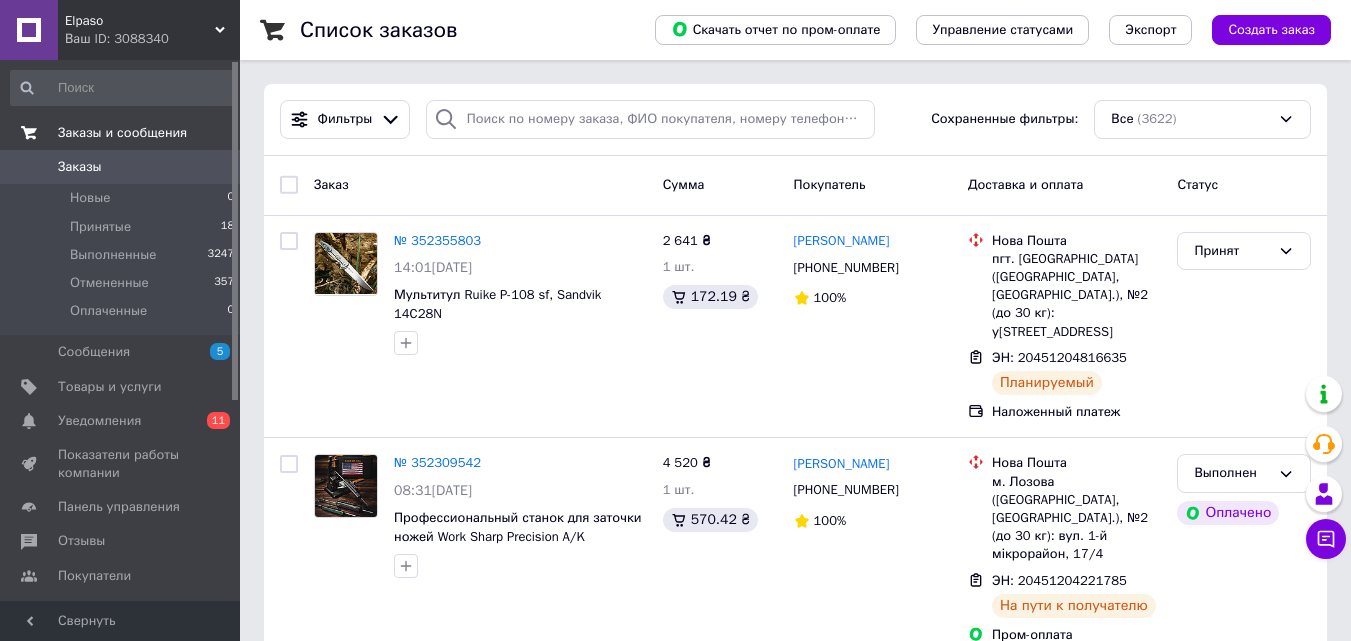 click on "Заказы и сообщения" at bounding box center (122, 133) 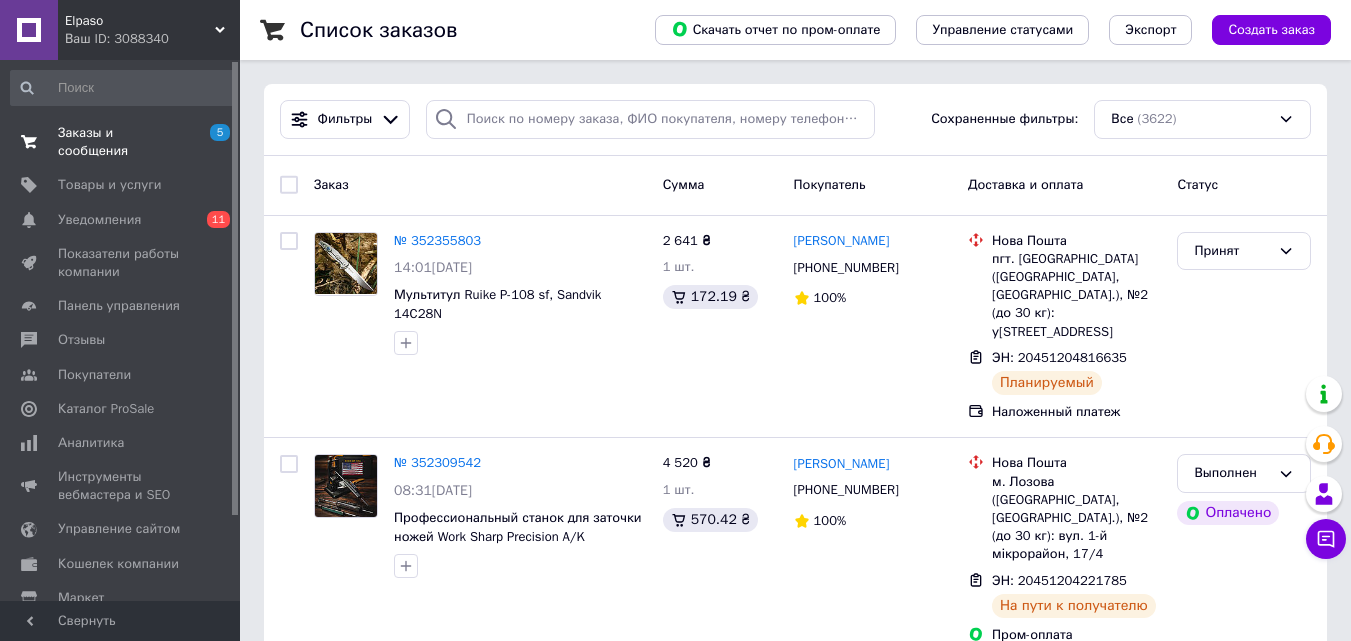 click on "Заказы и сообщения" at bounding box center [121, 142] 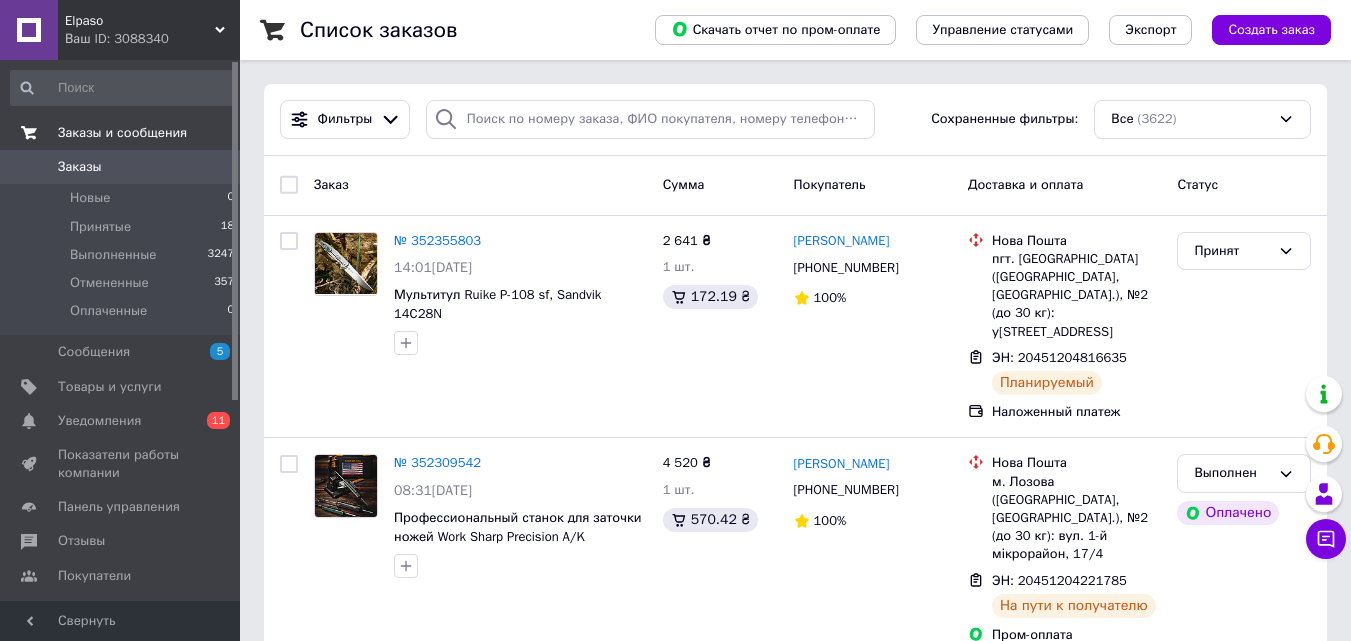 click on "Заказы и сообщения" at bounding box center (122, 133) 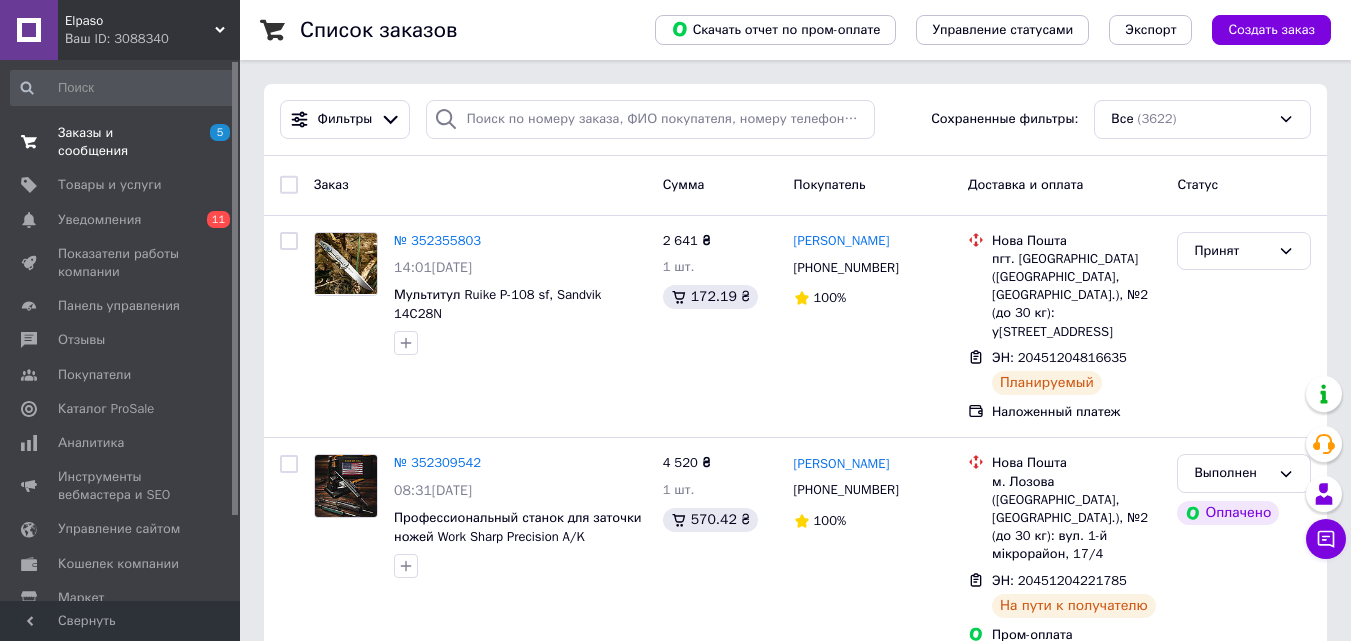 click on "Заказы и сообщения" at bounding box center [121, 142] 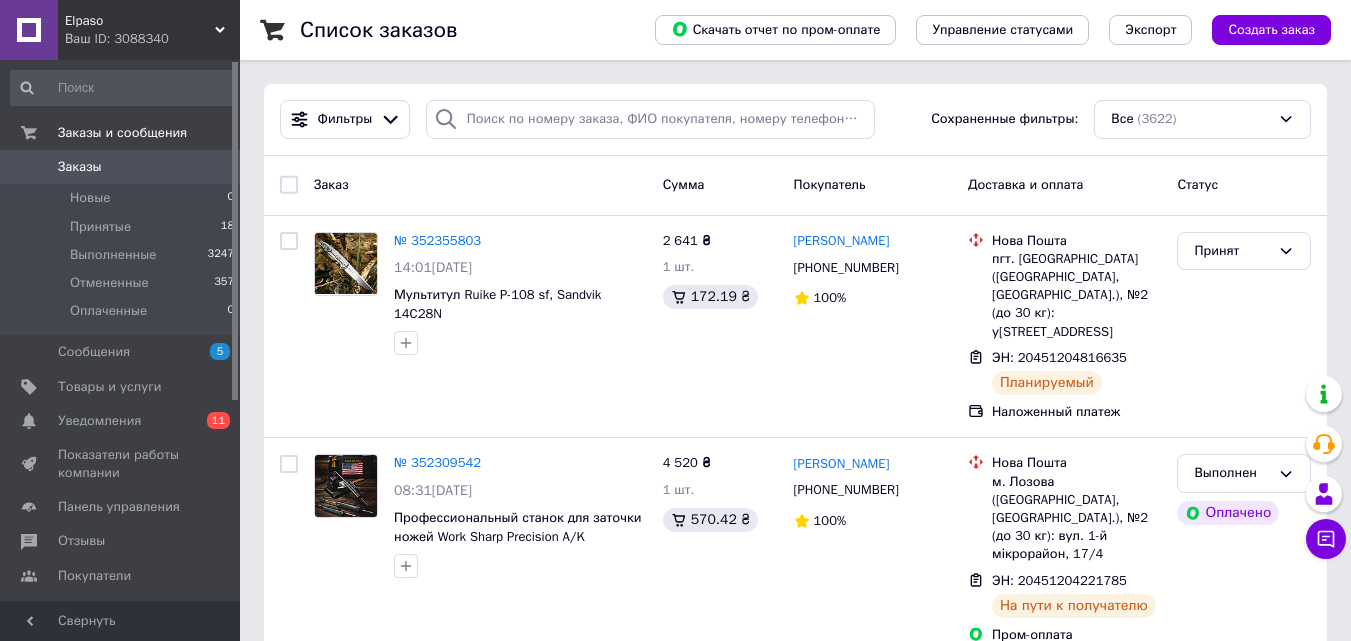 click on "Заказы" at bounding box center [121, 167] 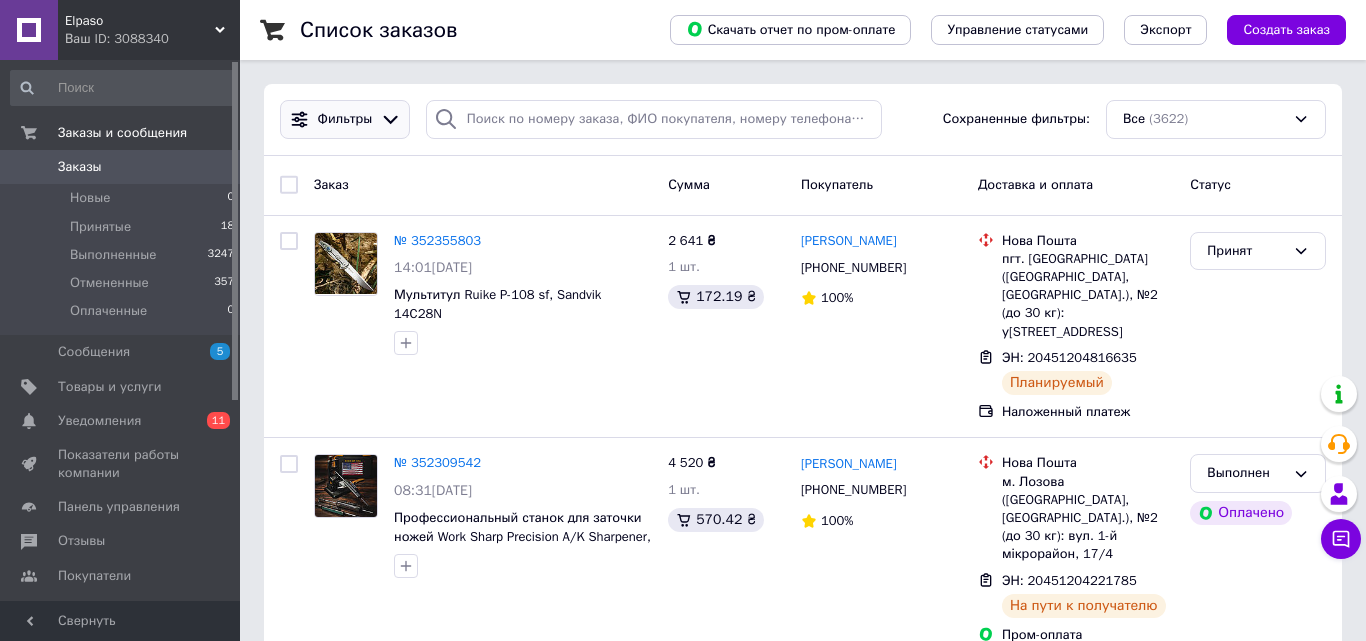 click on "Фильтры" at bounding box center [345, 119] 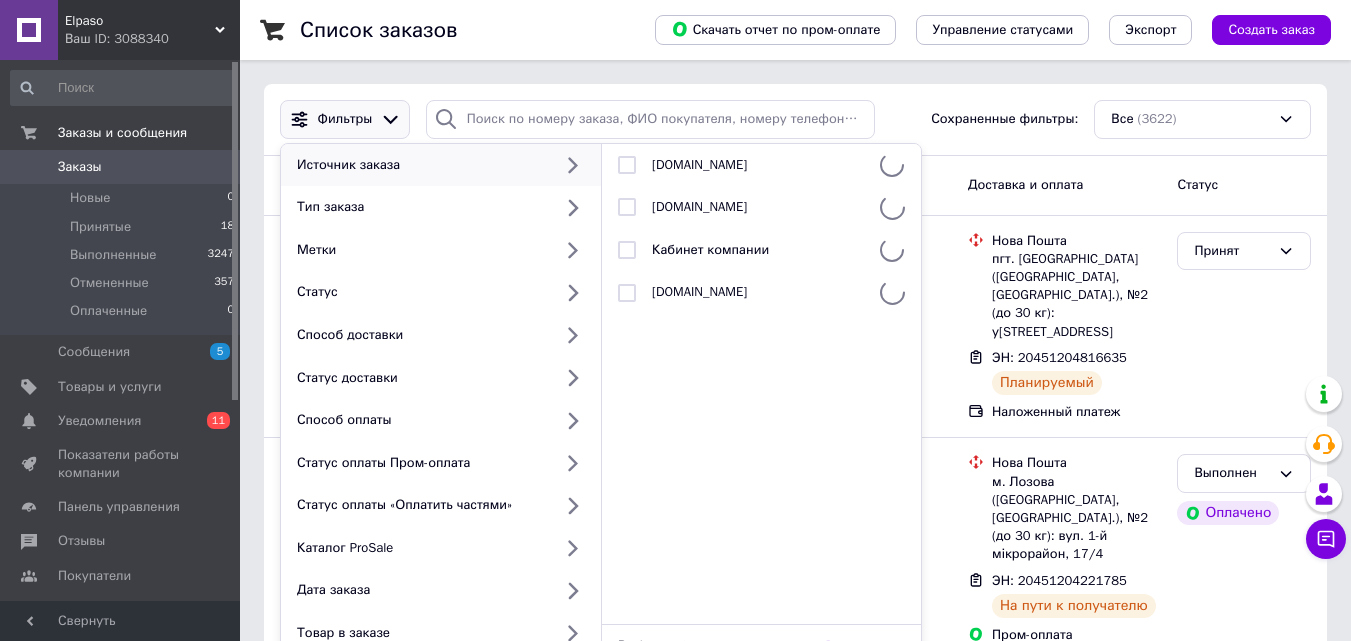 click on "Фильтры" at bounding box center (345, 119) 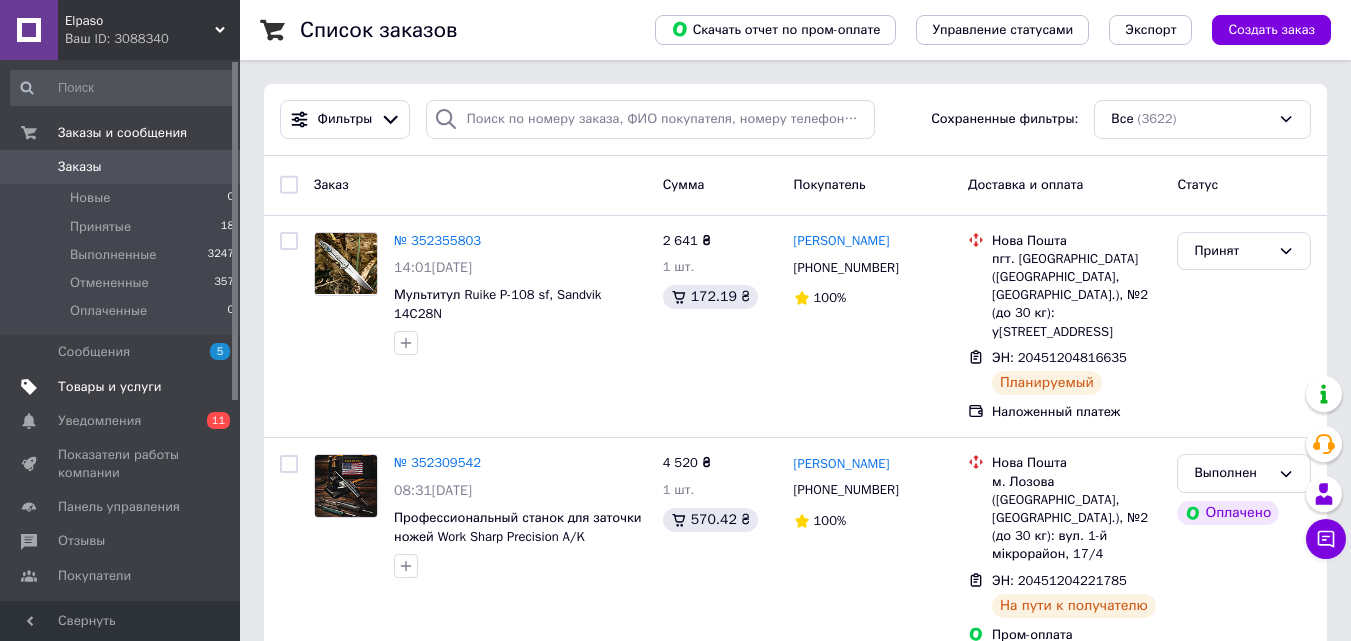 click on "Товары и услуги" at bounding box center (110, 387) 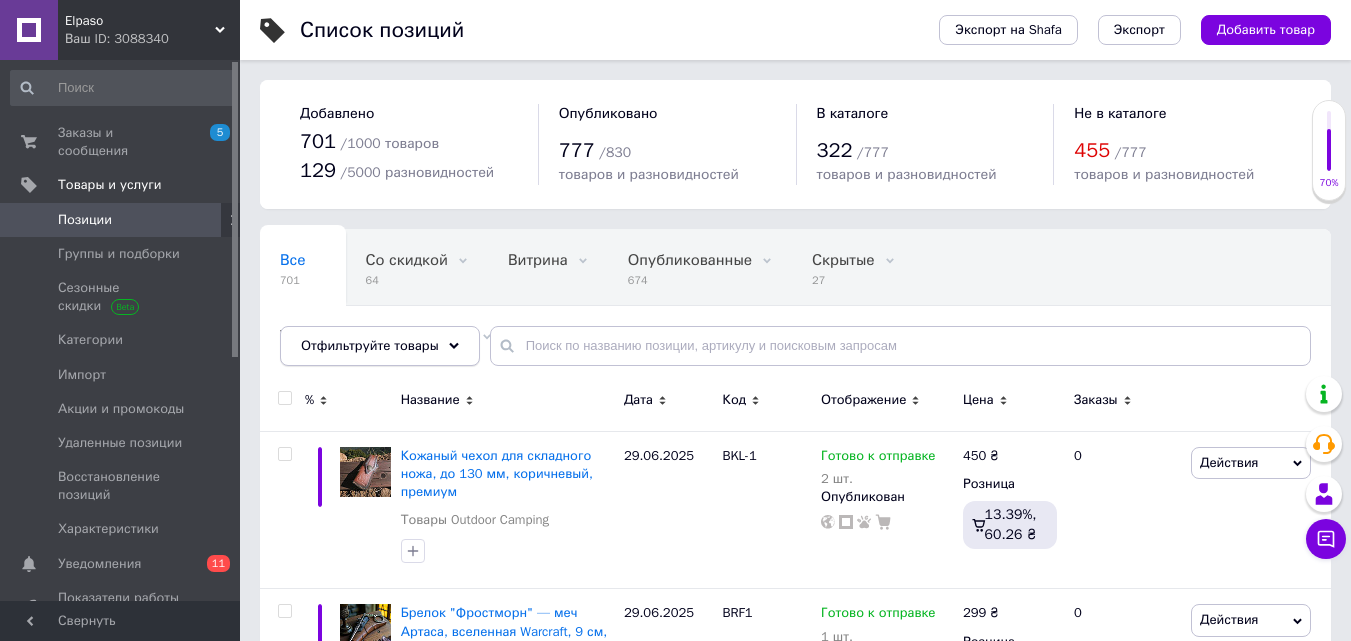 click on "Отфильтруйте товары" at bounding box center (370, 345) 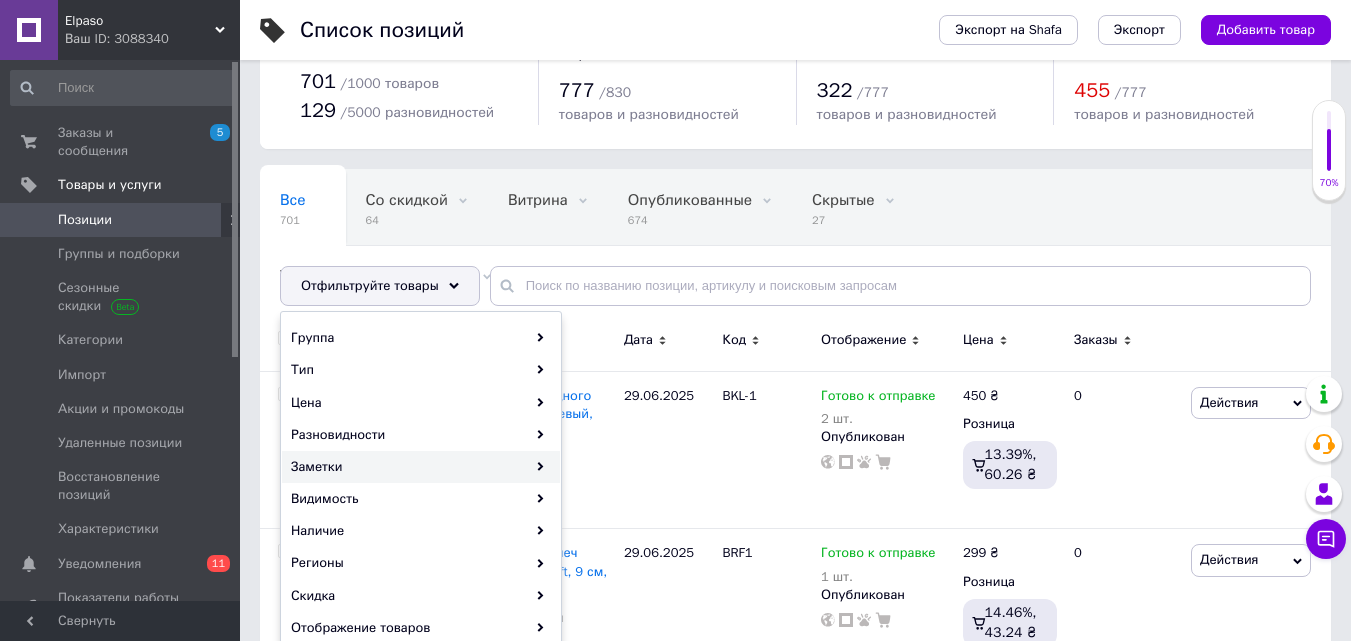 scroll, scrollTop: 100, scrollLeft: 0, axis: vertical 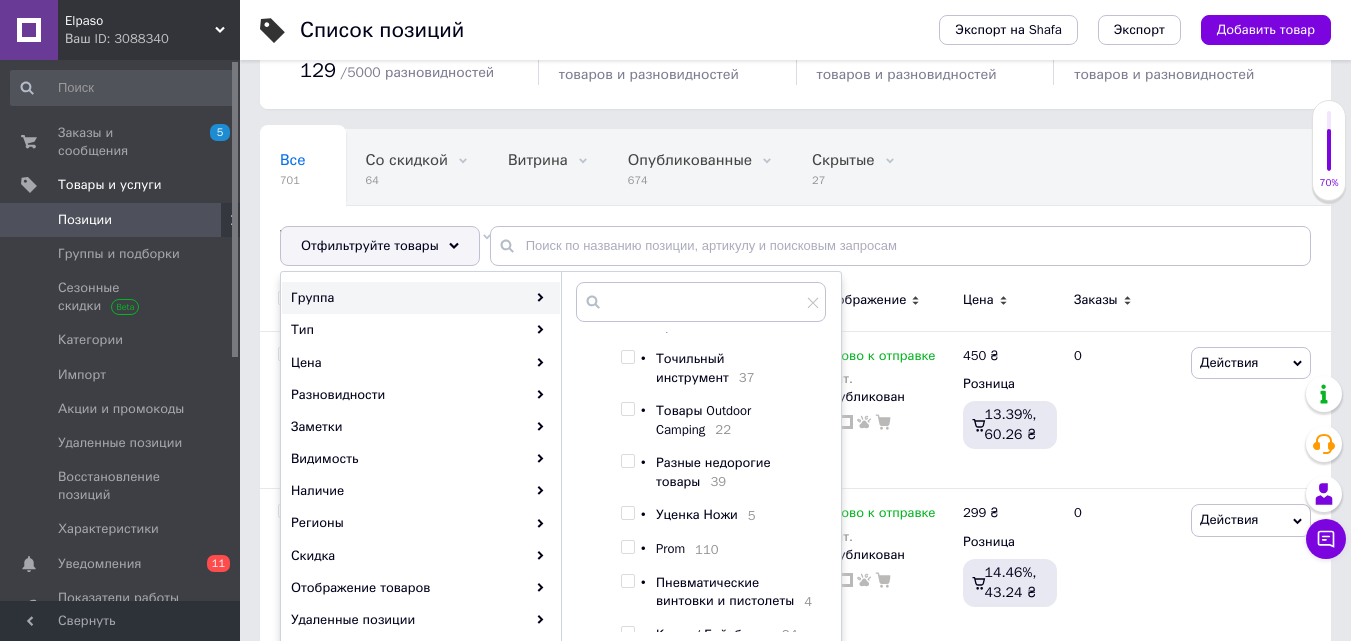 click at bounding box center [627, 547] 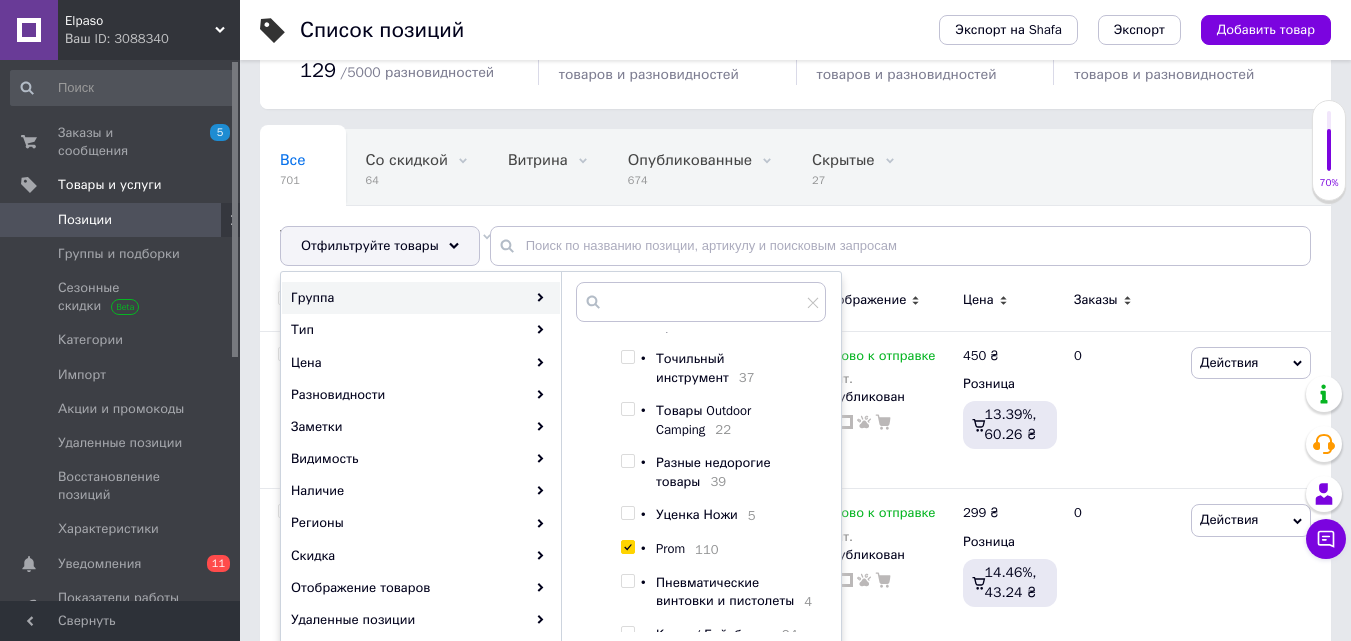 checkbox on "true" 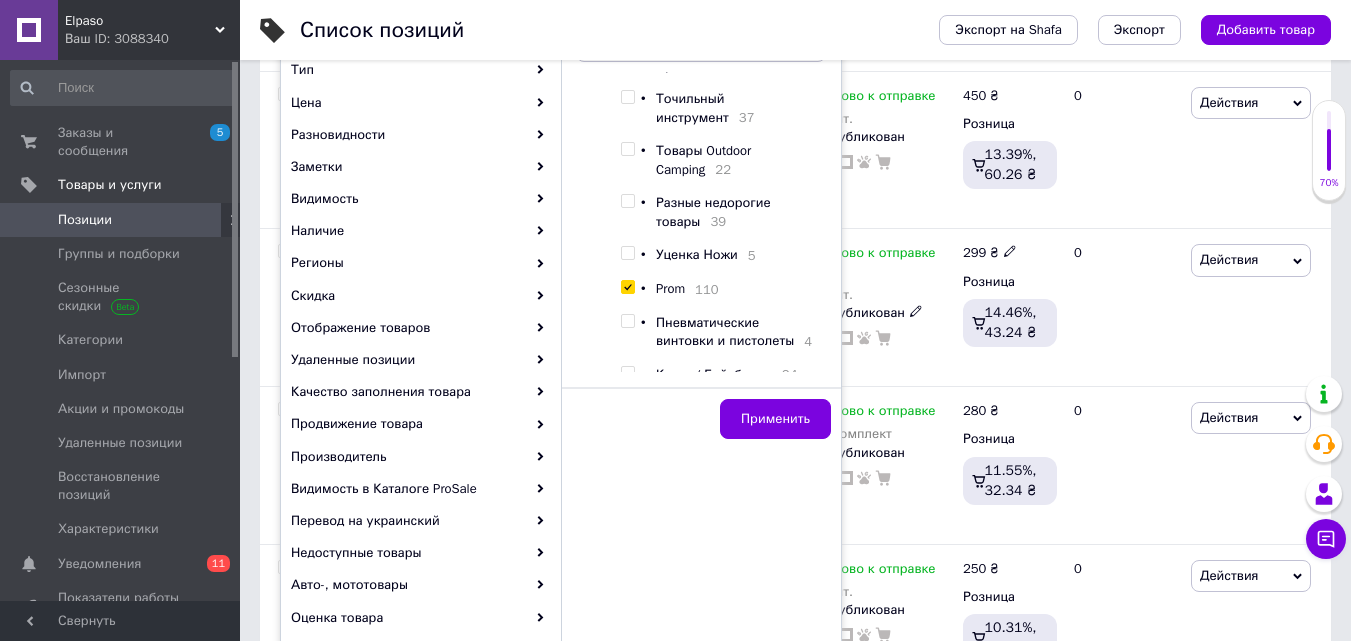 scroll, scrollTop: 400, scrollLeft: 0, axis: vertical 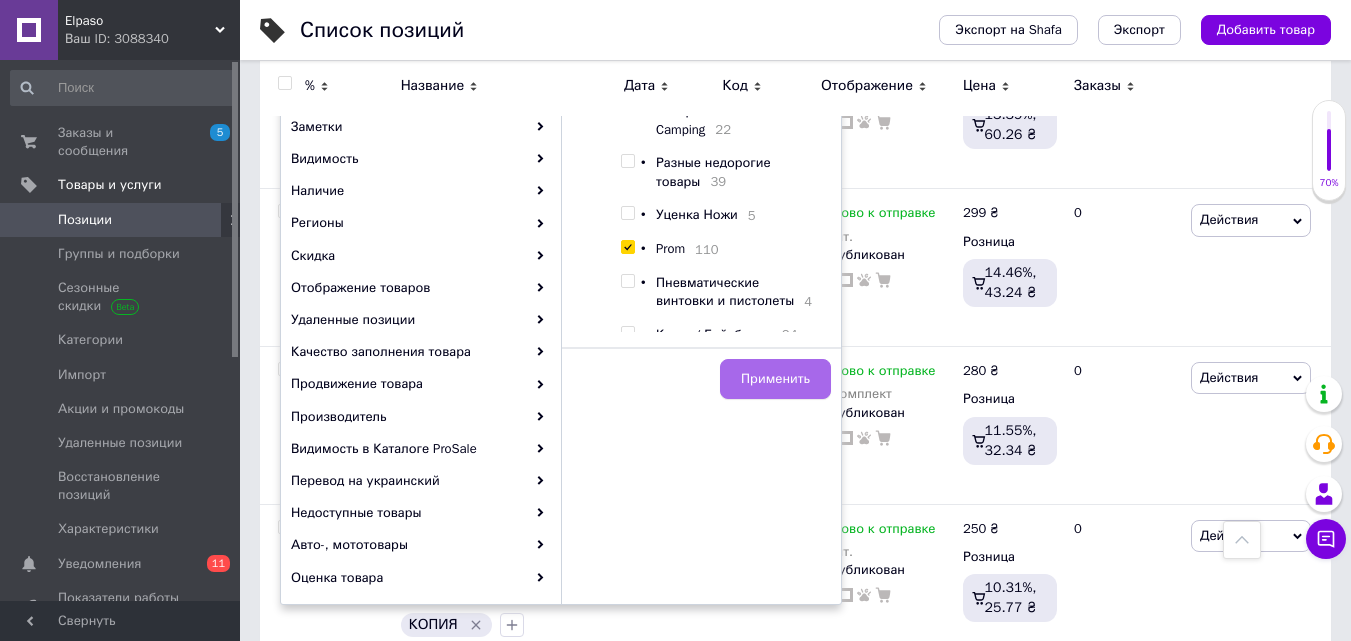 click on "Применить" at bounding box center [775, 379] 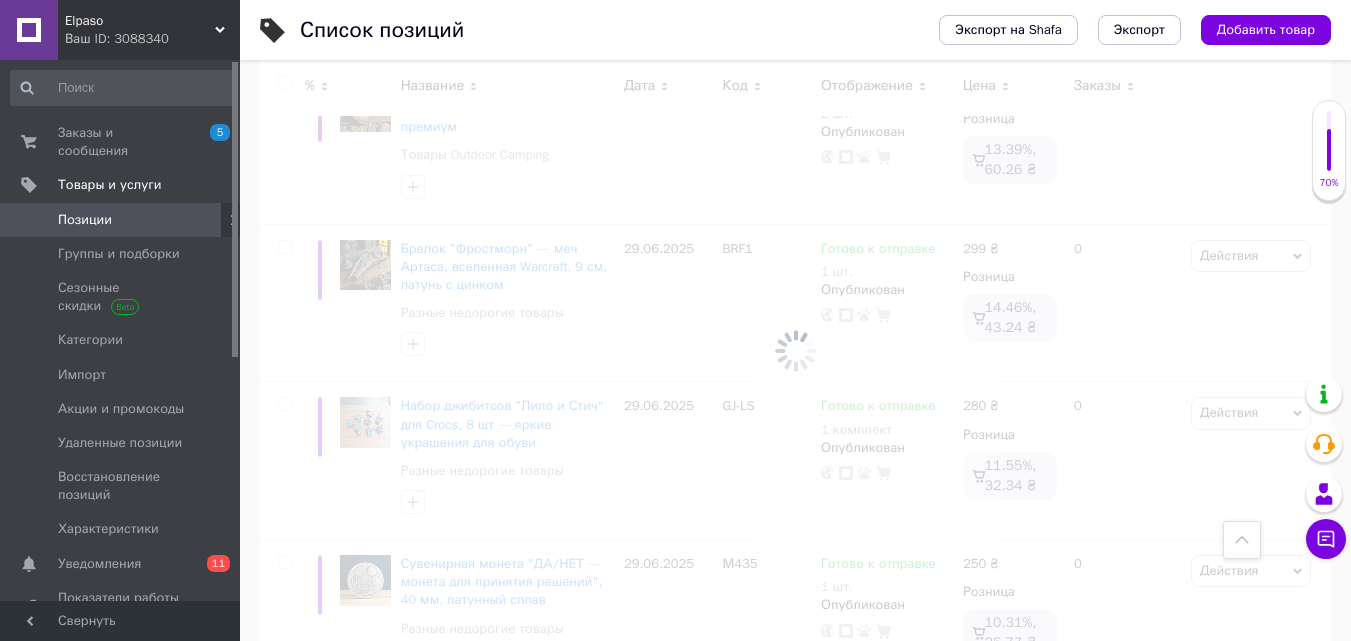 scroll, scrollTop: 435, scrollLeft: 0, axis: vertical 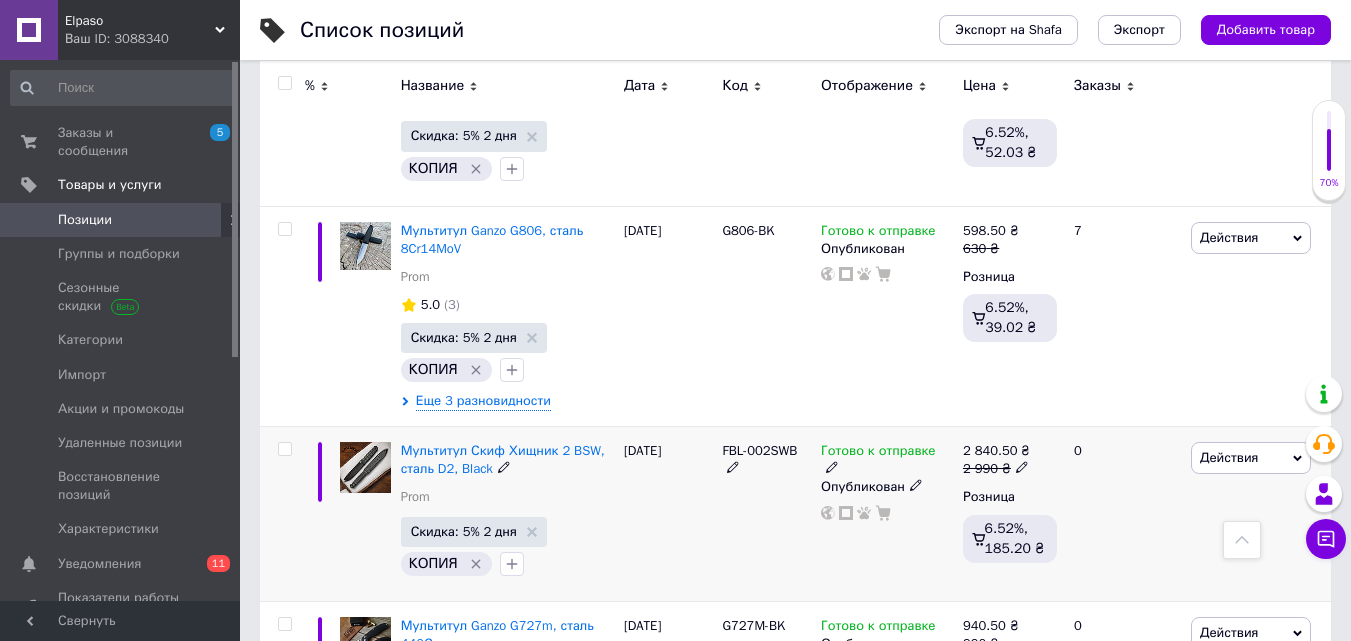 click on "FBL-002SWB" at bounding box center [759, 450] 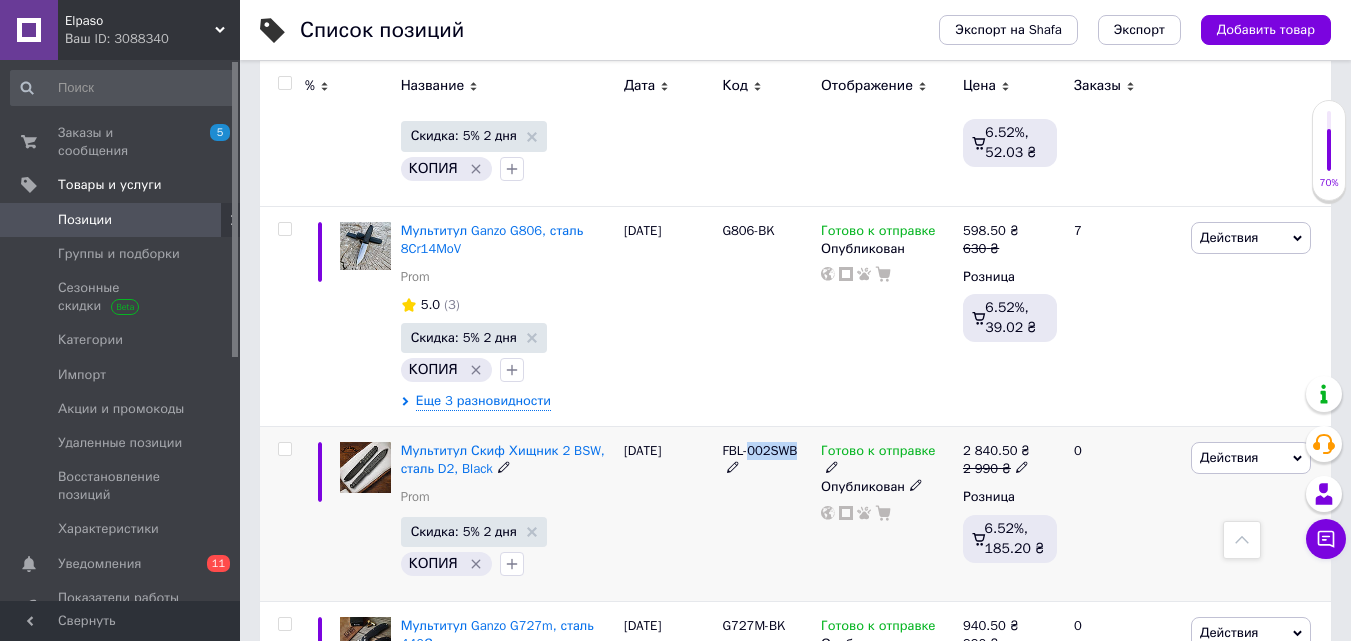 click on "FBL-002SWB" at bounding box center (759, 450) 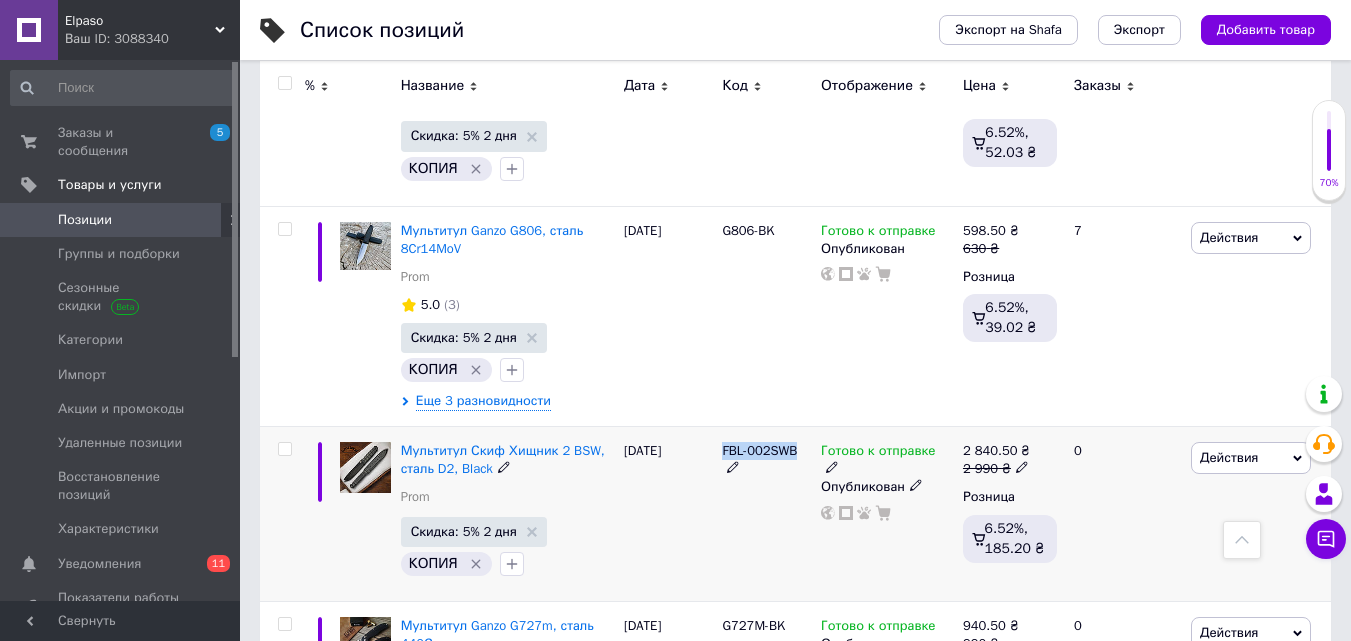 click on "FBL-002SWB" at bounding box center (759, 450) 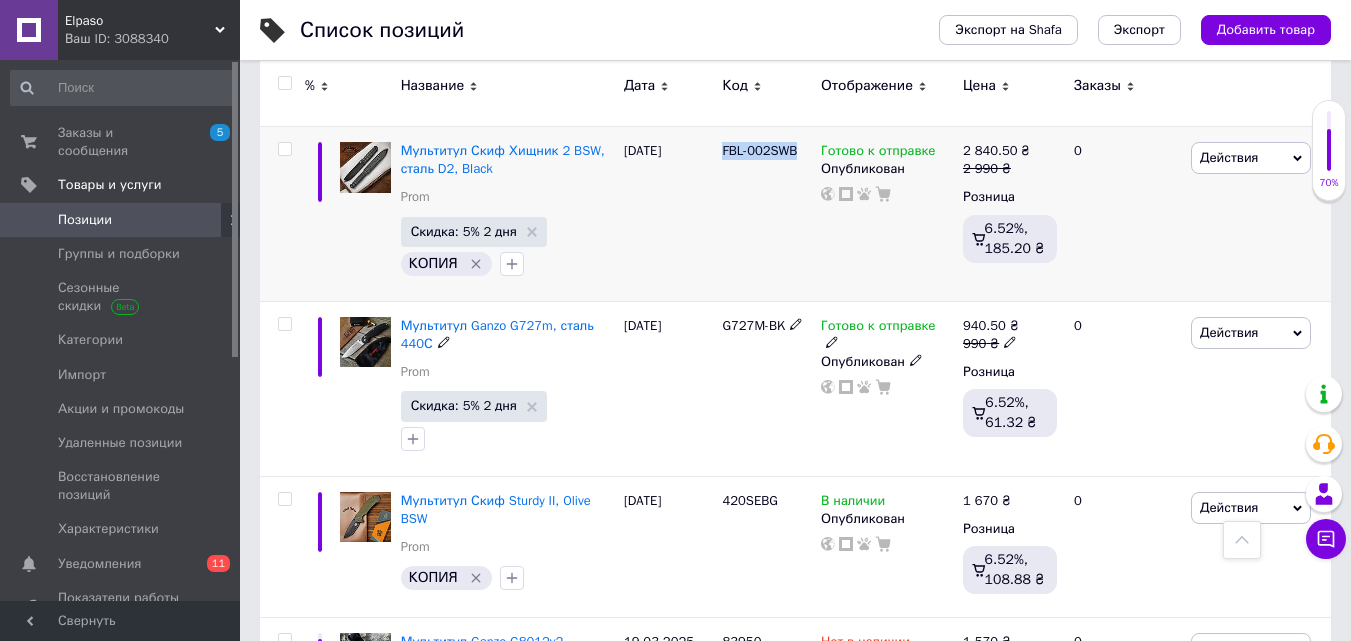 scroll, scrollTop: 835, scrollLeft: 0, axis: vertical 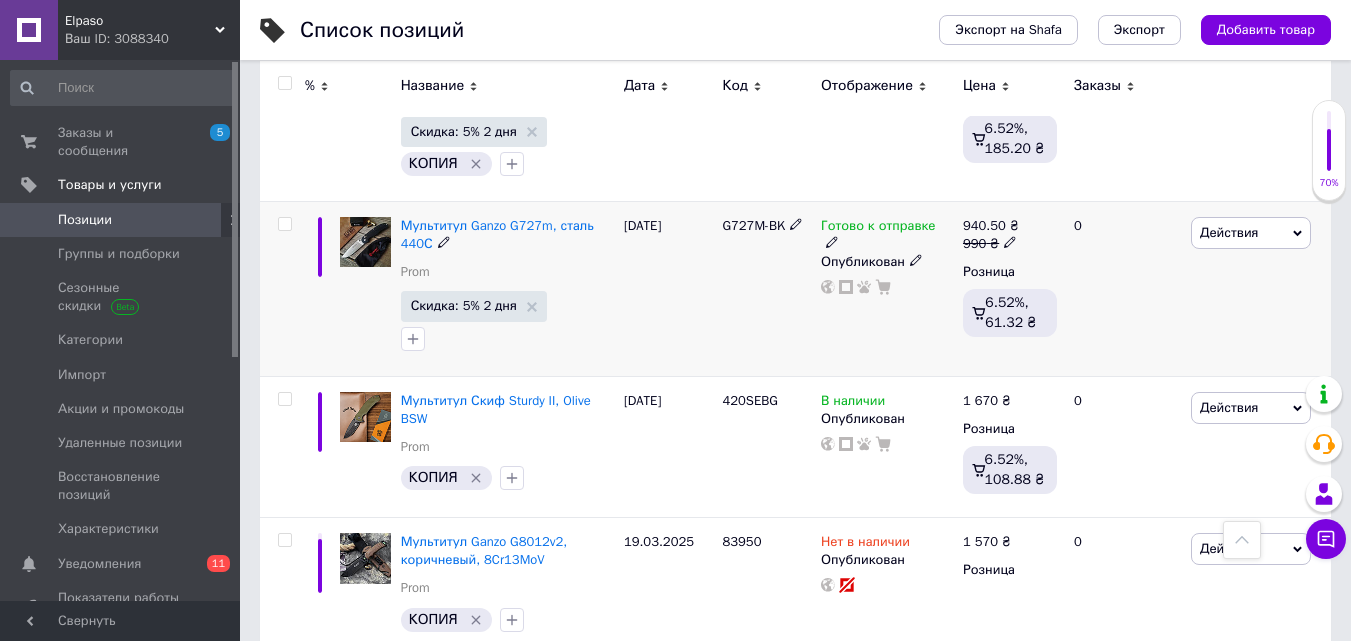 click on "G727M-BK" at bounding box center [753, 225] 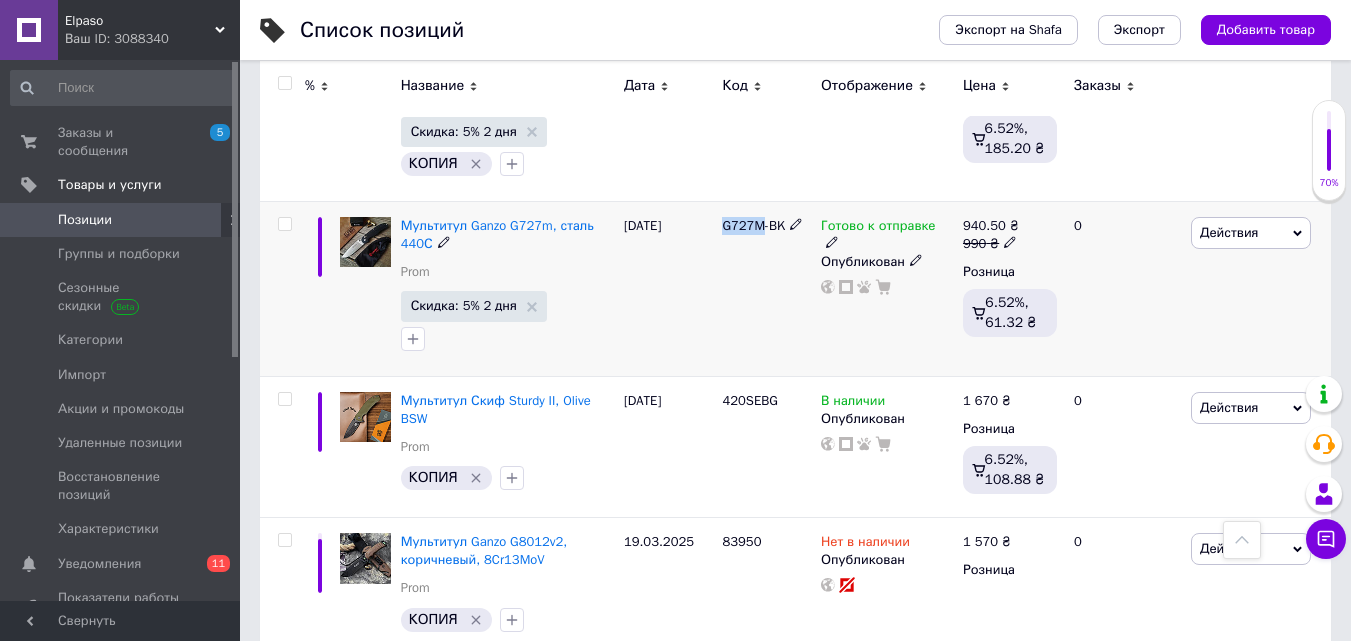 click on "G727M-BK" at bounding box center (753, 225) 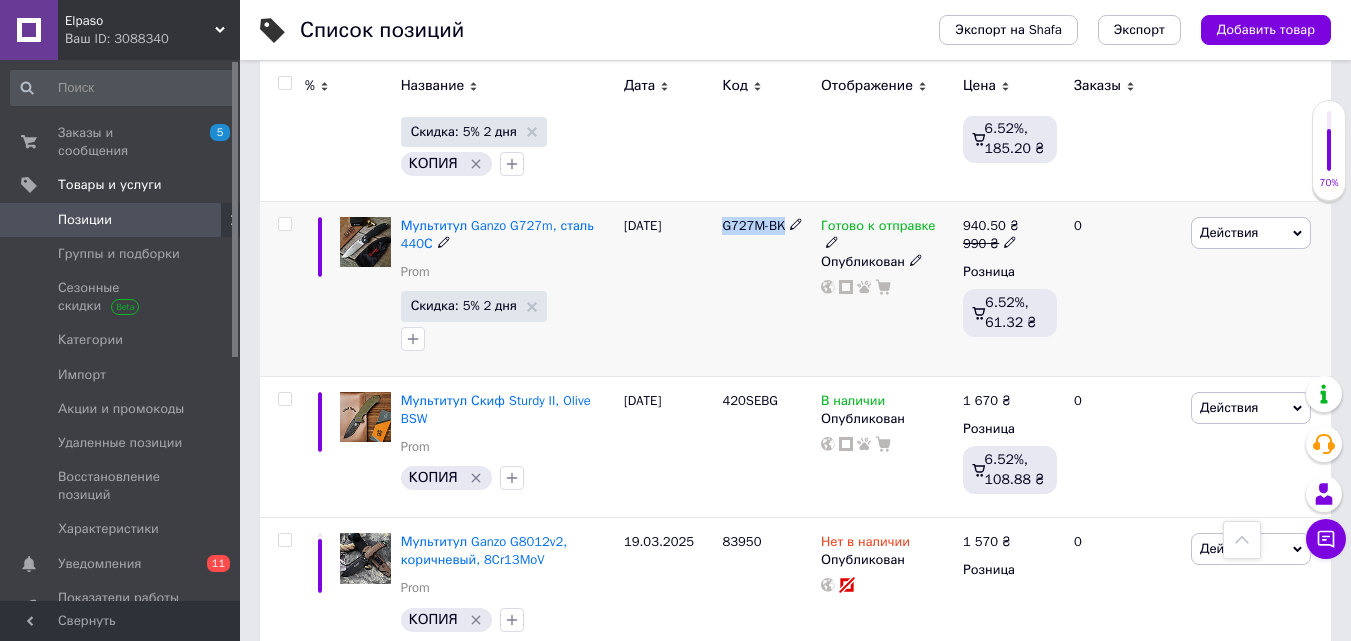 click on "G727M-BK" at bounding box center (753, 225) 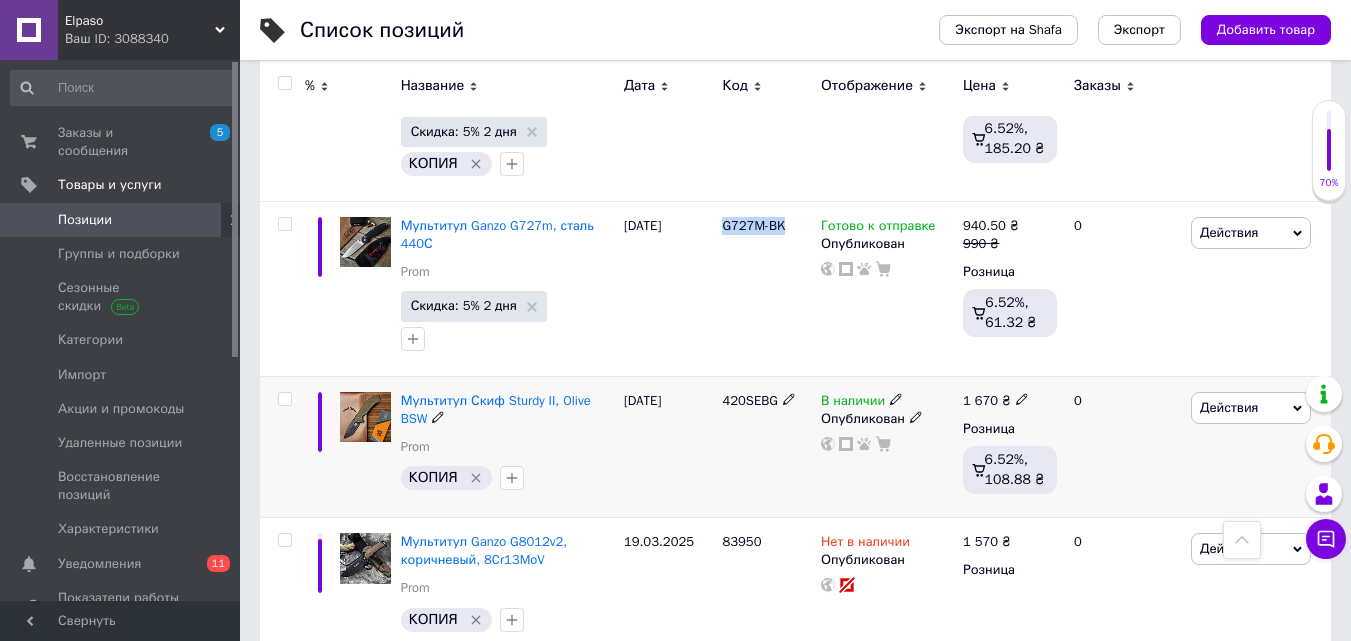 click on "420SEBG" at bounding box center [749, 400] 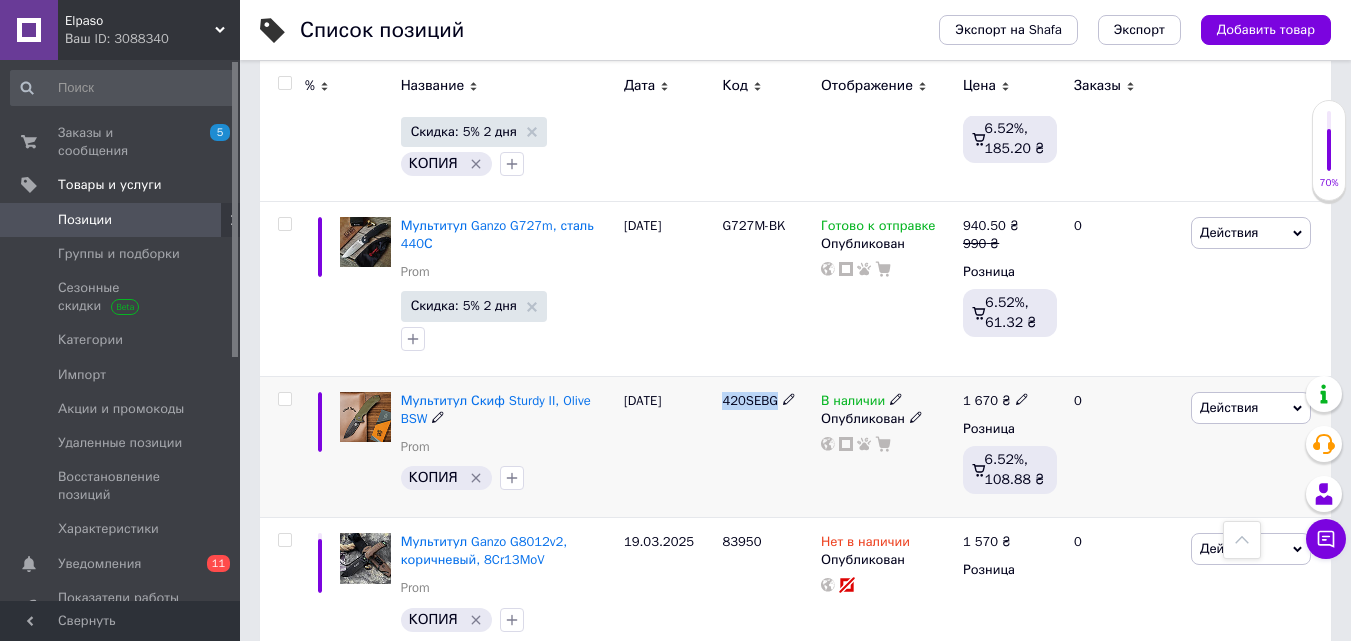 click on "420SEBG" at bounding box center [749, 400] 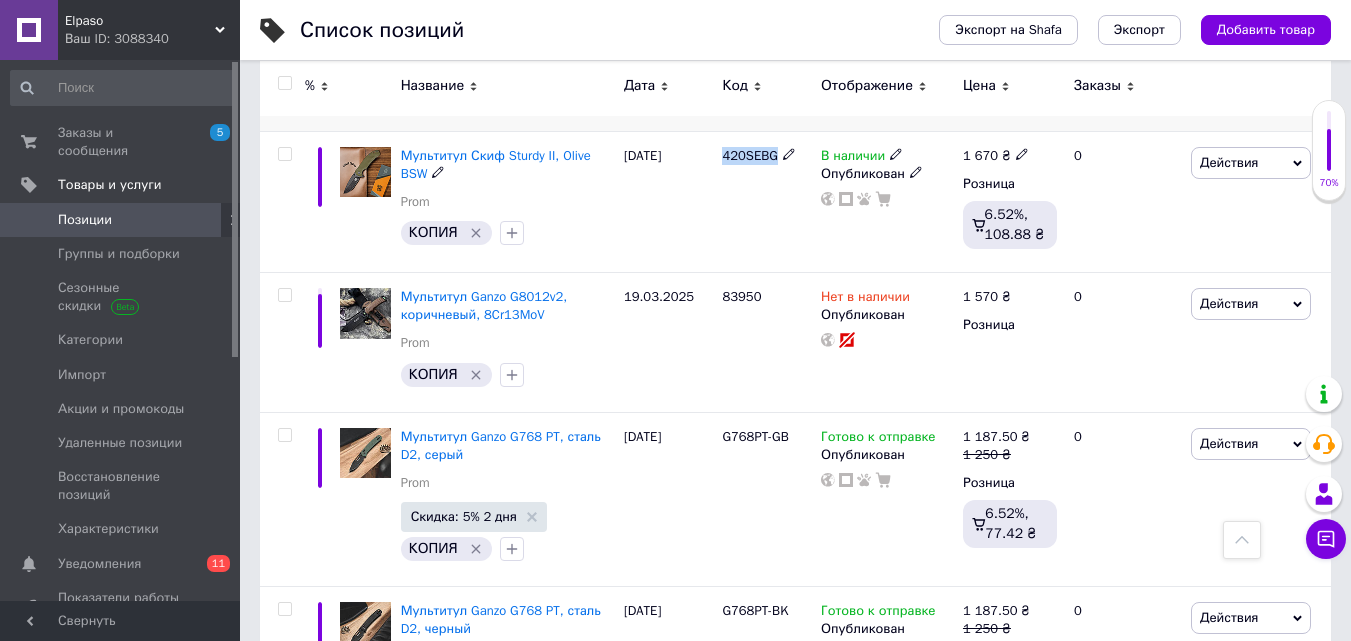 scroll, scrollTop: 1135, scrollLeft: 0, axis: vertical 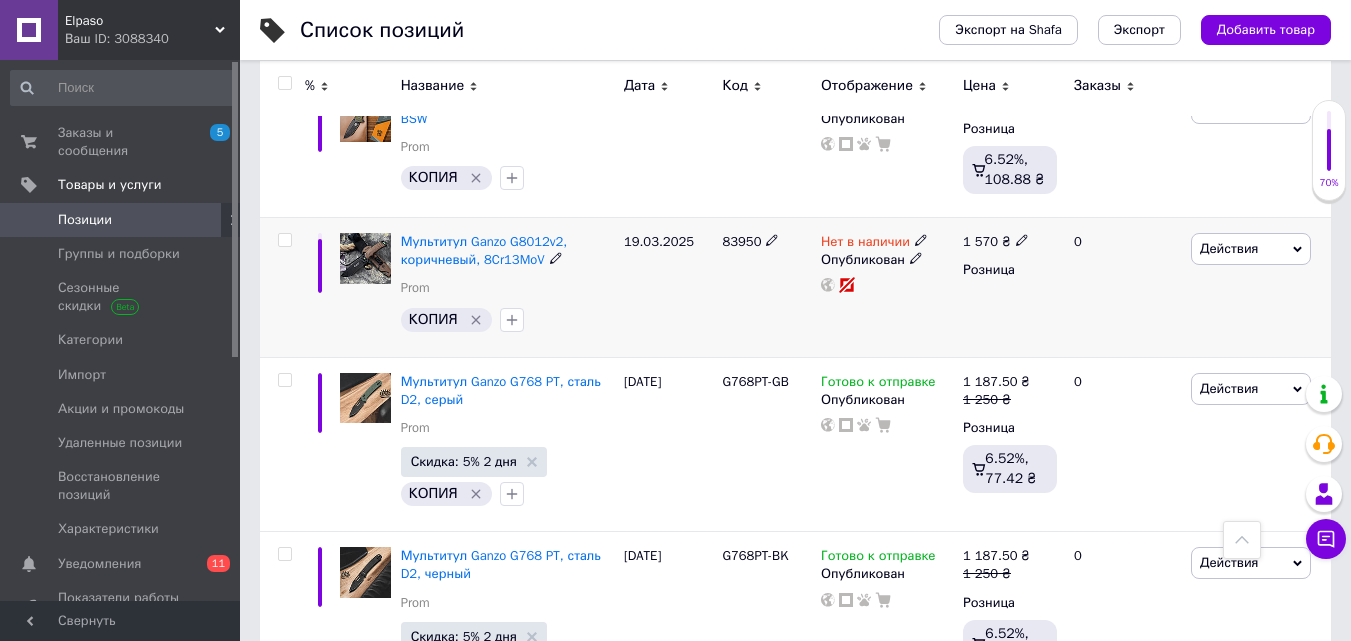 click on "83950" at bounding box center (741, 241) 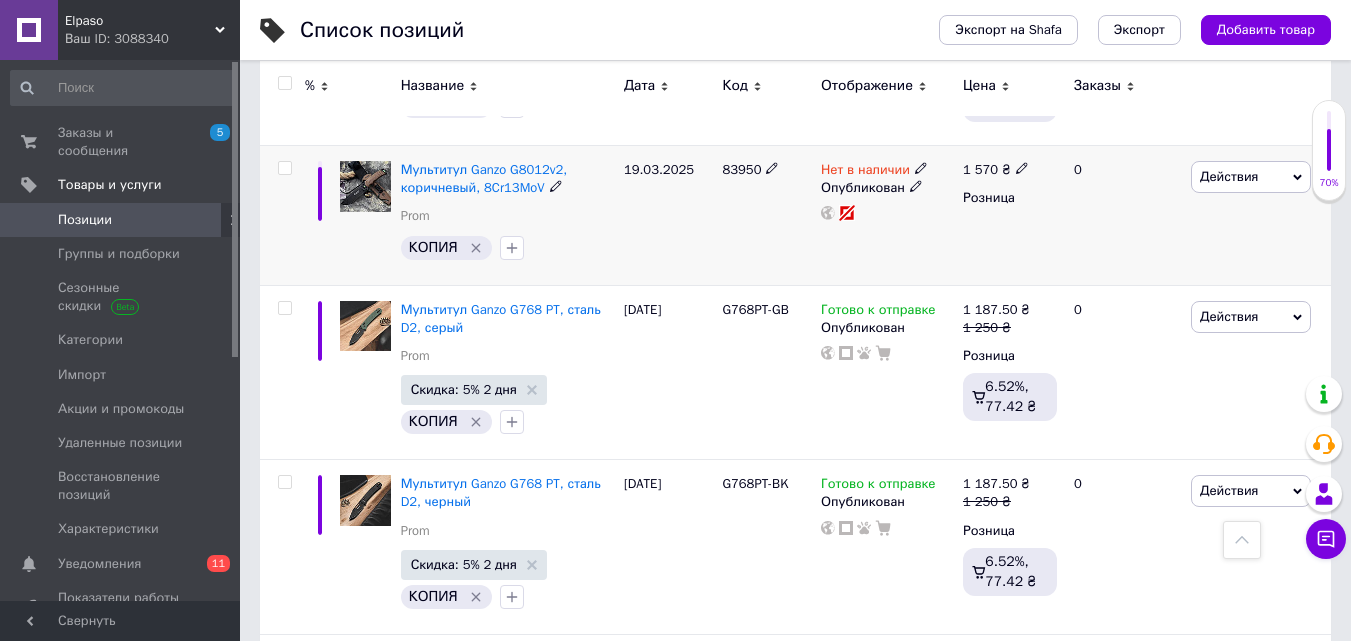 scroll, scrollTop: 1235, scrollLeft: 0, axis: vertical 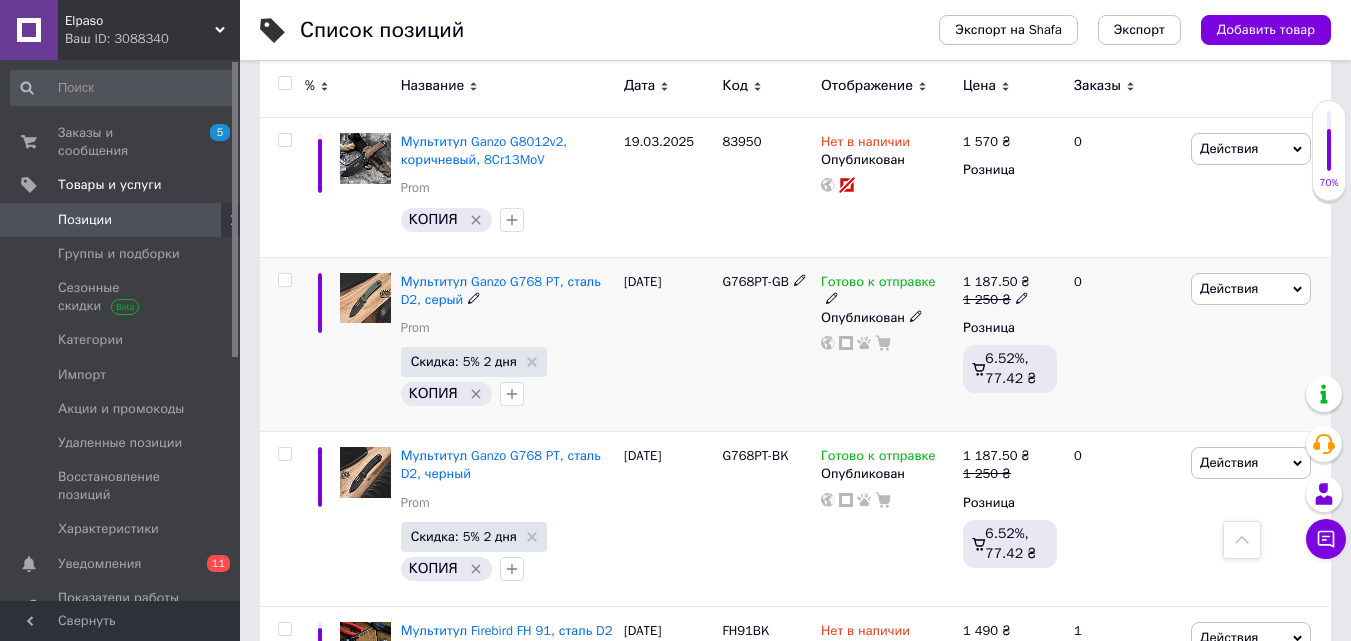 click on "G768PT-GB" at bounding box center (755, 281) 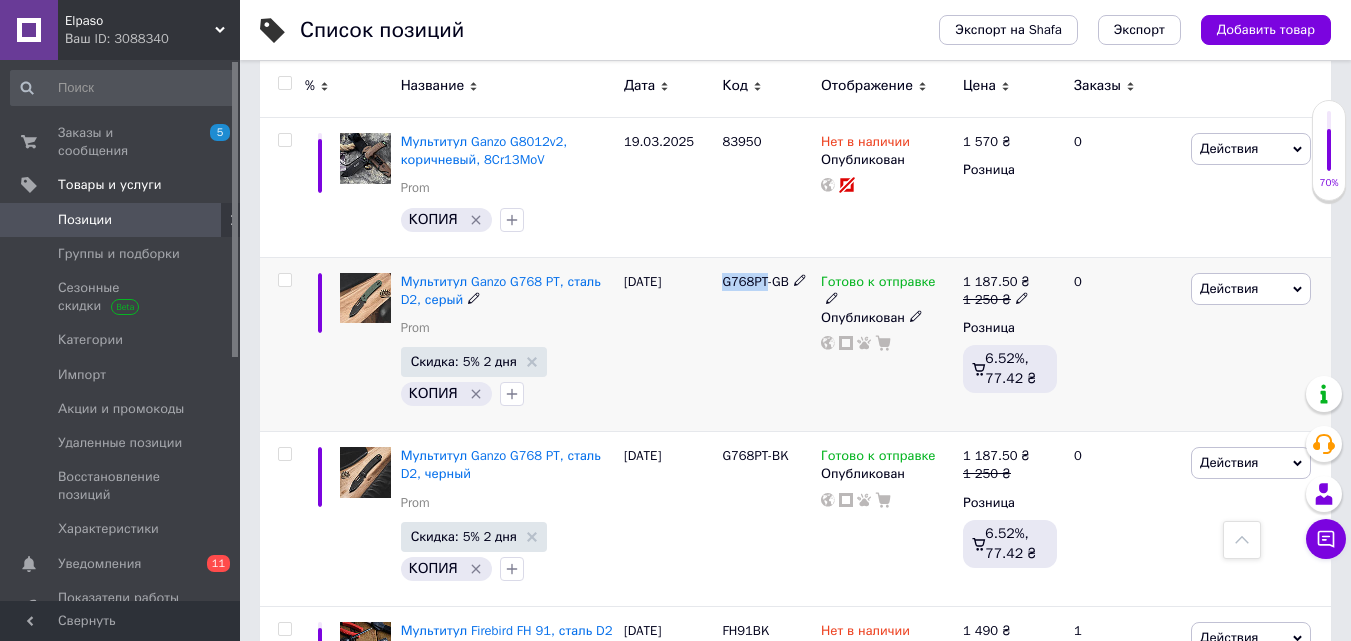 click on "G768PT-GB" at bounding box center (755, 281) 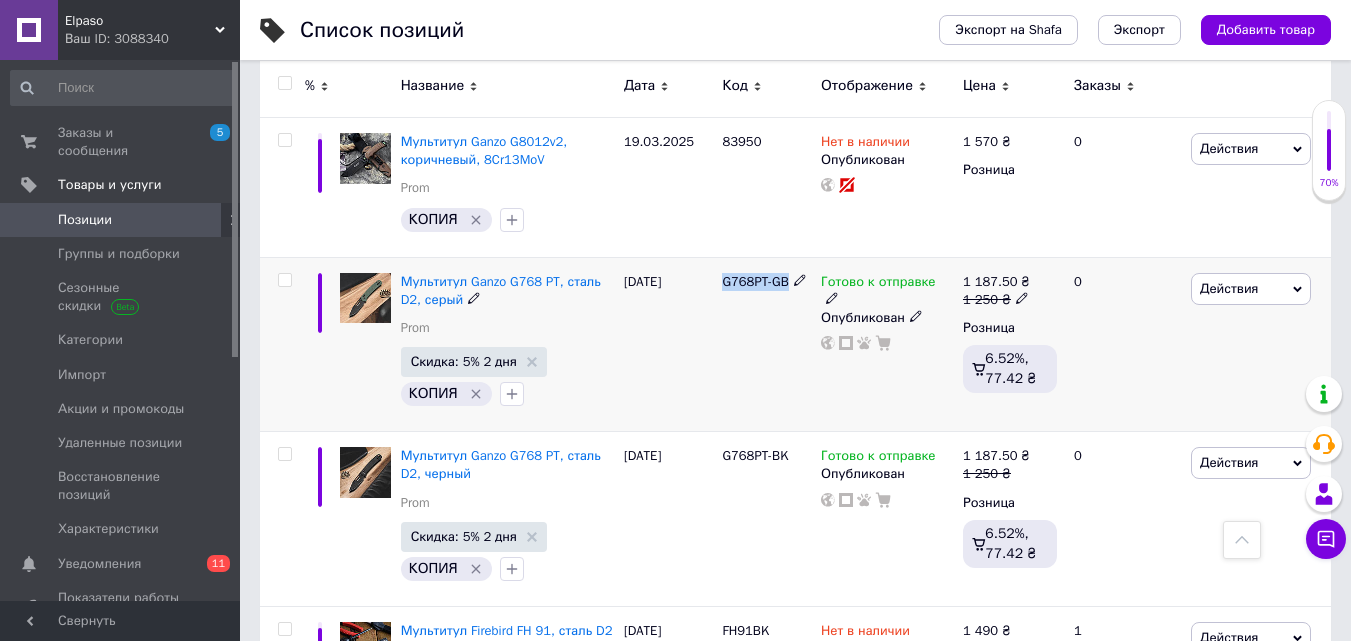 click on "G768PT-GB" at bounding box center (755, 281) 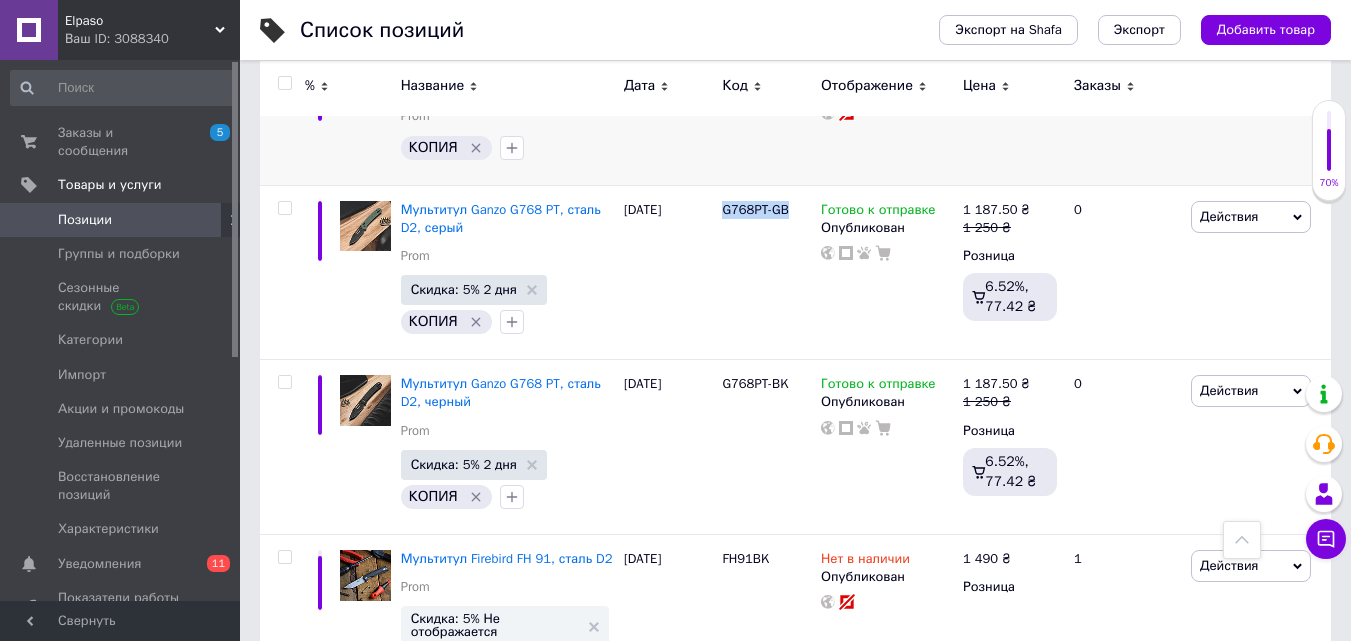 scroll, scrollTop: 1335, scrollLeft: 0, axis: vertical 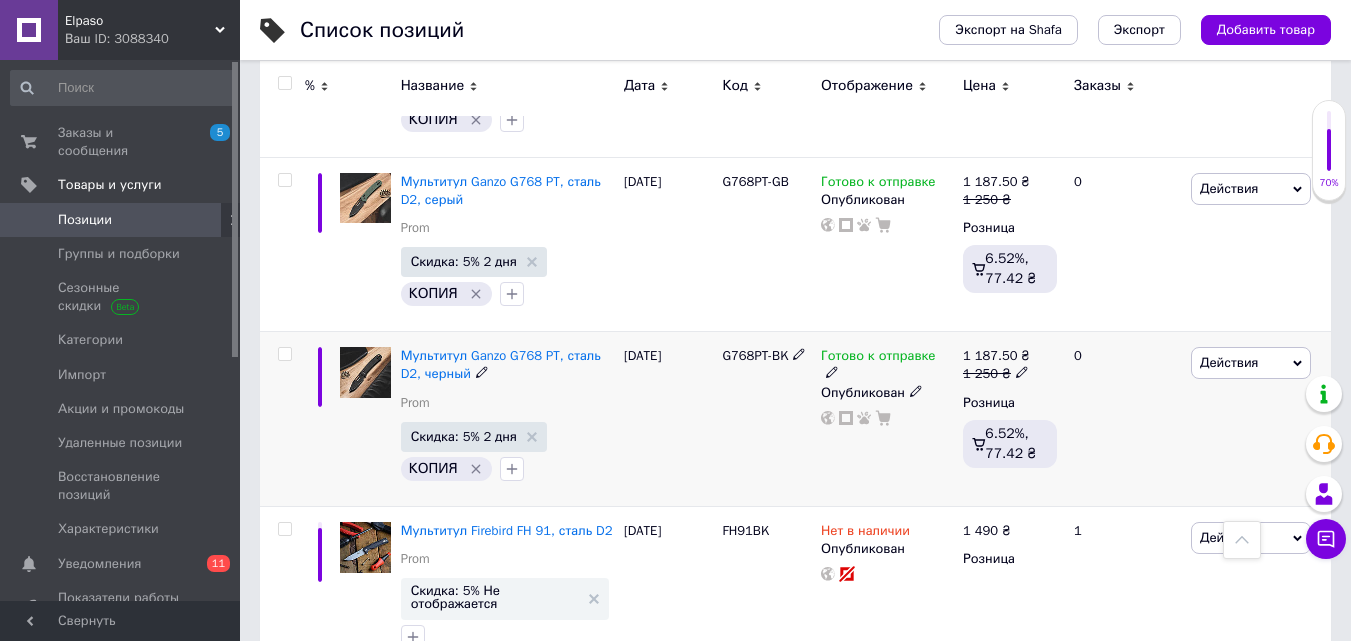 click on "G768PT-BK" at bounding box center [755, 355] 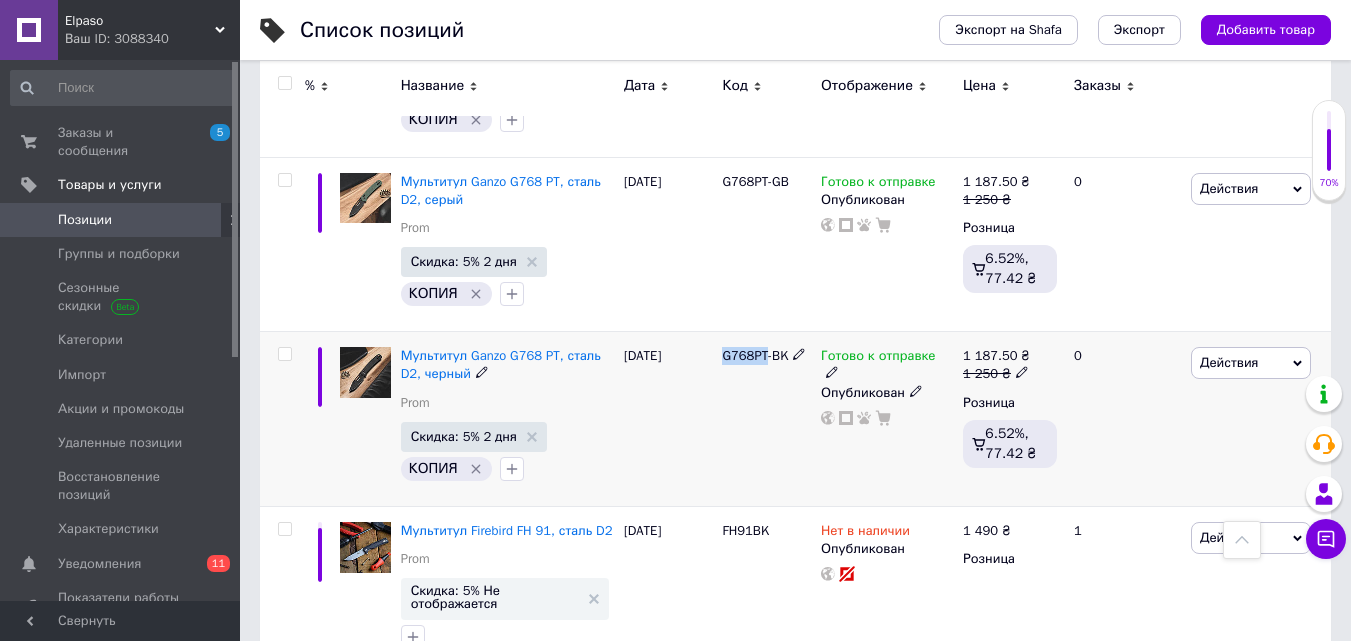 click on "G768PT-BK" at bounding box center (755, 355) 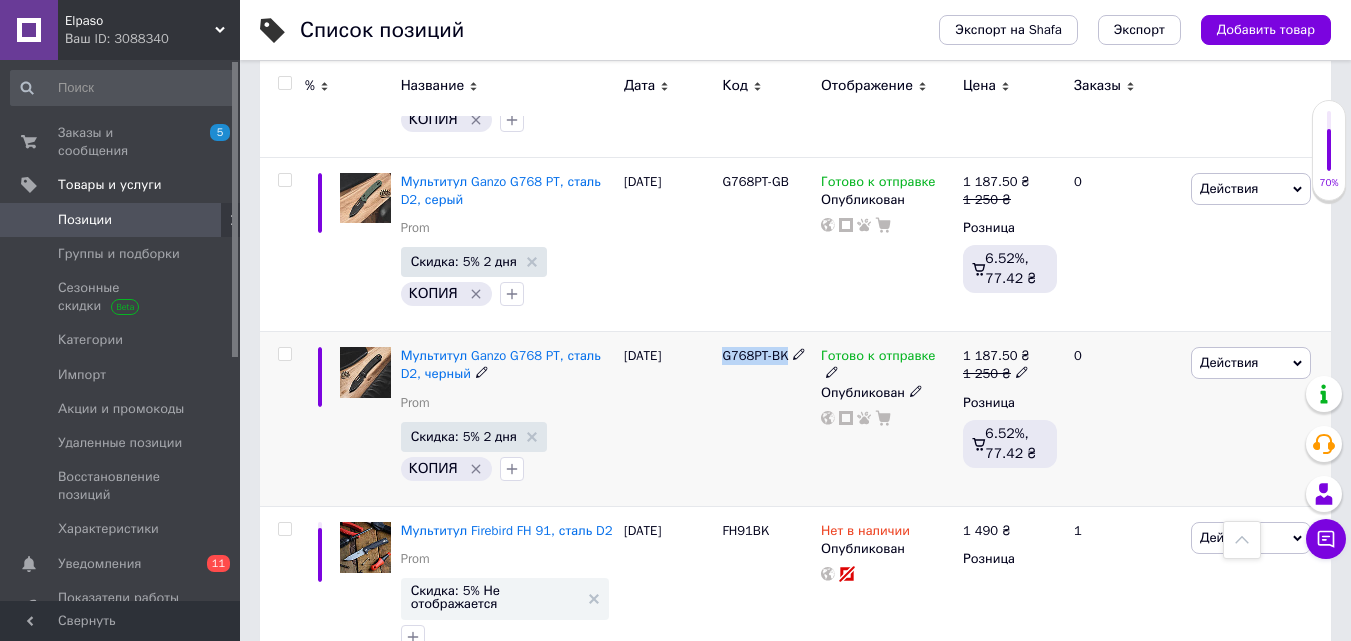 click on "G768PT-BK" at bounding box center (755, 355) 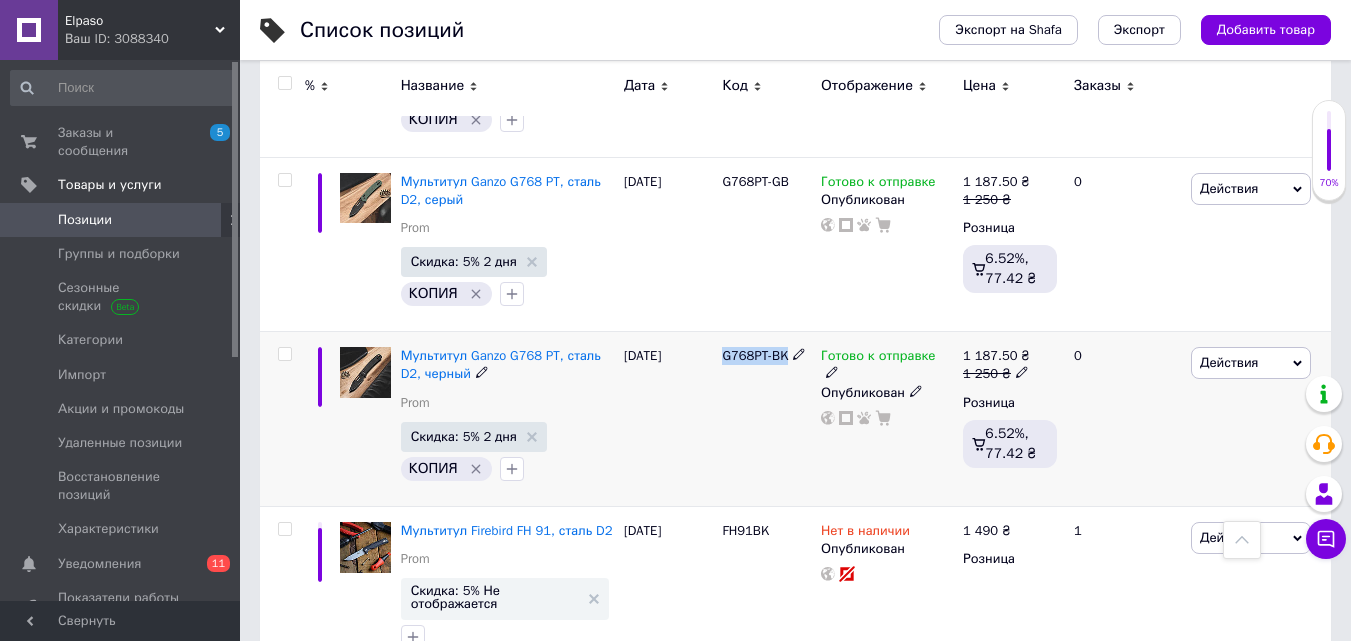 copy on "G768PT-BK" 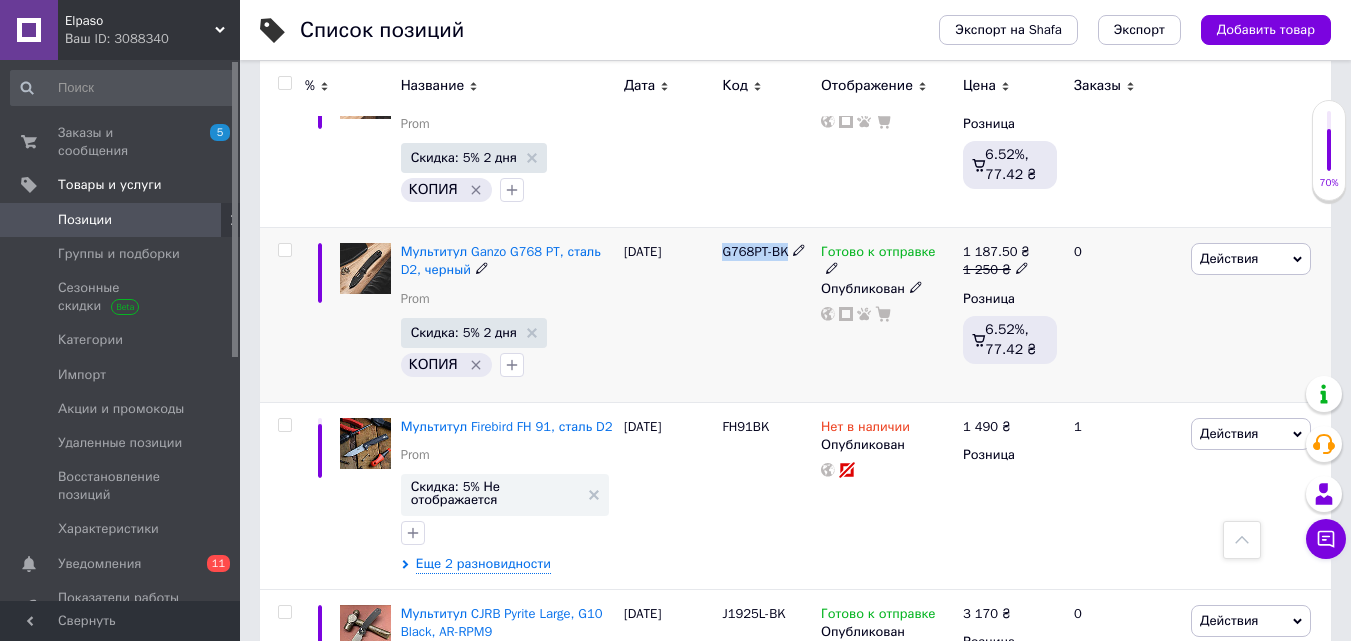 scroll, scrollTop: 1535, scrollLeft: 0, axis: vertical 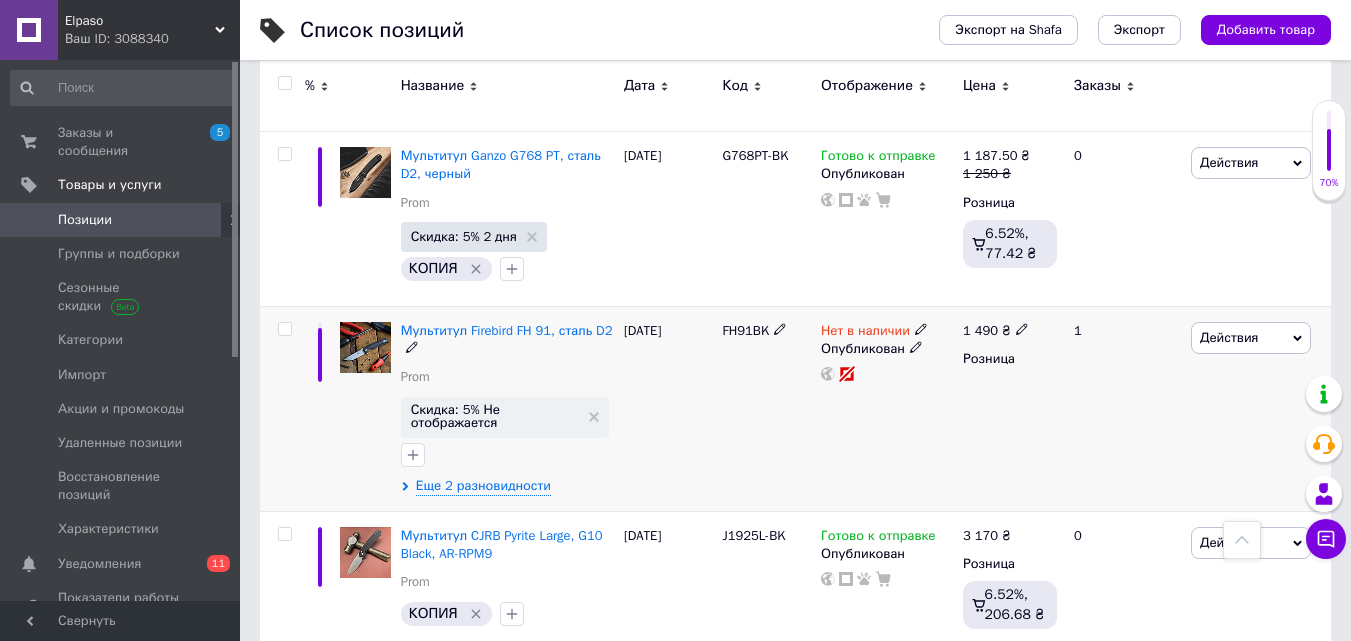 click on "FH91BK" at bounding box center [745, 330] 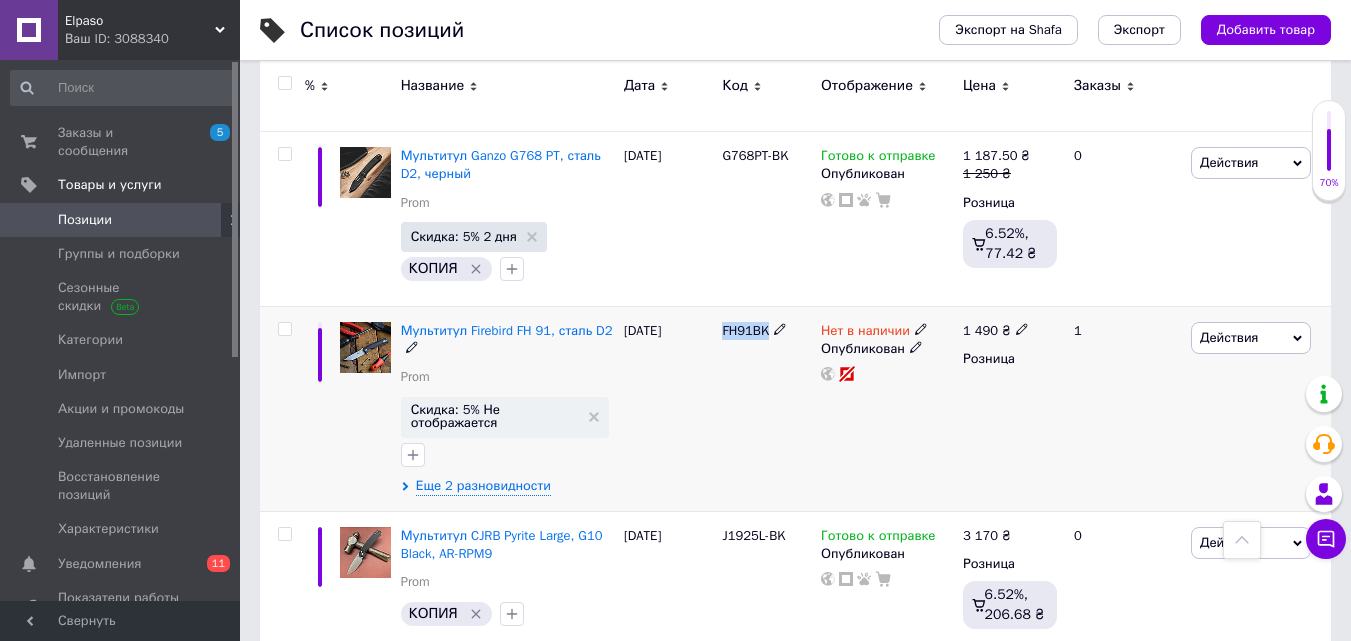 click on "FH91BK" at bounding box center [745, 330] 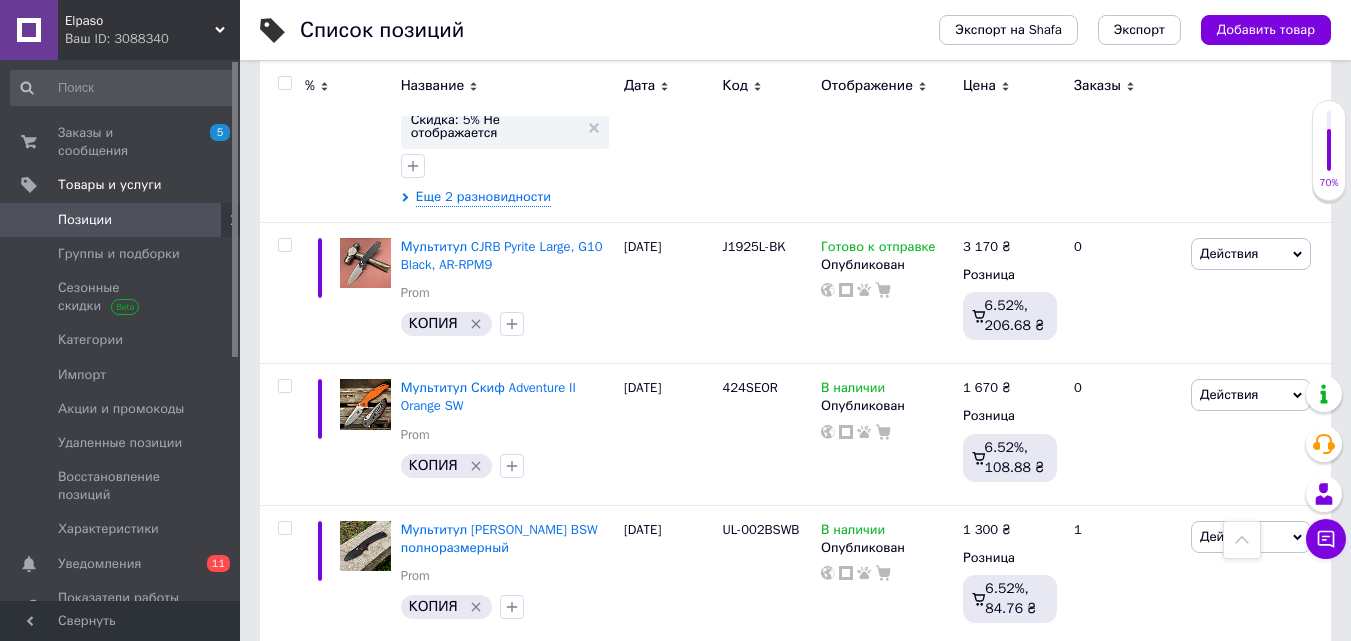 scroll, scrollTop: 1835, scrollLeft: 0, axis: vertical 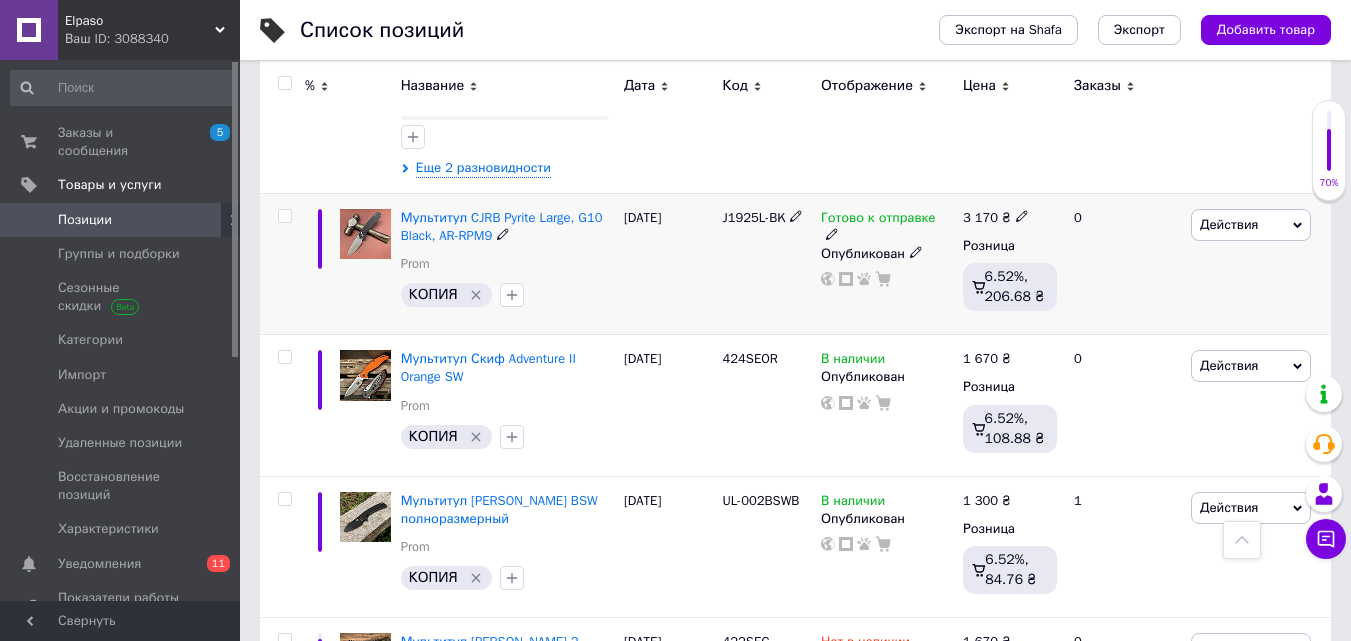 click on "J1925L-BK" at bounding box center [753, 217] 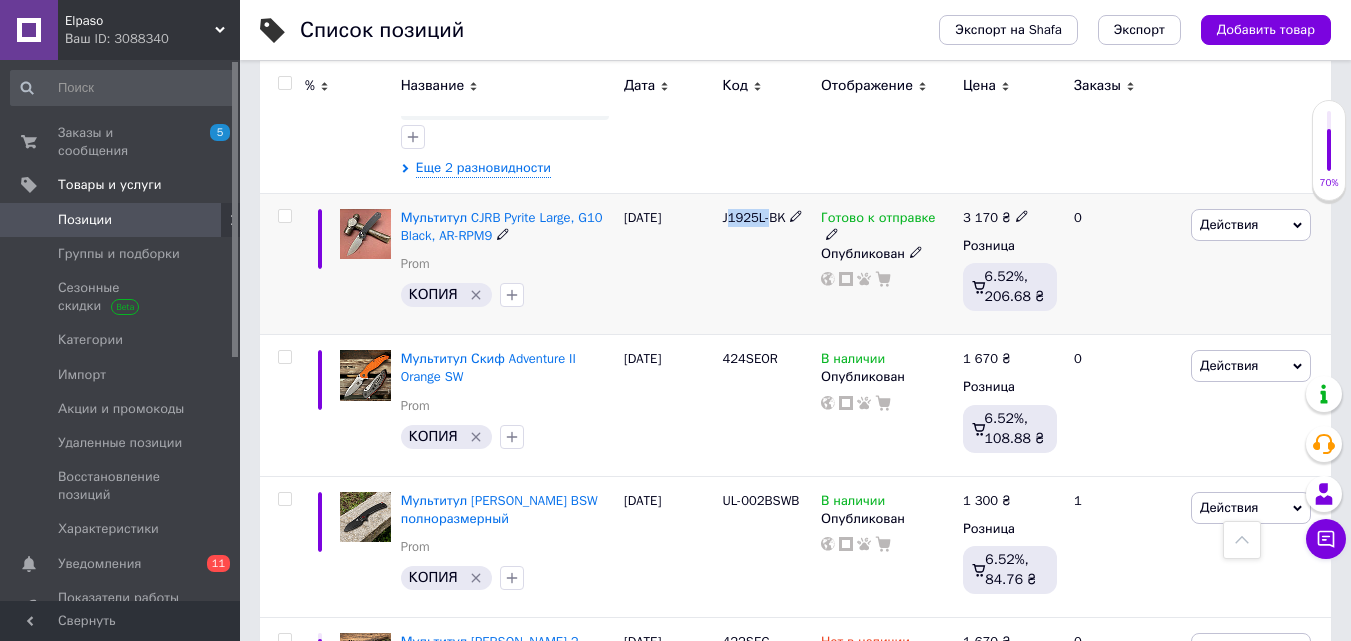 click on "J1925L-BK" at bounding box center [753, 217] 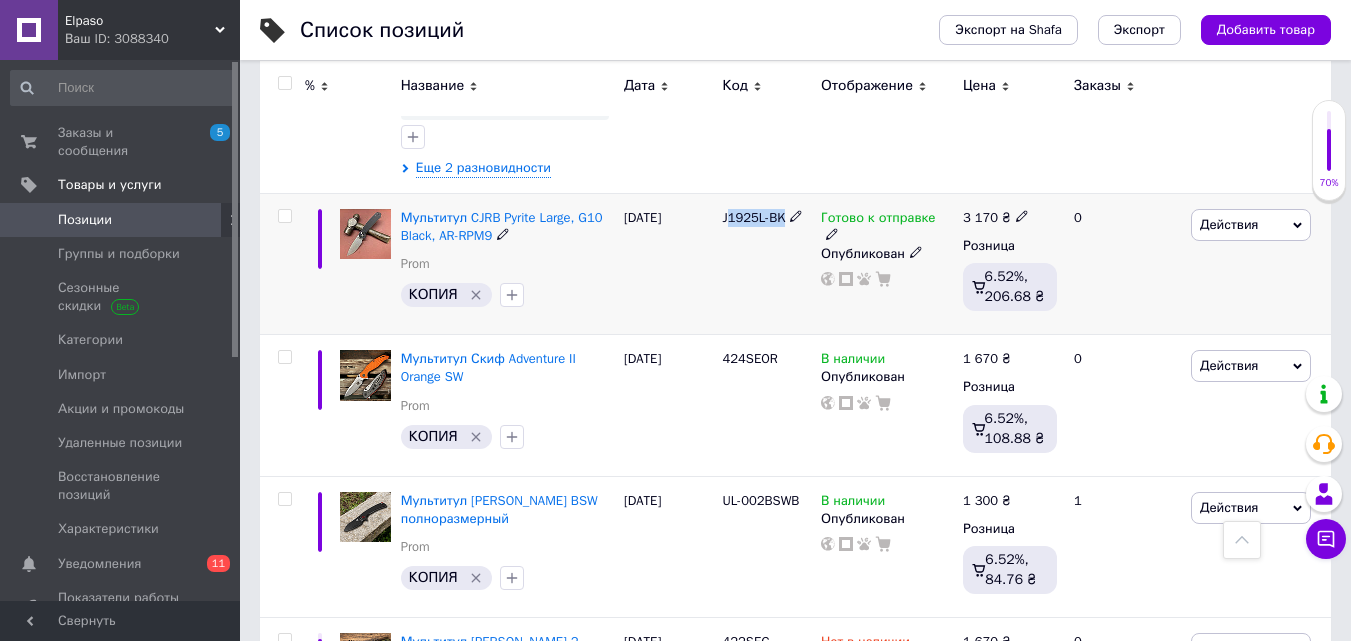 click on "J1925L-BK" at bounding box center [753, 217] 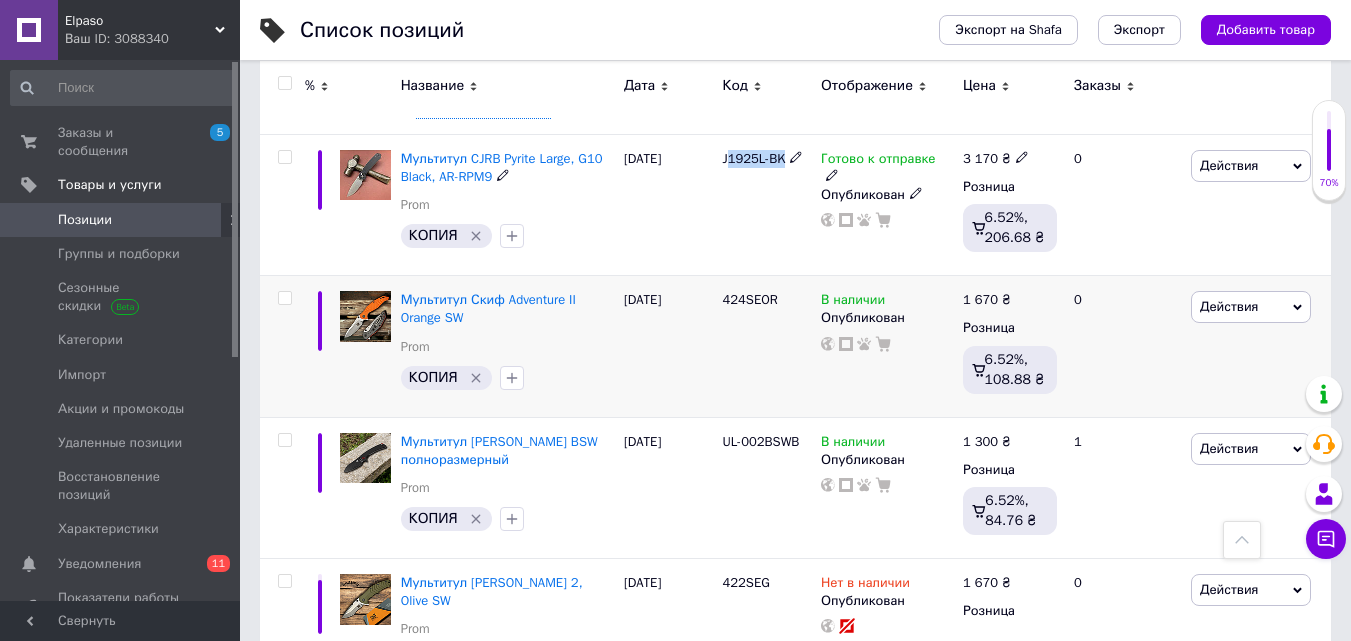 scroll, scrollTop: 1935, scrollLeft: 0, axis: vertical 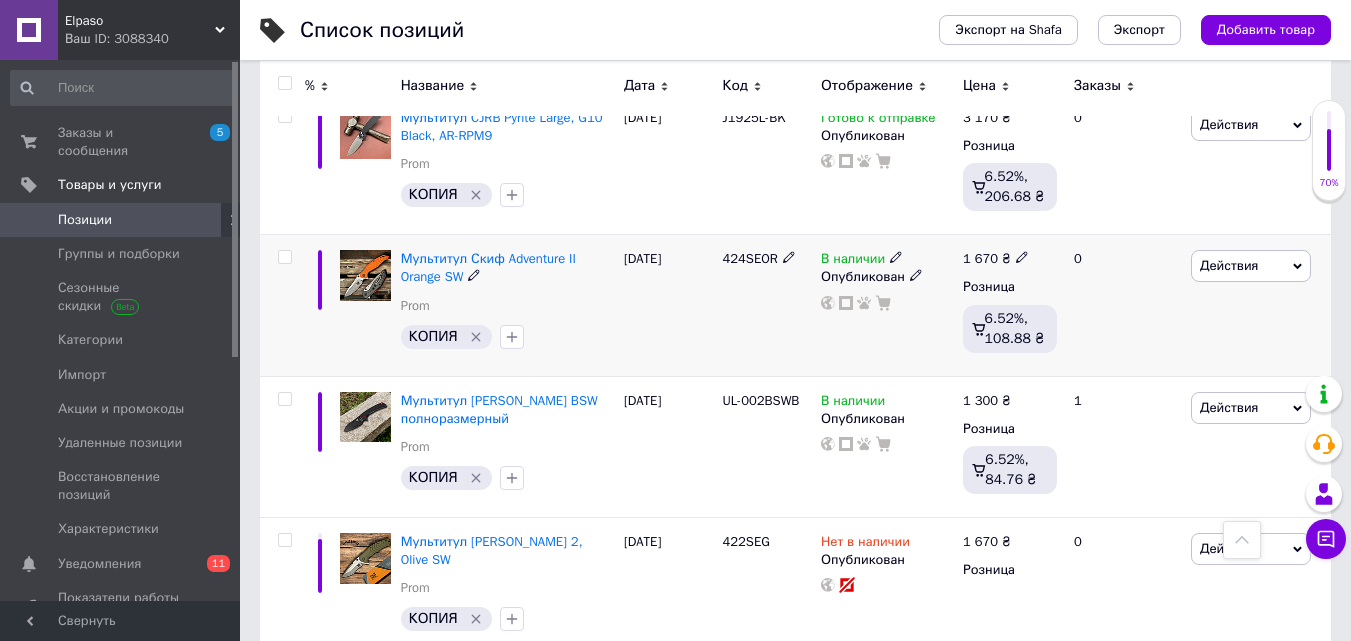 click on "424SEOR" at bounding box center (749, 258) 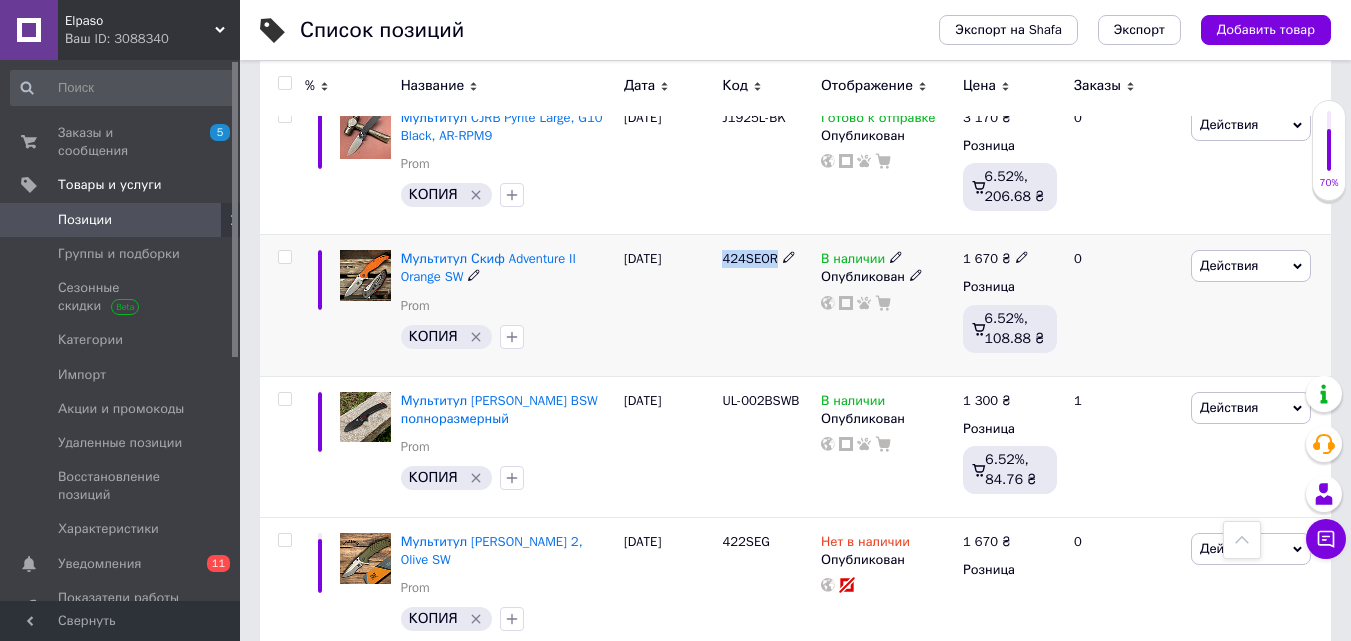 click on "424SEOR" at bounding box center (749, 258) 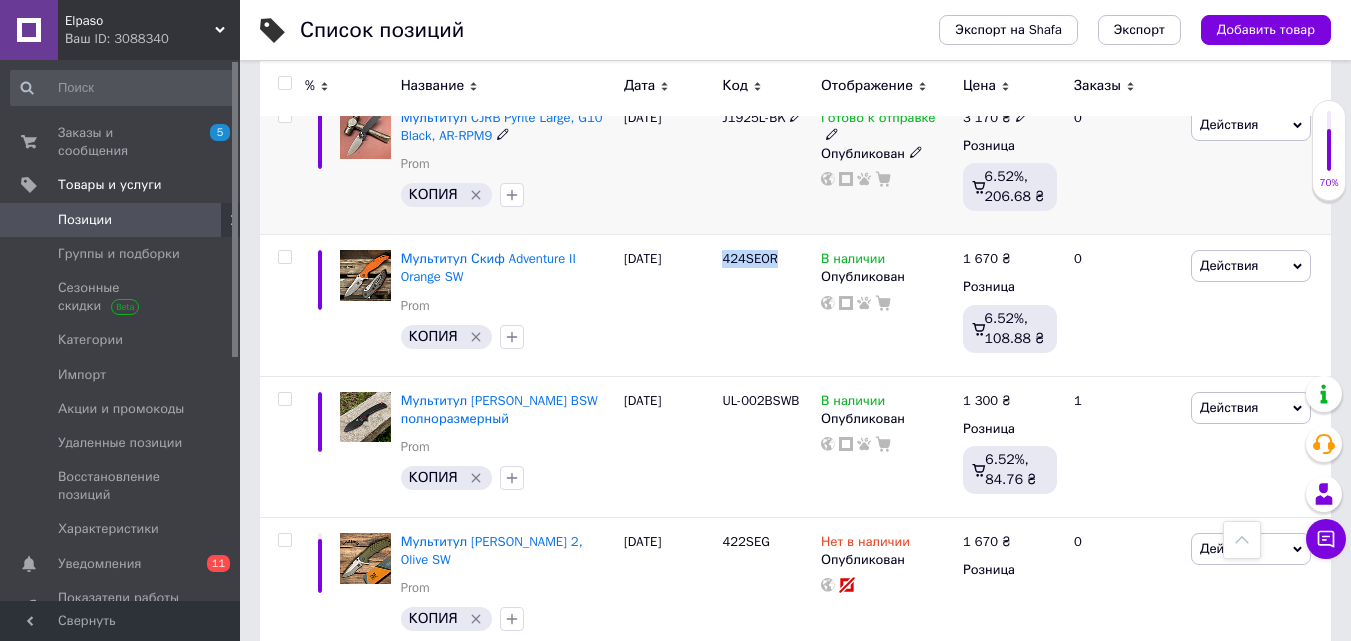 scroll, scrollTop: 2035, scrollLeft: 0, axis: vertical 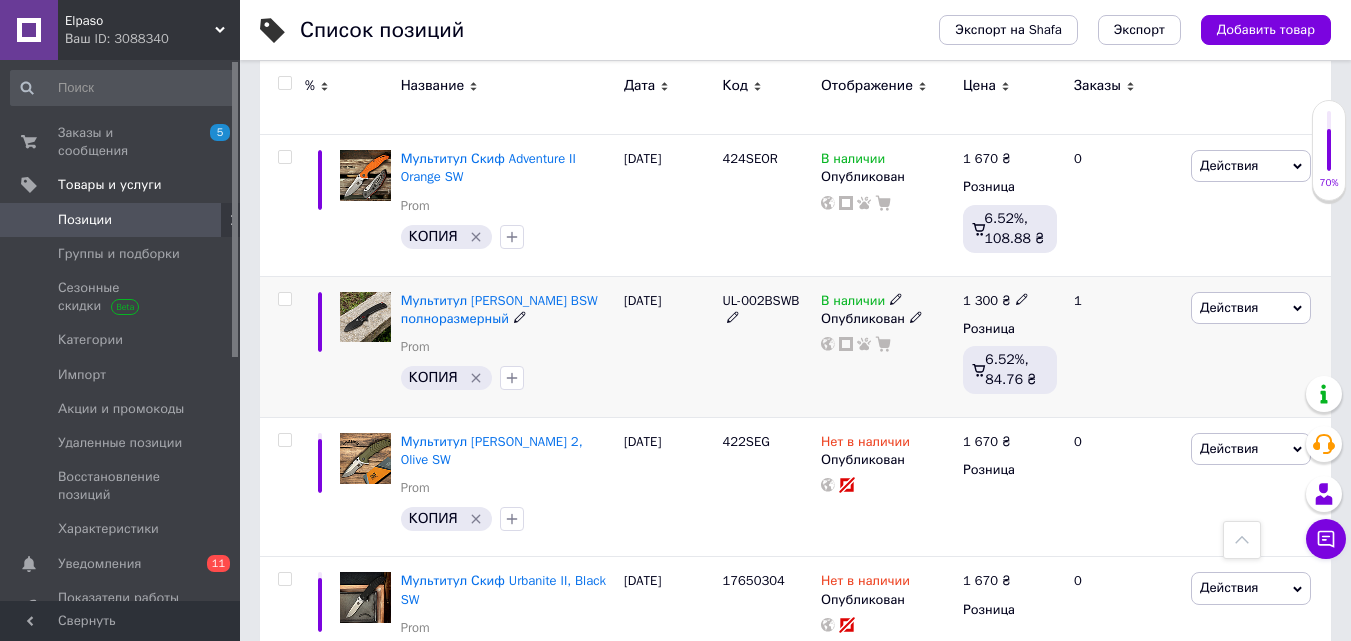 click on "UL-002BSWB" at bounding box center [760, 300] 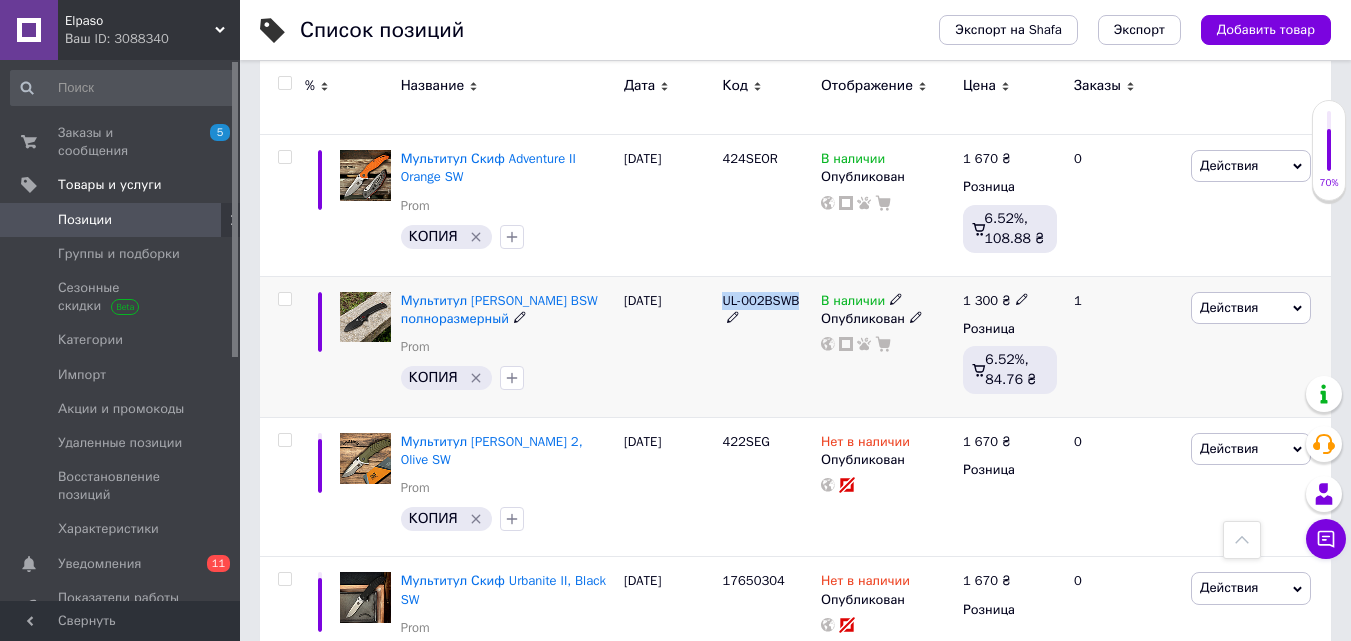 click on "UL-002BSWB" at bounding box center [760, 300] 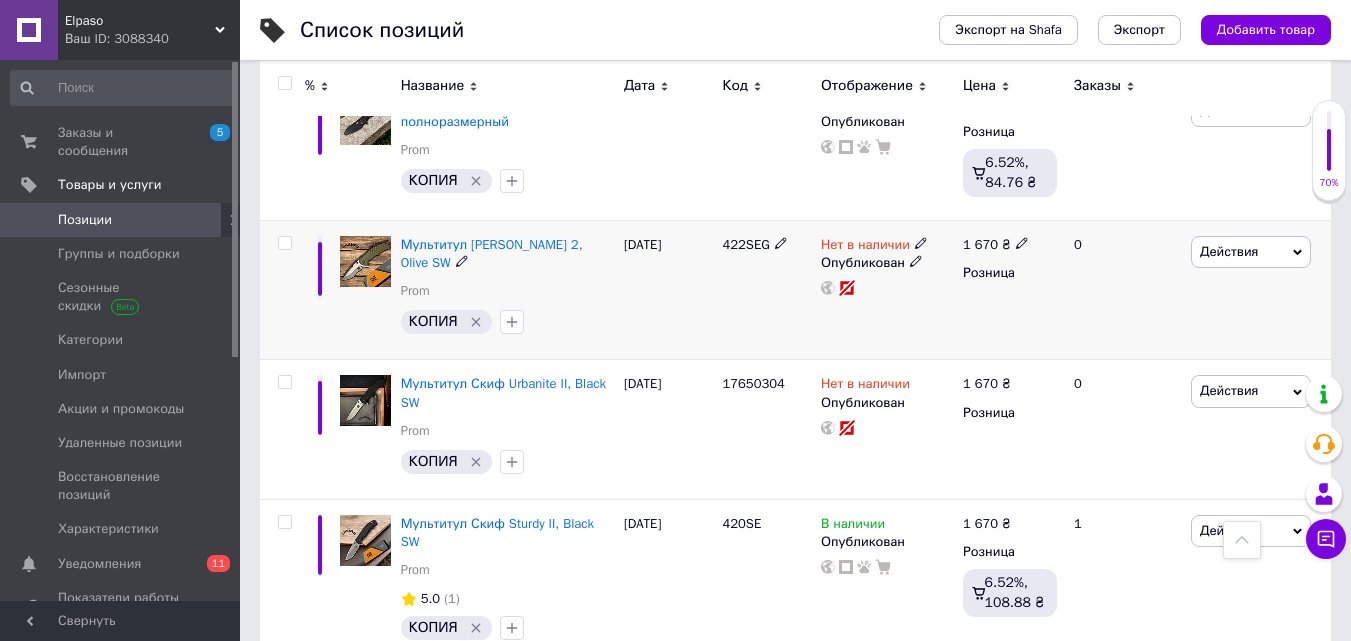 scroll, scrollTop: 2235, scrollLeft: 0, axis: vertical 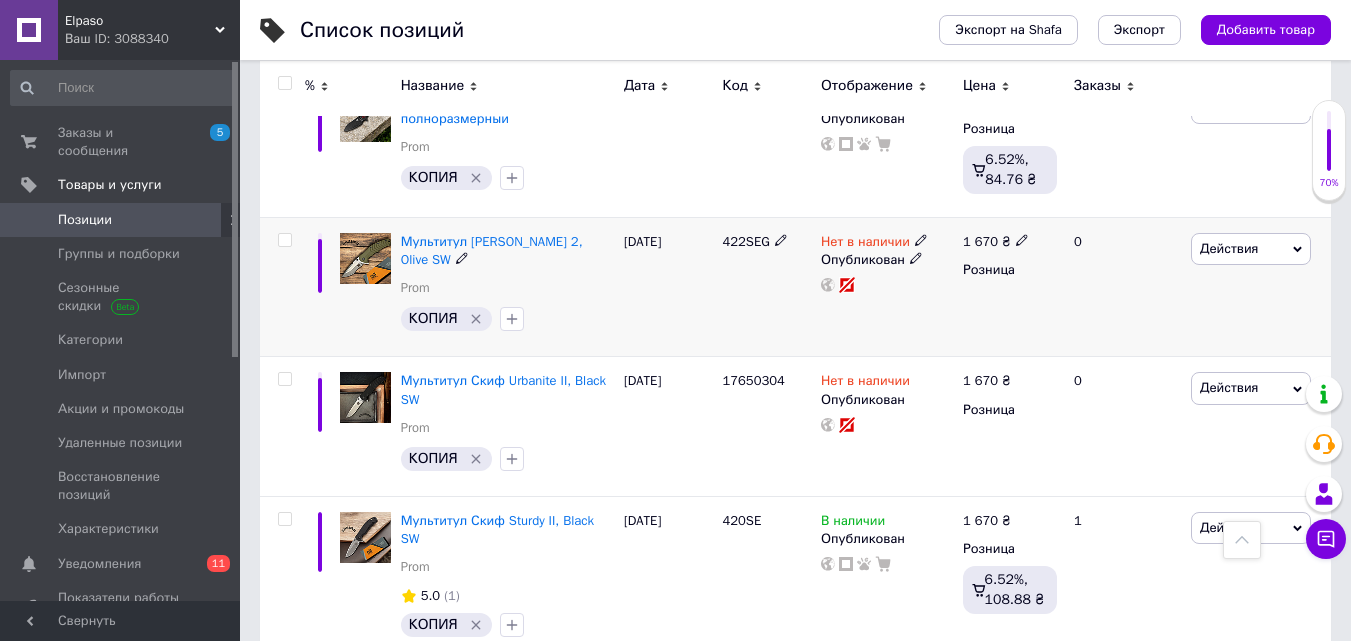 click on "422SEG" at bounding box center [766, 242] 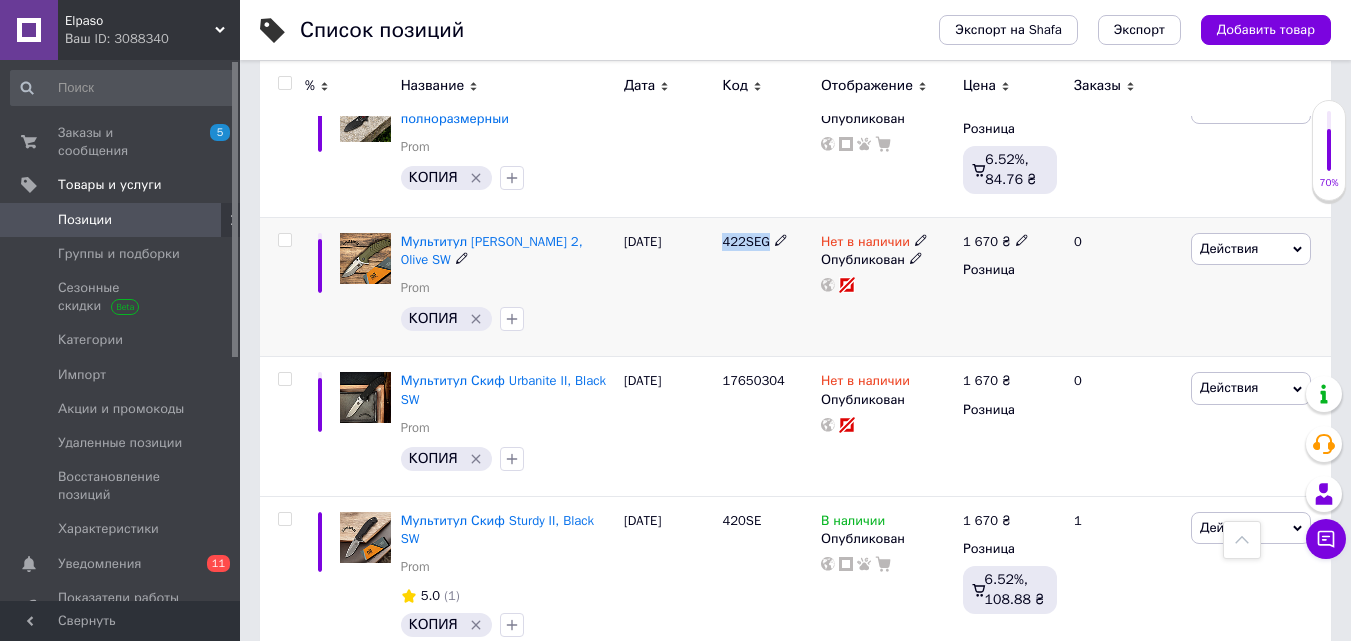 click on "422SEG" at bounding box center (745, 241) 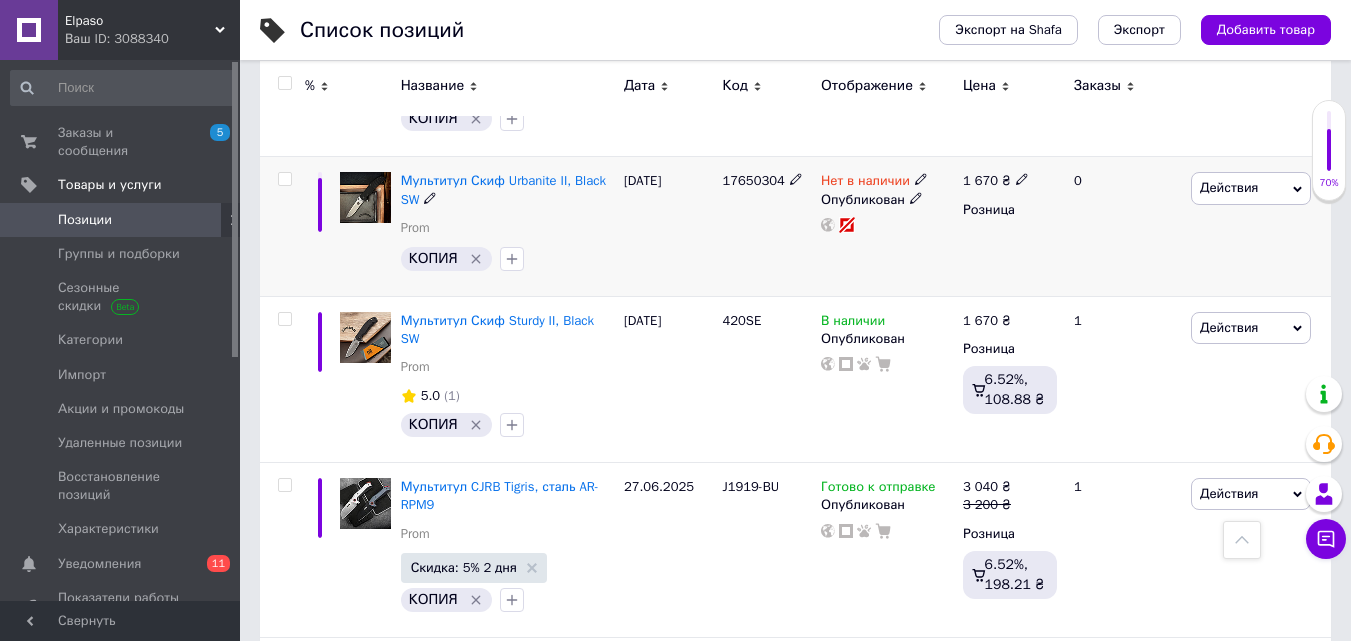 scroll, scrollTop: 2535, scrollLeft: 0, axis: vertical 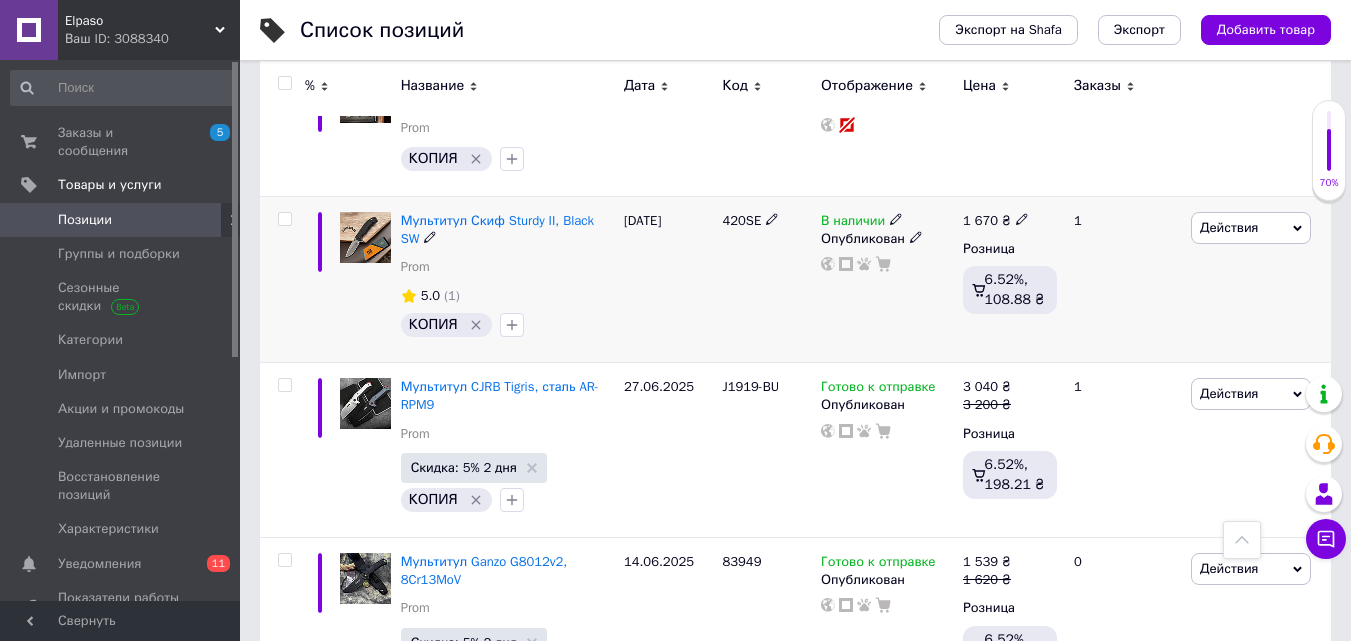 click on "420SE" at bounding box center (766, 221) 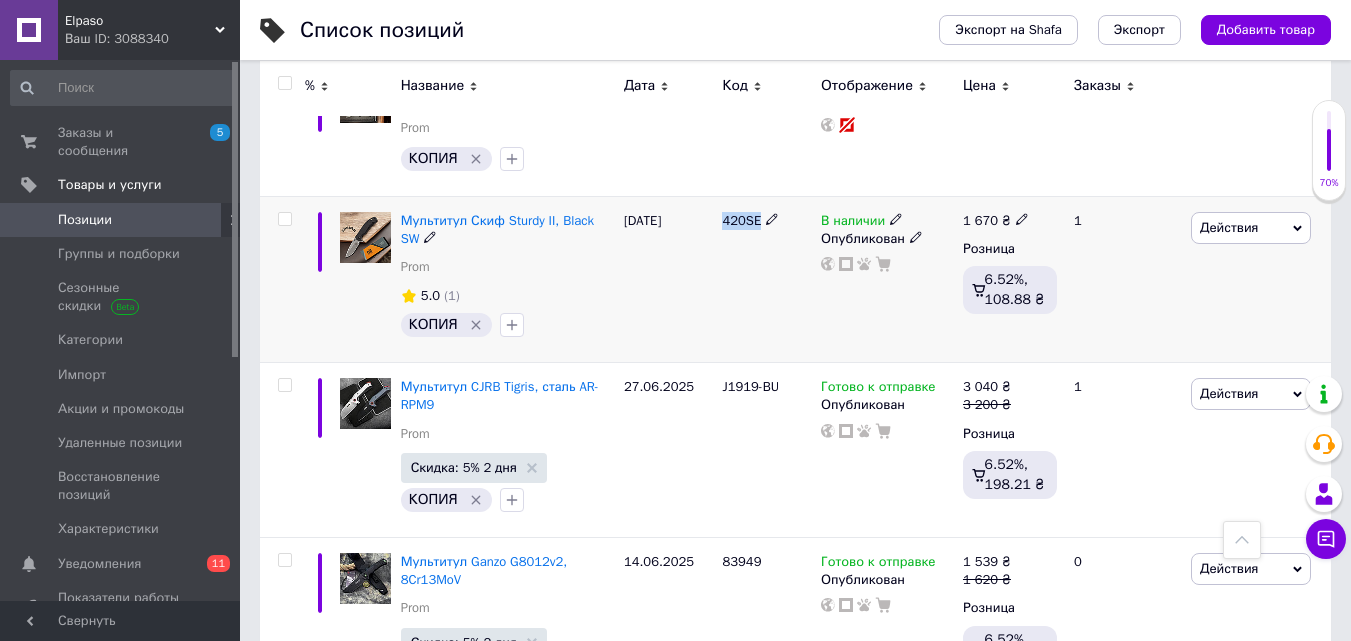 click on "420SE" at bounding box center [766, 221] 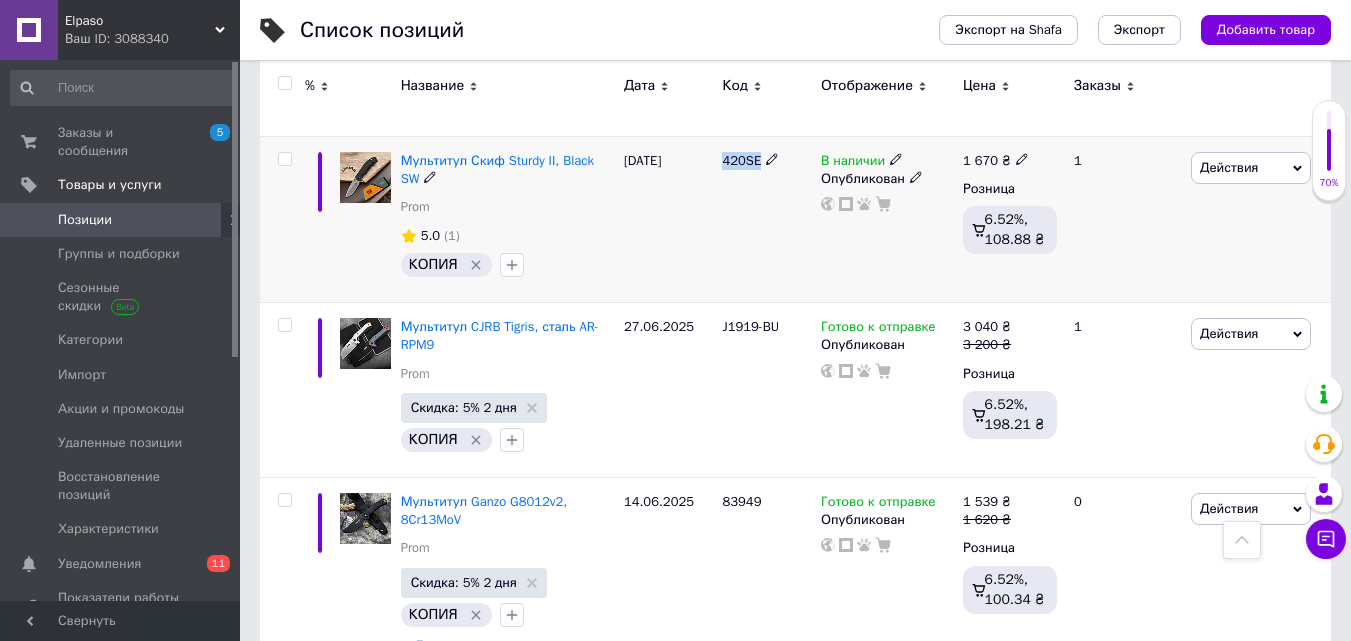 scroll, scrollTop: 2635, scrollLeft: 0, axis: vertical 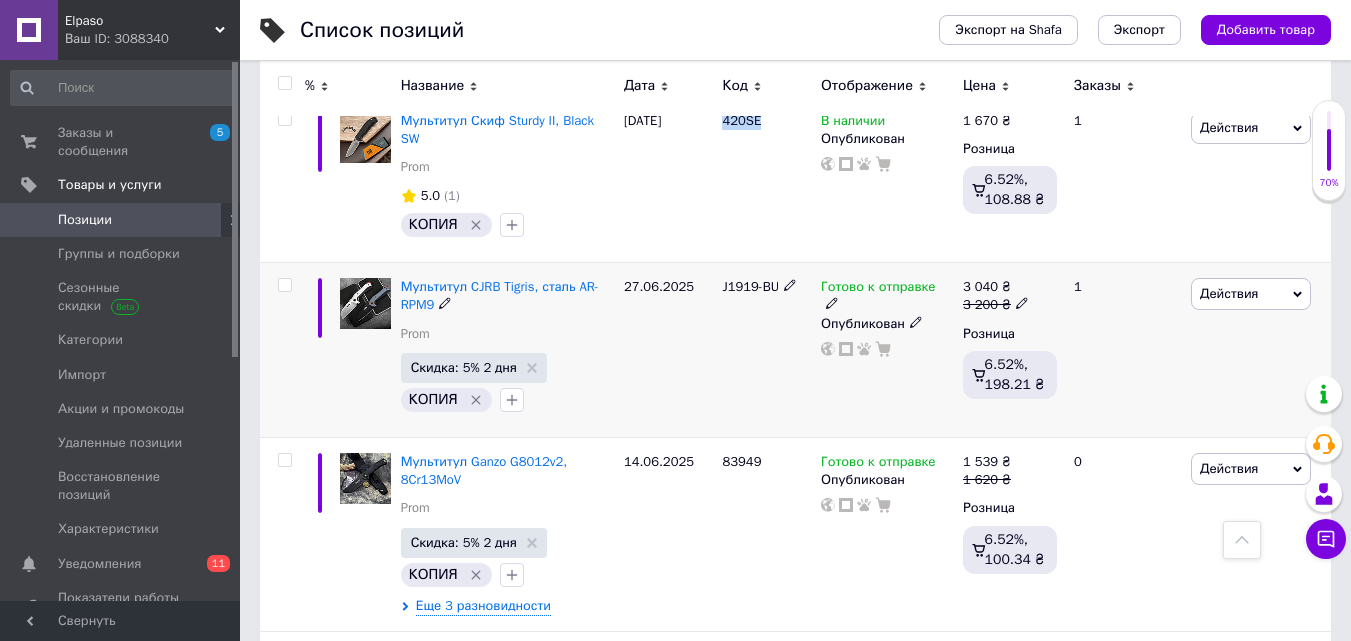 click on "J1919-BU" at bounding box center (766, 350) 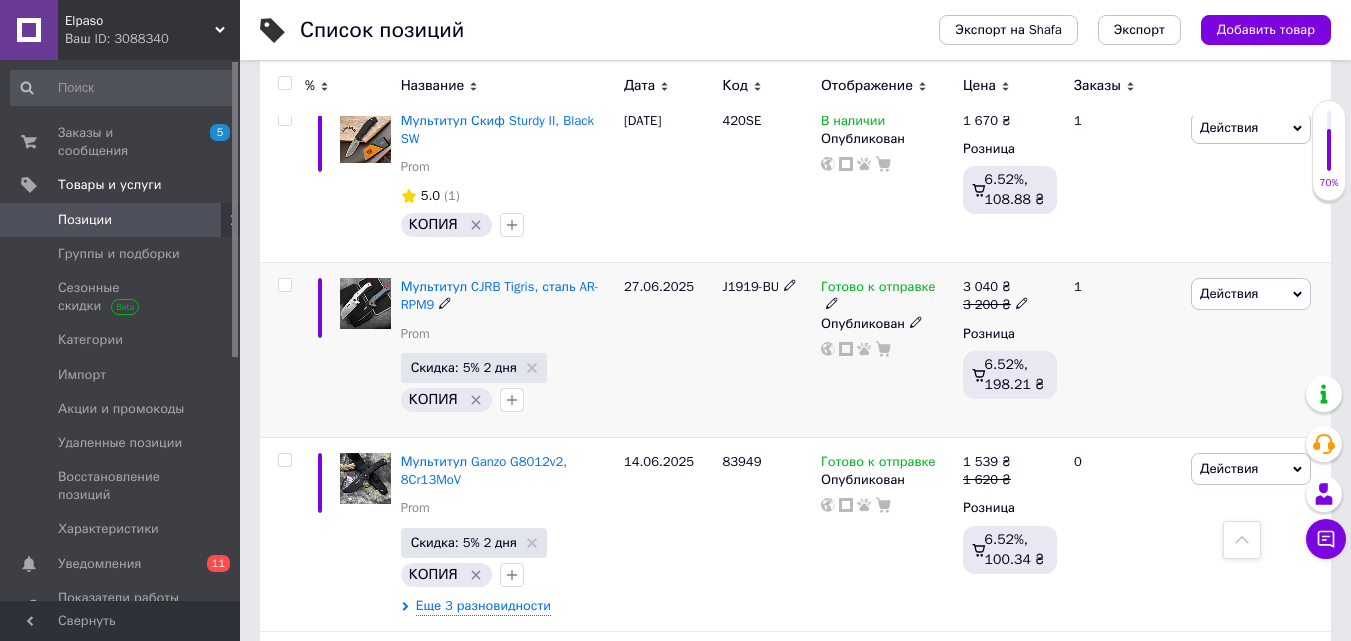 click on "J1919-BU" at bounding box center (750, 286) 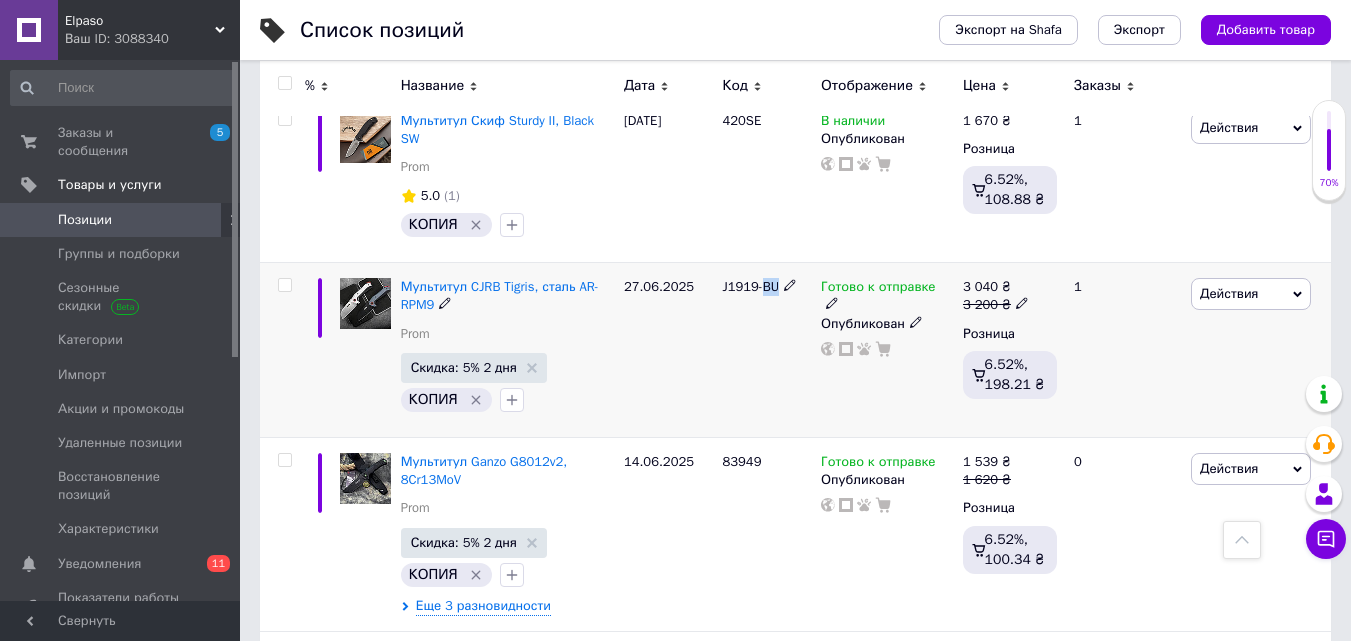 click on "J1919-BU" at bounding box center (750, 286) 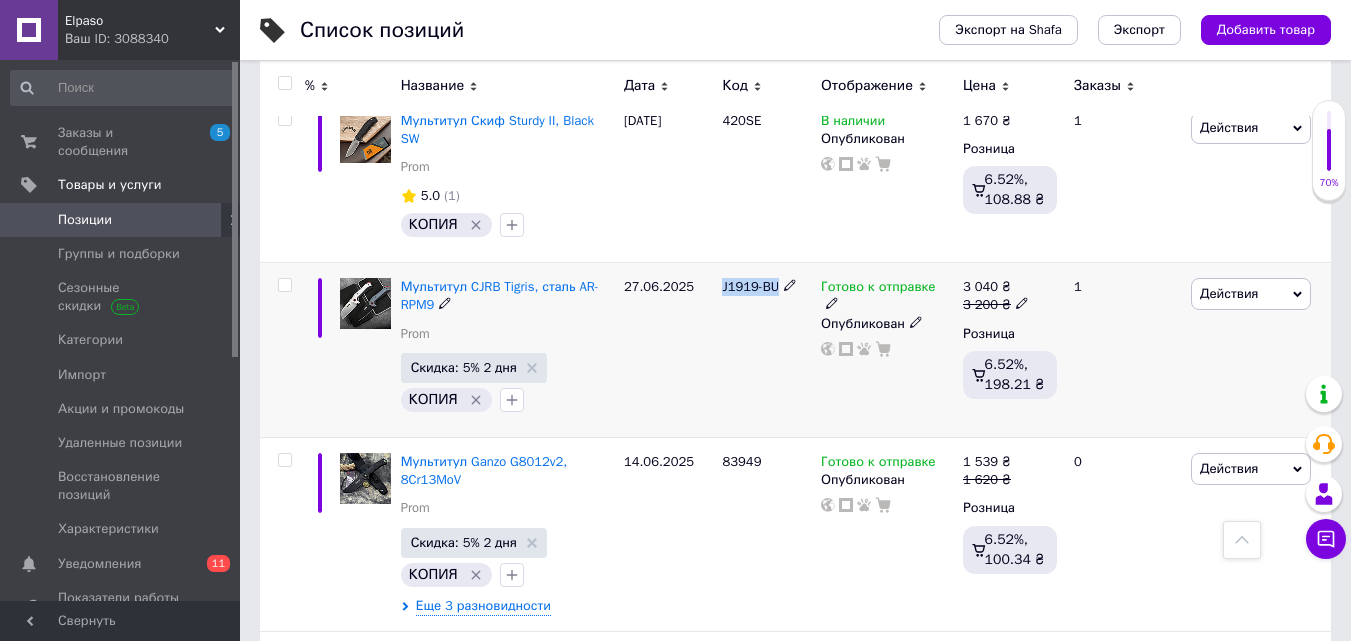 click on "J1919-BU" at bounding box center (750, 286) 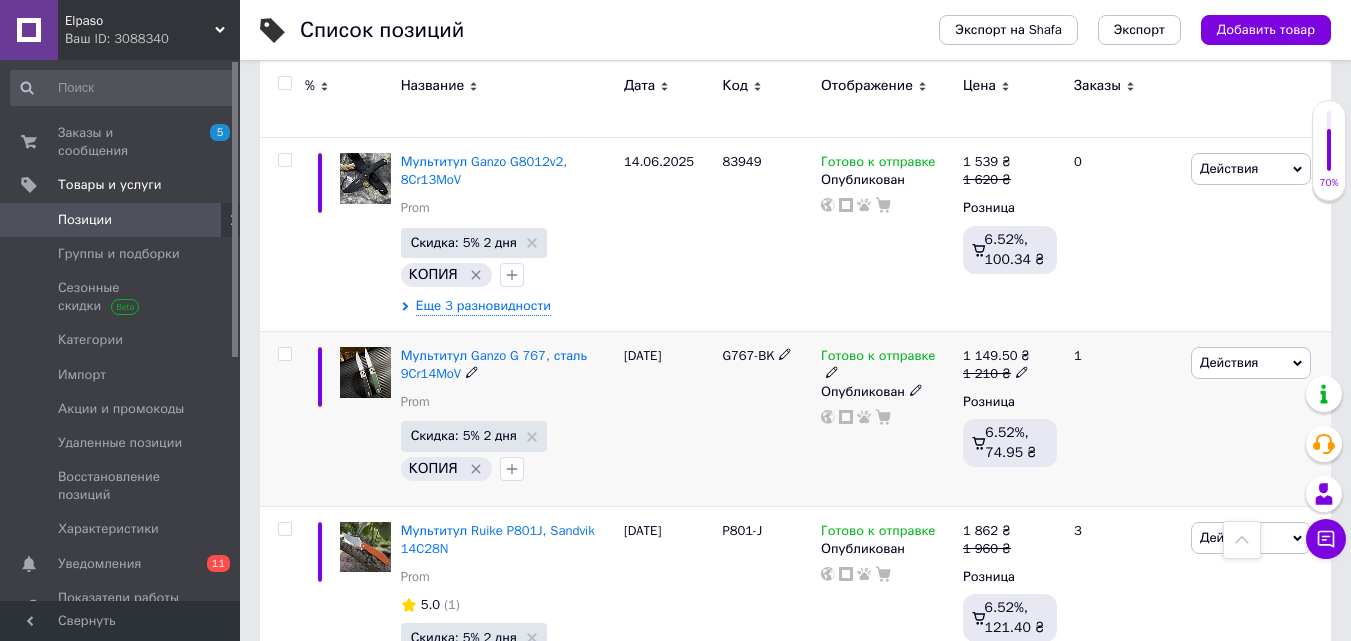scroll, scrollTop: 3035, scrollLeft: 0, axis: vertical 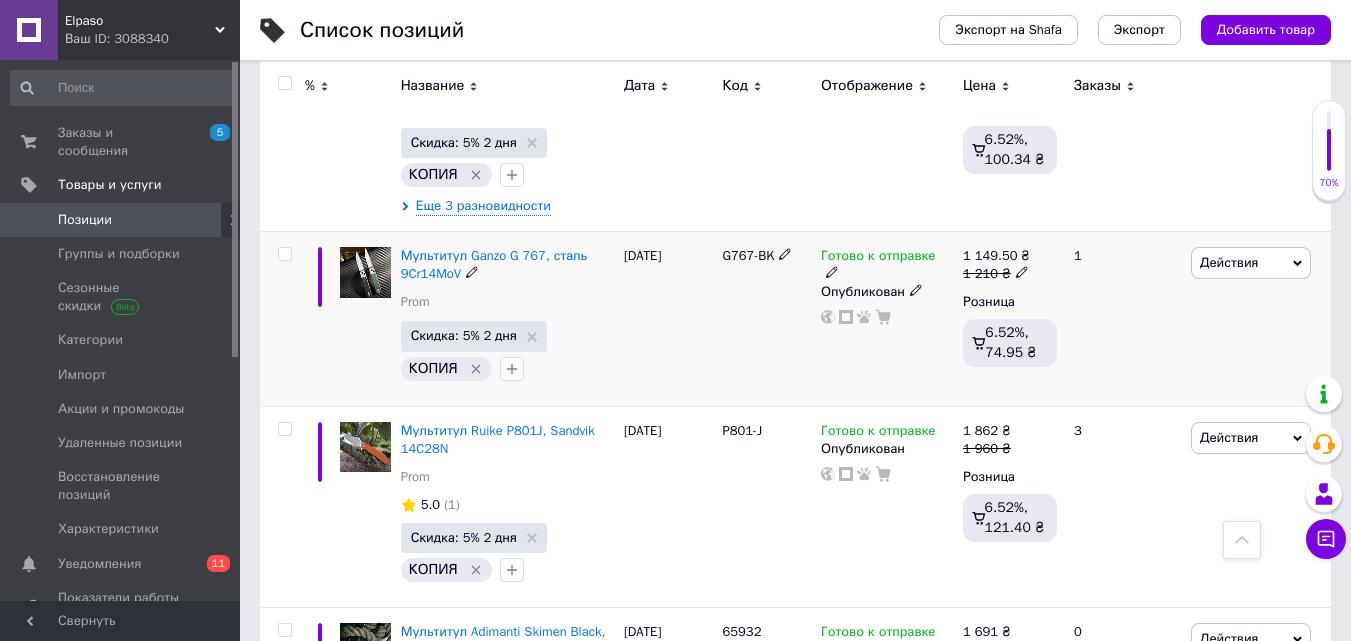 click on "G767-BK" at bounding box center (748, 255) 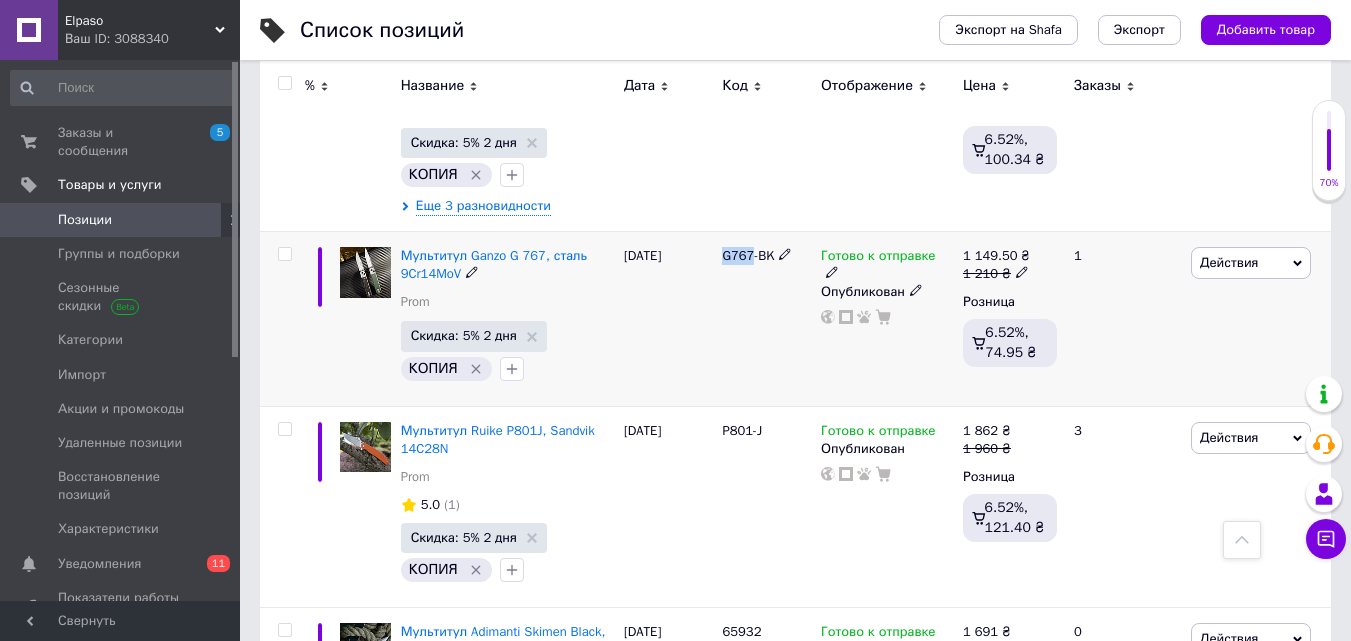 click on "G767-BK" at bounding box center [748, 255] 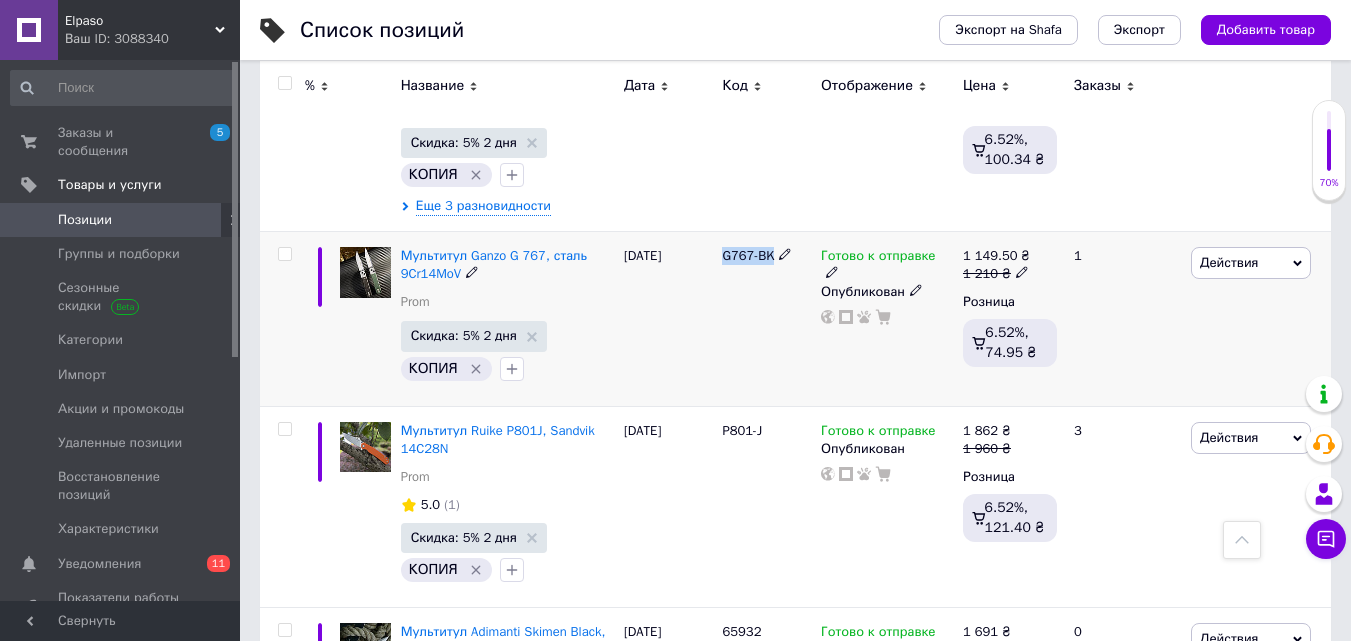 click on "G767-BK" at bounding box center (748, 255) 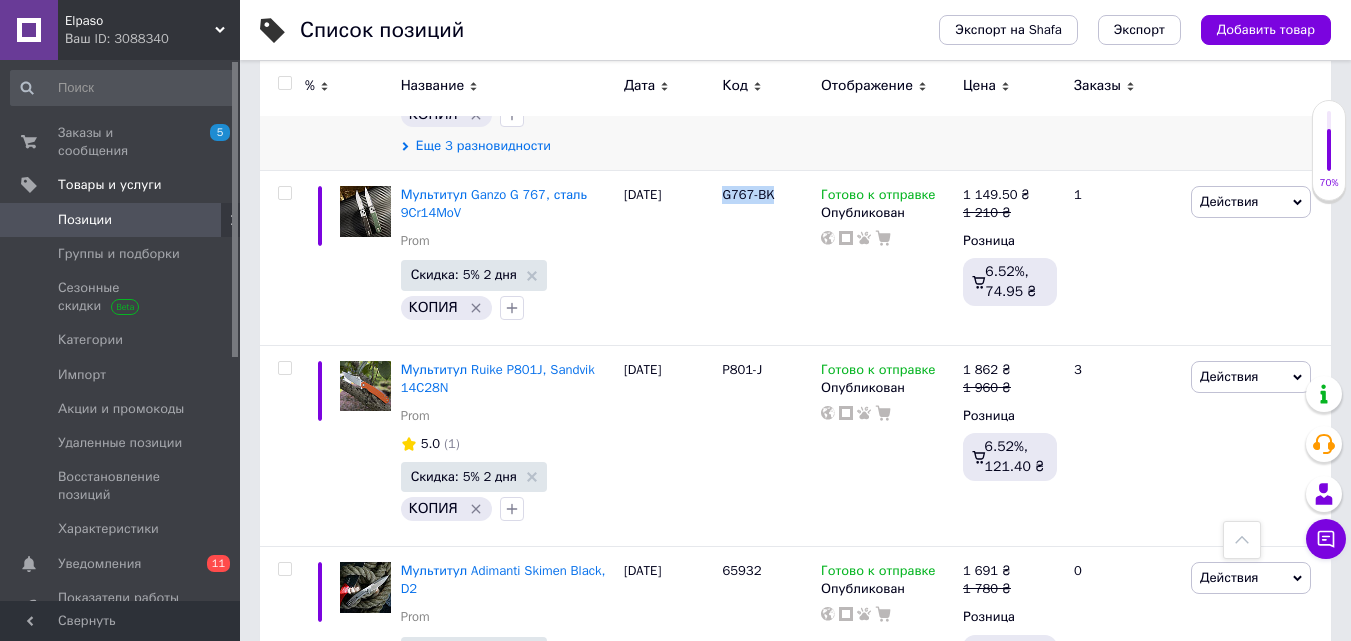 scroll, scrollTop: 3135, scrollLeft: 0, axis: vertical 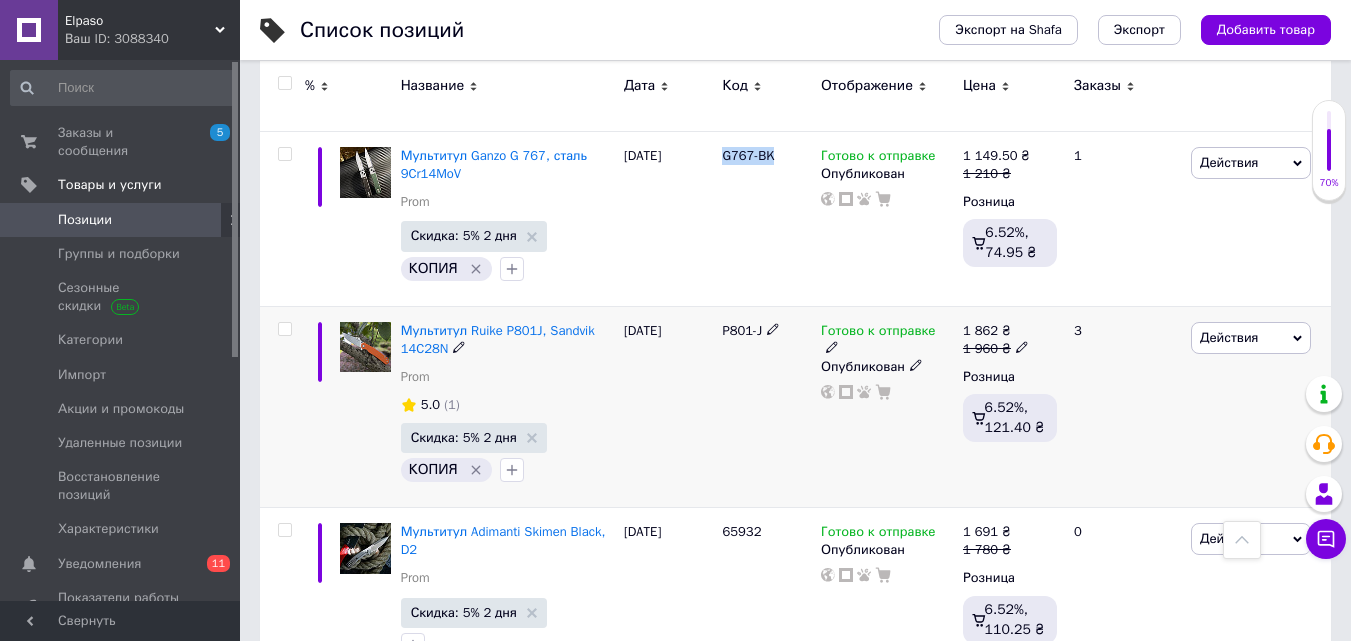 click on "P801-J" at bounding box center (742, 330) 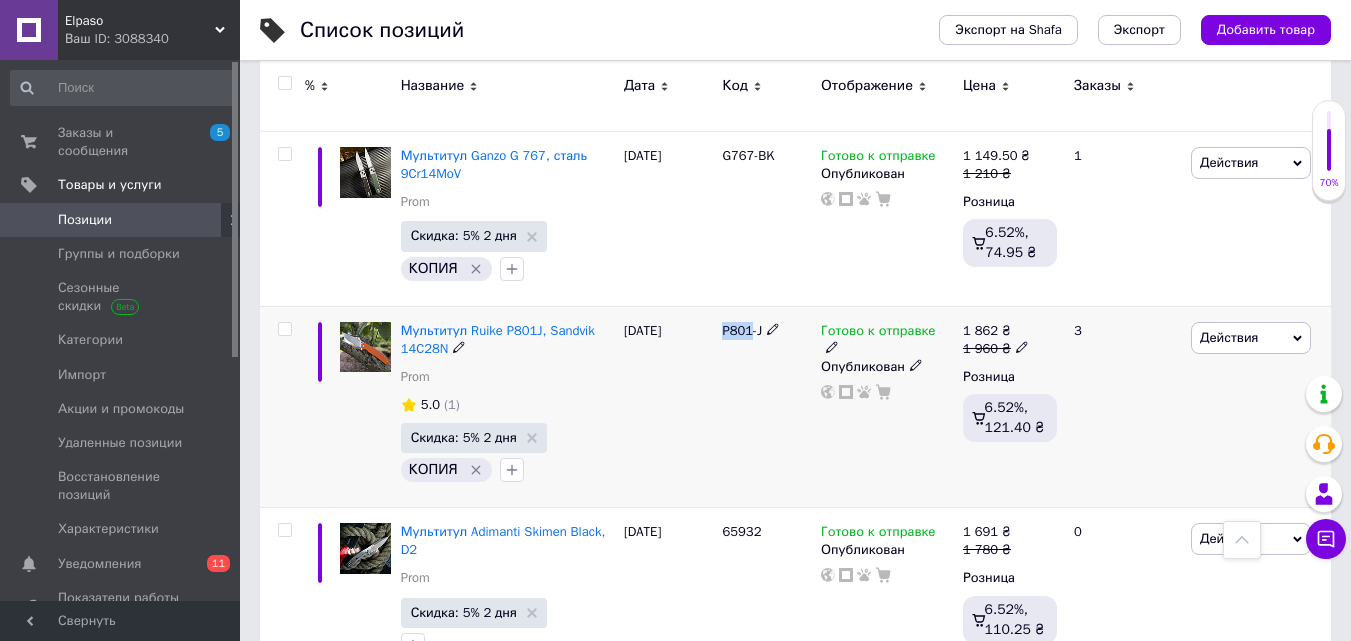 click on "P801-J" at bounding box center [742, 330] 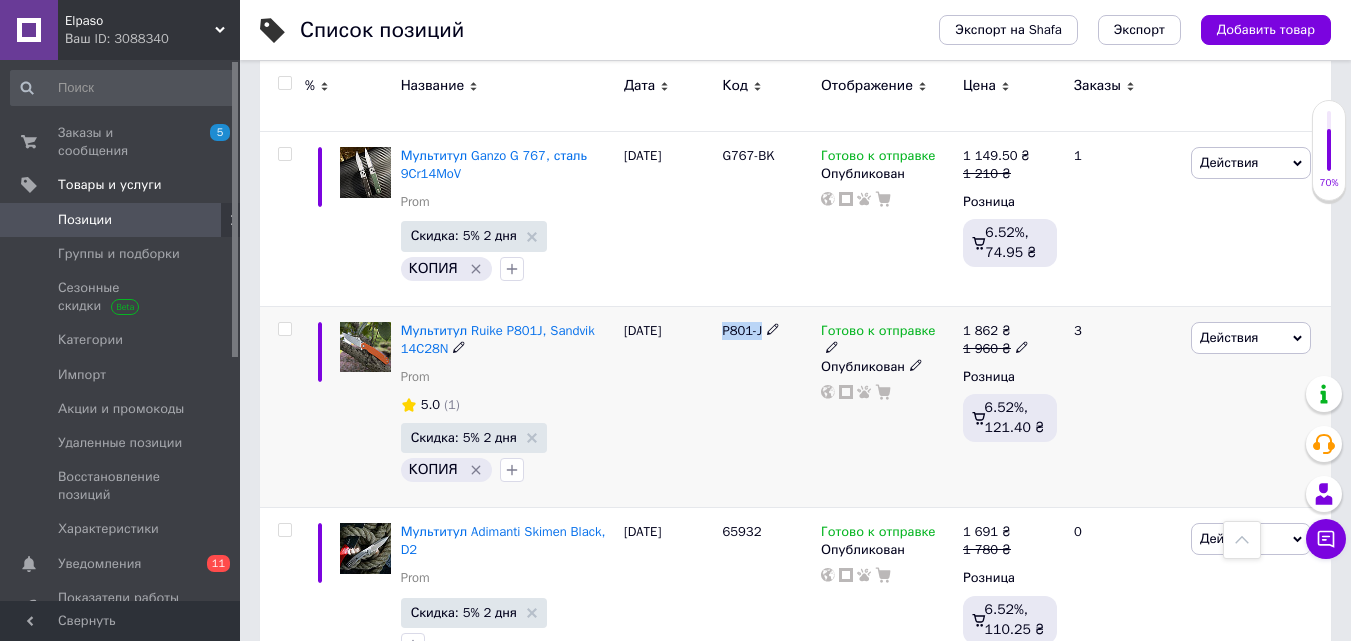 click on "P801-J" at bounding box center (742, 330) 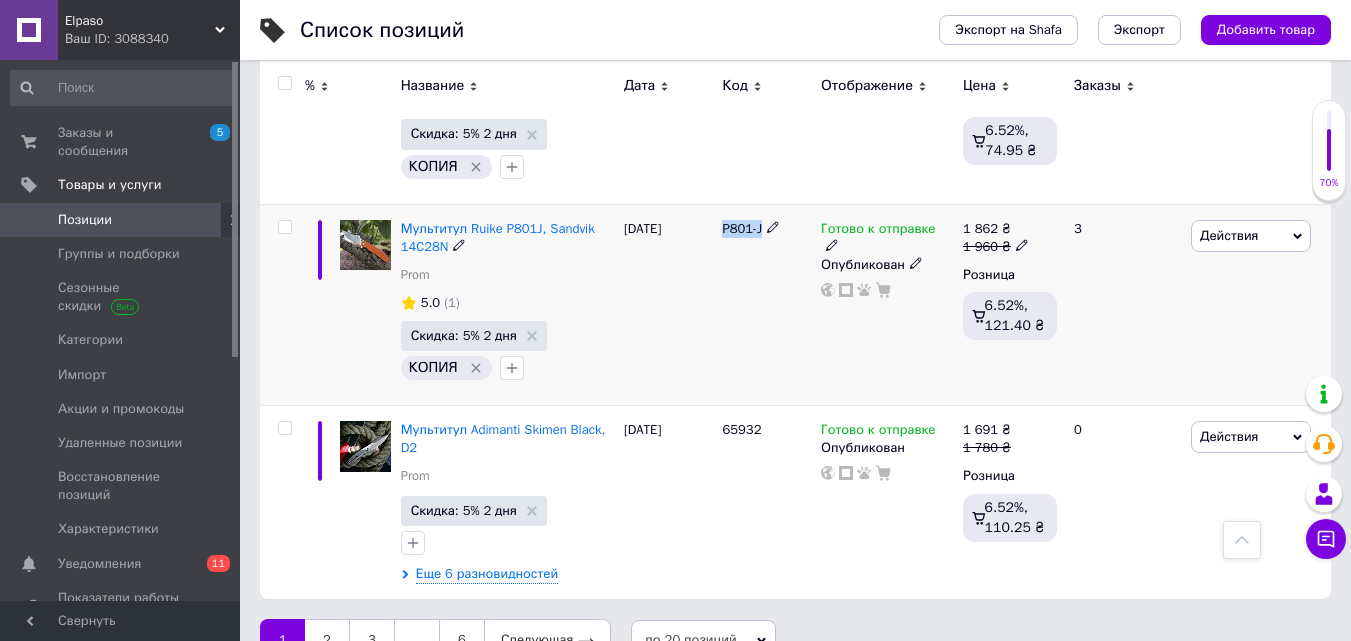 scroll, scrollTop: 3241, scrollLeft: 0, axis: vertical 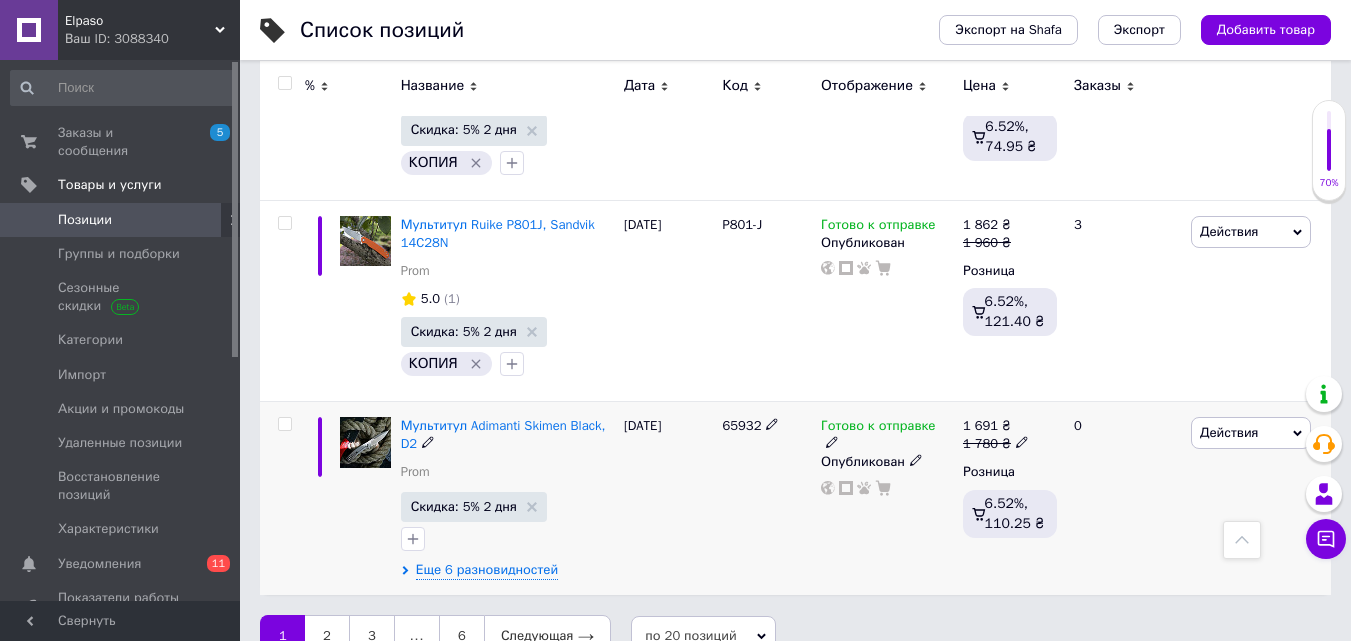 click on "65932" at bounding box center (741, 425) 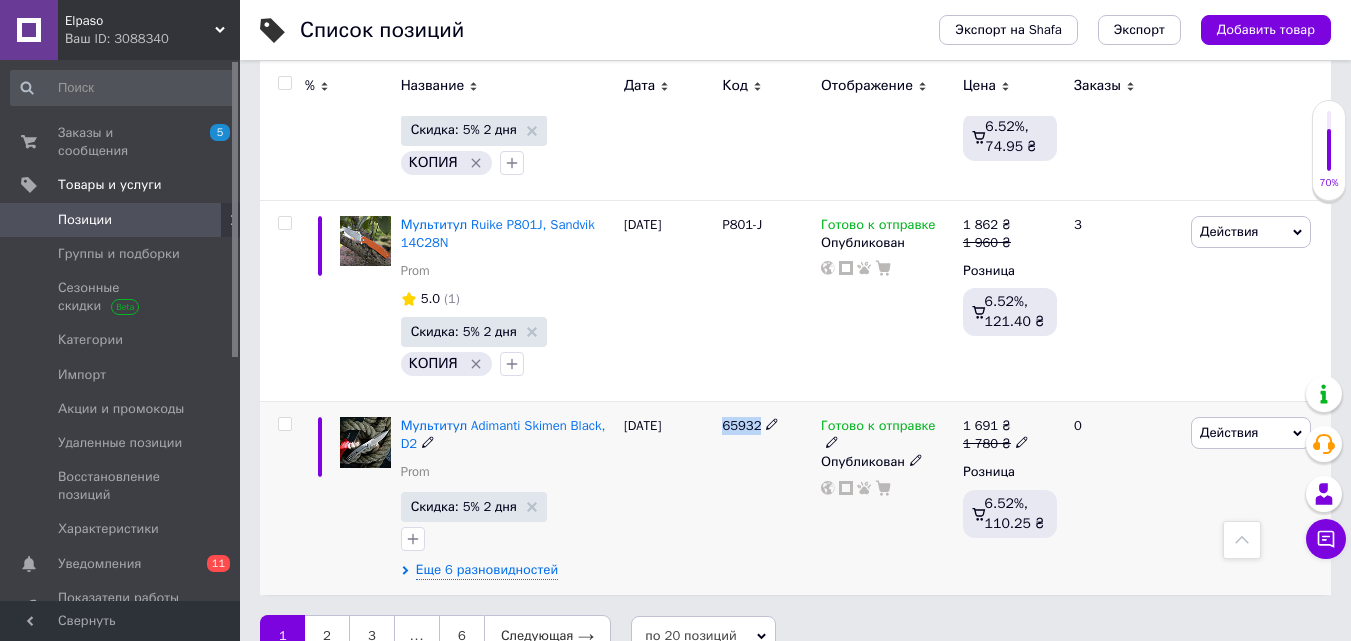 click on "65932" at bounding box center (741, 425) 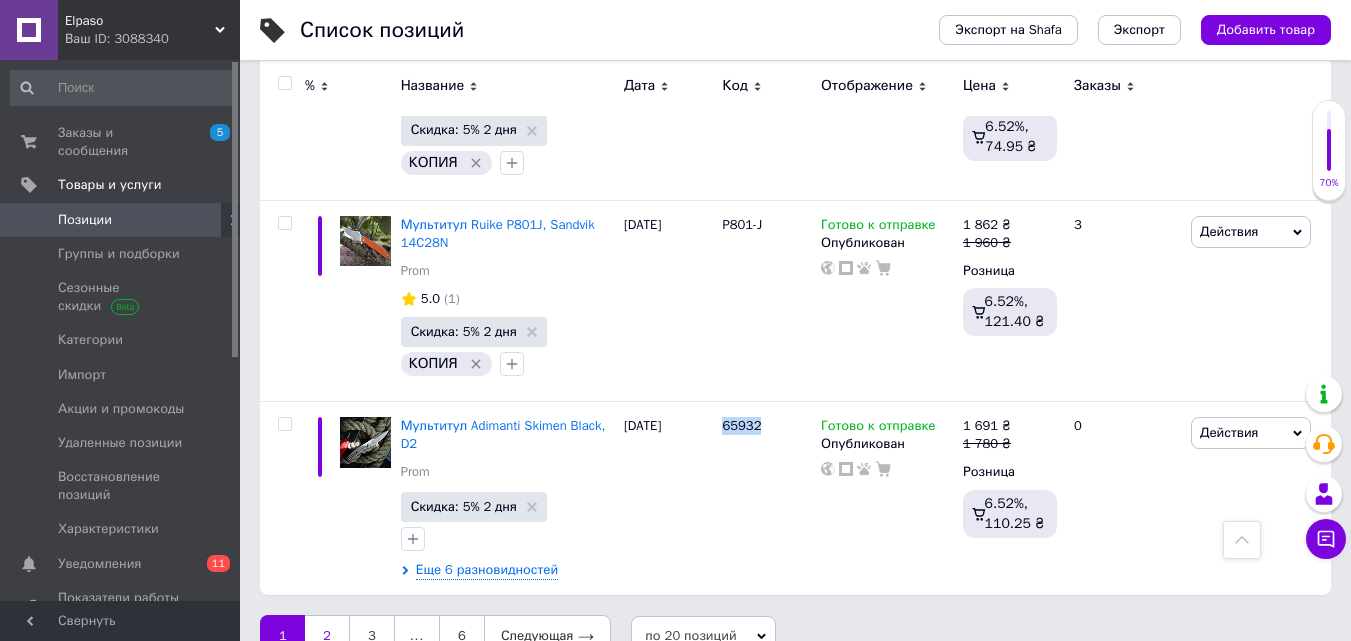 click on "2" at bounding box center [327, 636] 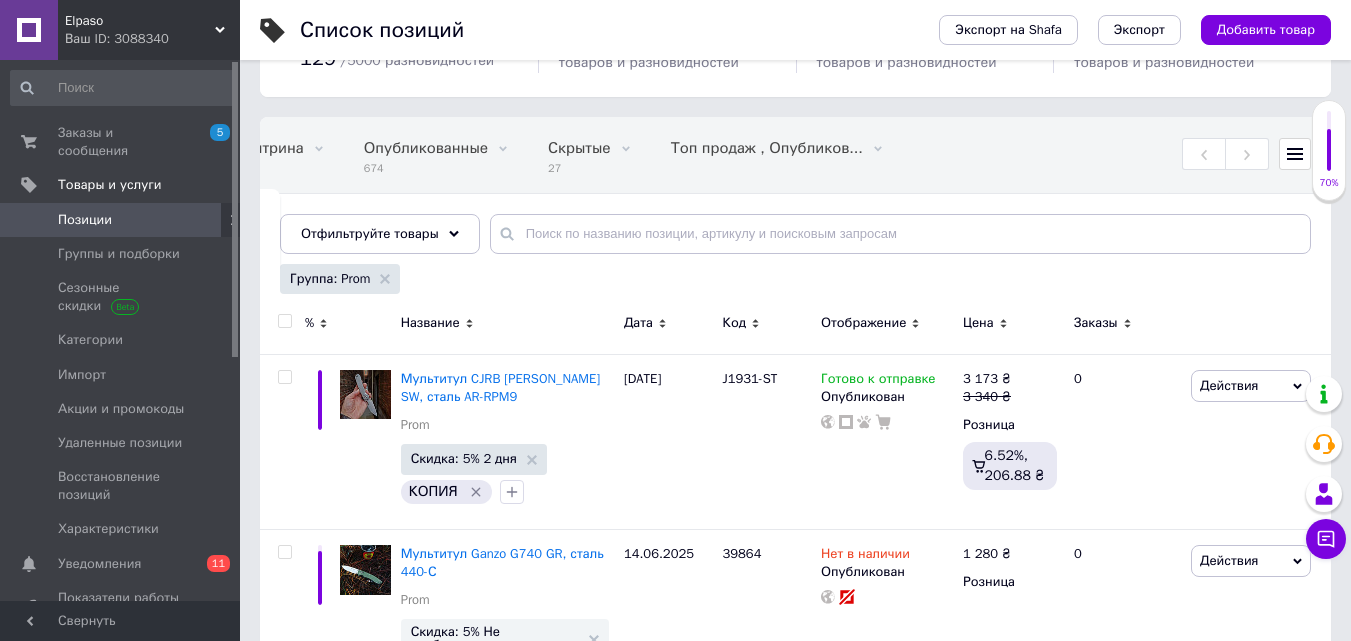 scroll, scrollTop: 200, scrollLeft: 0, axis: vertical 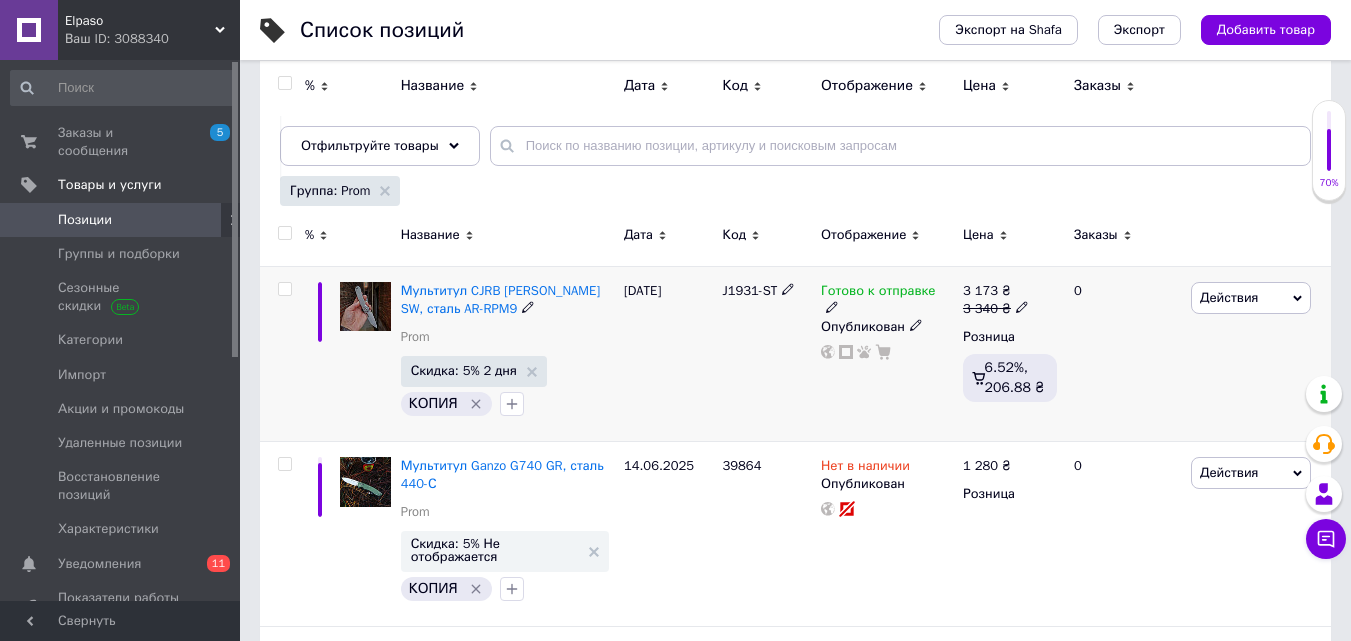 click on "J1931-ST" at bounding box center (749, 290) 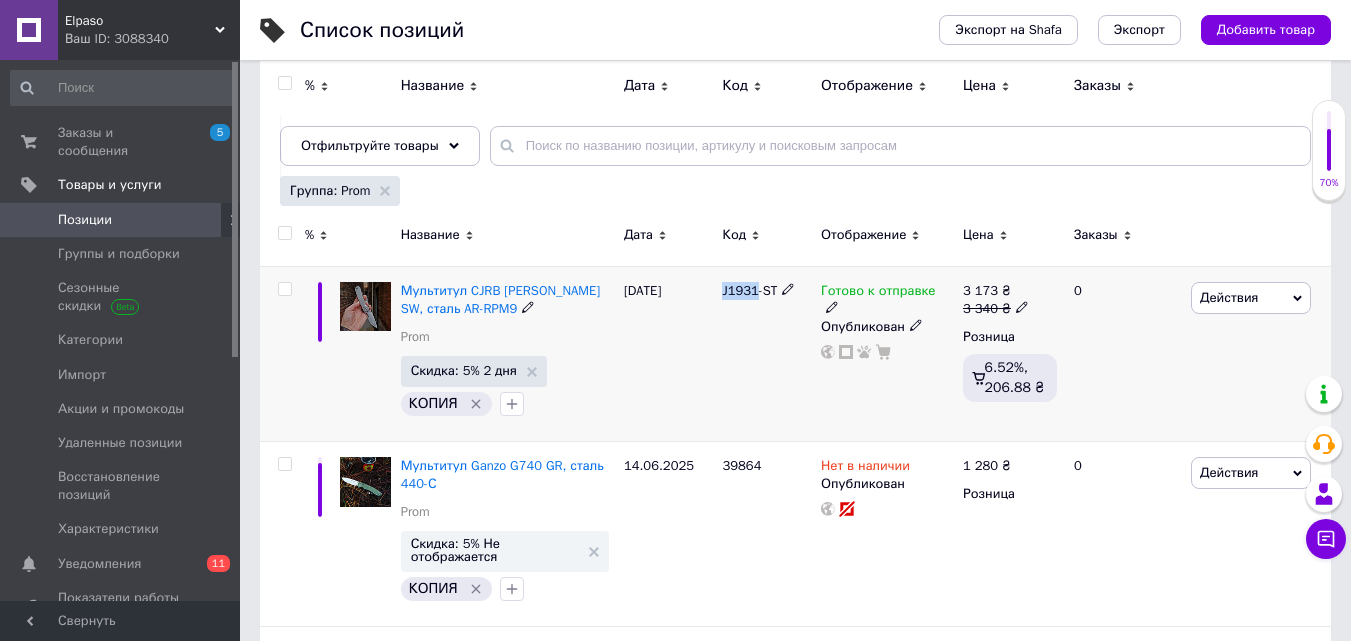 click on "J1931-ST" at bounding box center (749, 290) 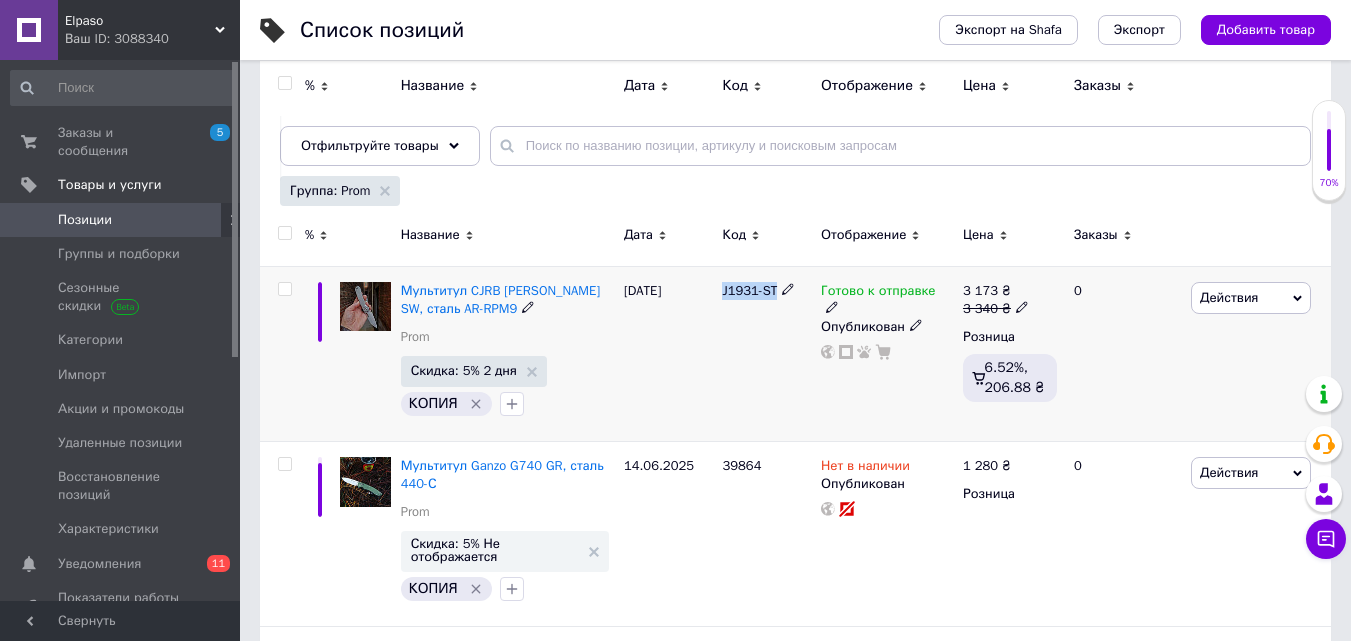 click on "J1931-ST" at bounding box center [749, 290] 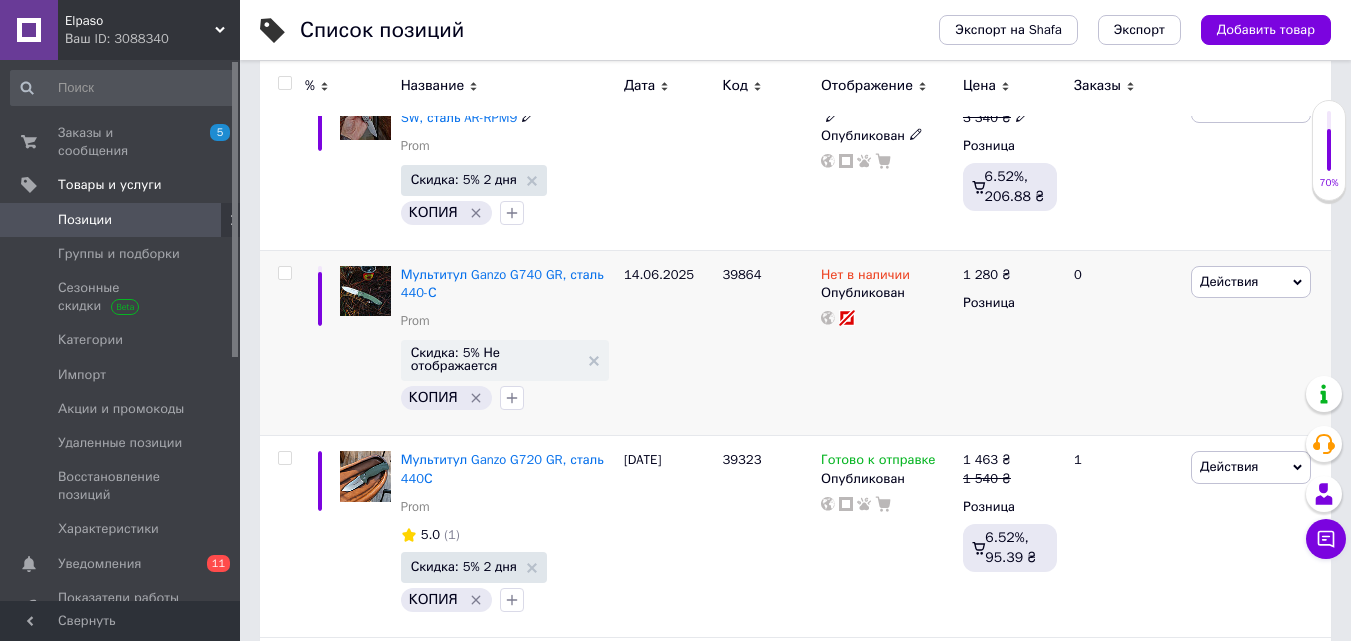 scroll, scrollTop: 400, scrollLeft: 0, axis: vertical 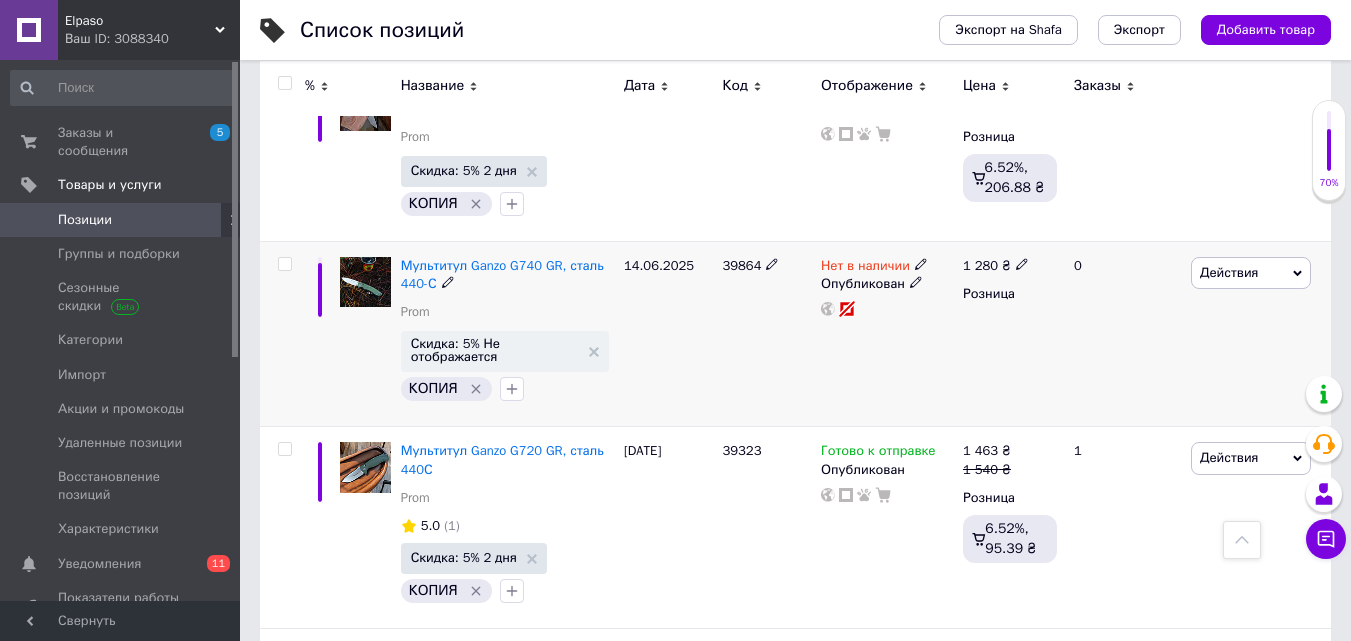 click on "39864" at bounding box center (741, 265) 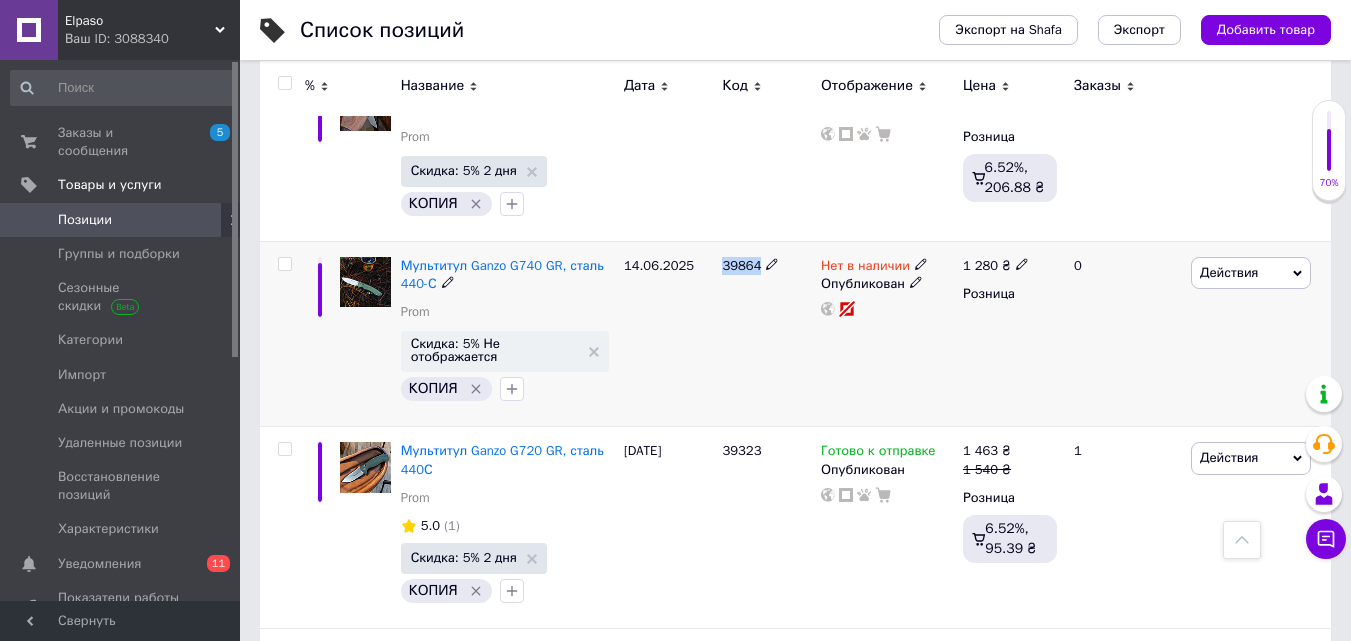 click on "39864" at bounding box center (741, 265) 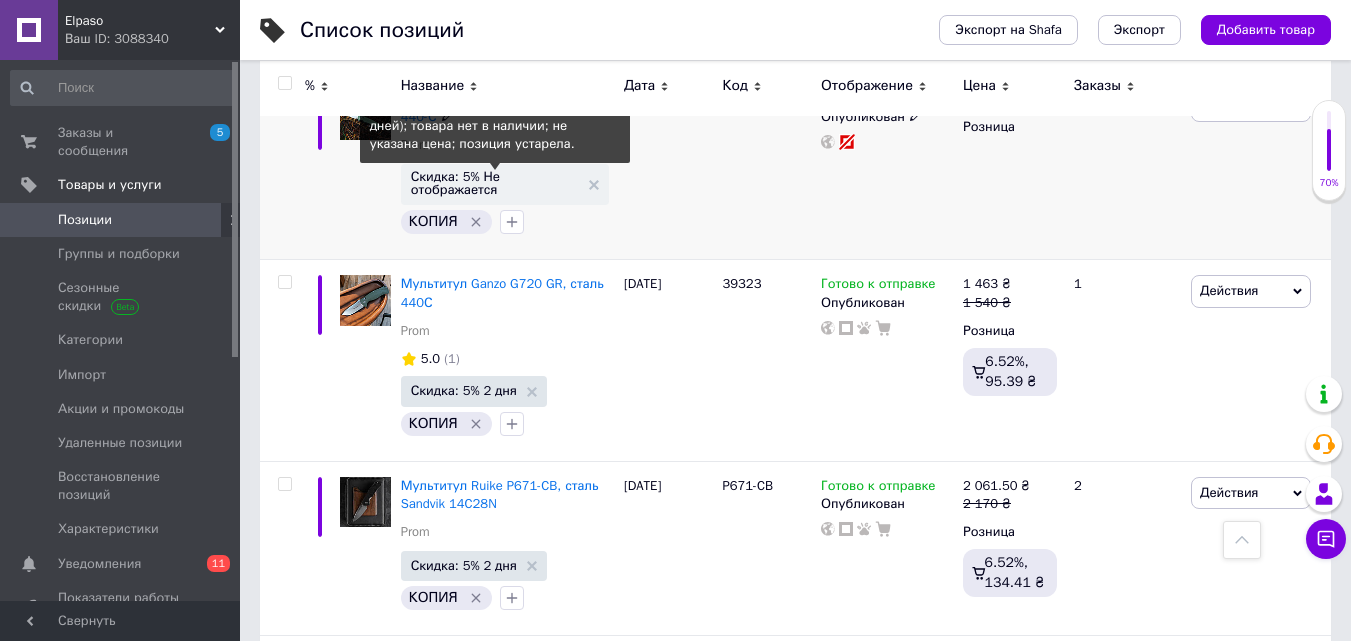 scroll, scrollTop: 600, scrollLeft: 0, axis: vertical 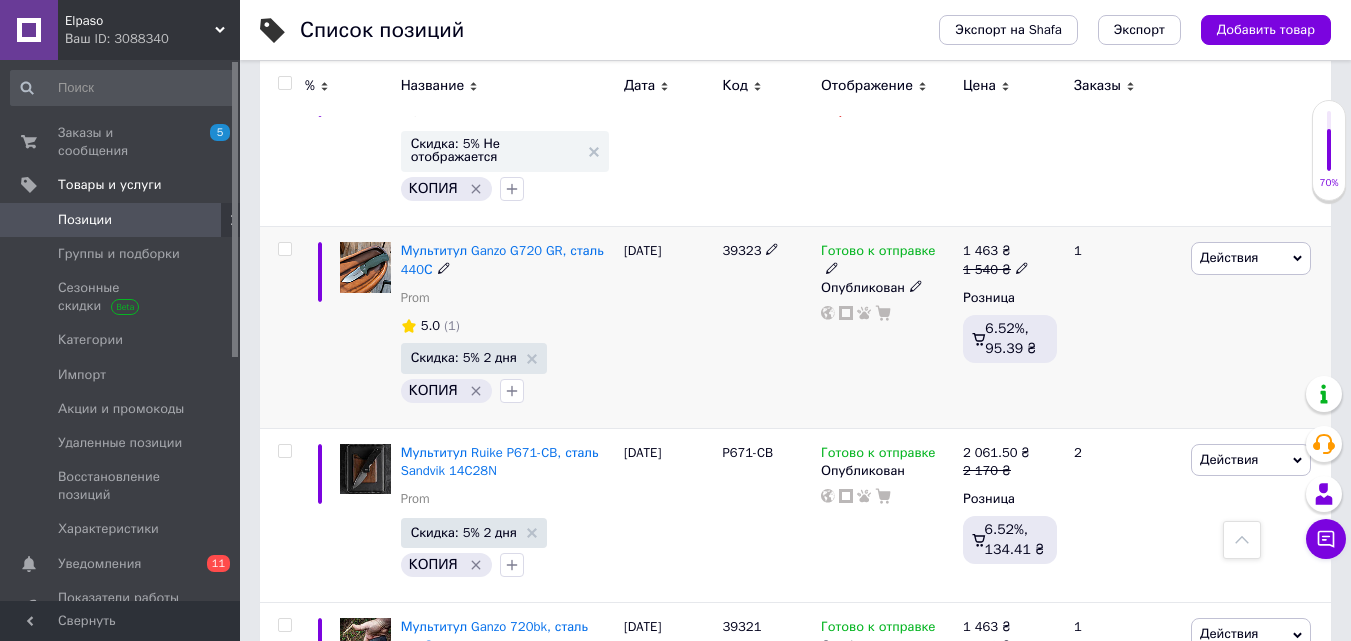 click on "39323" at bounding box center (741, 250) 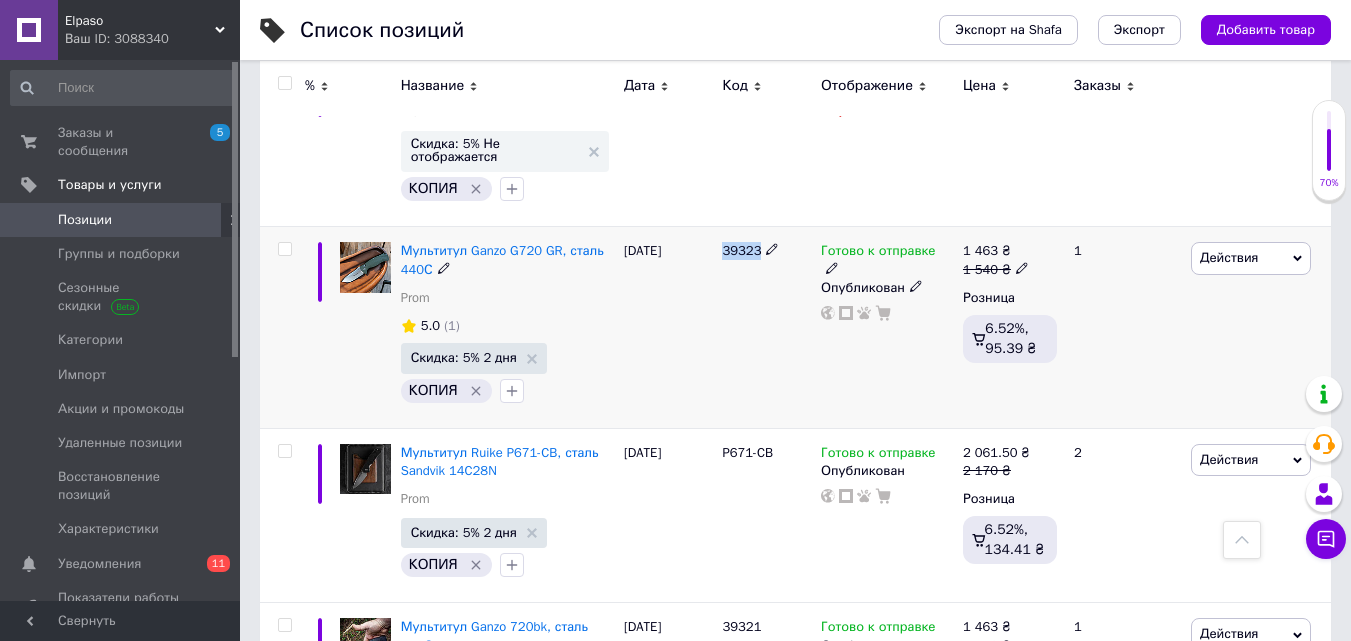 click on "39323" at bounding box center [741, 250] 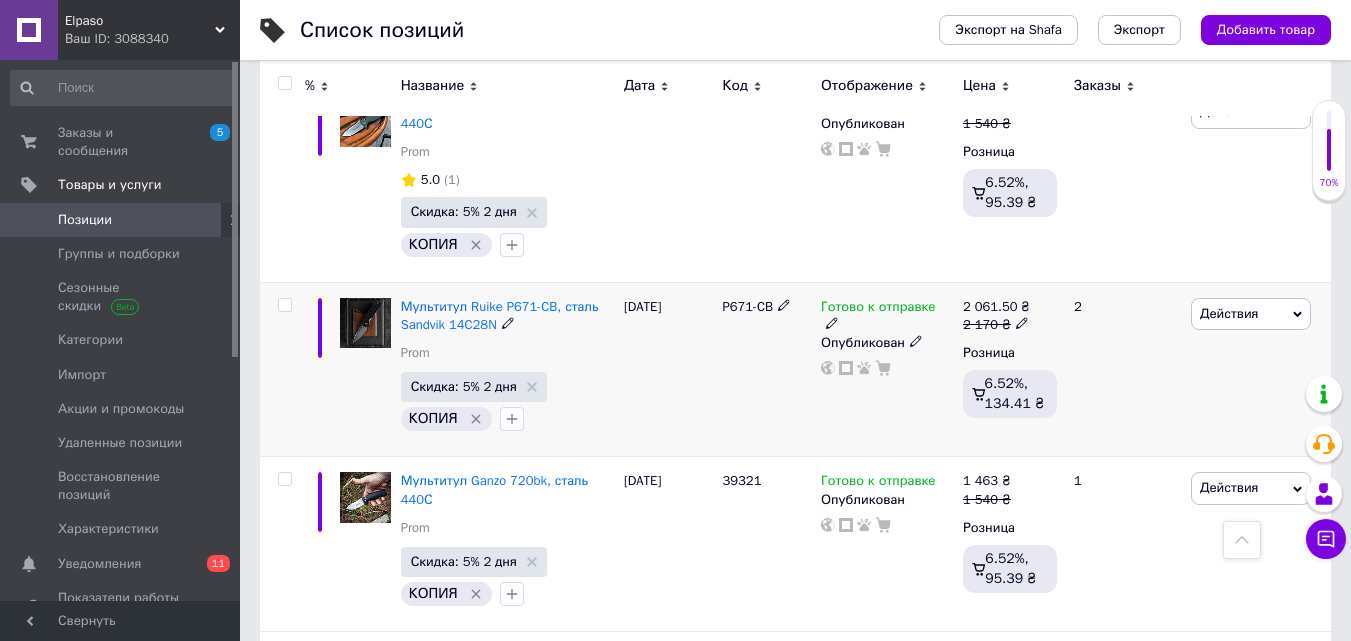 scroll, scrollTop: 800, scrollLeft: 0, axis: vertical 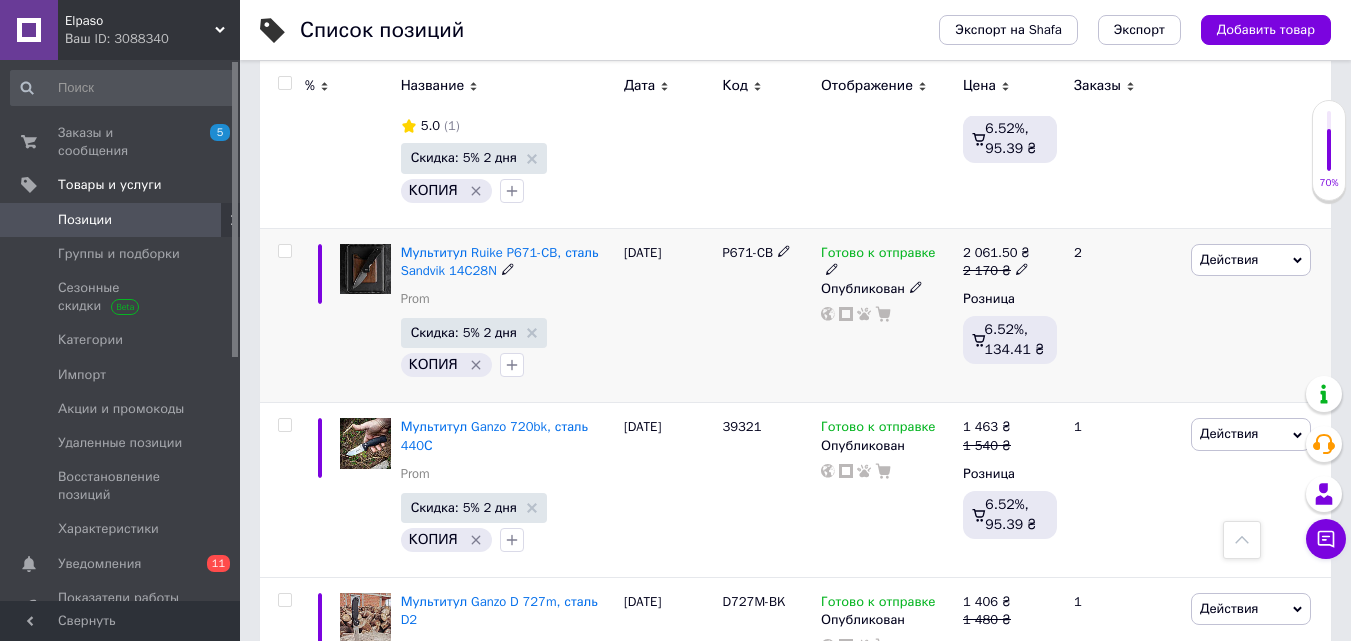 click on "P671-CB" at bounding box center (747, 252) 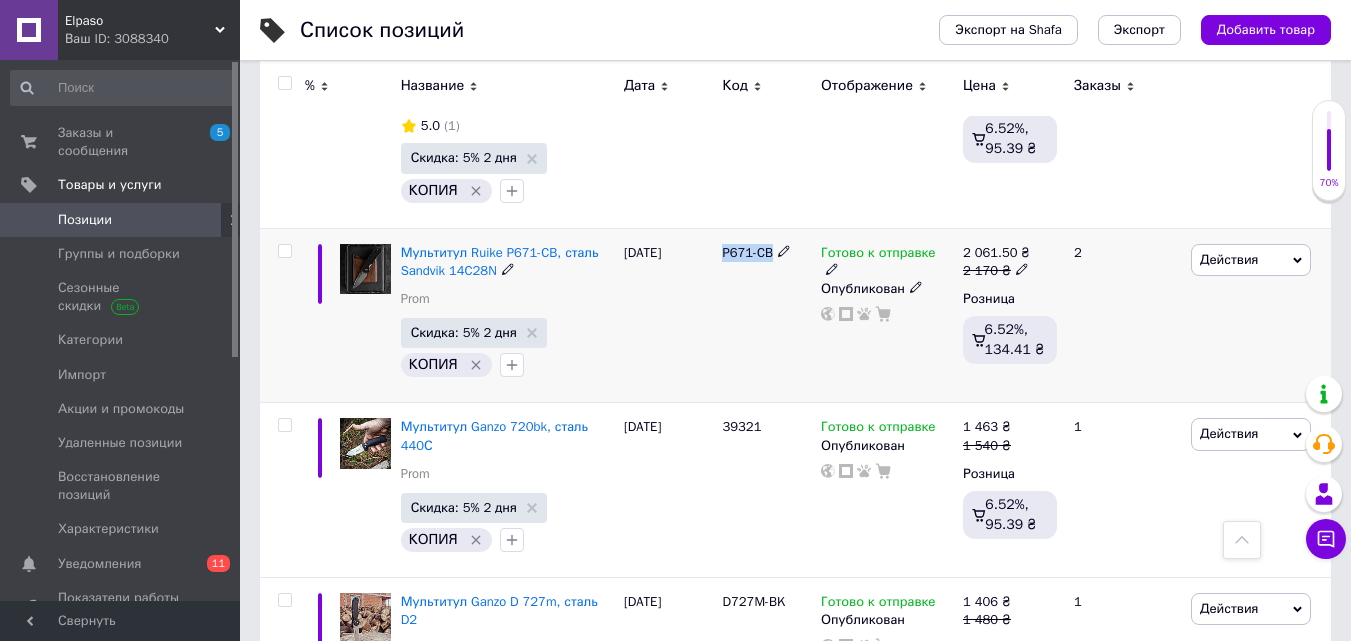 click on "P671-CB" at bounding box center (747, 252) 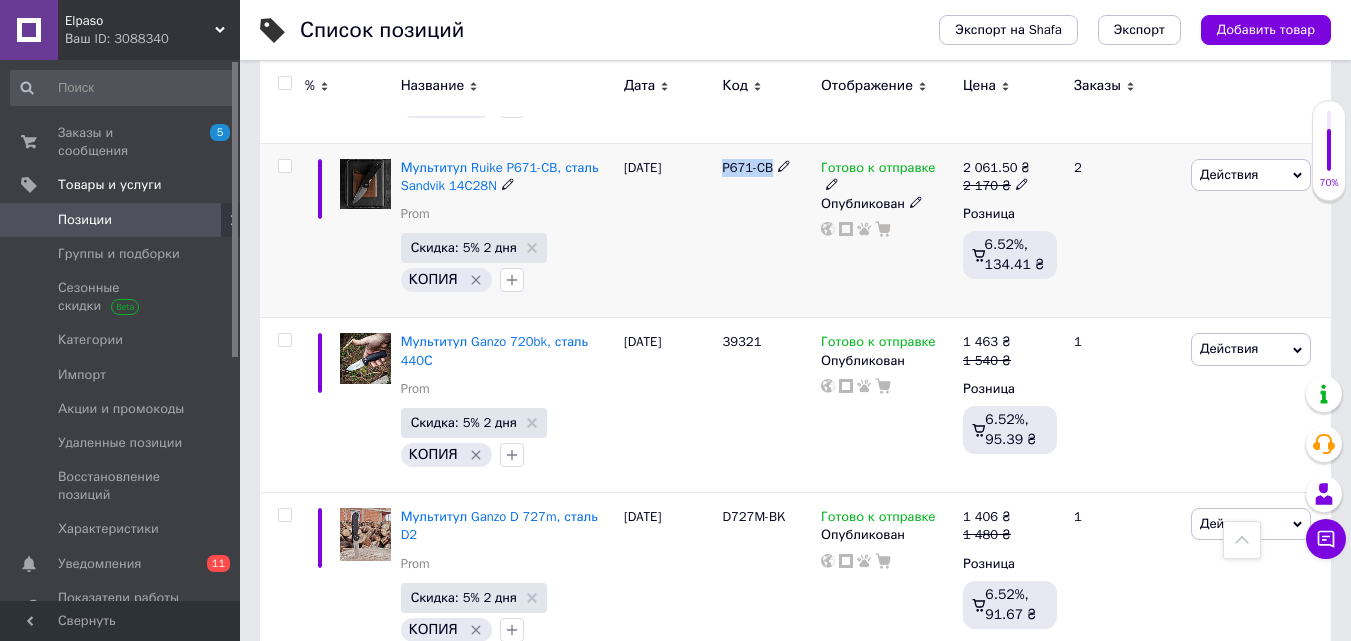 scroll, scrollTop: 900, scrollLeft: 0, axis: vertical 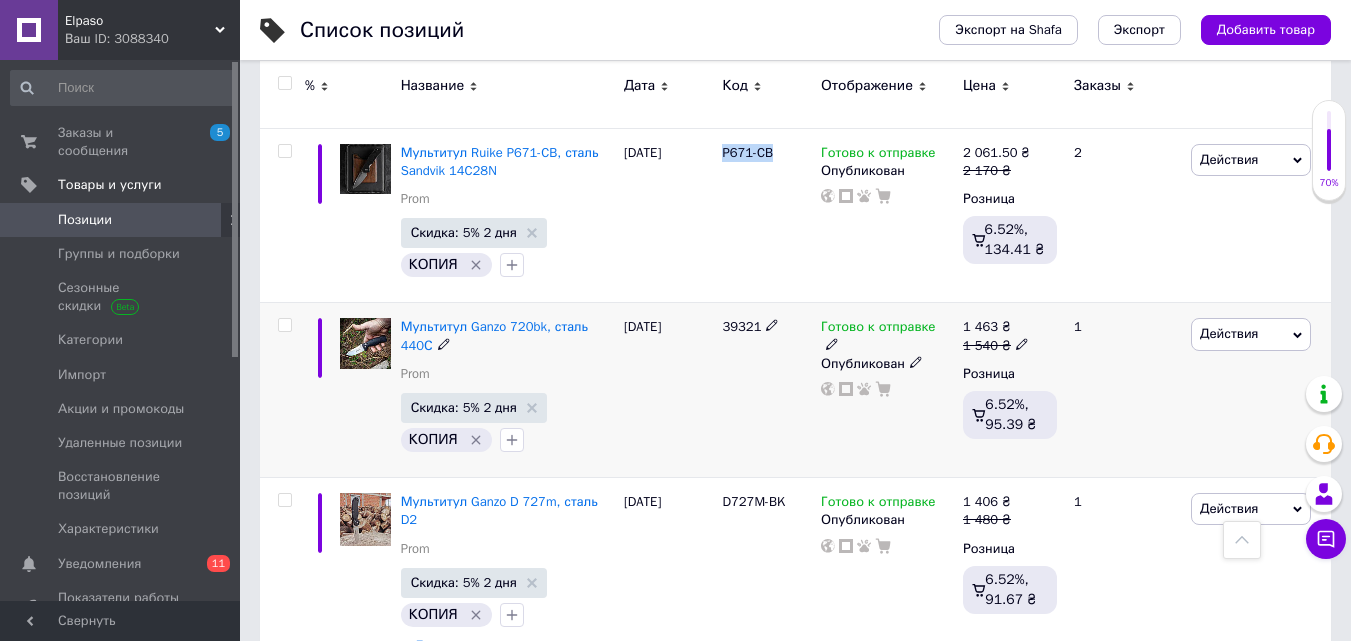 click on "39321" at bounding box center (741, 326) 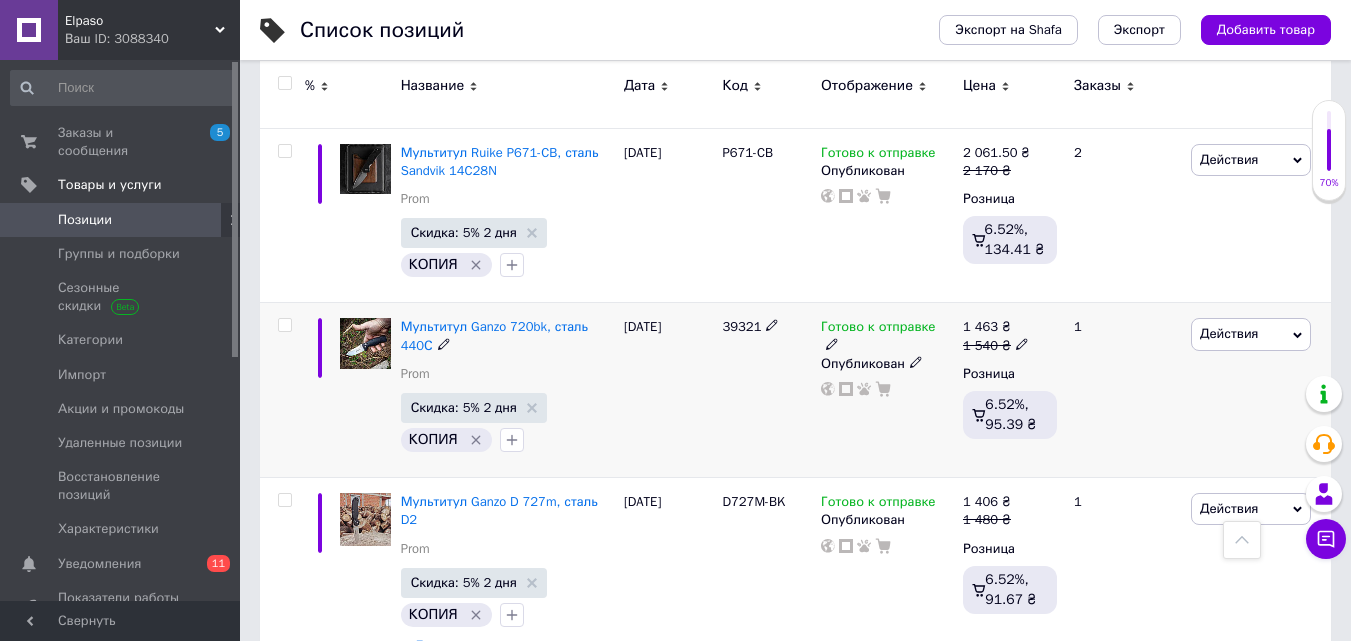click on "39321" at bounding box center [741, 326] 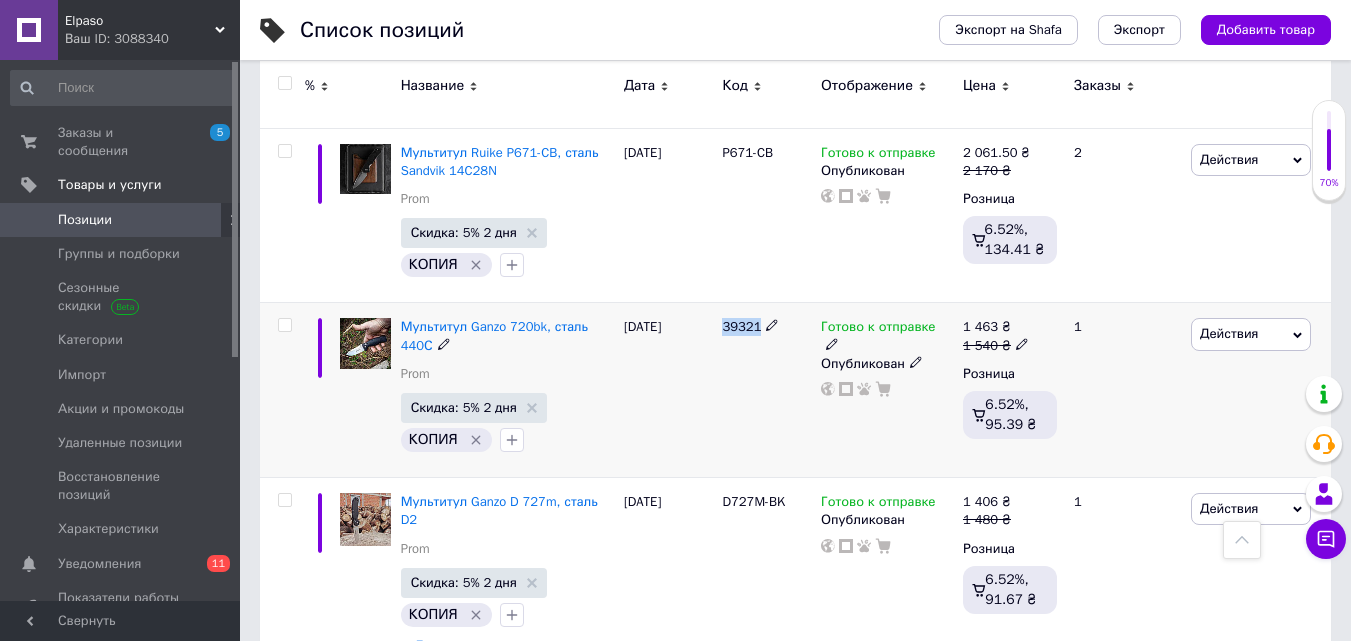 click on "39321" at bounding box center (741, 326) 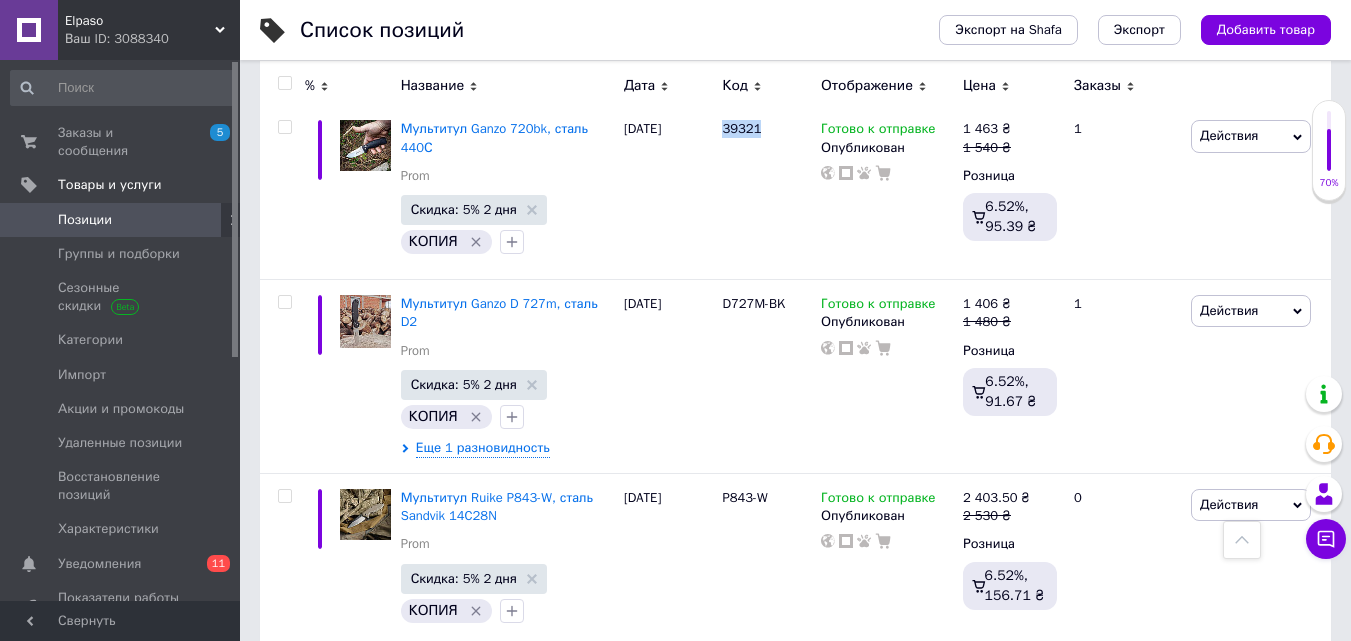 scroll, scrollTop: 1100, scrollLeft: 0, axis: vertical 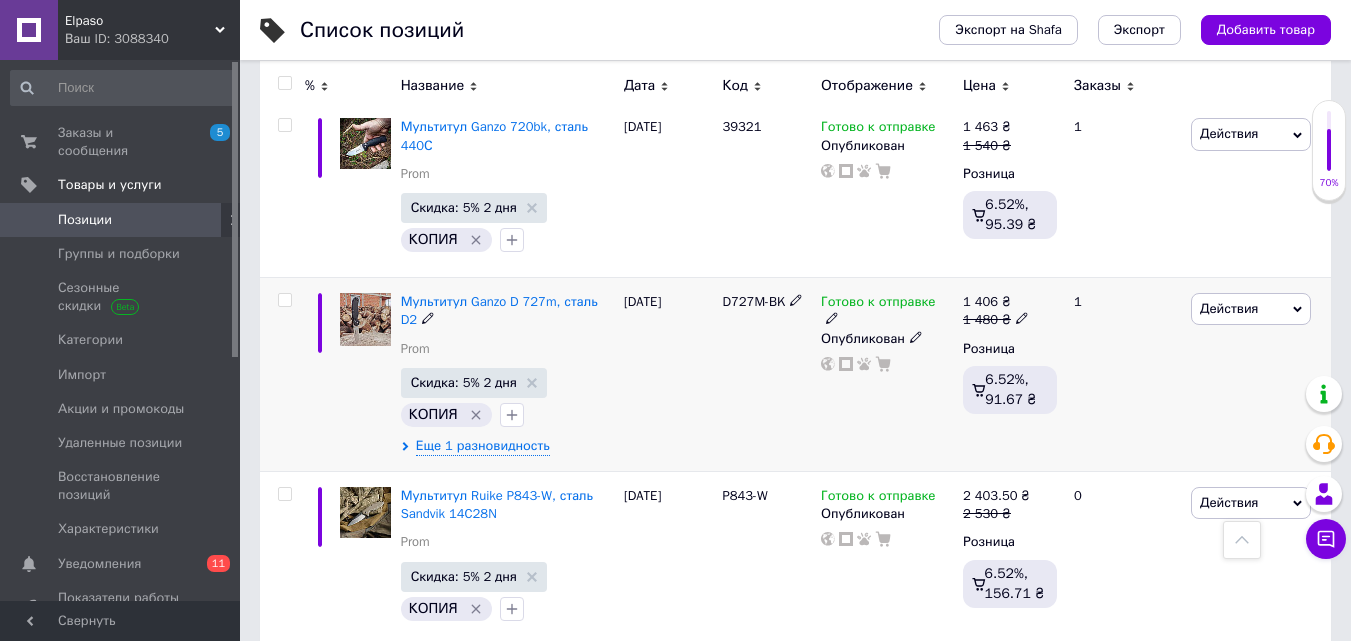 click on "D727M-BK" at bounding box center (753, 301) 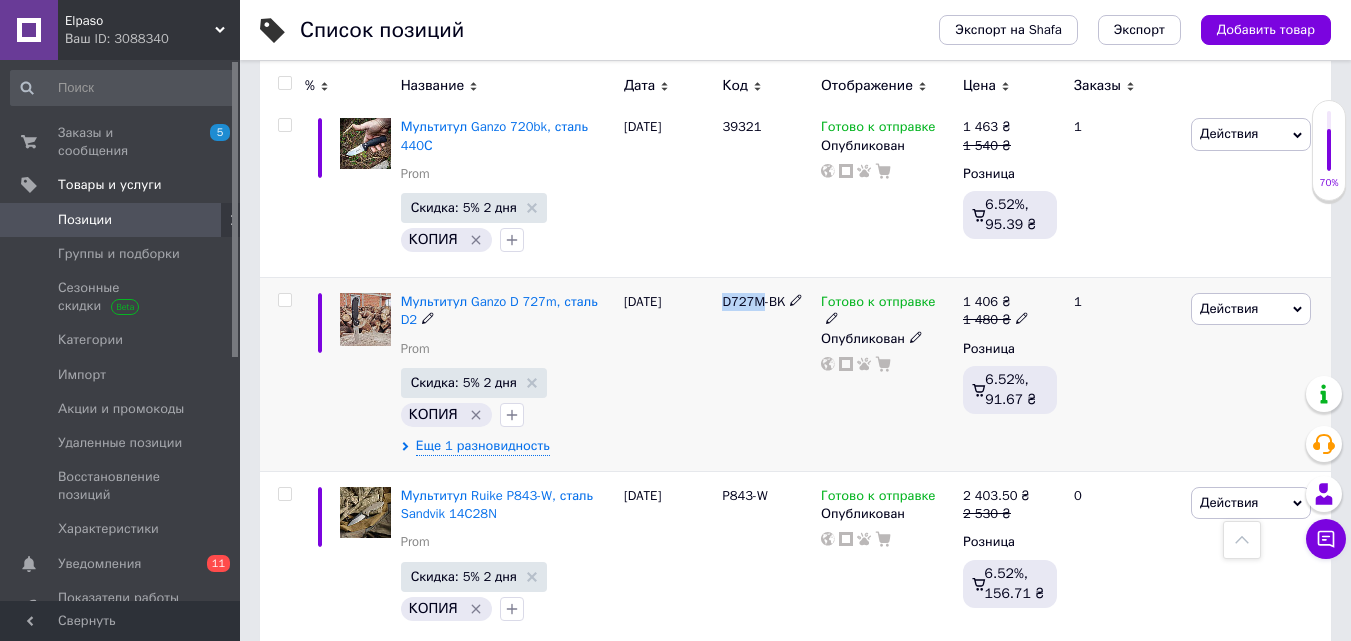 click on "D727M-BK" at bounding box center (753, 301) 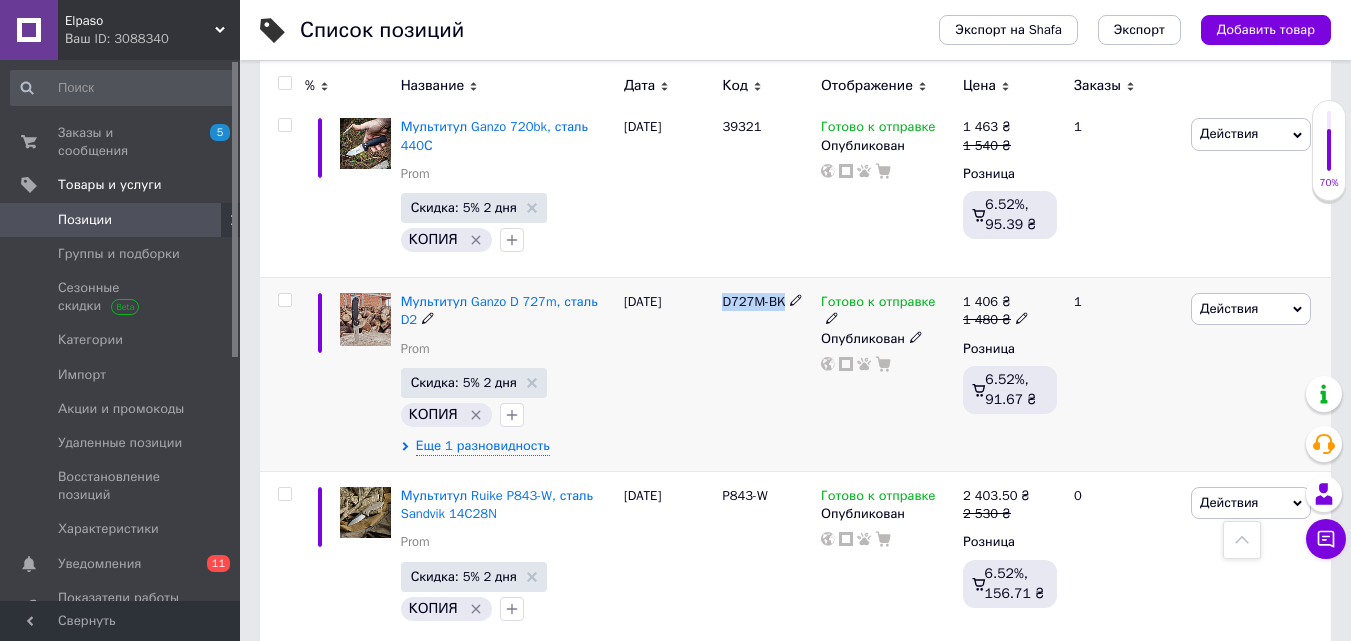 click on "D727M-BK" at bounding box center (753, 301) 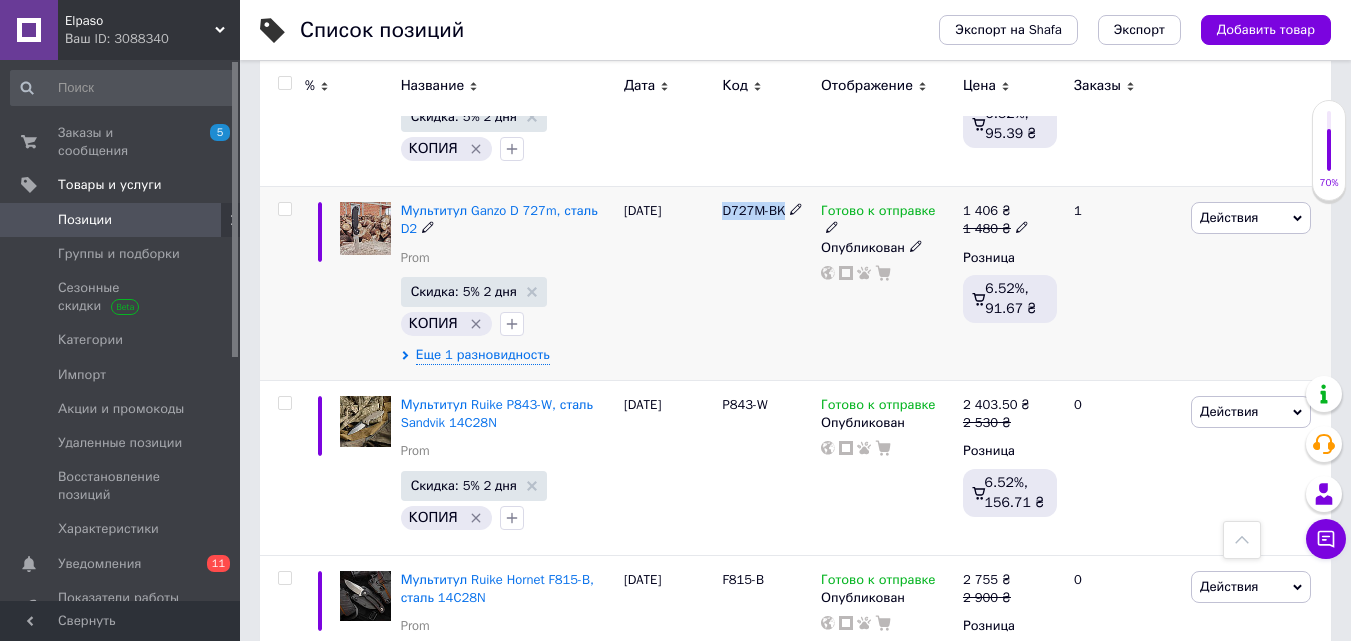 scroll, scrollTop: 1300, scrollLeft: 0, axis: vertical 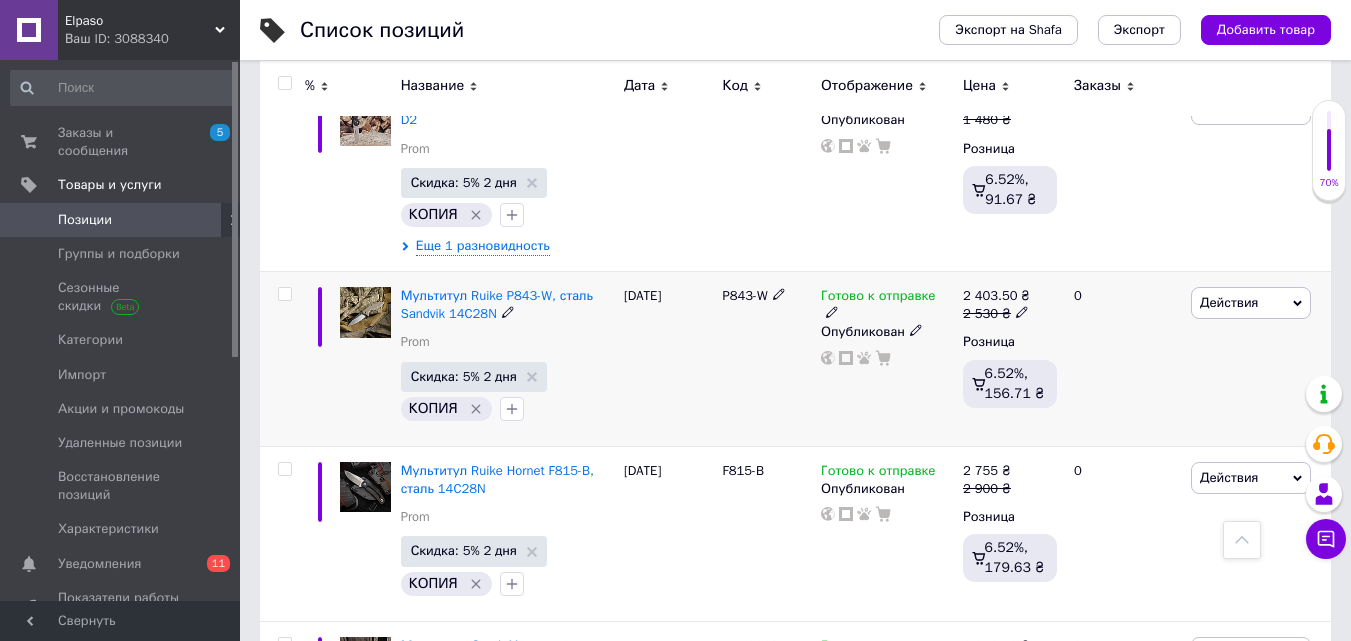 click on "P843-W" at bounding box center (744, 295) 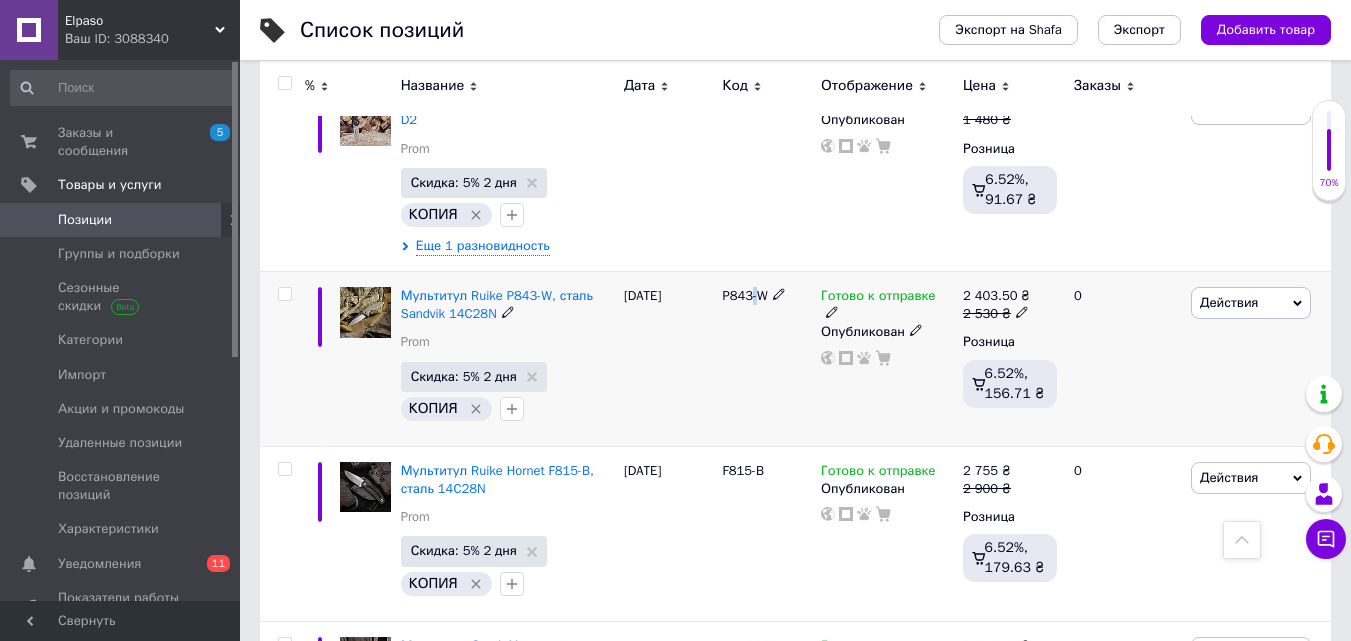 click on "P843-W" at bounding box center (744, 295) 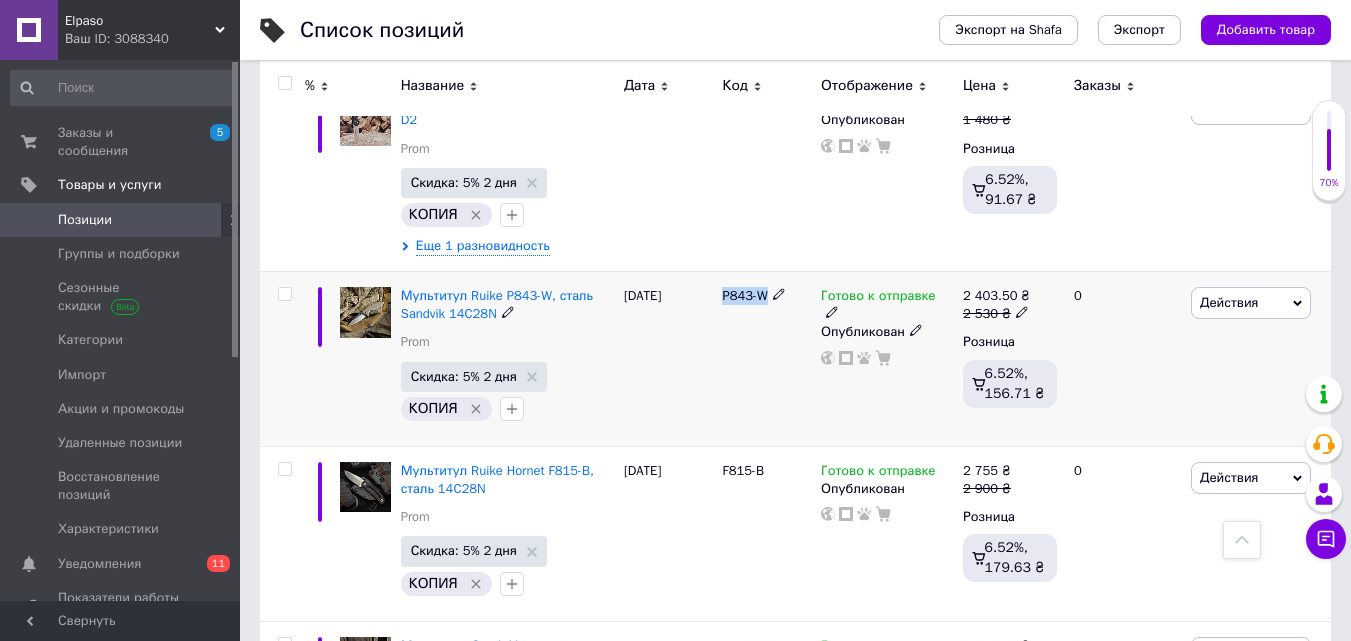 click on "P843-W" at bounding box center [744, 295] 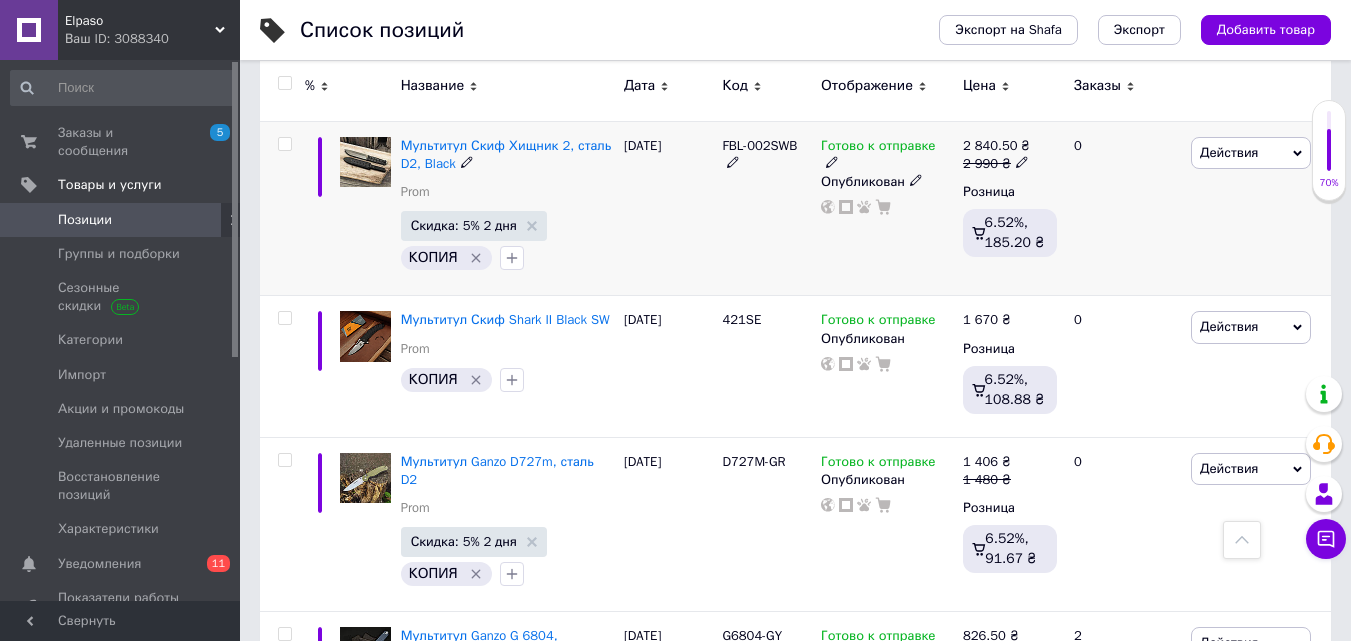 scroll, scrollTop: 1900, scrollLeft: 0, axis: vertical 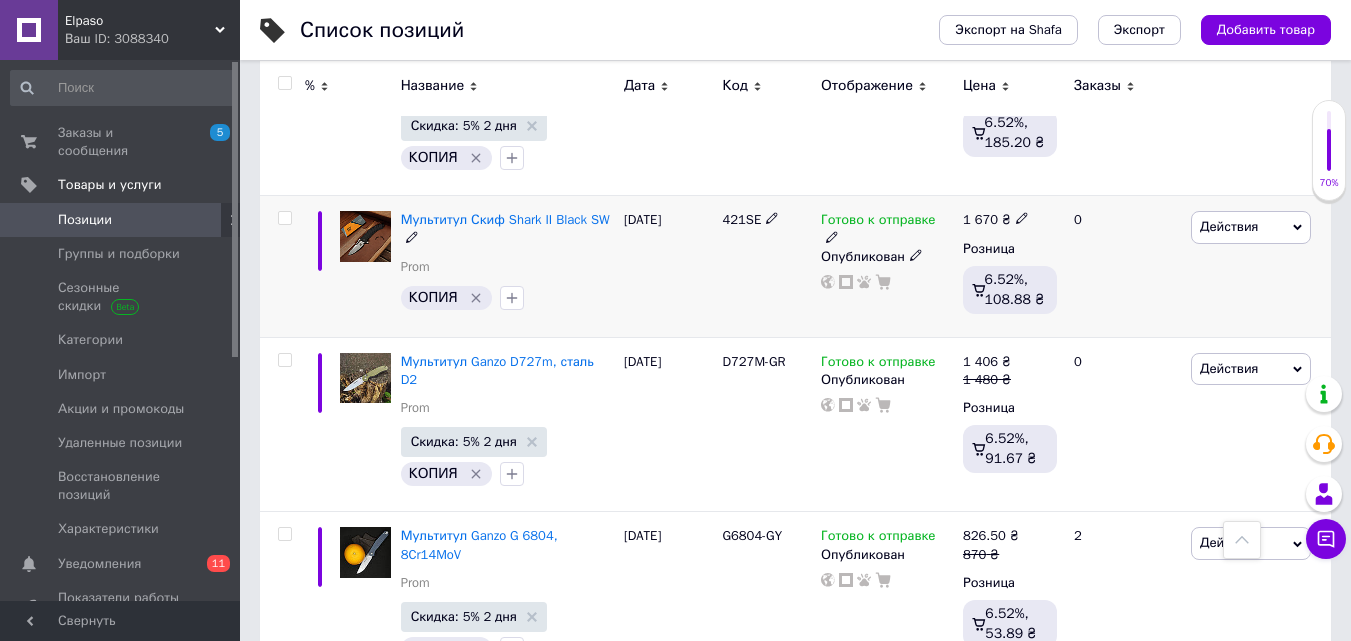 click on "421SE" at bounding box center [741, 219] 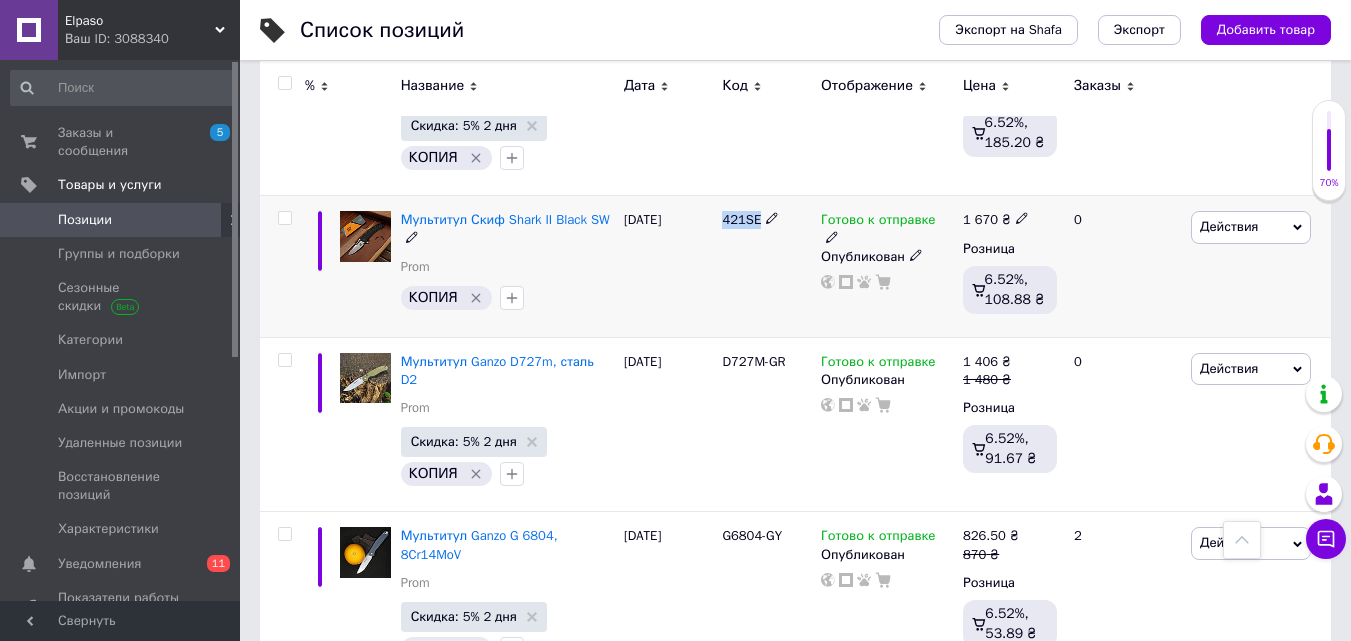 click on "421SE" at bounding box center (741, 219) 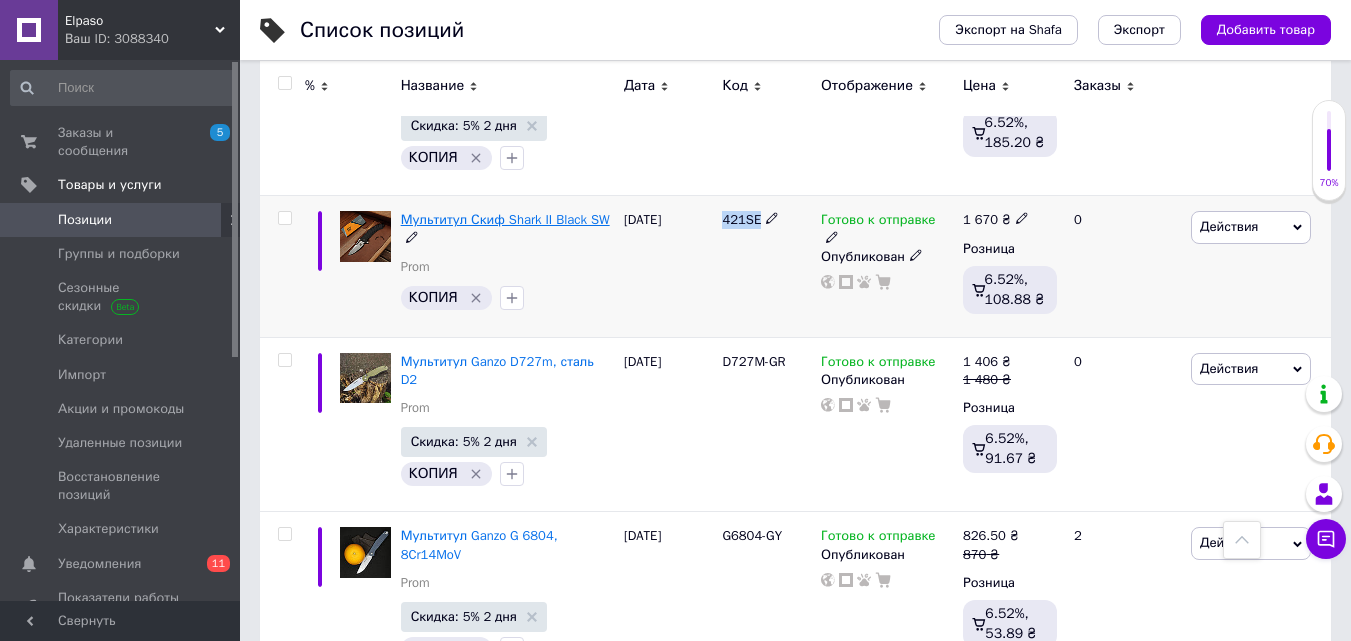 scroll, scrollTop: 2000, scrollLeft: 0, axis: vertical 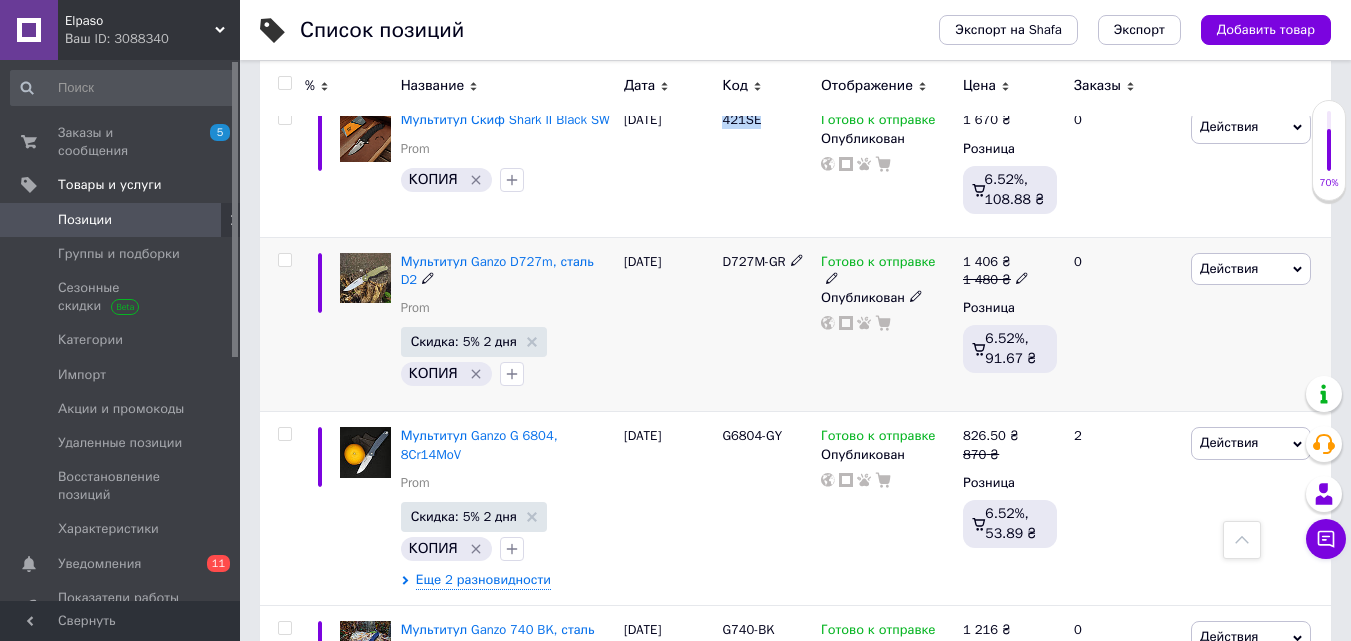click on "D727M-GR" at bounding box center [766, 324] 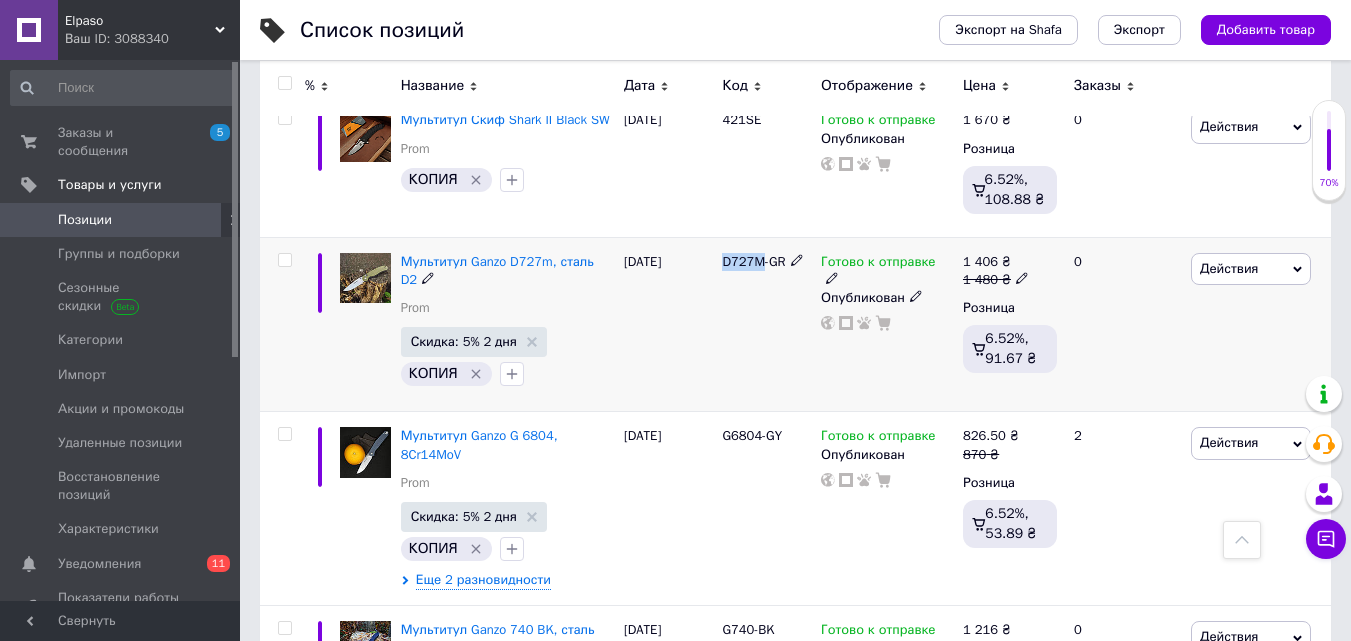 click on "D727M-GR" at bounding box center (766, 324) 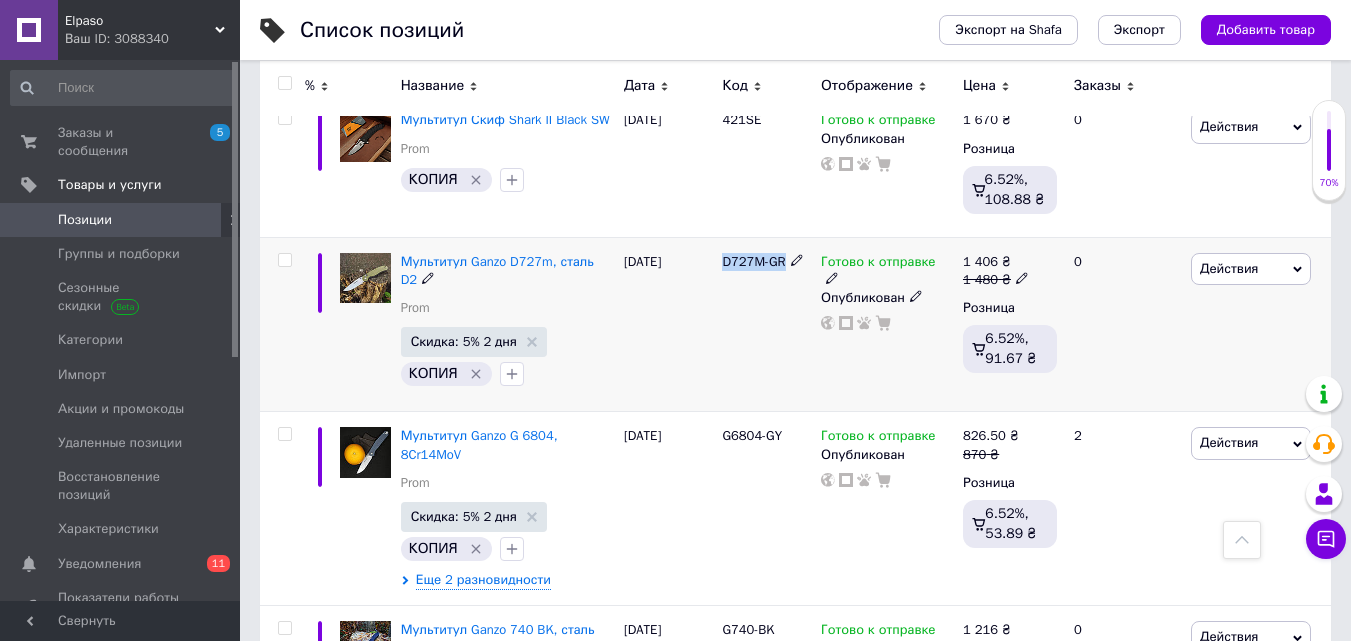 click on "D727M-GR" at bounding box center [766, 324] 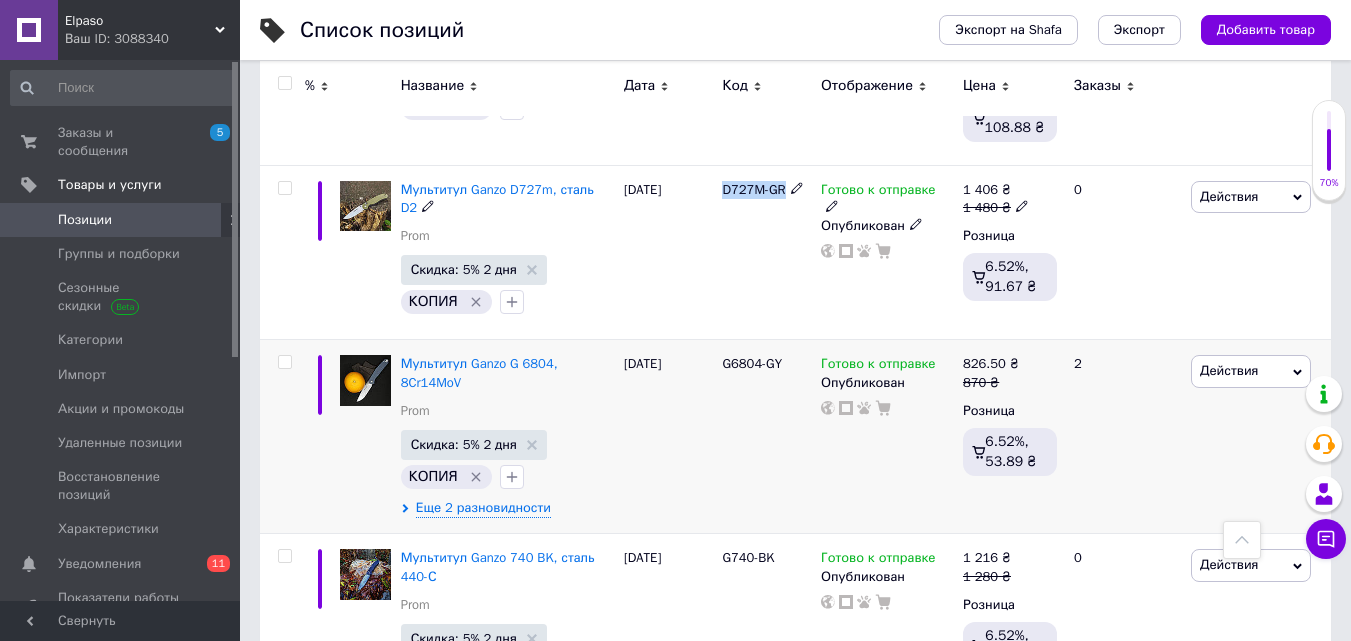 scroll, scrollTop: 2200, scrollLeft: 0, axis: vertical 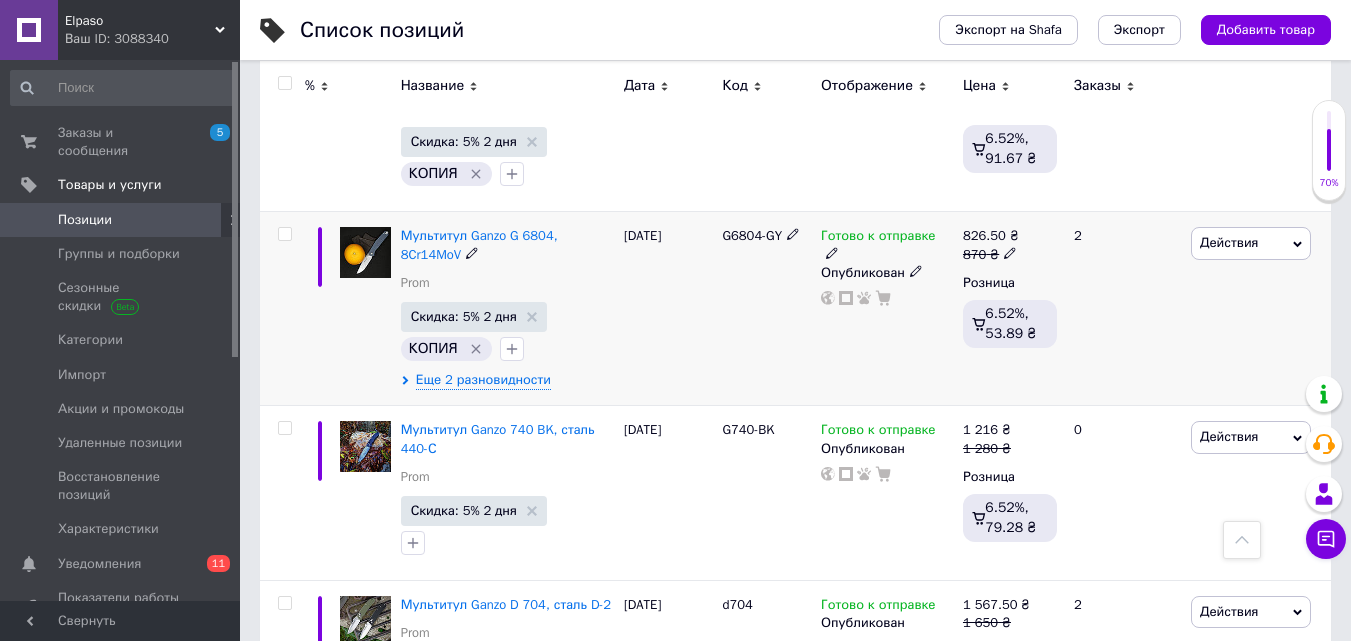 click on "G6804-GY" at bounding box center (752, 235) 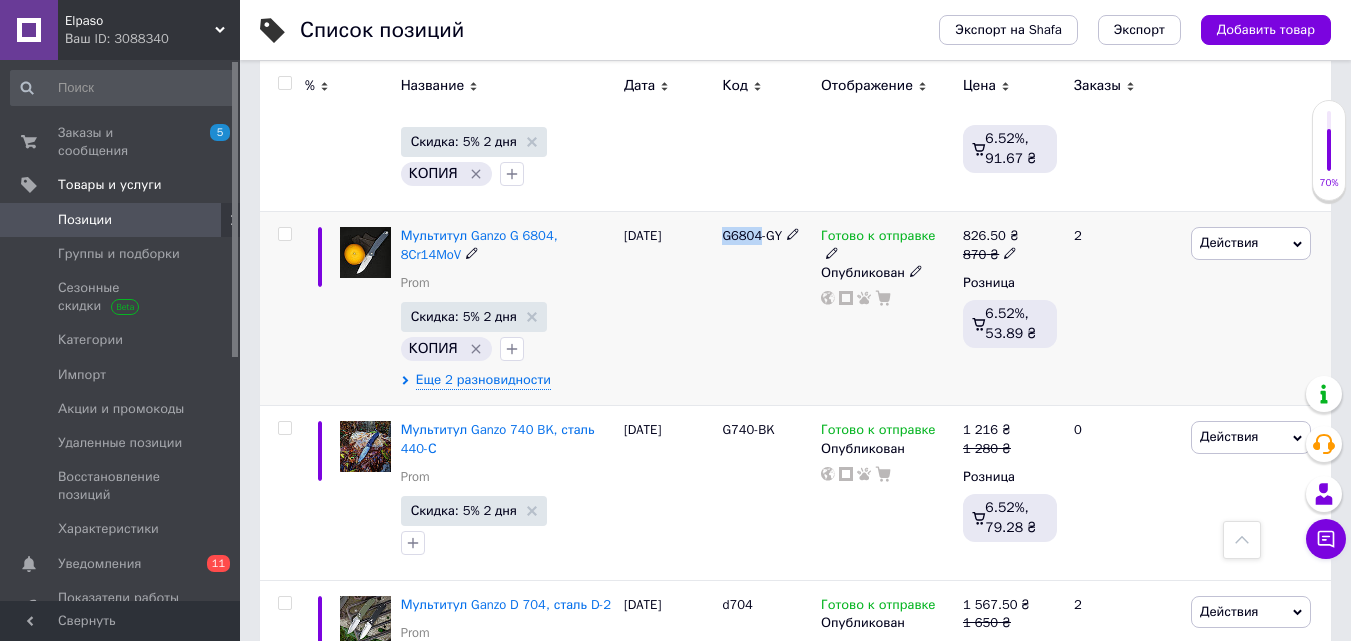 click on "G6804-GY" at bounding box center (752, 235) 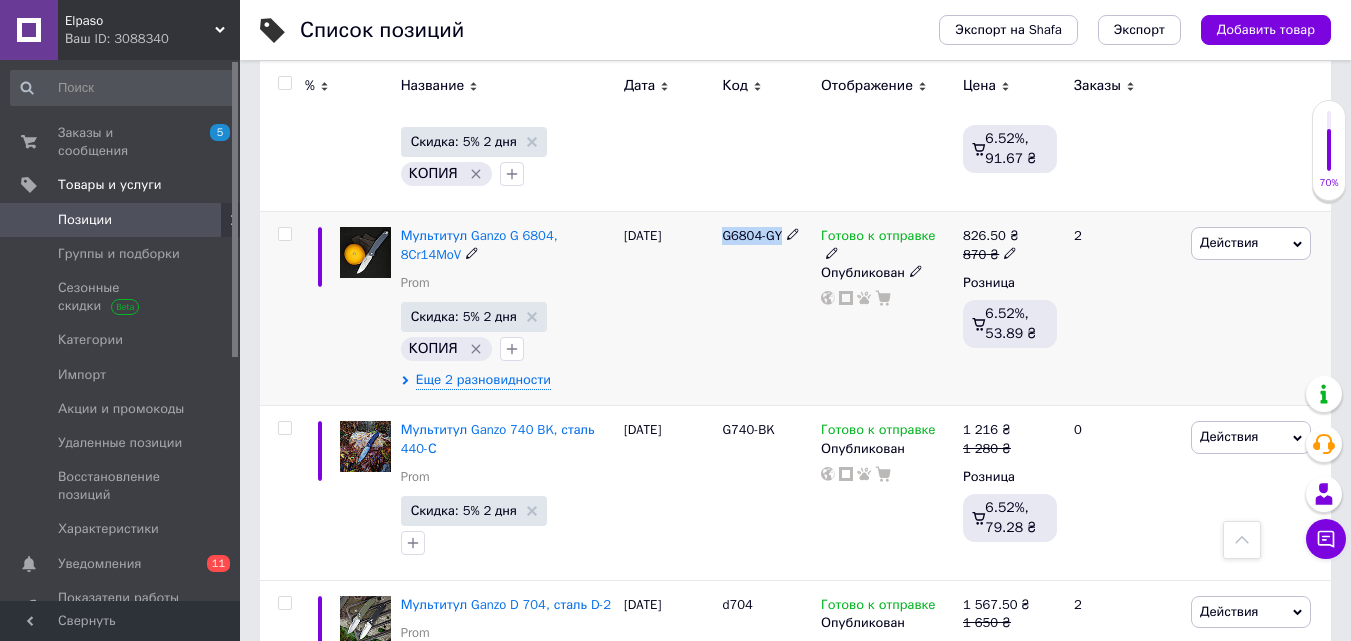 click on "G6804-GY" at bounding box center [752, 235] 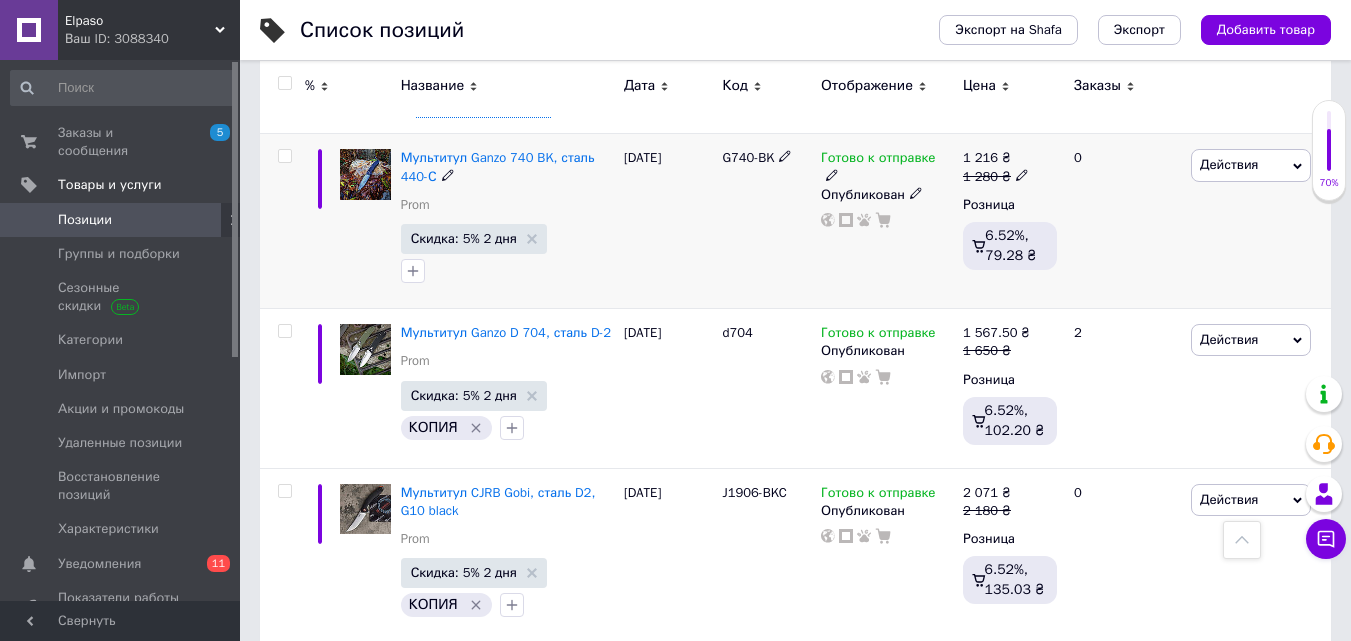scroll, scrollTop: 2500, scrollLeft: 0, axis: vertical 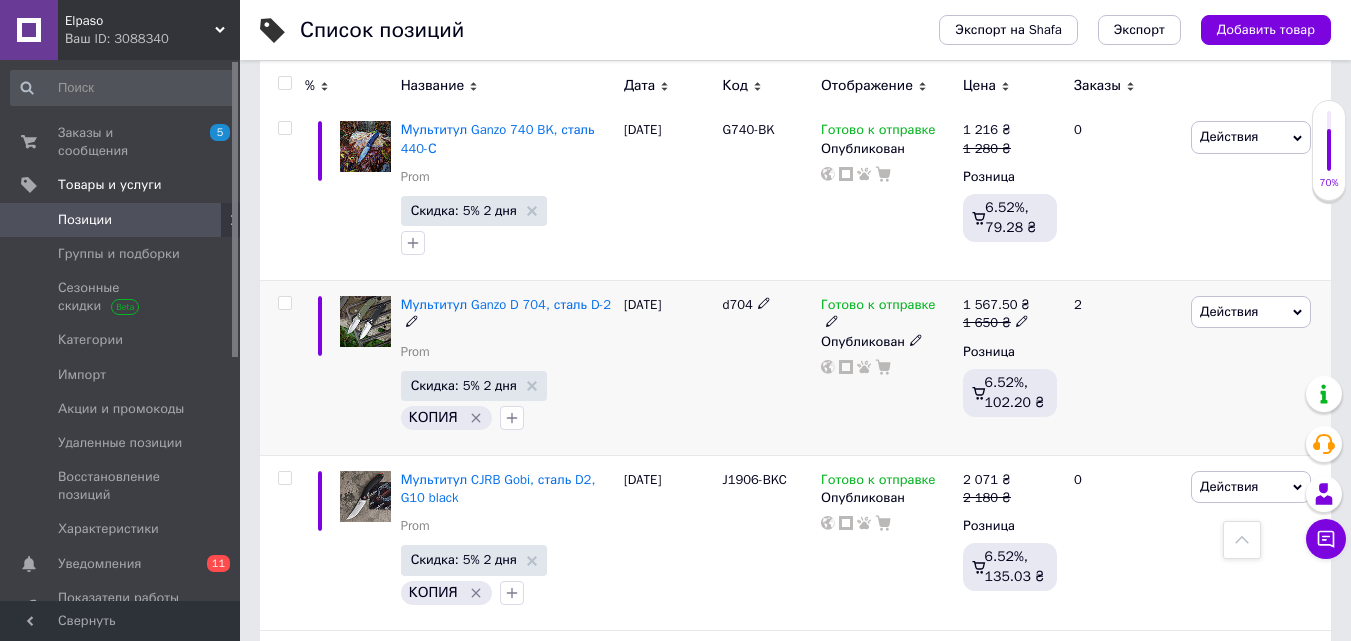 click on "d704" at bounding box center [737, 304] 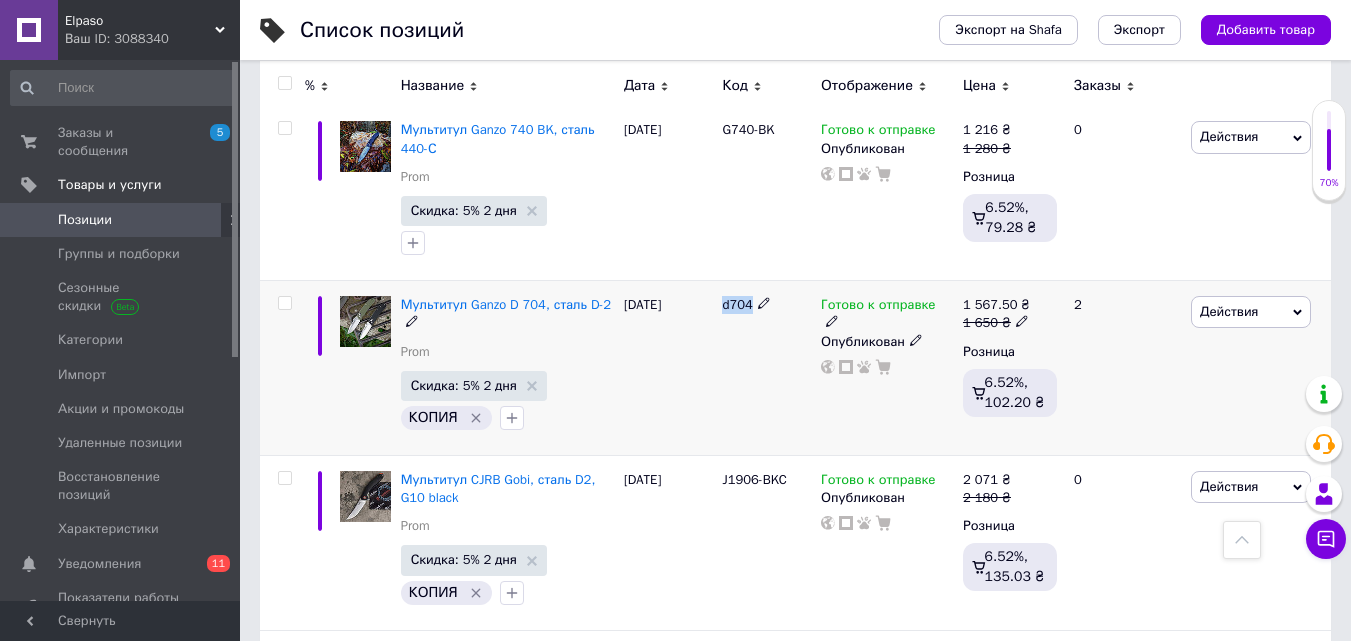 click on "d704" at bounding box center [737, 304] 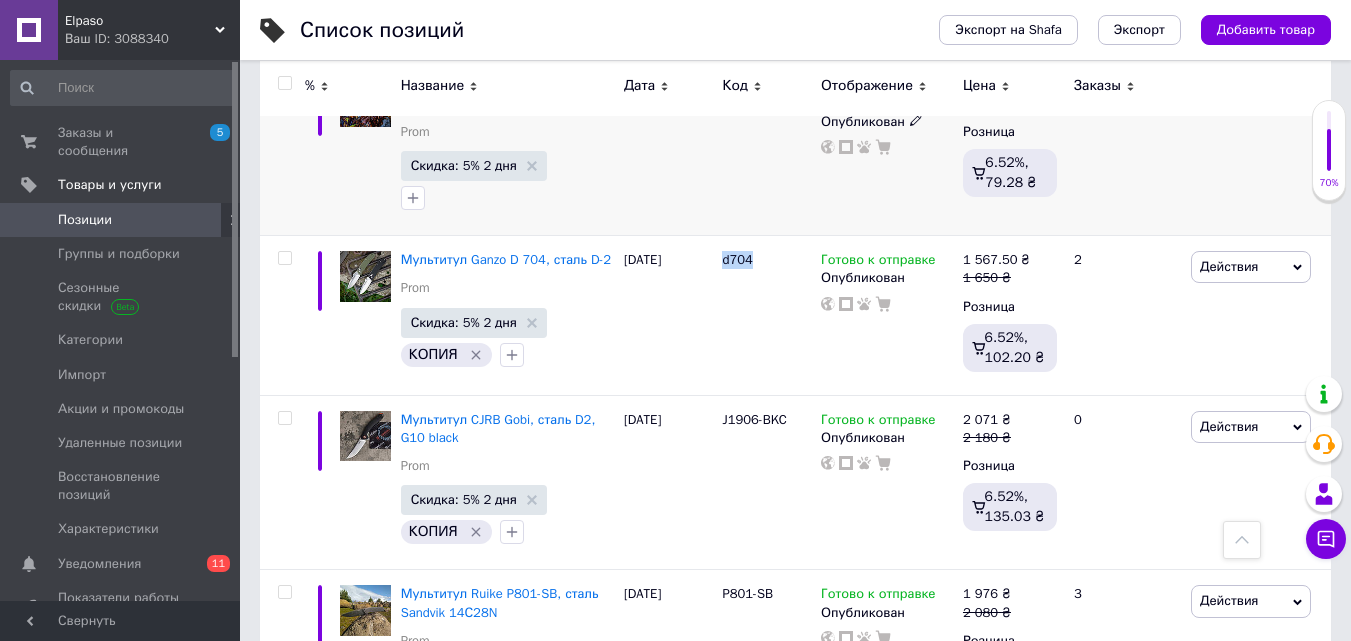 scroll, scrollTop: 2600, scrollLeft: 0, axis: vertical 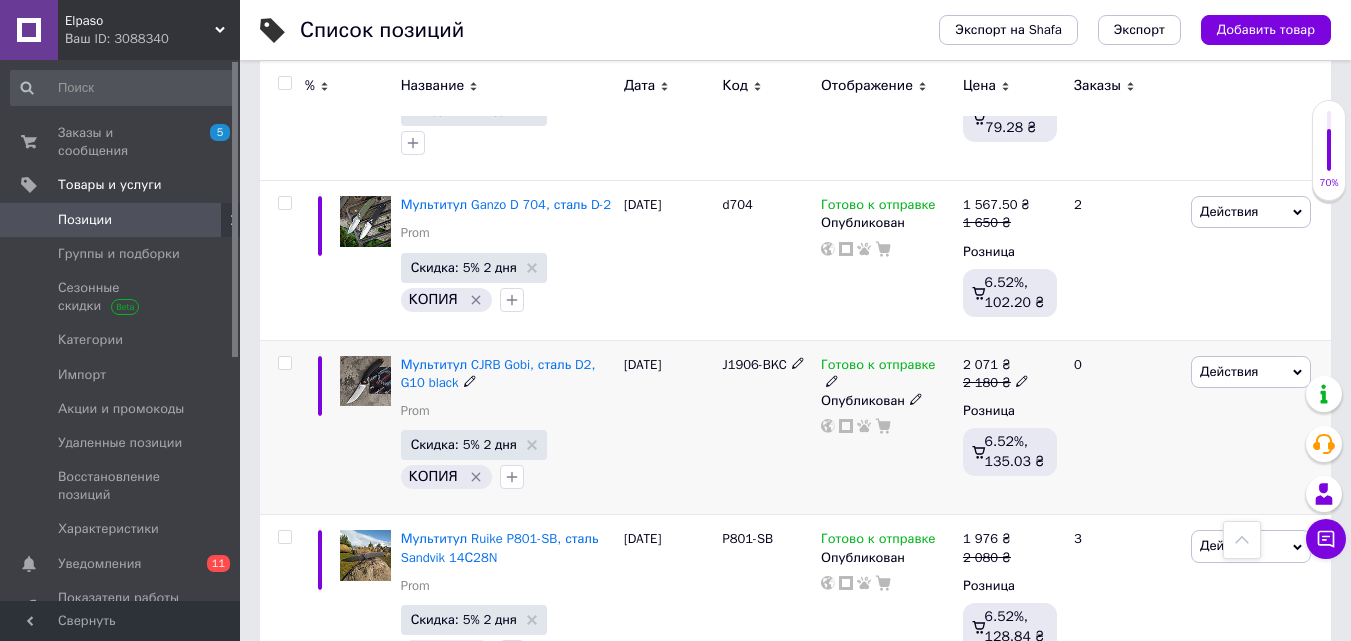click on "J1906-BKC" at bounding box center (754, 364) 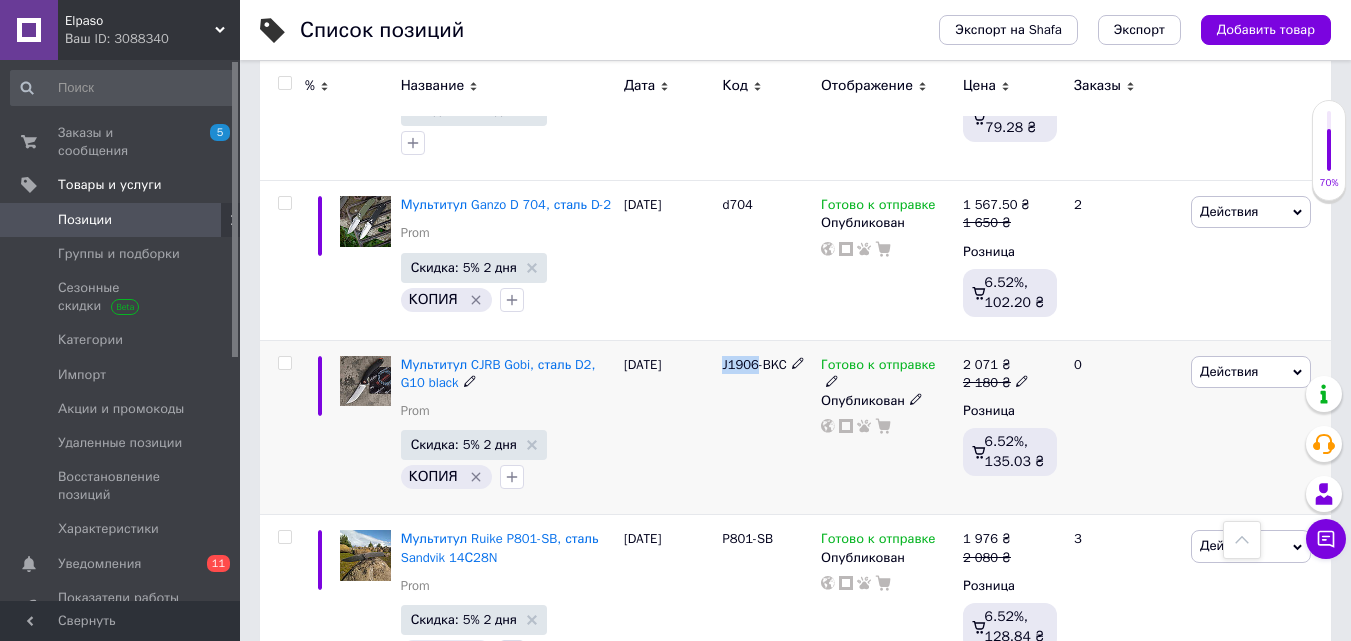 click on "J1906-BKC" at bounding box center [754, 364] 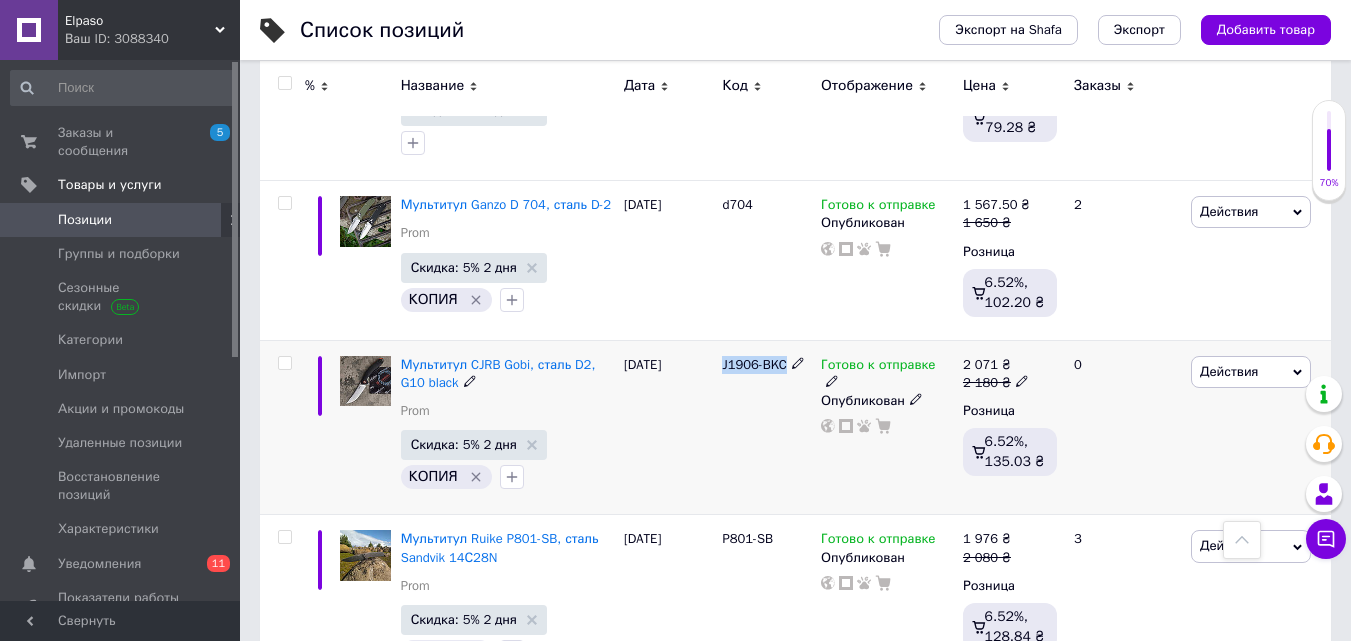 click on "J1906-BKC" at bounding box center [754, 364] 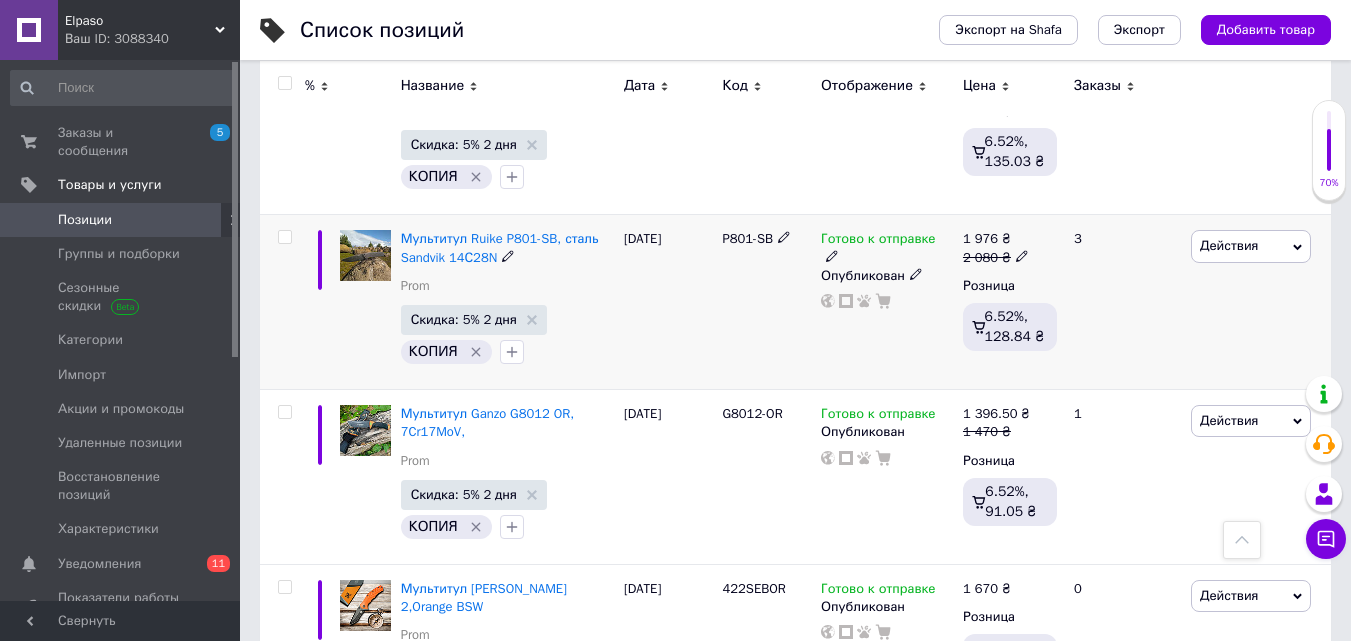 scroll, scrollTop: 3000, scrollLeft: 0, axis: vertical 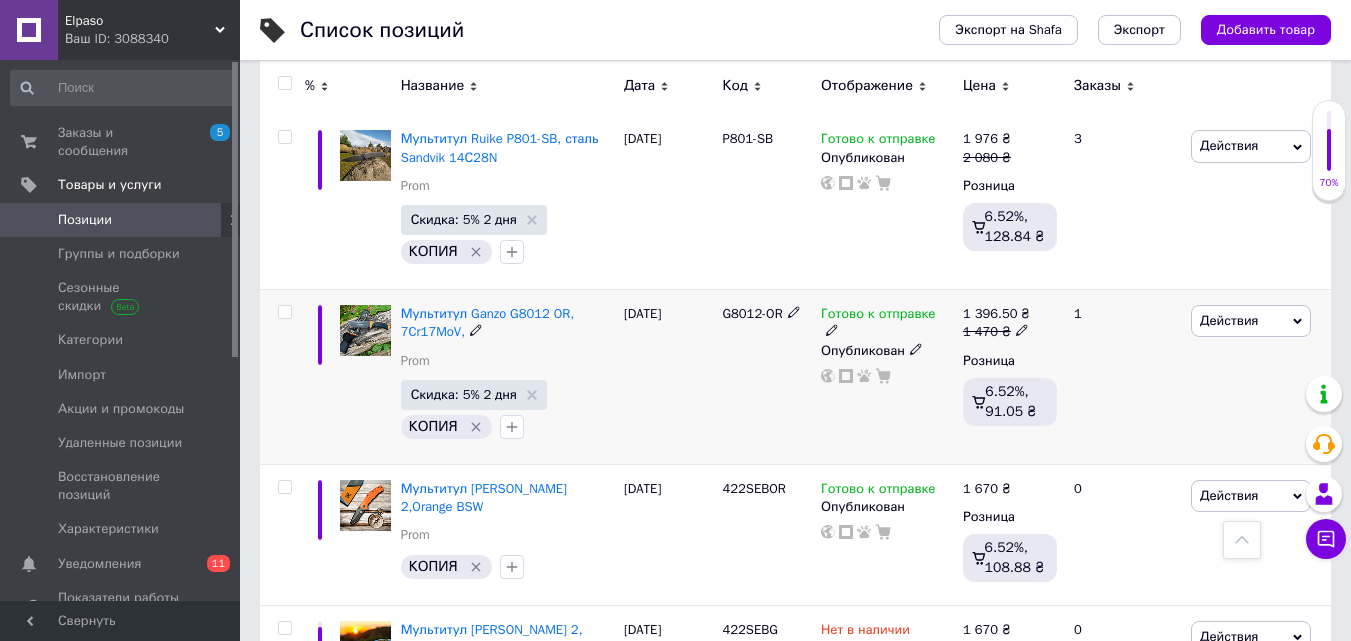 click on "G8012-OR" at bounding box center (752, 313) 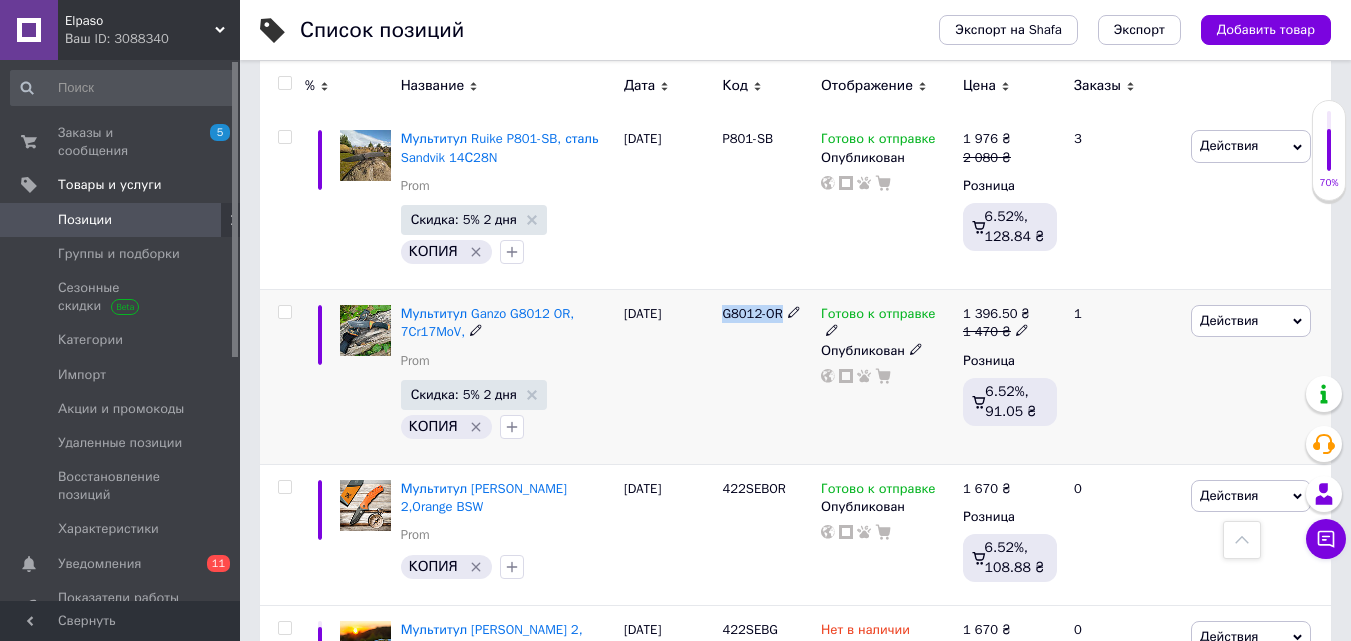 click on "G8012-OR" at bounding box center [752, 313] 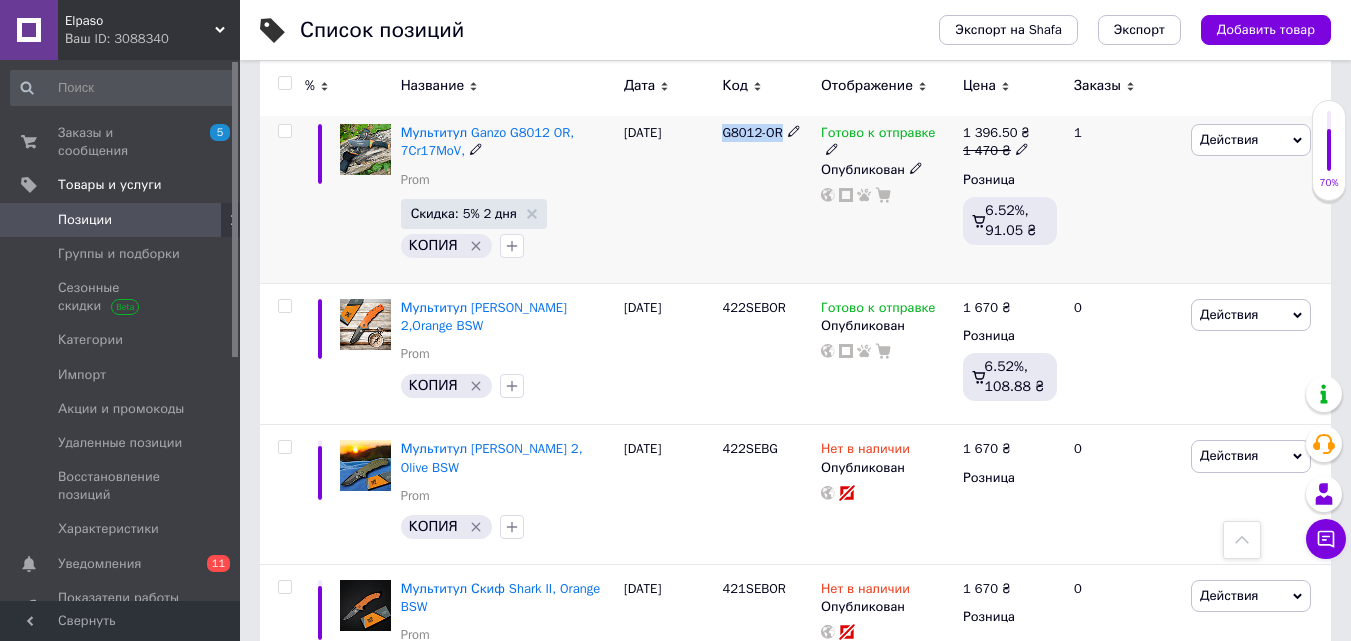 scroll, scrollTop: 3200, scrollLeft: 0, axis: vertical 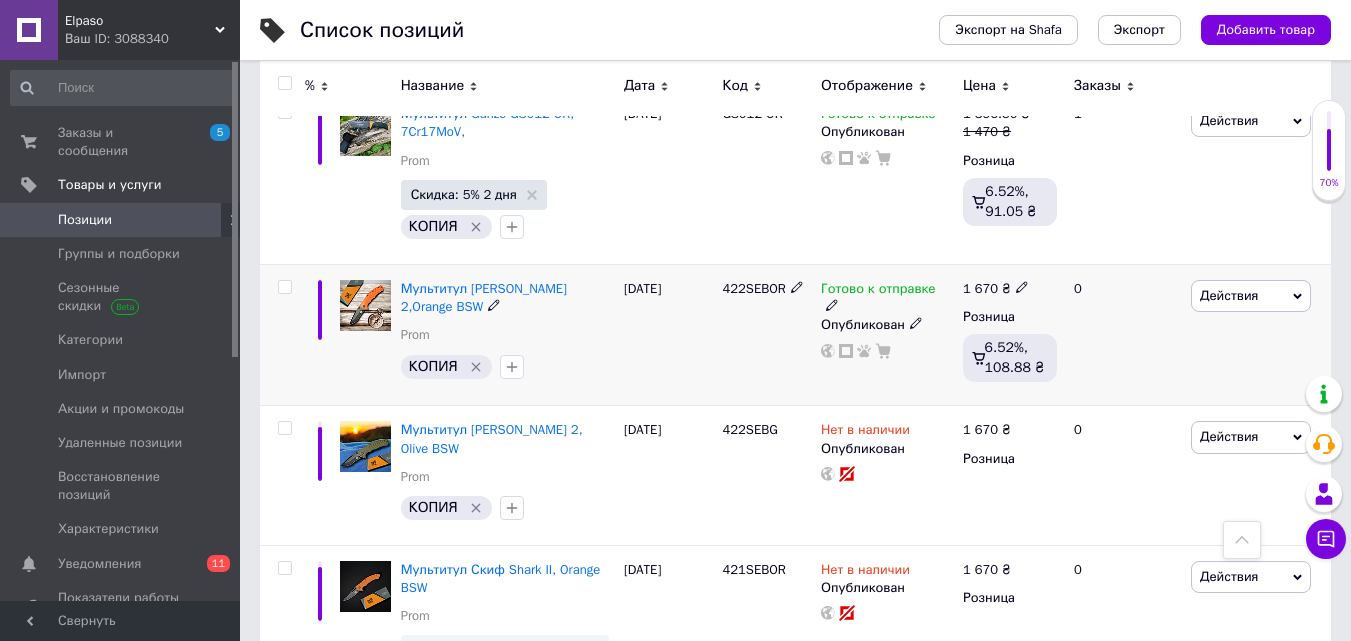 click on "422SEBOR" at bounding box center (753, 288) 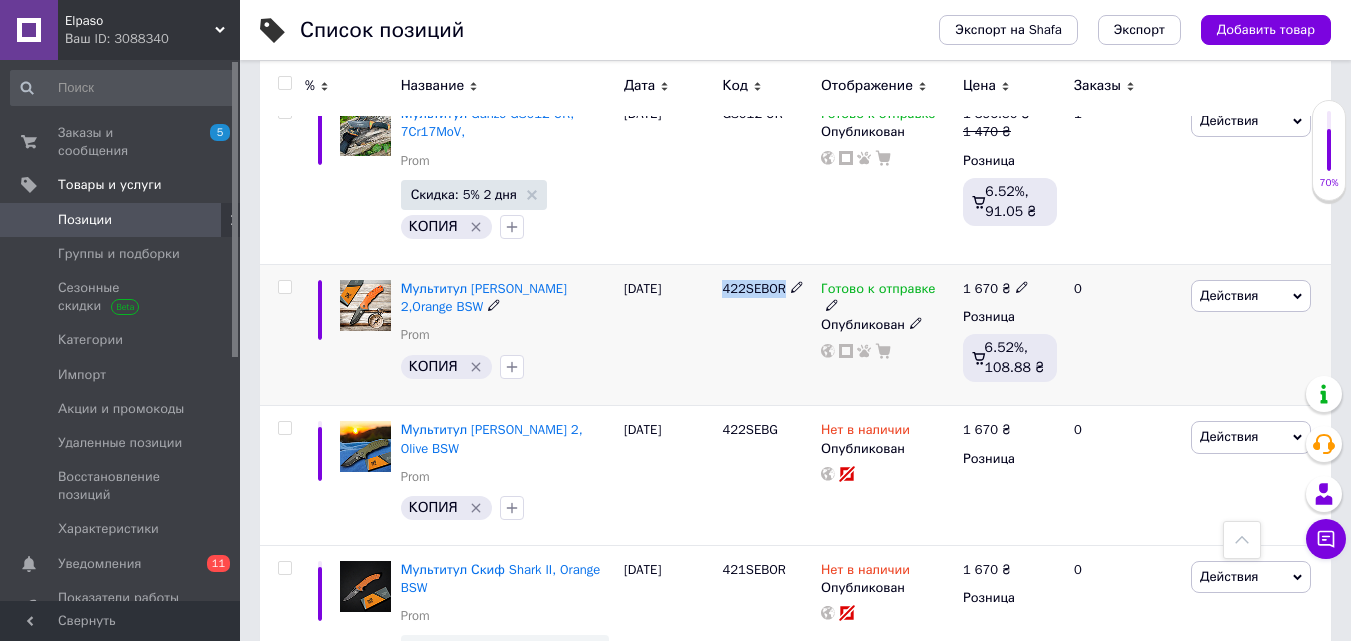 click on "422SEBOR" at bounding box center [753, 288] 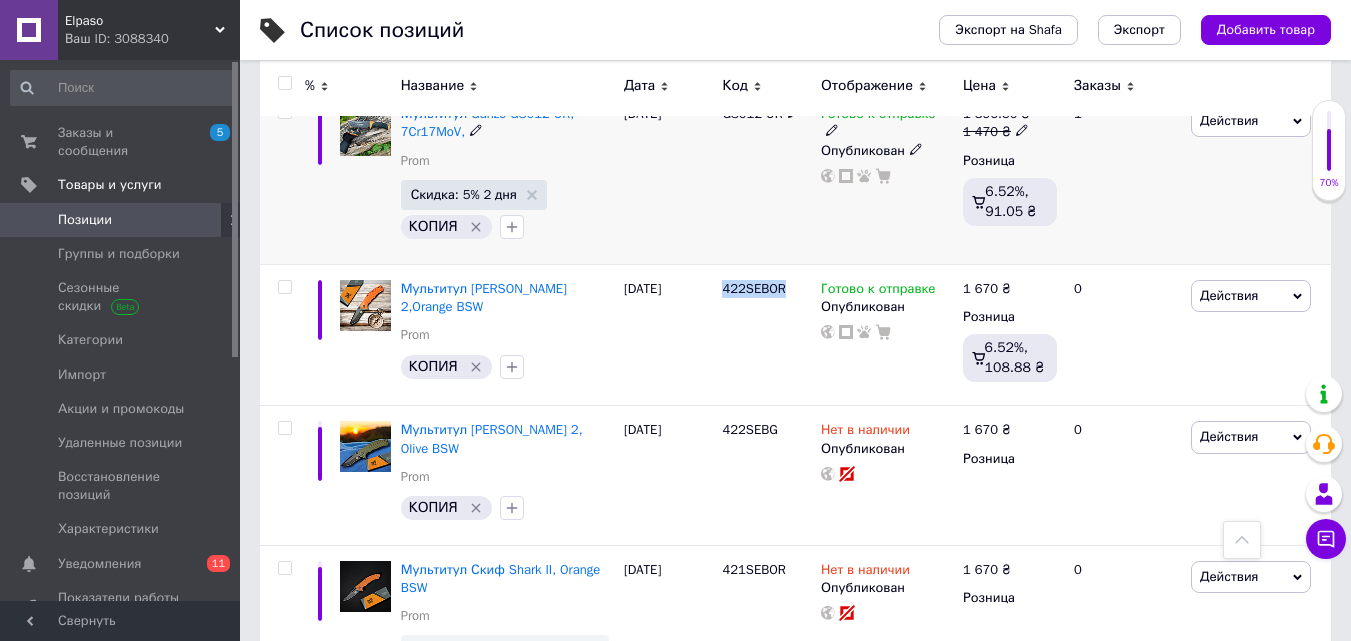 scroll, scrollTop: 3300, scrollLeft: 0, axis: vertical 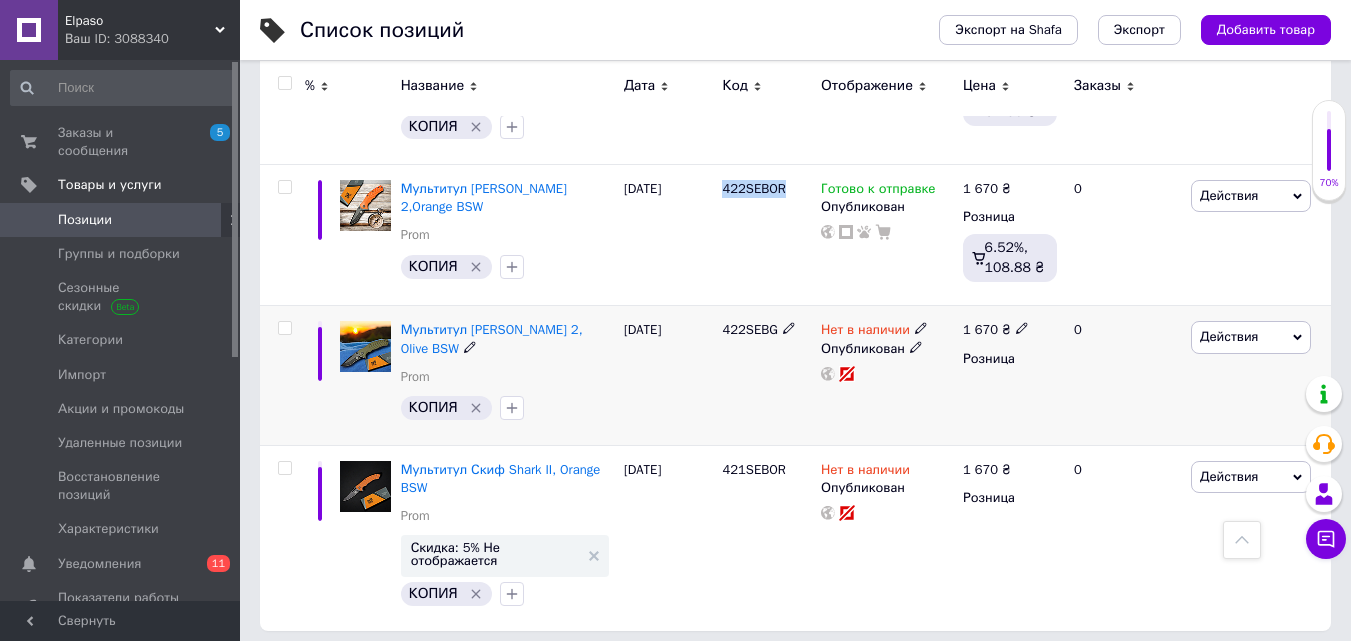 click on "422SEBG" at bounding box center [749, 329] 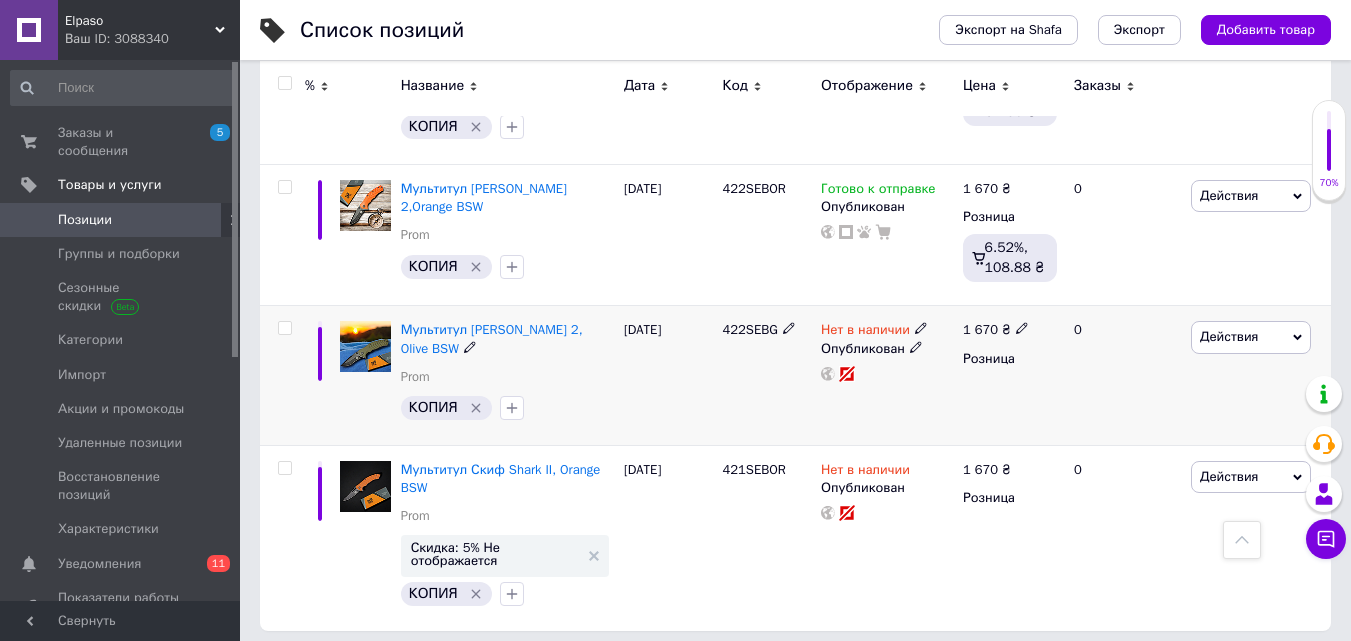 click on "422SEBG" at bounding box center (749, 329) 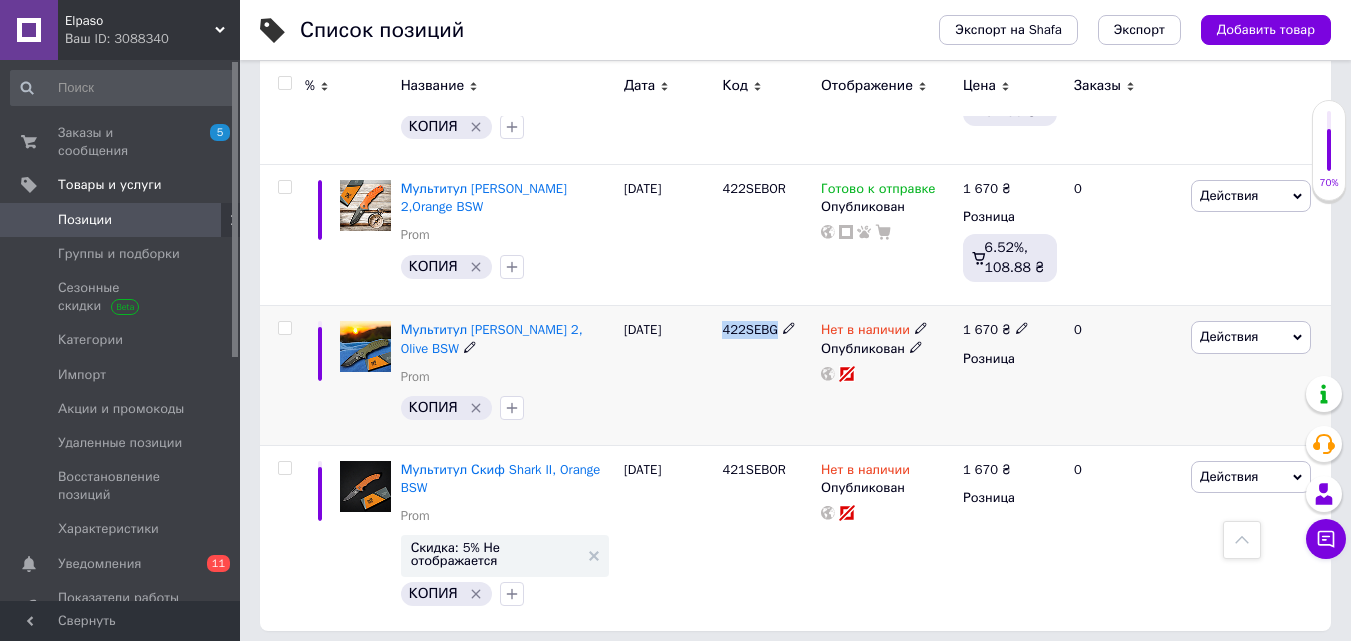 click on "422SEBG" at bounding box center (749, 329) 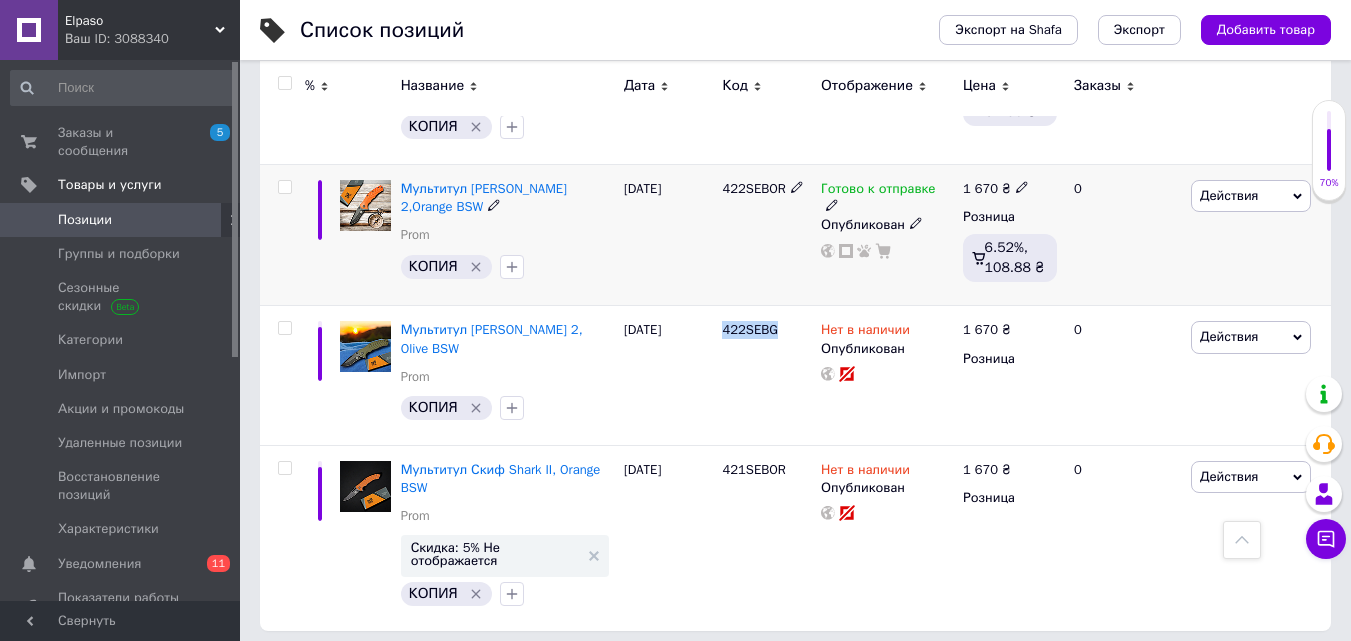 scroll, scrollTop: 3306, scrollLeft: 0, axis: vertical 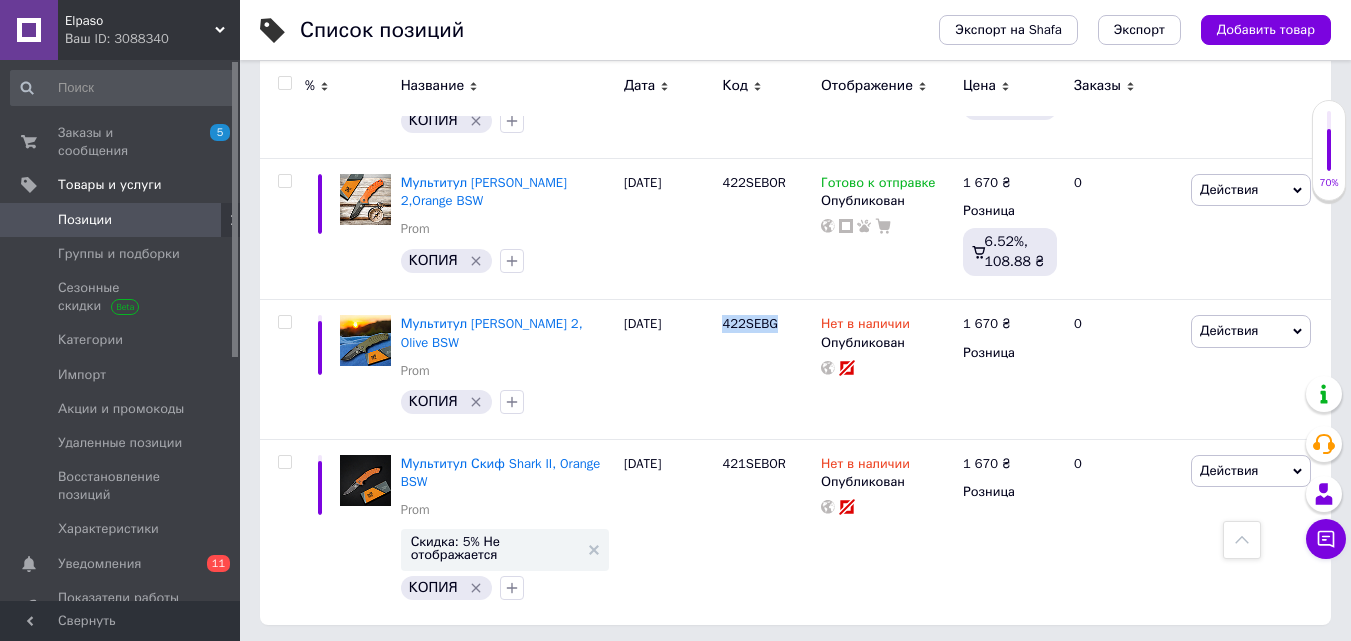 click on "3" at bounding box center [505, 666] 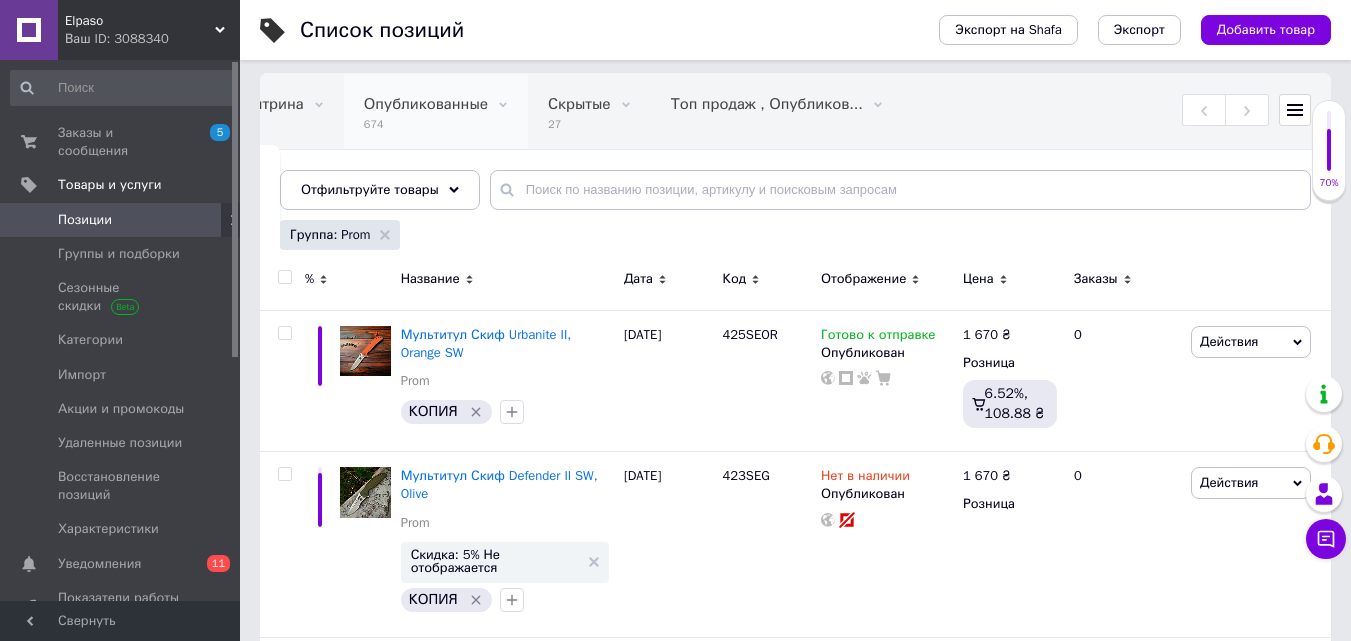 scroll, scrollTop: 300, scrollLeft: 0, axis: vertical 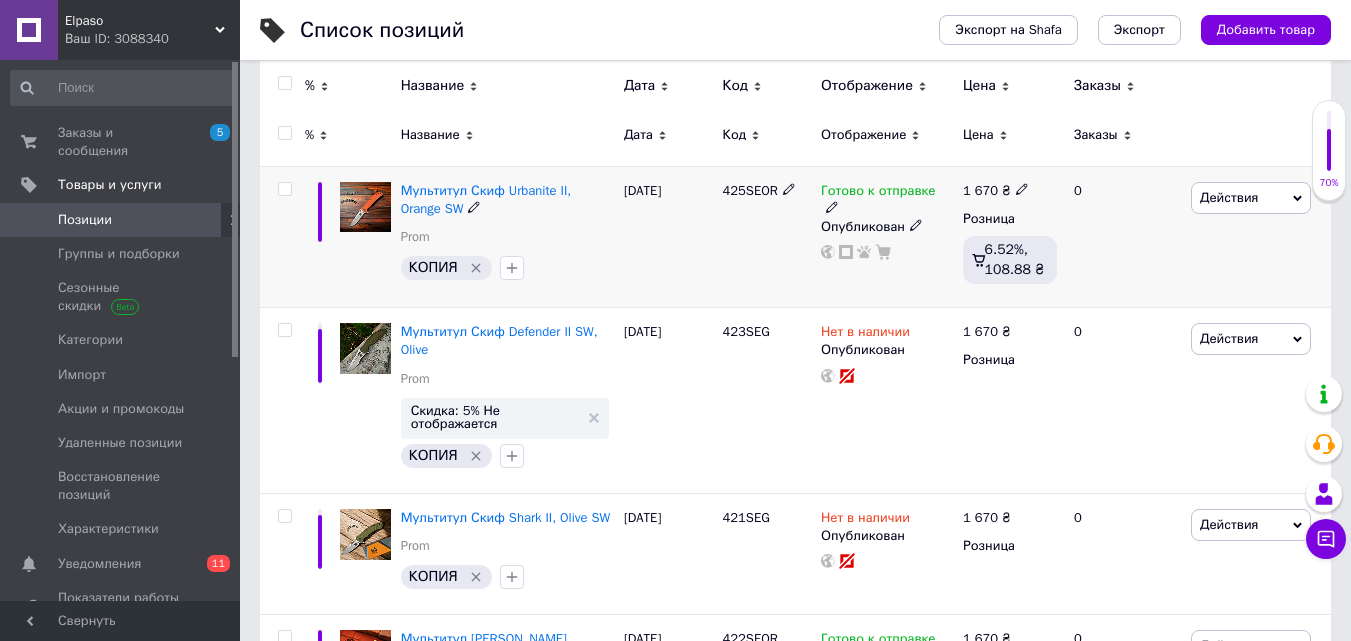 click on "425SEOR" at bounding box center [749, 190] 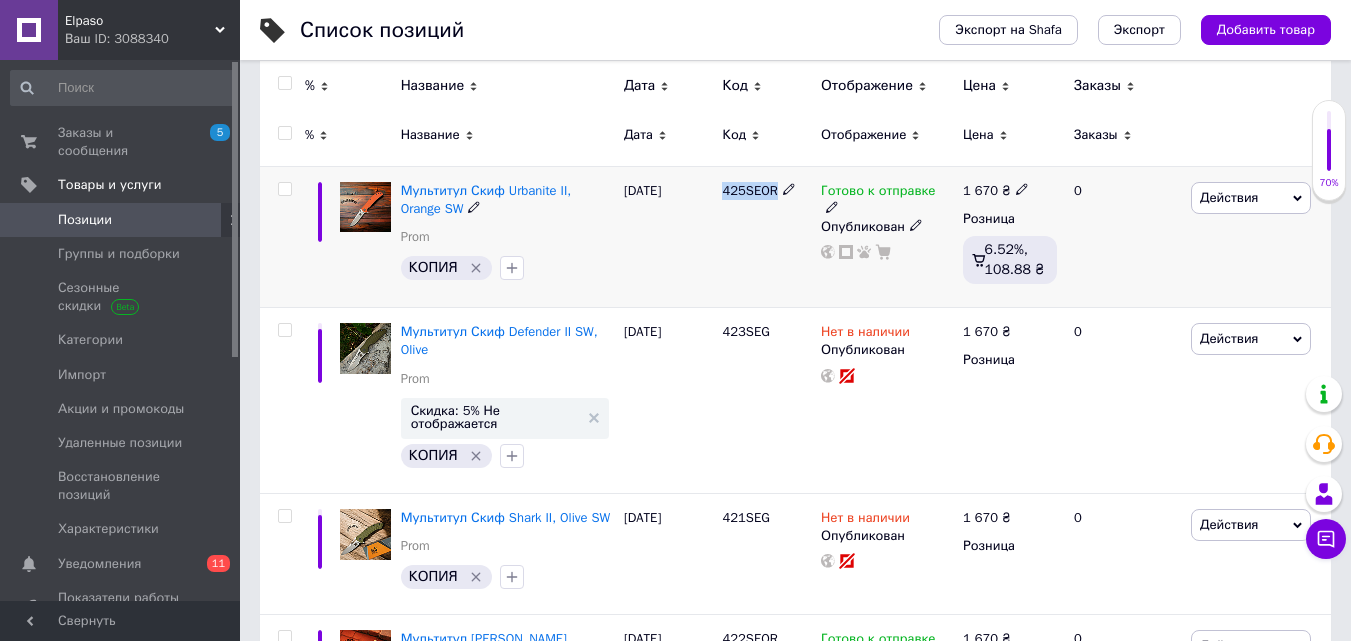 click on "425SEOR" at bounding box center (749, 190) 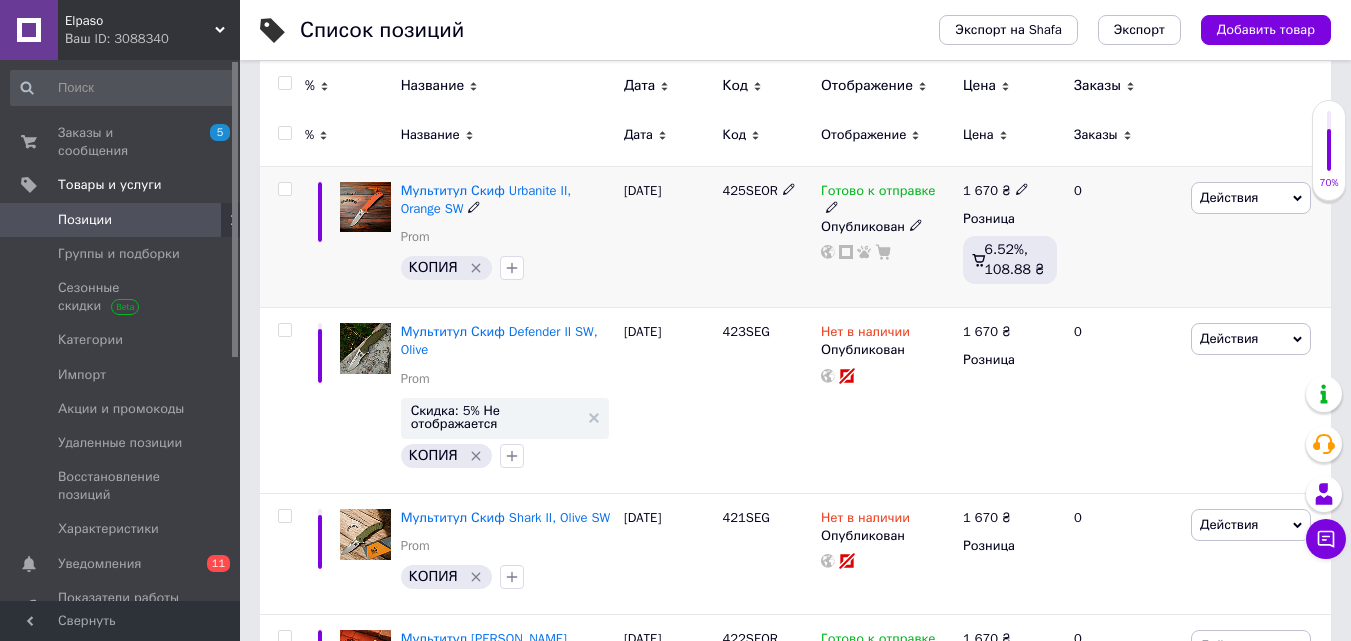 click 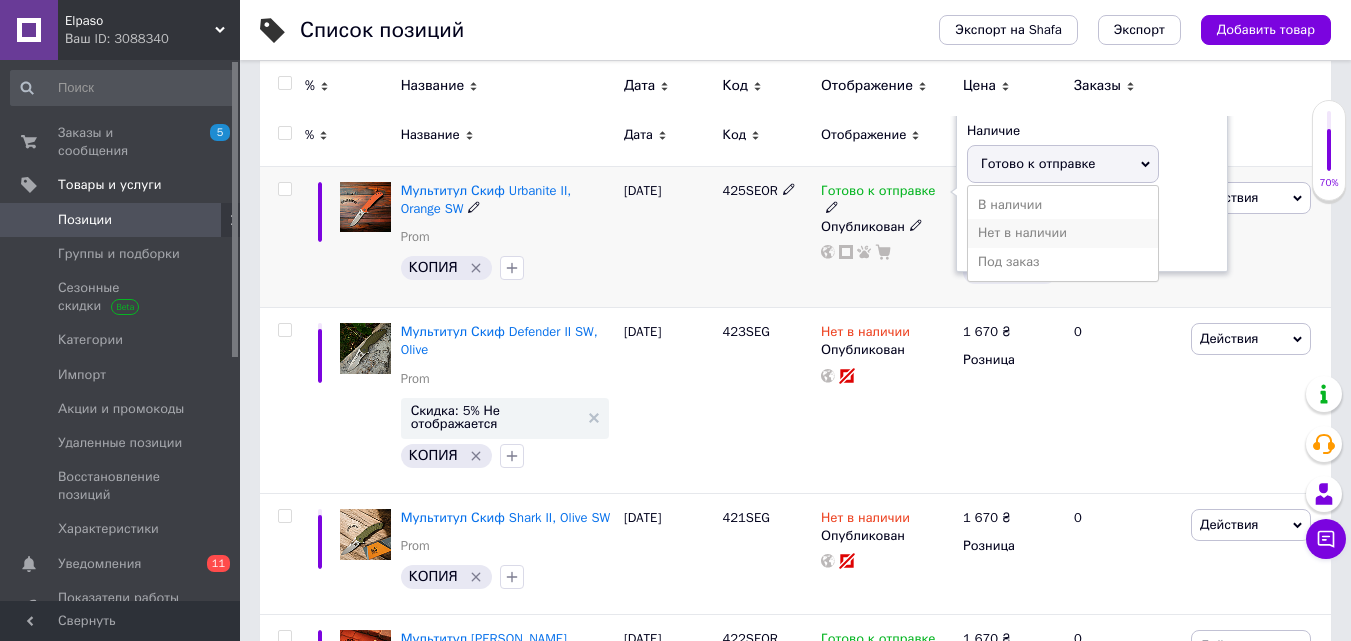 click on "Нет в наличии" at bounding box center [1063, 233] 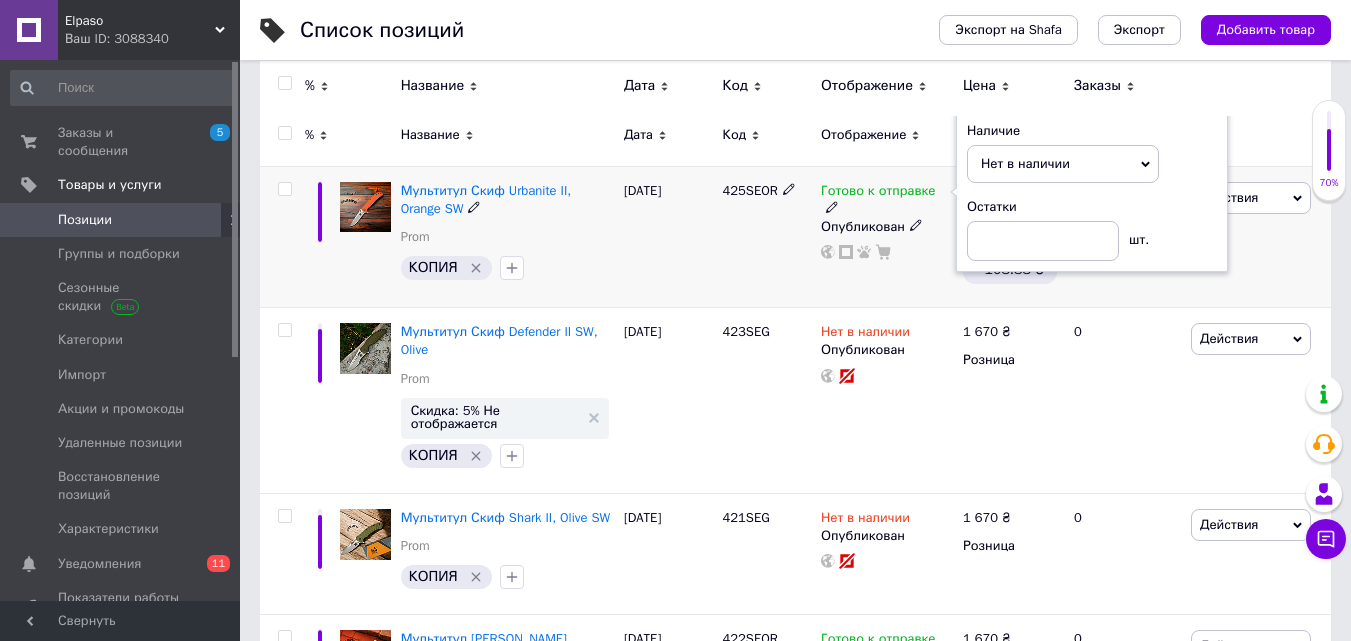 click on "425SEOR" at bounding box center (766, 236) 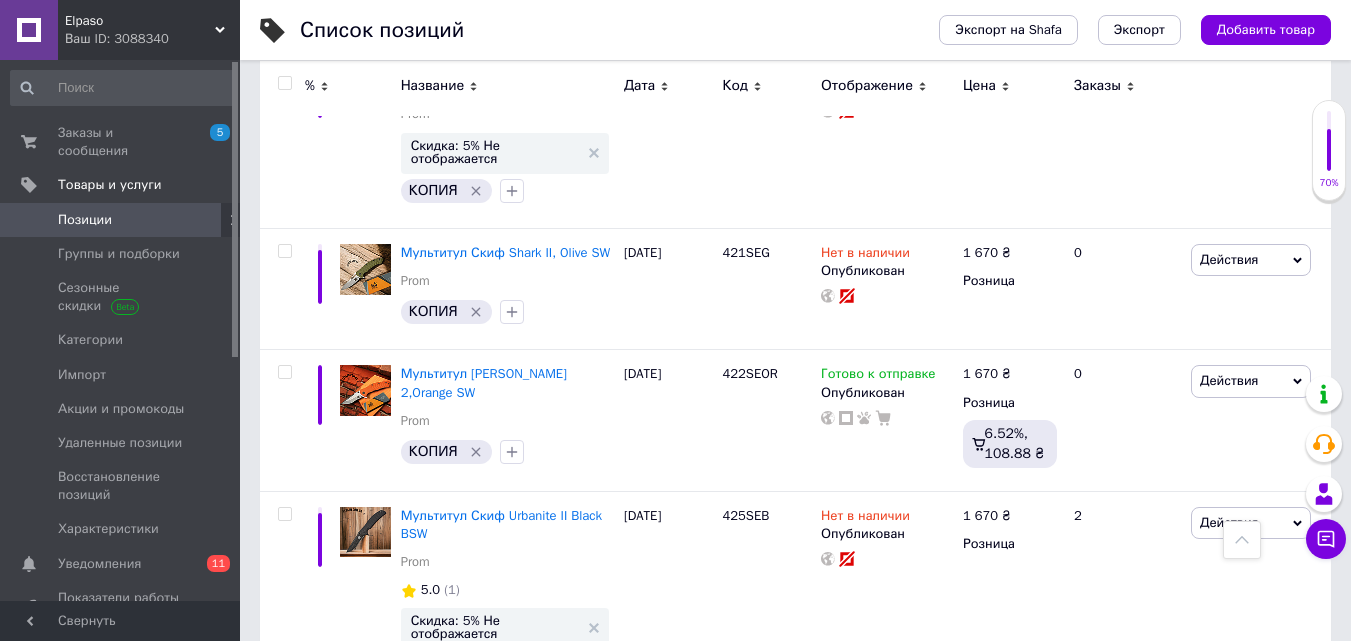 scroll, scrollTop: 600, scrollLeft: 0, axis: vertical 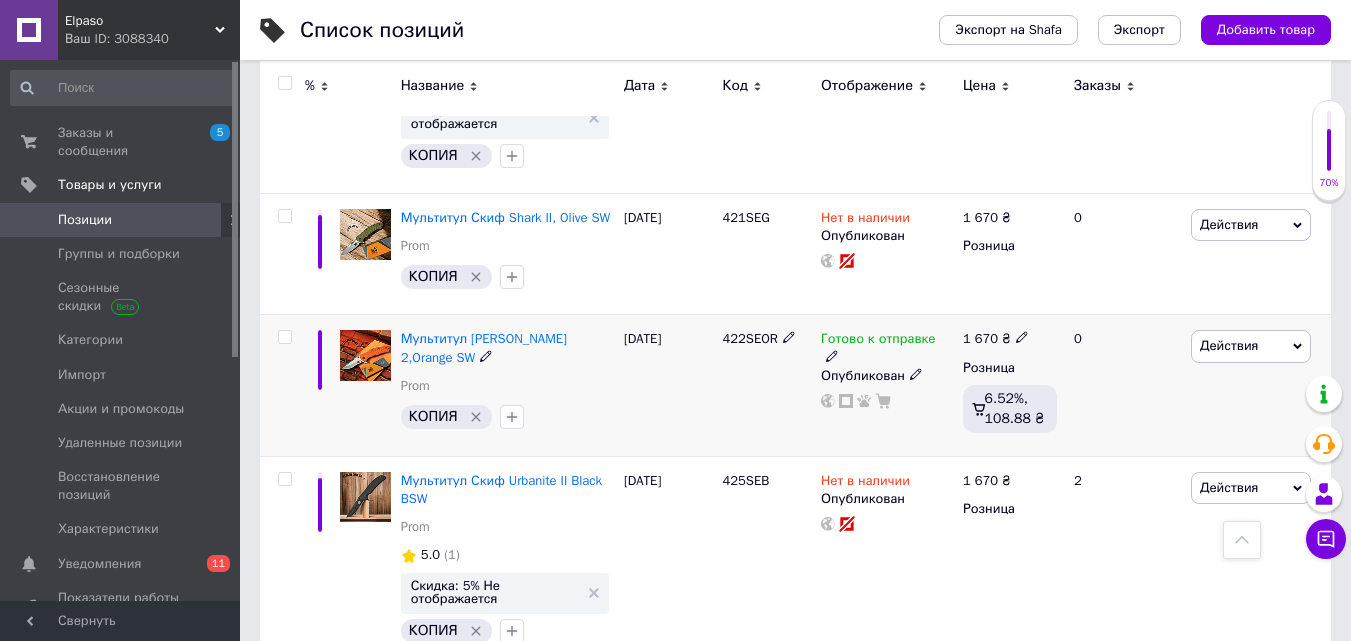 click on "422SEOR" at bounding box center (749, 338) 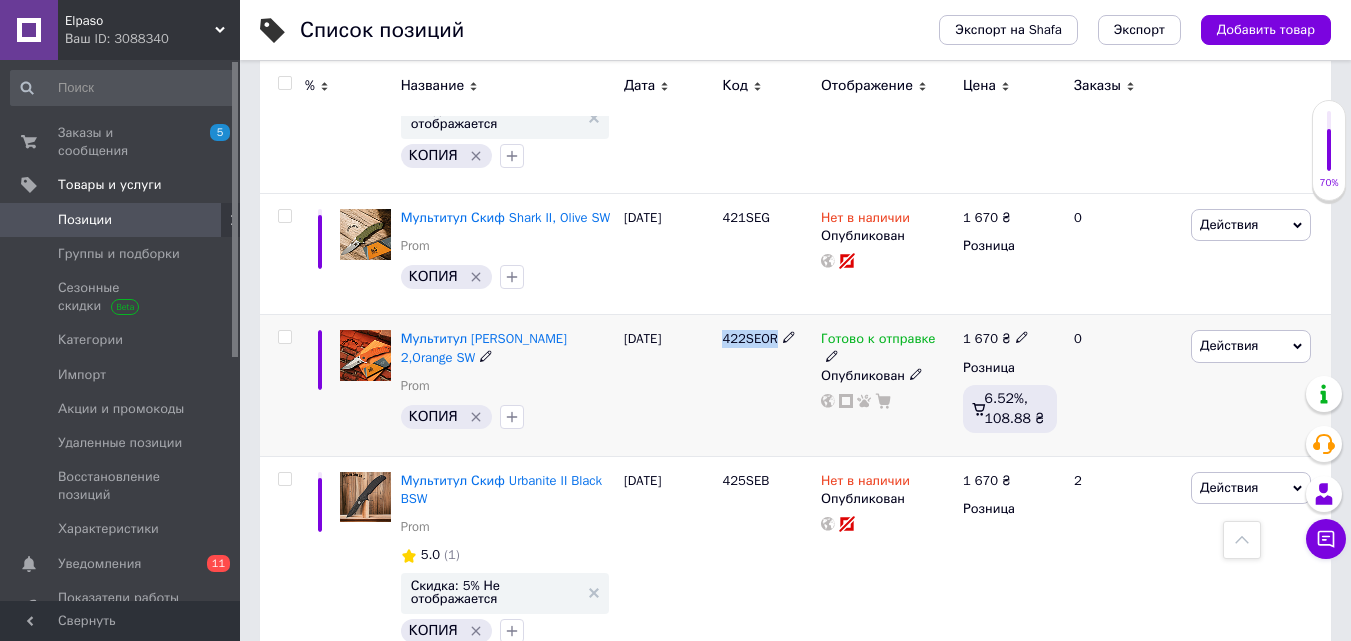 click on "422SEOR" at bounding box center (749, 338) 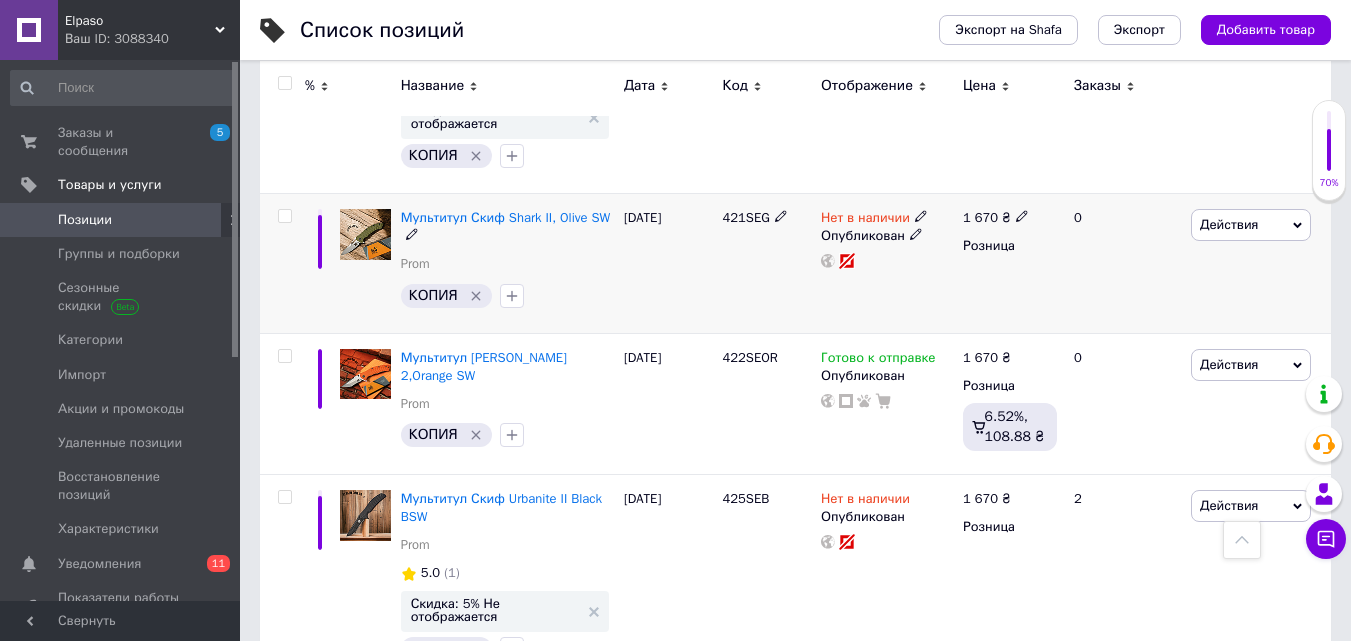 click on "421SEG" at bounding box center (745, 217) 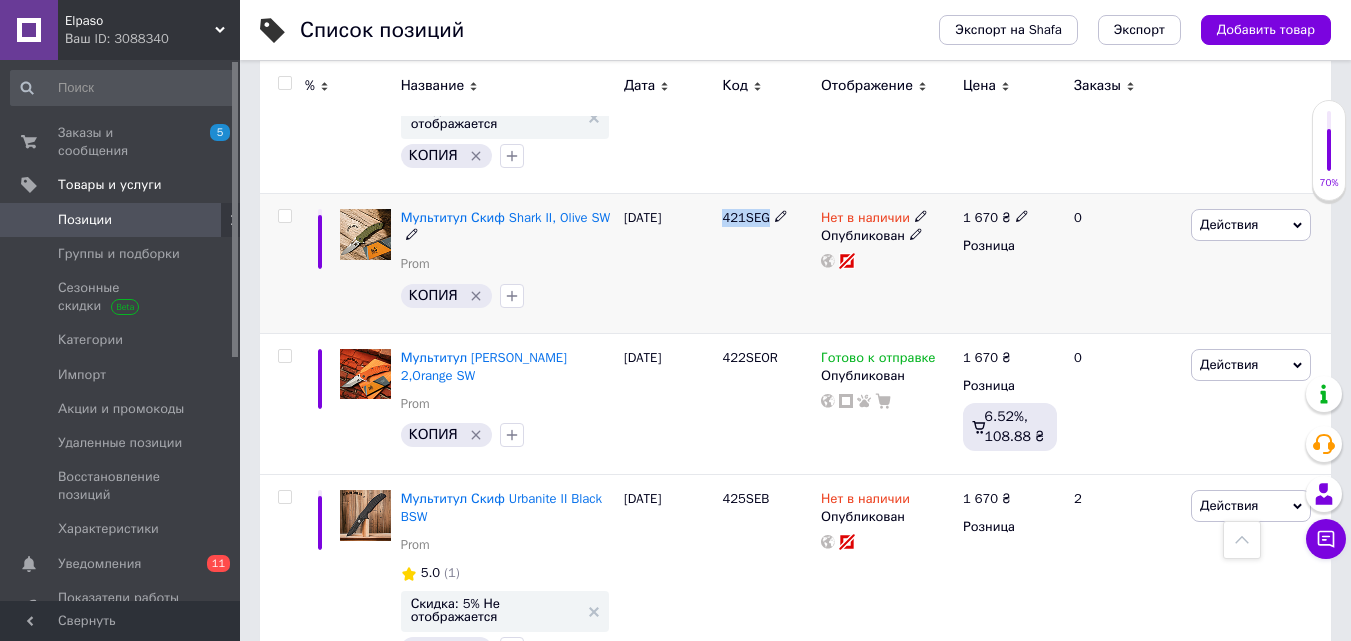 click on "421SEG" at bounding box center [745, 217] 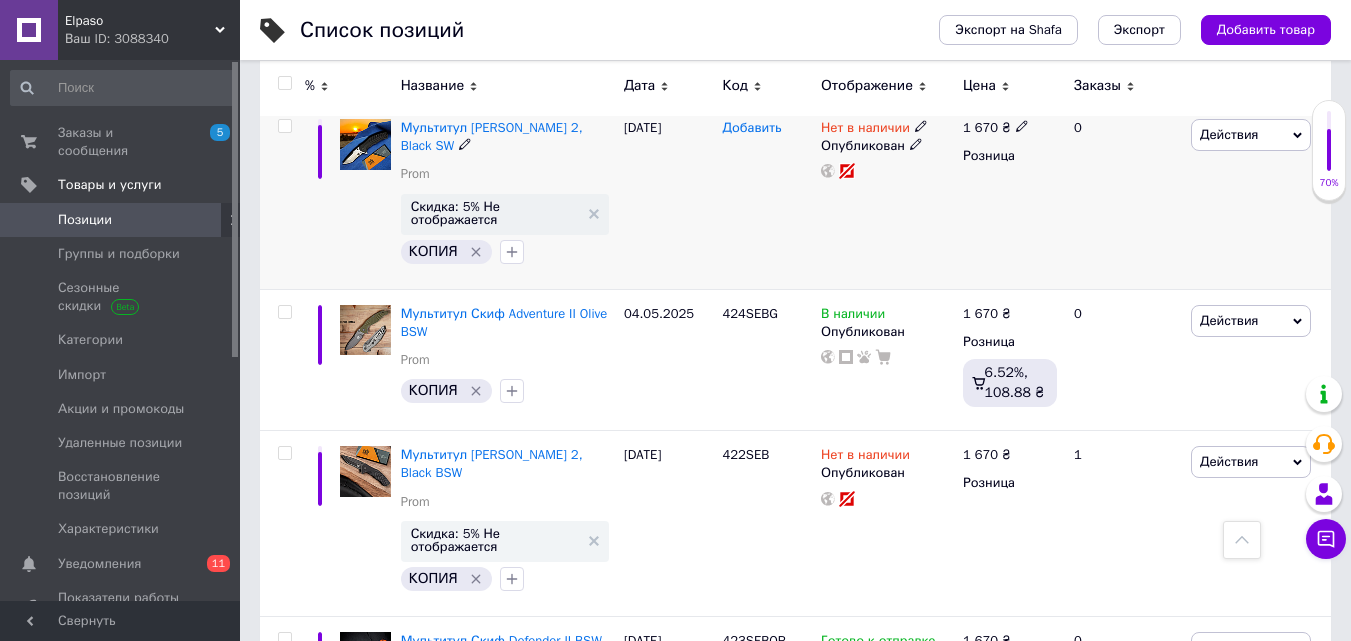 scroll, scrollTop: 1200, scrollLeft: 0, axis: vertical 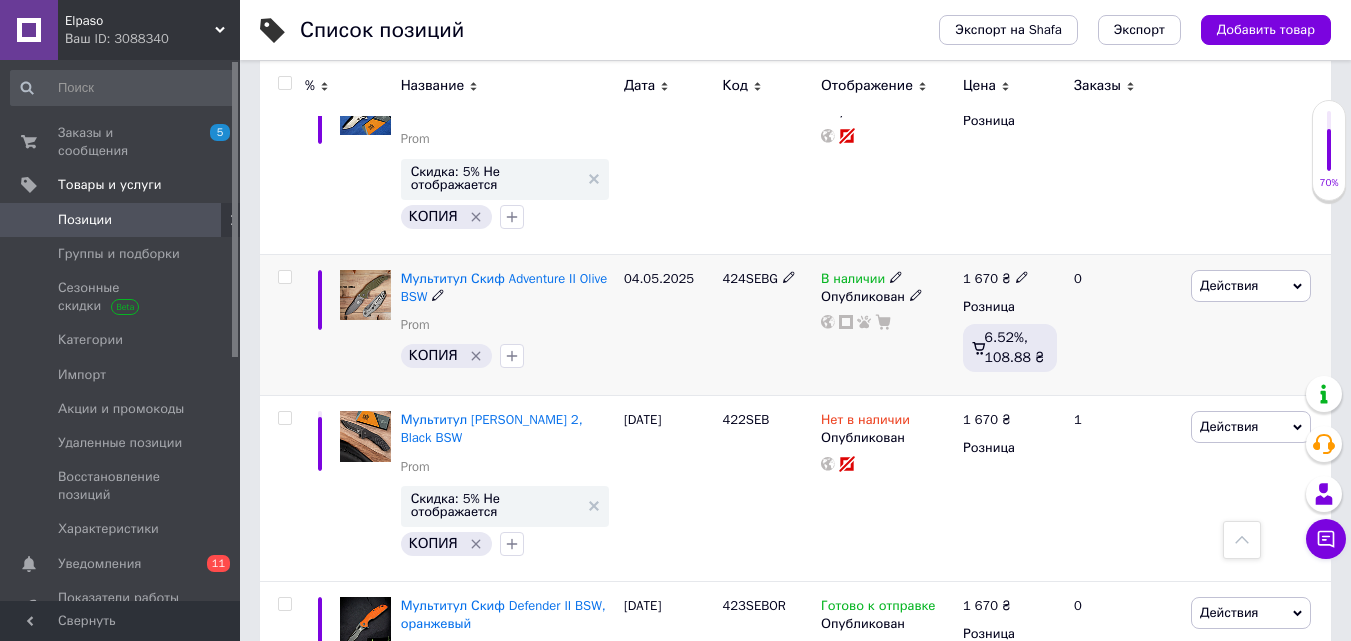 click on "424SEBG" at bounding box center [766, 324] 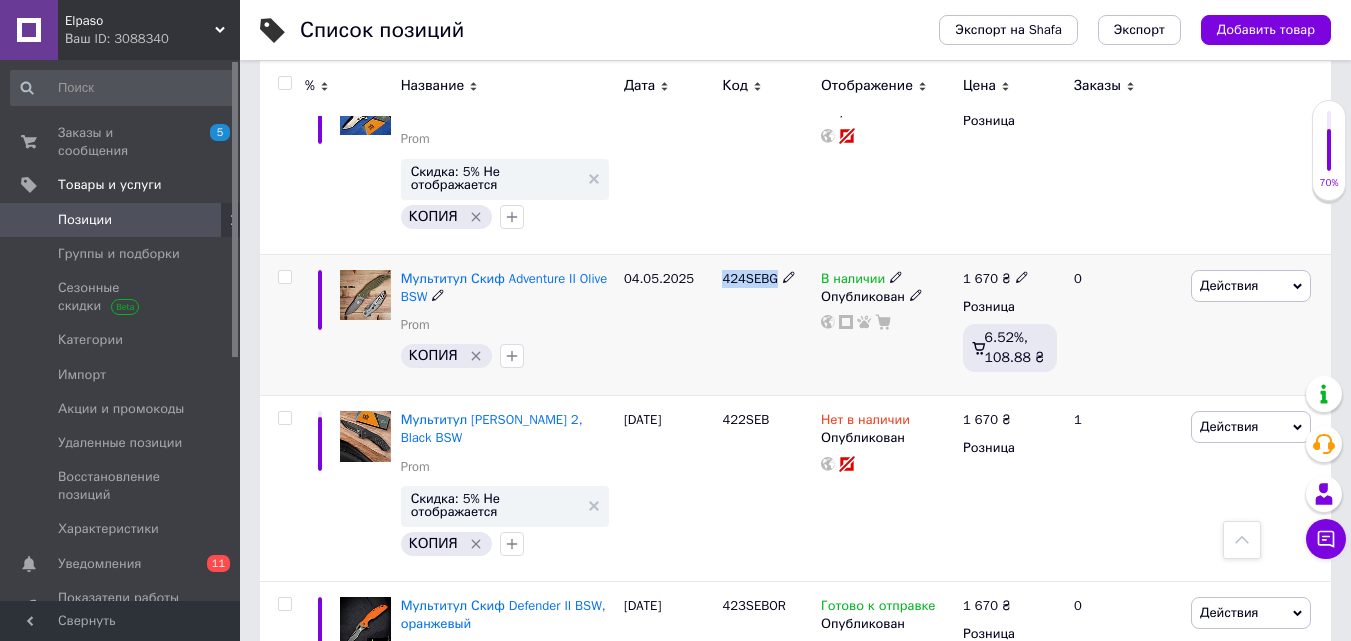 click on "424SEBG" at bounding box center (766, 279) 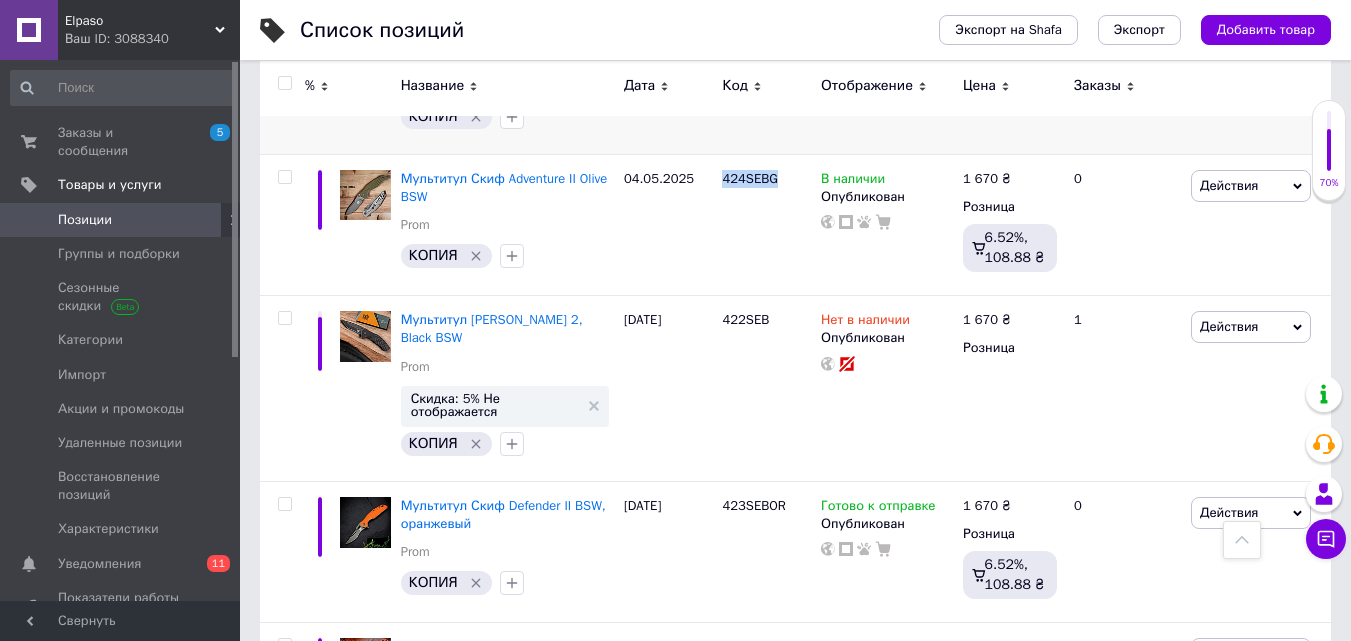 scroll, scrollTop: 1400, scrollLeft: 0, axis: vertical 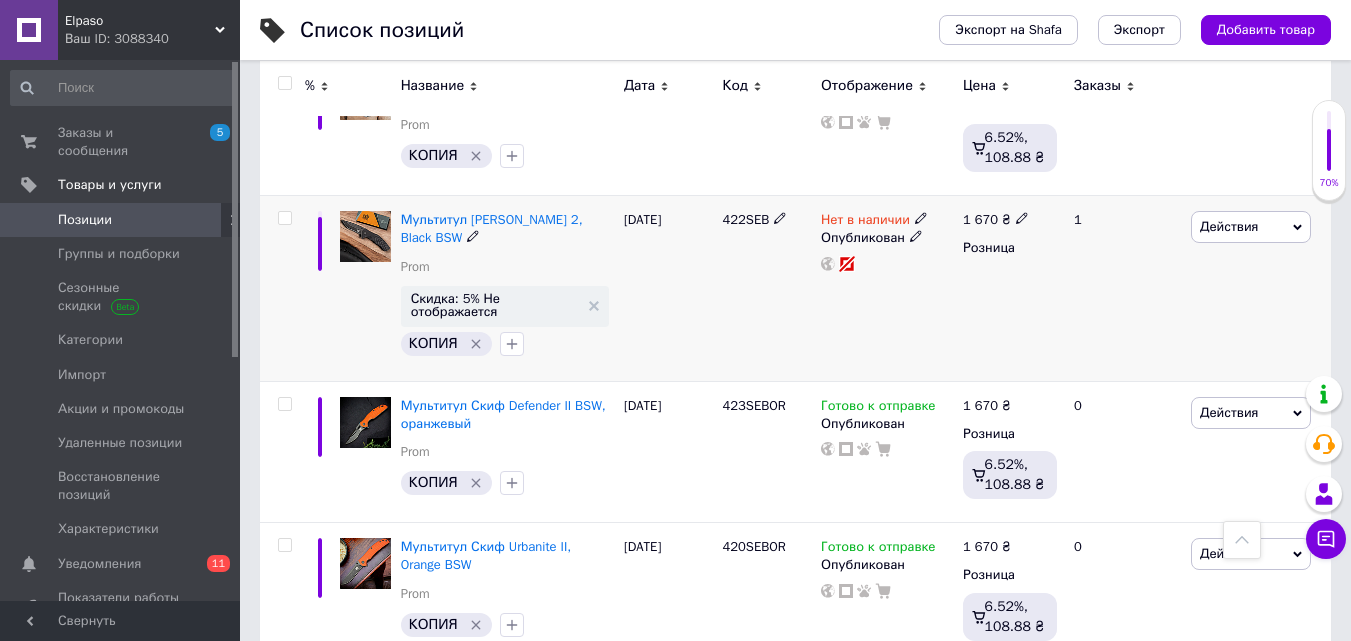 click on "422SEB" at bounding box center (745, 219) 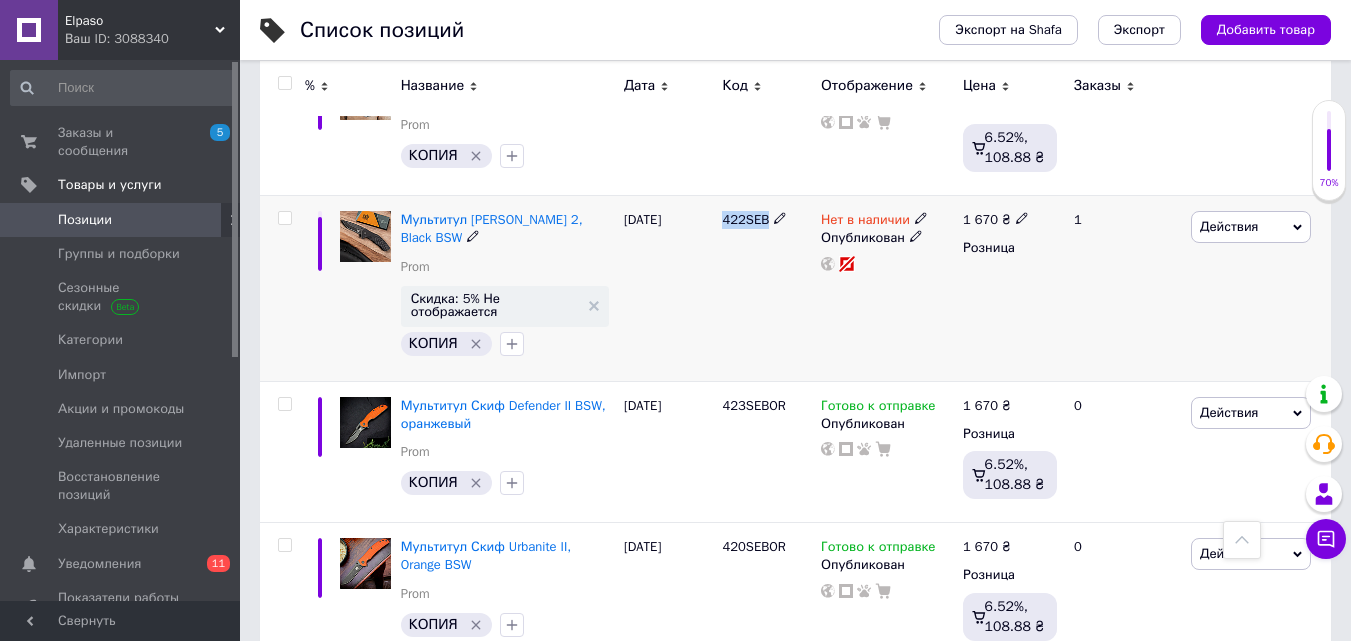 click on "422SEB" at bounding box center [745, 219] 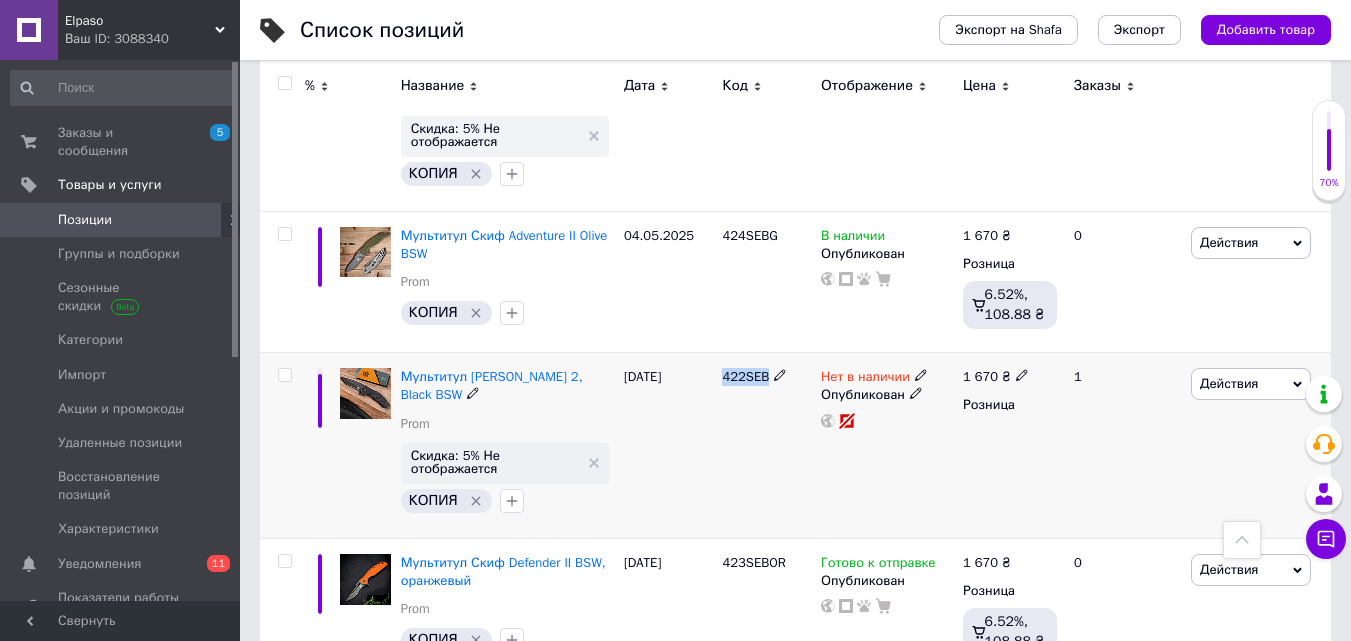 scroll, scrollTop: 1343, scrollLeft: 0, axis: vertical 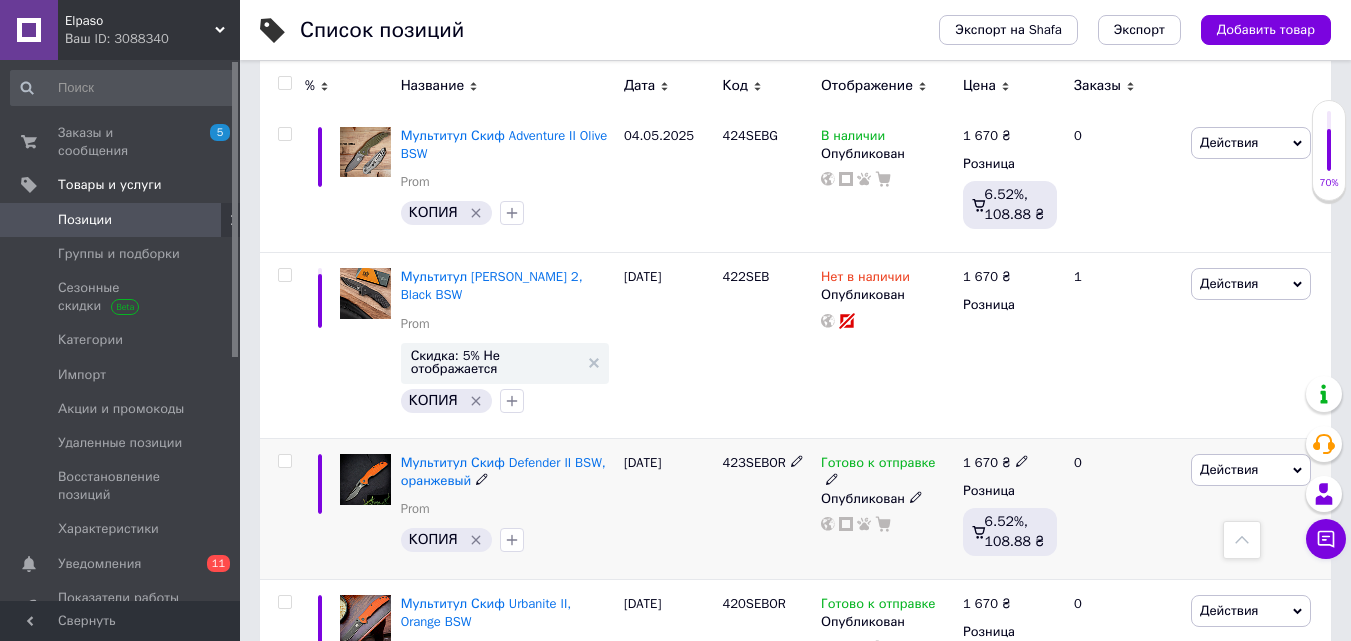 click on "423SEBOR" at bounding box center (753, 462) 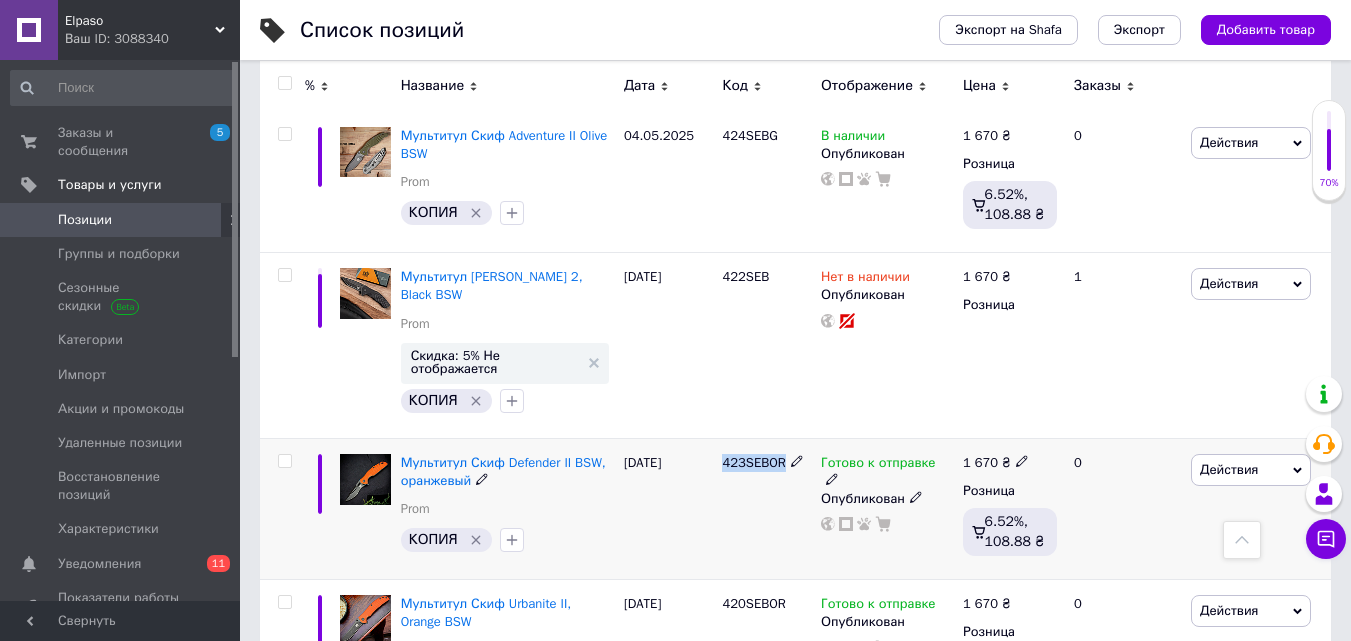 click on "423SEBOR" at bounding box center (753, 462) 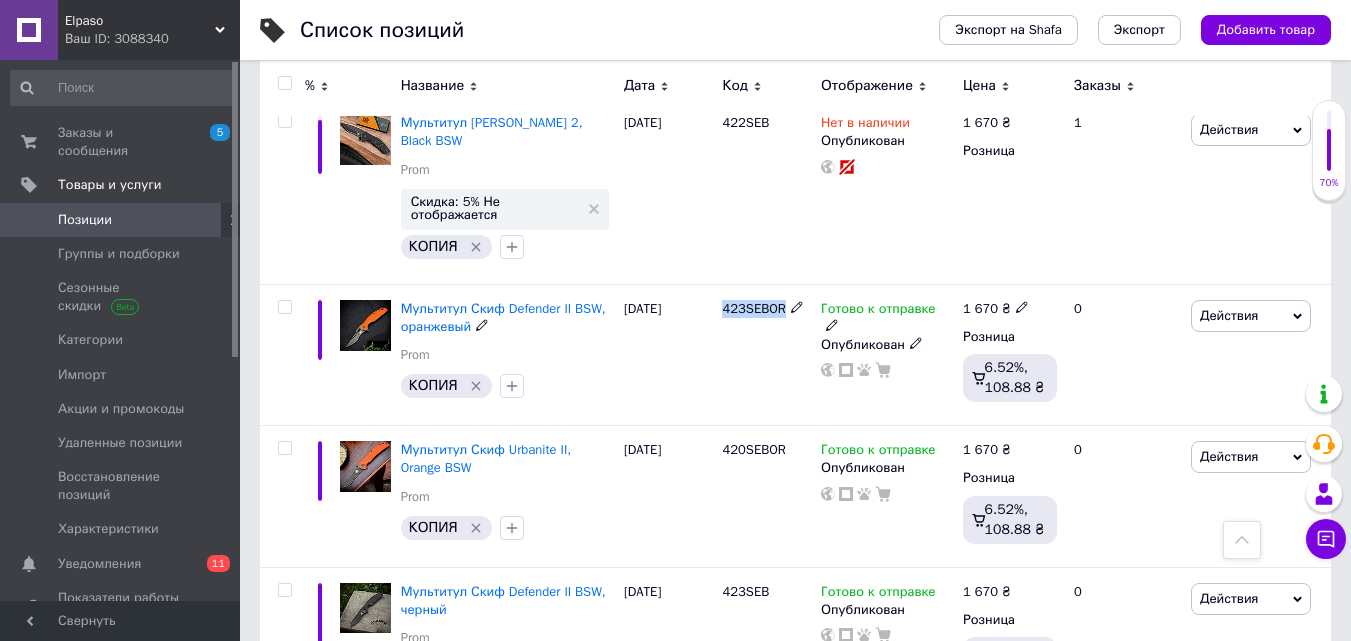 scroll, scrollTop: 1500, scrollLeft: 0, axis: vertical 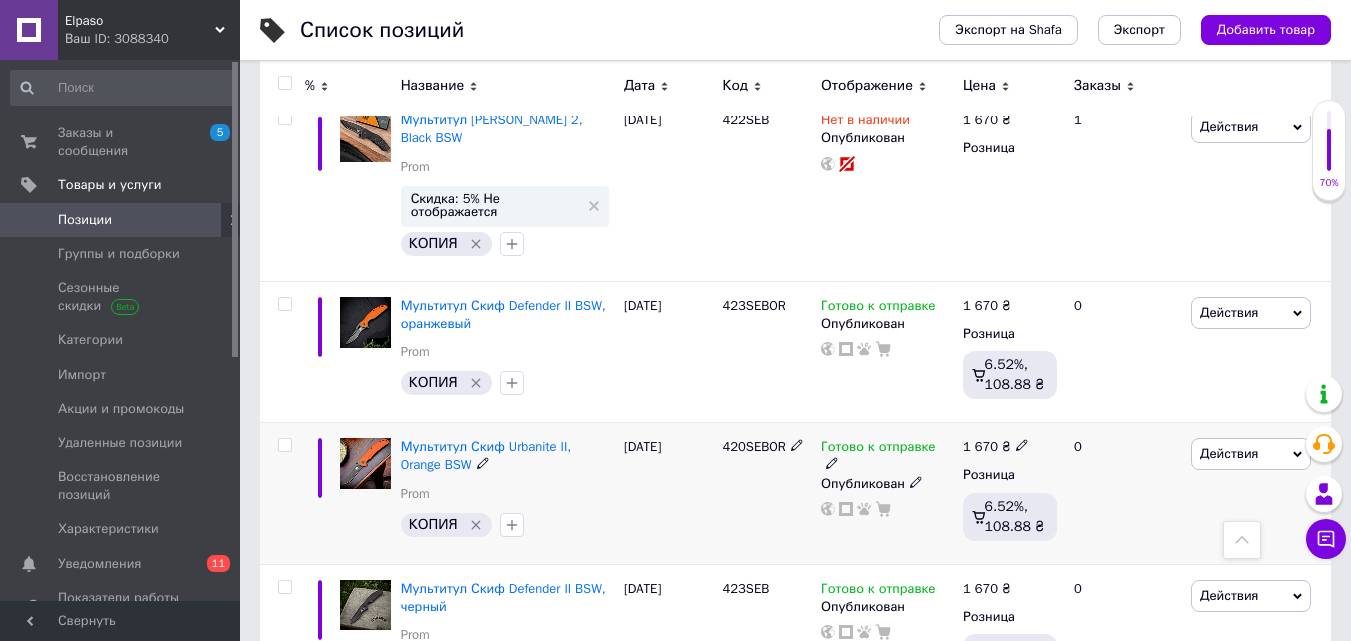 click on "420SEBOR" at bounding box center (766, 447) 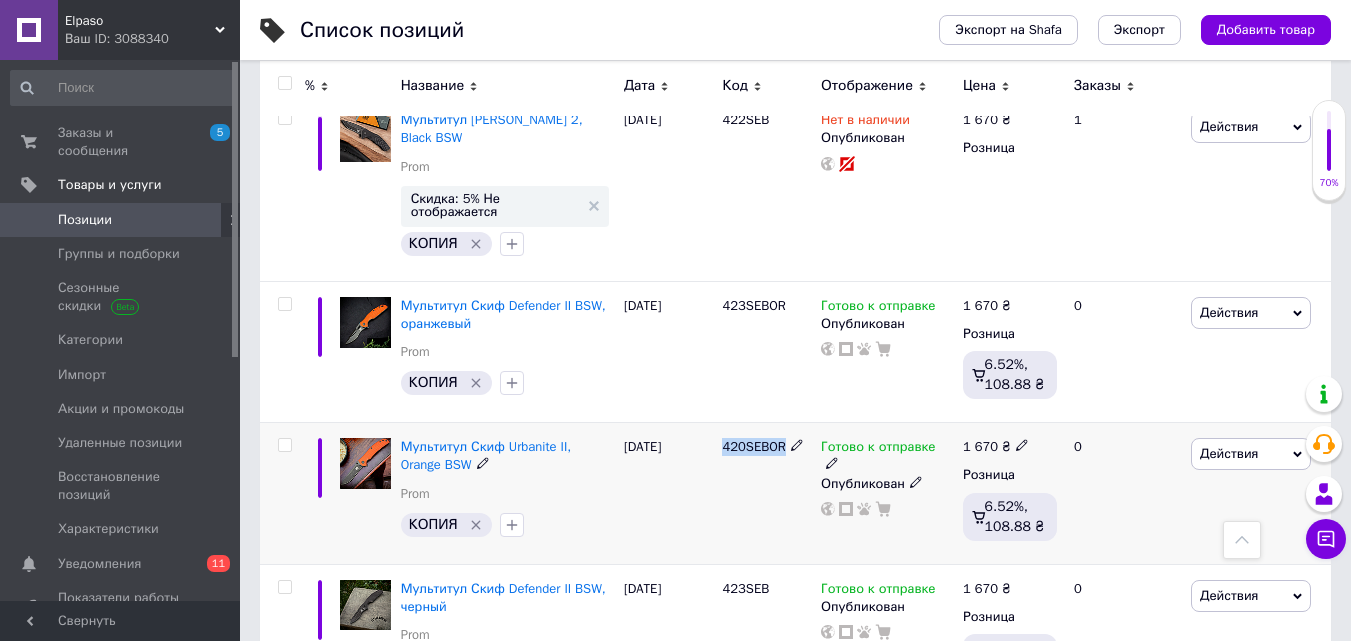 click on "420SEBOR" at bounding box center (753, 446) 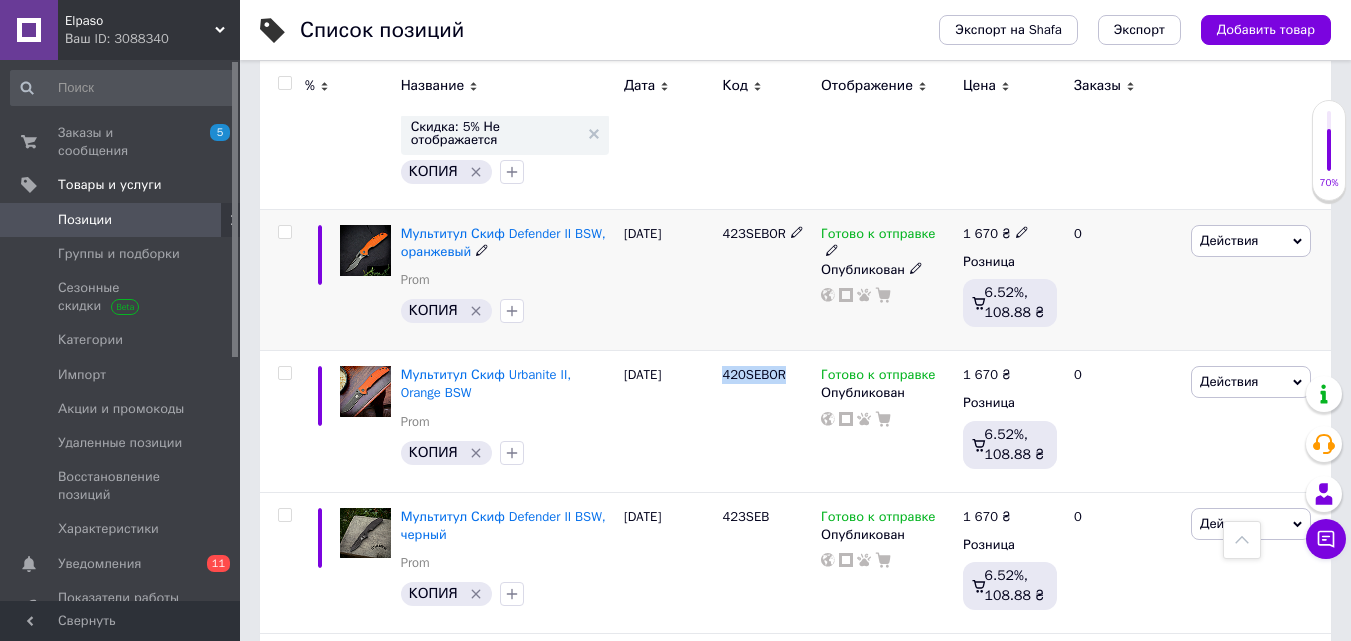 scroll, scrollTop: 1600, scrollLeft: 0, axis: vertical 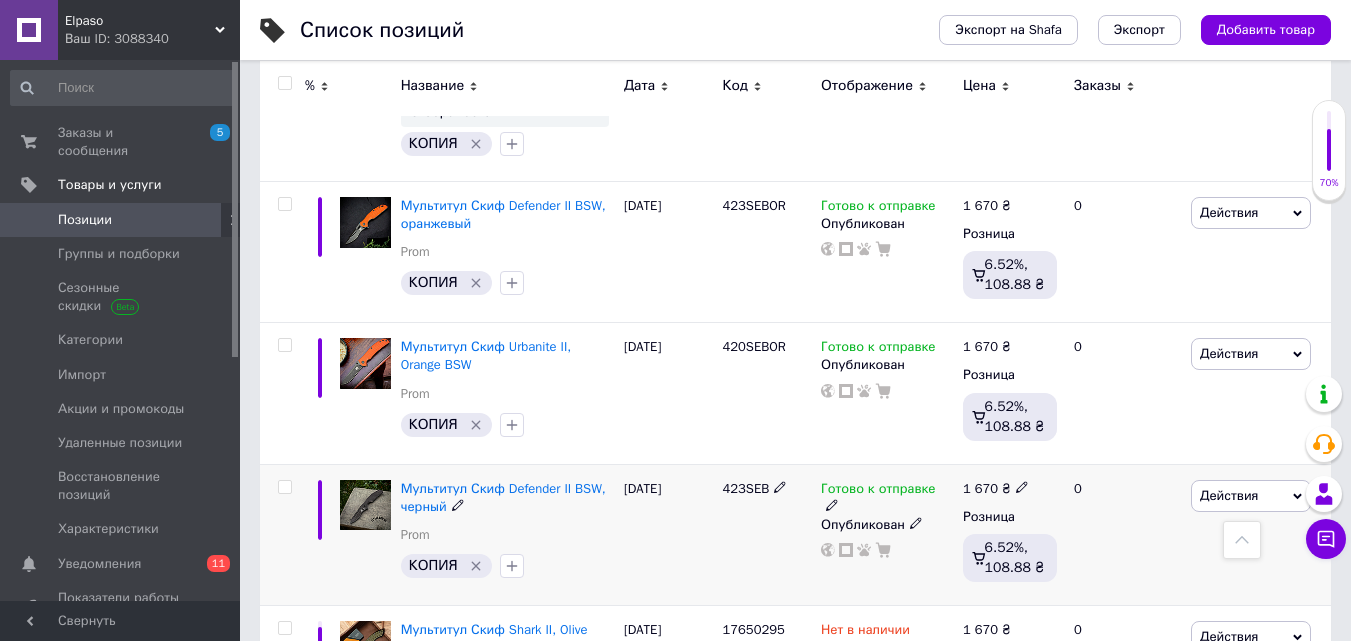 click on "423SEB" at bounding box center (745, 488) 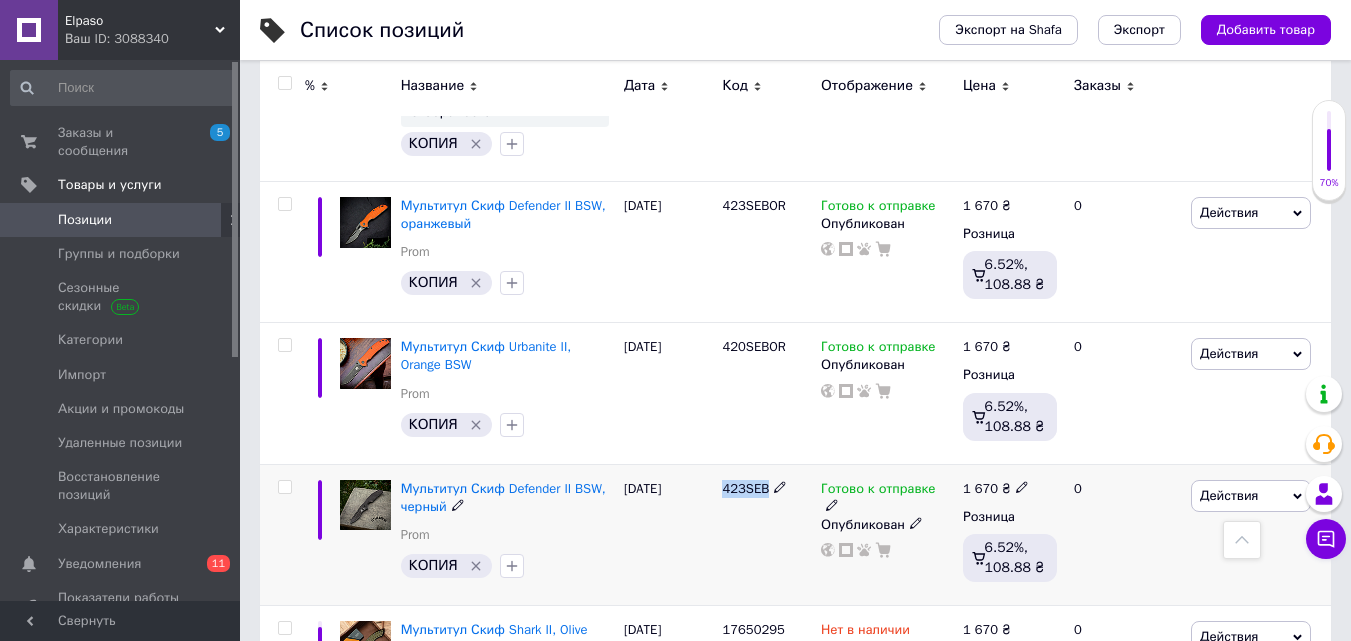click on "423SEB" at bounding box center [745, 488] 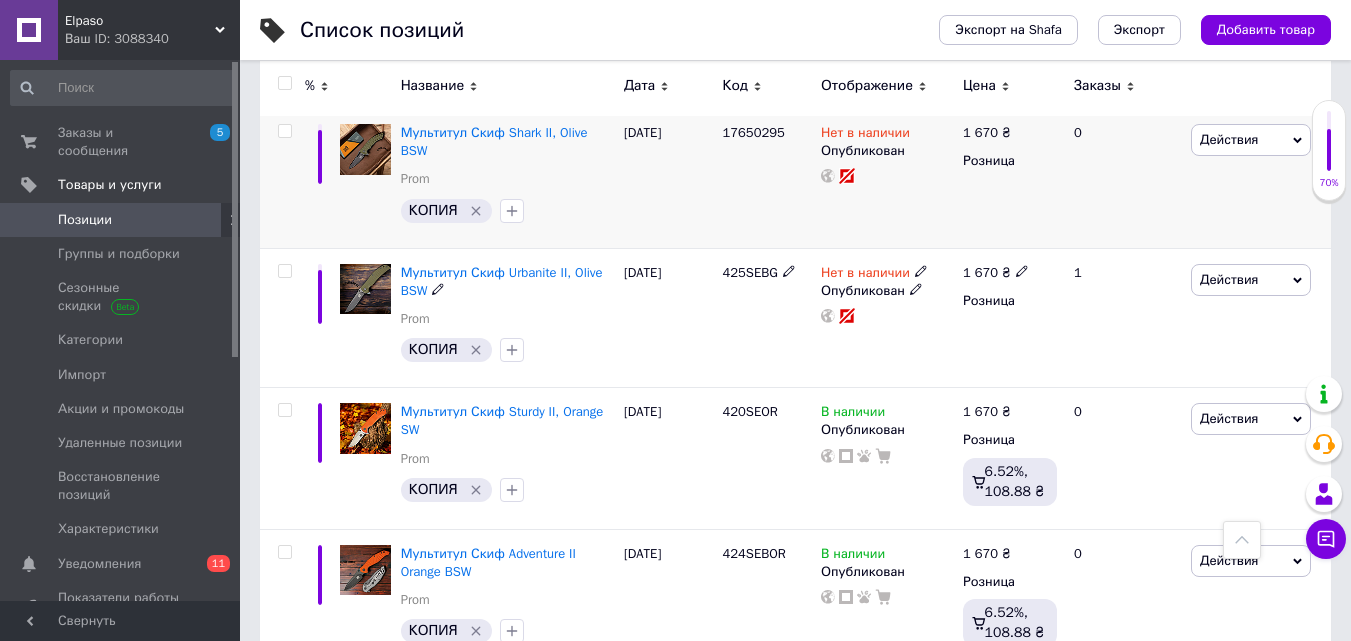 scroll, scrollTop: 2100, scrollLeft: 0, axis: vertical 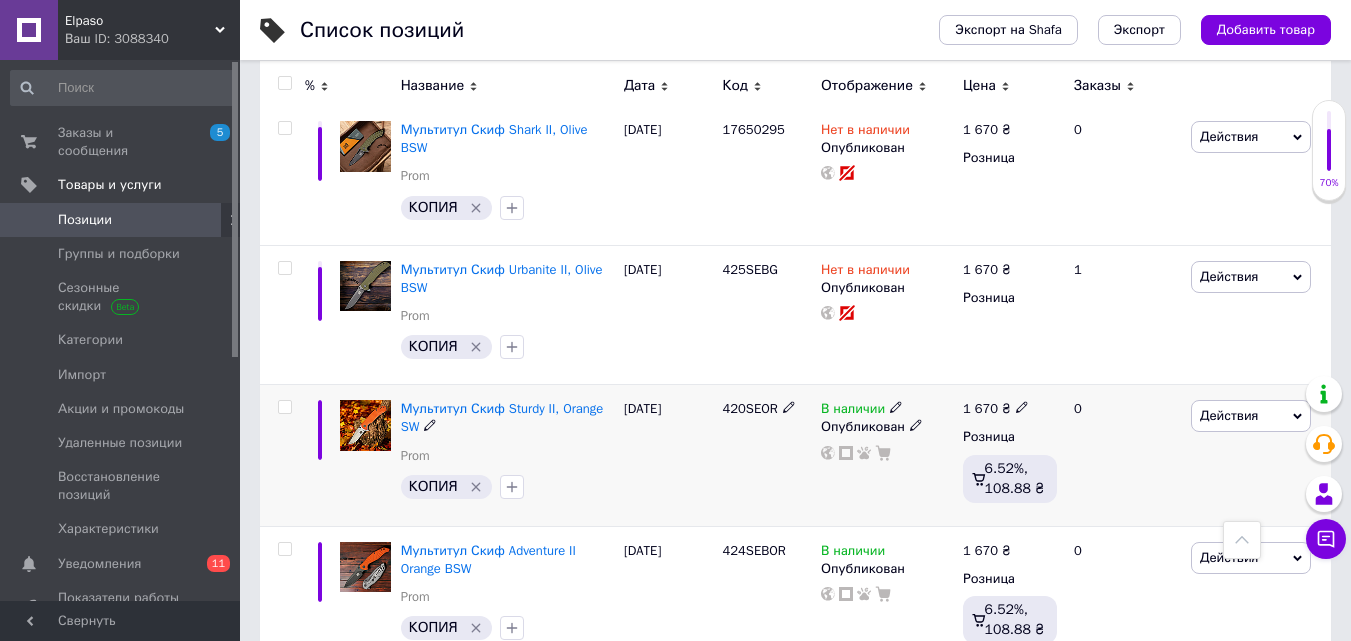click on "420SEOR" at bounding box center (749, 408) 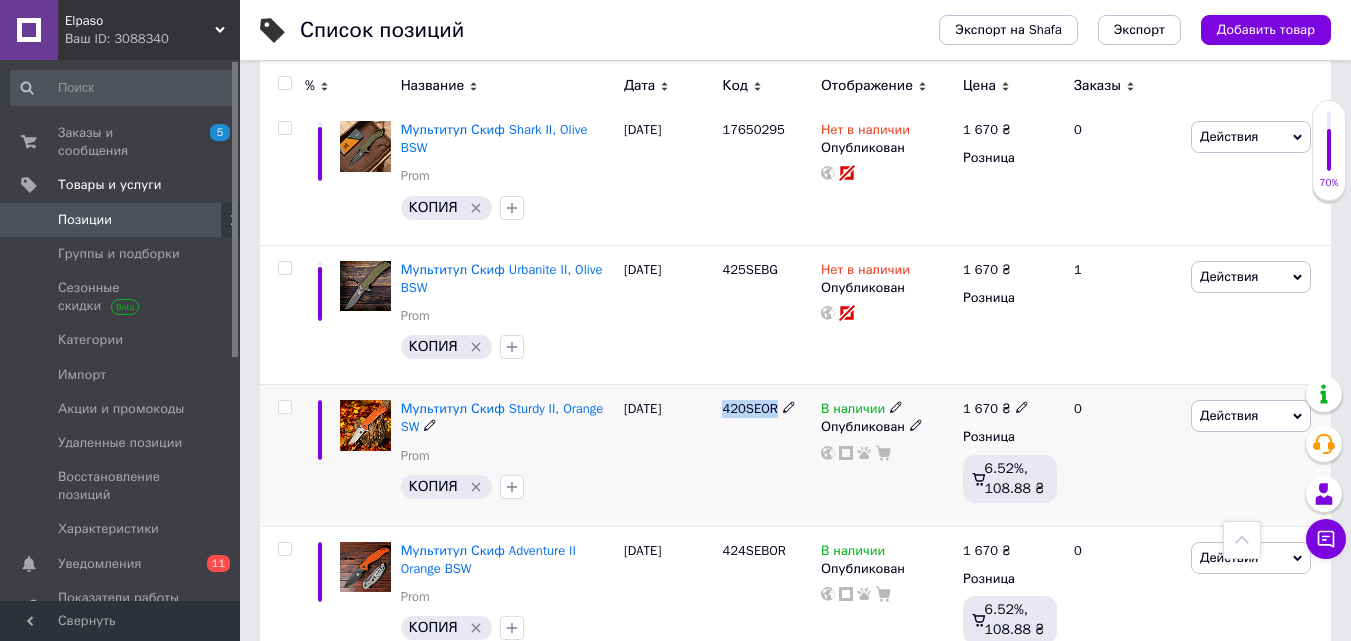 click on "420SEOR" at bounding box center [749, 408] 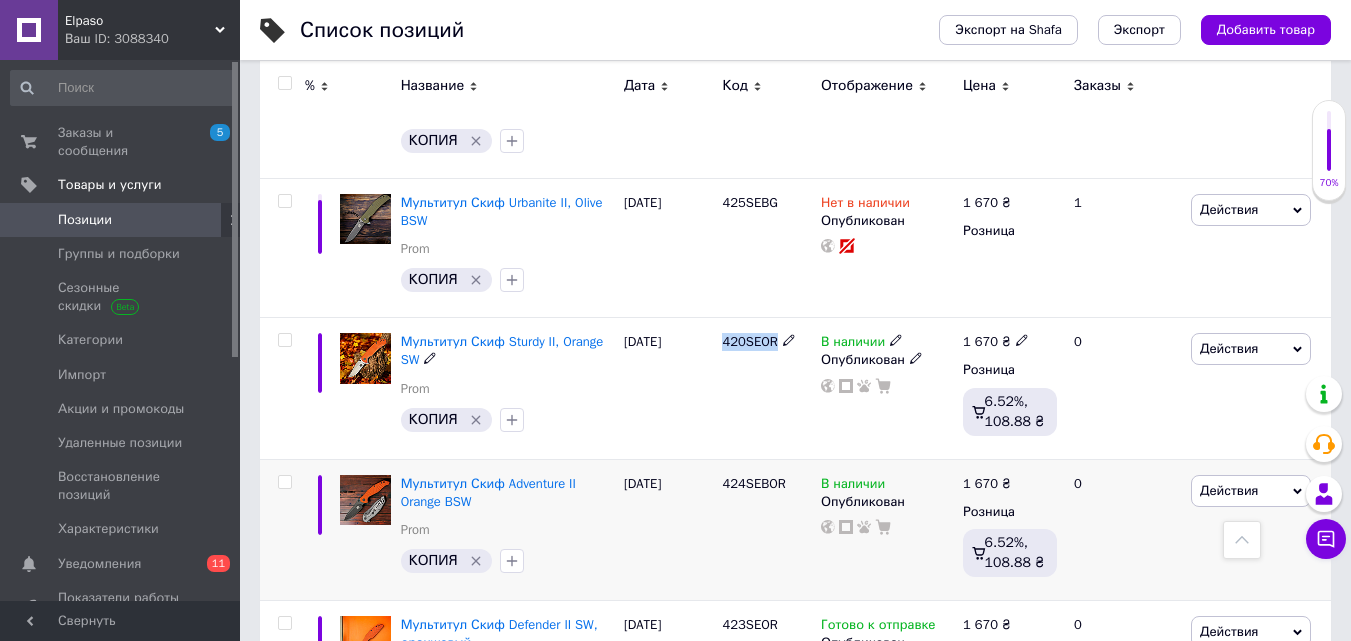 scroll, scrollTop: 2300, scrollLeft: 0, axis: vertical 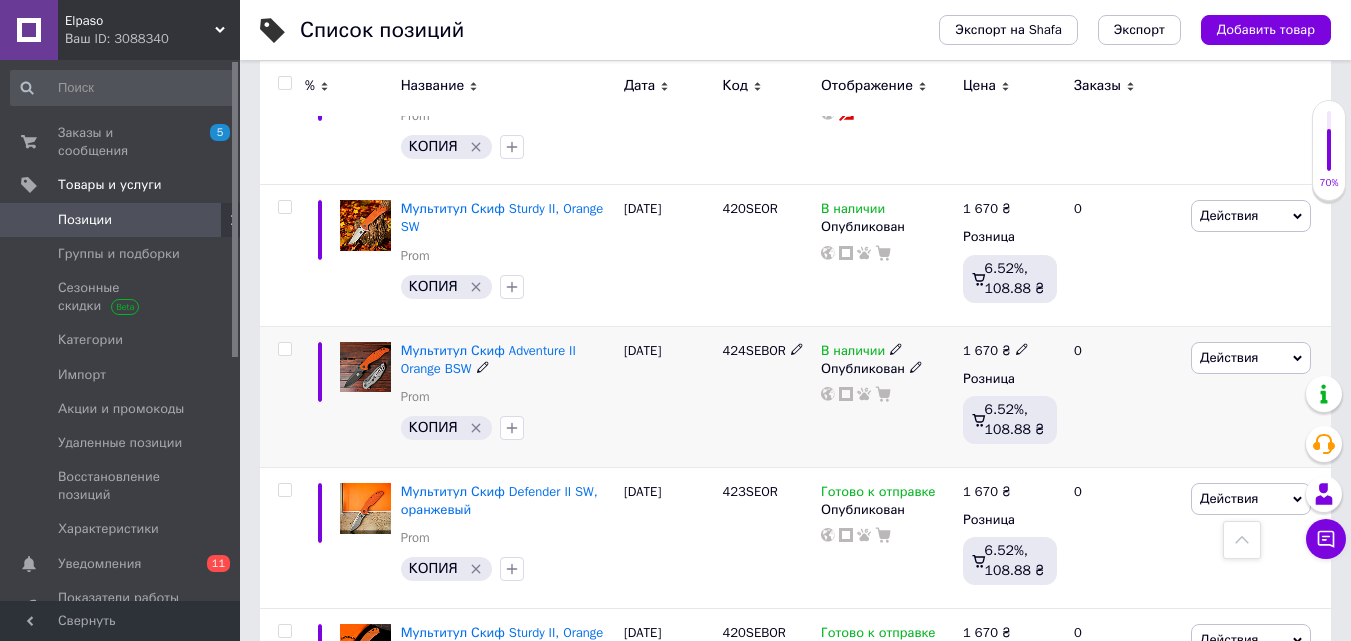 click on "424SEBOR" at bounding box center [753, 350] 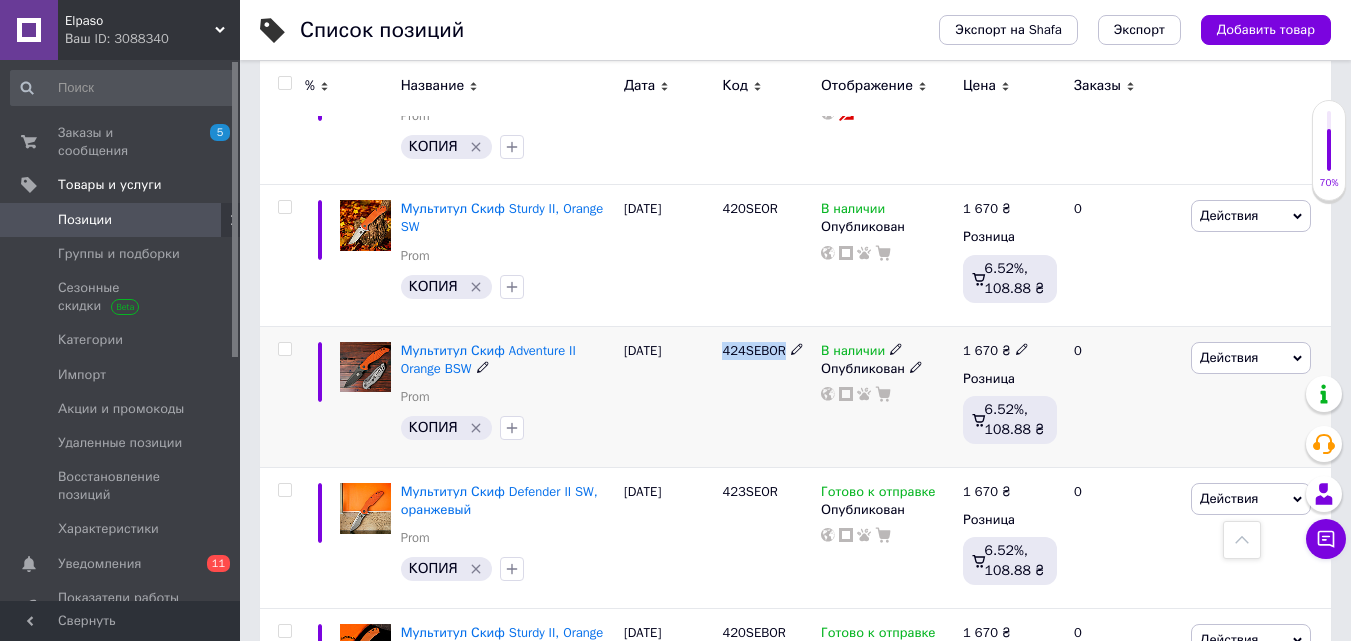 click on "424SEBOR" at bounding box center [753, 350] 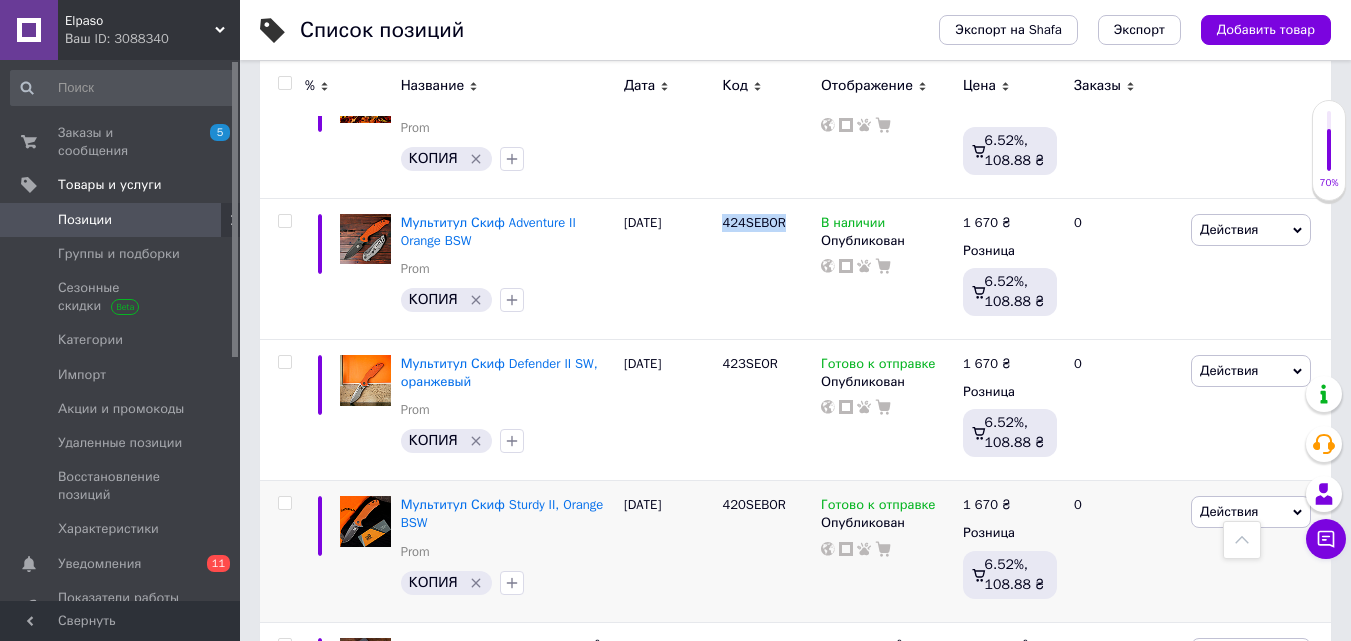 scroll, scrollTop: 2400, scrollLeft: 0, axis: vertical 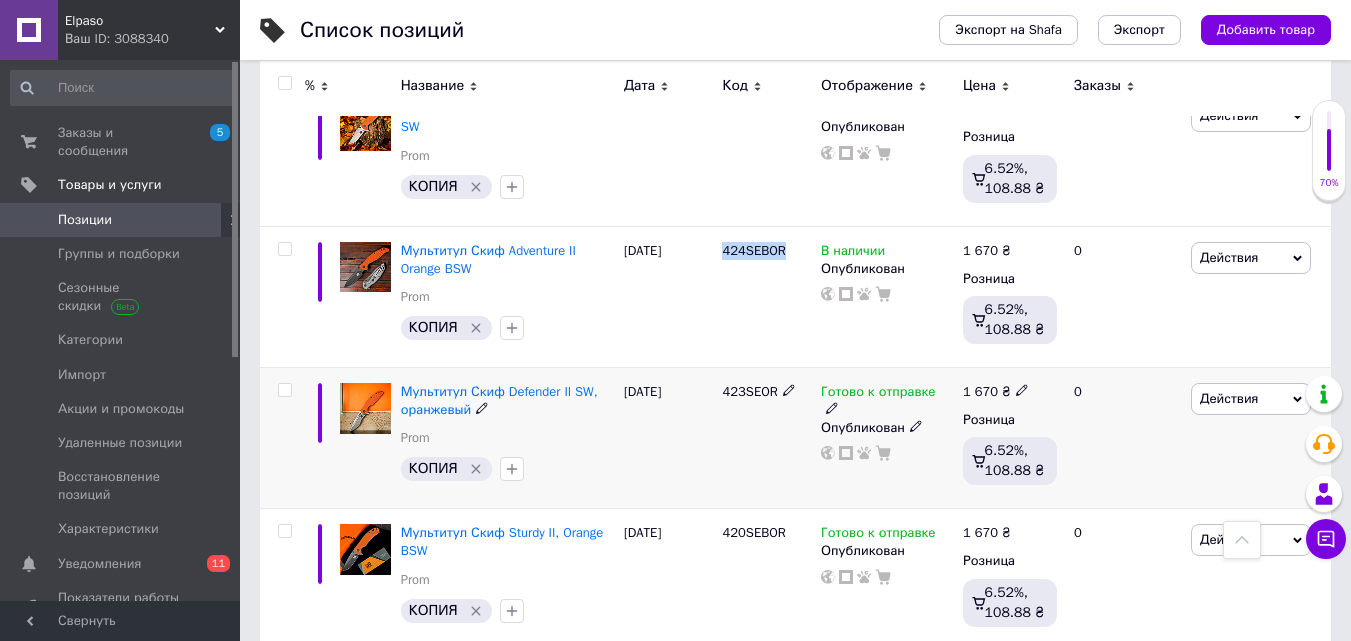 click on "423SEOR" at bounding box center (749, 391) 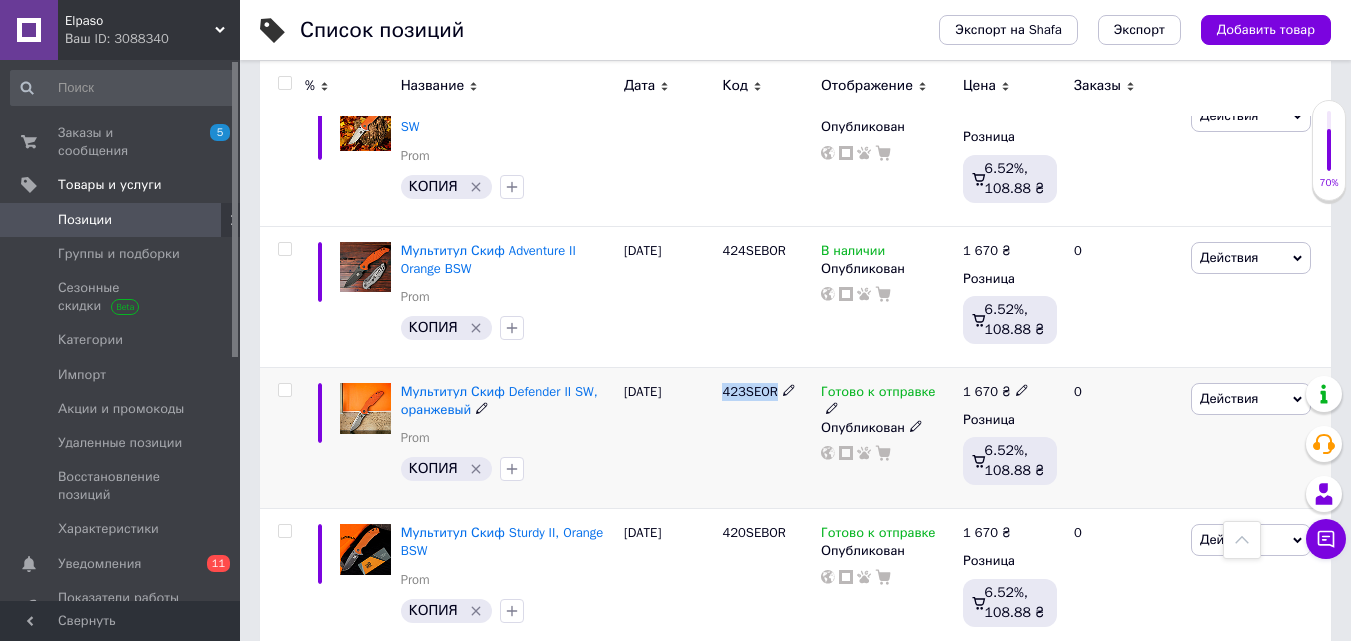 click on "423SEOR" at bounding box center [749, 391] 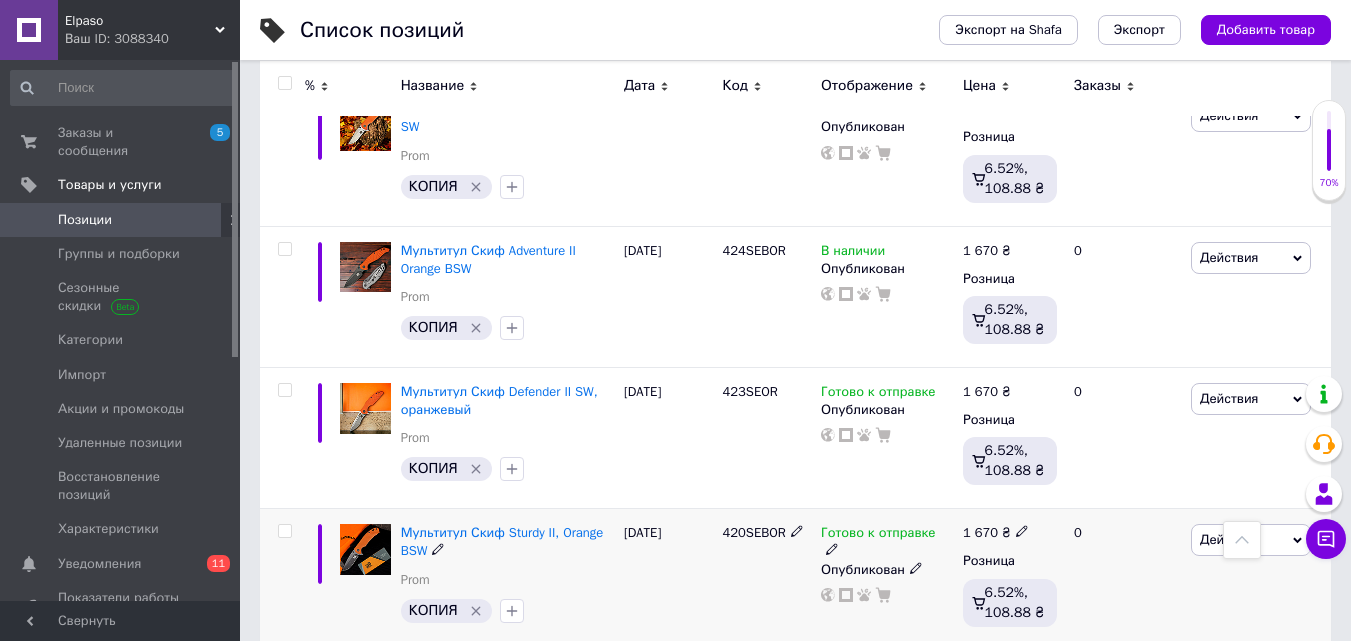 click on "420SEBOR" at bounding box center [753, 532] 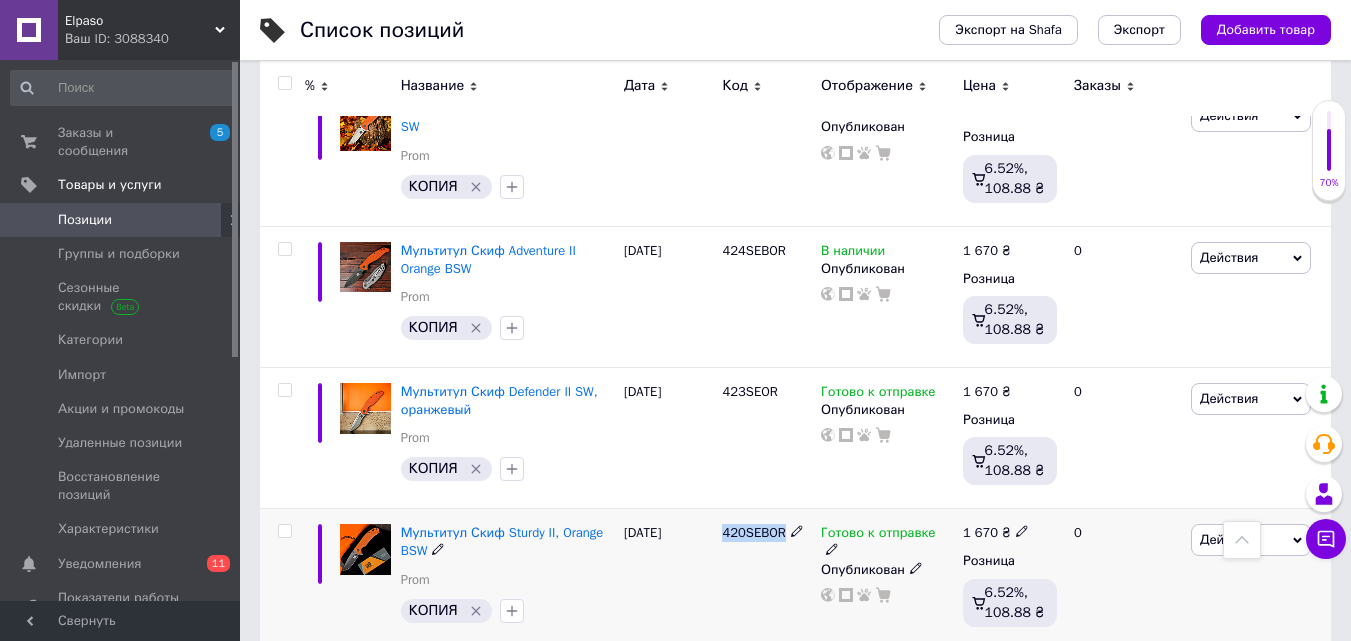 click on "420SEBOR" at bounding box center (753, 532) 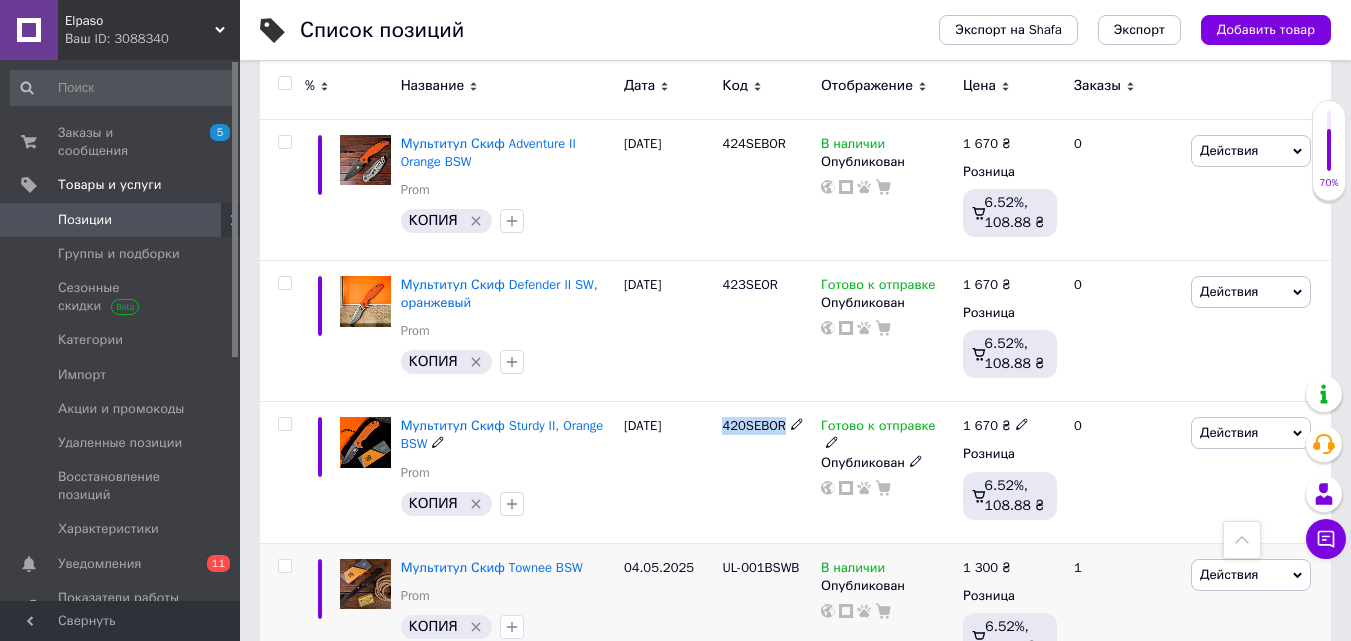 scroll, scrollTop: 2561, scrollLeft: 0, axis: vertical 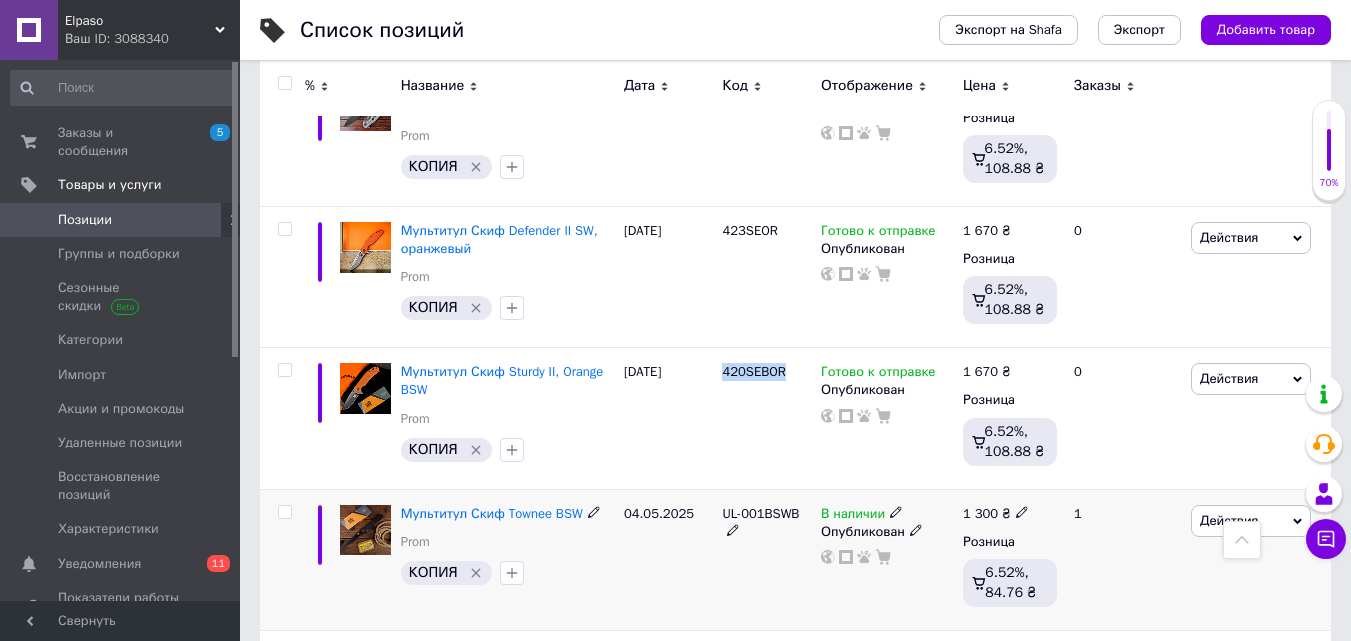 click on "UL-001BSWB" at bounding box center [760, 513] 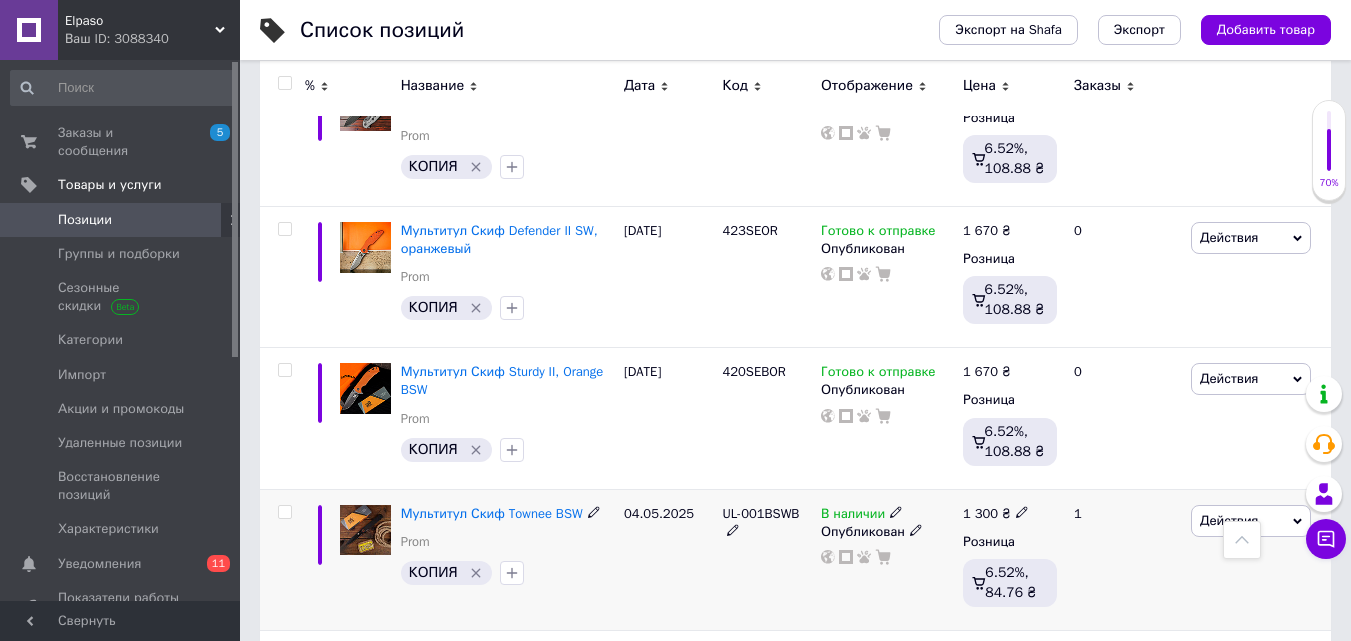 click on "UL-001BSWB" at bounding box center (760, 513) 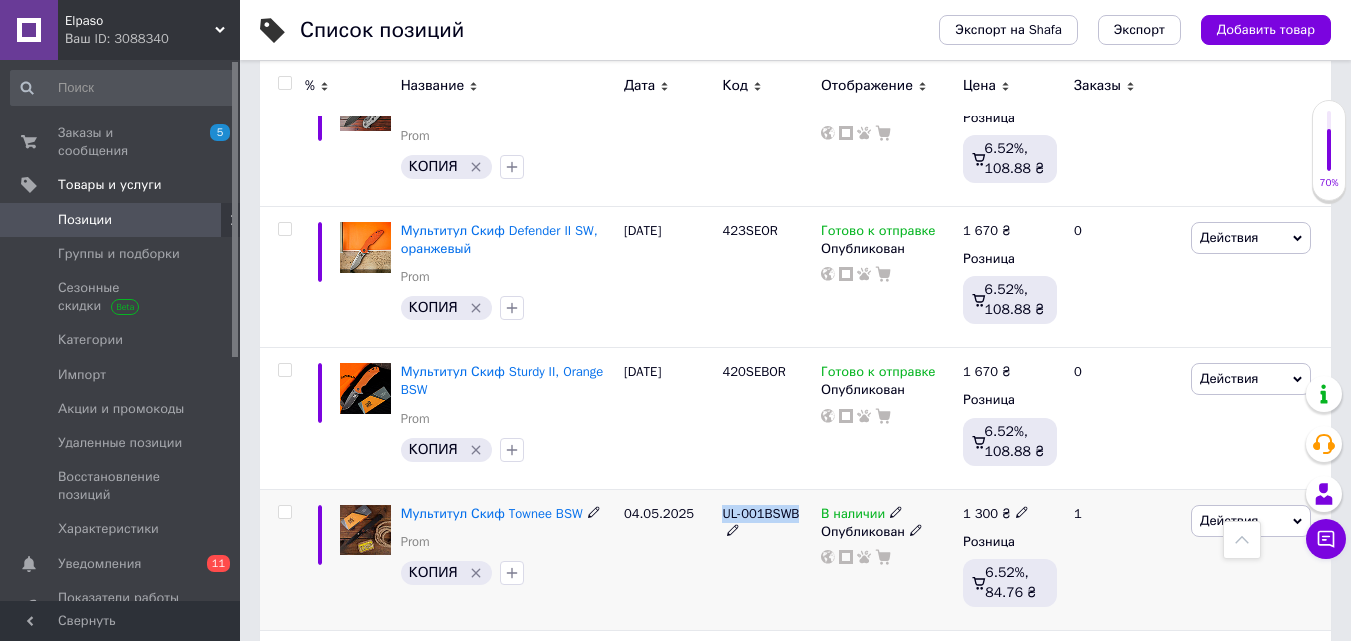 click on "UL-001BSWB" at bounding box center [760, 513] 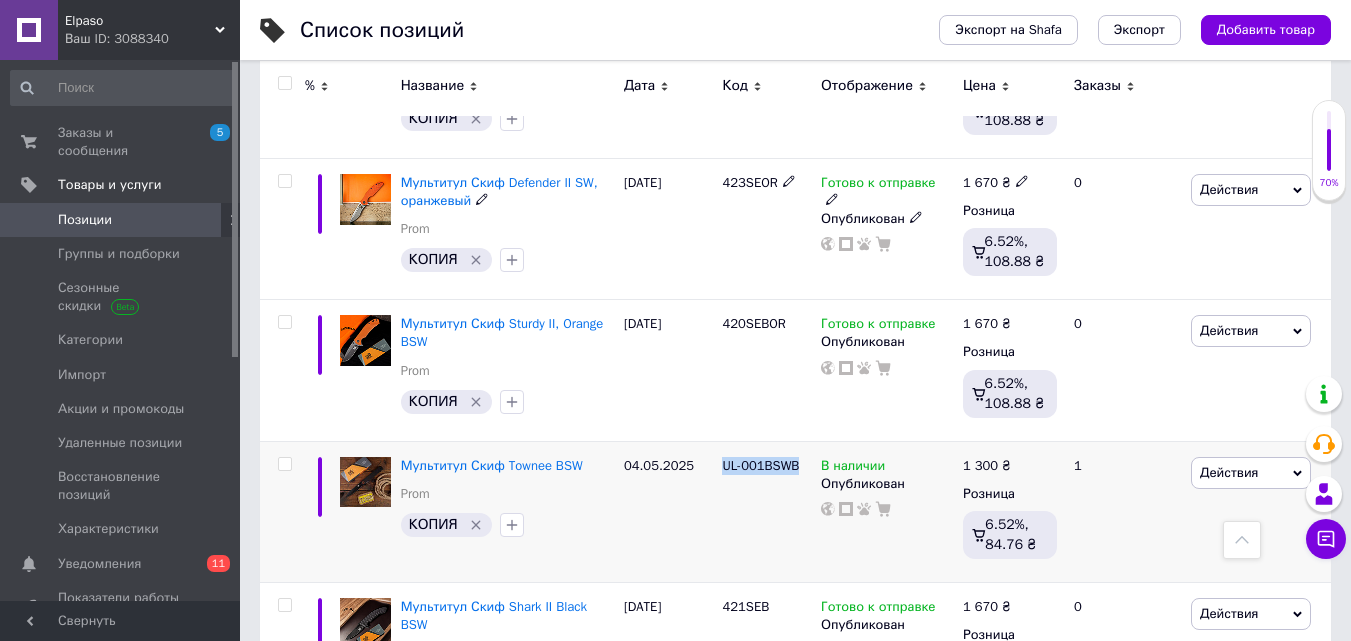 scroll, scrollTop: 2761, scrollLeft: 0, axis: vertical 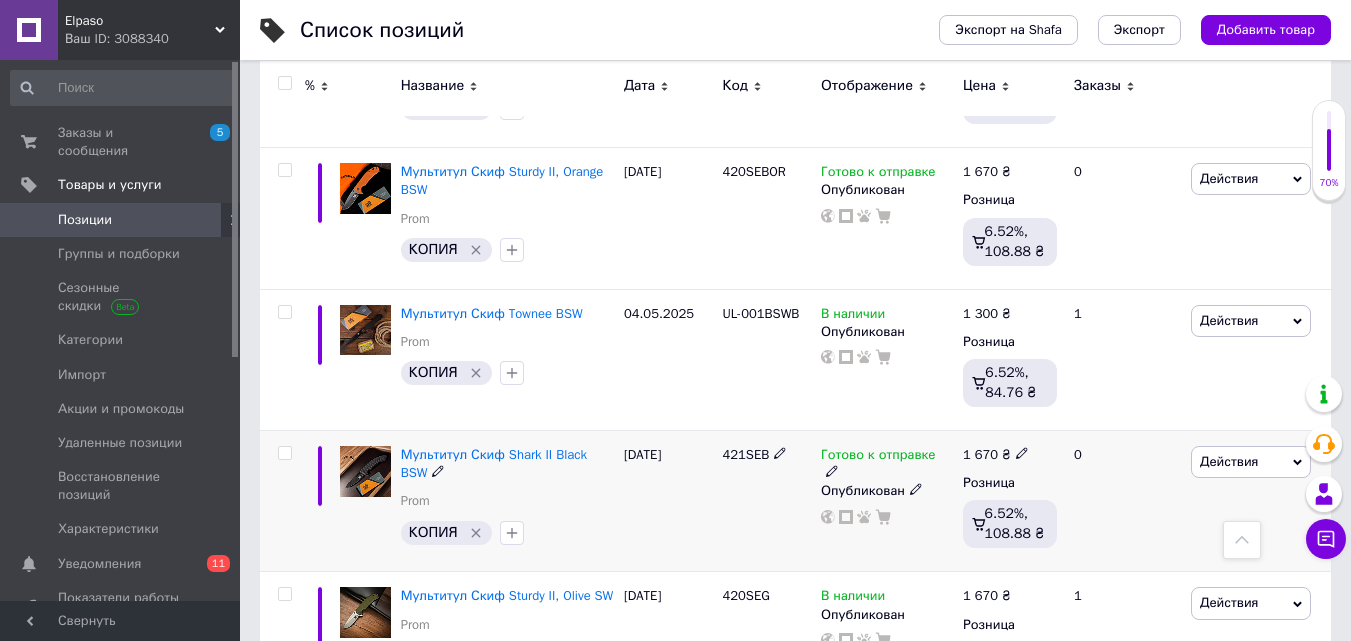 click on "421SEB" at bounding box center [745, 454] 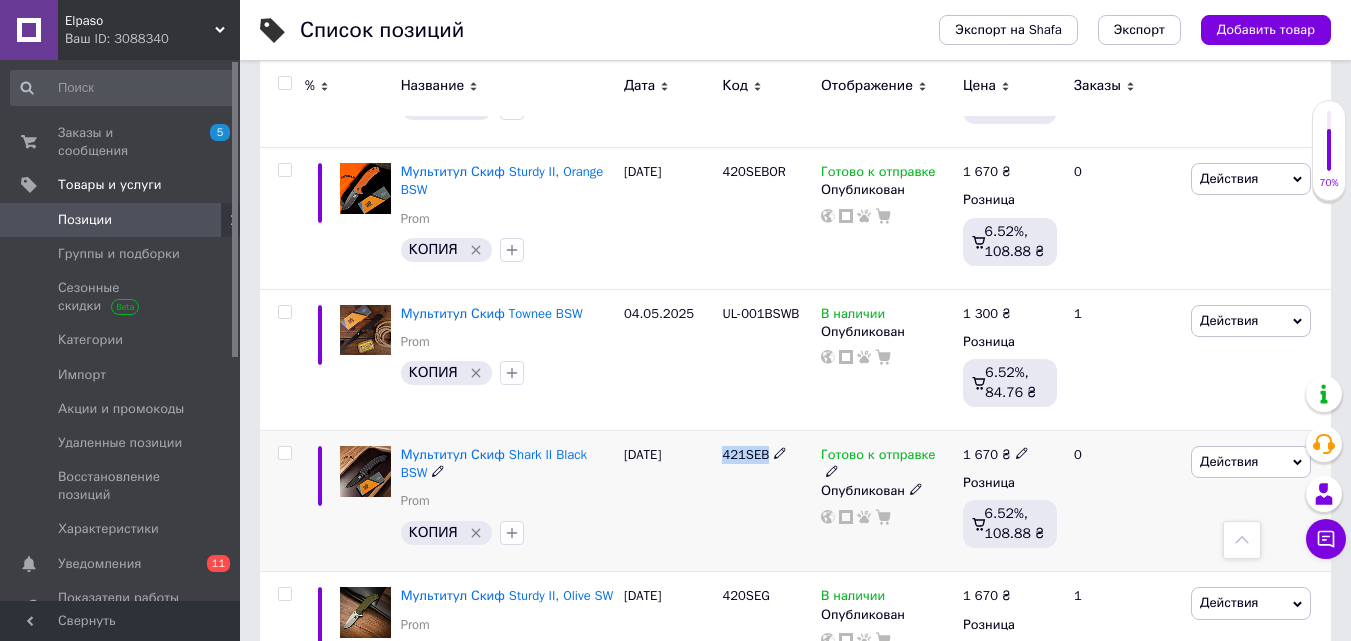 click on "421SEB" at bounding box center [745, 454] 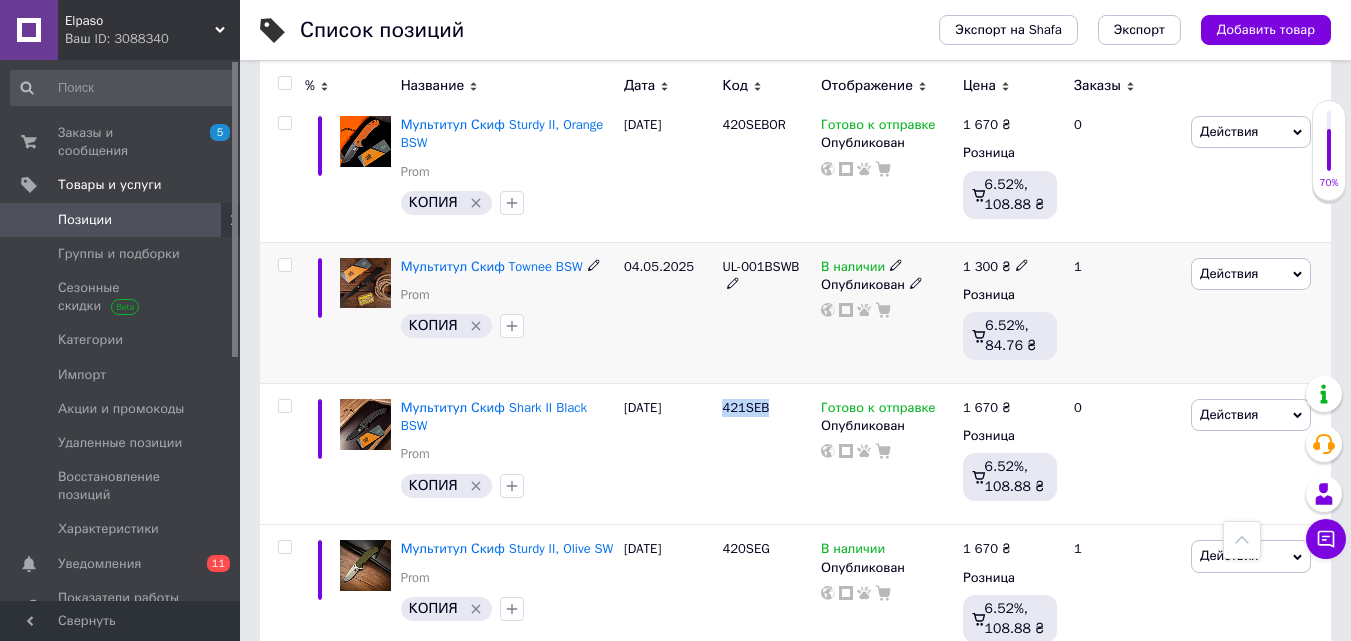 scroll, scrollTop: 2861, scrollLeft: 0, axis: vertical 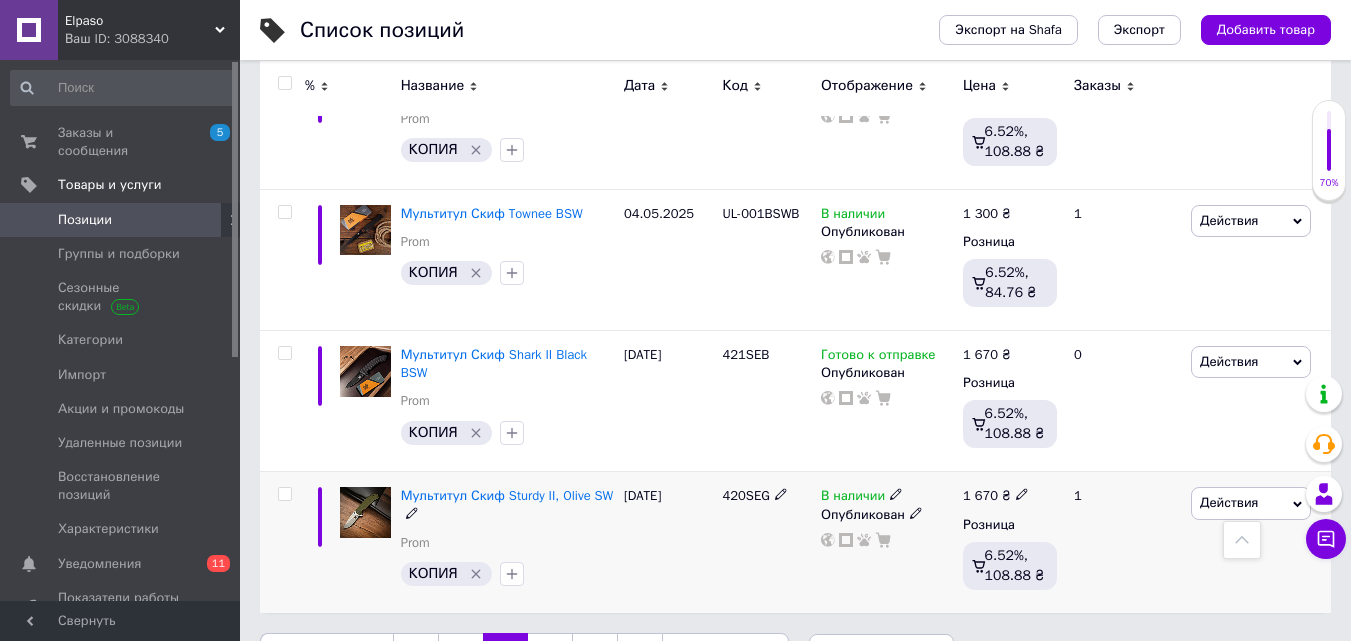 click on "420SEG" at bounding box center [745, 495] 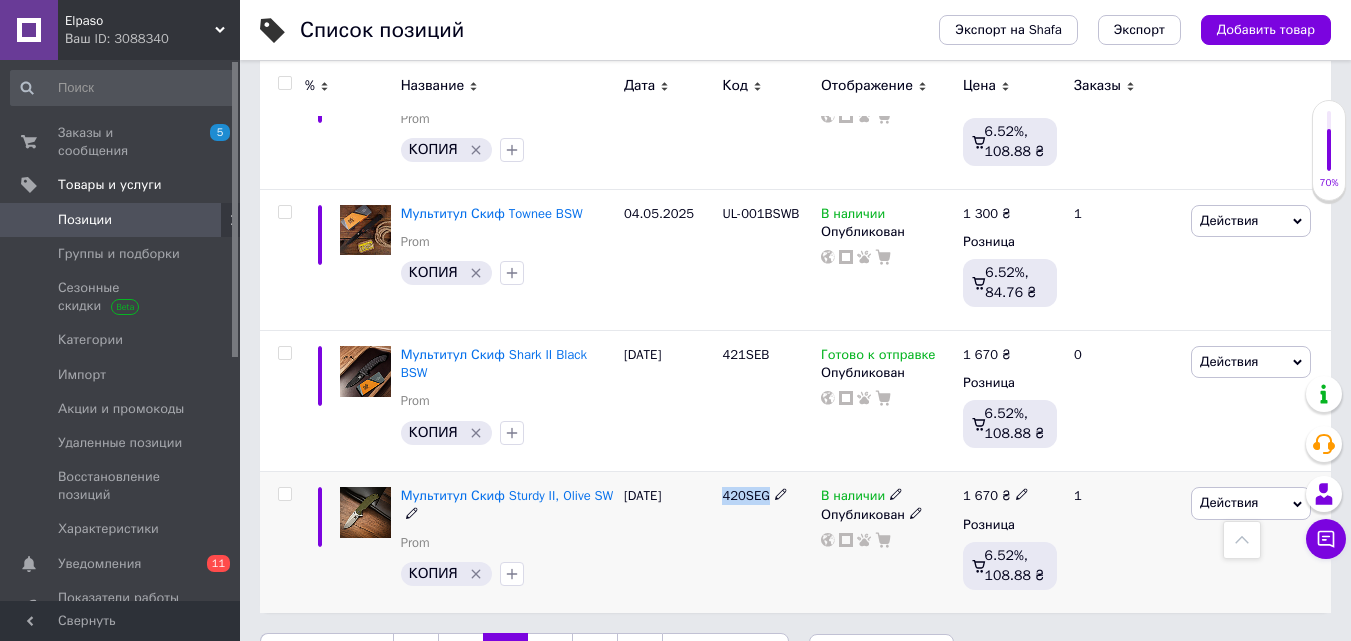 click on "420SEG" at bounding box center (745, 495) 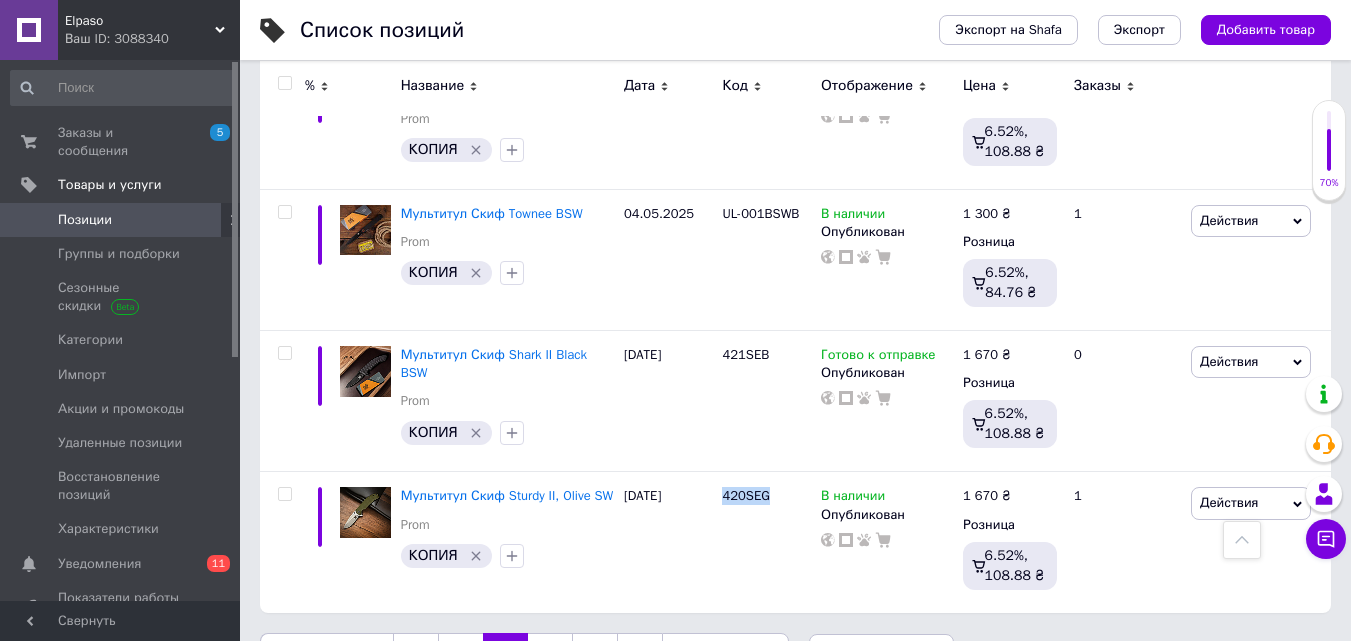 click on "4" at bounding box center [550, 654] 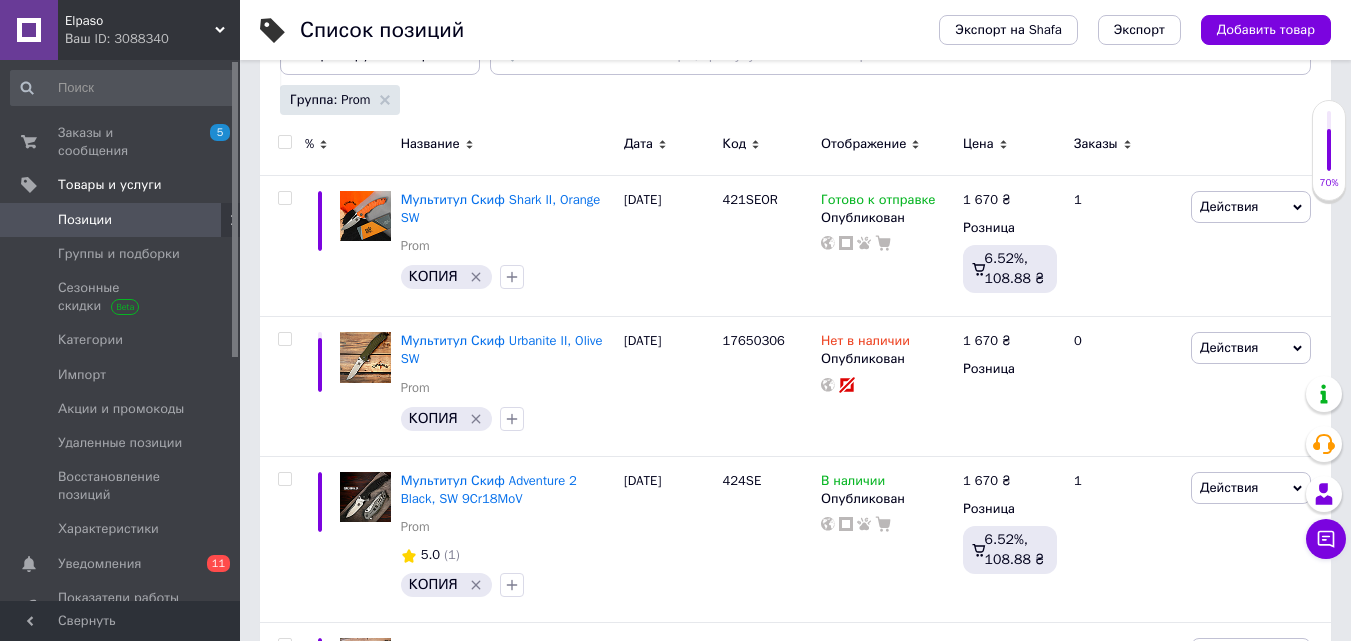 scroll, scrollTop: 300, scrollLeft: 0, axis: vertical 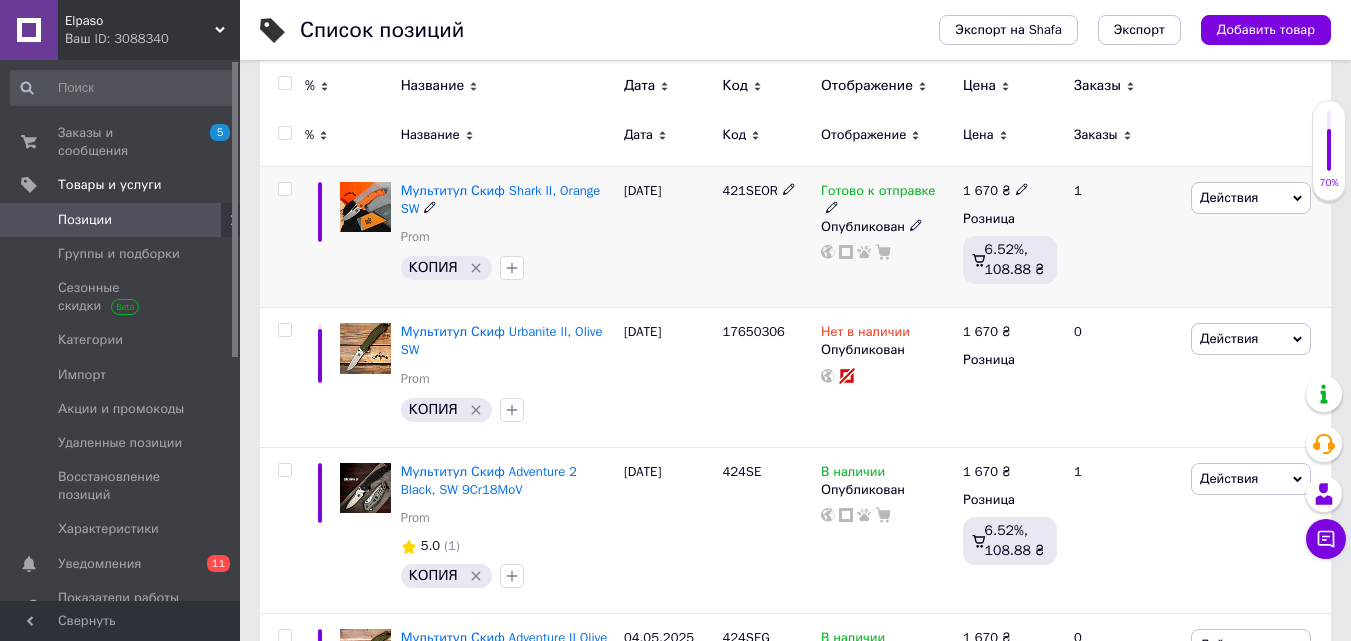 click on "421SEOR" at bounding box center (749, 190) 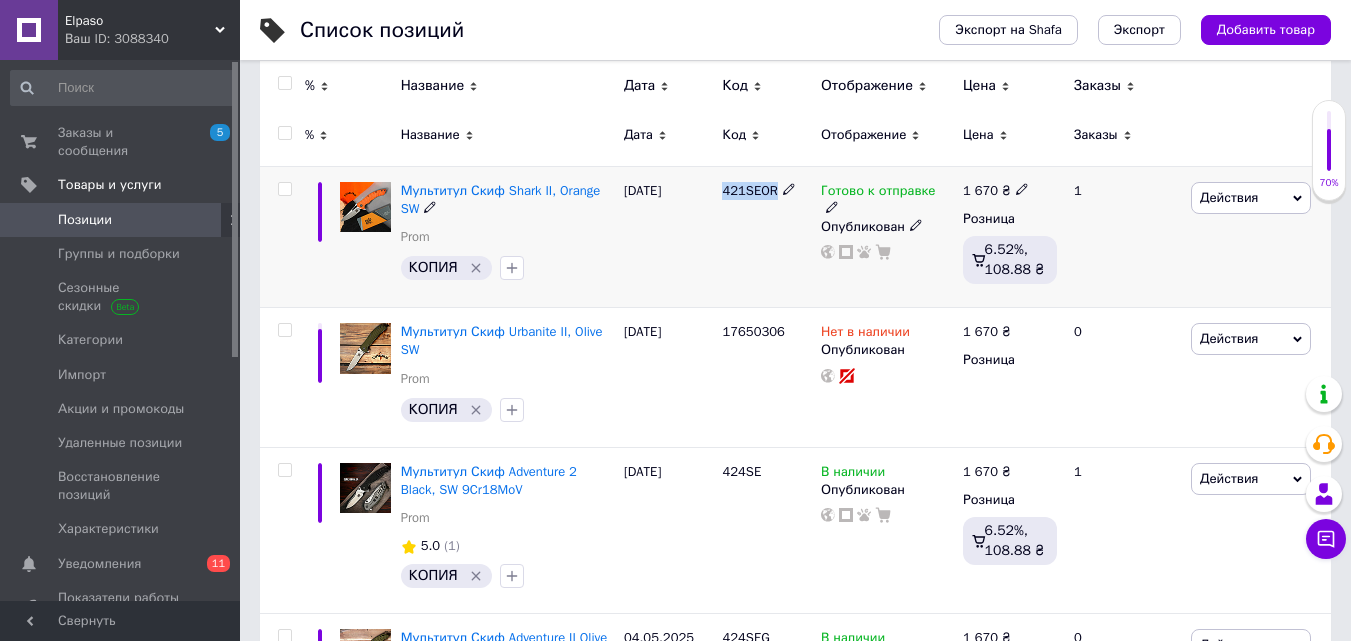 click on "421SEOR" at bounding box center (749, 190) 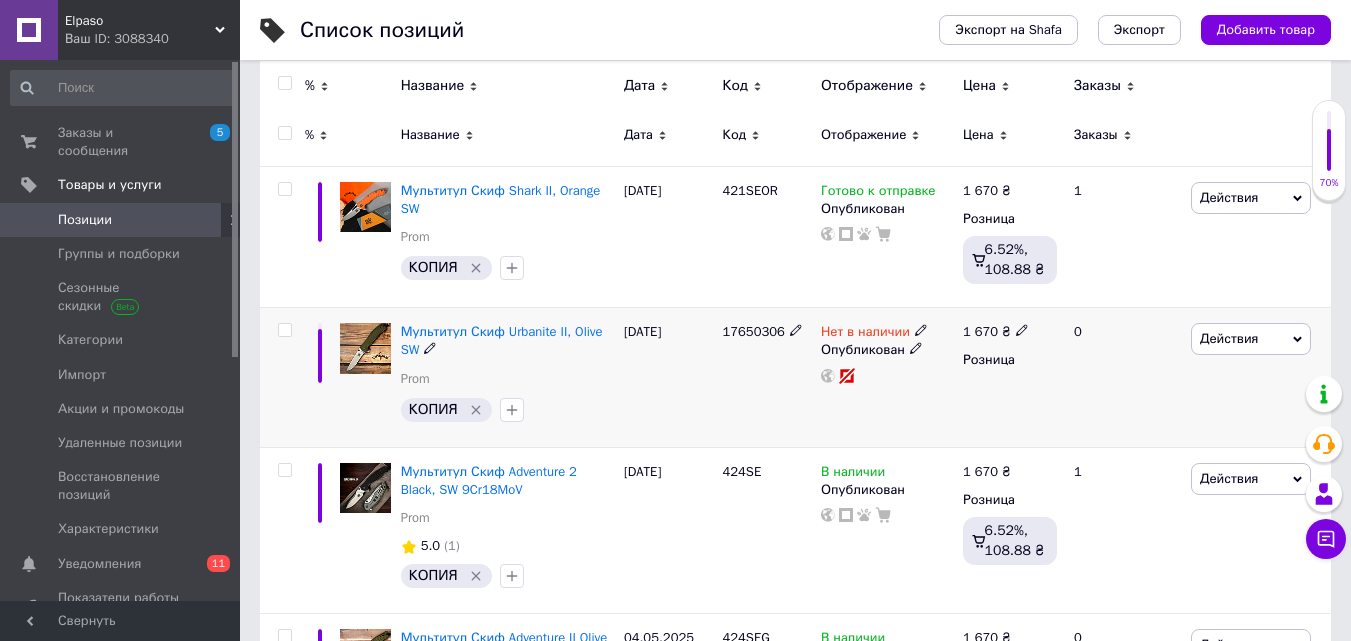 click on "17650306" at bounding box center (753, 331) 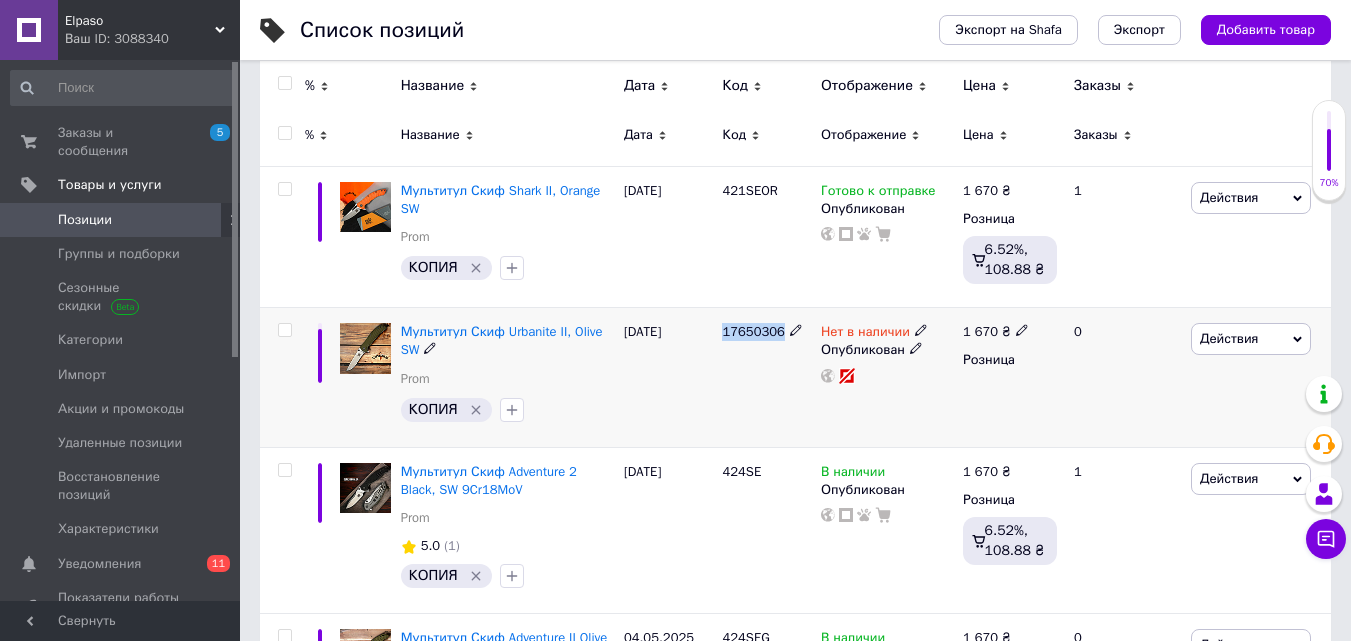 click on "17650306" at bounding box center [753, 331] 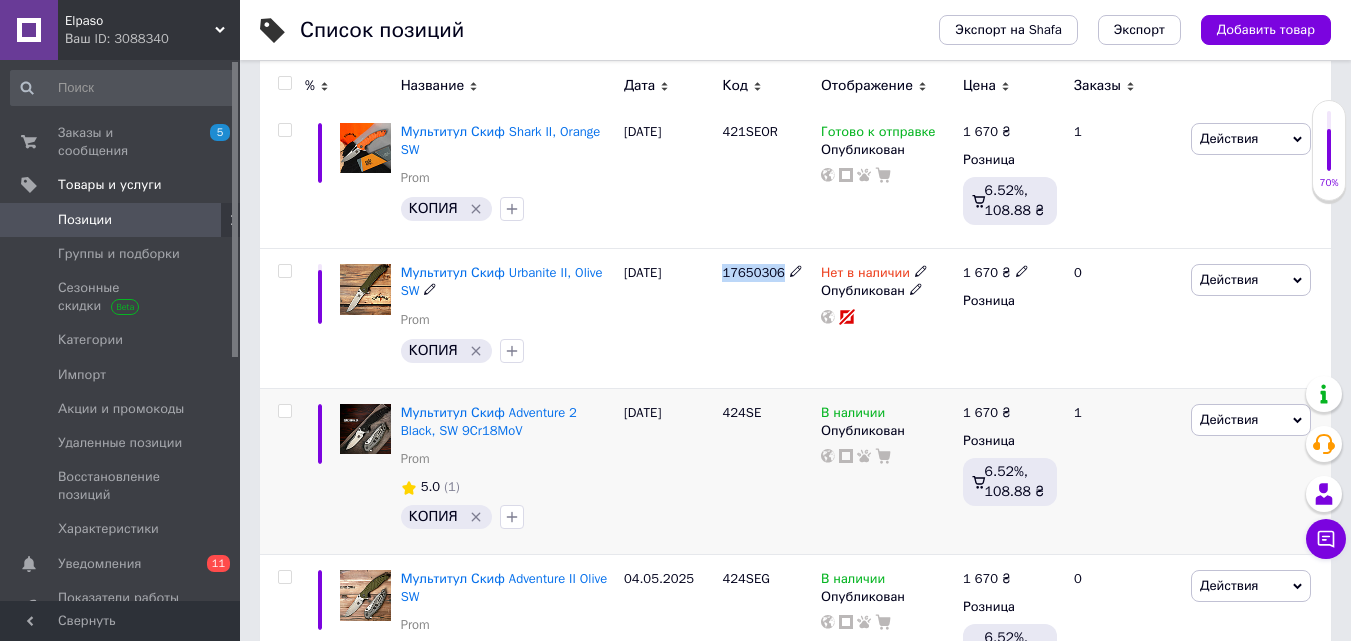 scroll, scrollTop: 400, scrollLeft: 0, axis: vertical 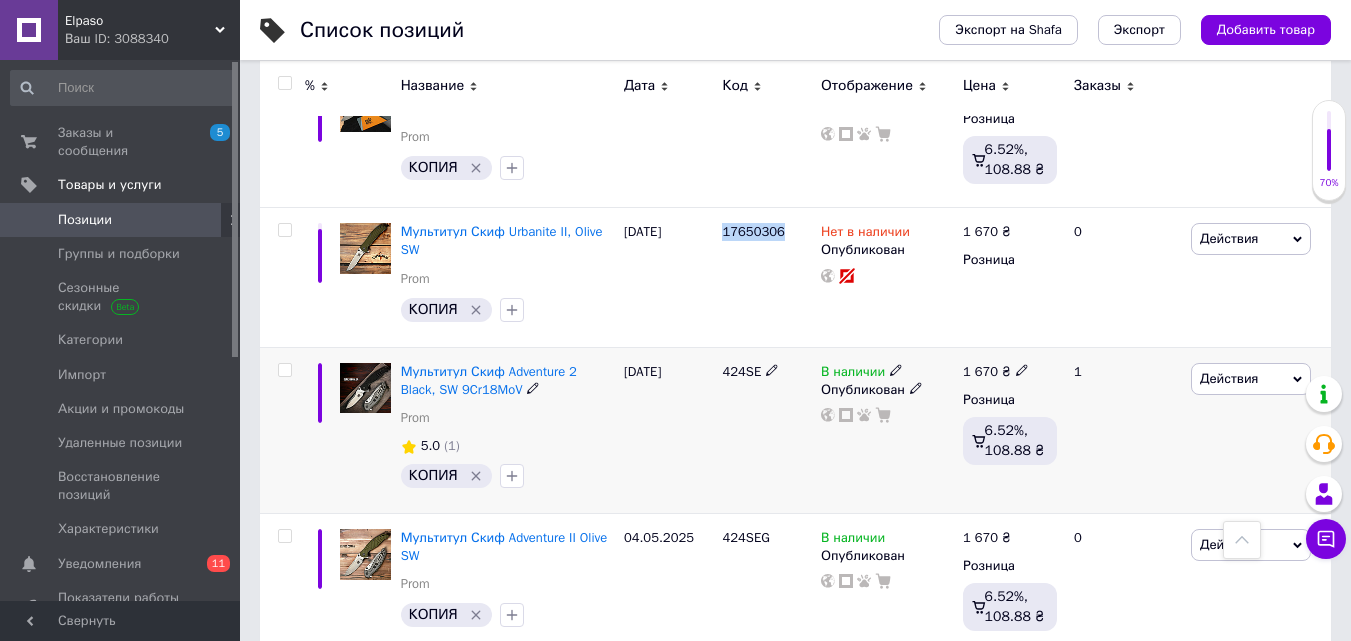 click on "424SE" at bounding box center [741, 371] 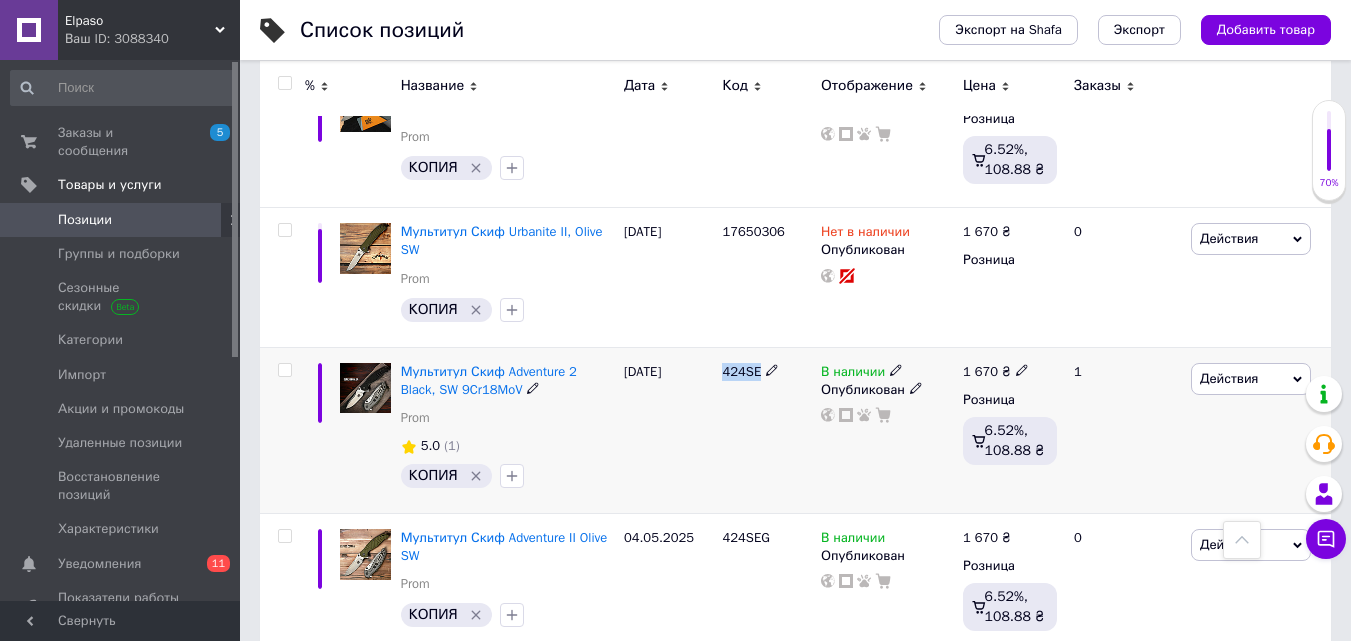 click on "424SE" at bounding box center (741, 371) 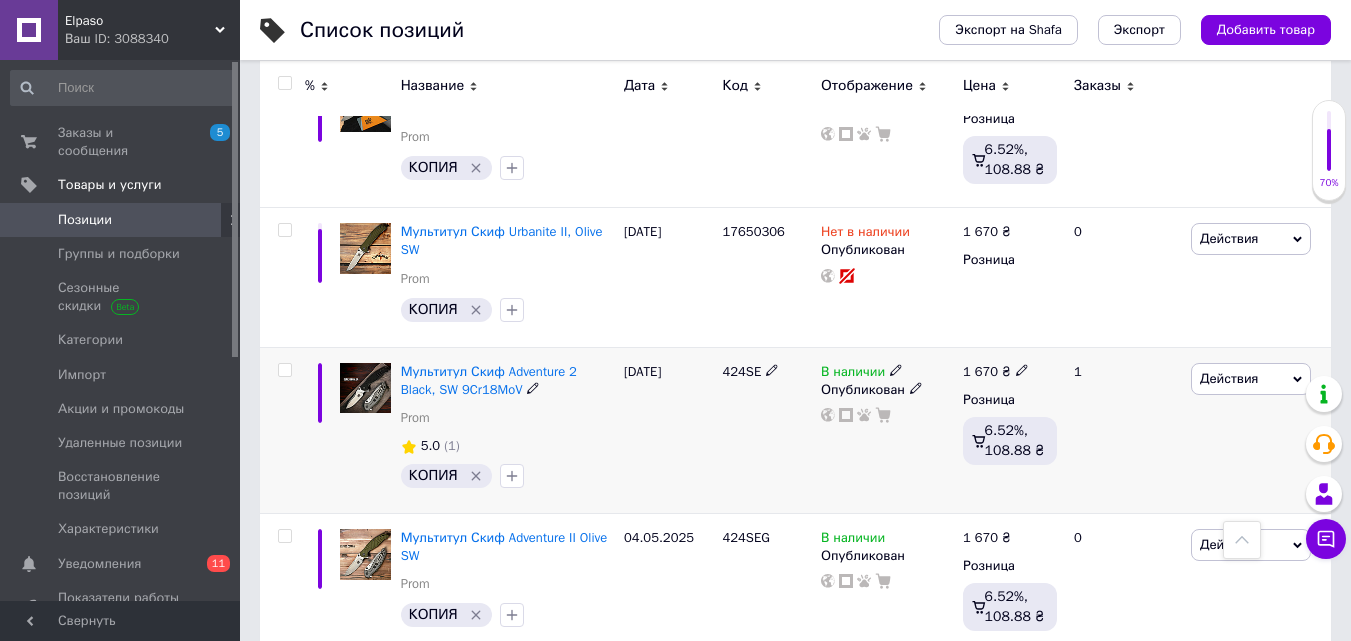 click 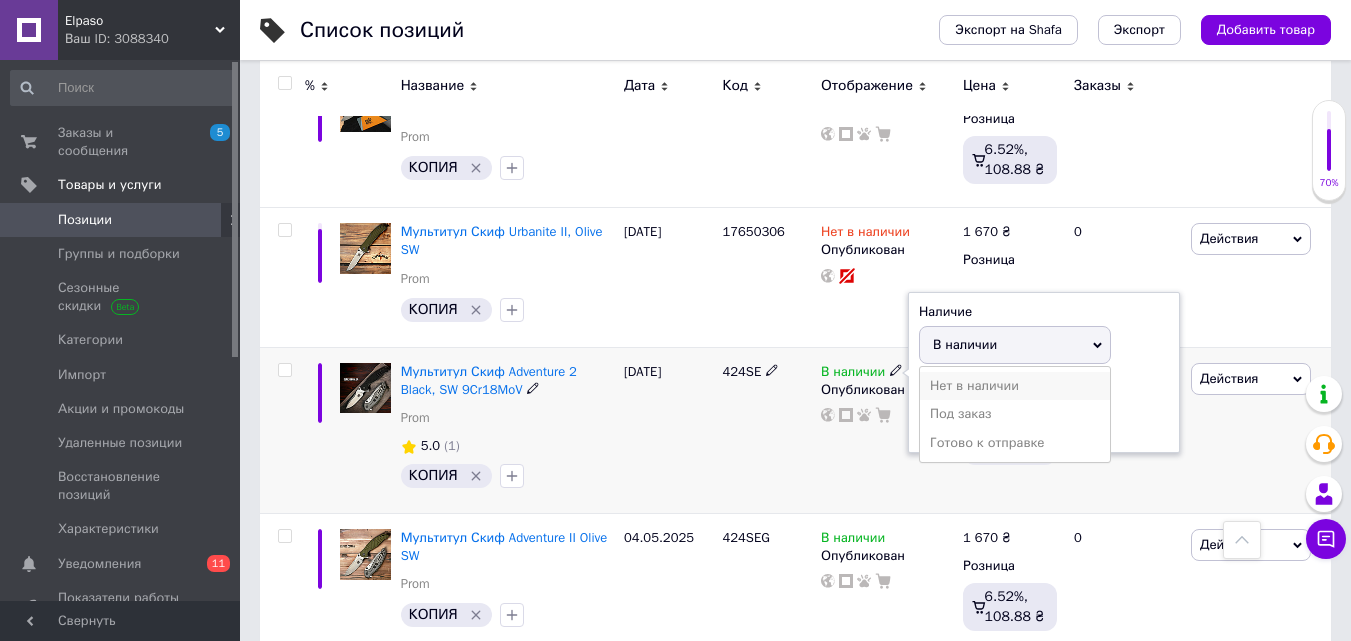 click on "Нет в наличии" at bounding box center [1015, 386] 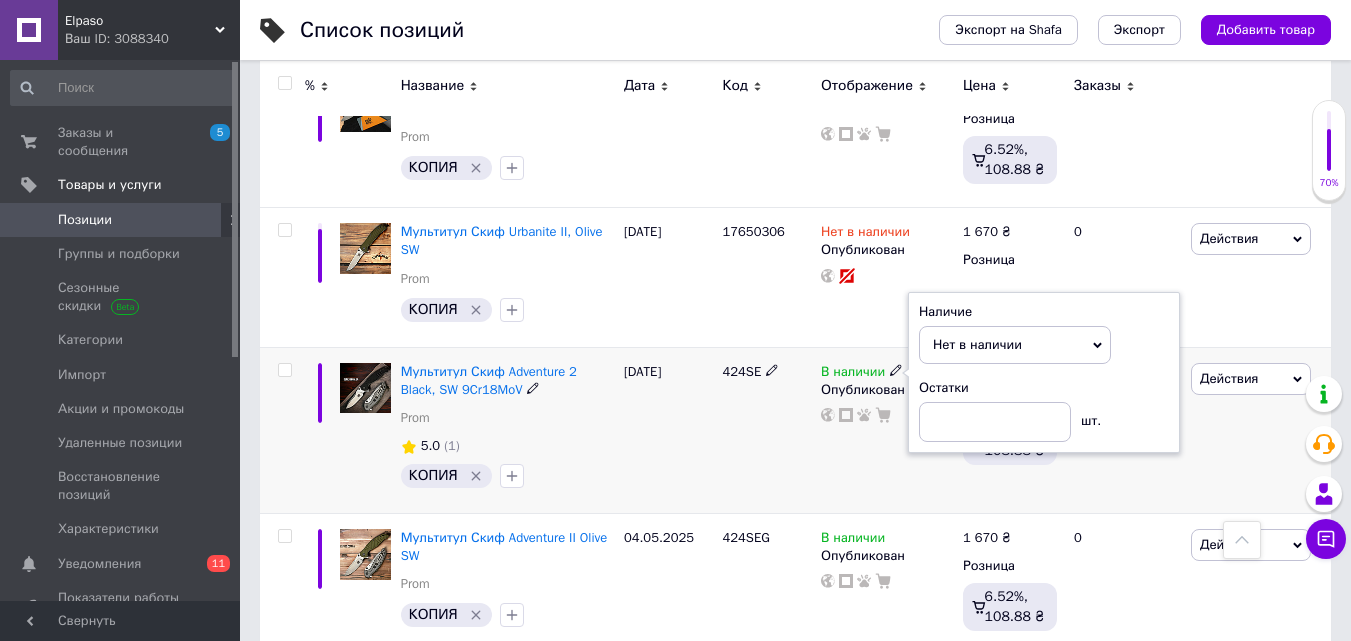 click on "424SE" at bounding box center (766, 430) 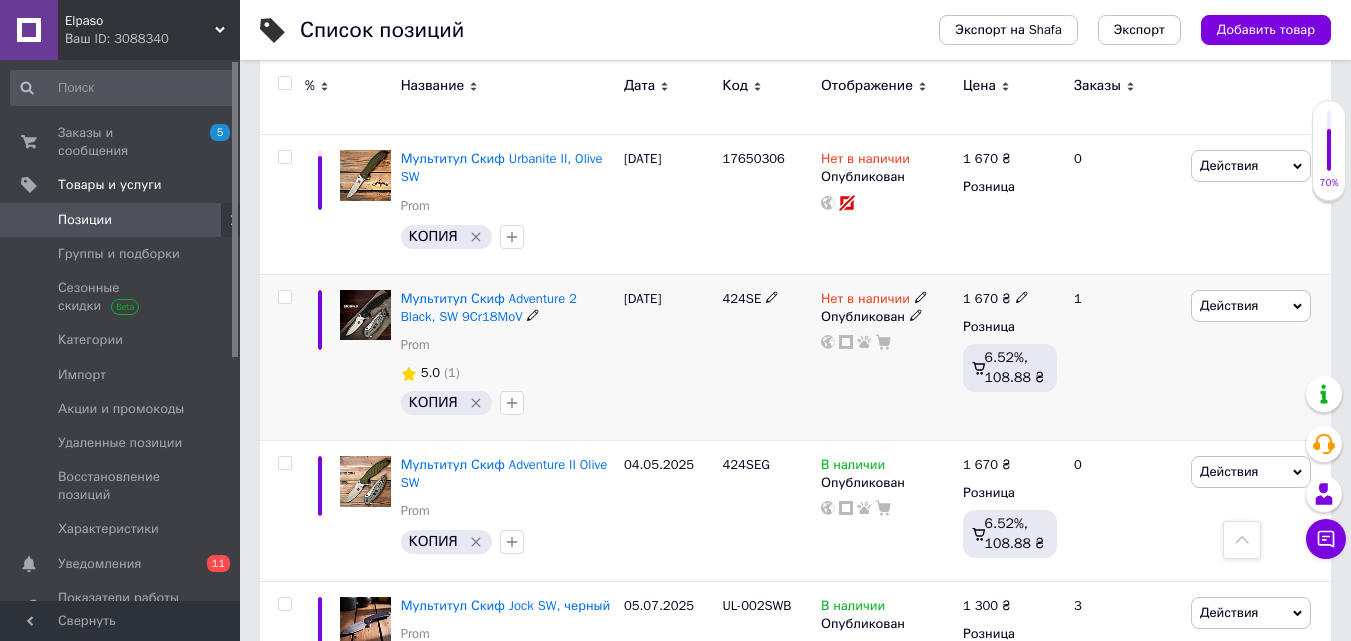 scroll, scrollTop: 500, scrollLeft: 0, axis: vertical 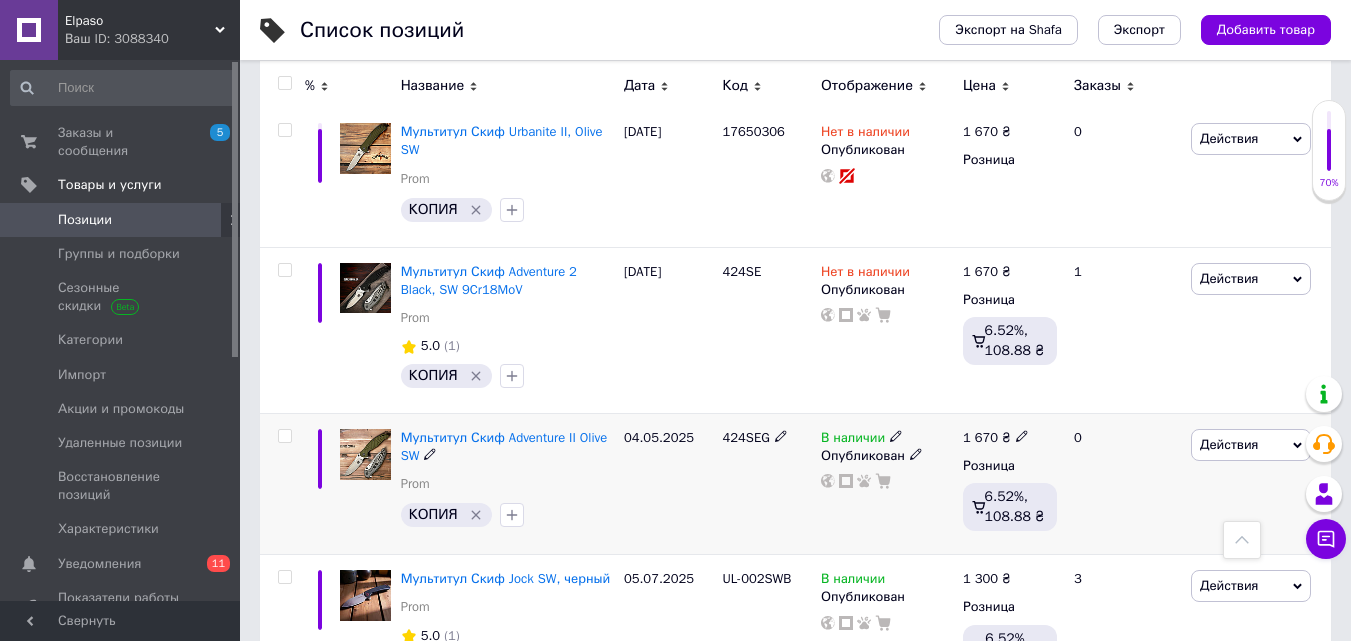 click on "424SEG" at bounding box center [745, 437] 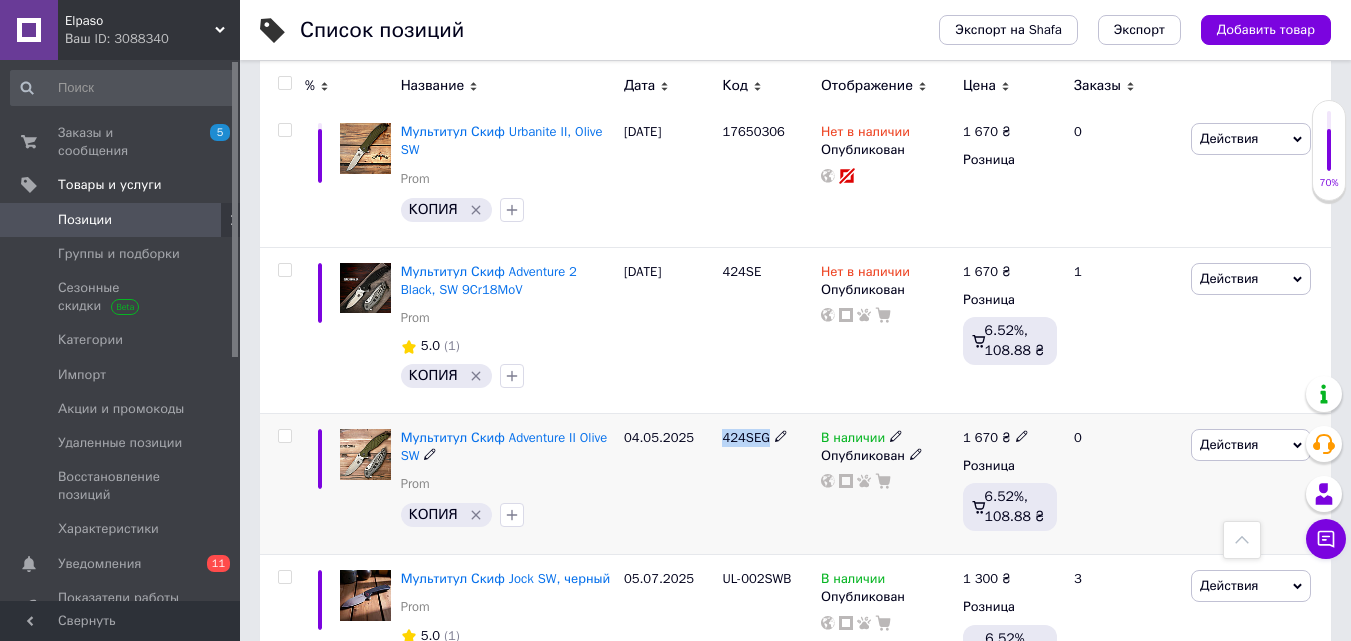 click on "424SEG" at bounding box center [745, 437] 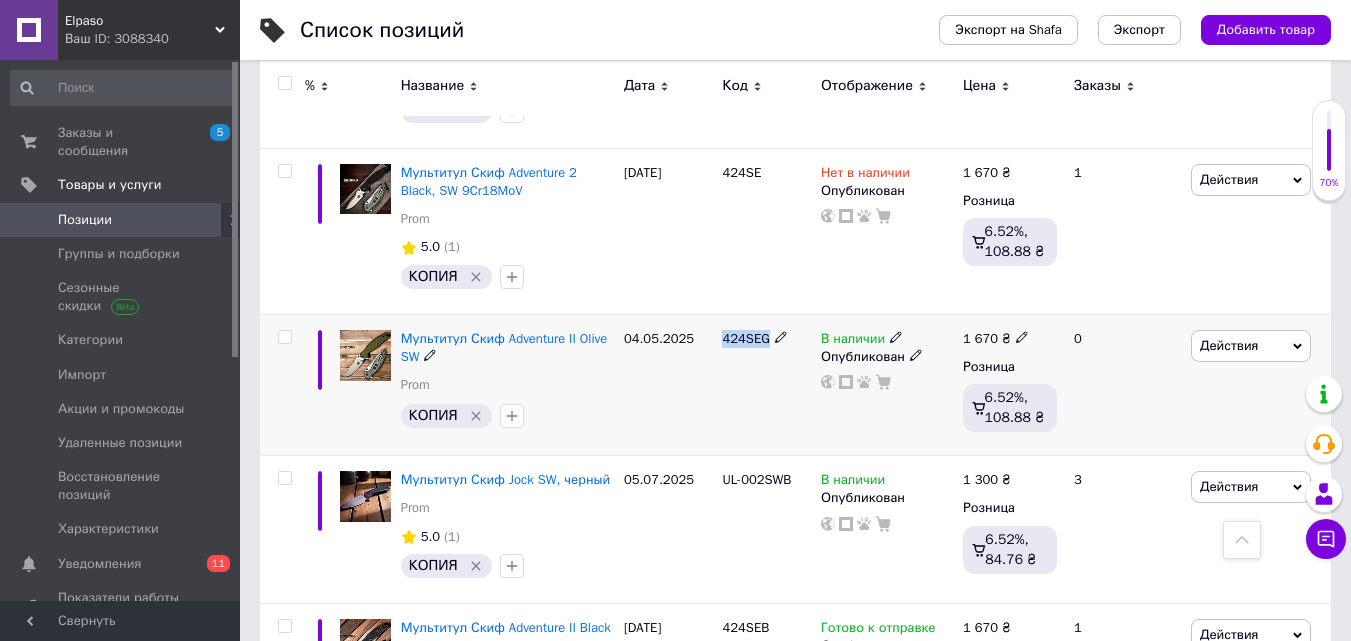 scroll, scrollTop: 700, scrollLeft: 0, axis: vertical 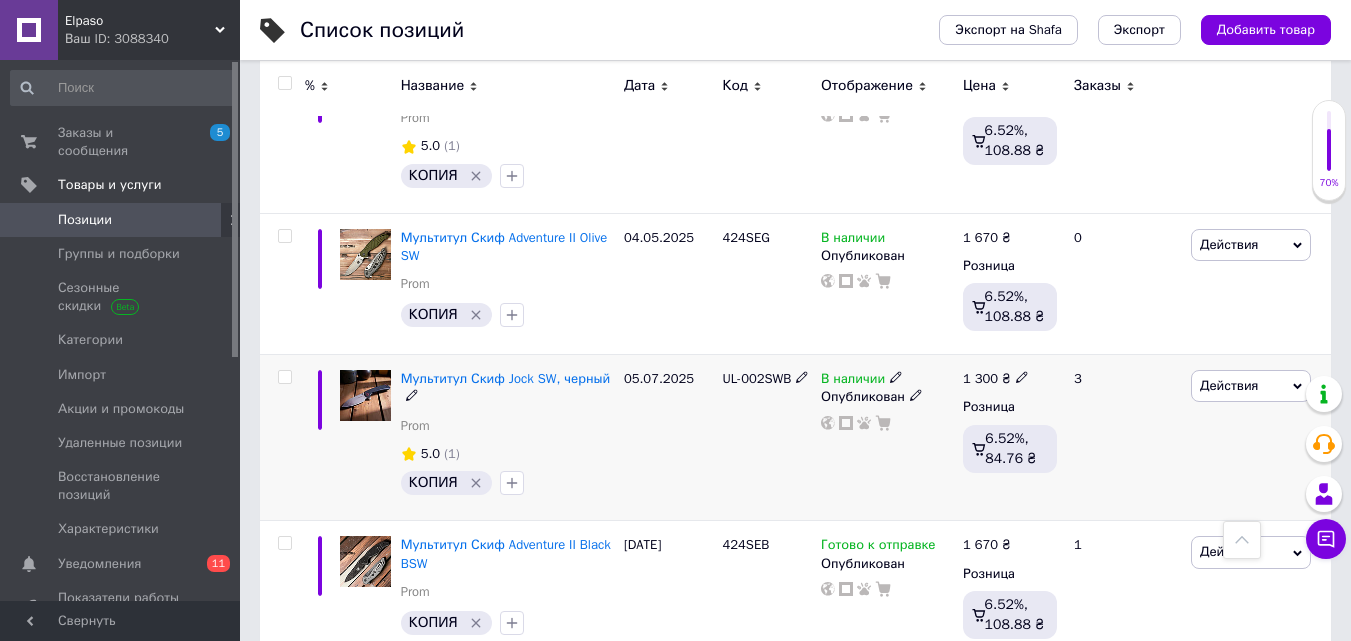 click on "UL-002SWB" at bounding box center [756, 378] 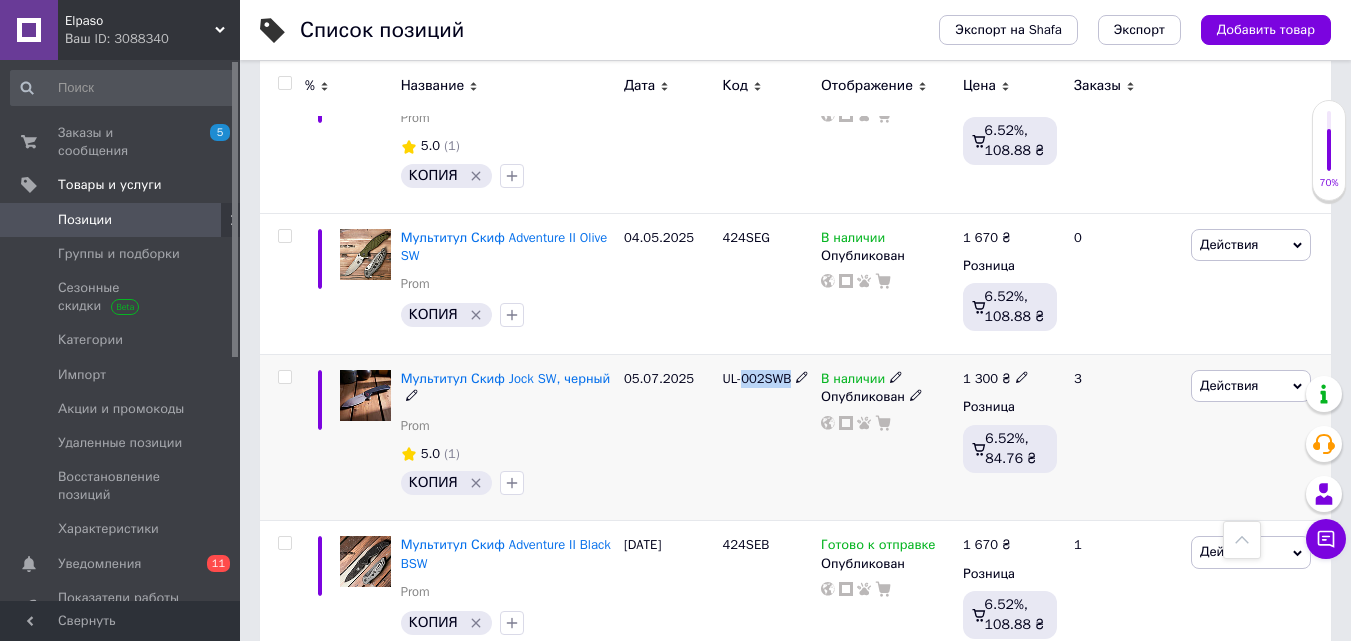 click on "UL-002SWB" at bounding box center (756, 378) 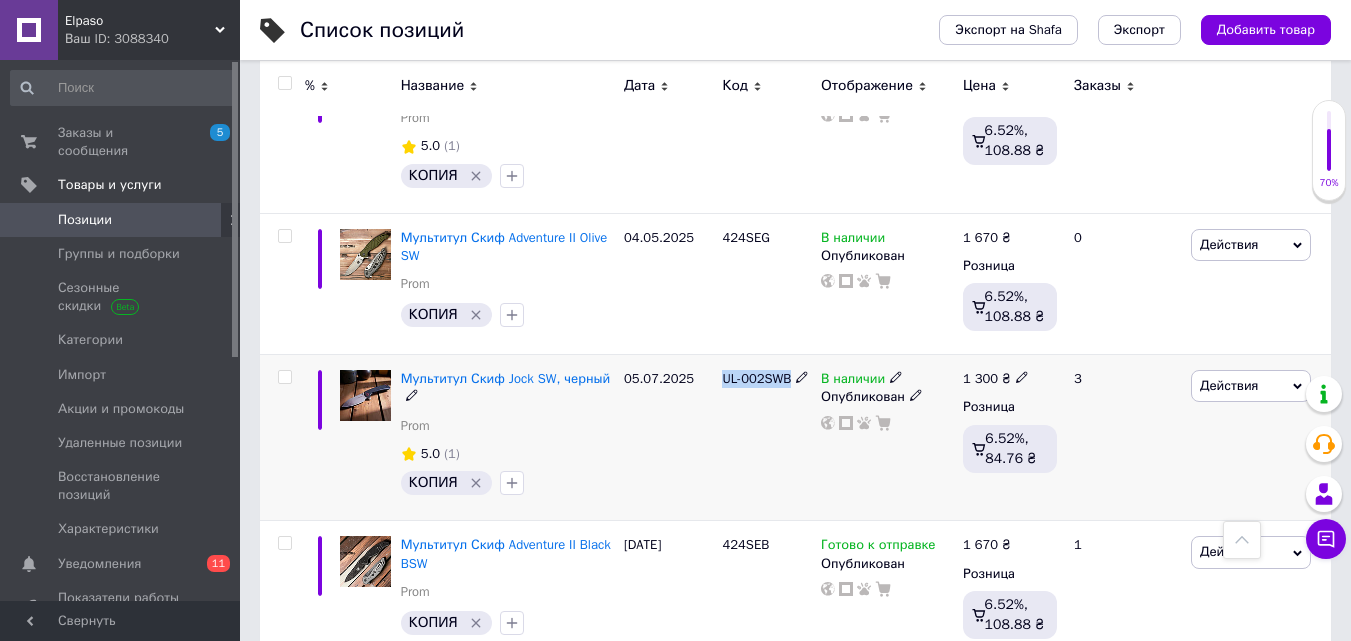 click on "UL-002SWB" at bounding box center [756, 378] 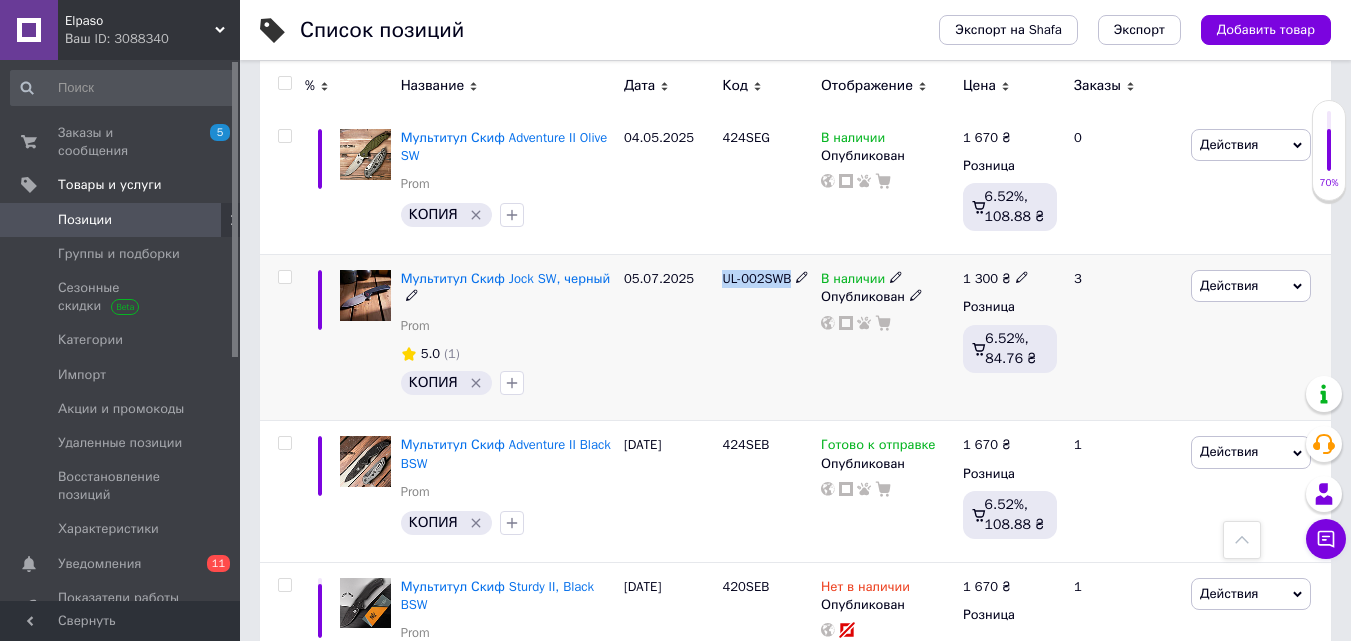 scroll, scrollTop: 900, scrollLeft: 0, axis: vertical 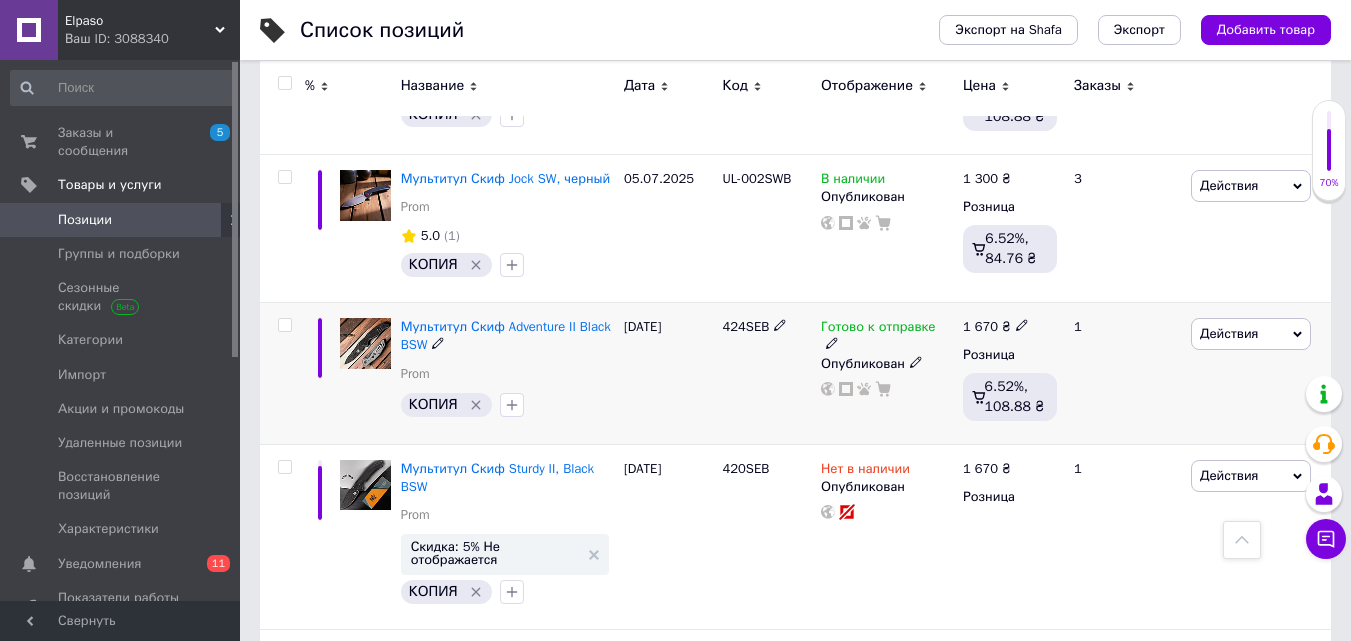 click on "424SEB" at bounding box center [745, 326] 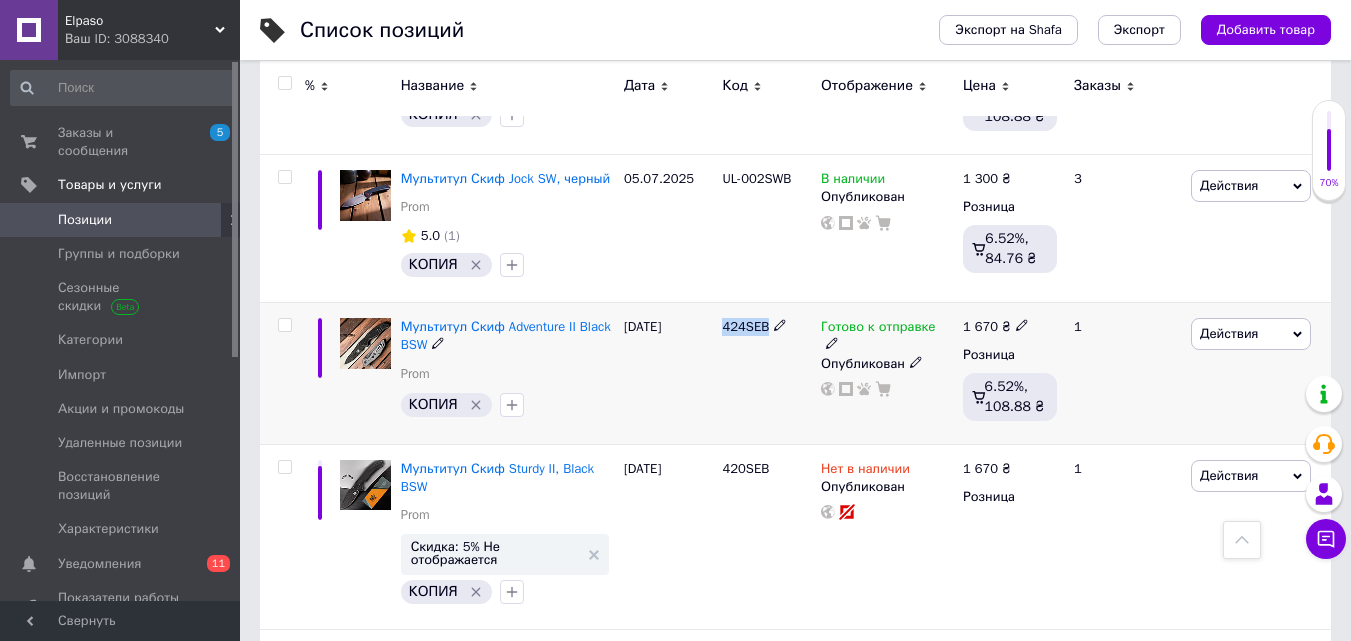 click on "424SEB" at bounding box center (745, 326) 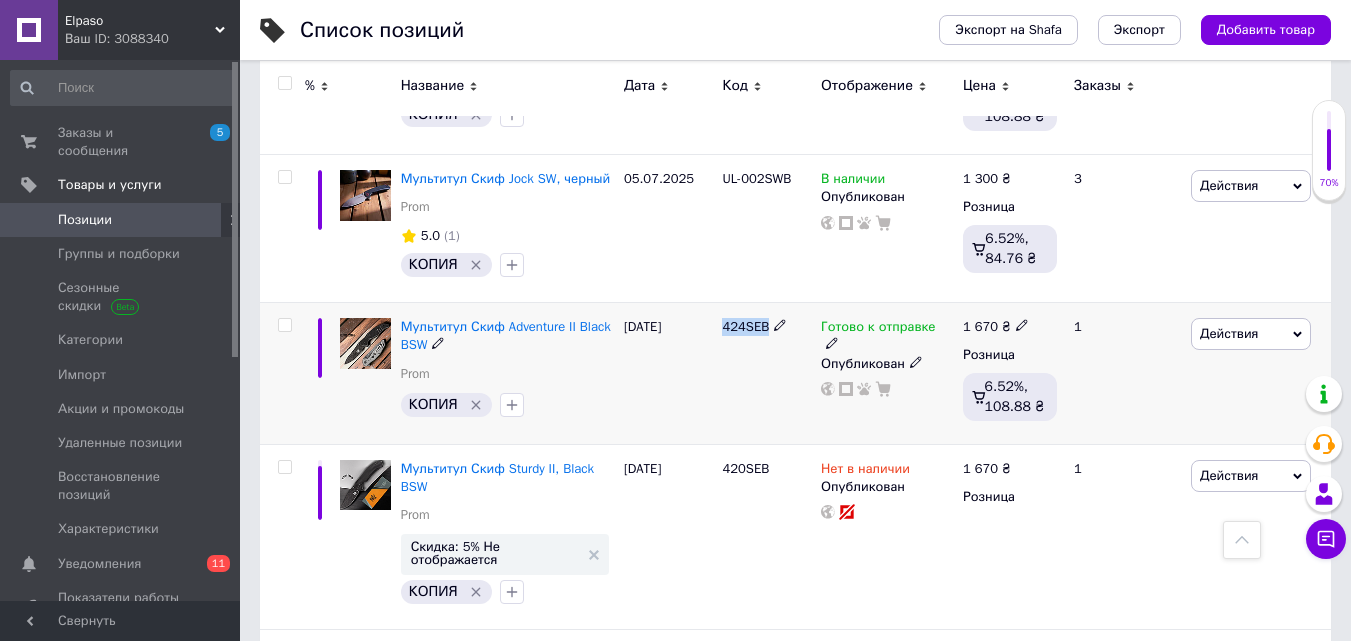click 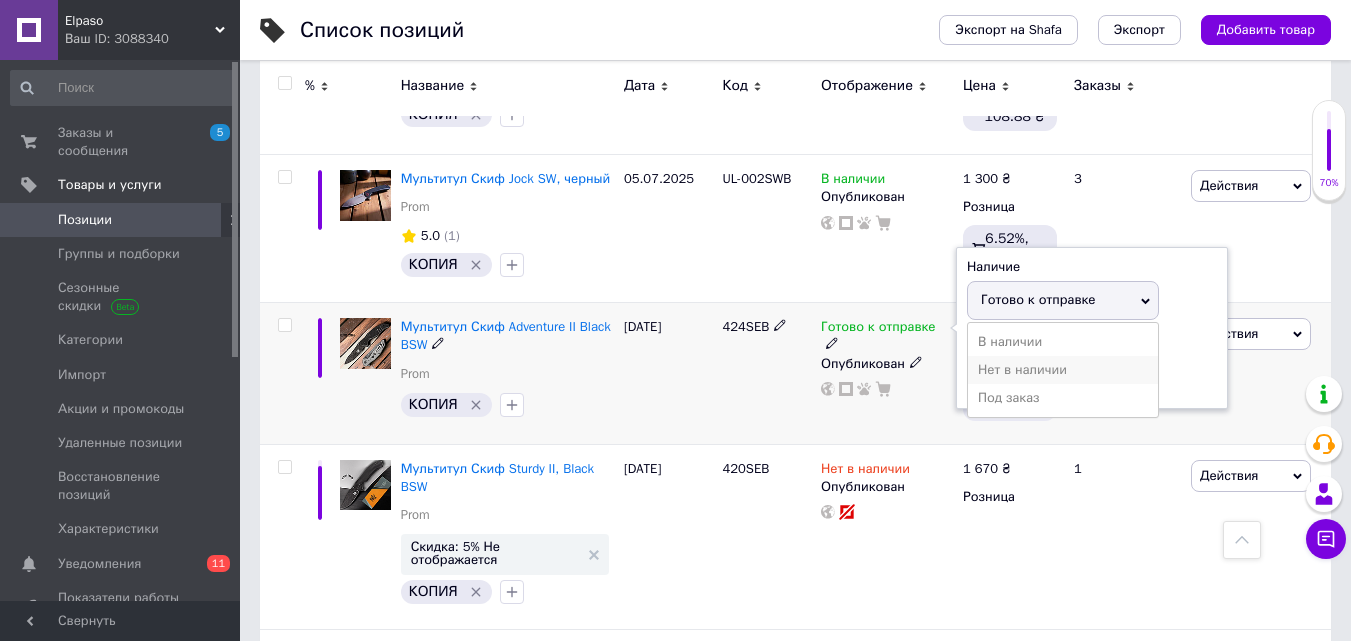 click on "Нет в наличии" at bounding box center [1063, 370] 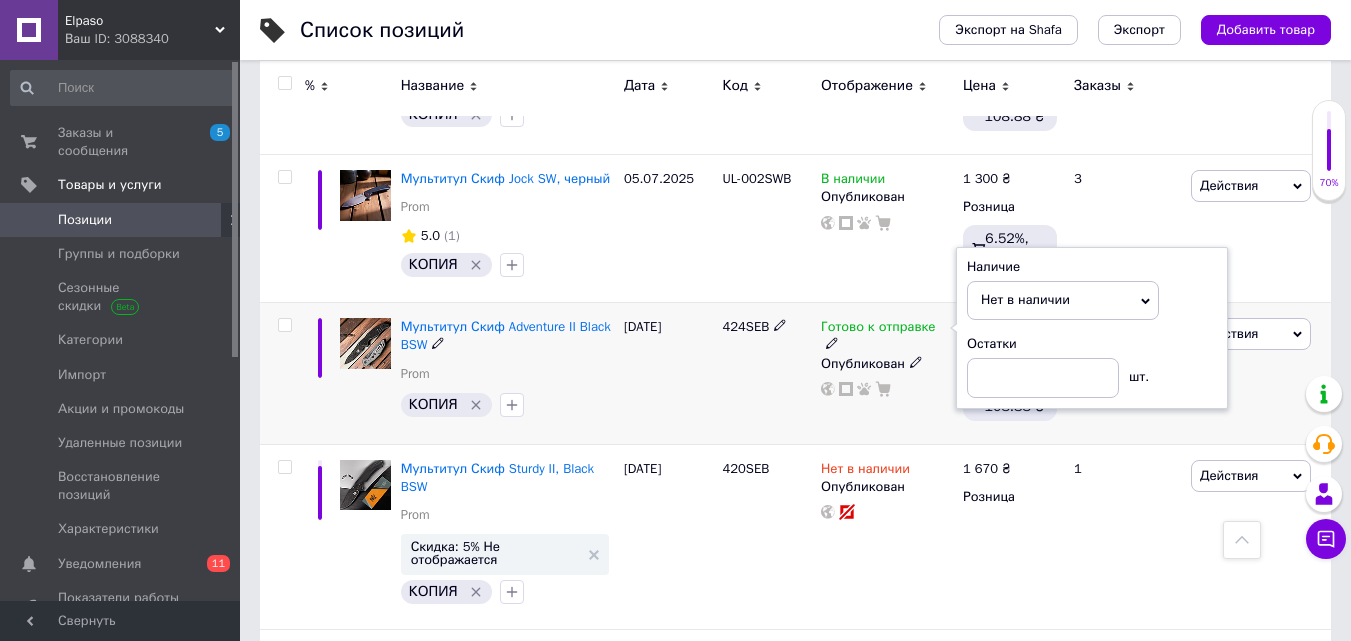 click on "424SEB" at bounding box center (766, 373) 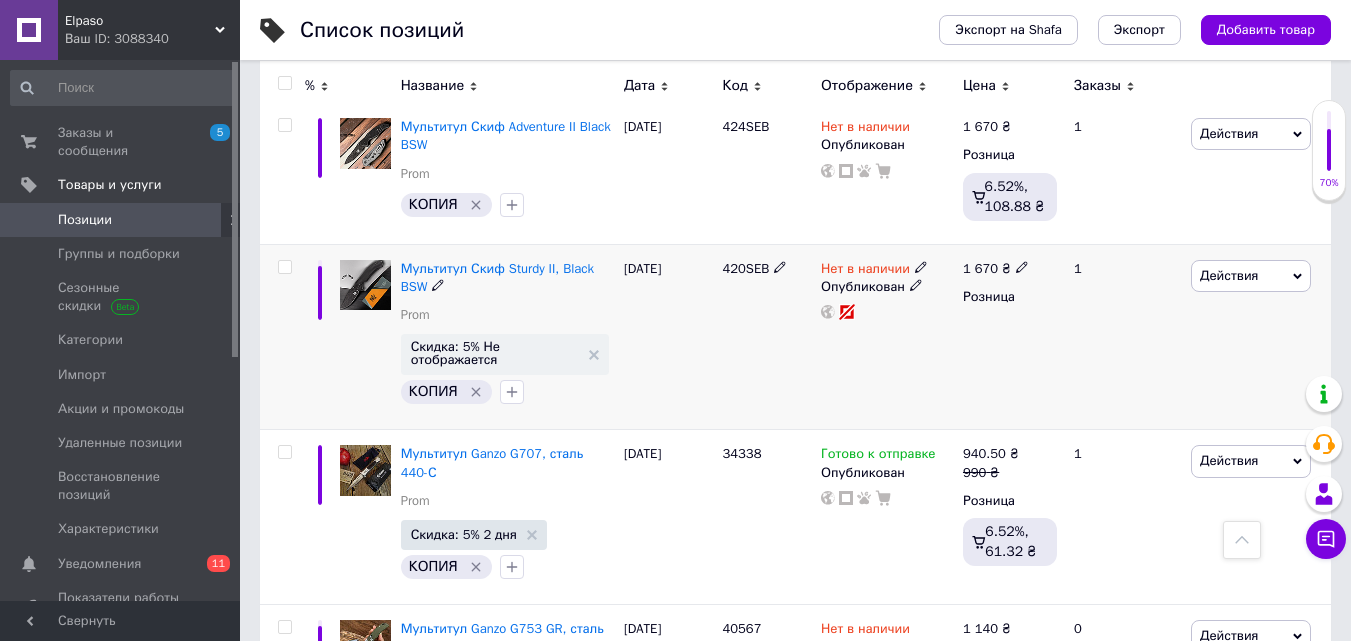 scroll, scrollTop: 1200, scrollLeft: 0, axis: vertical 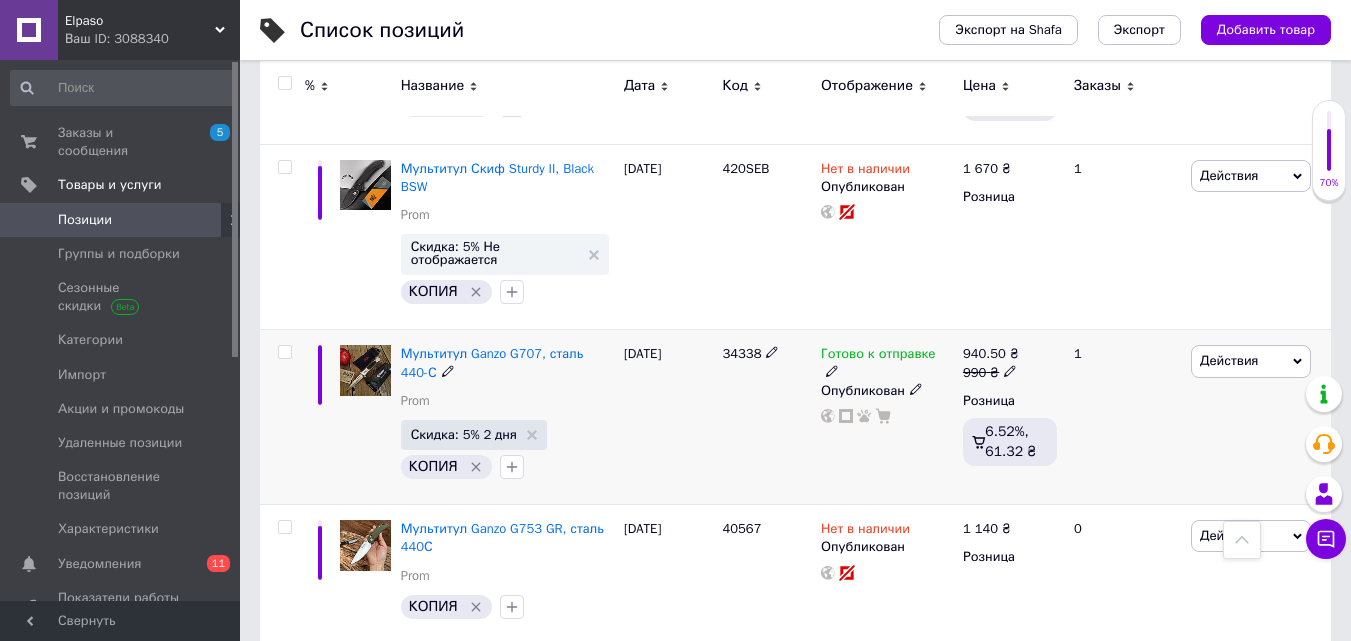 click on "34338" at bounding box center [741, 353] 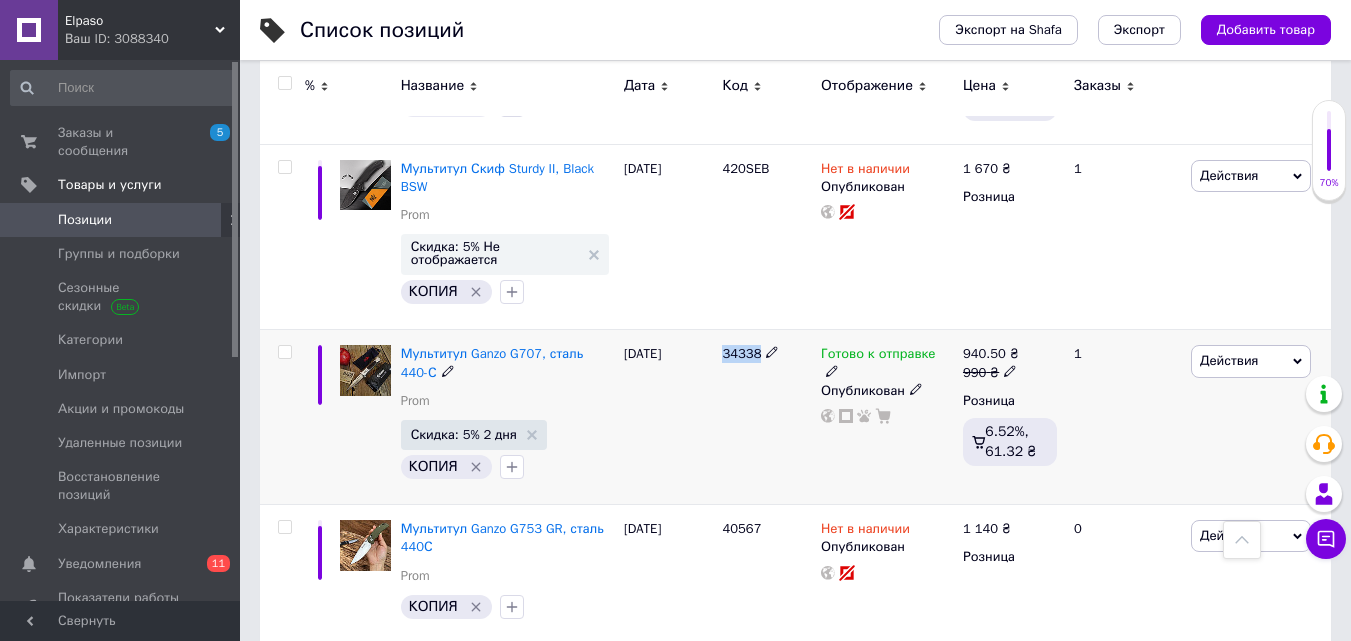 click on "34338" at bounding box center (741, 353) 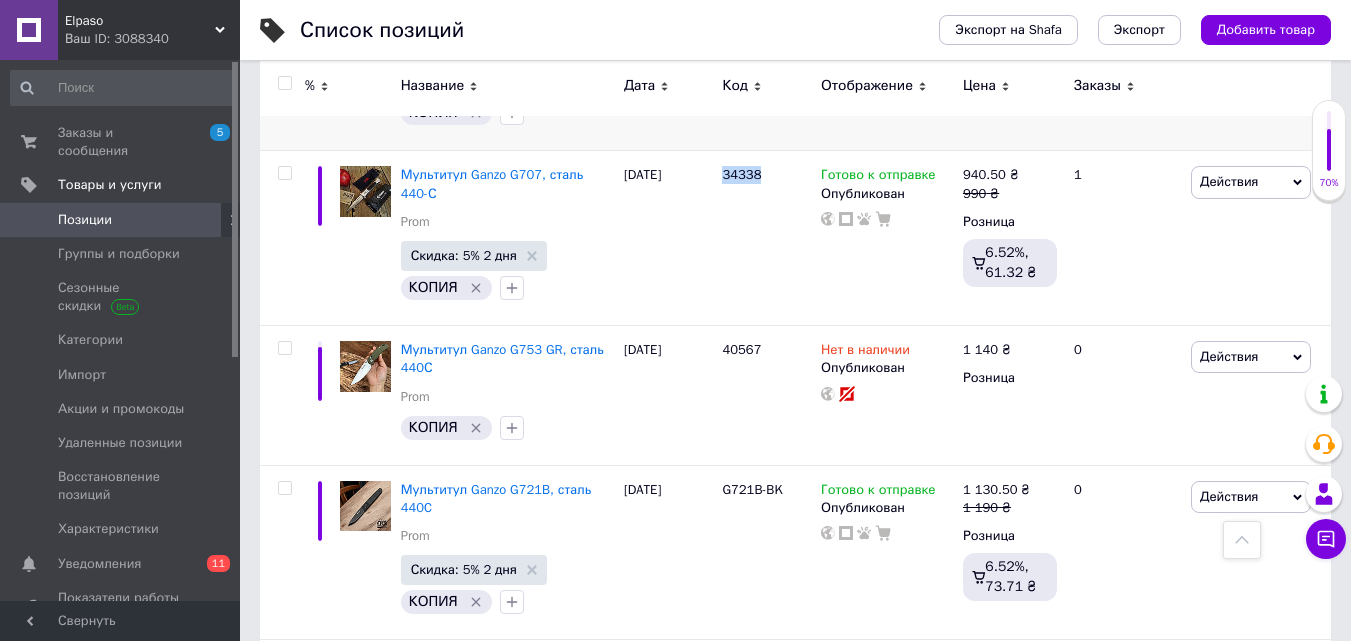 scroll, scrollTop: 1400, scrollLeft: 0, axis: vertical 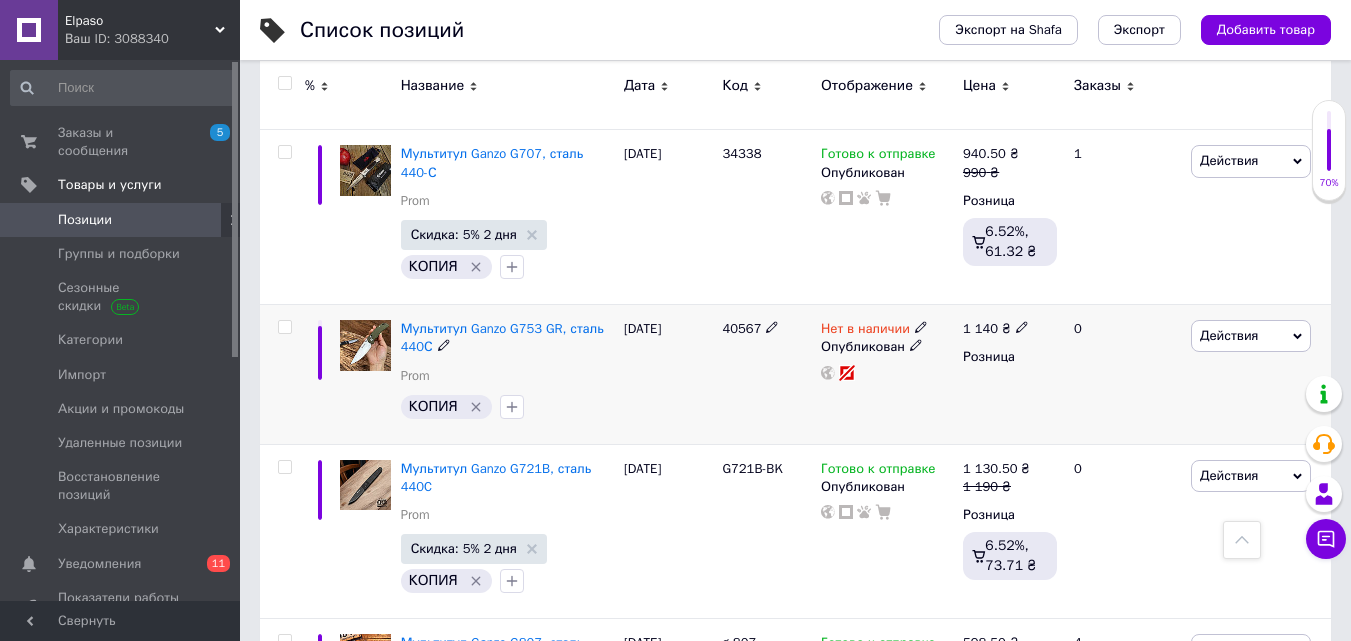 click on "40567" at bounding box center (741, 328) 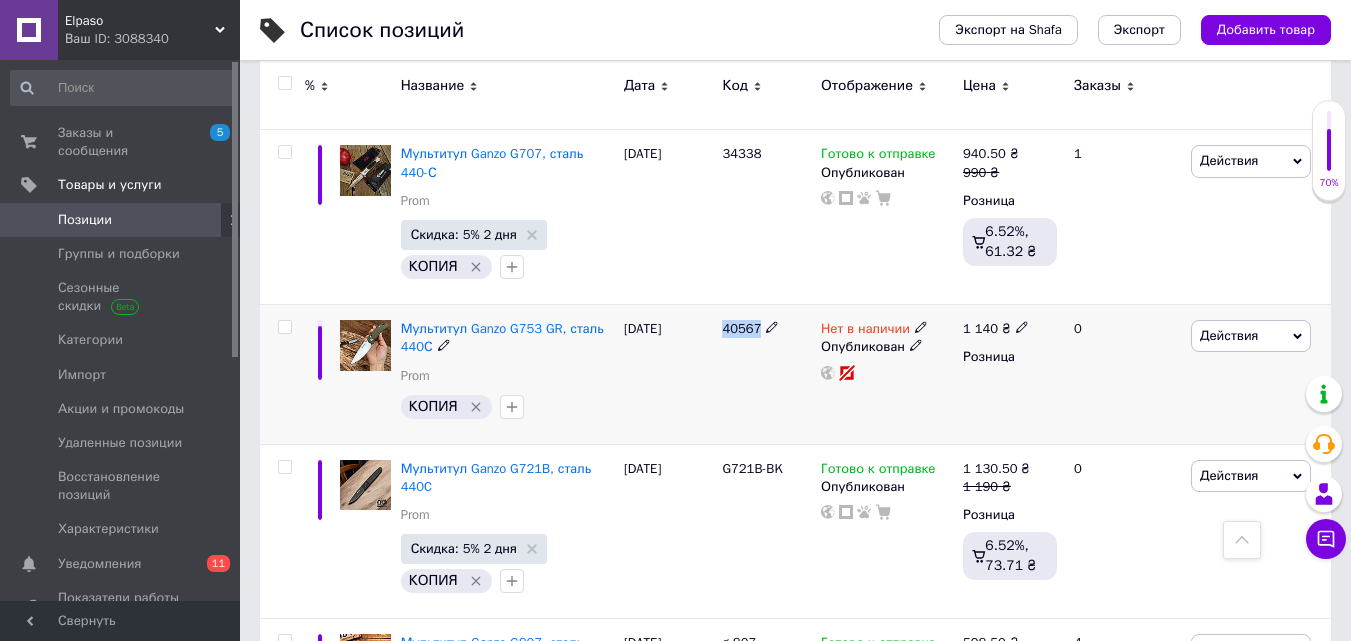 click on "40567" at bounding box center [741, 328] 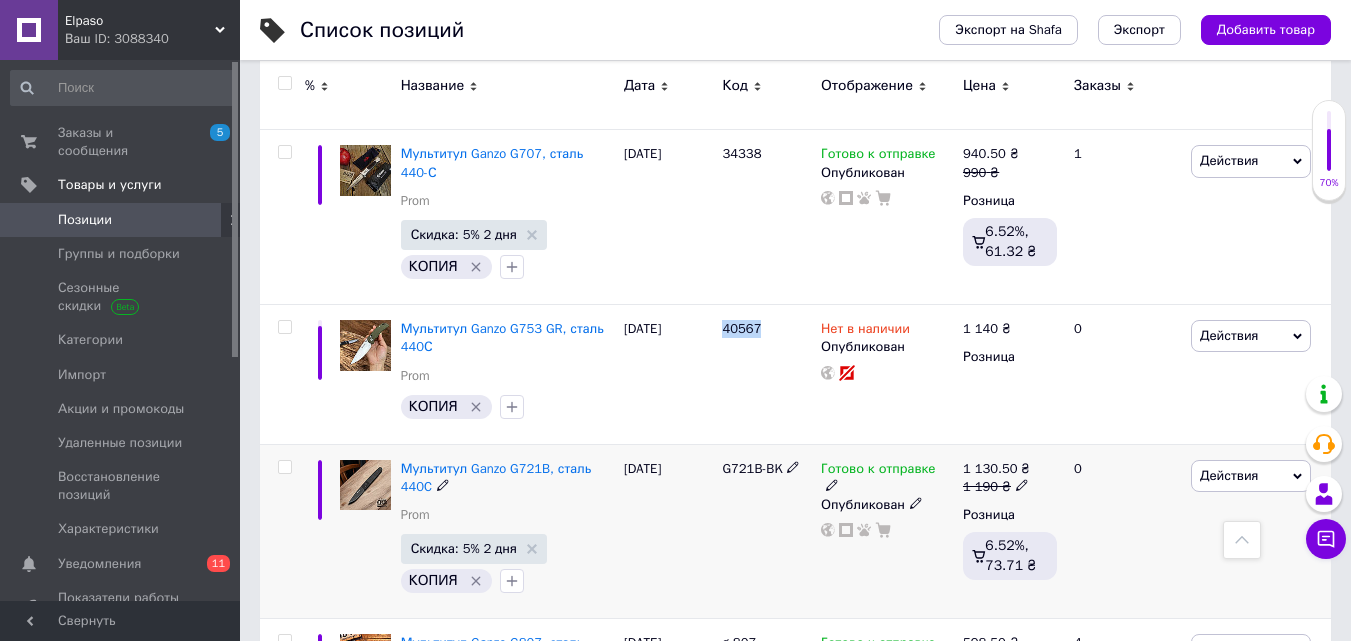click on "G721B-BK" at bounding box center [752, 468] 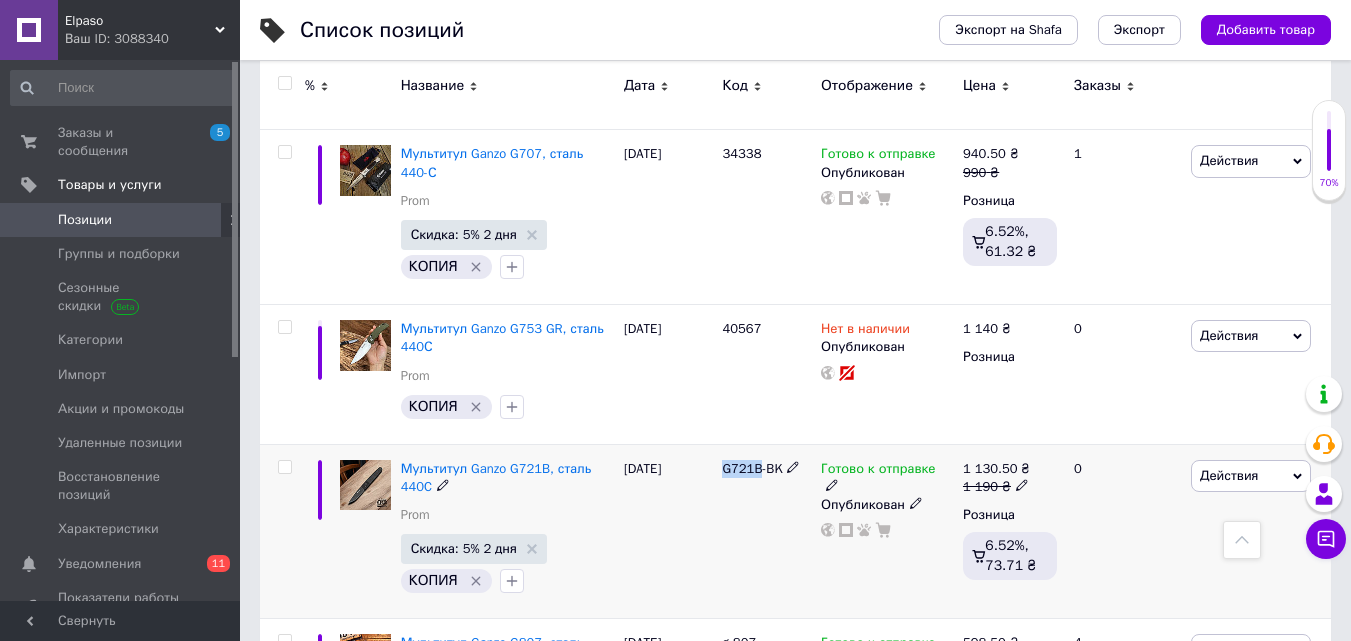click on "G721B-BK" at bounding box center (752, 468) 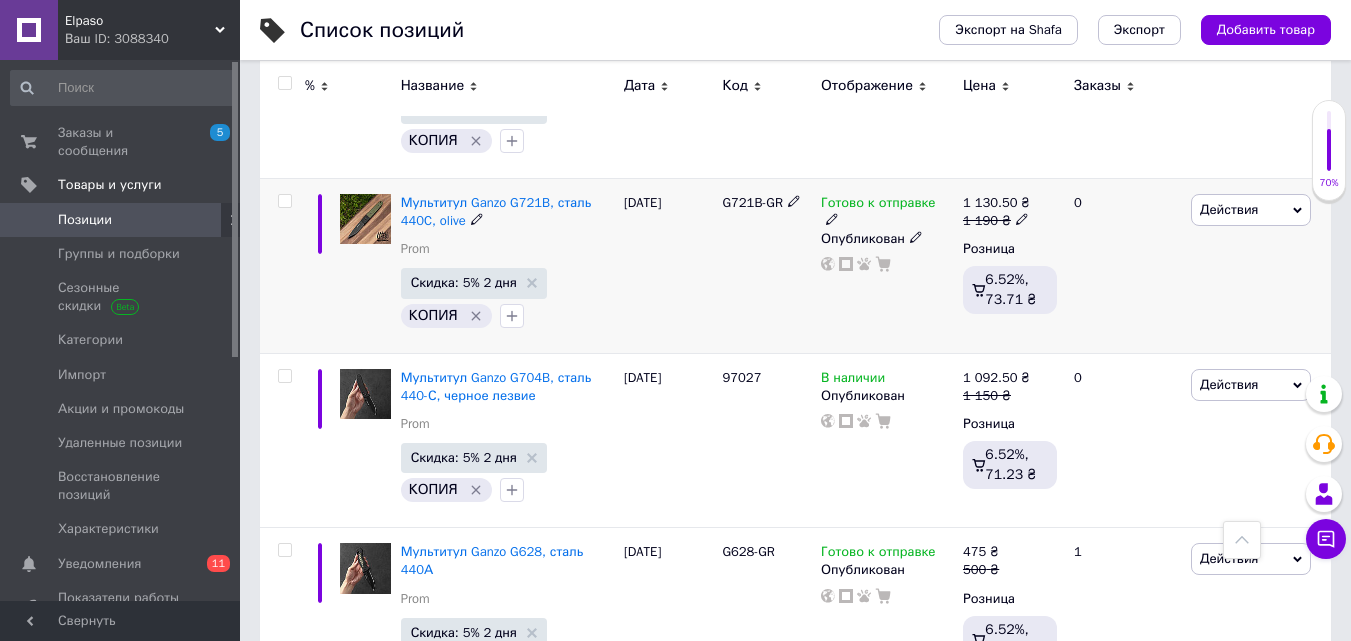 scroll, scrollTop: 2100, scrollLeft: 0, axis: vertical 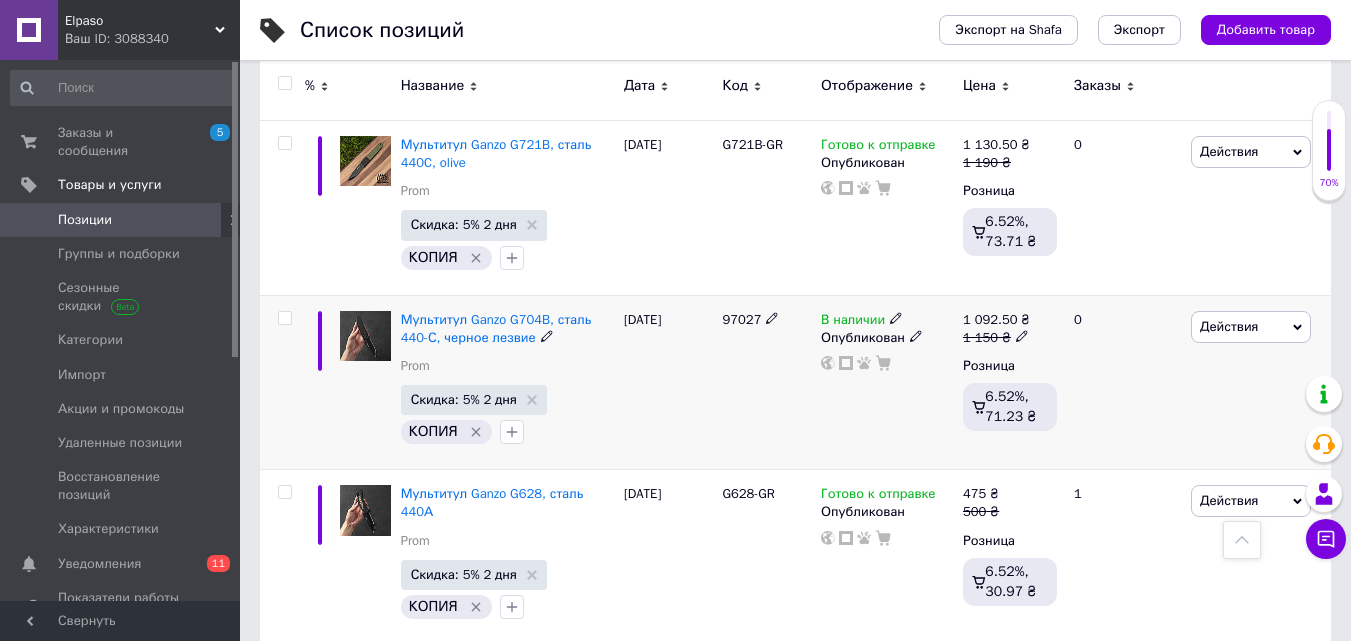 click on "97027" at bounding box center [766, 382] 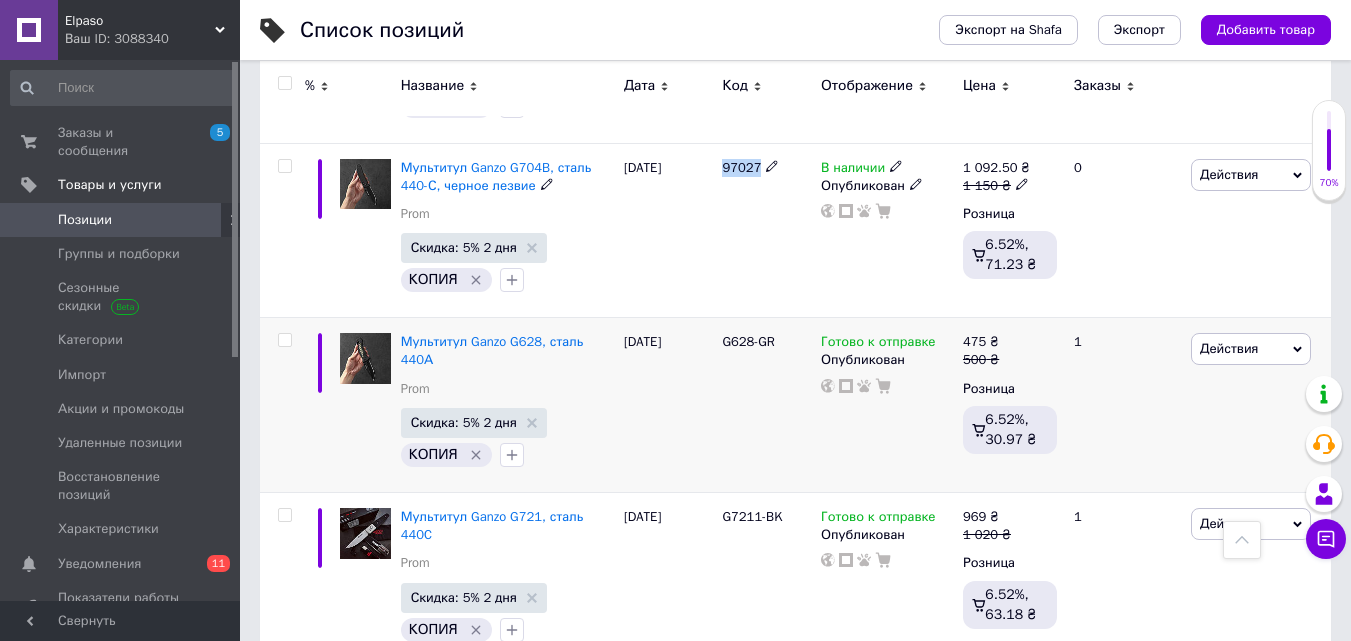scroll, scrollTop: 2300, scrollLeft: 0, axis: vertical 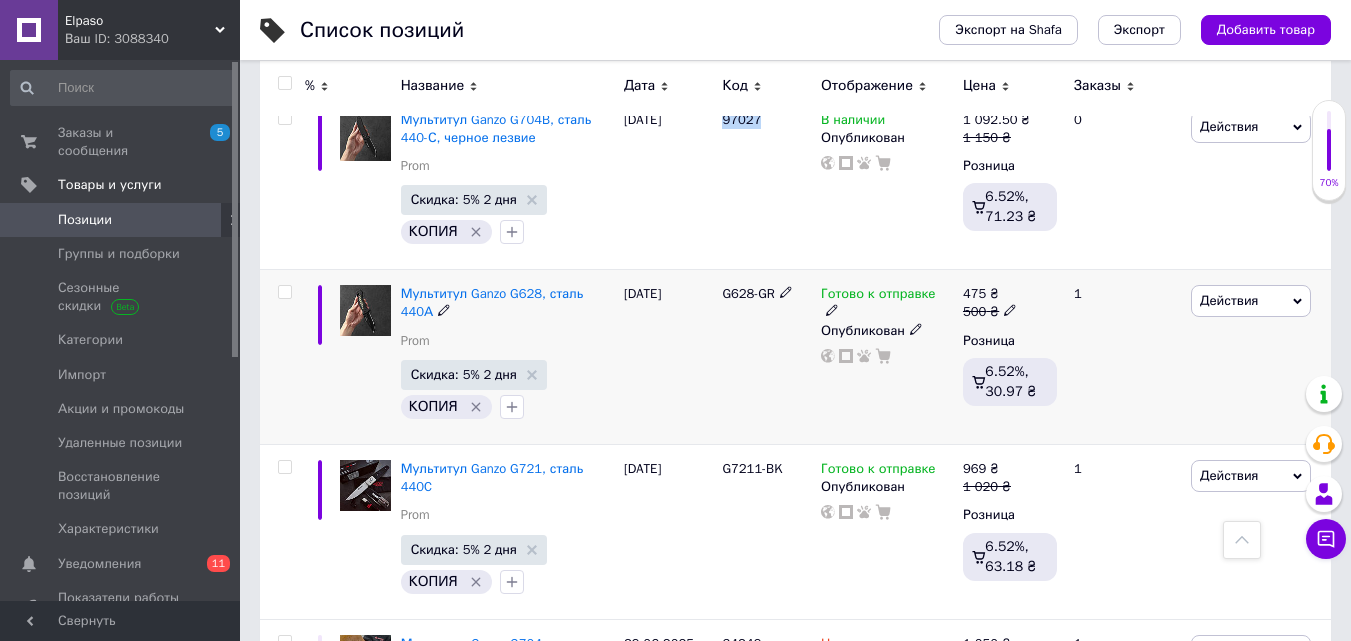 click 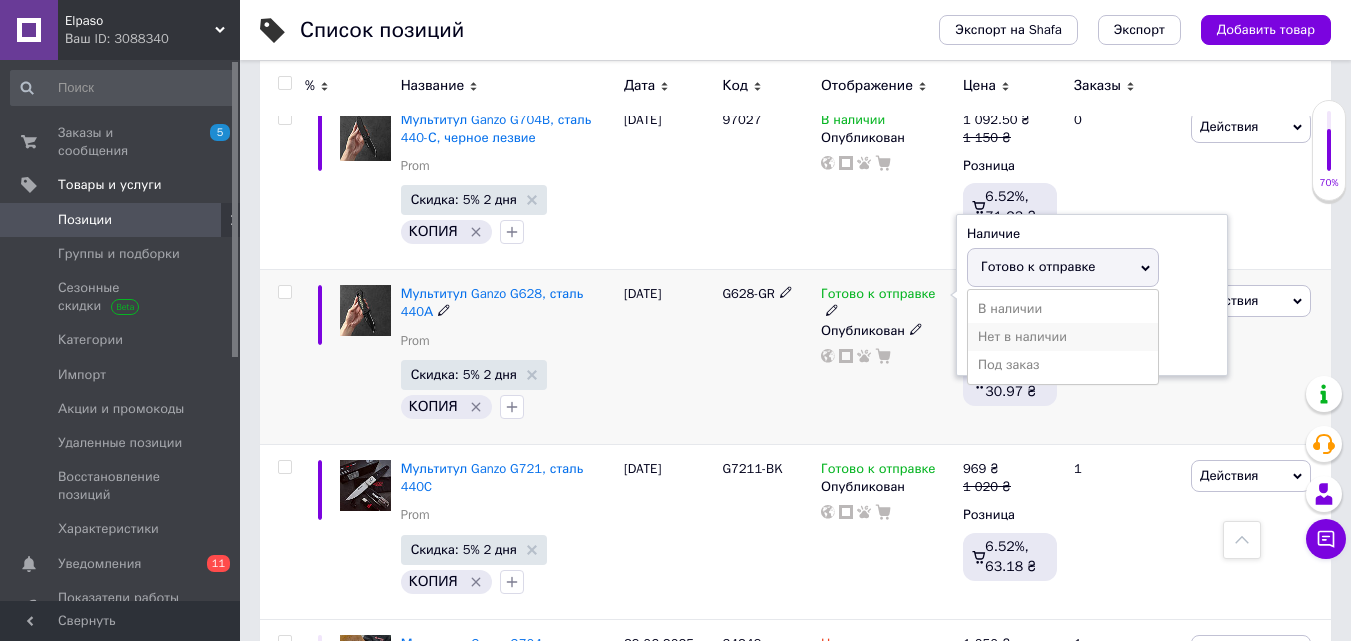 click on "Нет в наличии" at bounding box center [1063, 337] 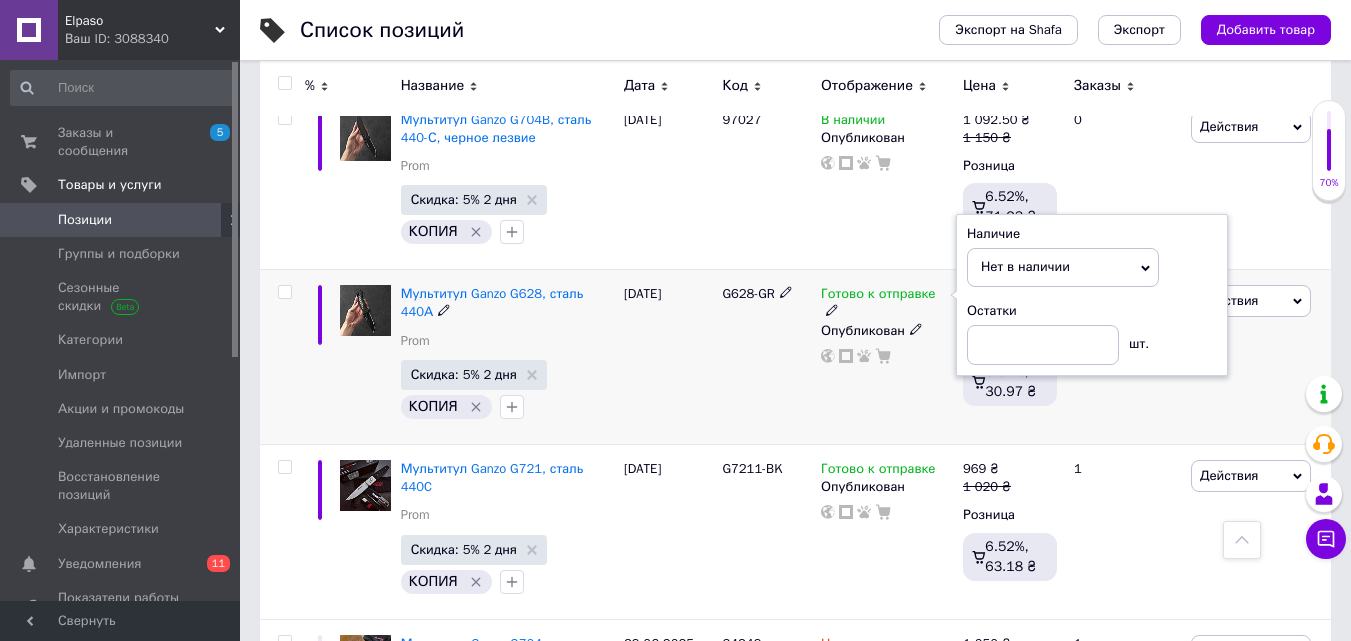 click on "G628-GR" at bounding box center (766, 357) 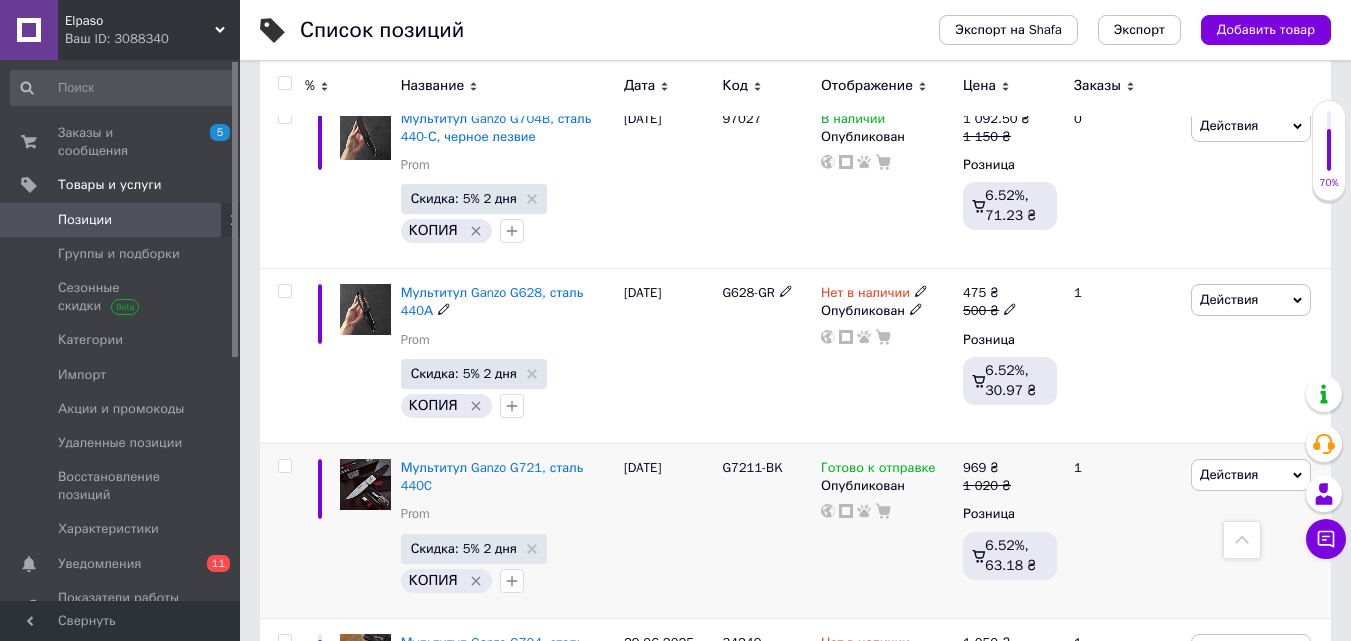 scroll, scrollTop: 2400, scrollLeft: 0, axis: vertical 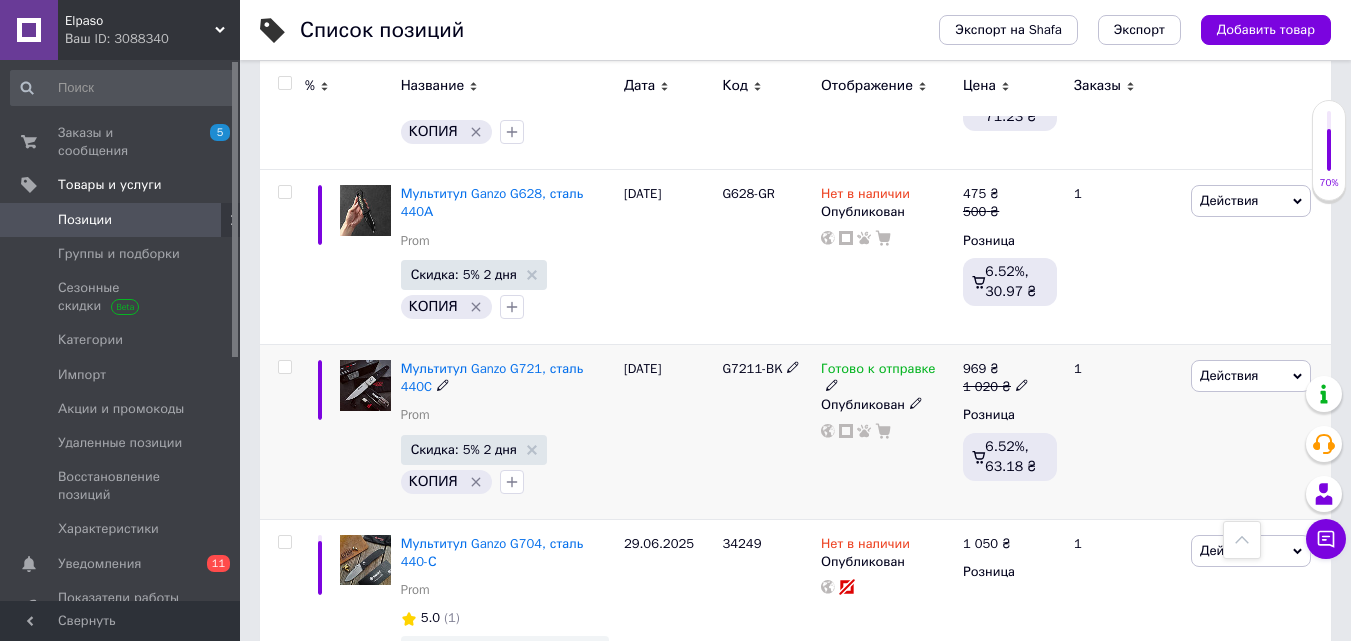click on "G7211-BK" at bounding box center (752, 368) 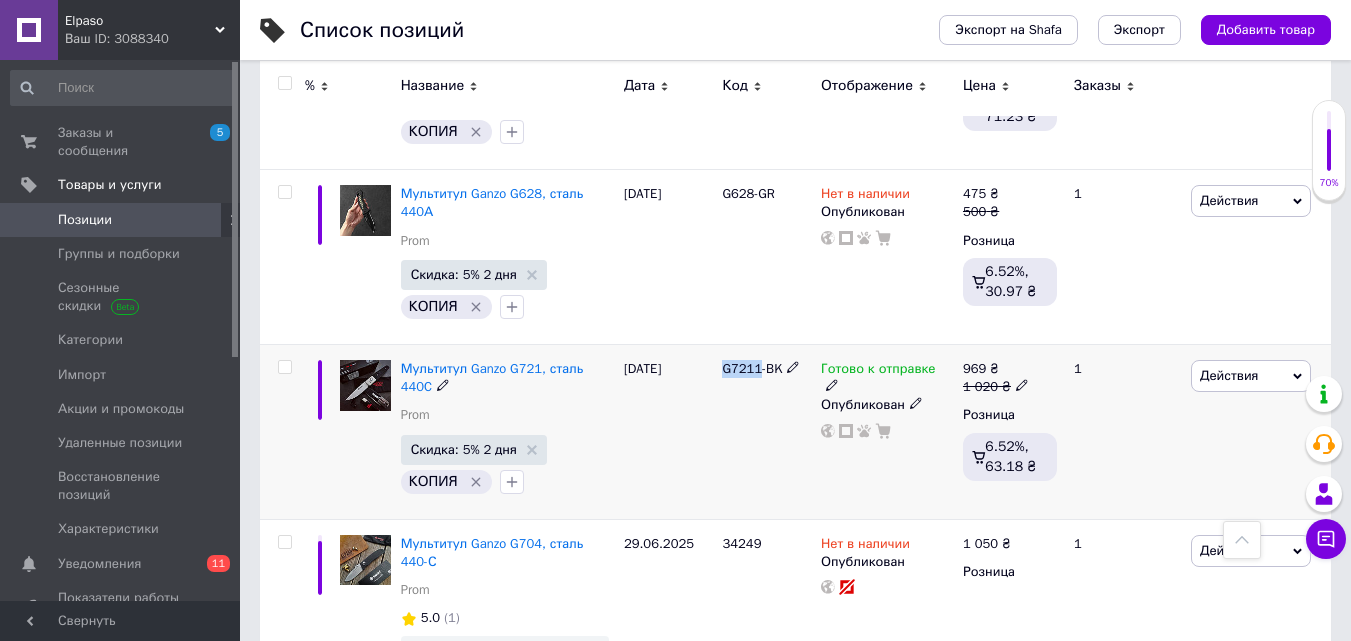 click on "G7211-BK" at bounding box center [752, 368] 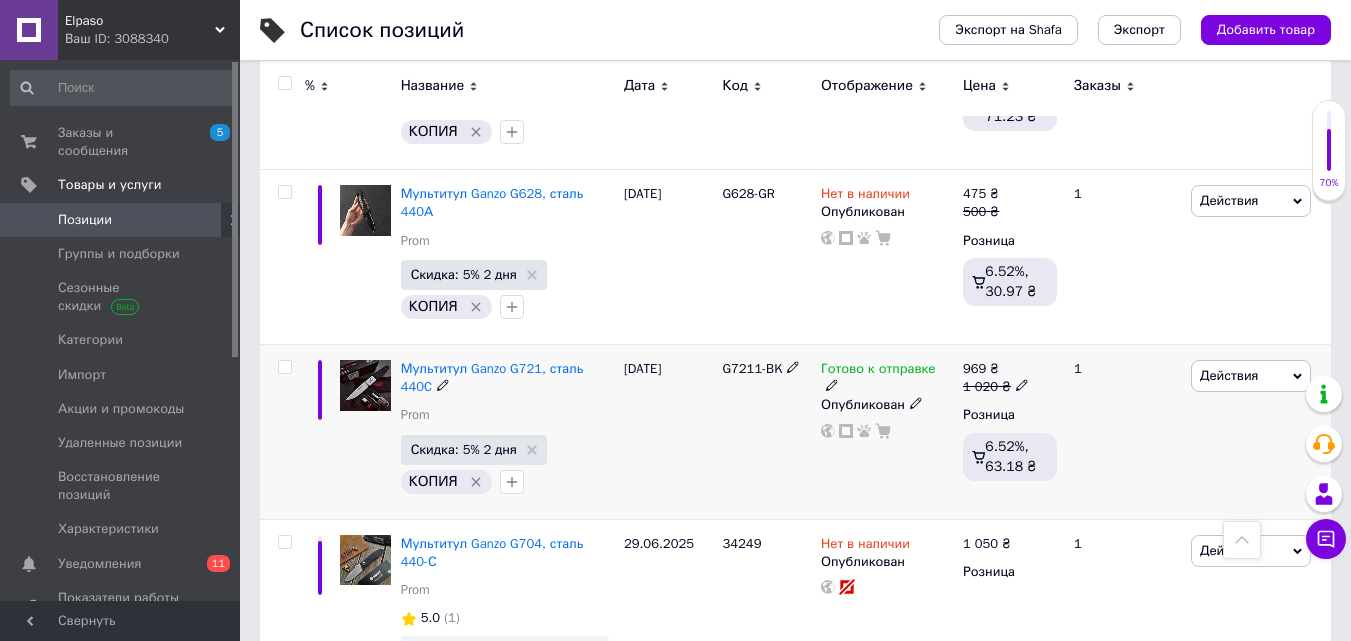click at bounding box center [832, 384] 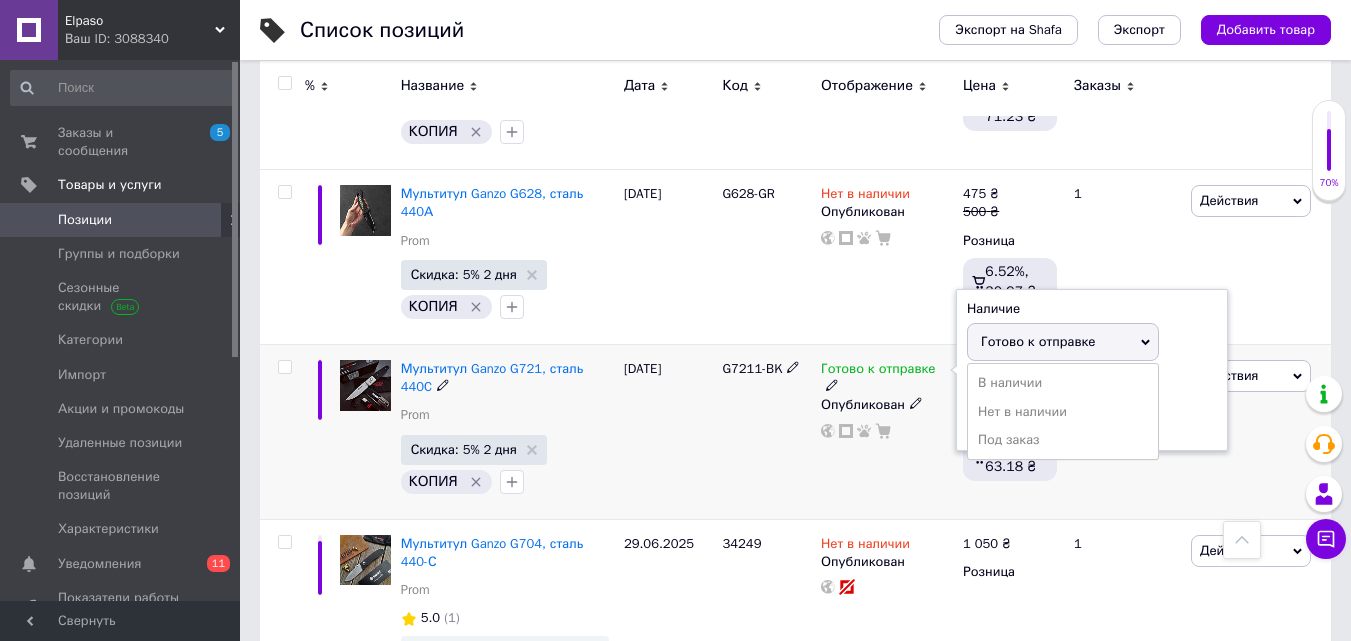 click on "Нет в наличии" at bounding box center (1063, 412) 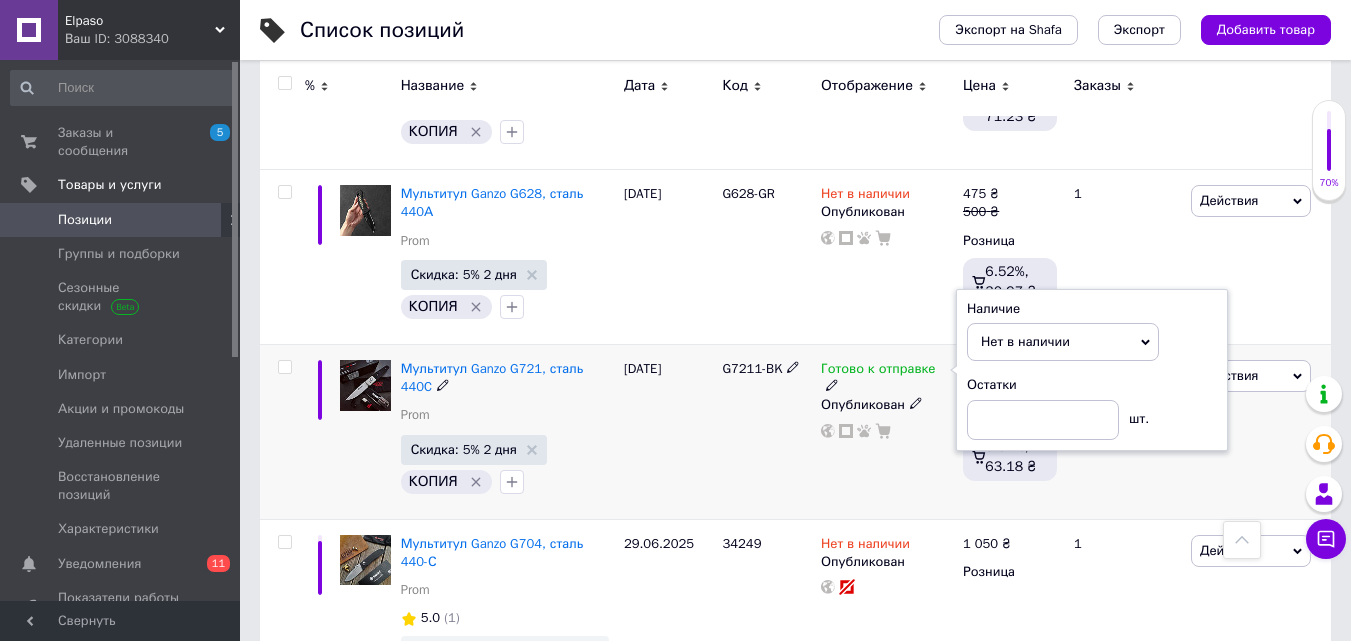 click on "G7211-BK" at bounding box center (766, 432) 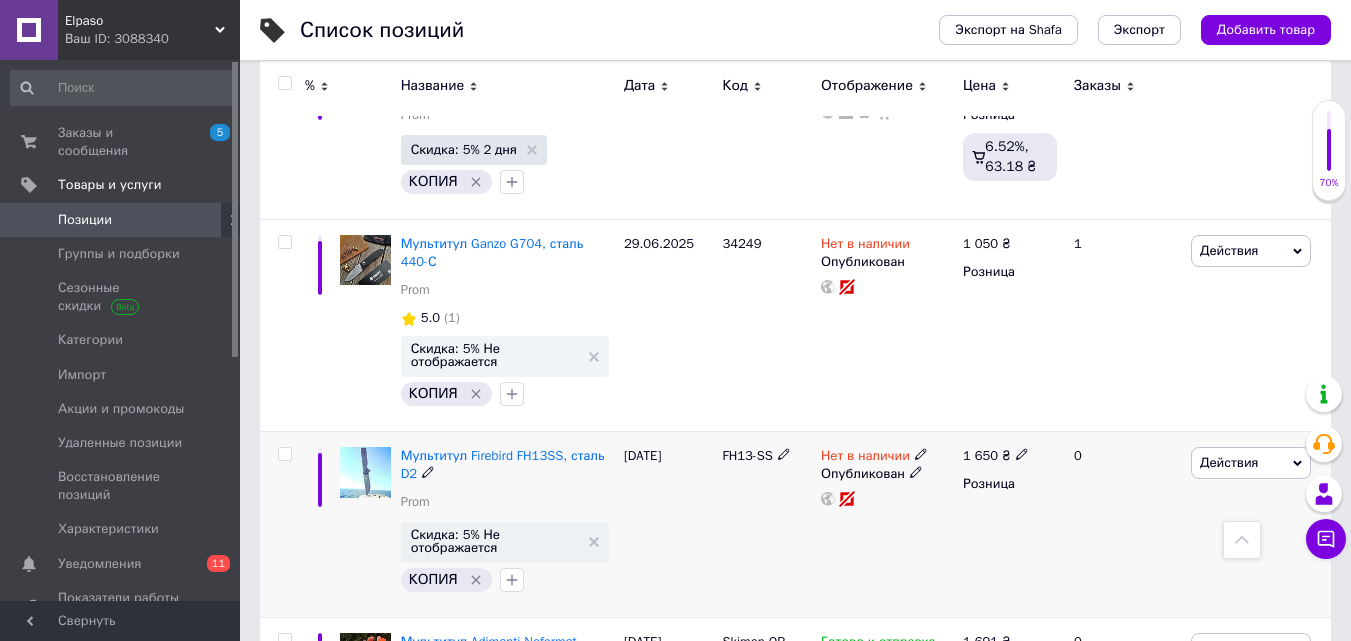 scroll, scrollTop: 3000, scrollLeft: 0, axis: vertical 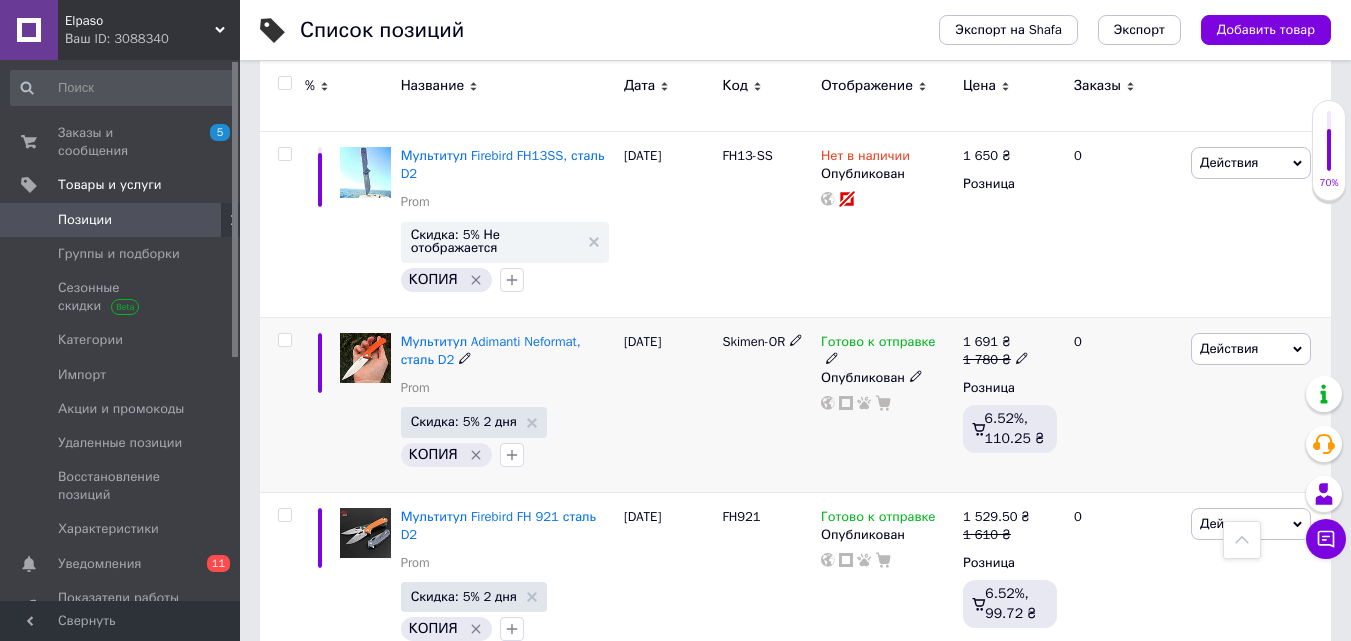 click on "Skimen-OR" at bounding box center (753, 341) 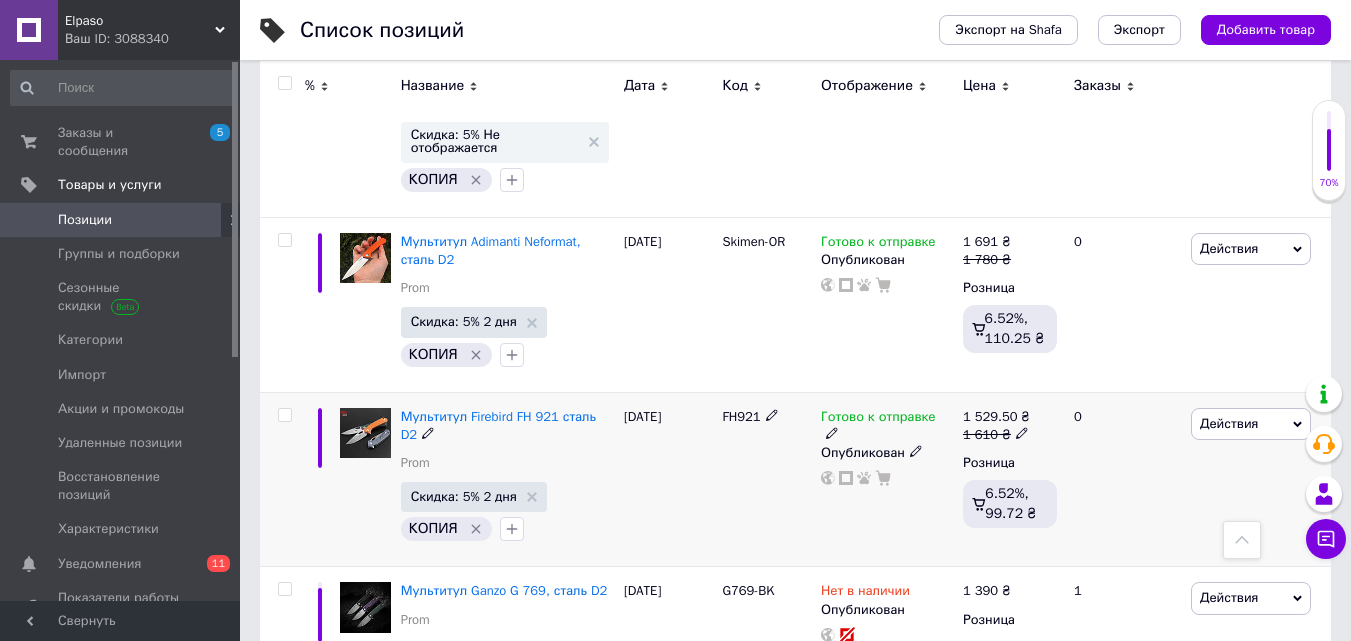 click on "FH921" at bounding box center [741, 416] 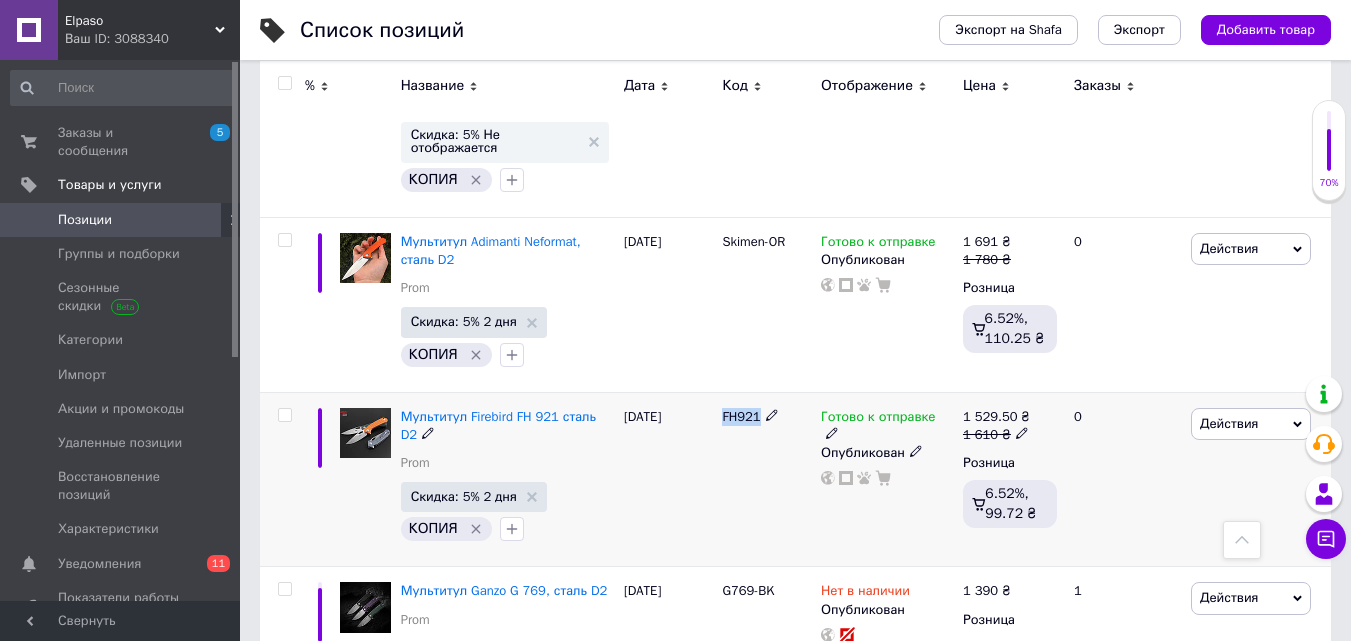 click on "FH921" at bounding box center [741, 416] 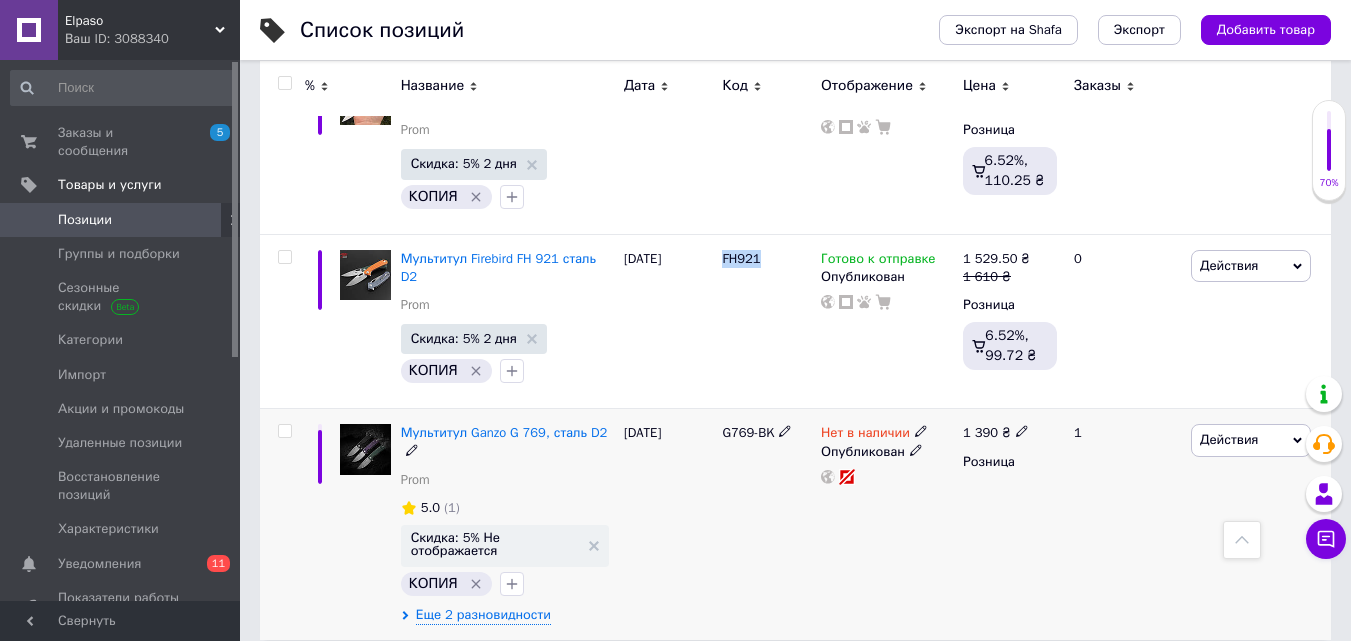 scroll, scrollTop: 3261, scrollLeft: 0, axis: vertical 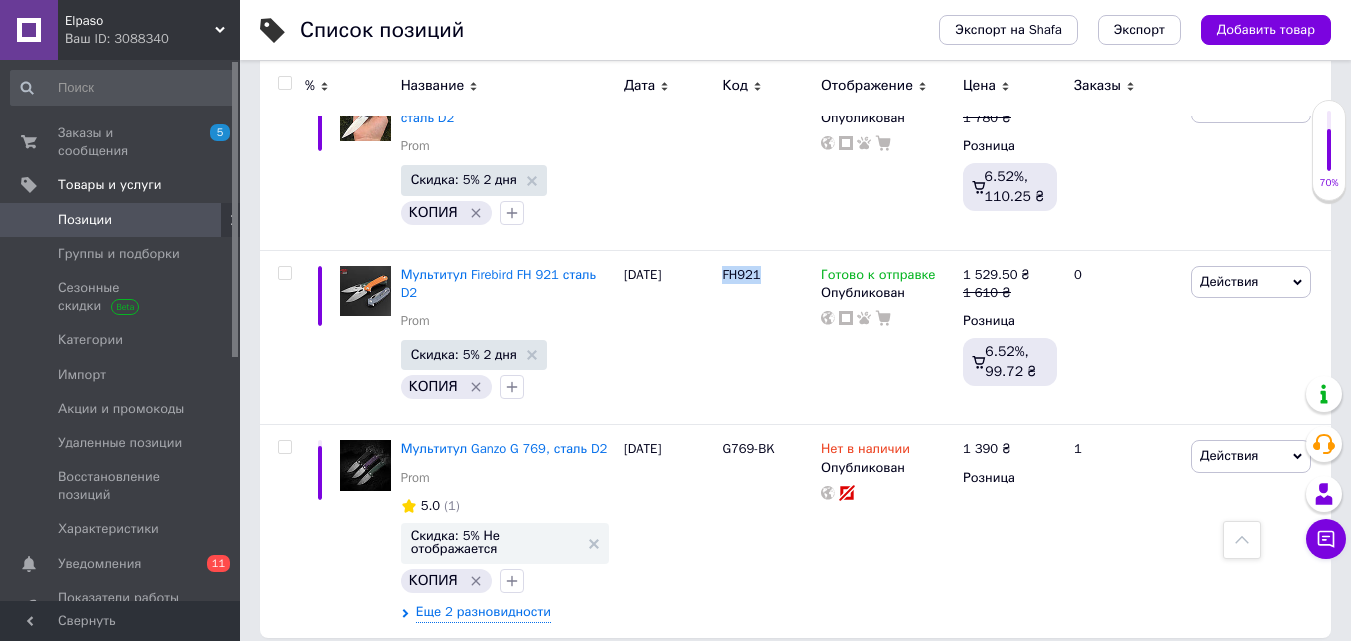 click on "5" at bounding box center [595, 679] 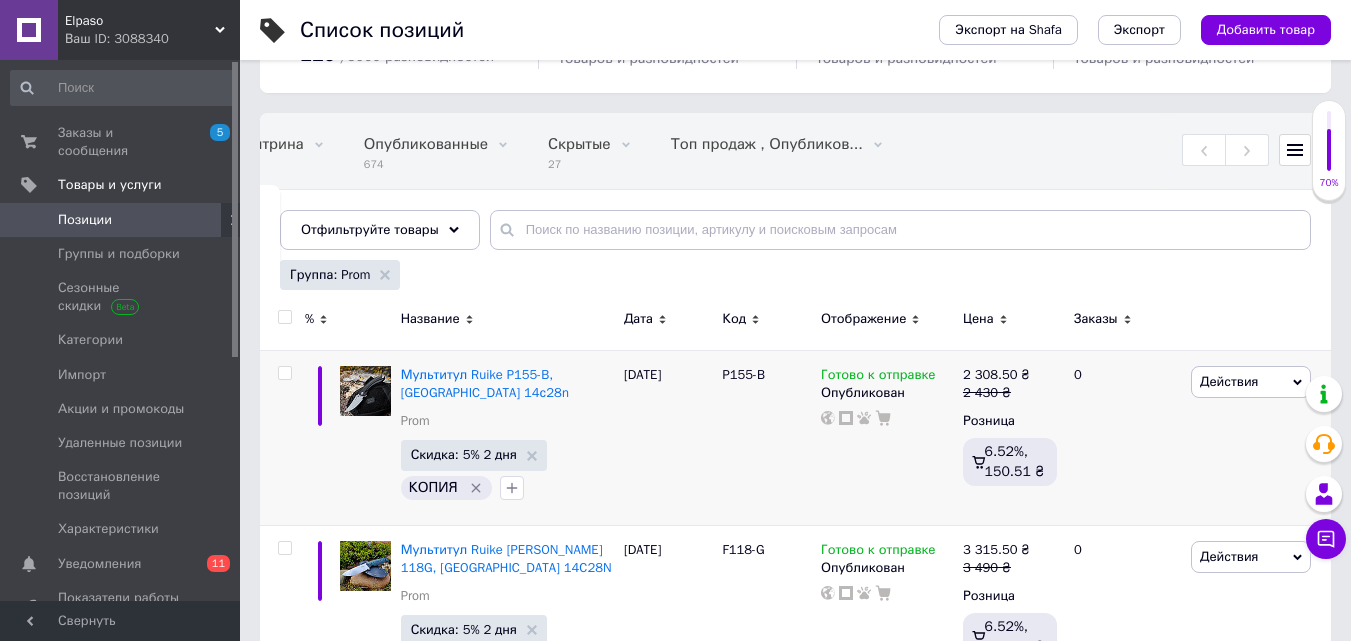 scroll, scrollTop: 200, scrollLeft: 0, axis: vertical 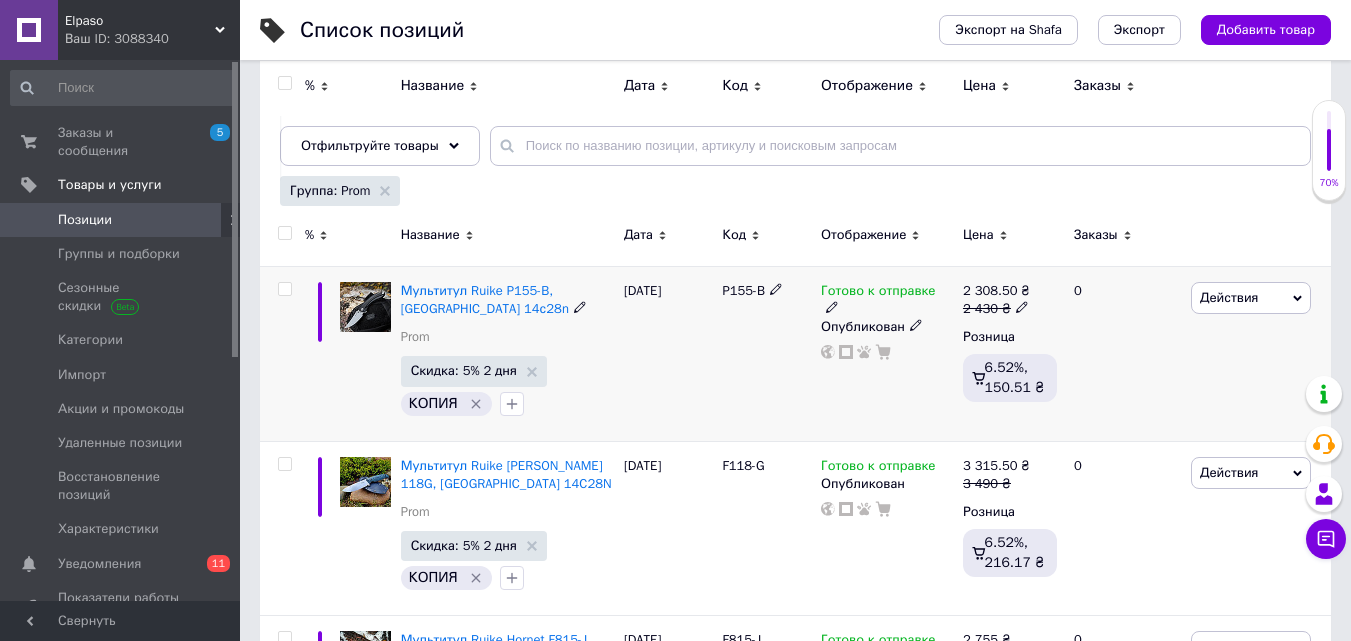 click on "P155-B" at bounding box center (743, 290) 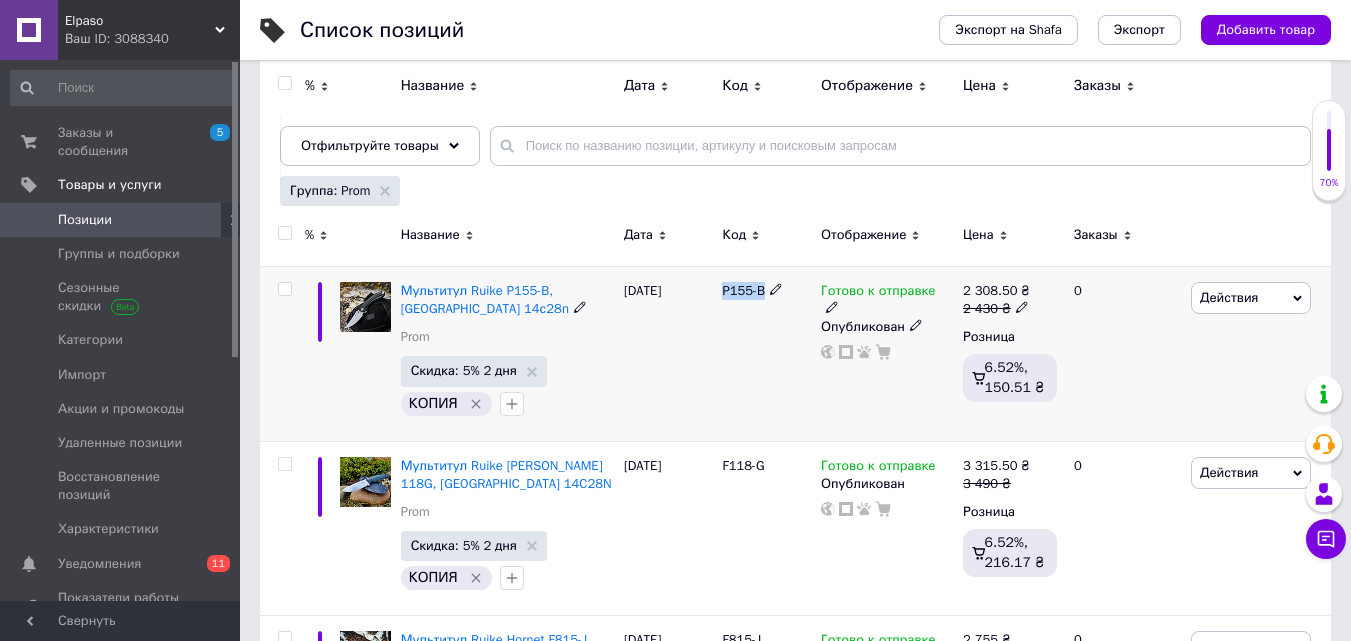 click on "P155-B" at bounding box center [743, 290] 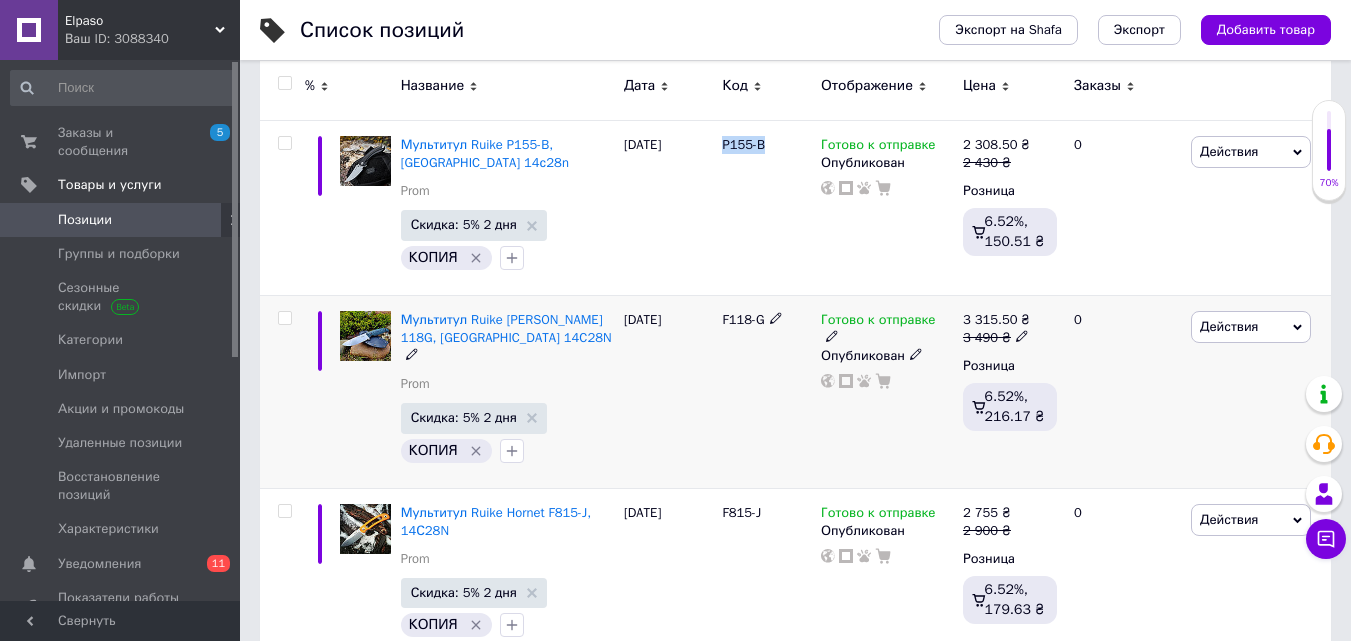 scroll, scrollTop: 400, scrollLeft: 0, axis: vertical 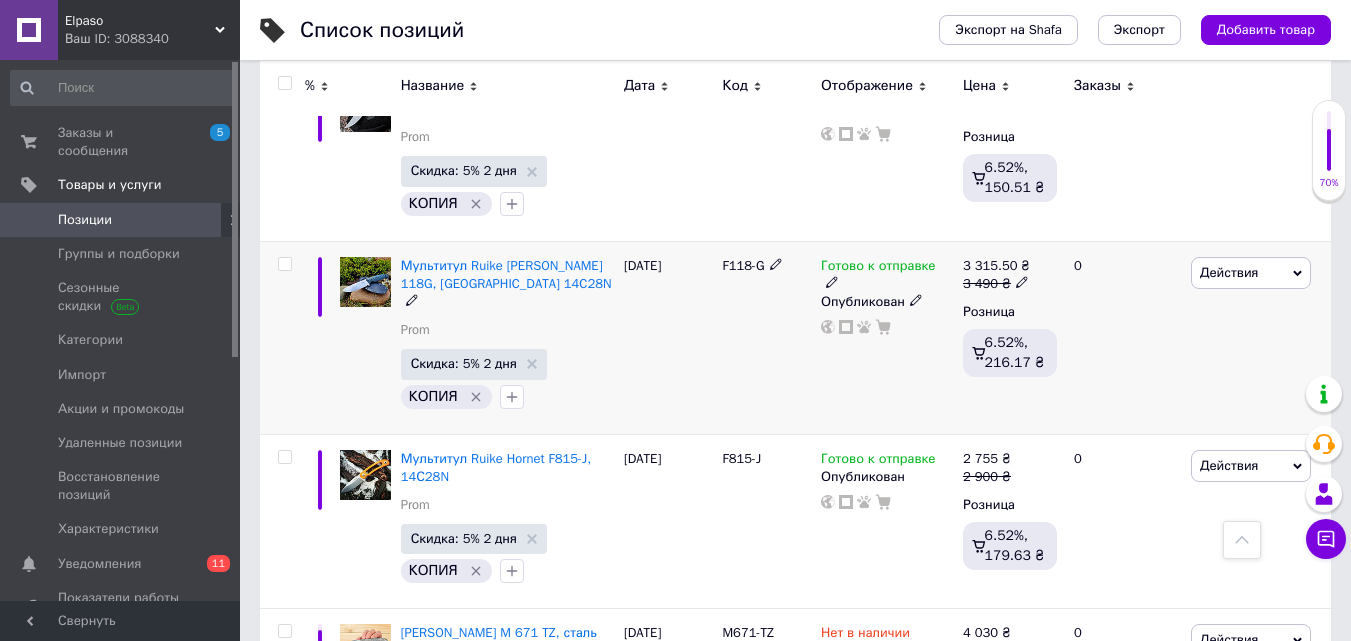click on "F118-G" at bounding box center [743, 265] 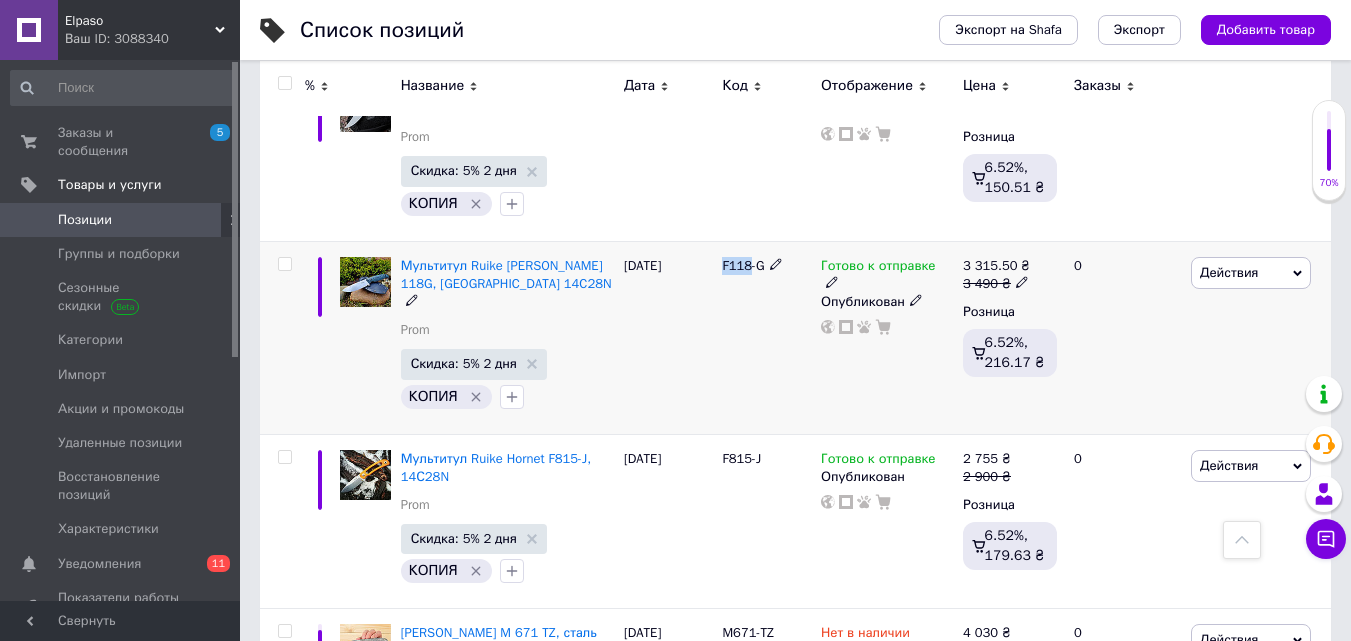 click on "F118-G" at bounding box center (743, 265) 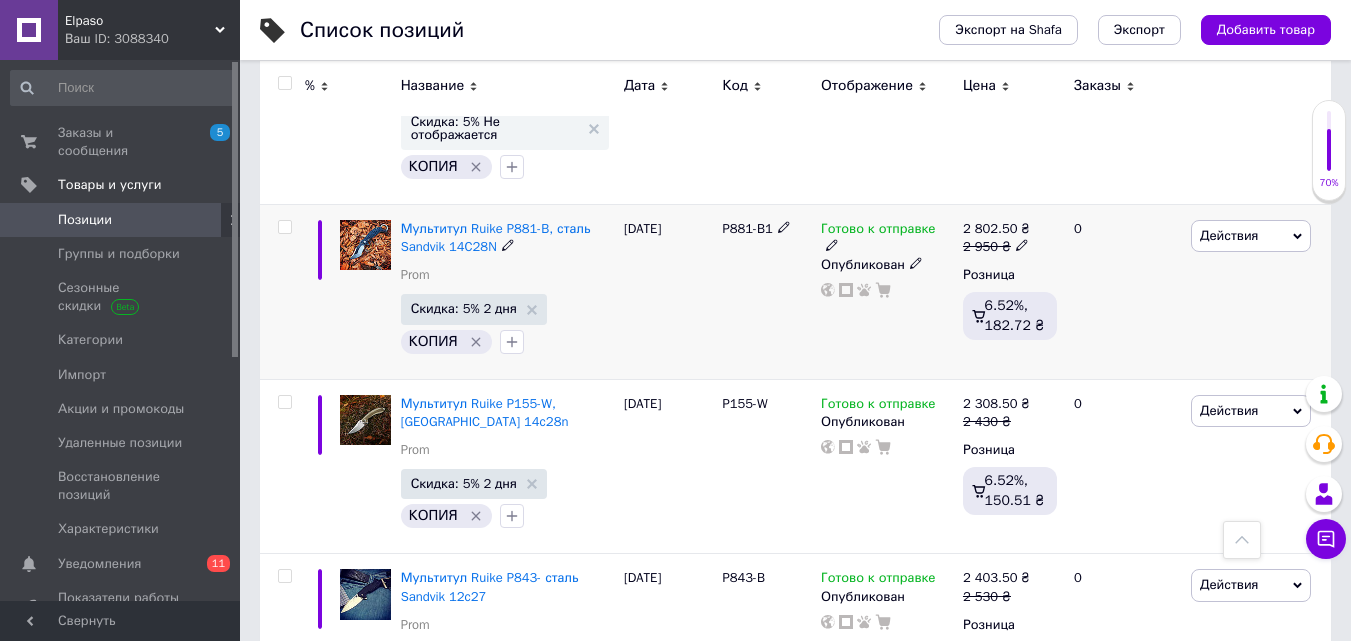 scroll, scrollTop: 1000, scrollLeft: 0, axis: vertical 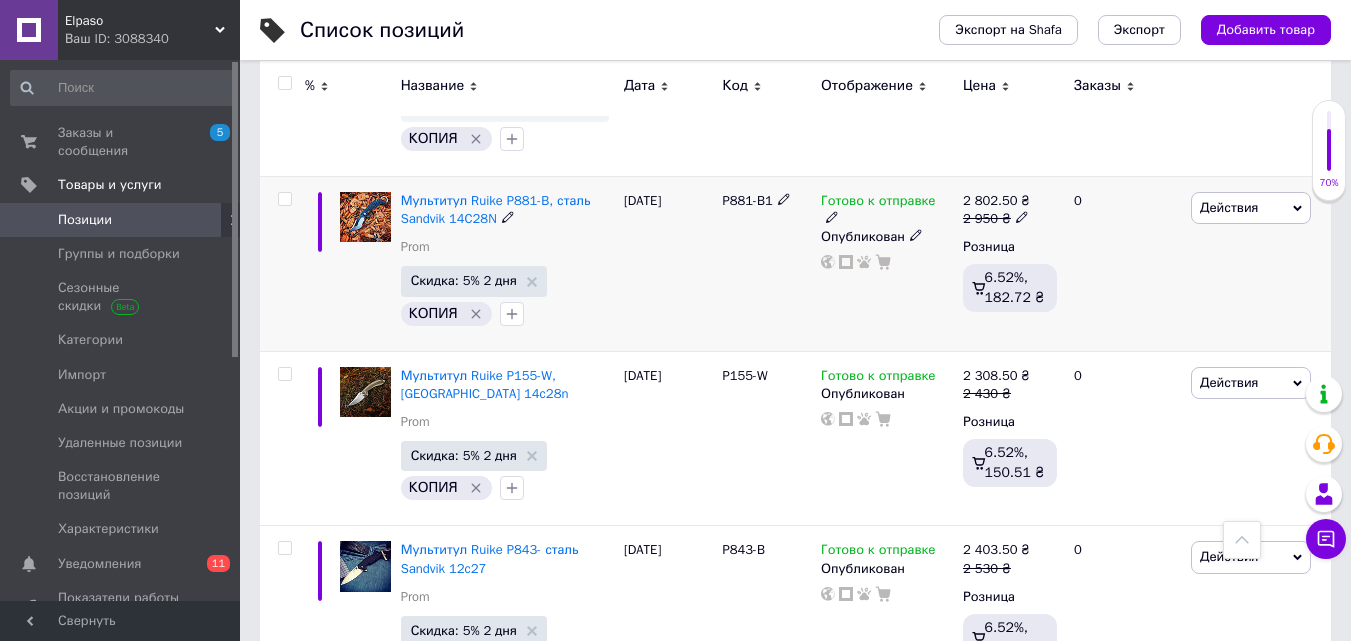 click on "P881-B1" at bounding box center (747, 200) 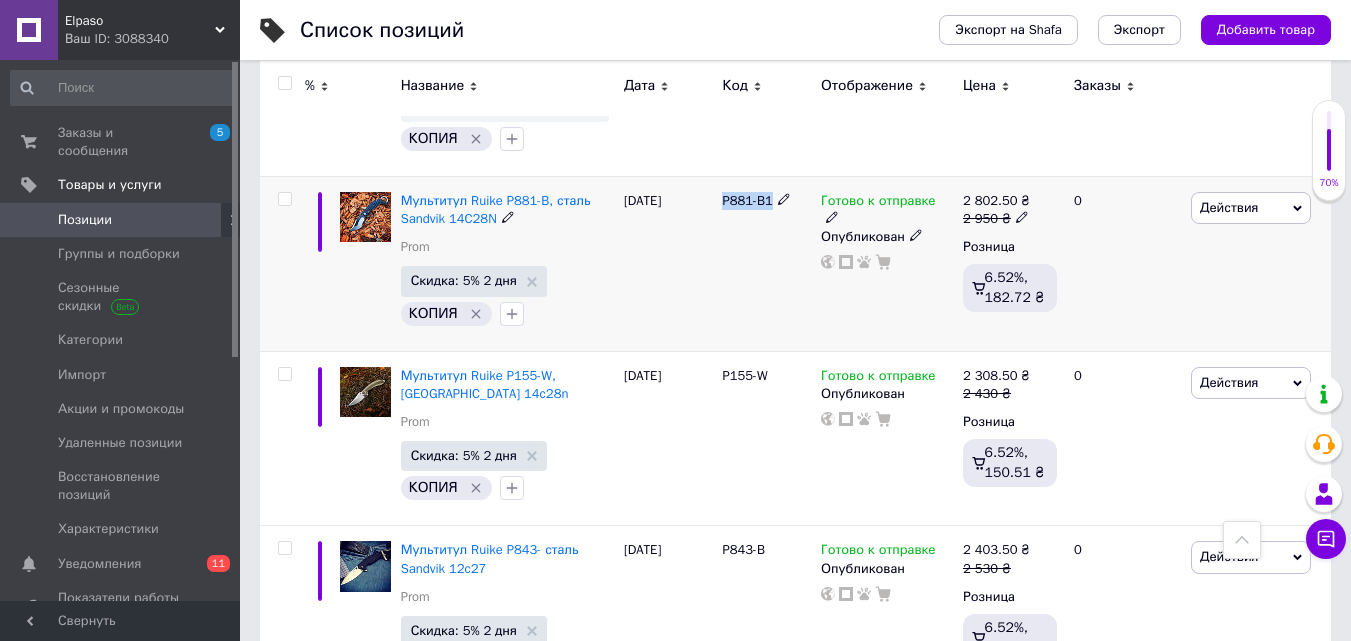 click on "P881-B1" at bounding box center [747, 200] 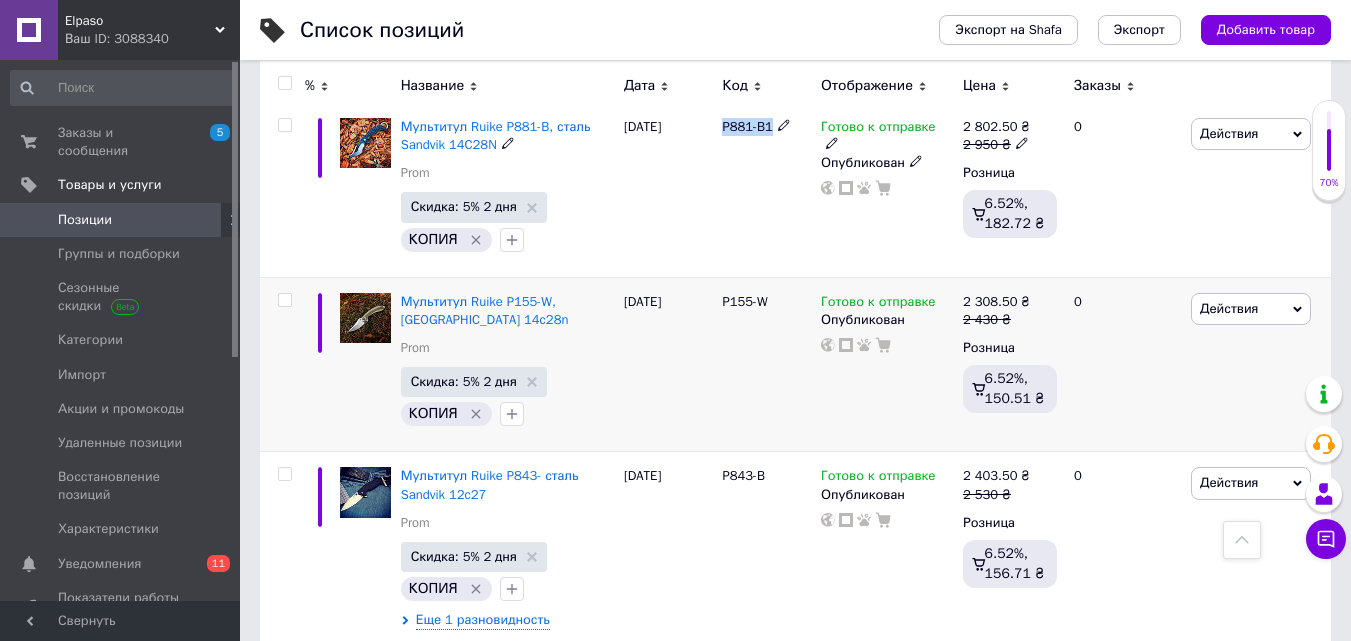 scroll, scrollTop: 1100, scrollLeft: 0, axis: vertical 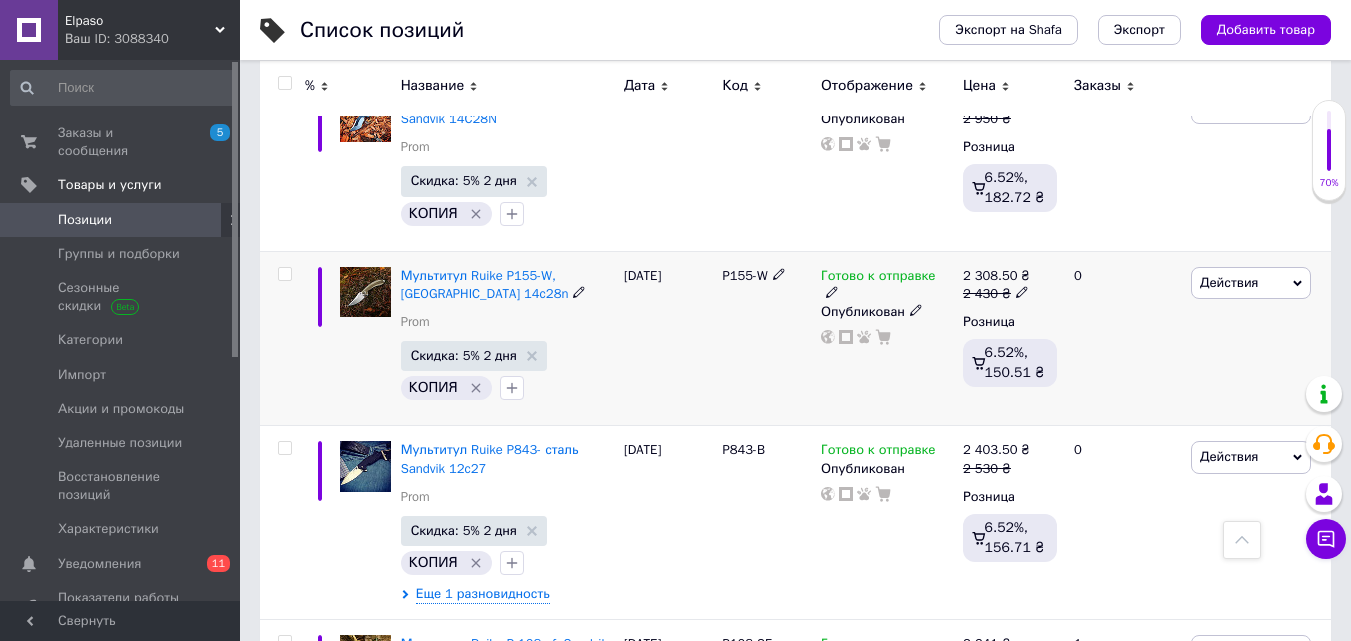 click on "P155-W" at bounding box center (744, 275) 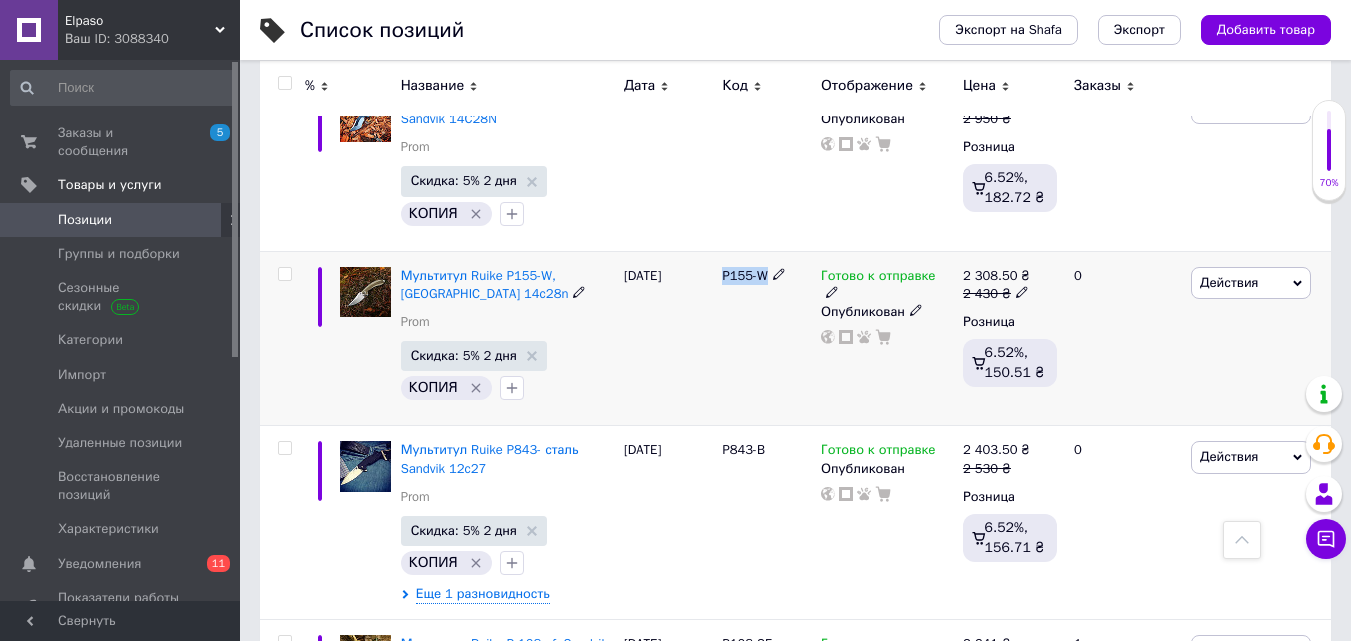 click on "P155-W" at bounding box center [744, 275] 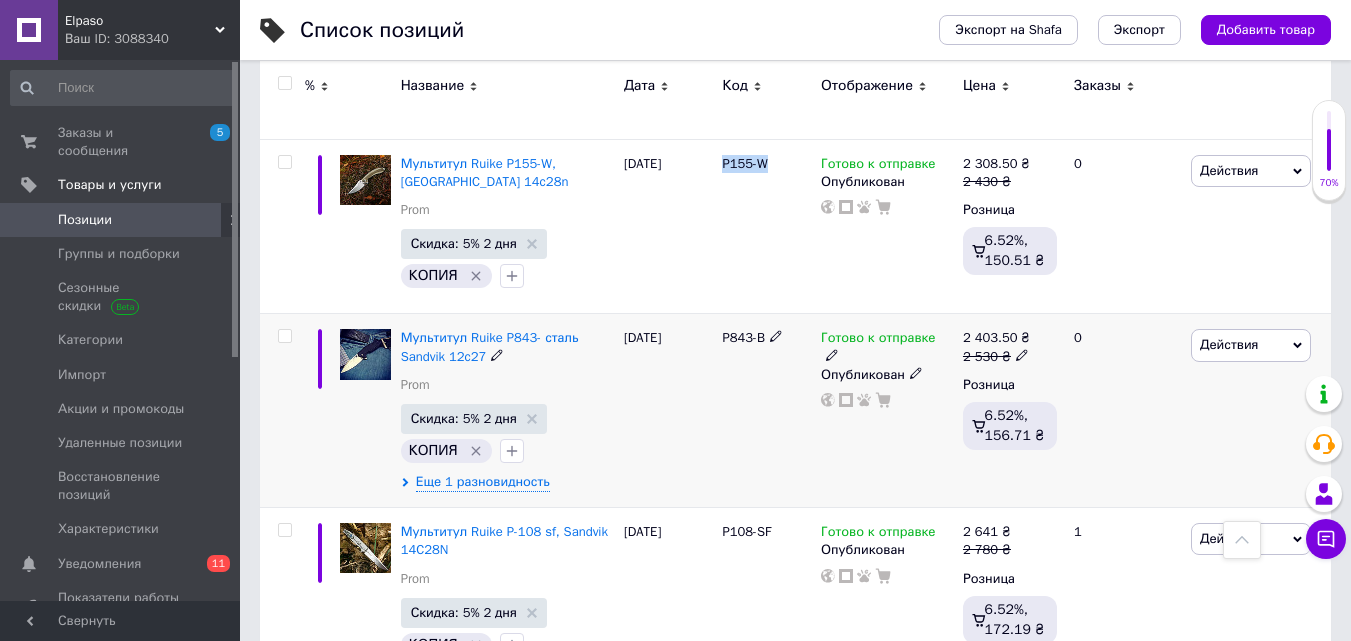 scroll, scrollTop: 1300, scrollLeft: 0, axis: vertical 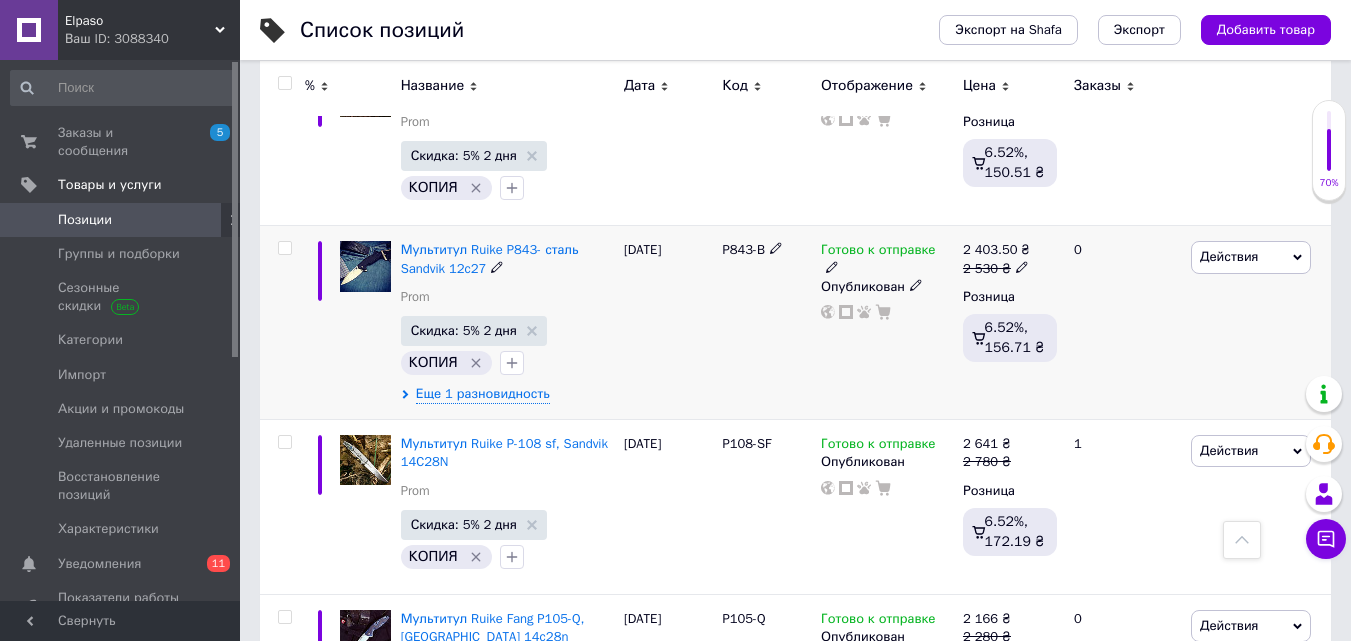 click on "P843-B" at bounding box center (743, 249) 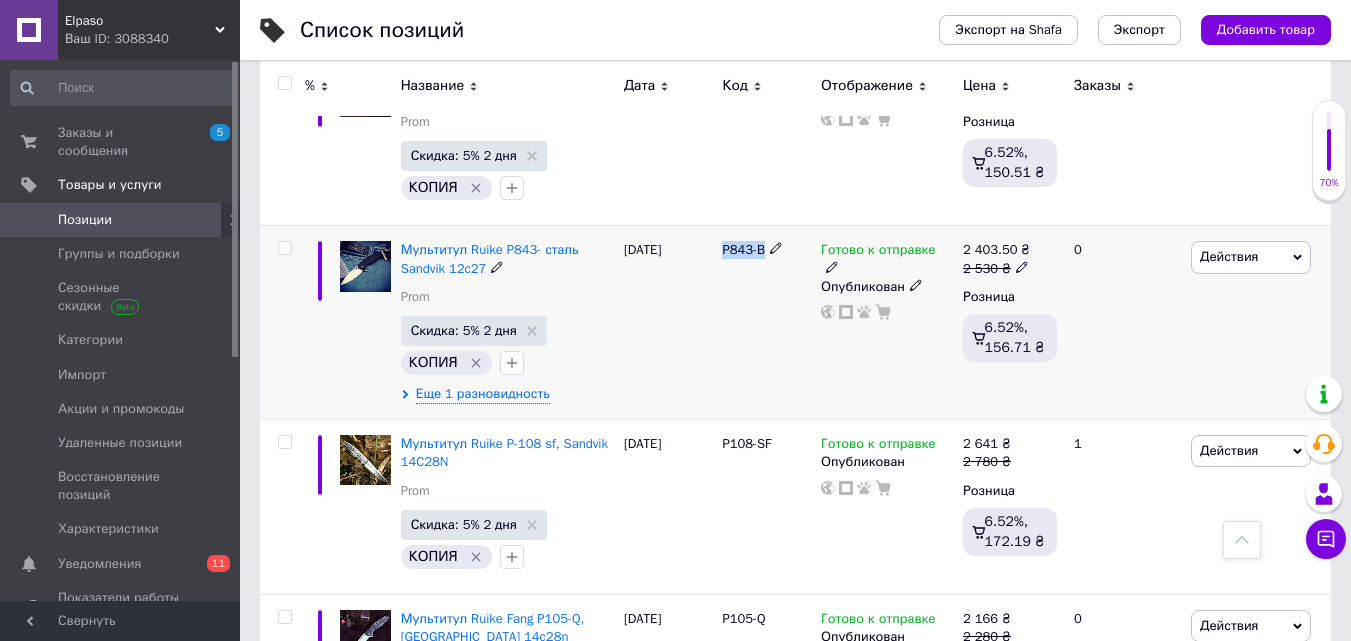 click on "P843-B" at bounding box center (743, 249) 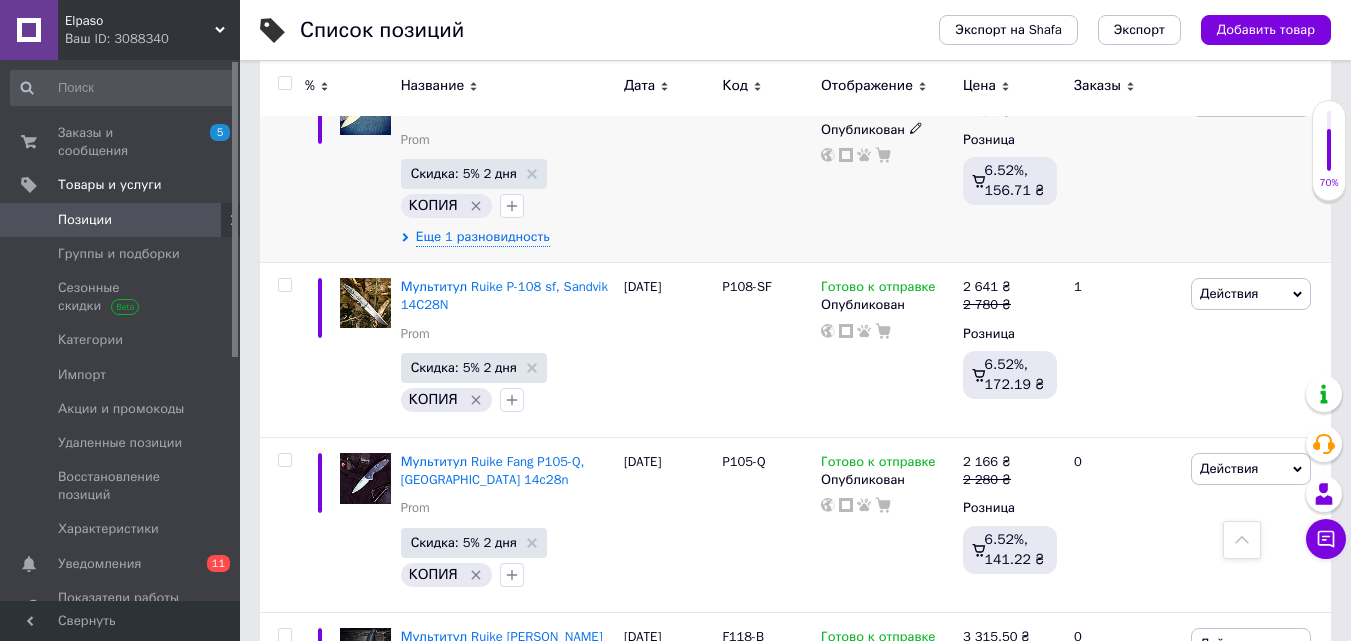 scroll, scrollTop: 1500, scrollLeft: 0, axis: vertical 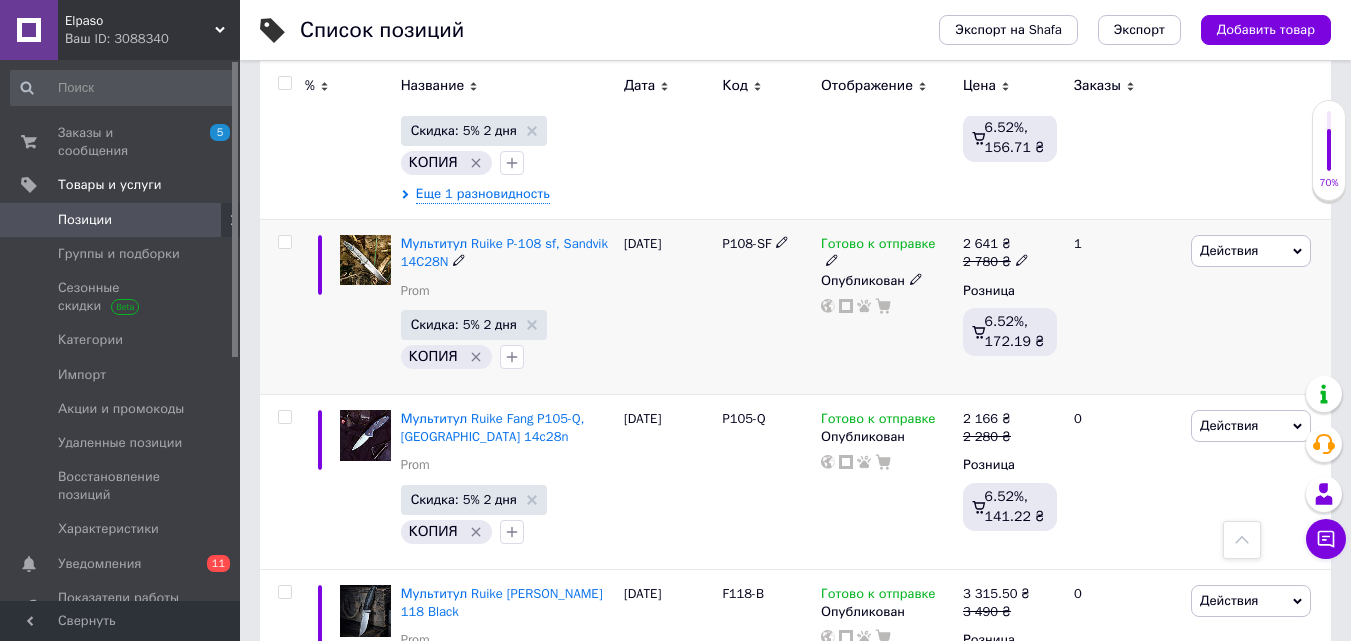 click on "P108-SF" at bounding box center [746, 243] 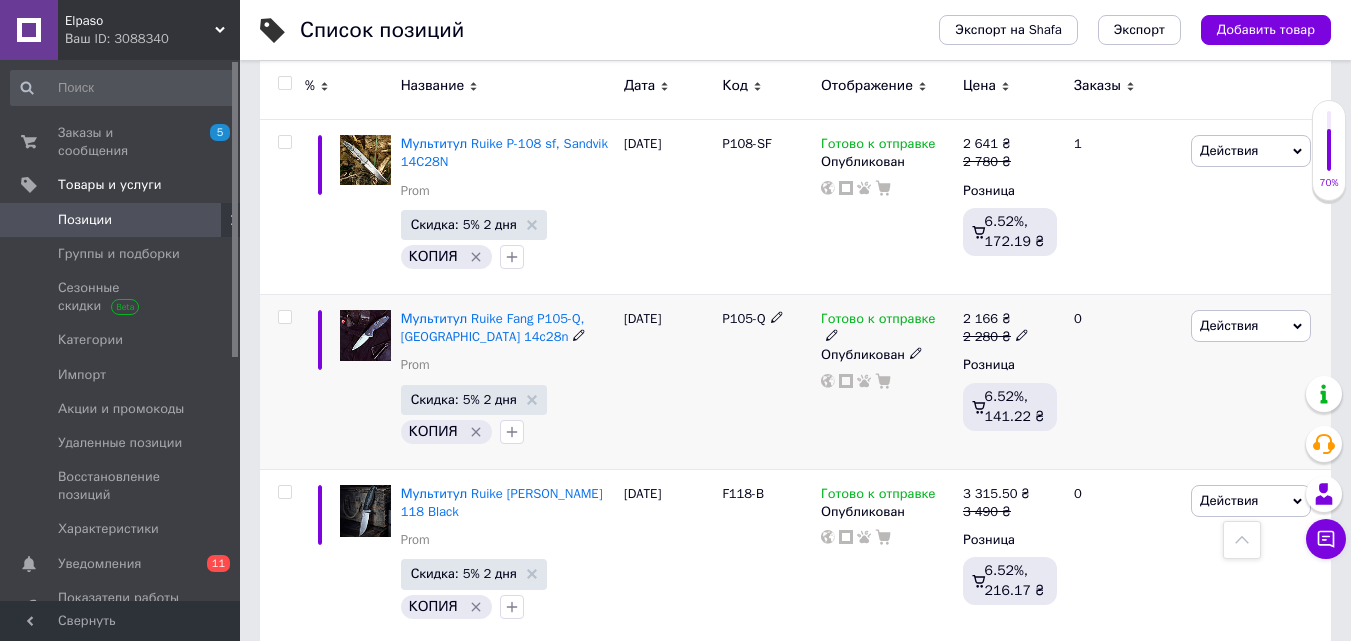 click on "P105-Q" at bounding box center (743, 318) 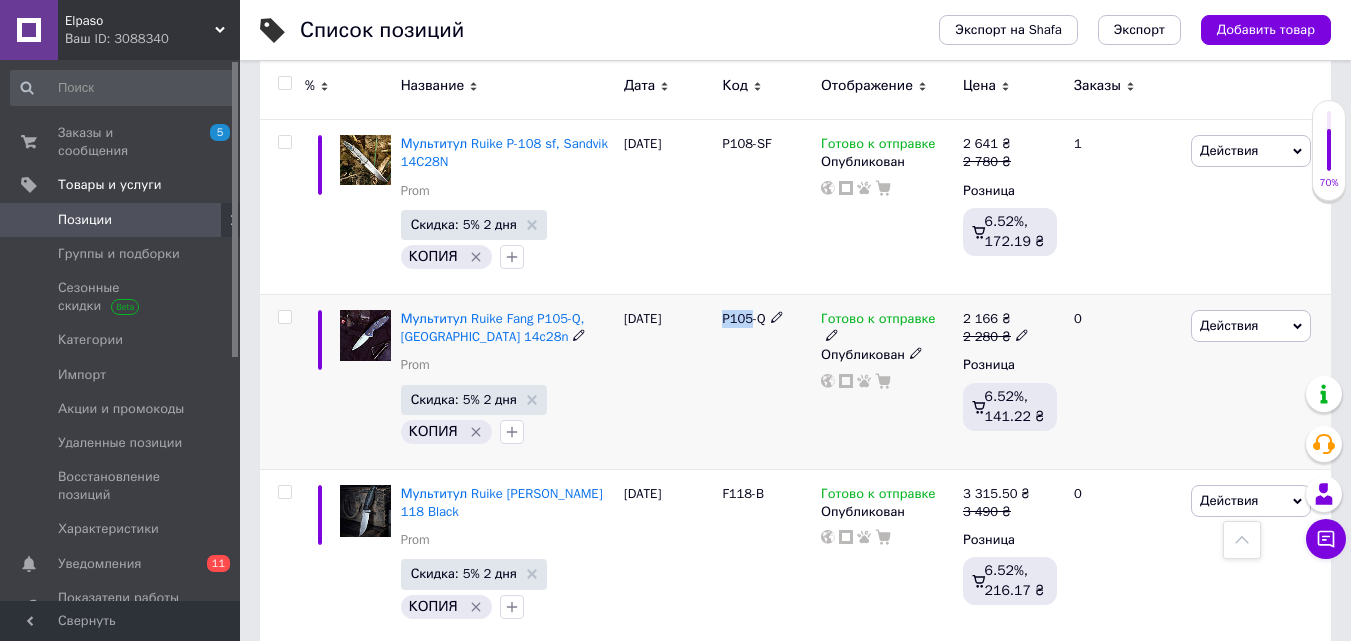 click on "P105-Q" at bounding box center [743, 318] 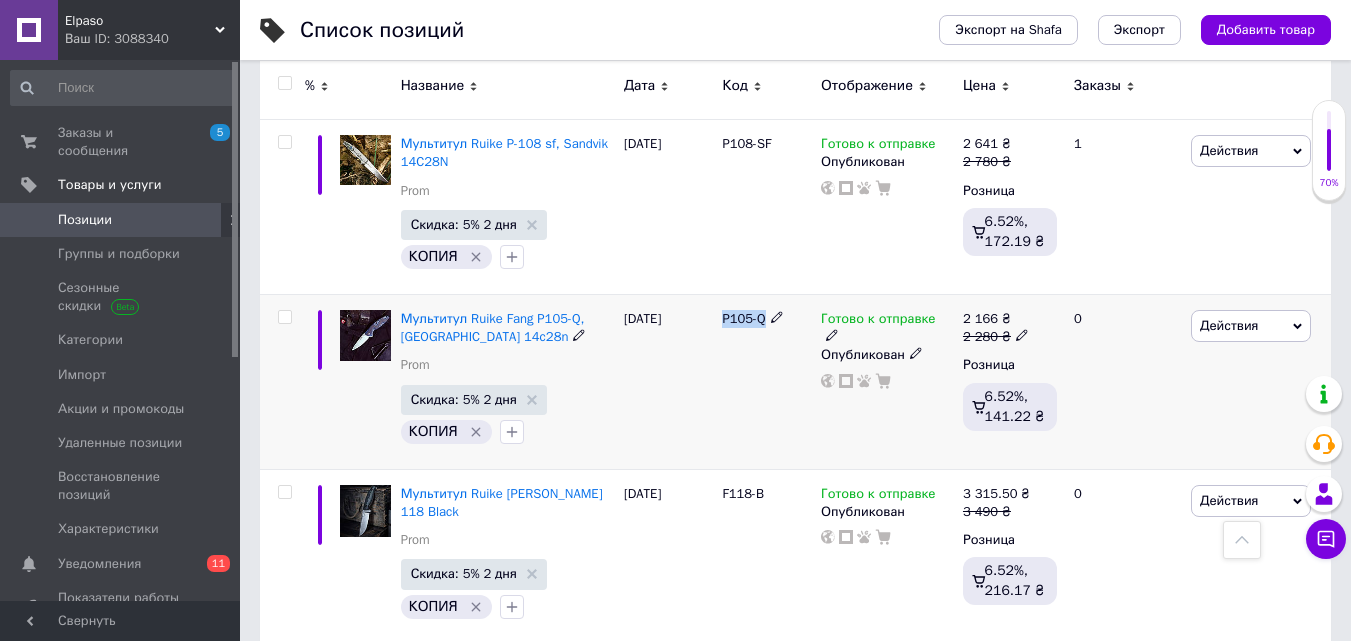 click on "P105-Q" at bounding box center (743, 318) 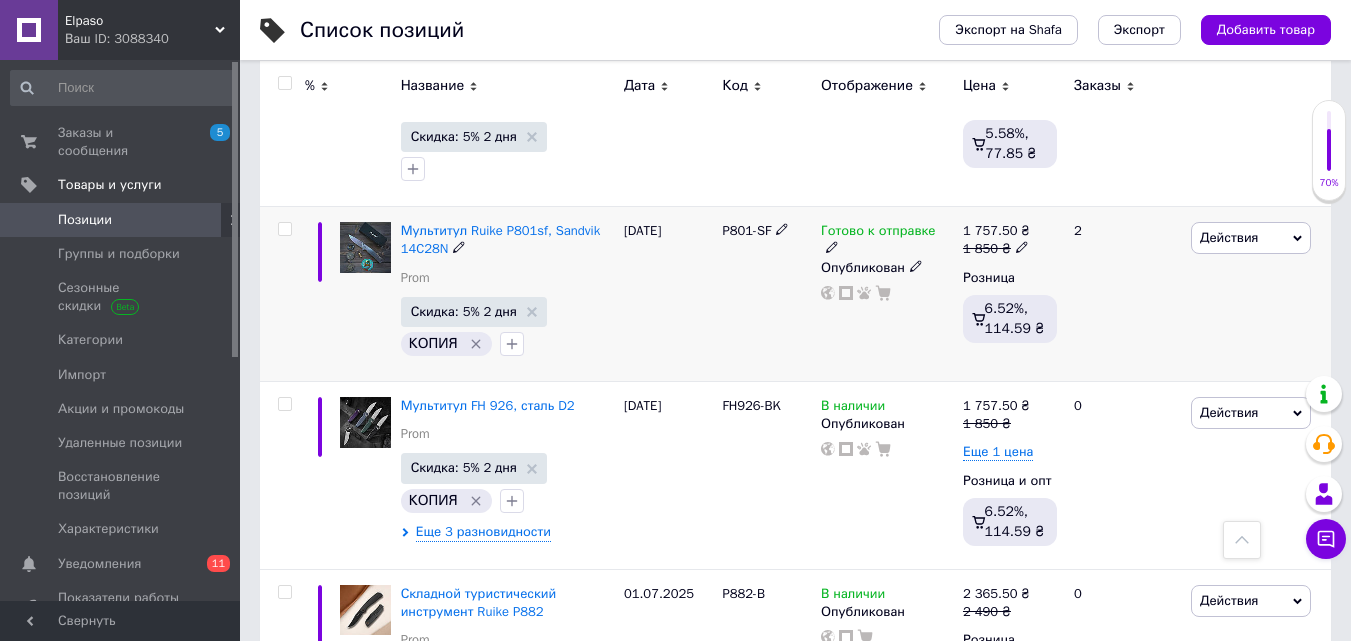 scroll, scrollTop: 2300, scrollLeft: 0, axis: vertical 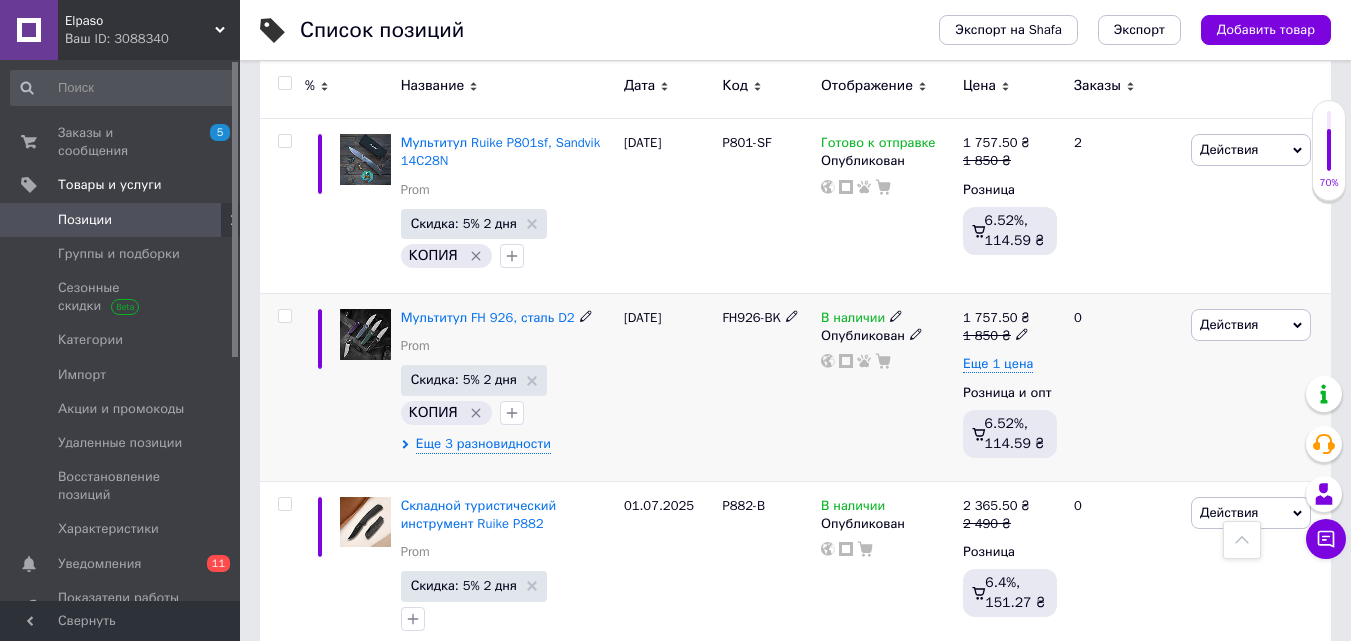 click on "FH926-BK" at bounding box center [751, 317] 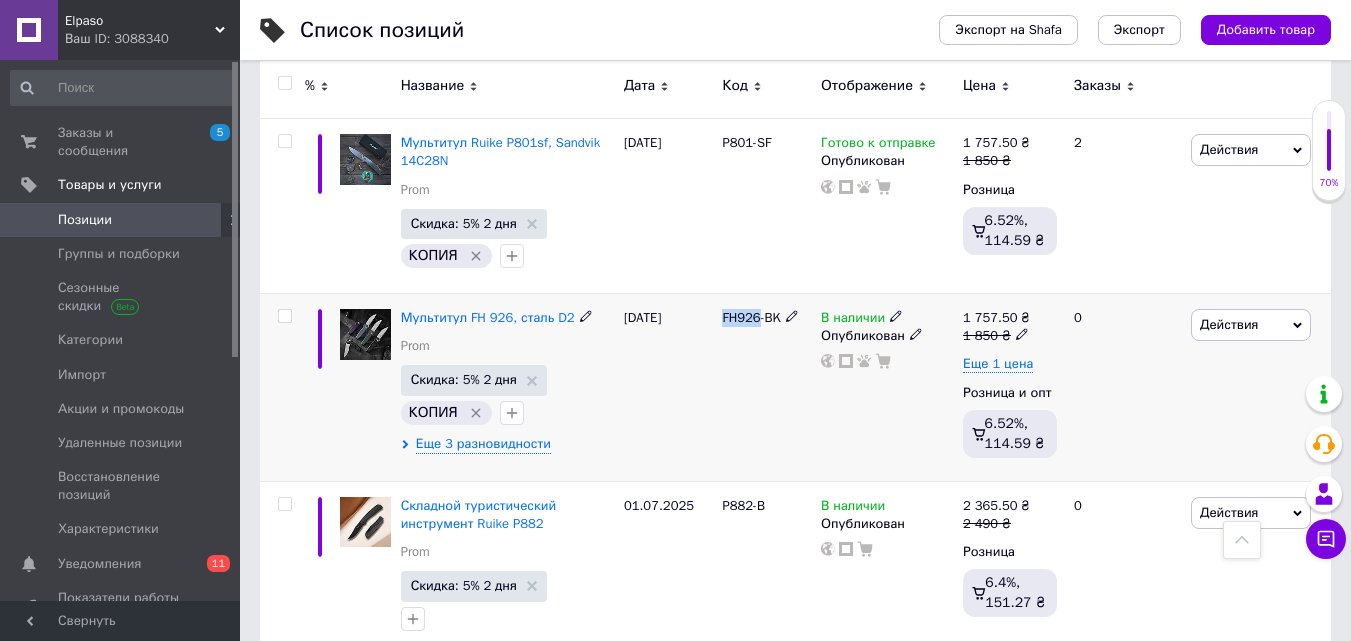 click on "FH926-BK" at bounding box center [751, 317] 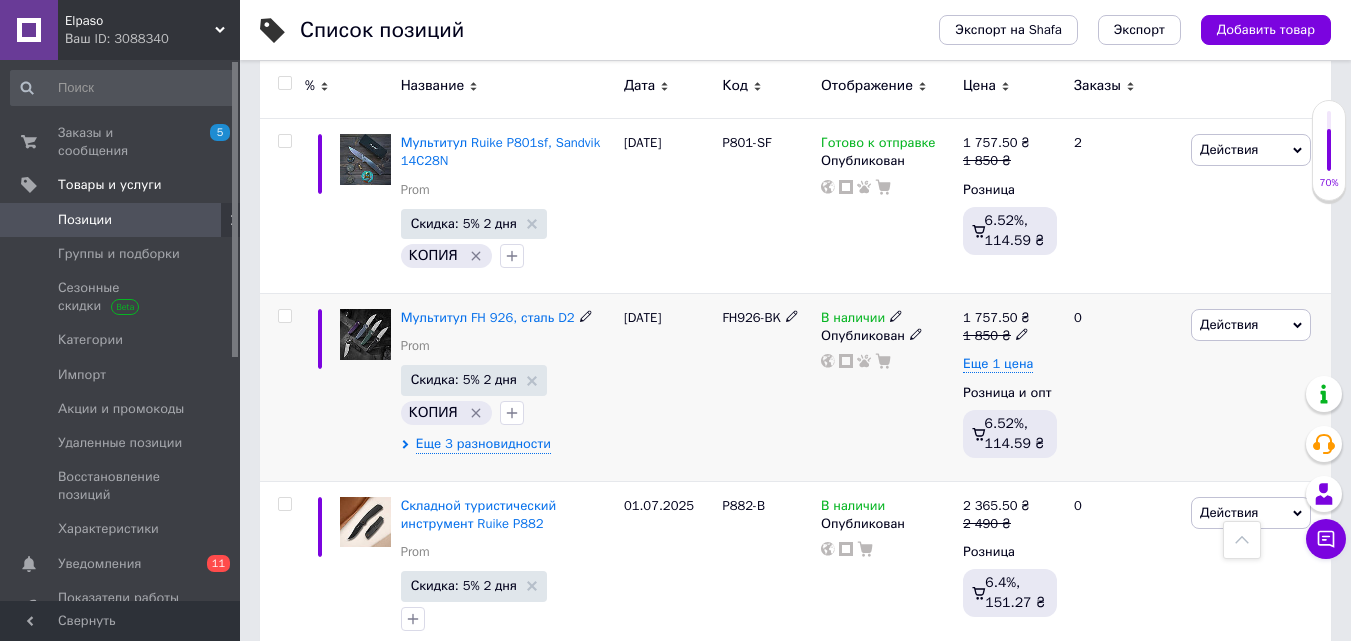 drag, startPoint x: 741, startPoint y: 303, endPoint x: 721, endPoint y: 296, distance: 21.189621 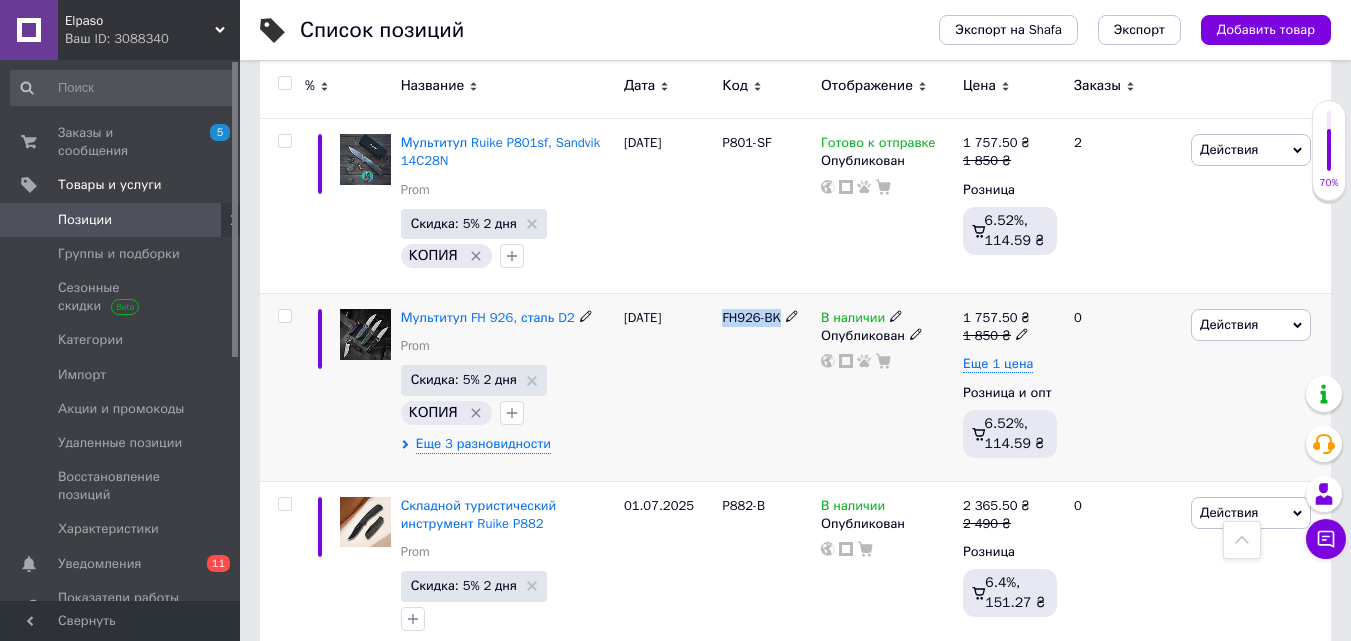 click on "FH926-BK" at bounding box center [766, 388] 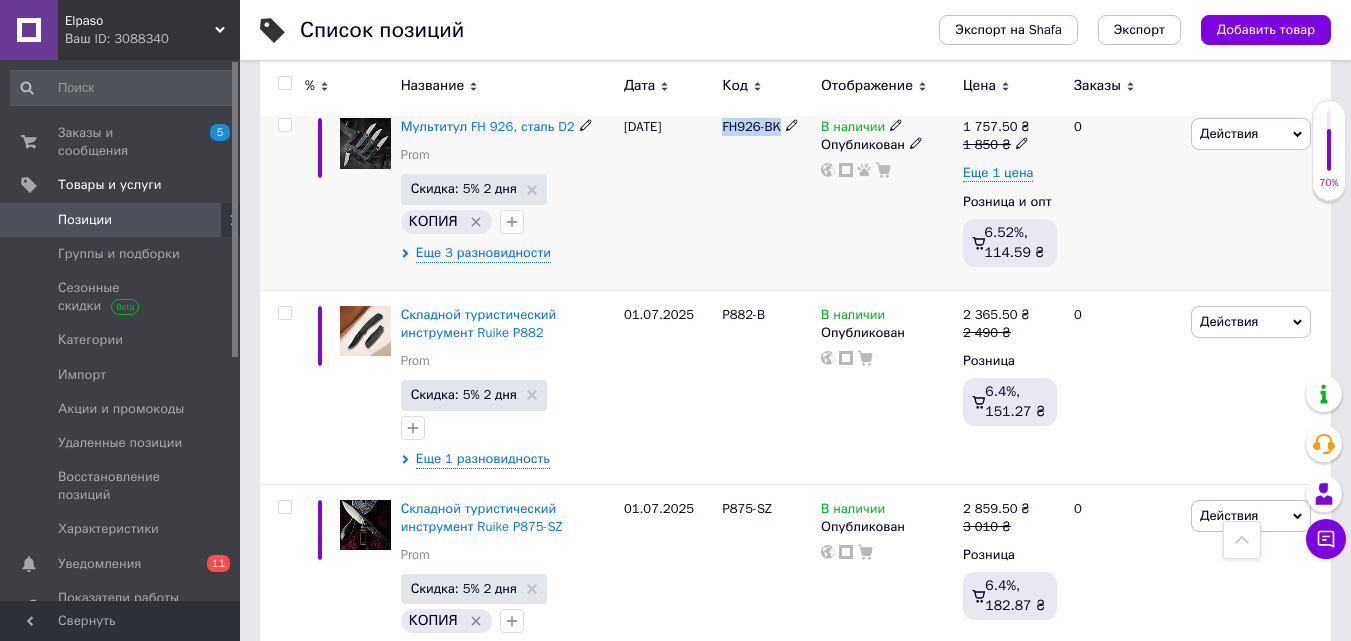 scroll, scrollTop: 2500, scrollLeft: 0, axis: vertical 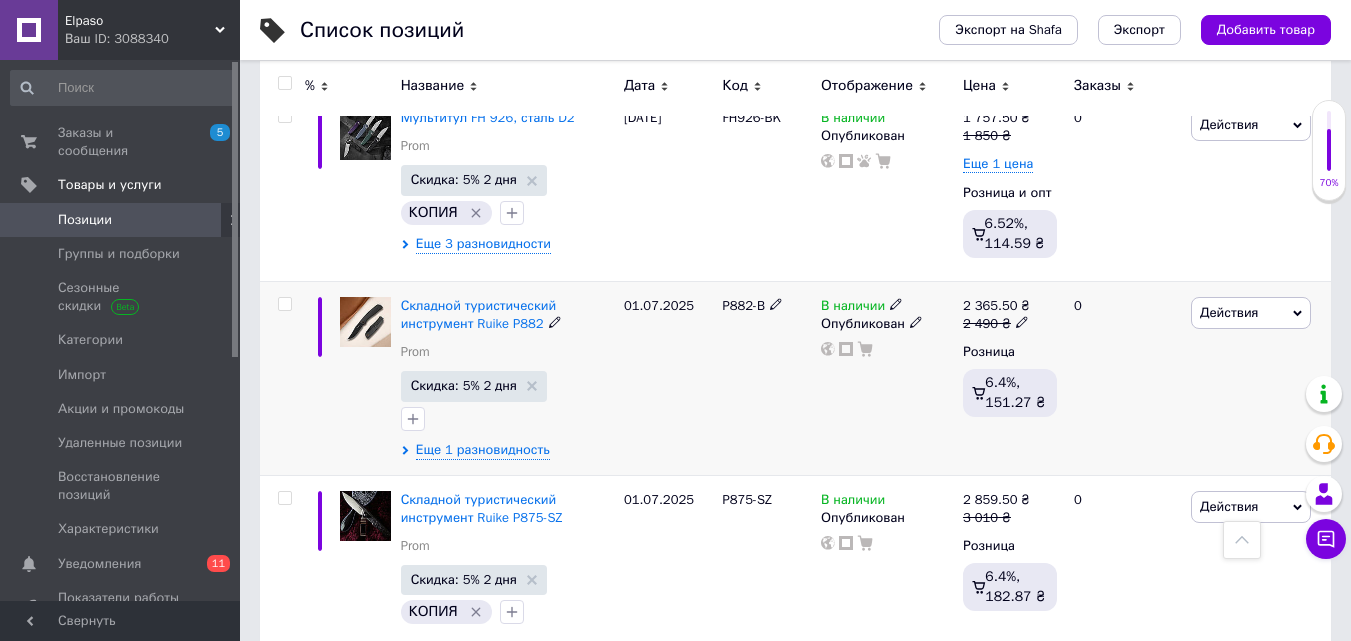 click on "P882-B" at bounding box center [743, 305] 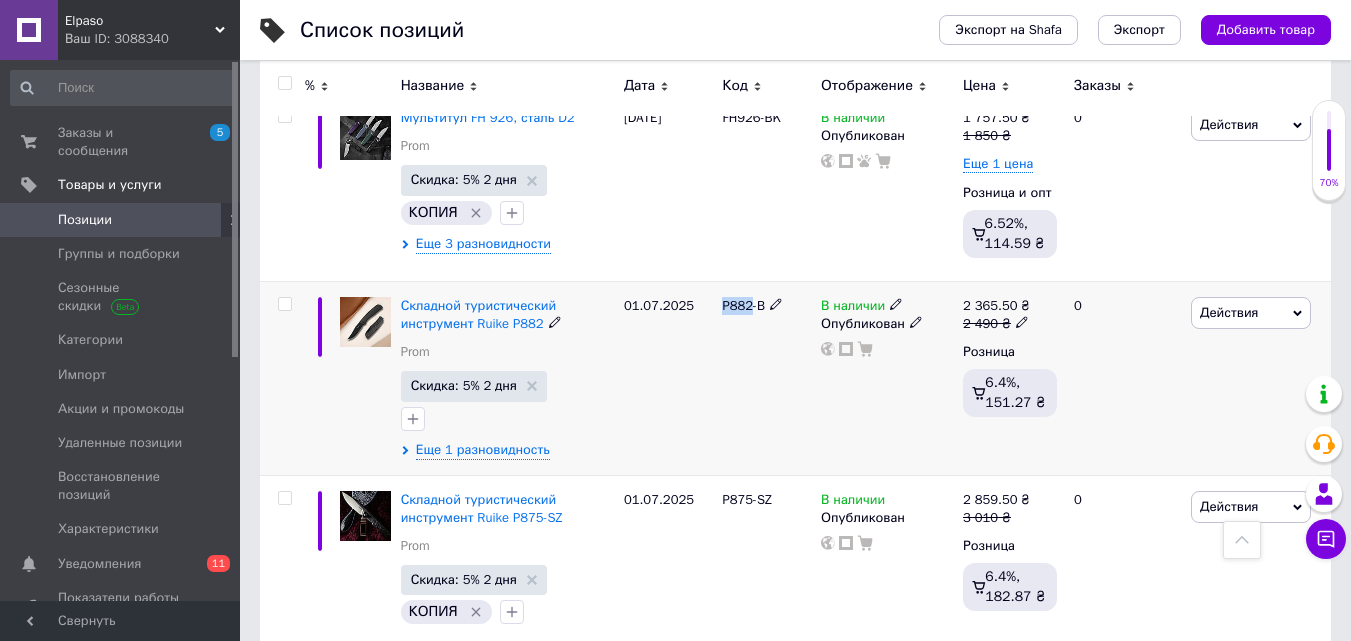 click on "P882-B" at bounding box center (743, 305) 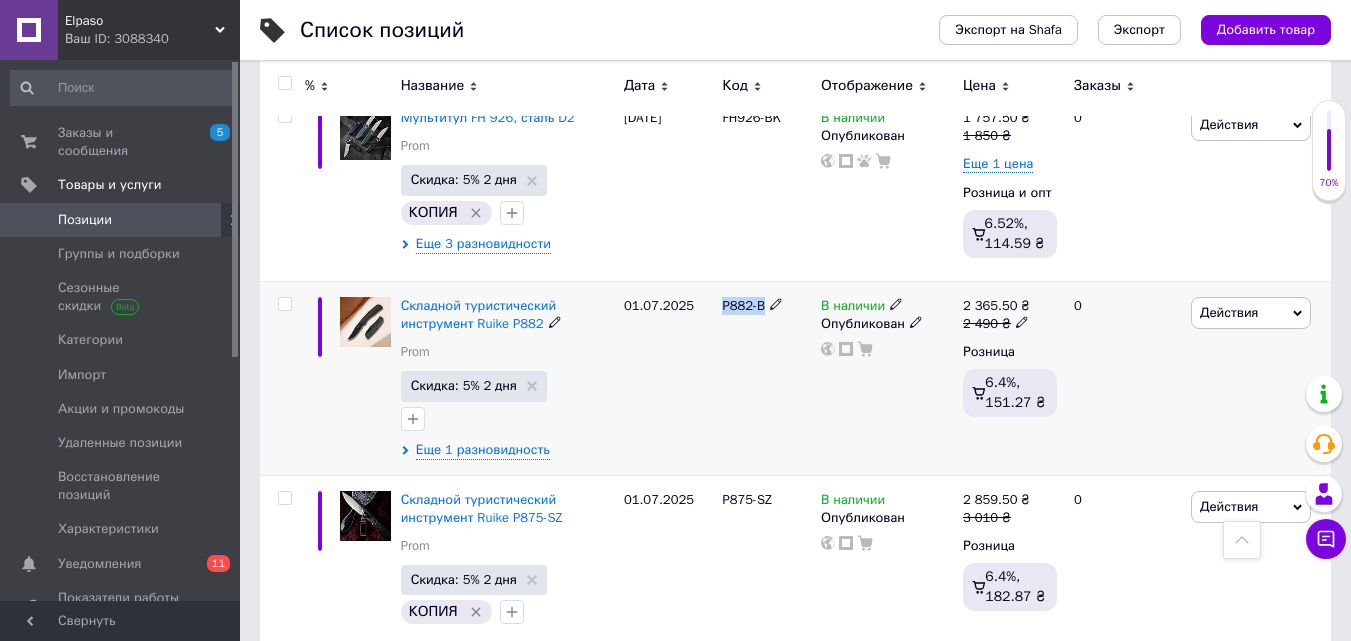 click on "P882-B" at bounding box center [743, 305] 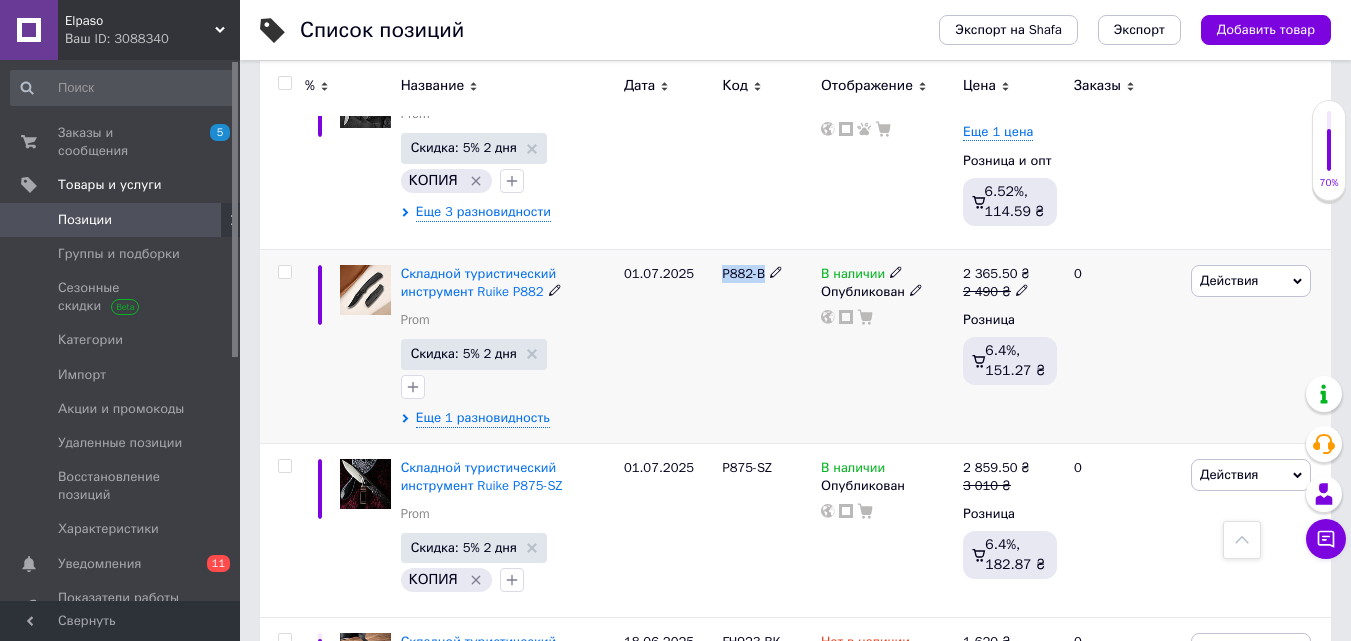 scroll, scrollTop: 2700, scrollLeft: 0, axis: vertical 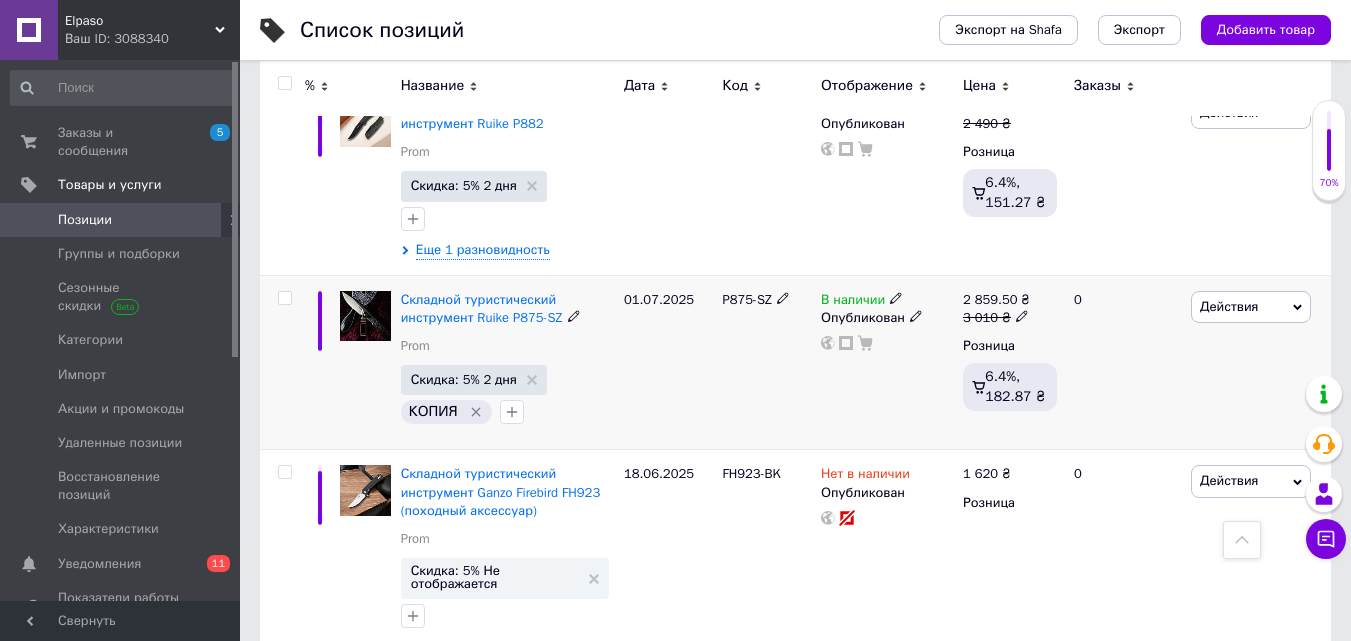 click on "P875-SZ" at bounding box center [766, 362] 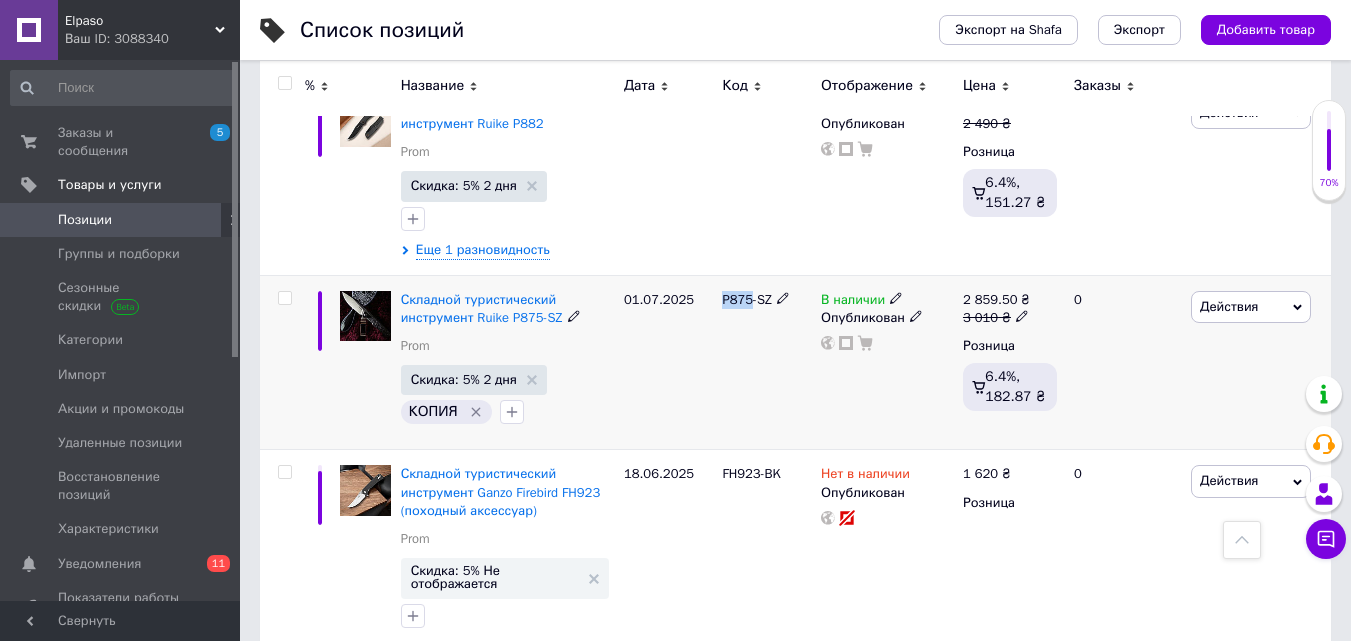 click on "P875-SZ" at bounding box center (747, 299) 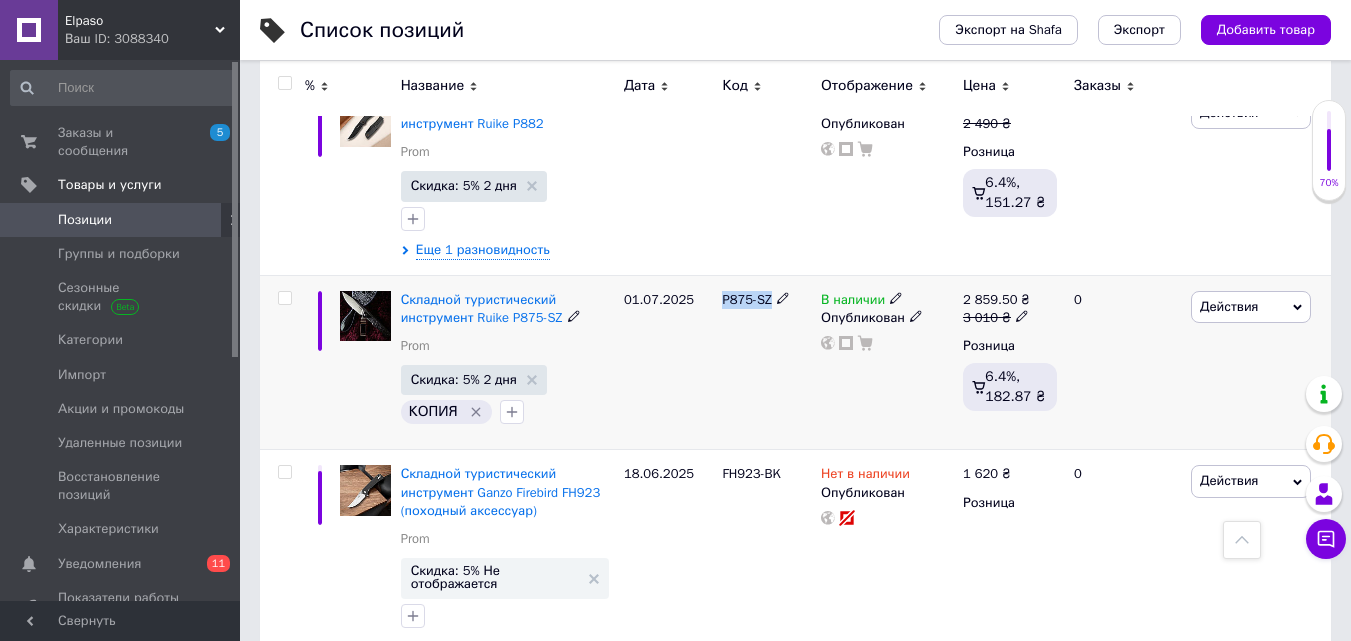 click on "P875-SZ" at bounding box center (747, 299) 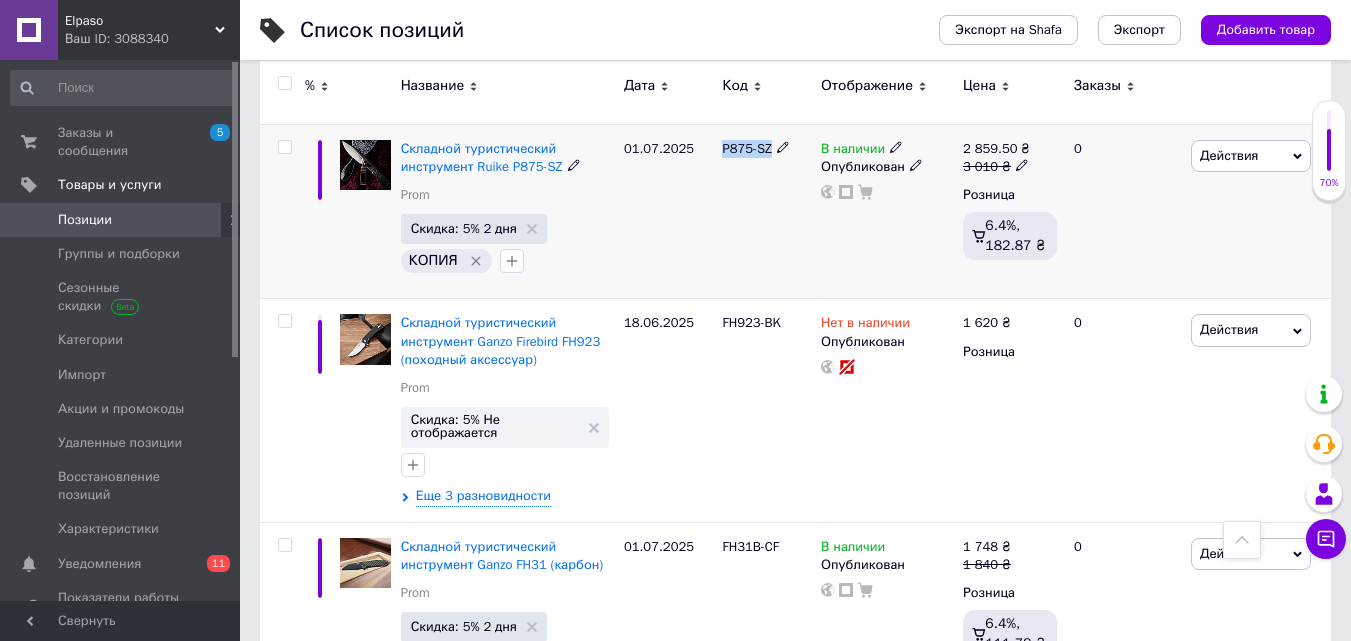 scroll, scrollTop: 2900, scrollLeft: 0, axis: vertical 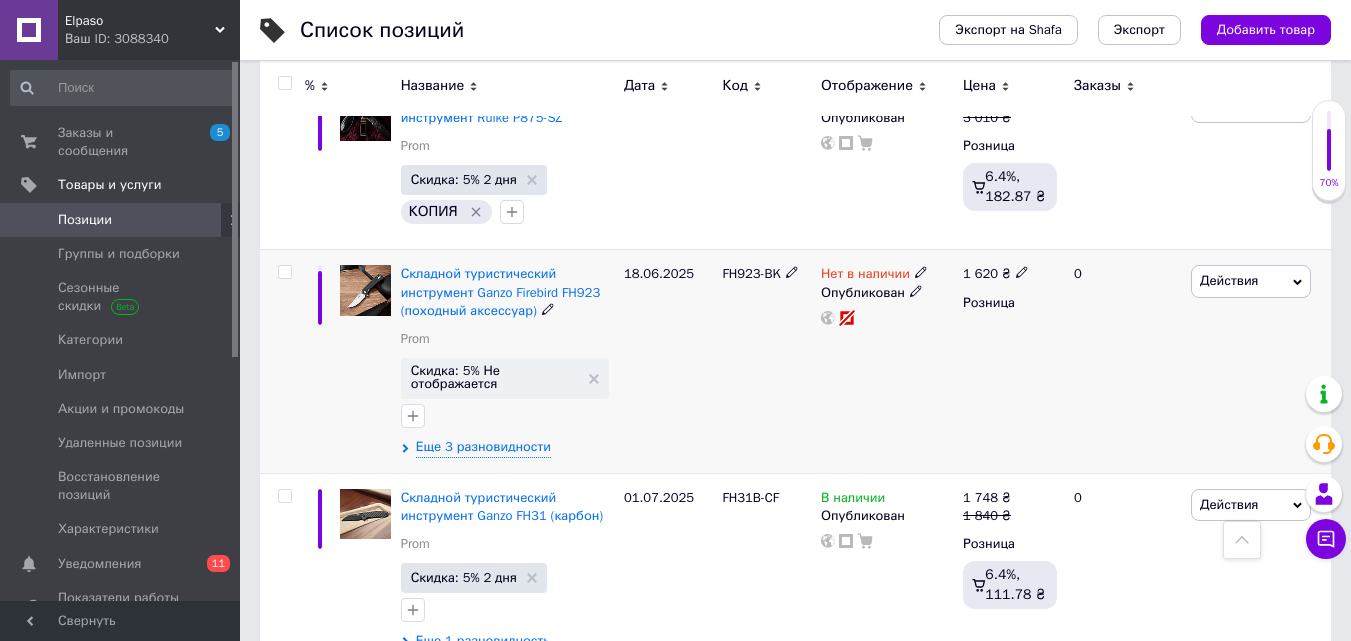click on "FH923-BK" at bounding box center (751, 273) 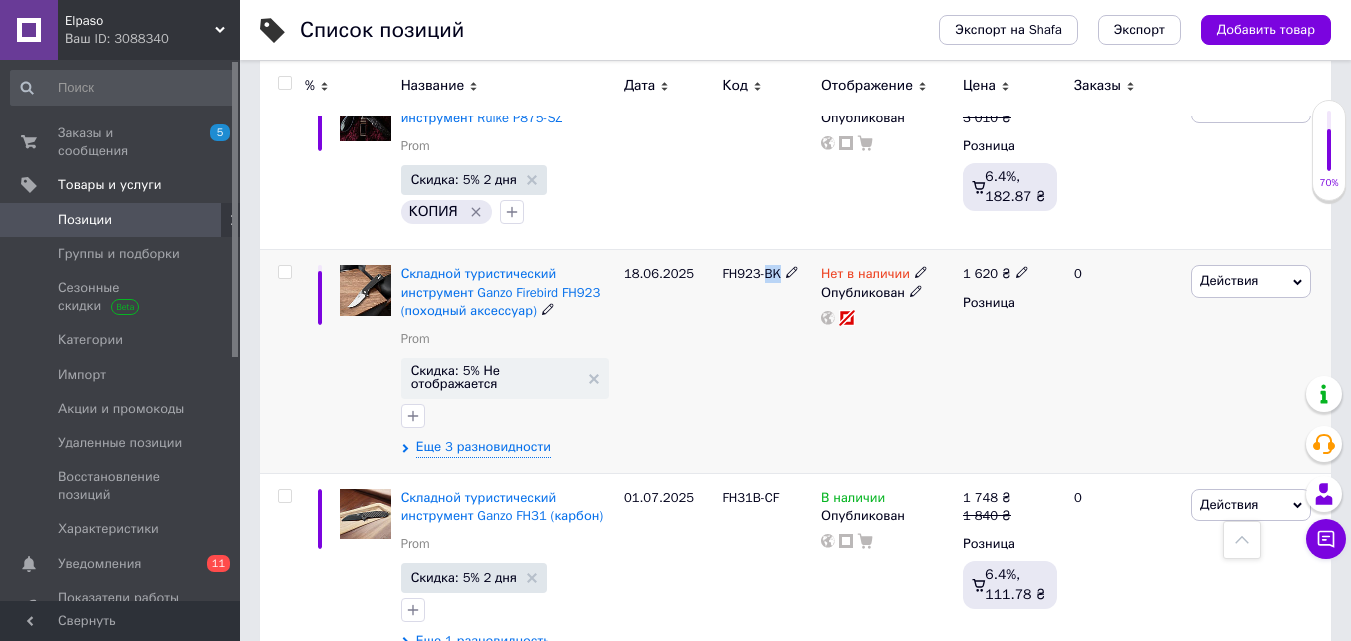 click on "FH923-BK" at bounding box center [751, 273] 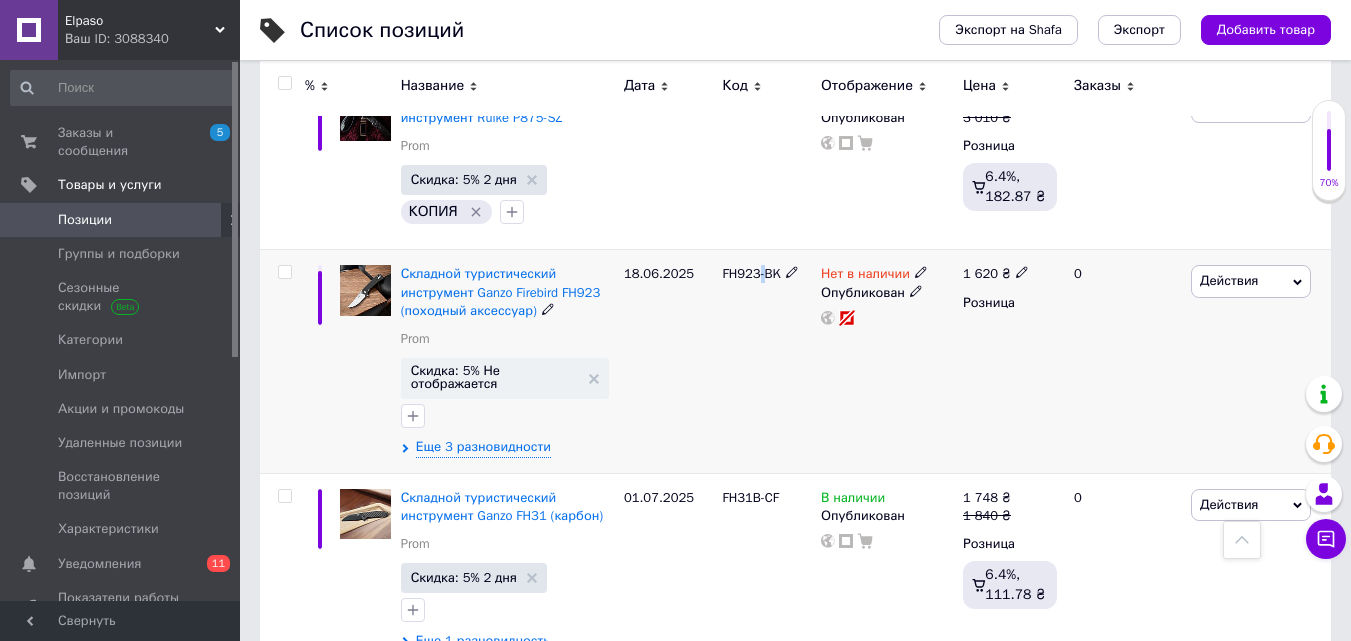 click on "FH923-BK" at bounding box center [751, 273] 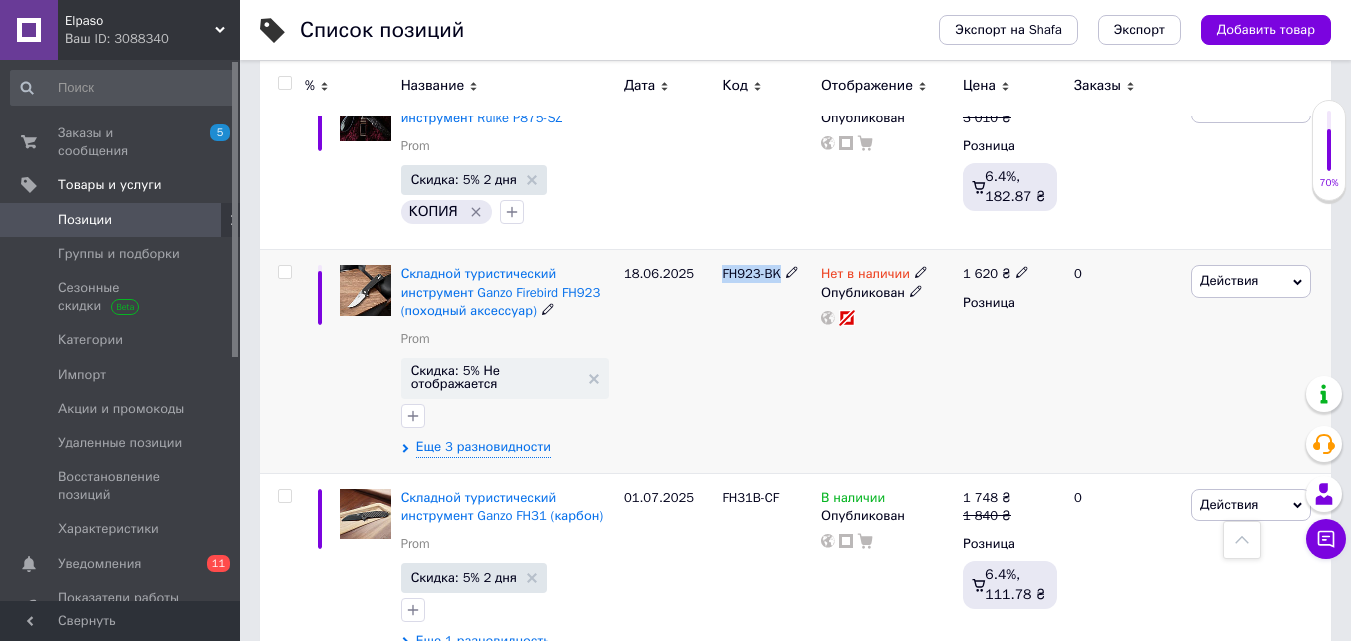 click on "FH923-BK" at bounding box center (751, 273) 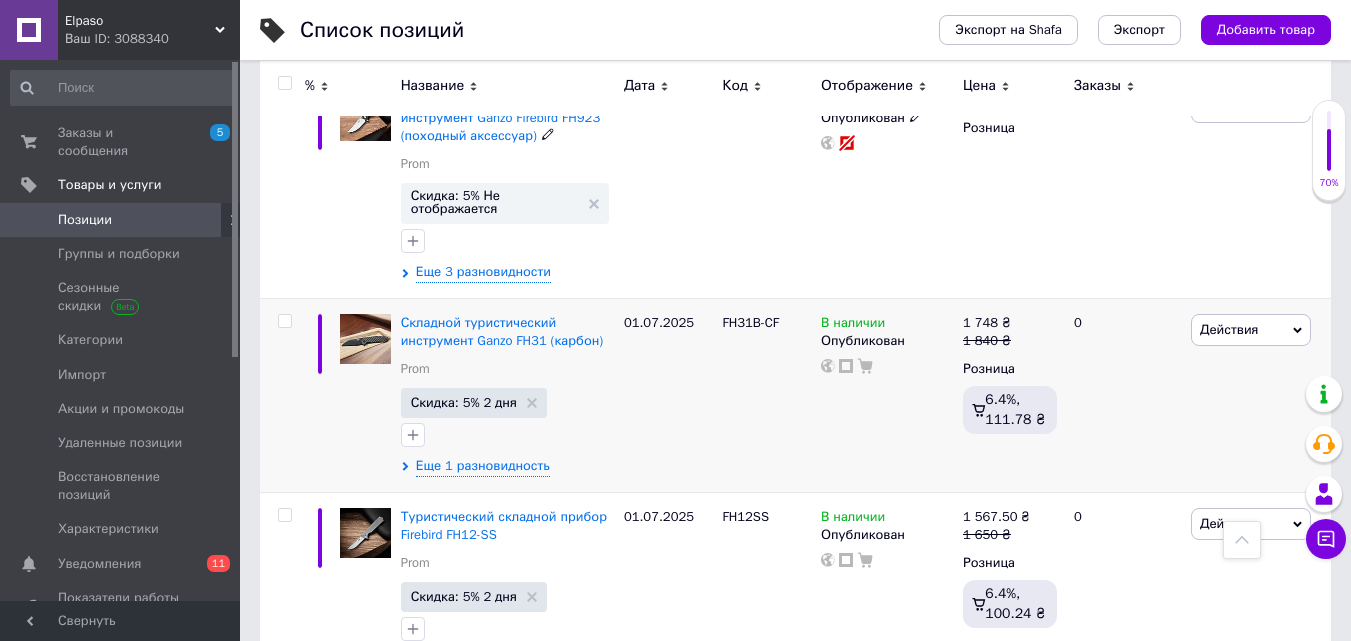 scroll, scrollTop: 3200, scrollLeft: 0, axis: vertical 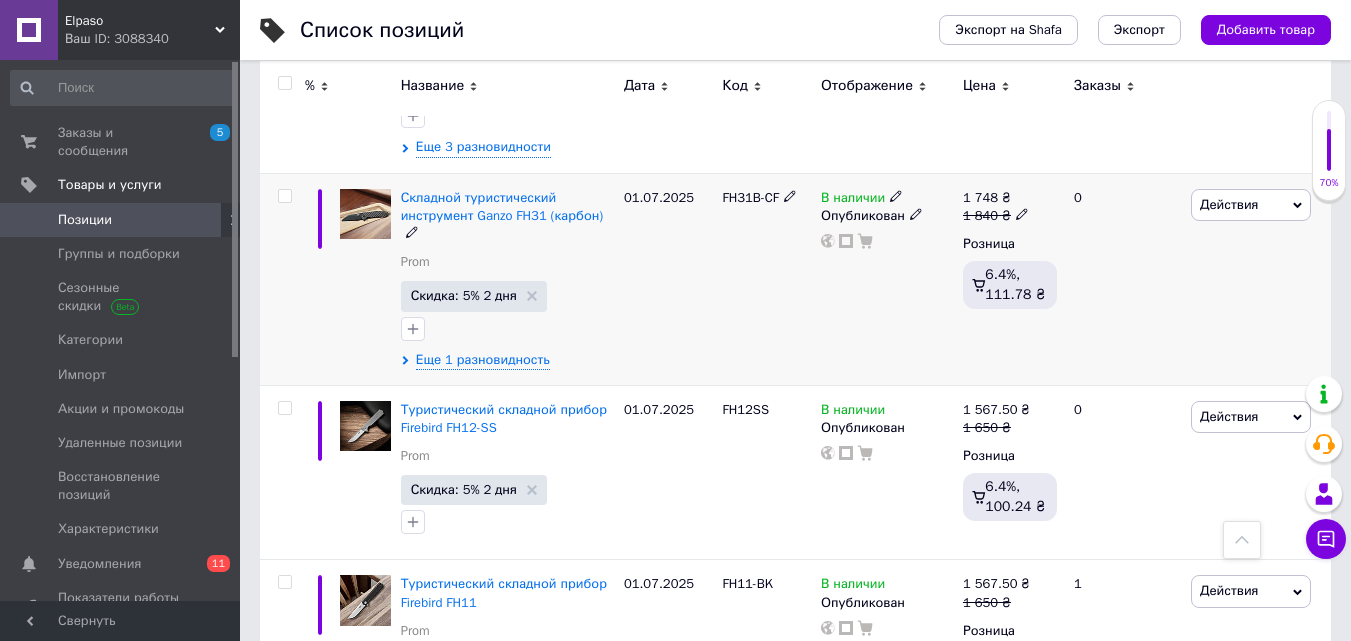click on "FH31B-CF" at bounding box center (750, 197) 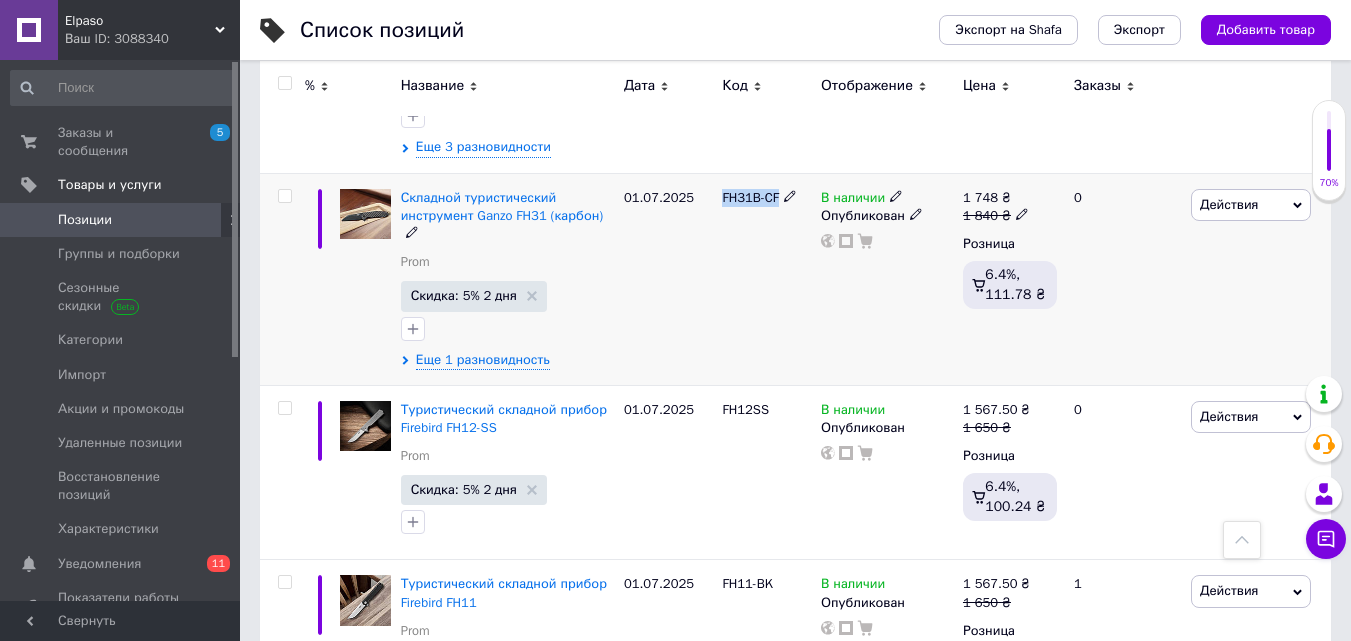 click on "FH31B-CF" at bounding box center (750, 197) 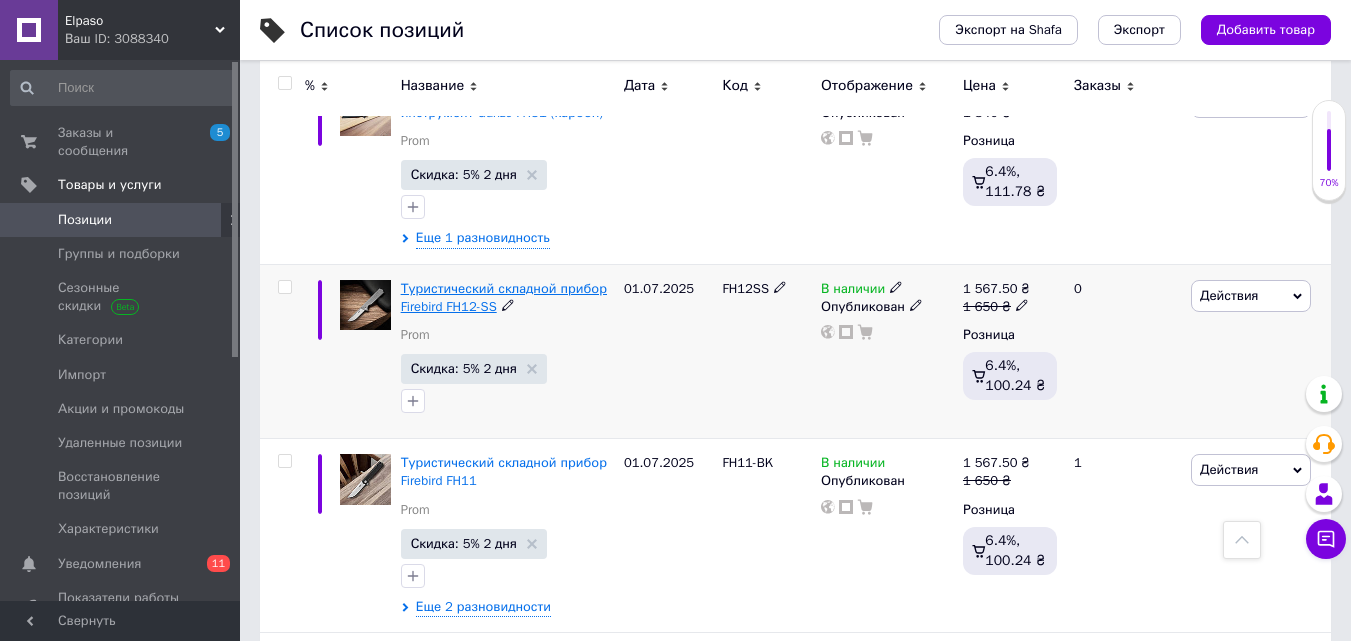 scroll, scrollTop: 3300, scrollLeft: 0, axis: vertical 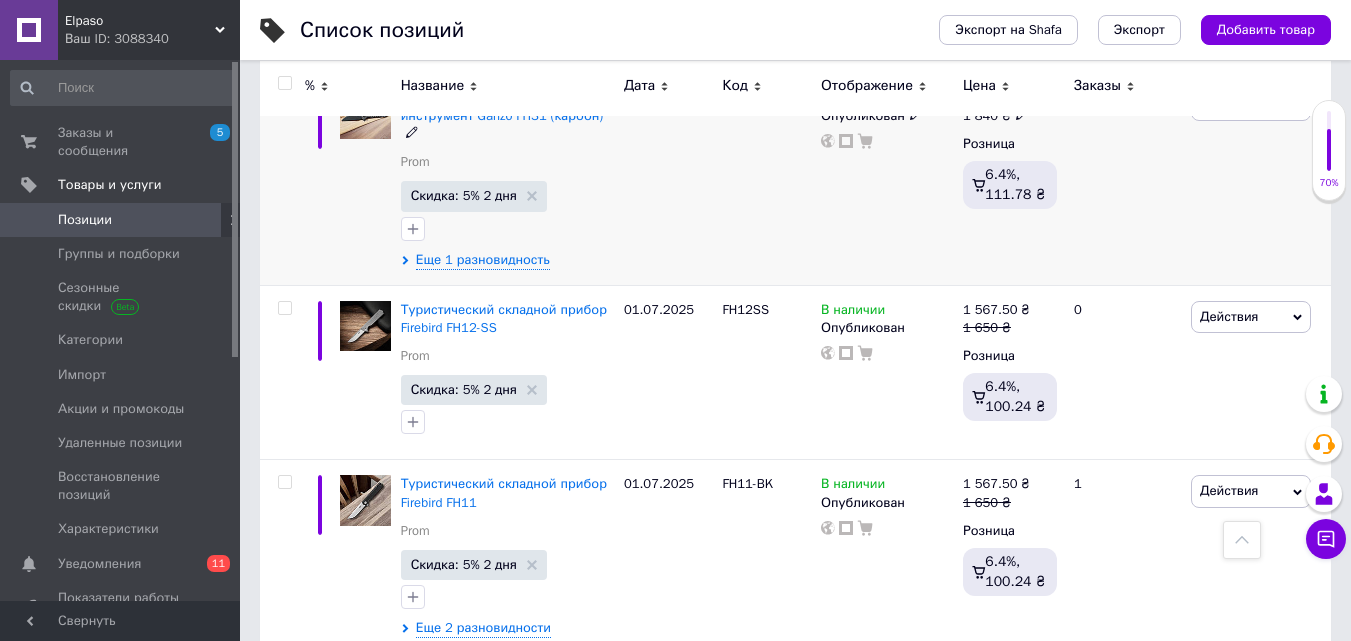 click on "Складной туристический инструмент Ganzo FH31 (карбон) Prom Скидка: 5% 2 дня Еще 1 разновидность" at bounding box center (507, 179) 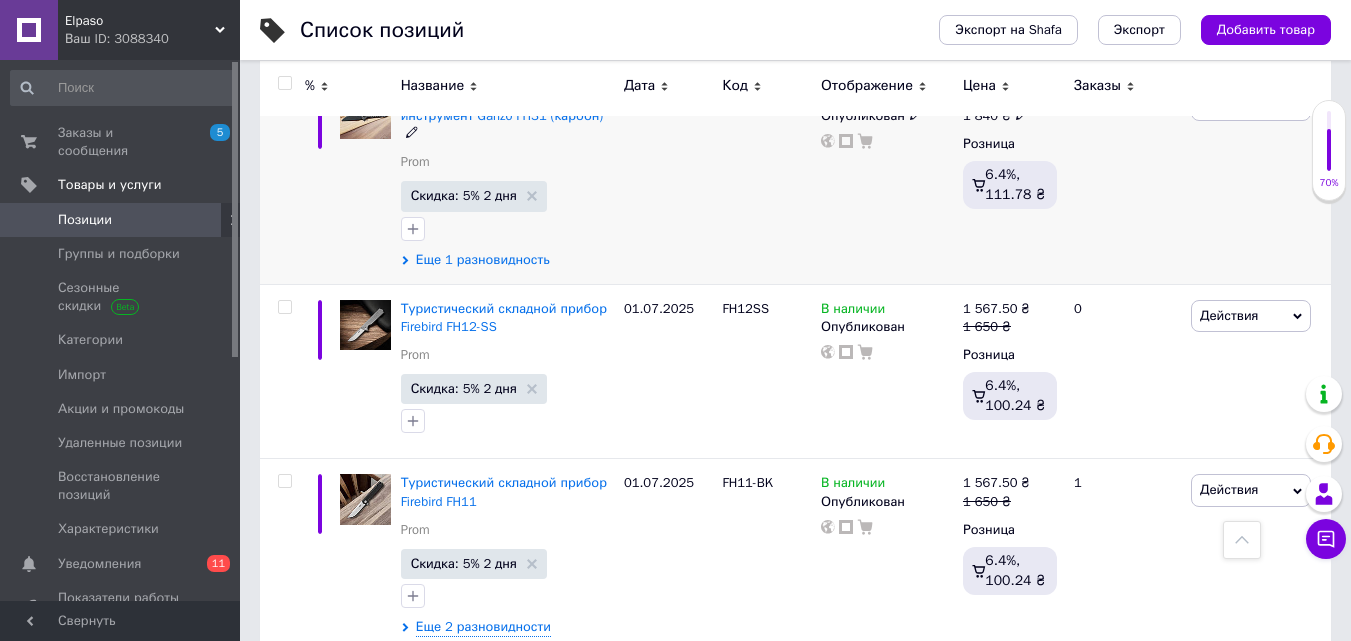 click on "Еще 1 разновидность" at bounding box center (483, 260) 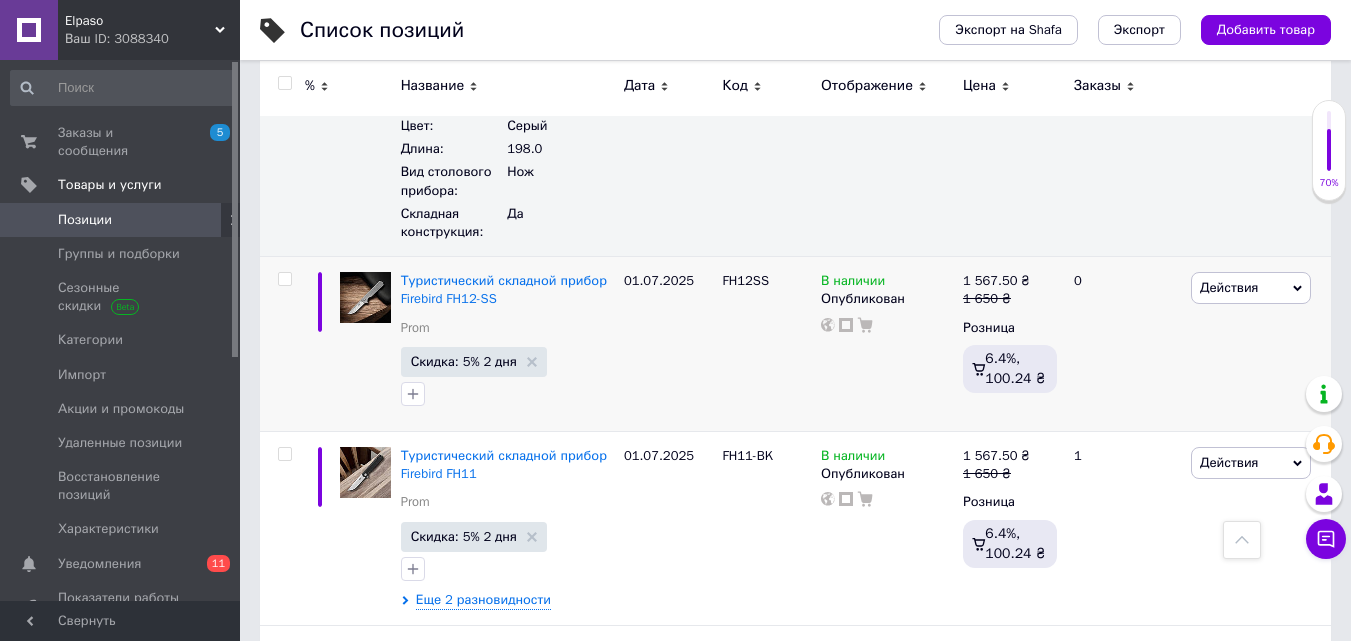 scroll, scrollTop: 3600, scrollLeft: 0, axis: vertical 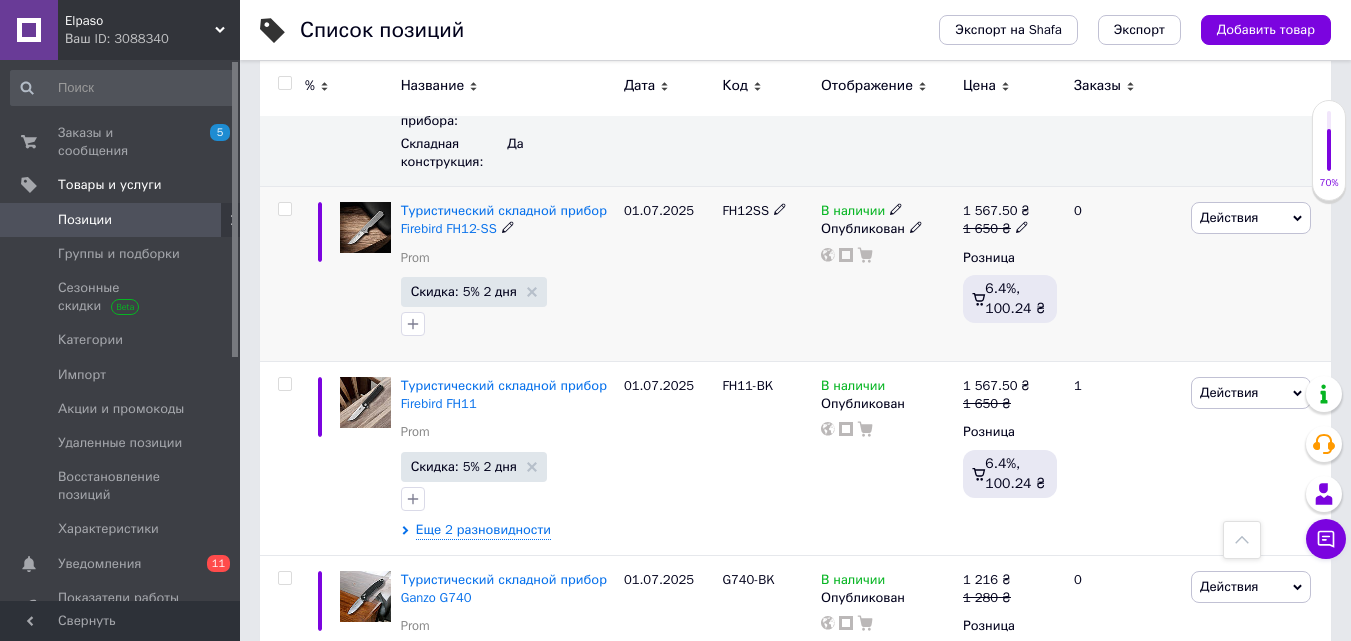 click on "FH12SS" at bounding box center (745, 210) 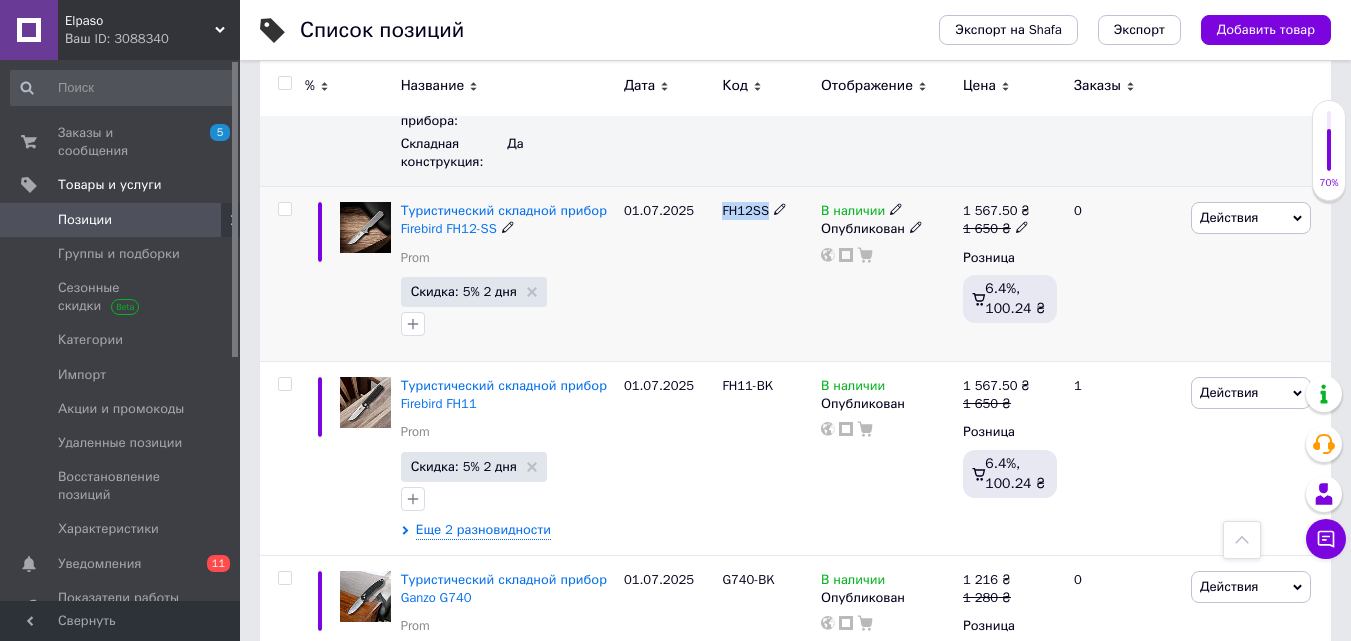 click on "FH12SS" at bounding box center (745, 210) 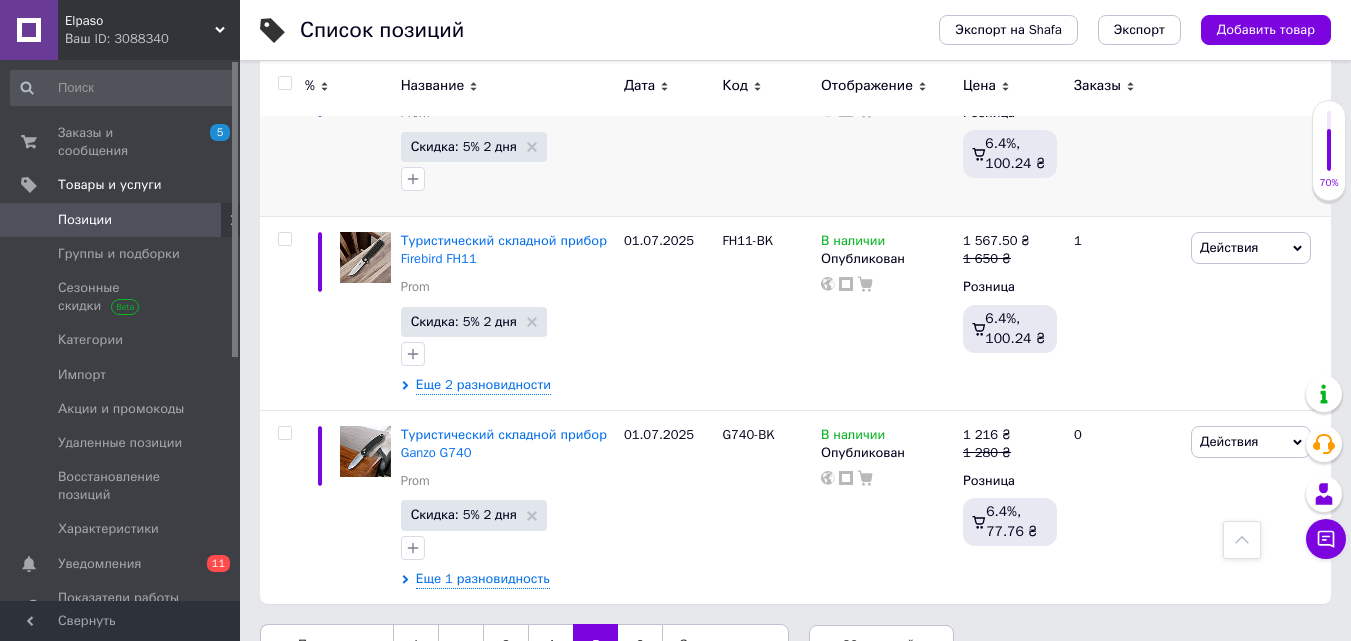 scroll, scrollTop: 3775, scrollLeft: 0, axis: vertical 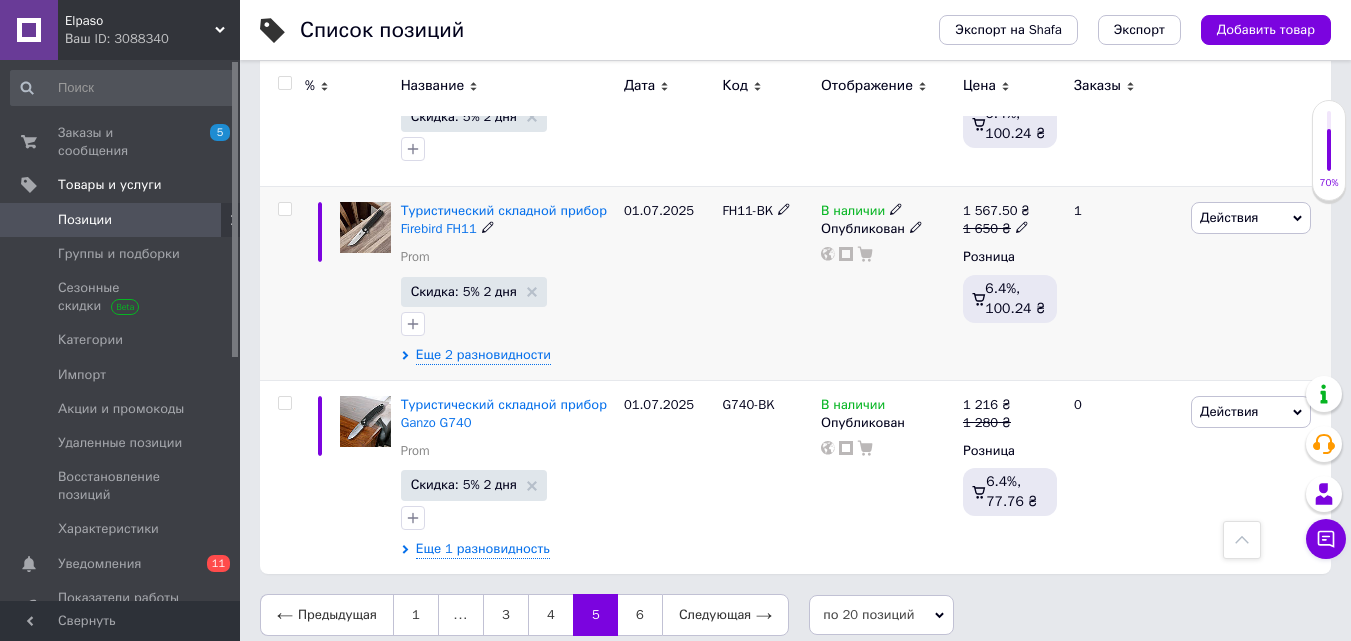 click on "FH11-BK" at bounding box center [747, 210] 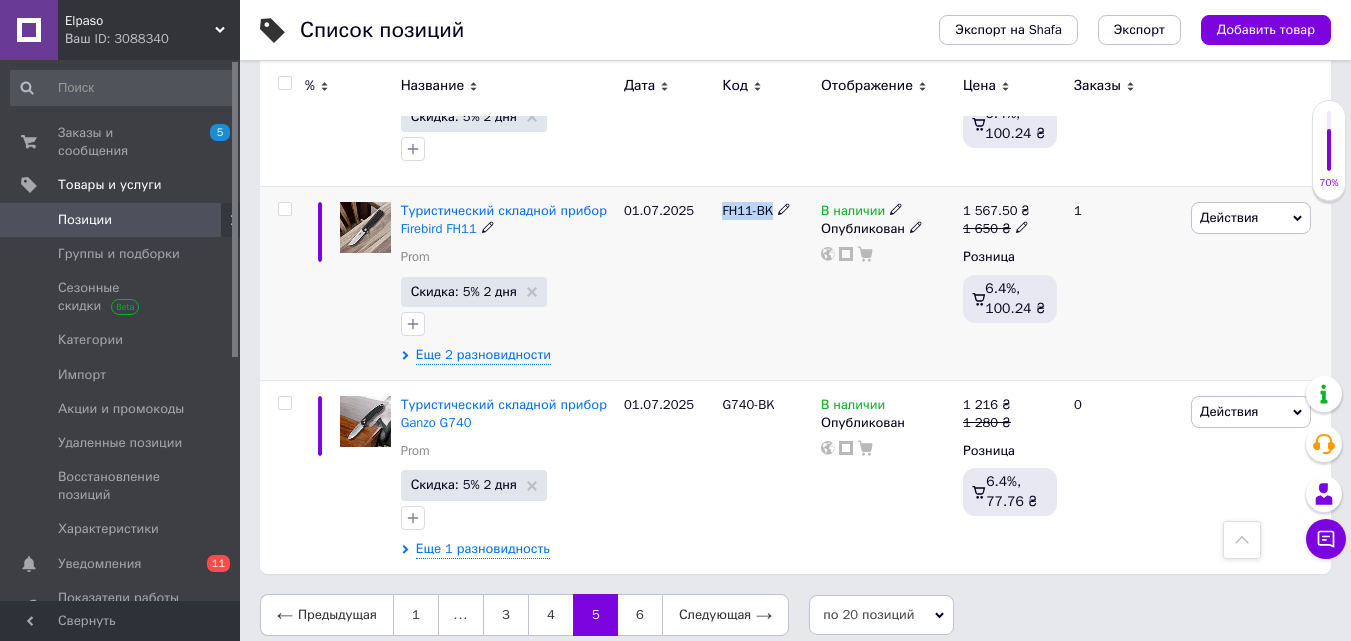 click on "FH11-BK" at bounding box center (747, 210) 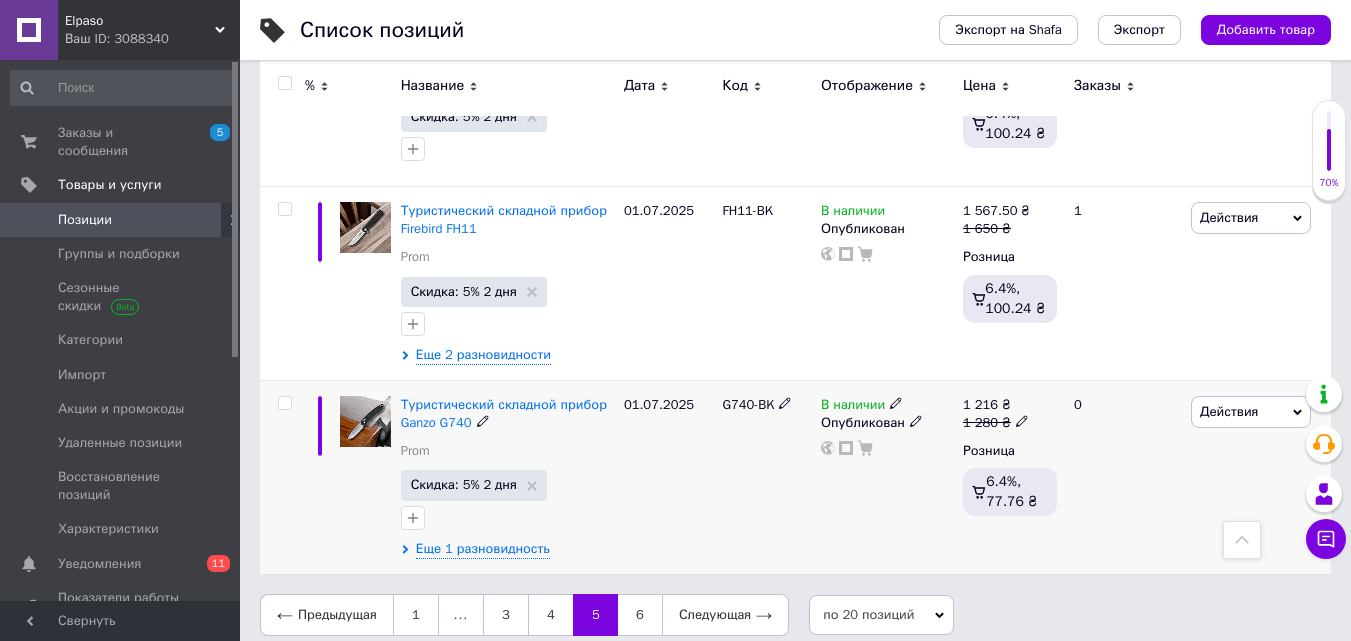 click on "G740-BK" at bounding box center [748, 404] 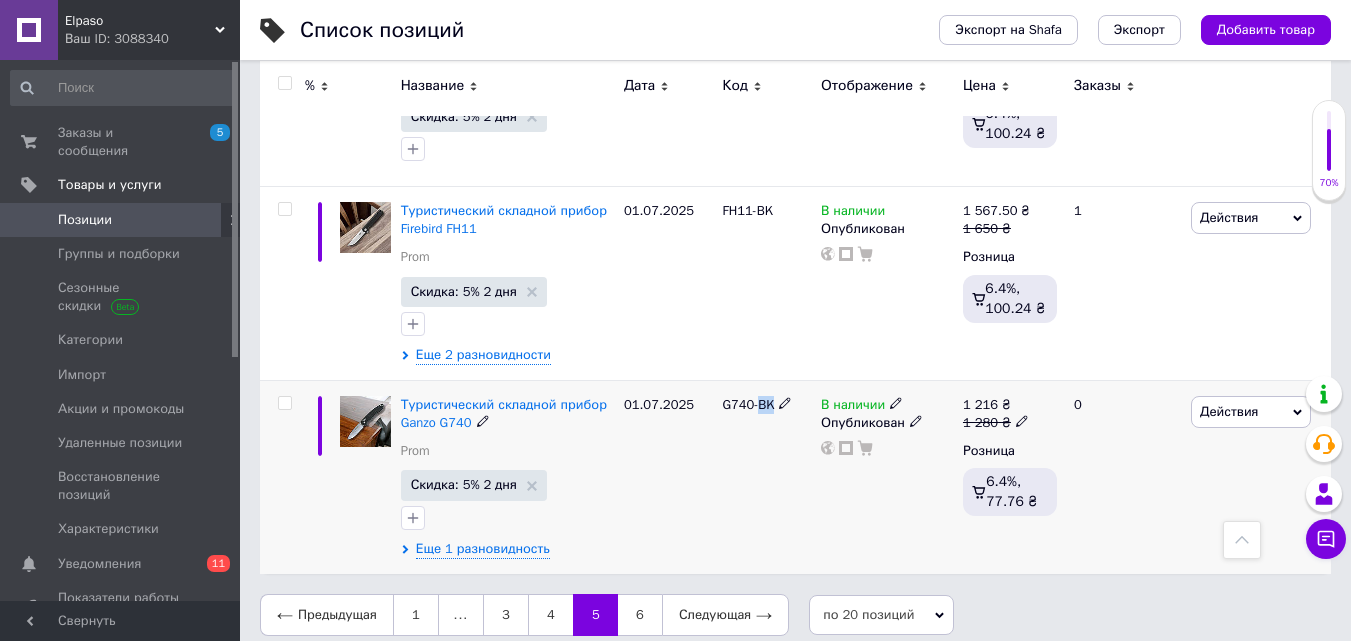 click on "G740-BK" at bounding box center [748, 404] 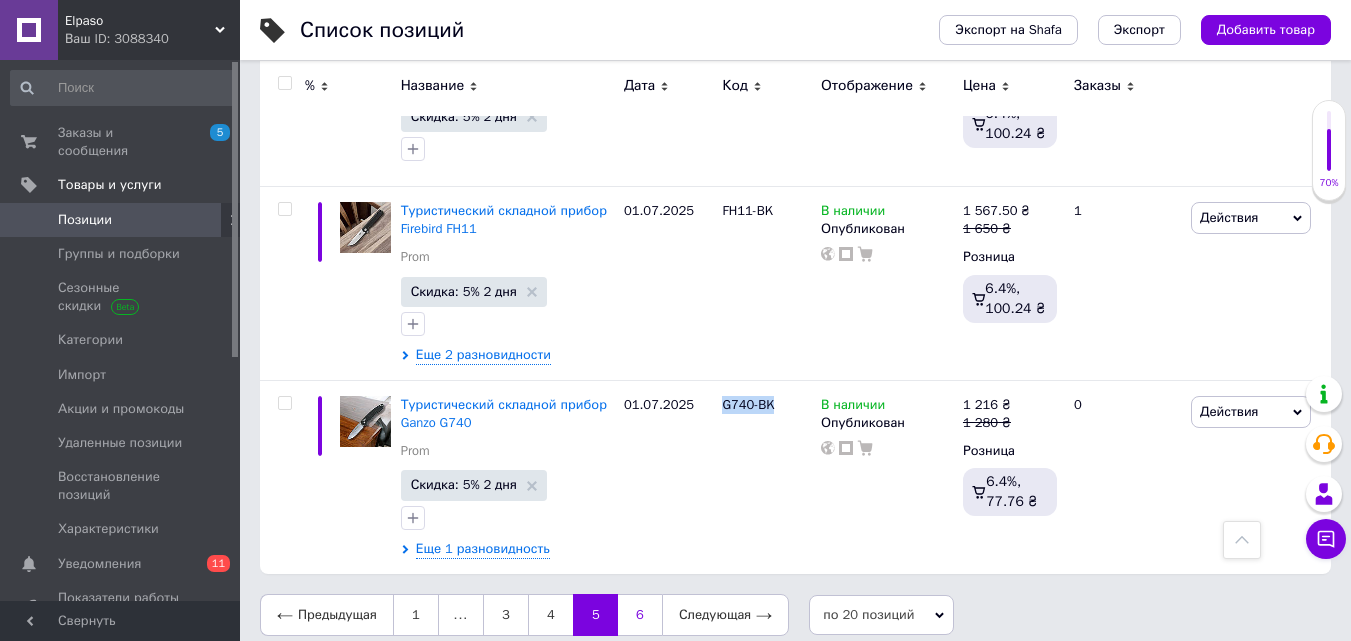 click on "6" at bounding box center [640, 615] 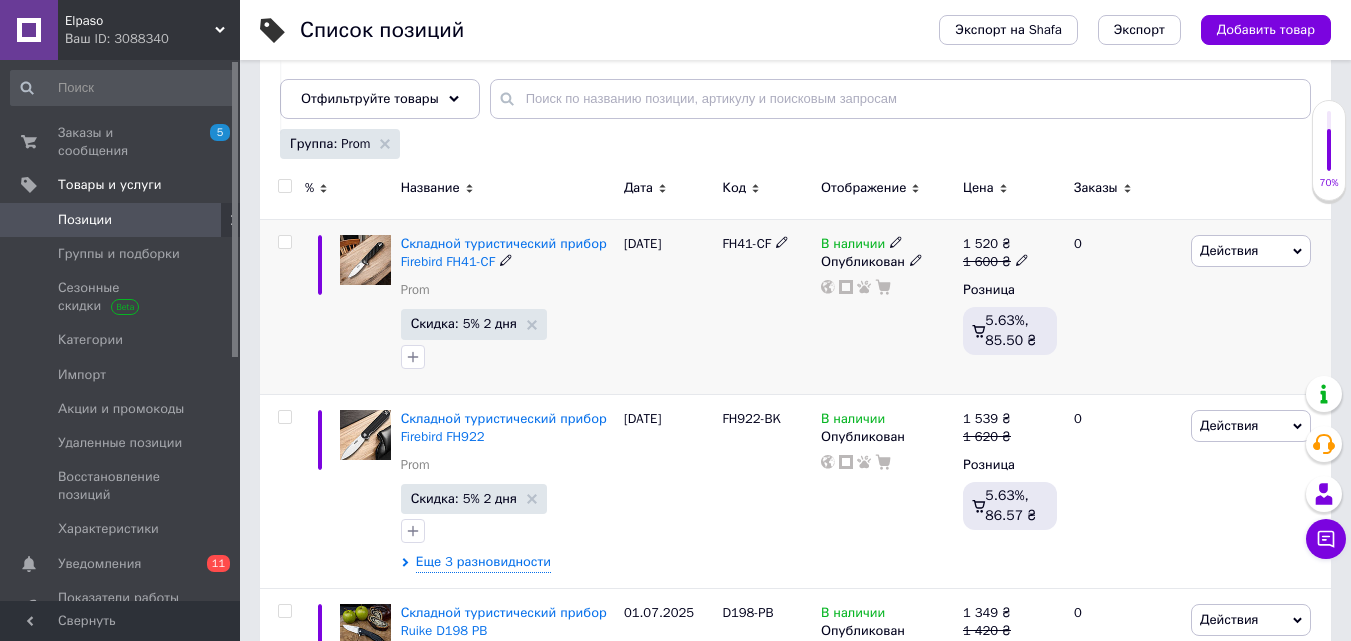 scroll, scrollTop: 300, scrollLeft: 0, axis: vertical 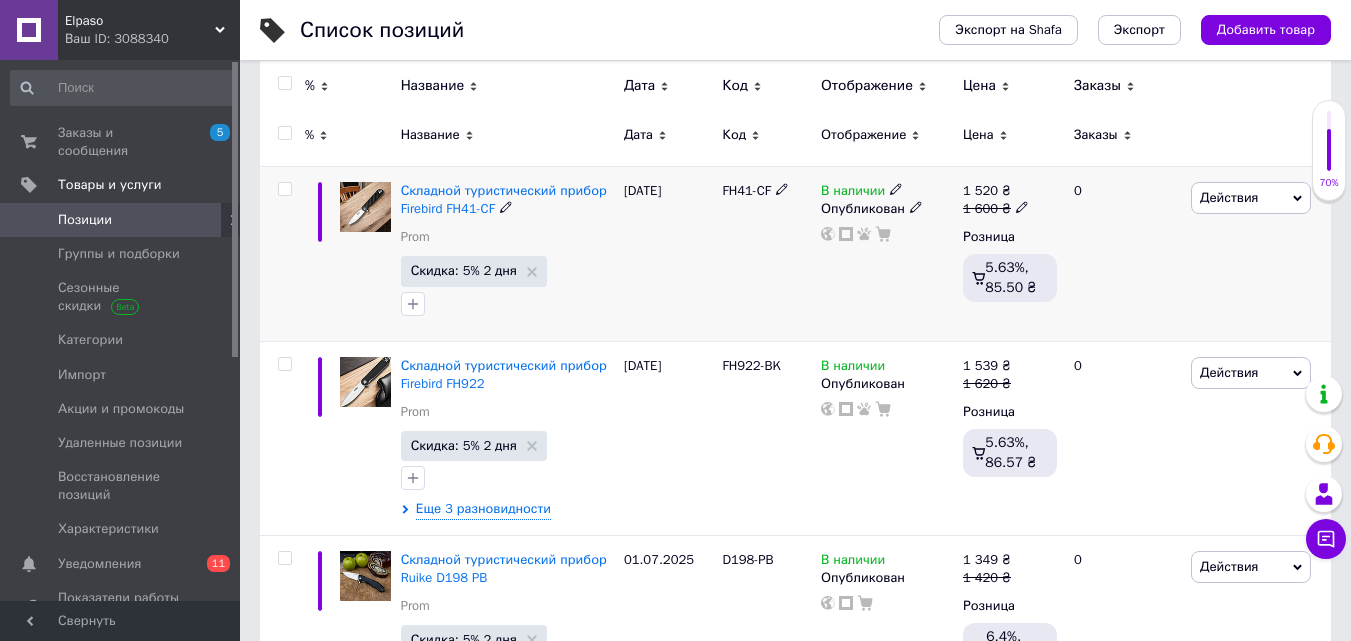 click on "FH41-CF" at bounding box center [746, 190] 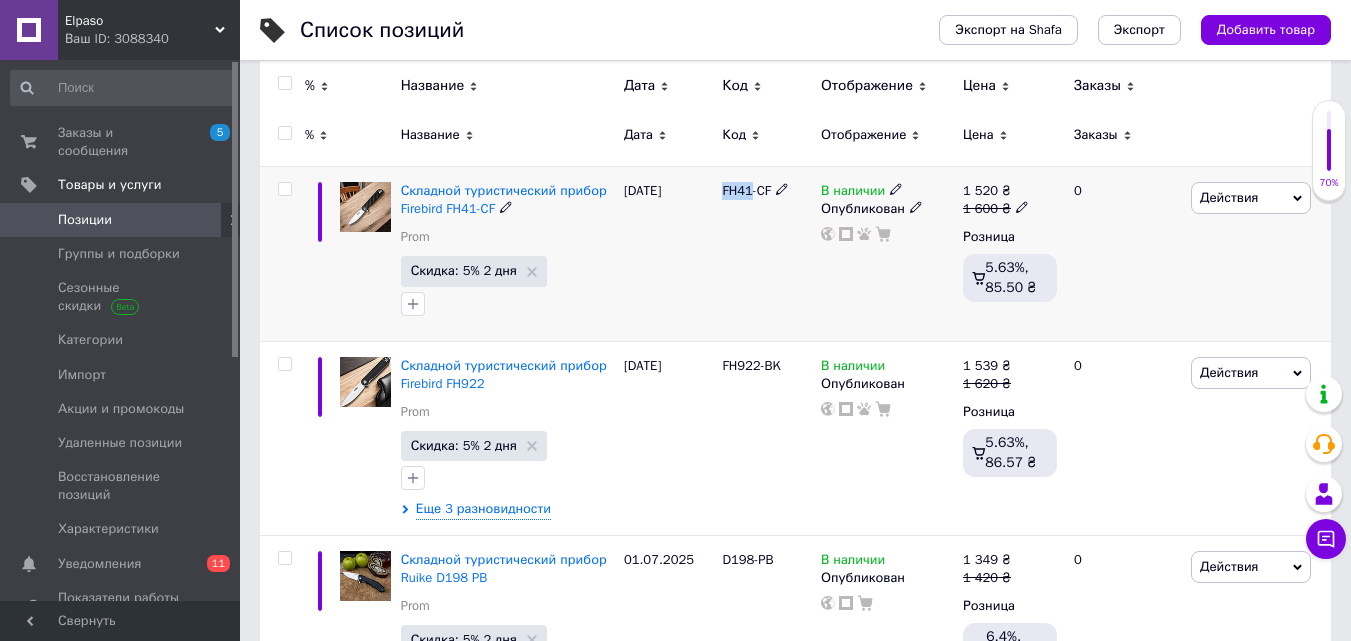 click on "FH41-CF" at bounding box center (746, 190) 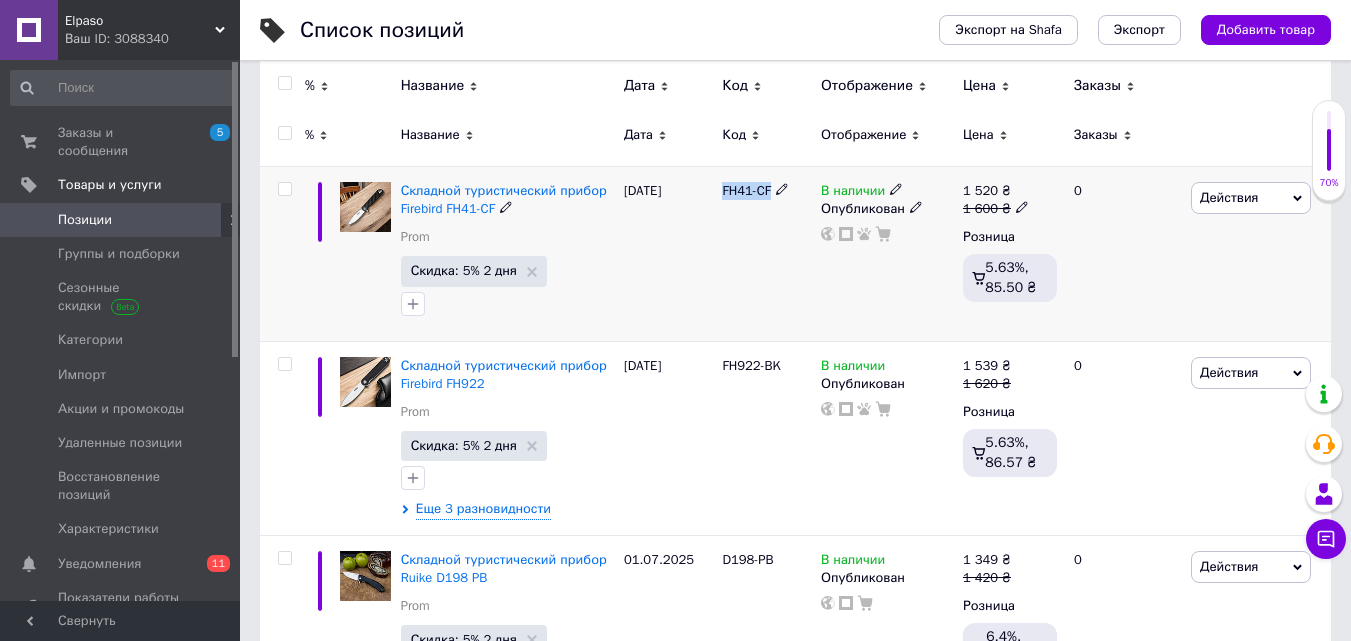 click on "FH41-CF" at bounding box center [746, 190] 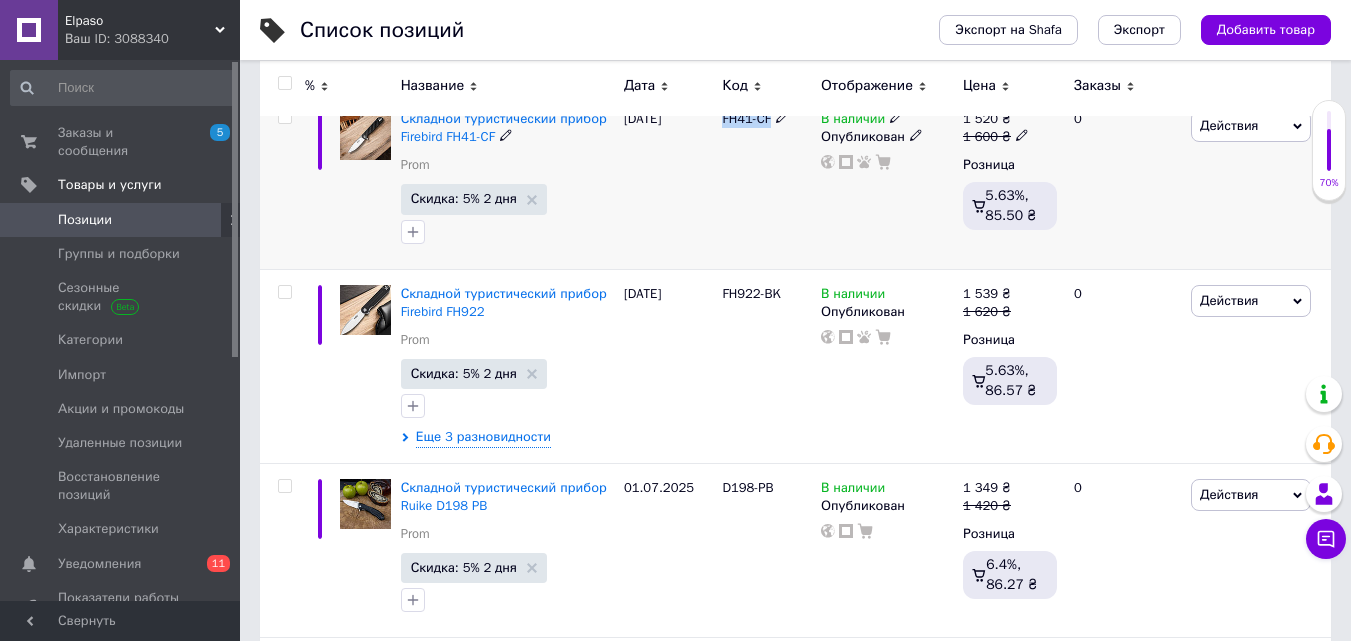 scroll, scrollTop: 400, scrollLeft: 0, axis: vertical 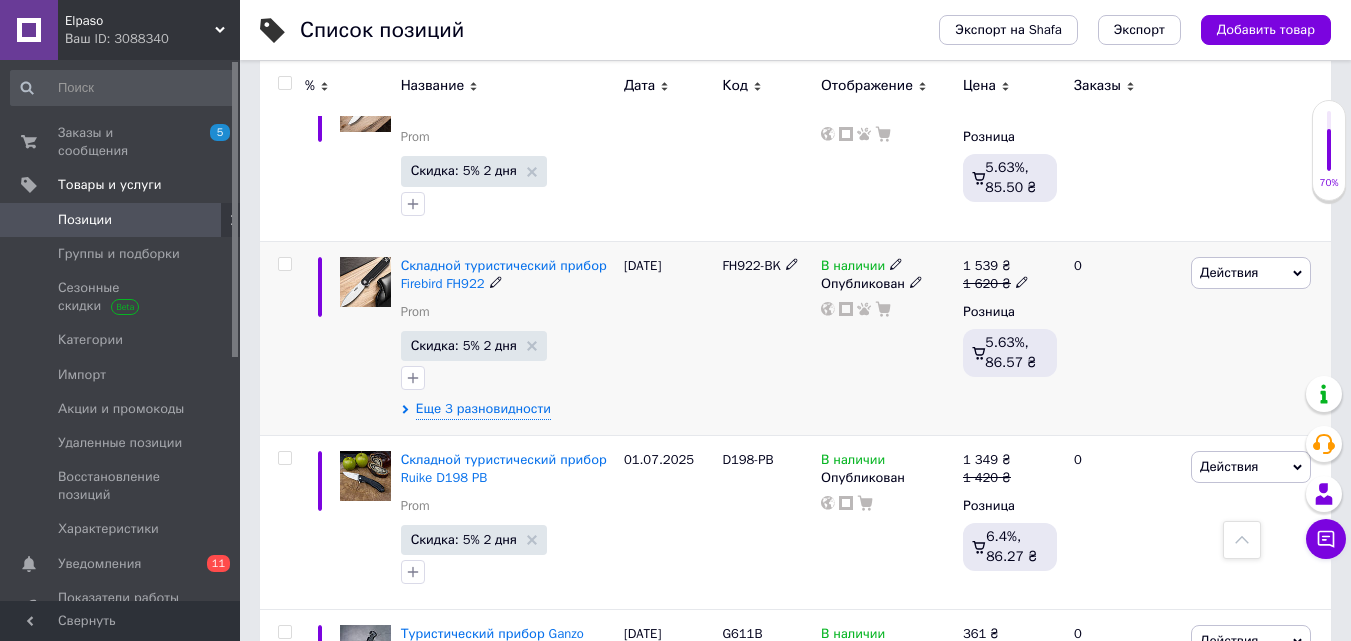 click on "FH922-BK" at bounding box center [751, 265] 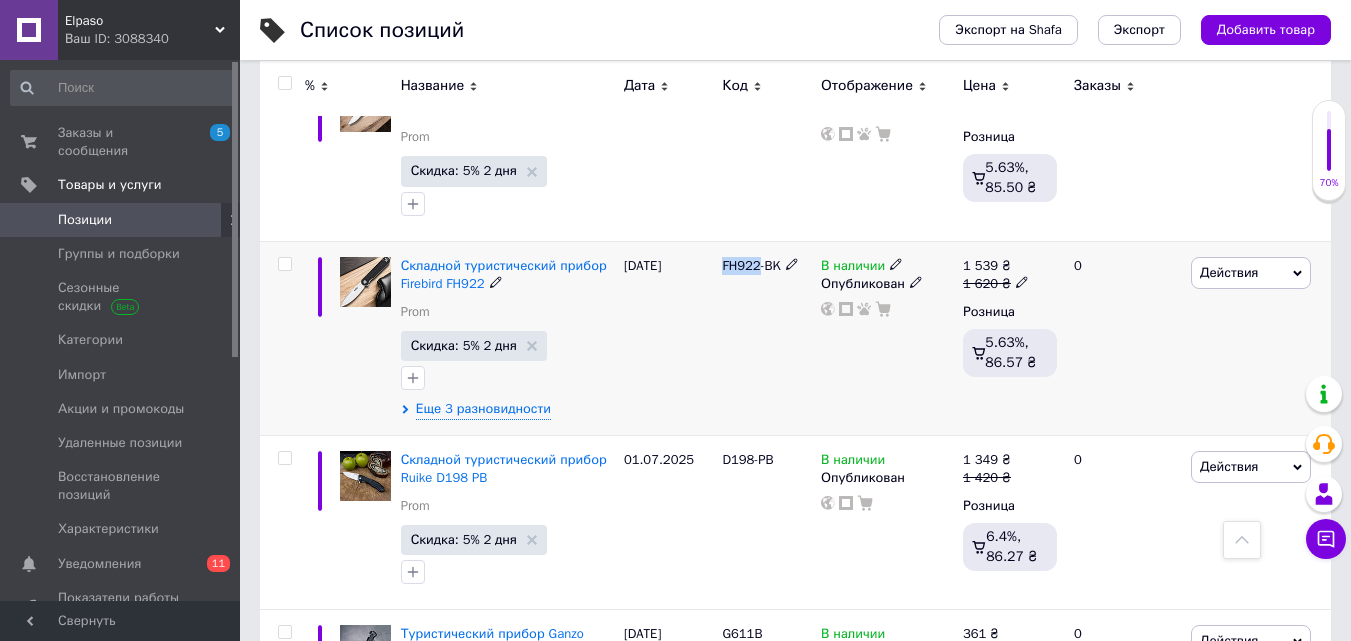 click on "FH922-BK" at bounding box center [751, 265] 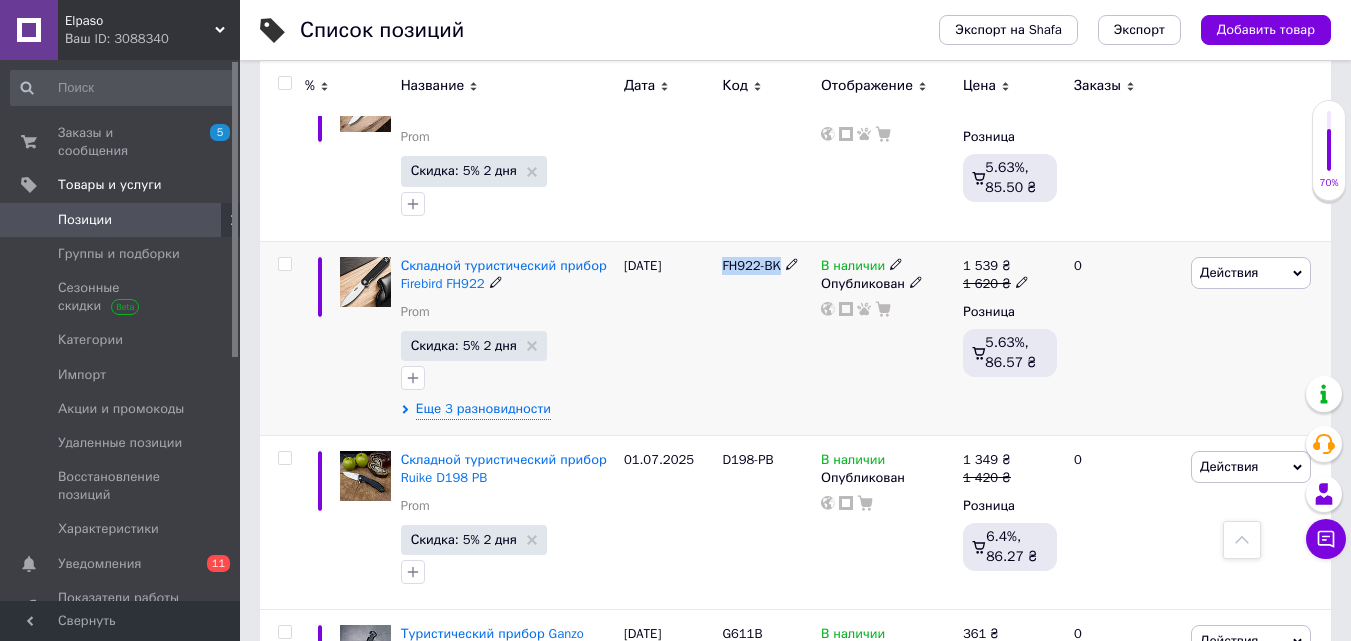 click on "FH922-BK" at bounding box center [751, 265] 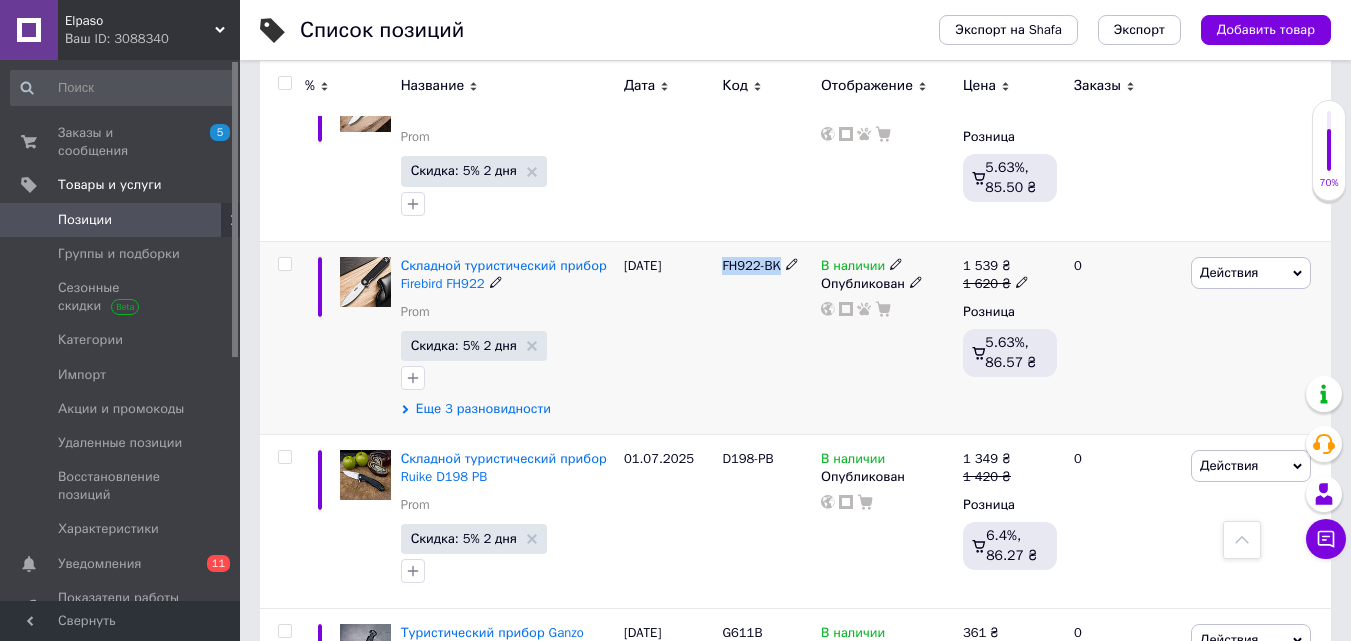 click on "Еще 3 разновидности" at bounding box center (483, 409) 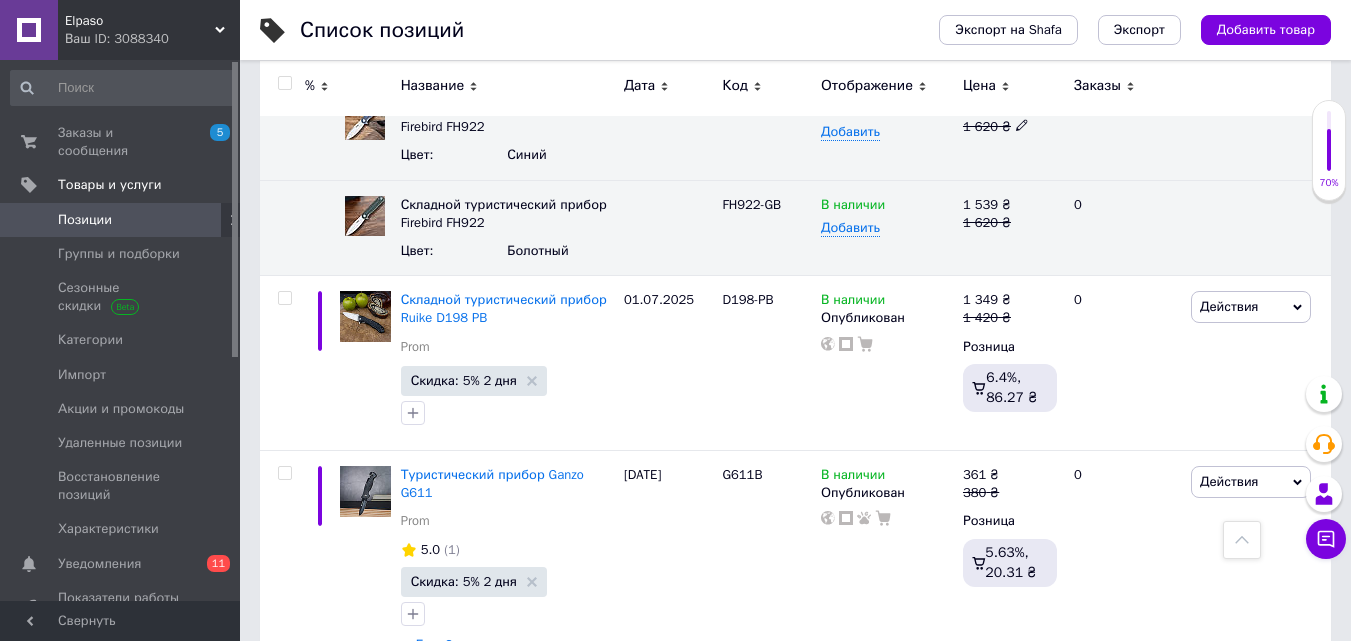 scroll, scrollTop: 900, scrollLeft: 0, axis: vertical 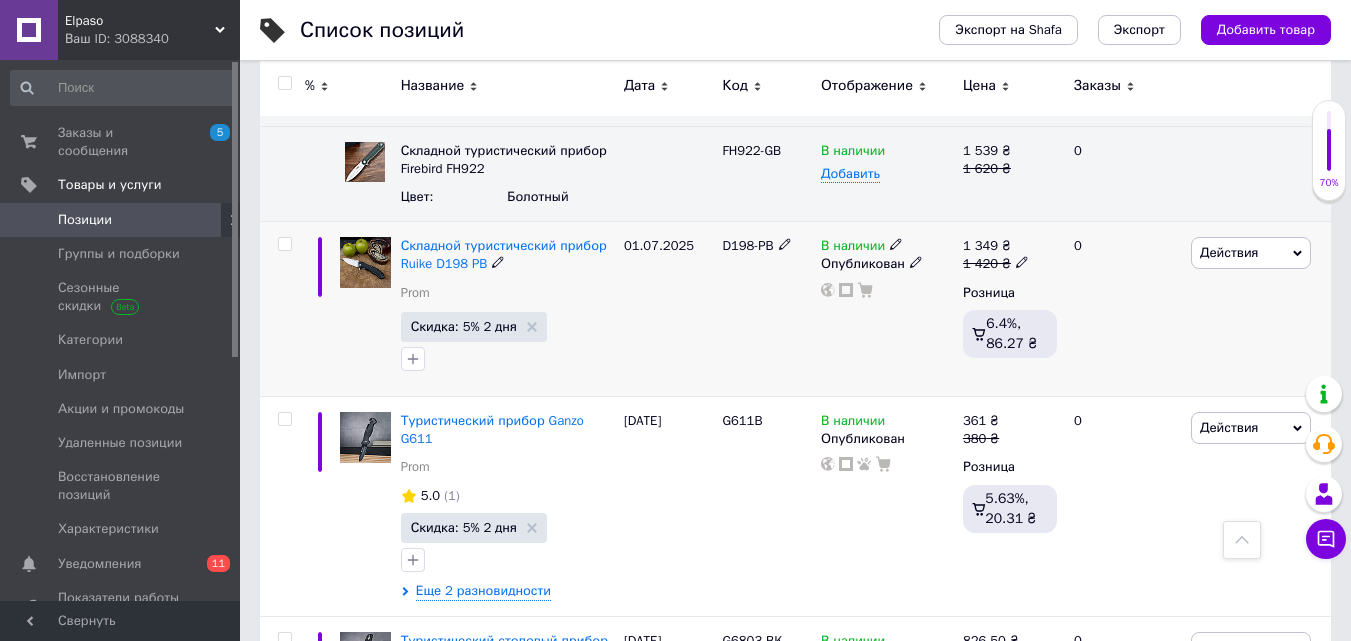 click on "D198-PB" at bounding box center [747, 245] 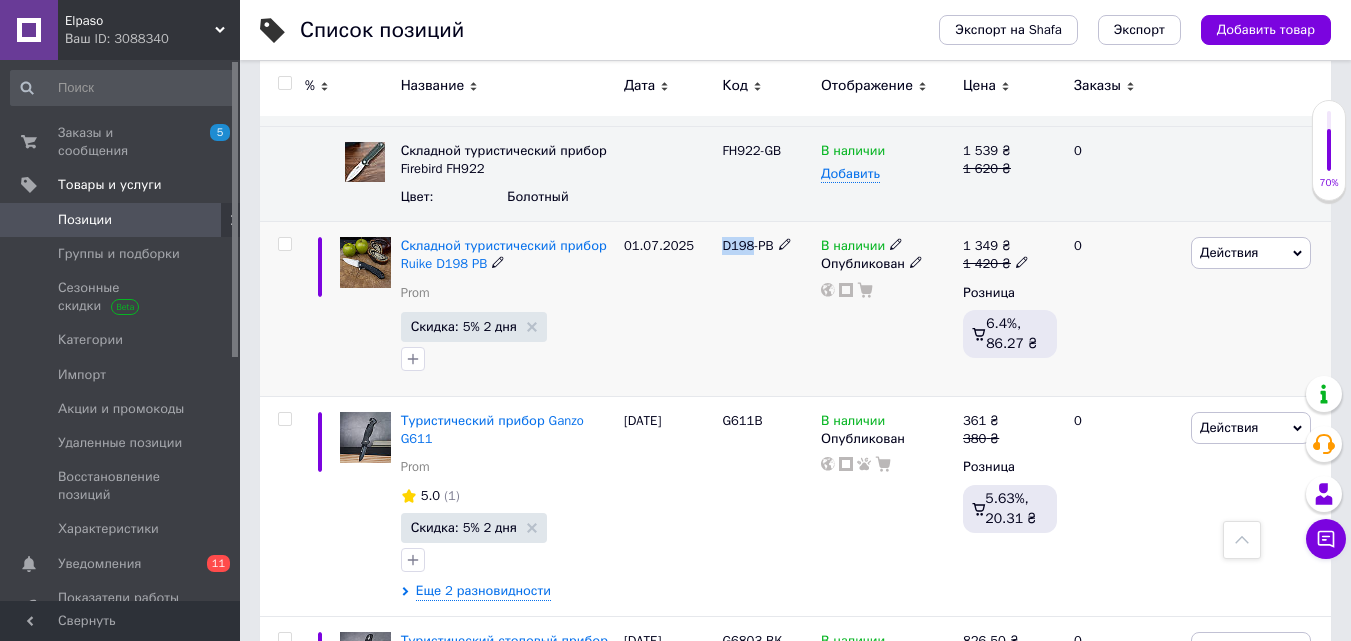 click on "D198-PB" at bounding box center (747, 245) 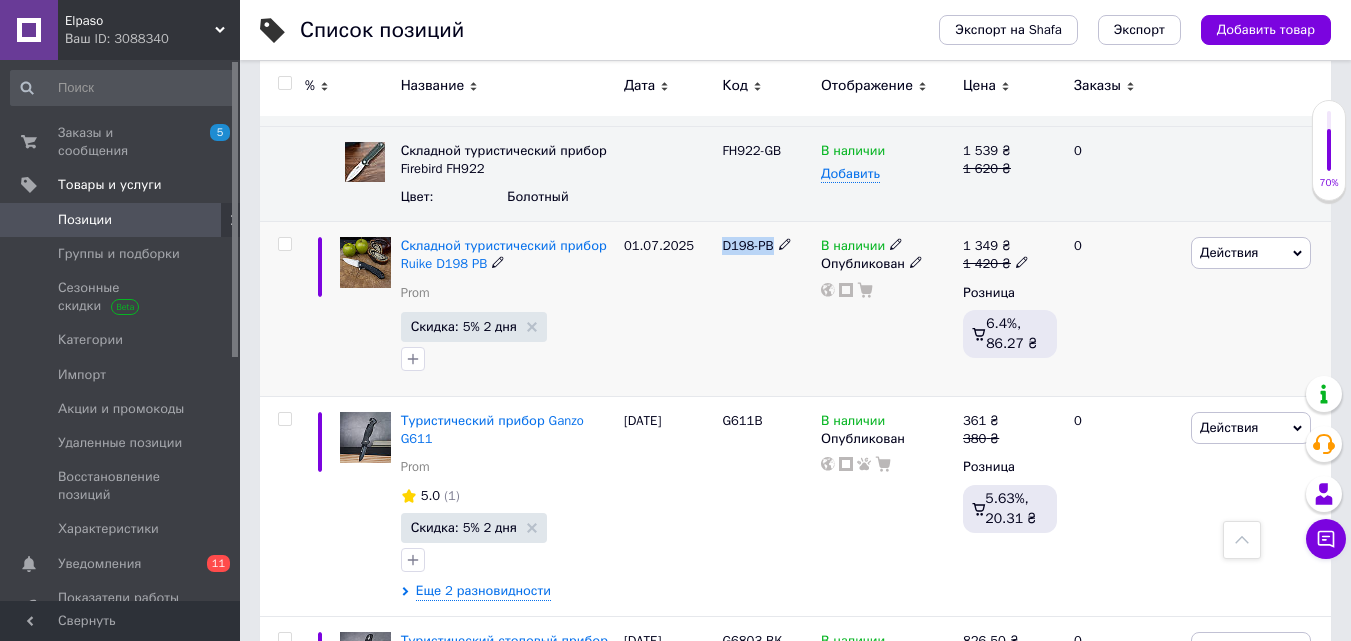click on "D198-PB" at bounding box center [747, 245] 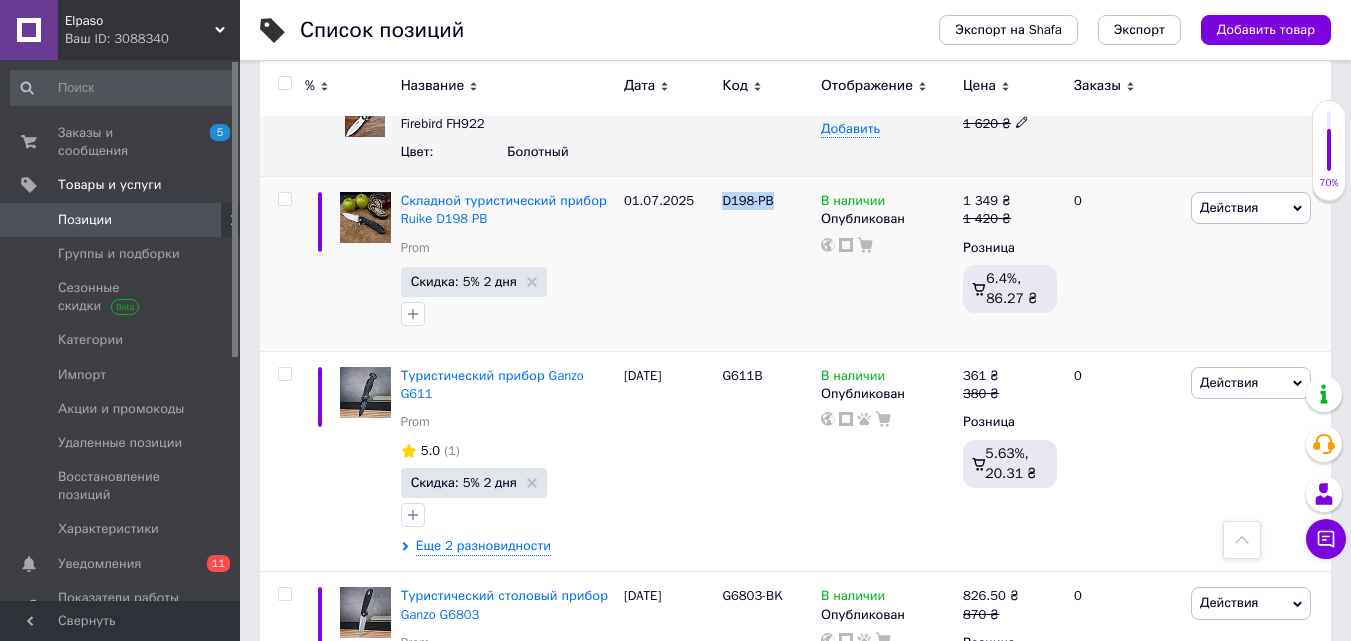 scroll, scrollTop: 1000, scrollLeft: 0, axis: vertical 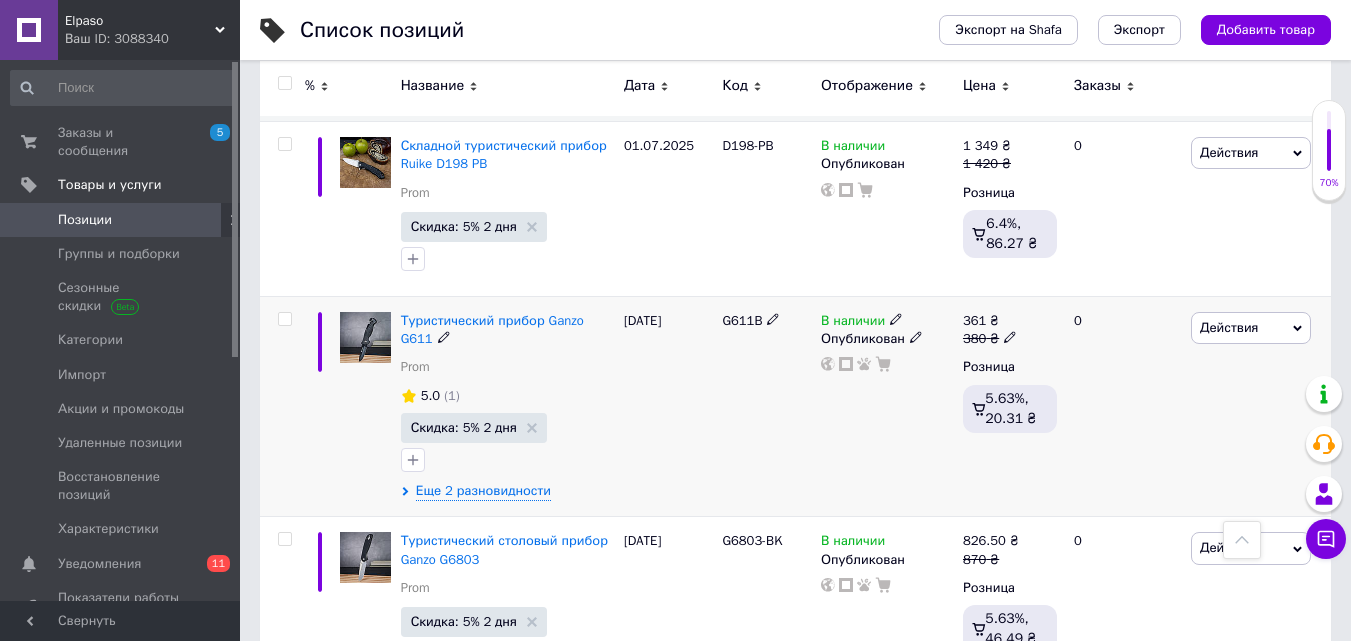 click on "G611B" at bounding box center [742, 320] 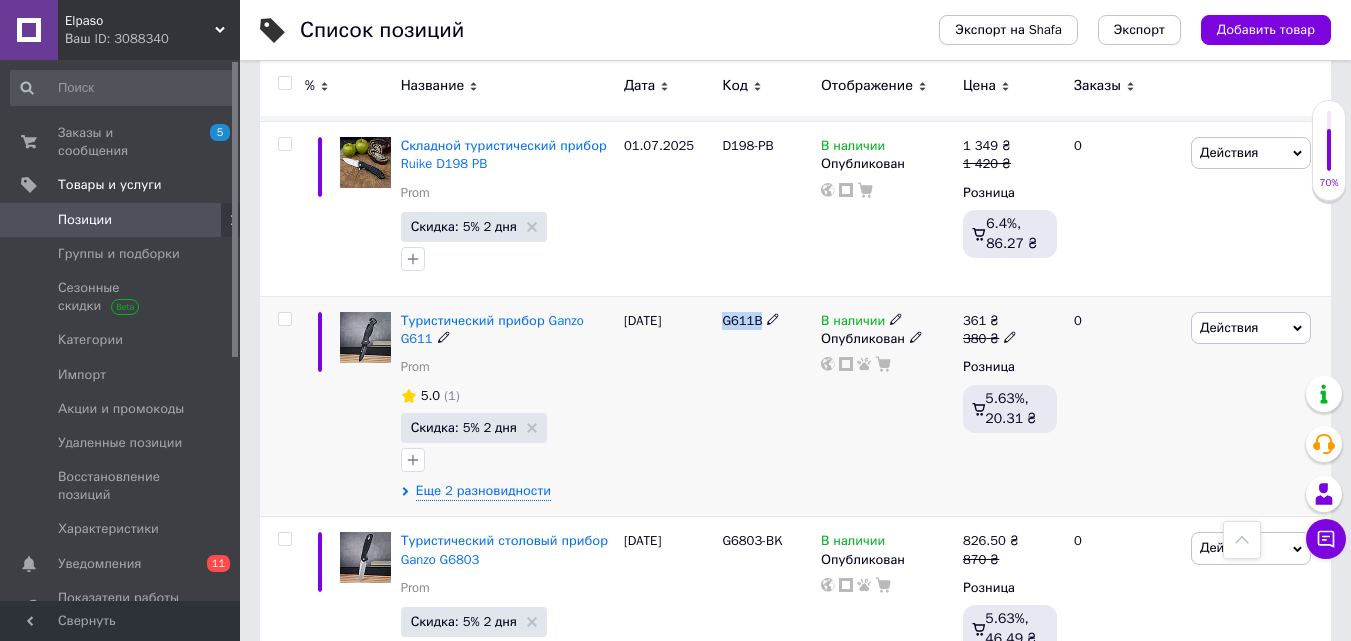 click on "G611B" at bounding box center [742, 320] 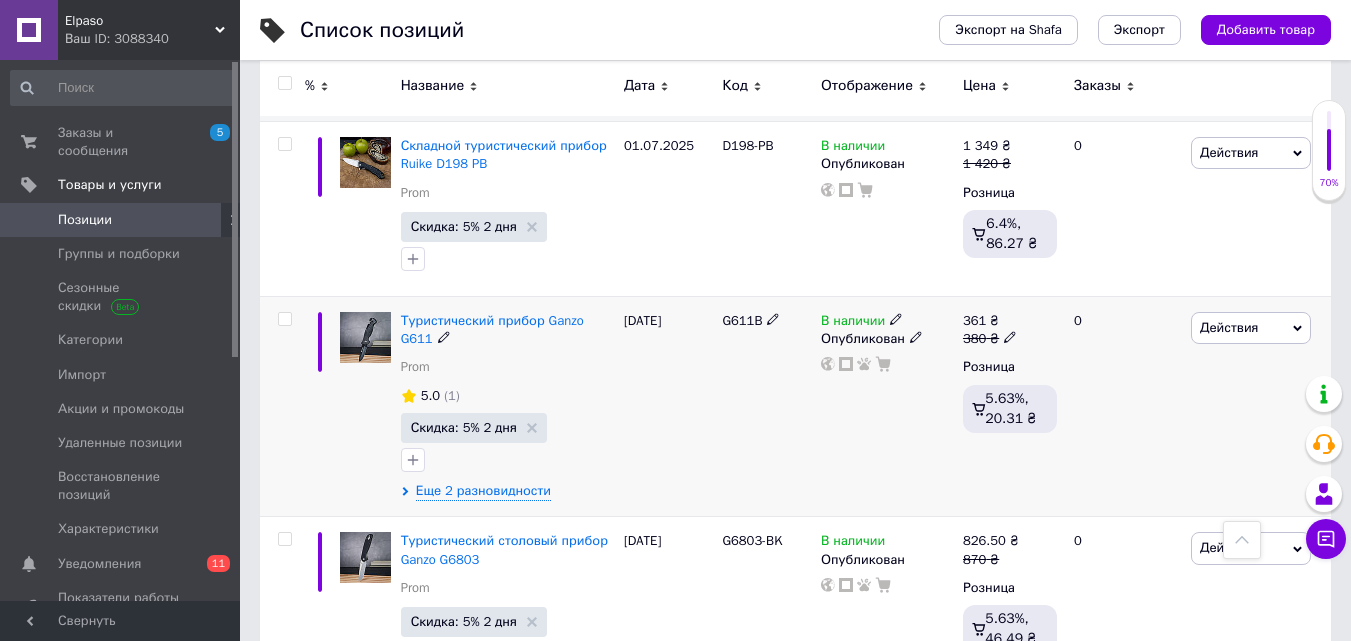 click 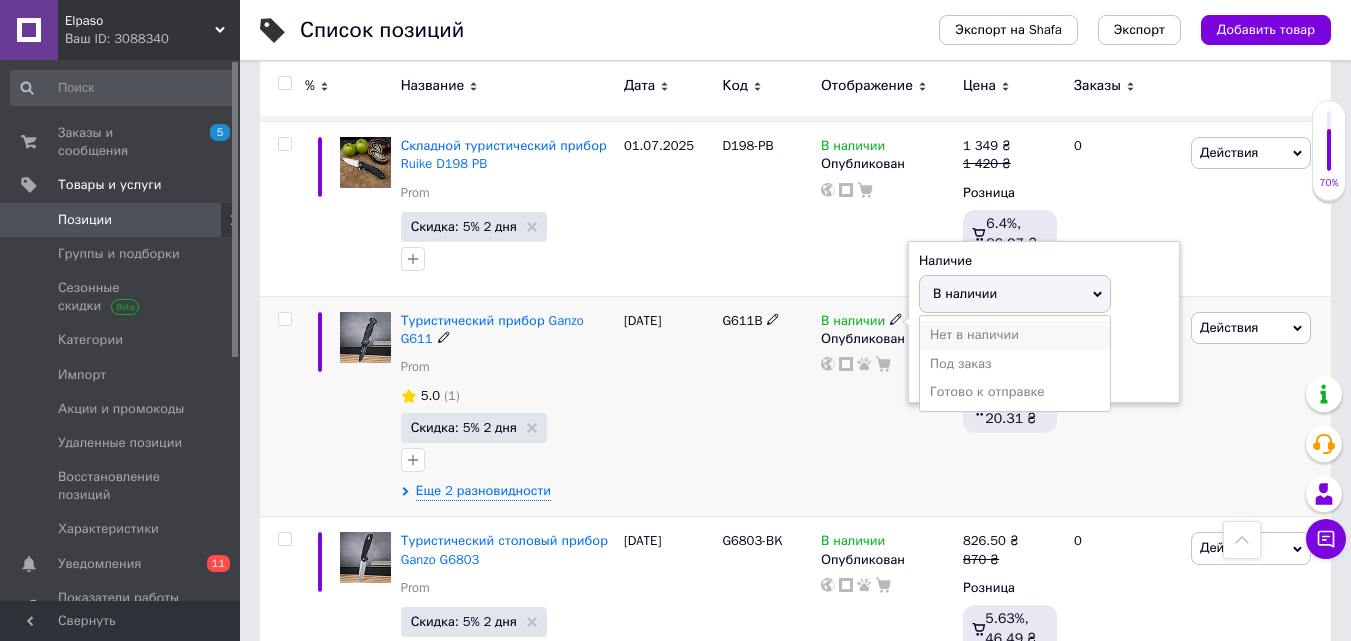 click on "Нет в наличии" at bounding box center (1015, 335) 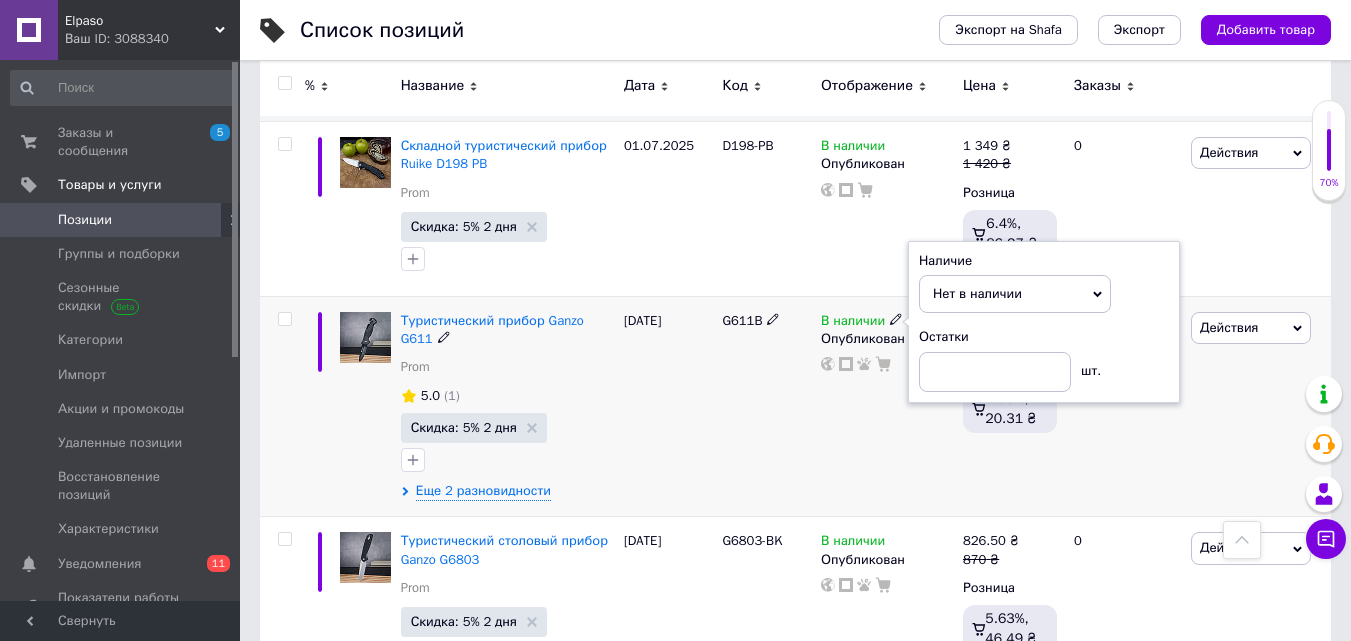 click on "[DATE]" at bounding box center [668, 406] 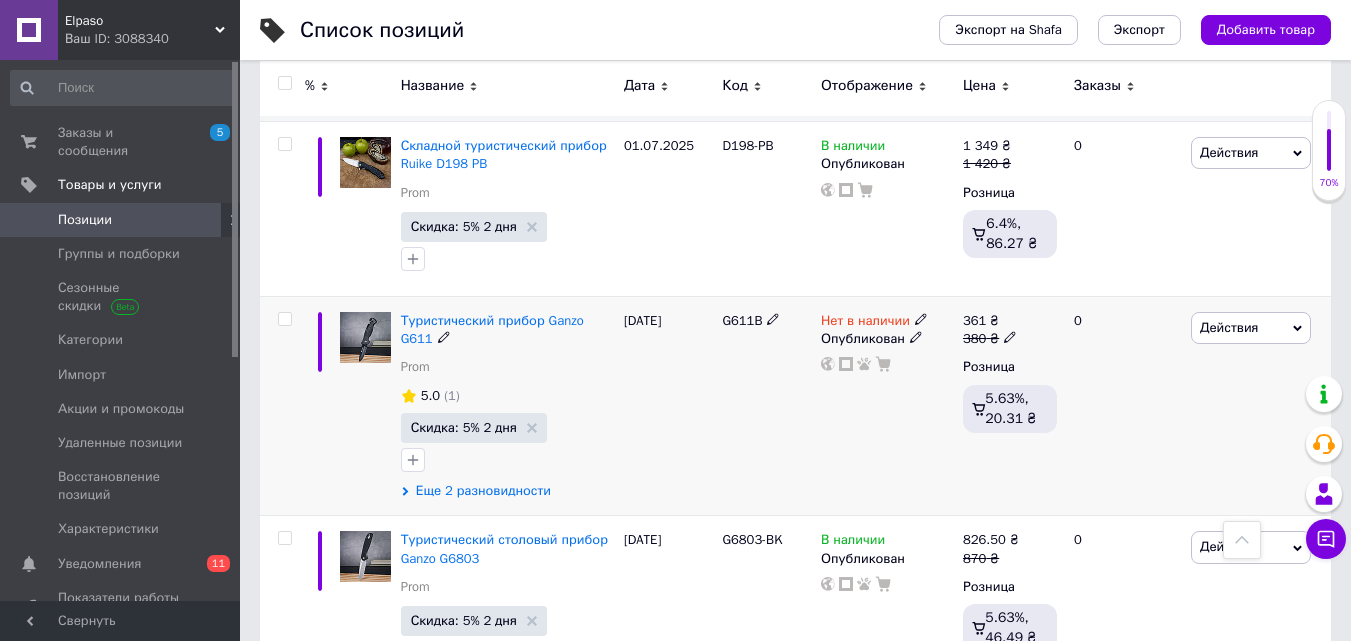 click on "Еще 2 разновидности" at bounding box center (483, 491) 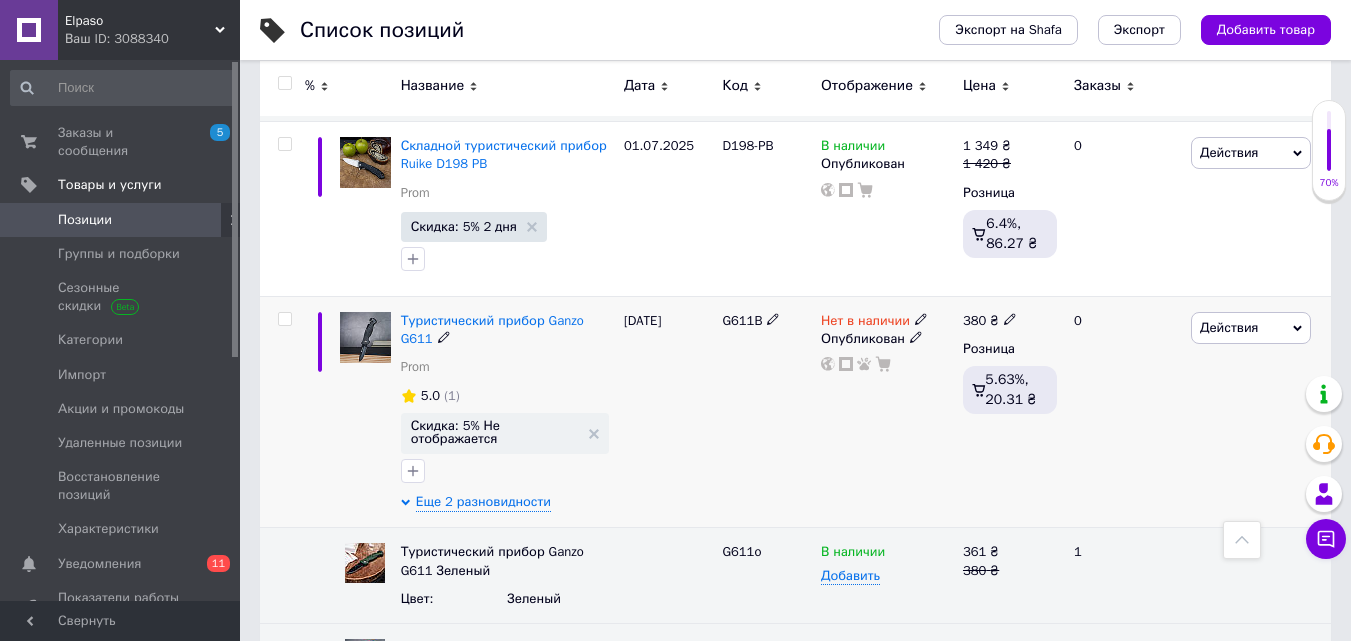 scroll, scrollTop: 1200, scrollLeft: 0, axis: vertical 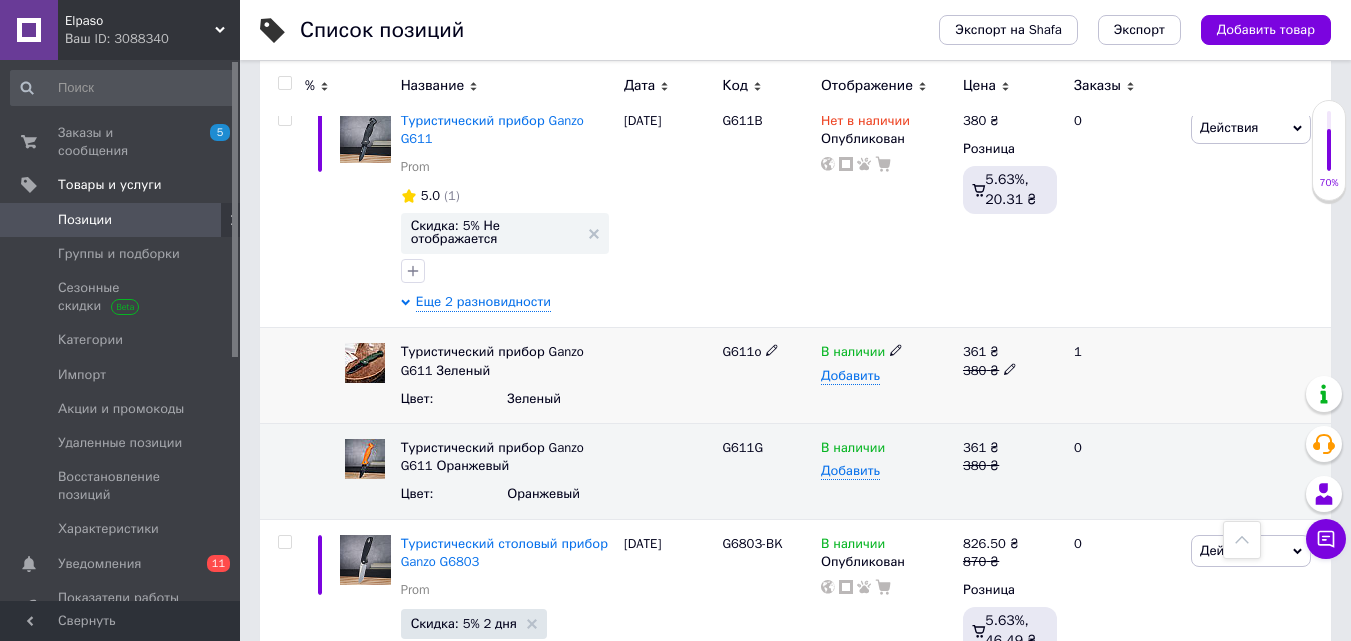 click on "G611o" at bounding box center (741, 351) 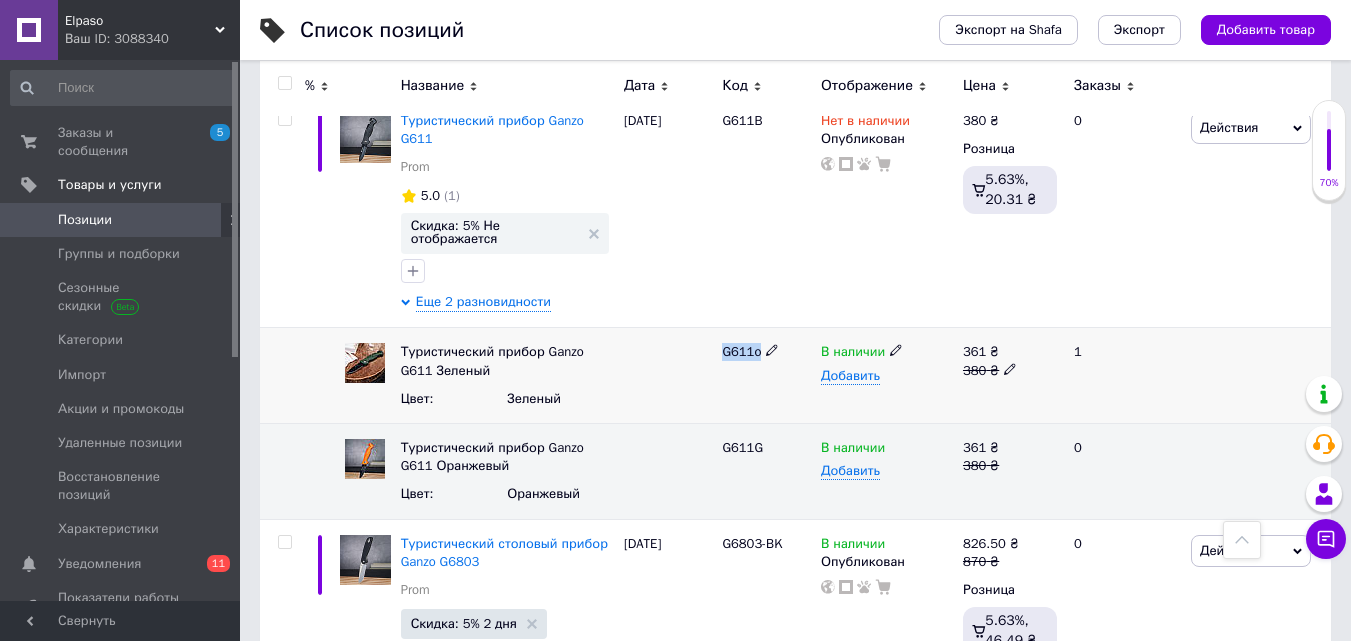 click on "G611o" at bounding box center (741, 351) 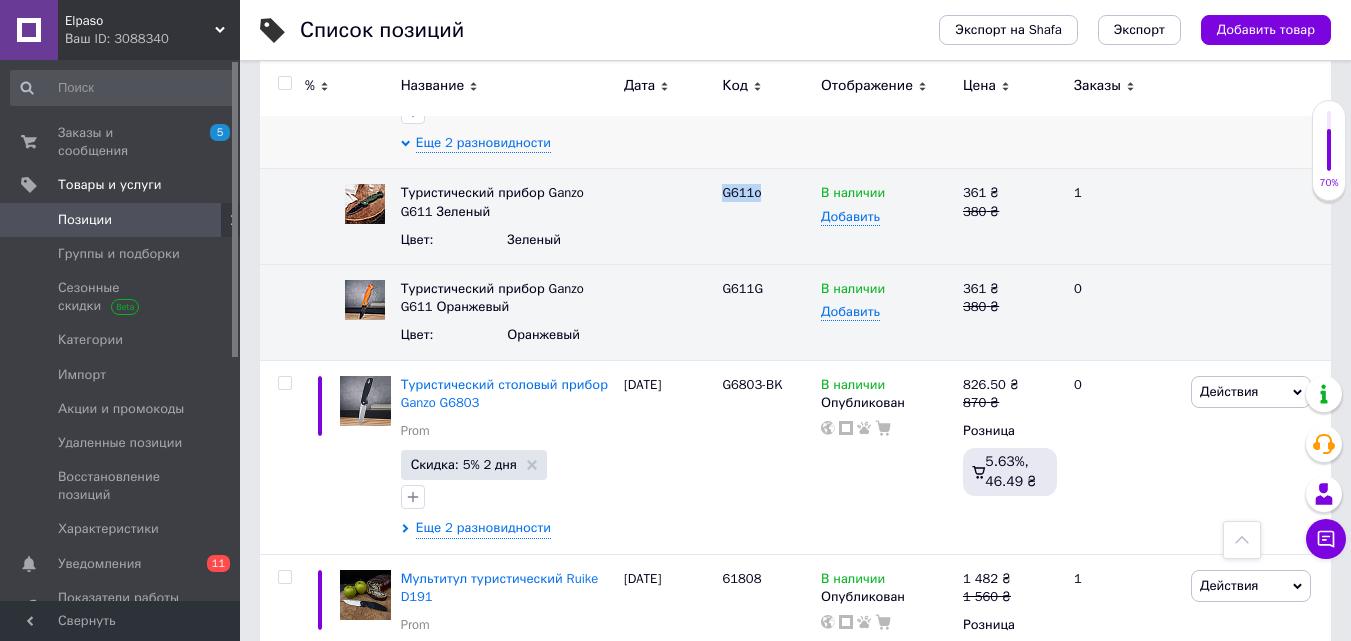 scroll, scrollTop: 1400, scrollLeft: 0, axis: vertical 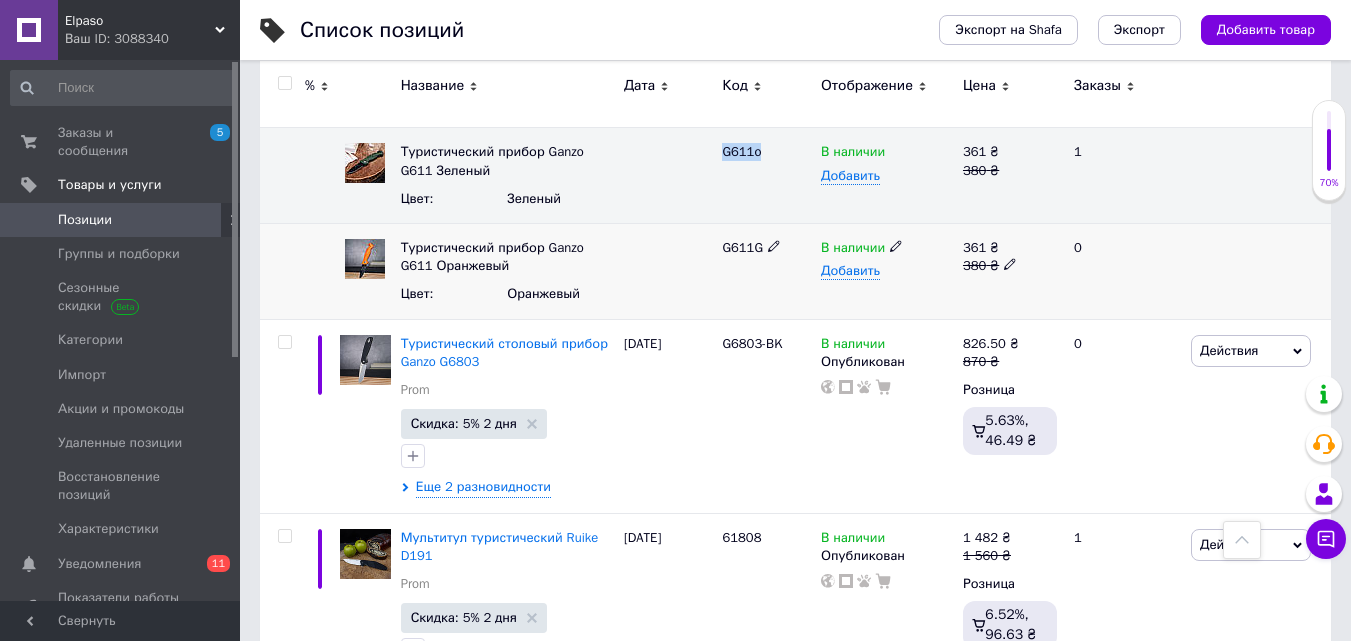 click on "G611G" at bounding box center (742, 247) 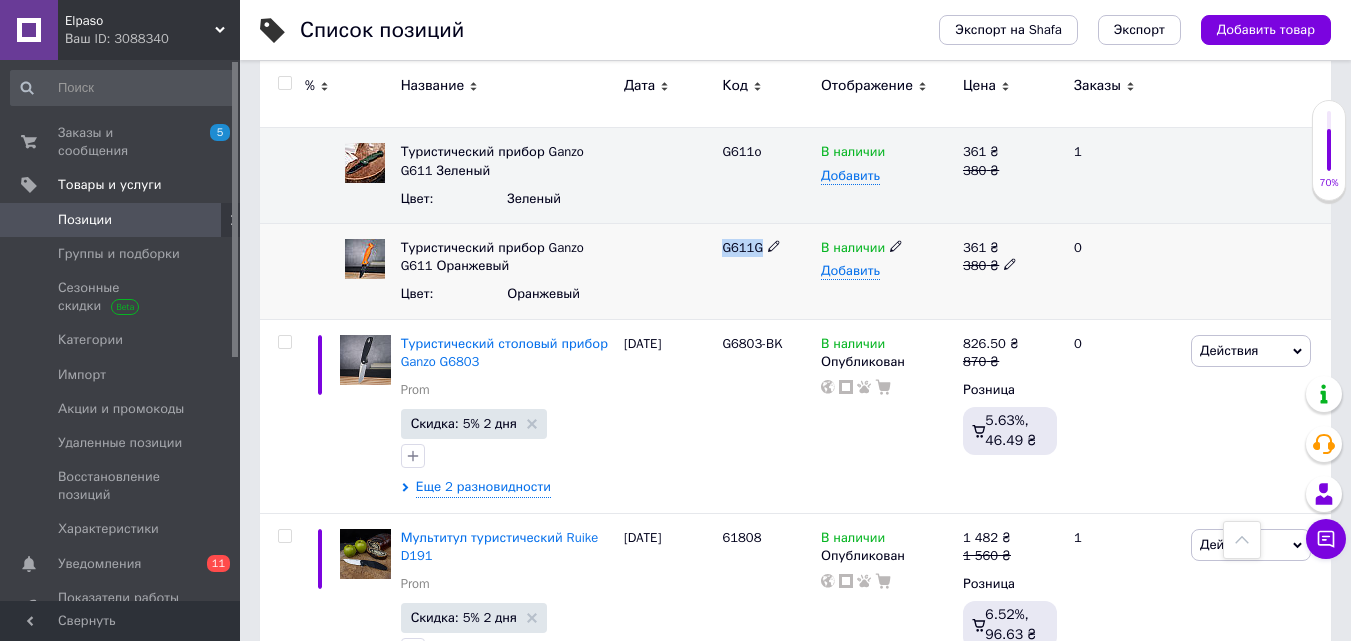 click on "G611G" at bounding box center [742, 247] 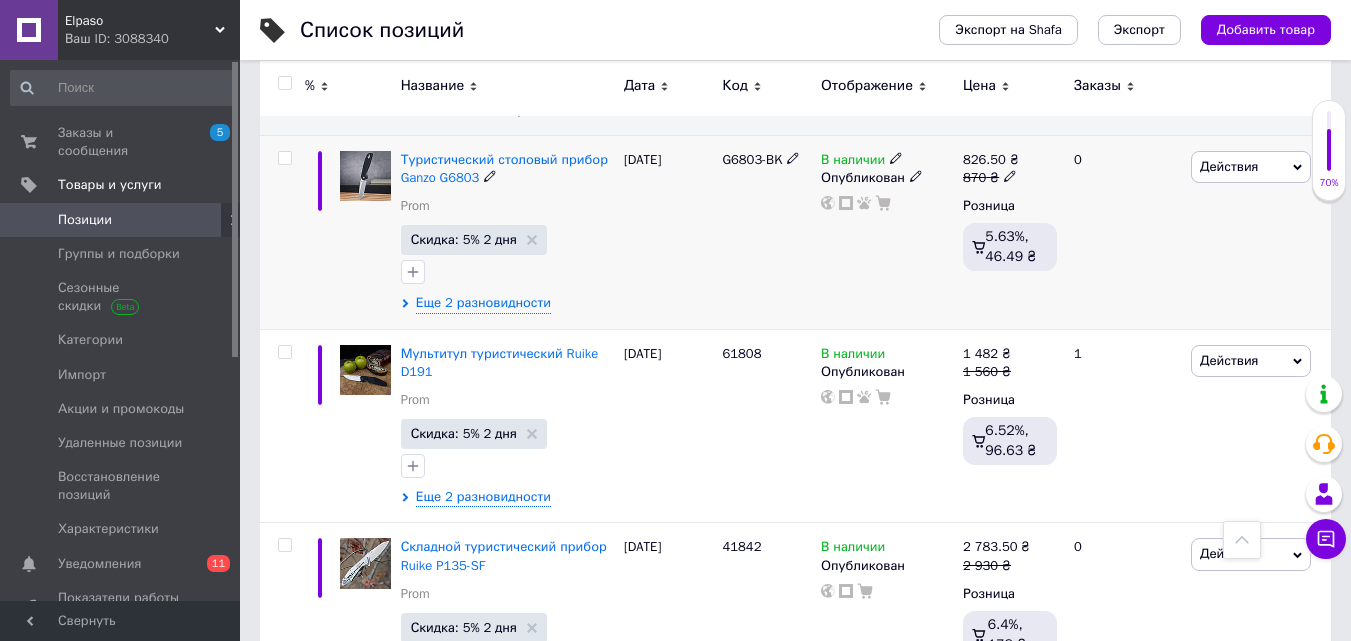 scroll, scrollTop: 1600, scrollLeft: 0, axis: vertical 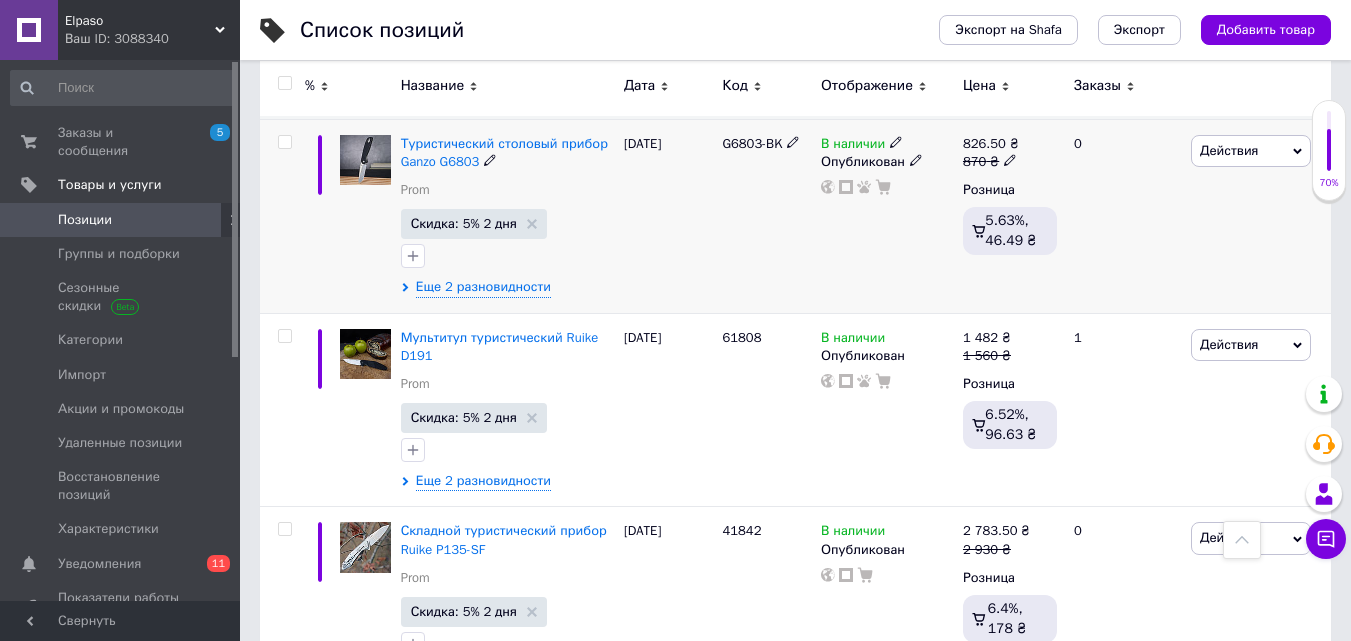click on "G6803-BK" at bounding box center (752, 143) 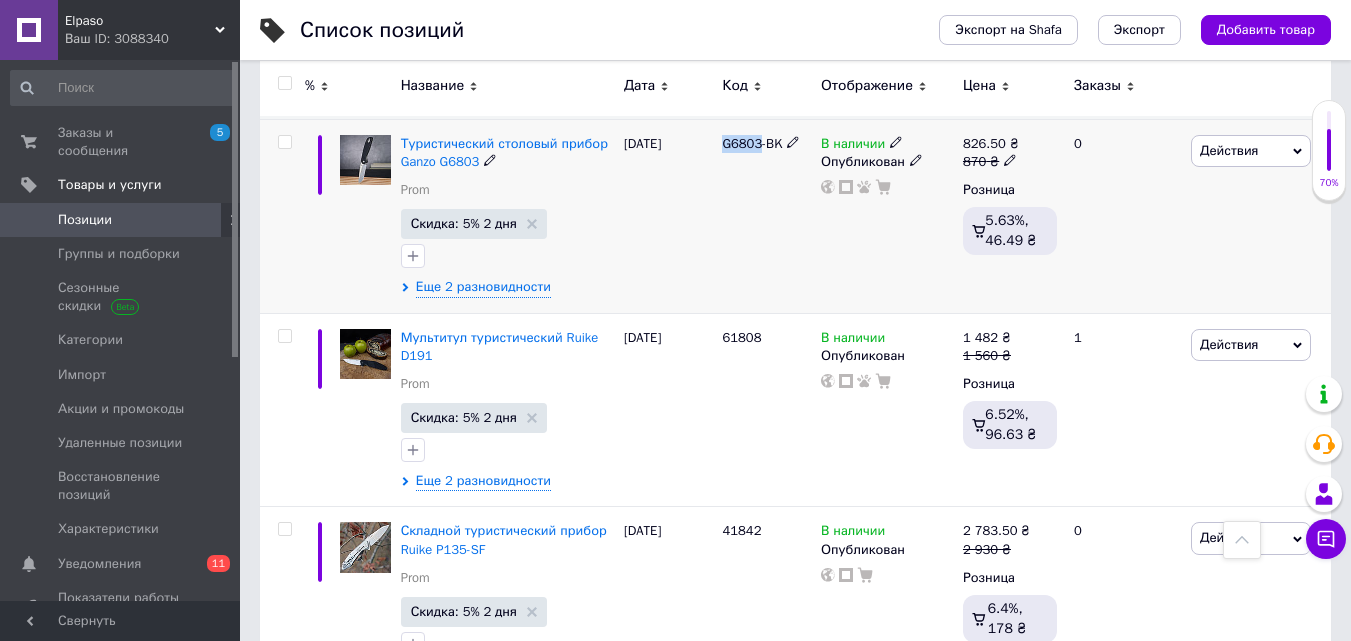 click on "G6803-BK" at bounding box center (752, 143) 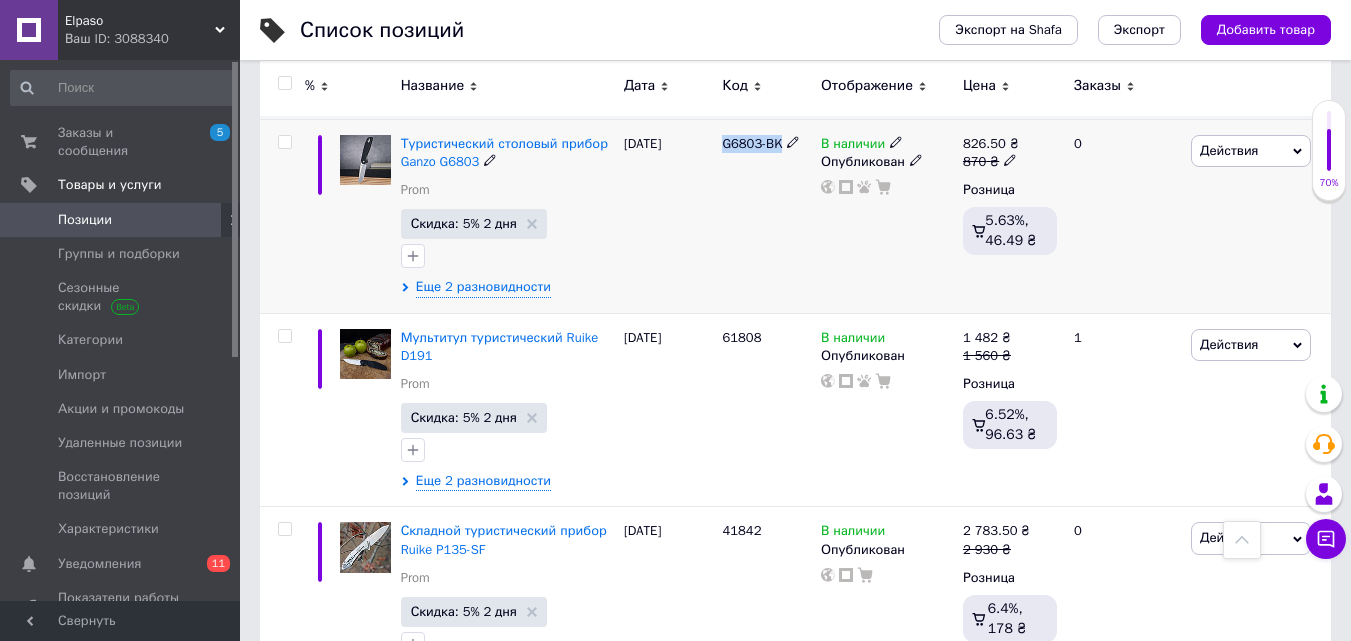 click on "G6803-BK" at bounding box center (752, 143) 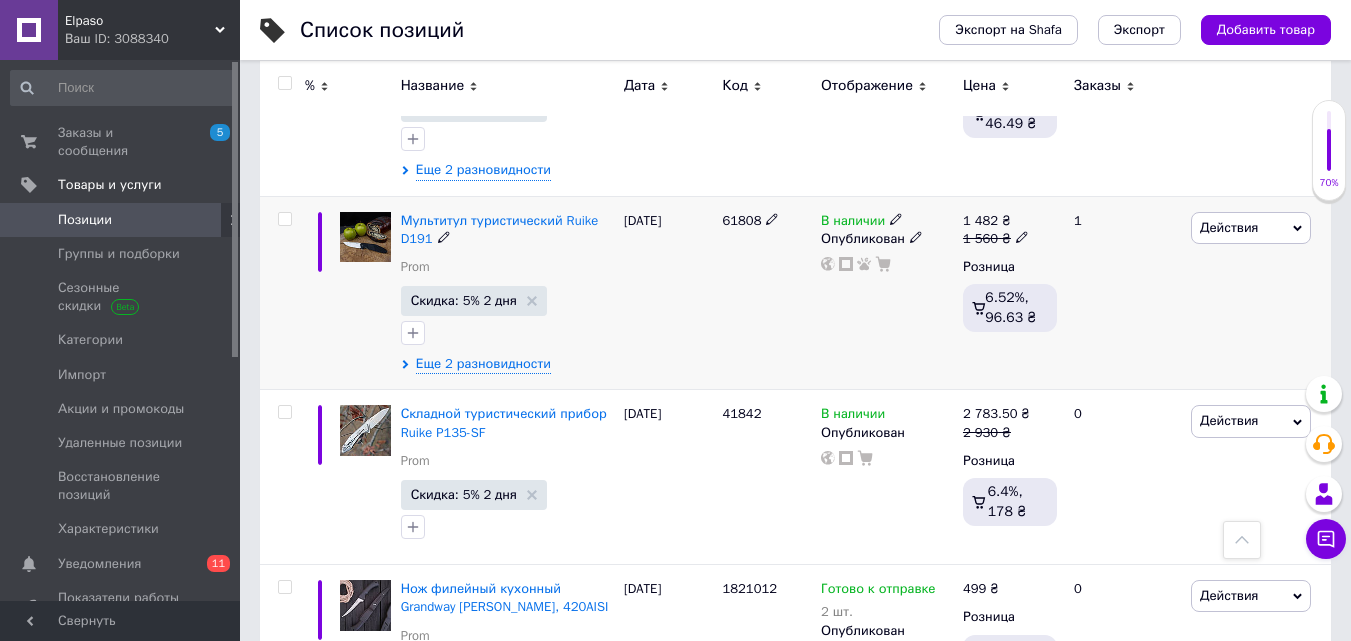 scroll, scrollTop: 1800, scrollLeft: 0, axis: vertical 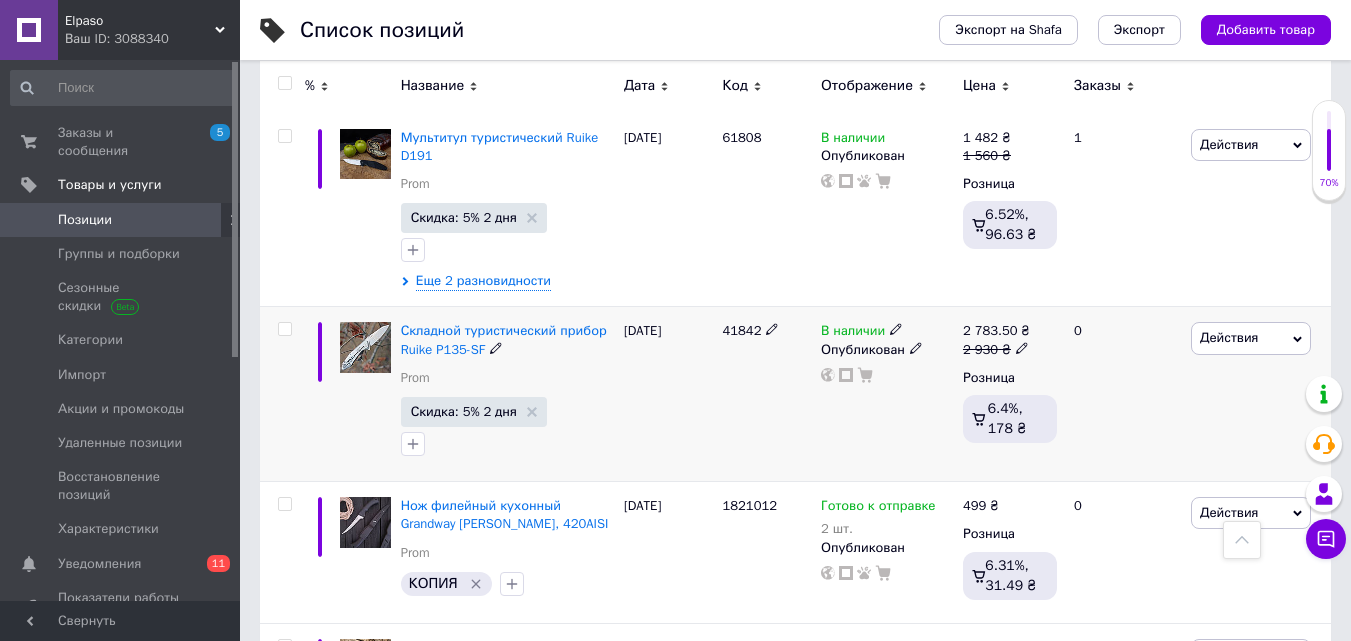 click on "41842" at bounding box center [741, 330] 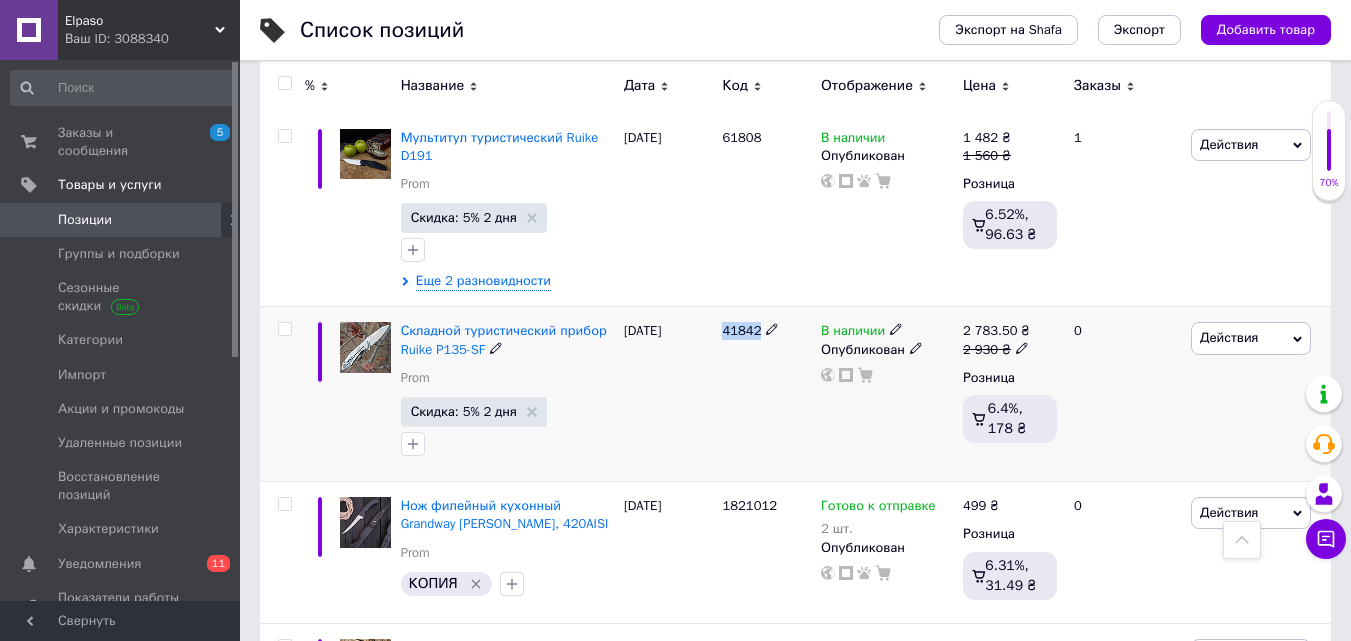 click on "41842" at bounding box center (741, 330) 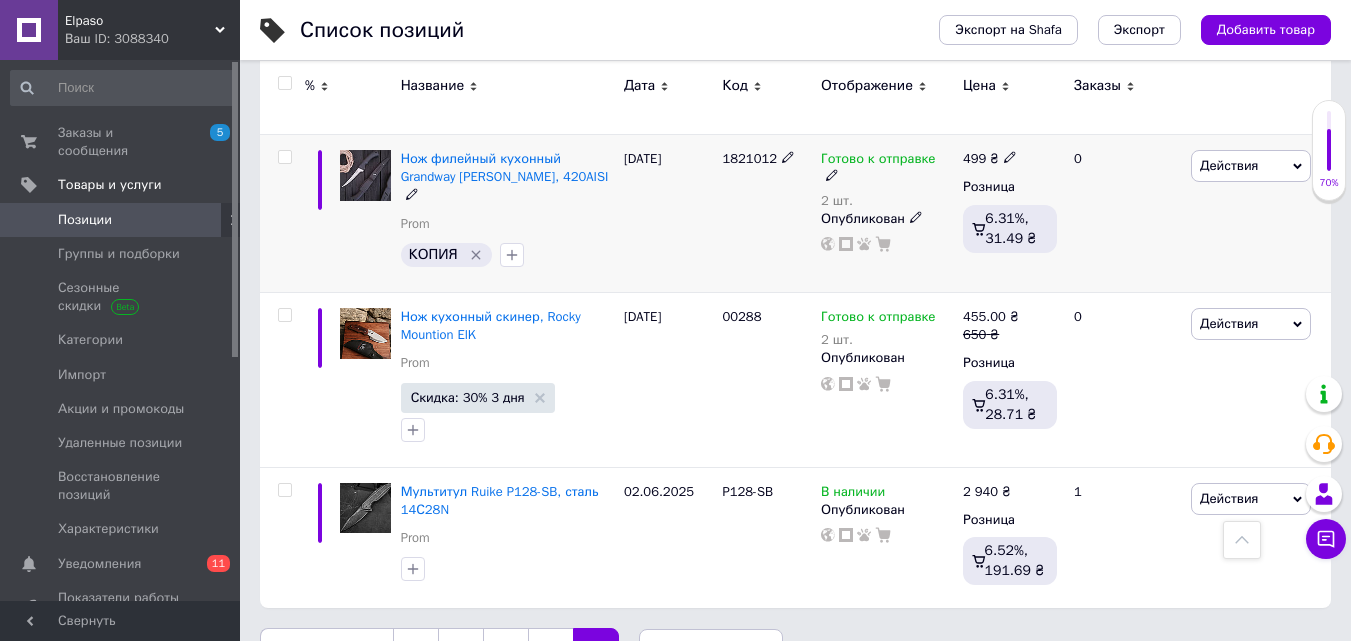 scroll, scrollTop: 2162, scrollLeft: 0, axis: vertical 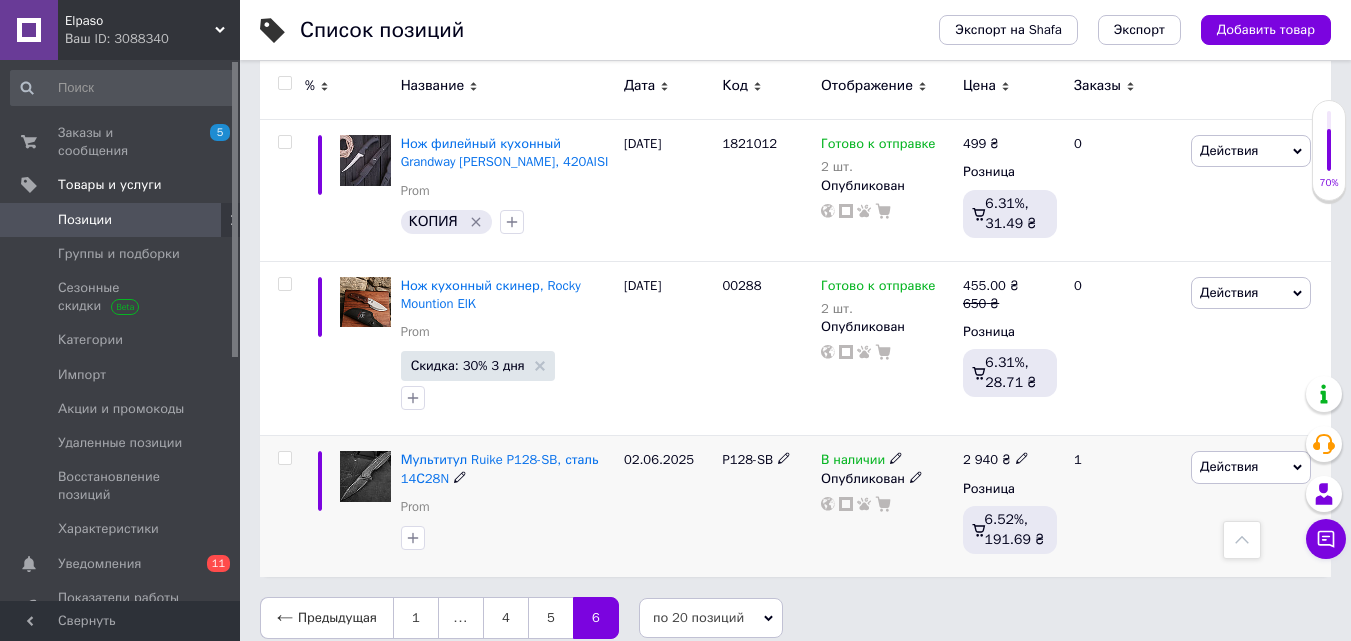 click on "P128-SB" at bounding box center [747, 459] 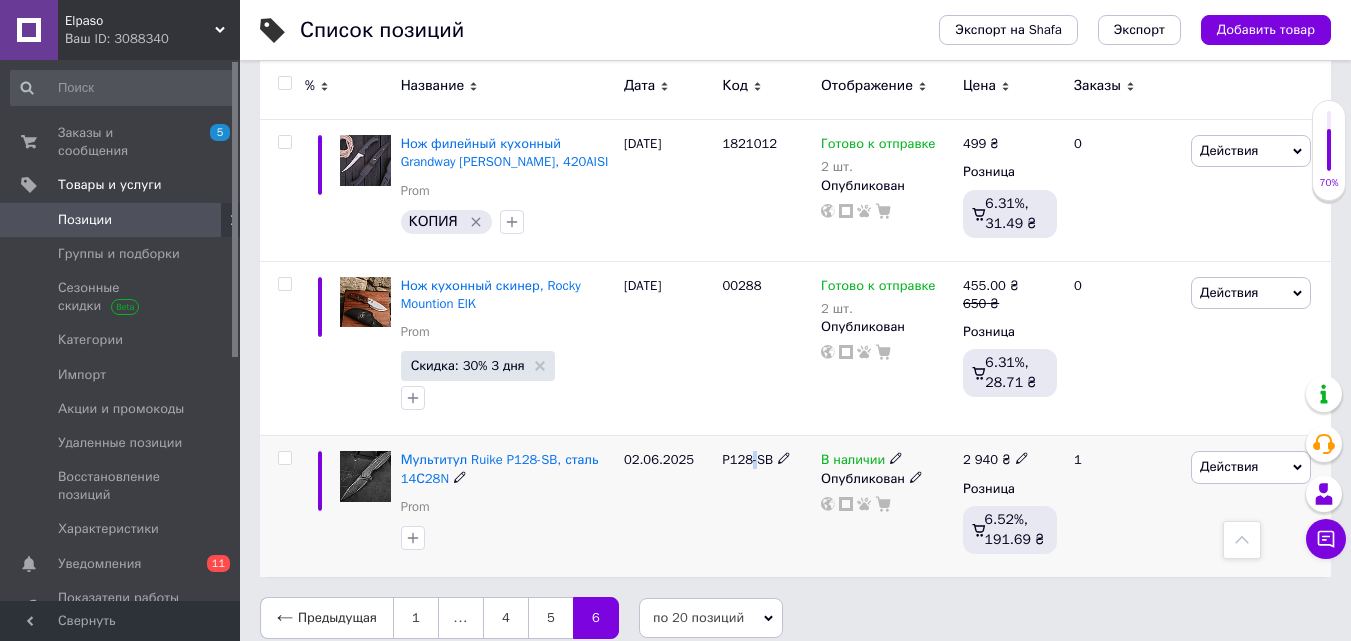 click on "P128-SB" at bounding box center [747, 459] 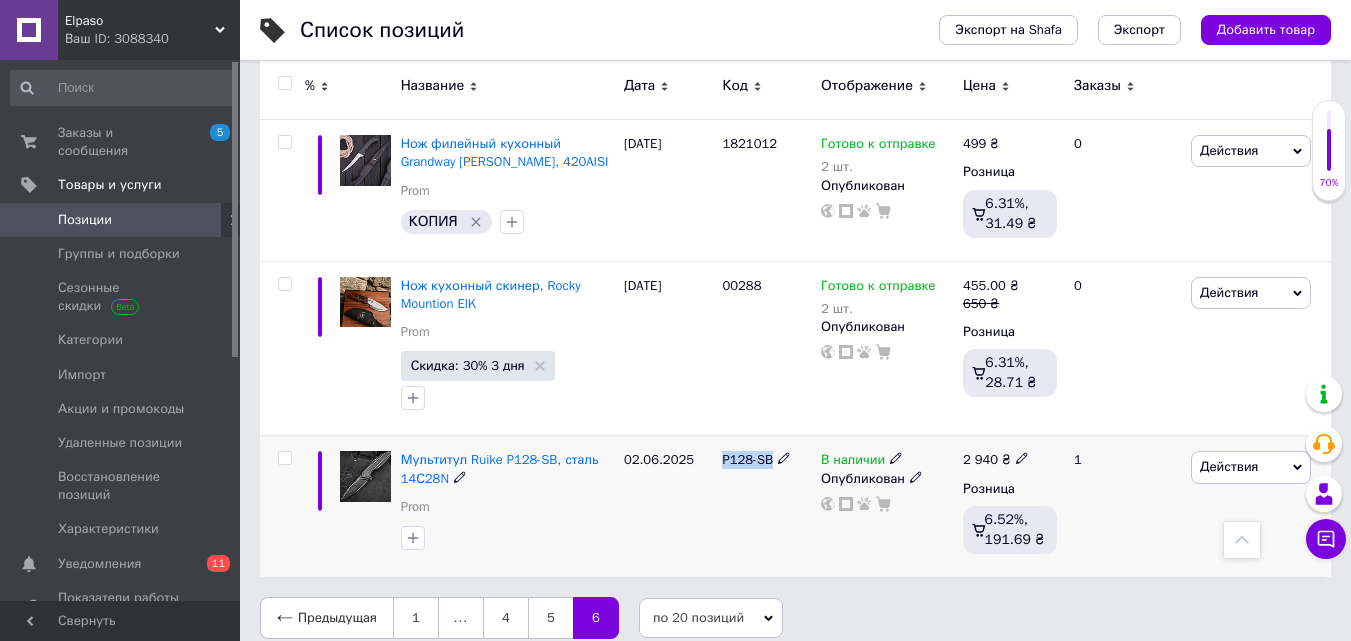 click on "P128-SB" at bounding box center (747, 459) 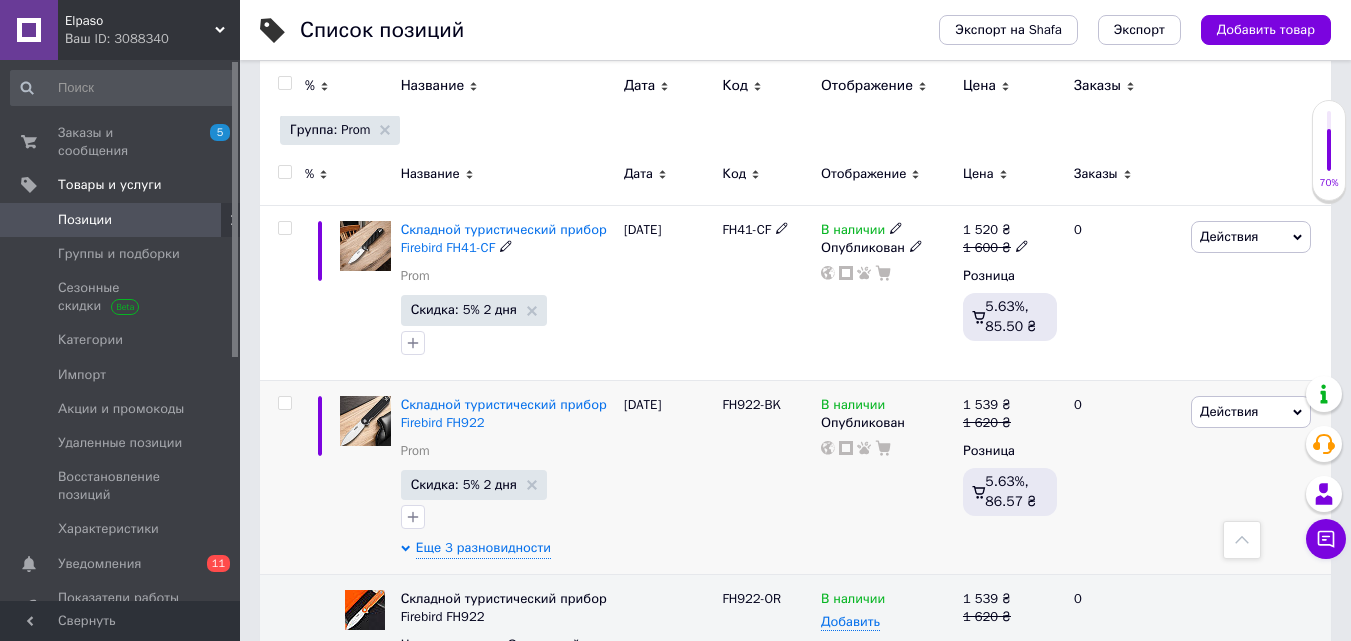 scroll, scrollTop: 0, scrollLeft: 0, axis: both 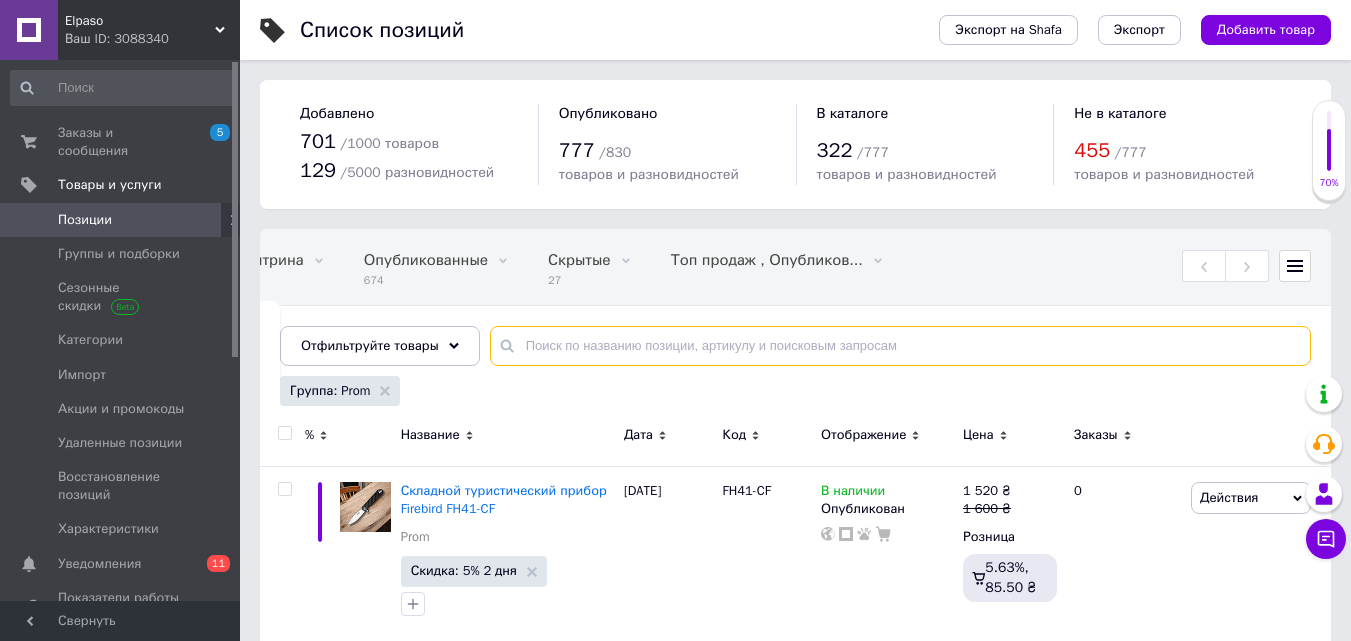 click at bounding box center (900, 346) 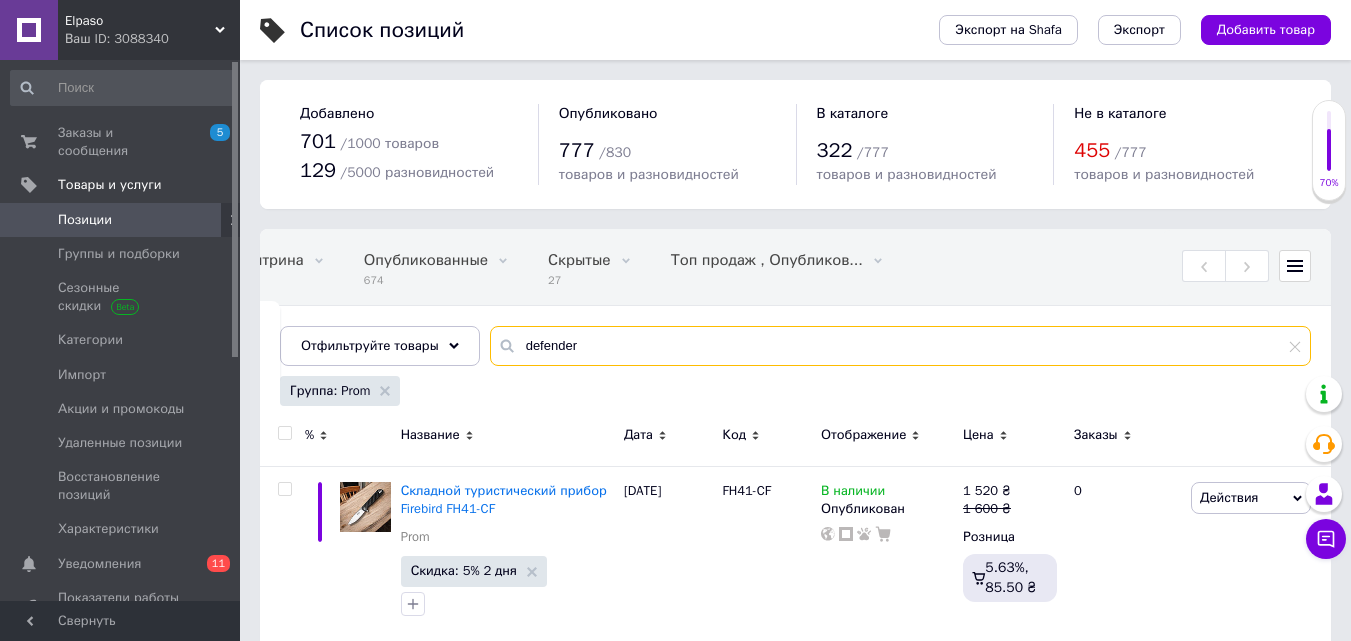 type on "defender" 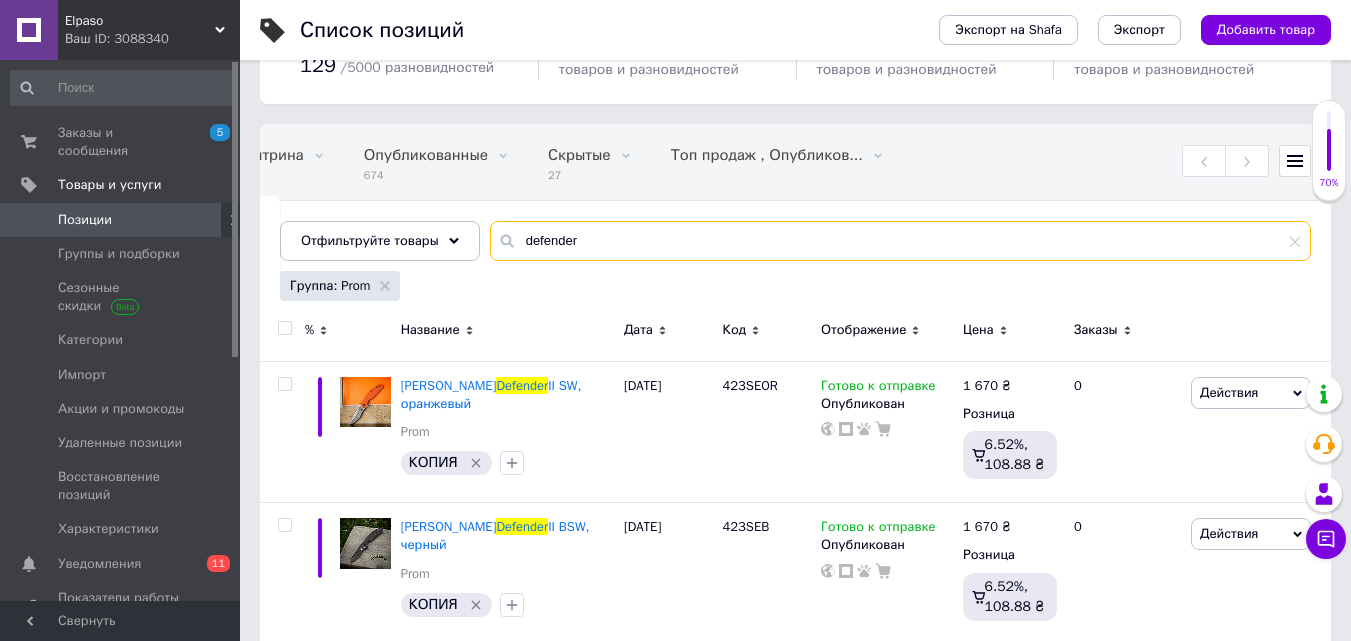 scroll, scrollTop: 200, scrollLeft: 0, axis: vertical 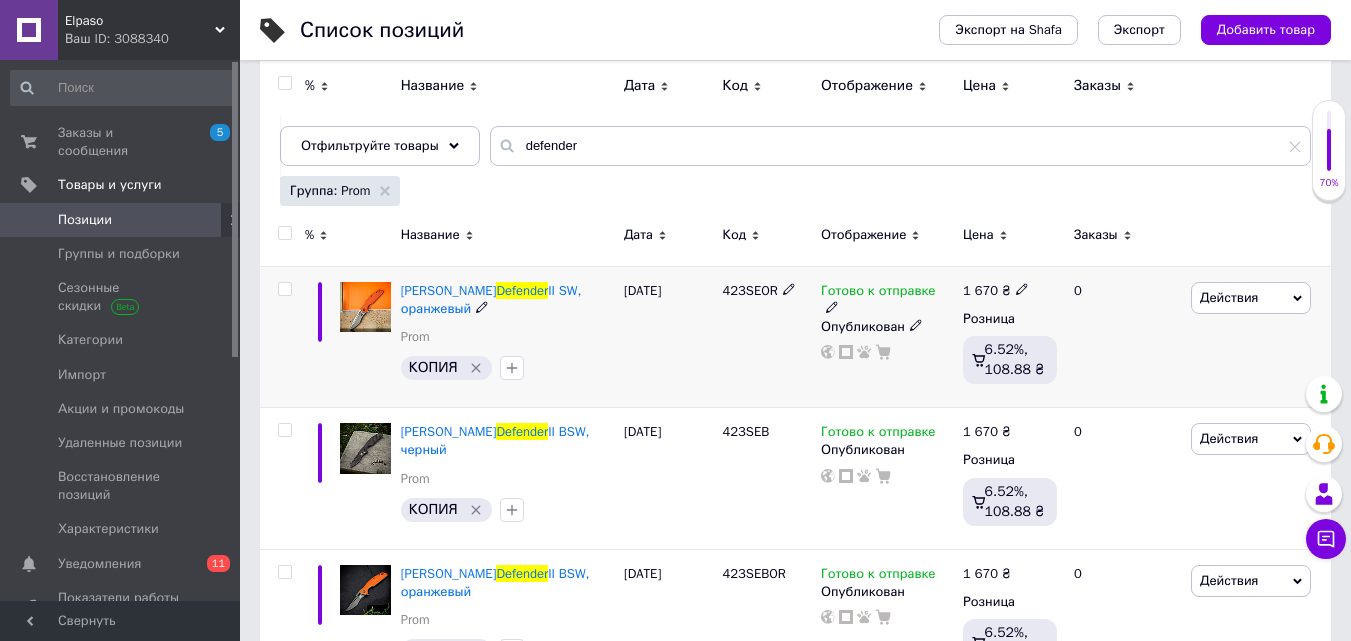 click on "423SEOR" at bounding box center (749, 290) 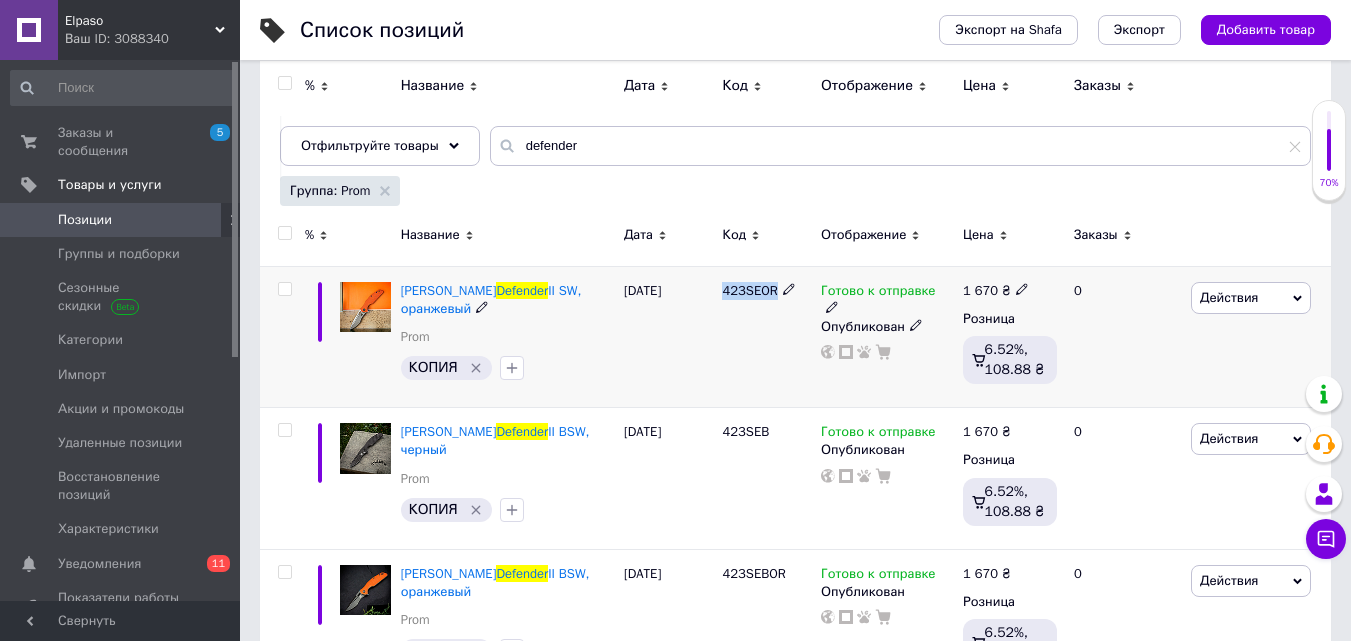 click on "423SEOR" at bounding box center (749, 290) 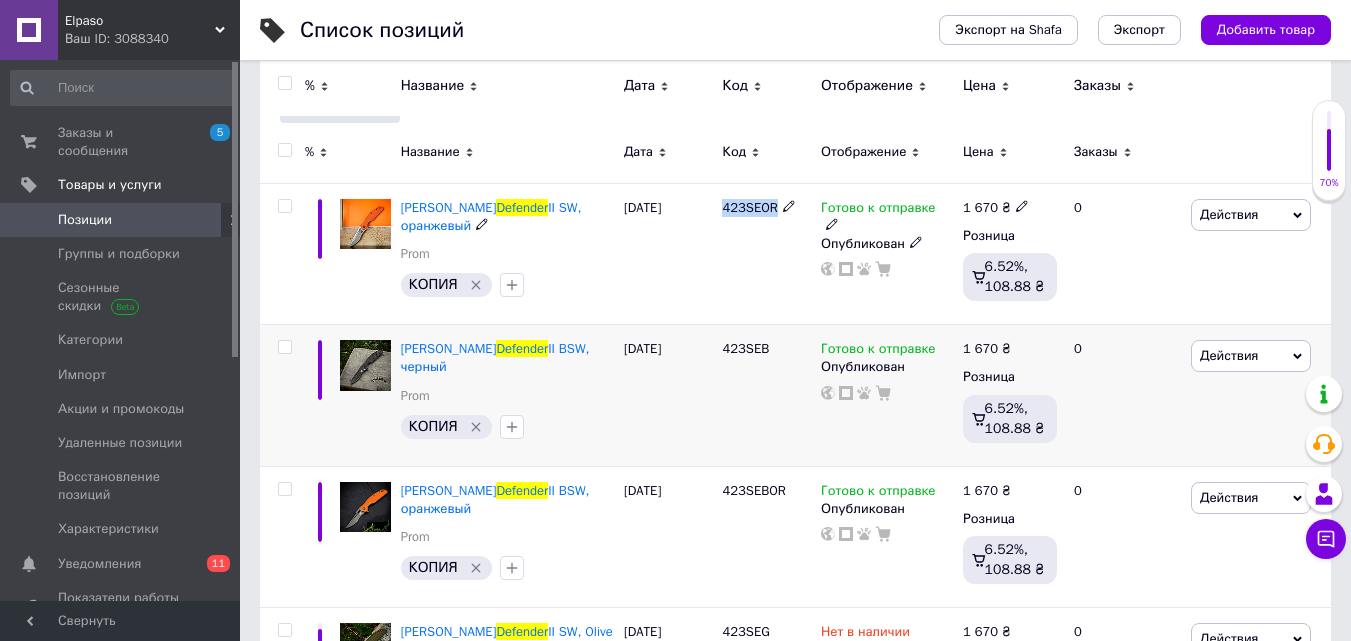 scroll, scrollTop: 300, scrollLeft: 0, axis: vertical 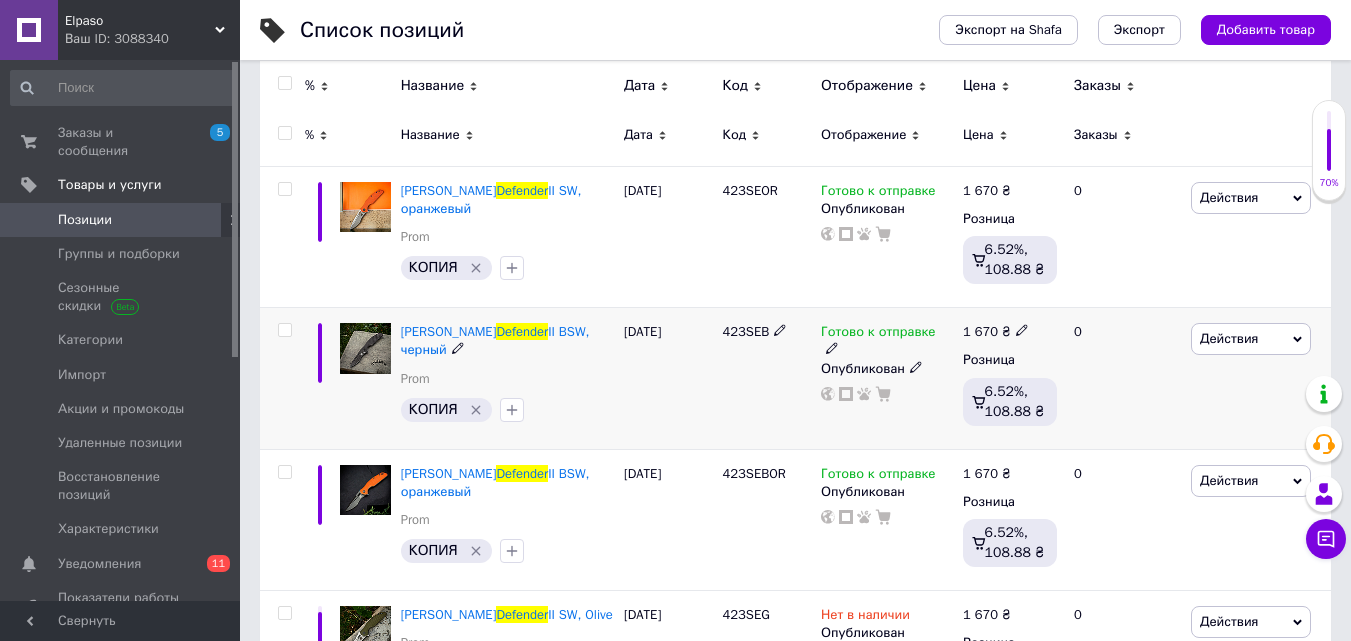 click 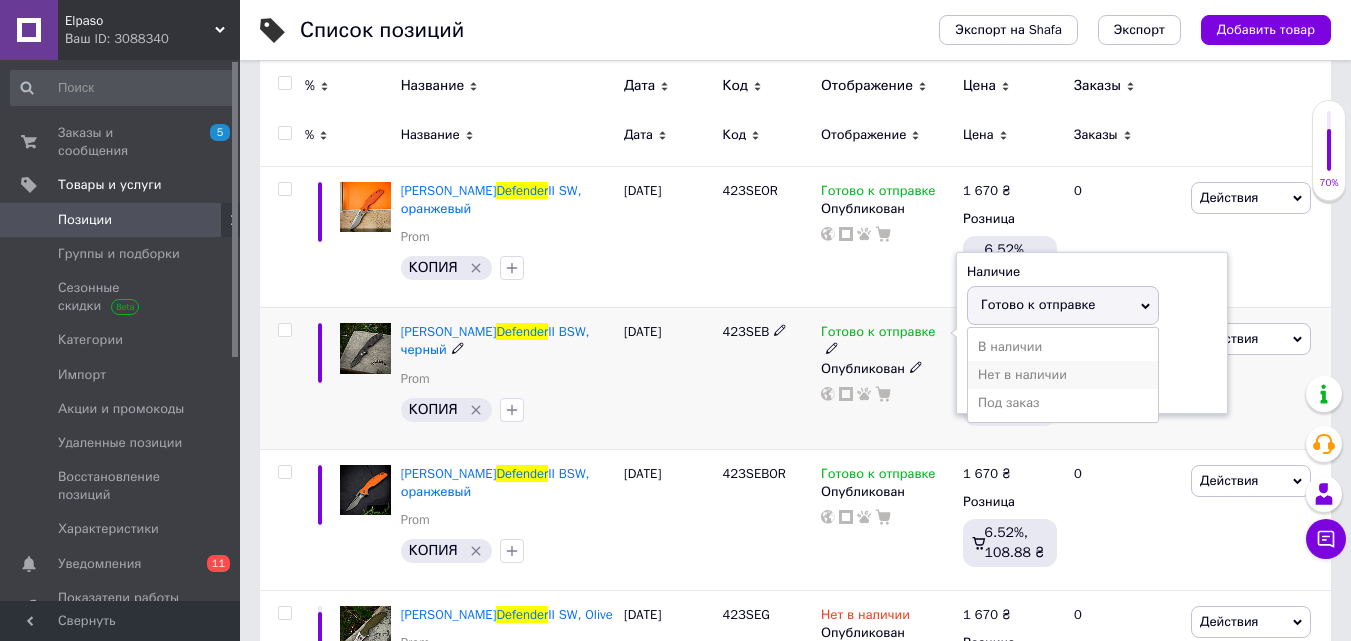 click on "Нет в наличии" at bounding box center [1063, 375] 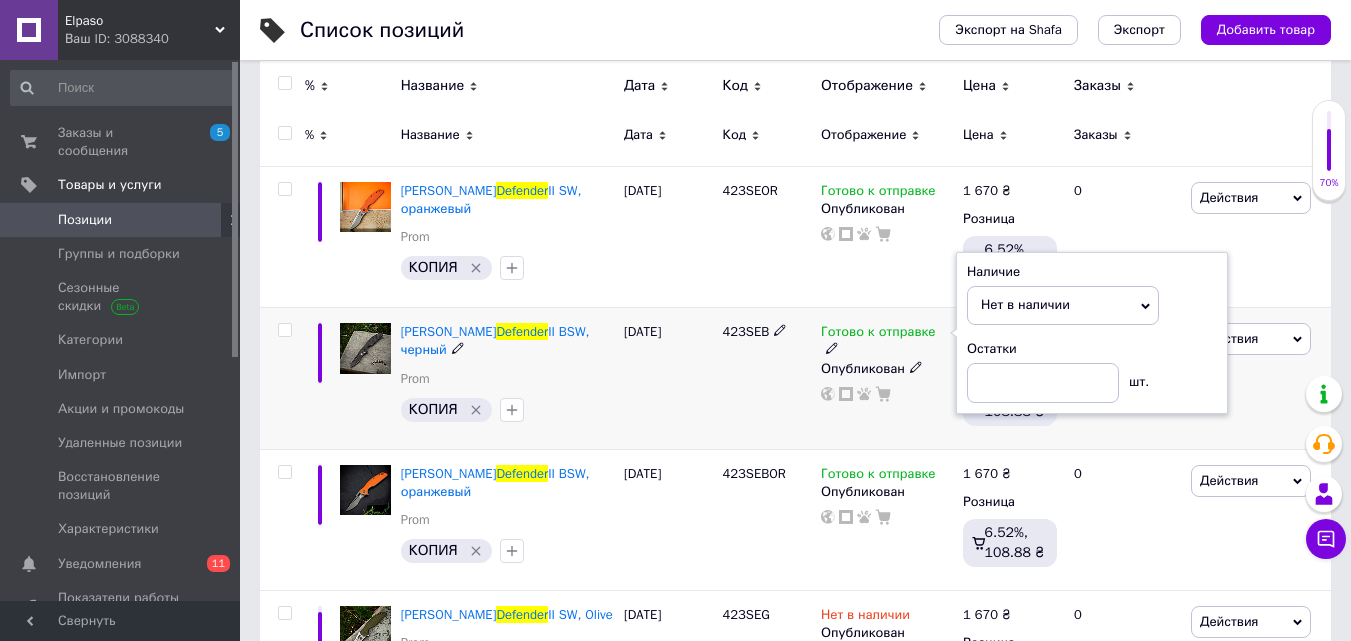 click on "[DATE]" at bounding box center [668, 378] 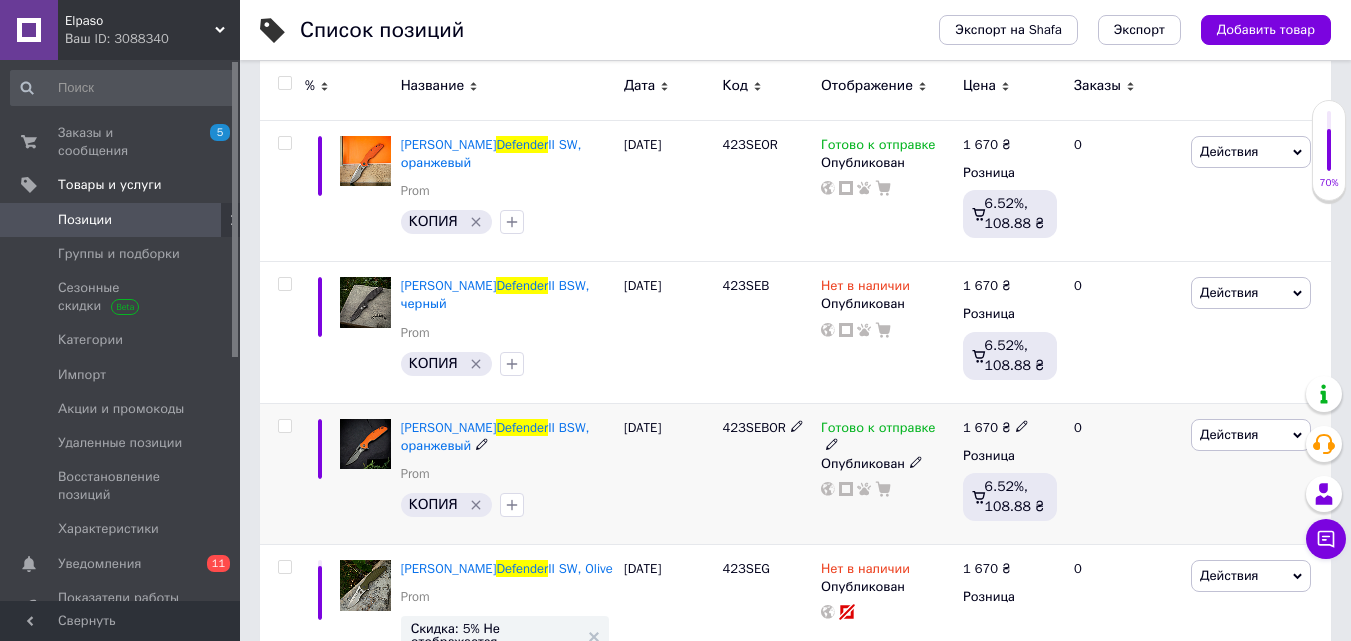 scroll, scrollTop: 400, scrollLeft: 0, axis: vertical 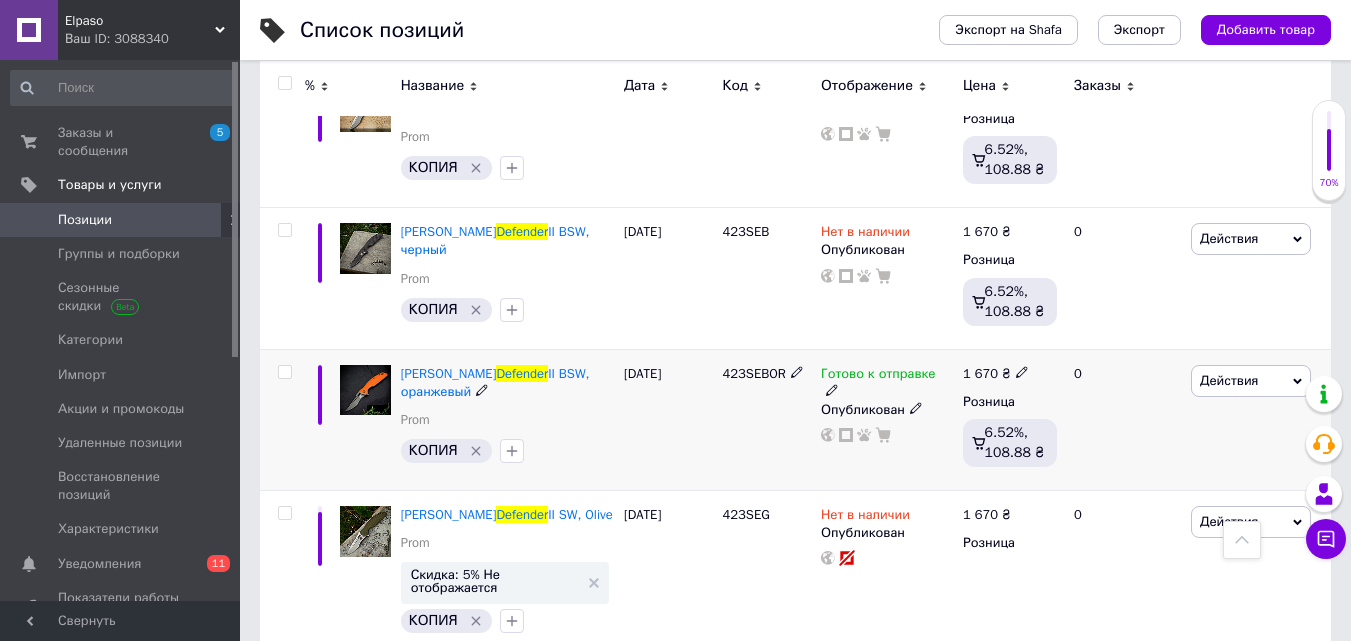 click on "423SEBOR" at bounding box center (766, 419) 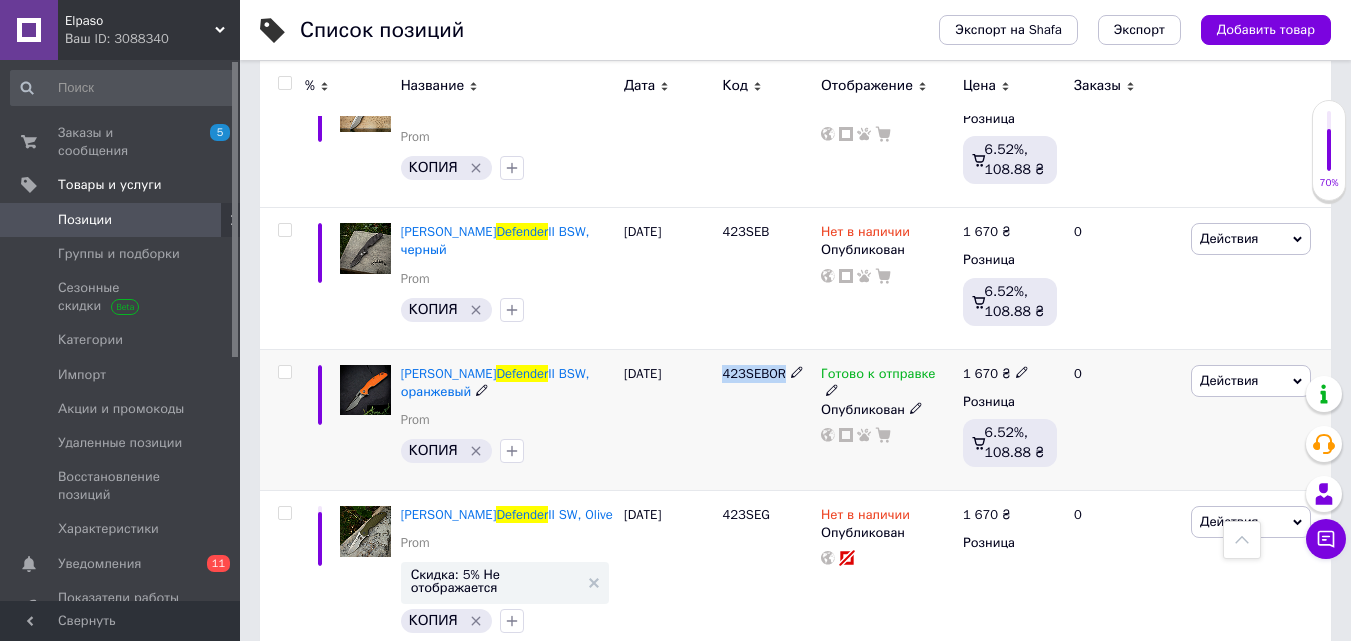 click on "423SEBOR" at bounding box center (766, 419) 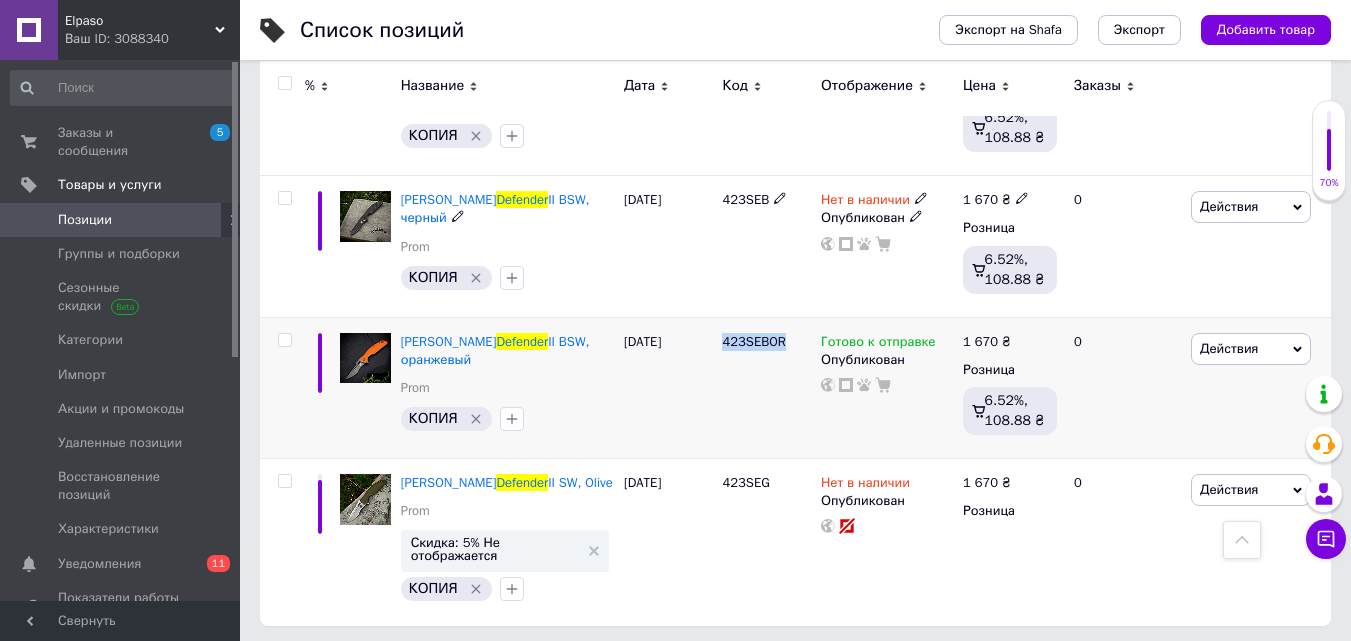 scroll, scrollTop: 455, scrollLeft: 0, axis: vertical 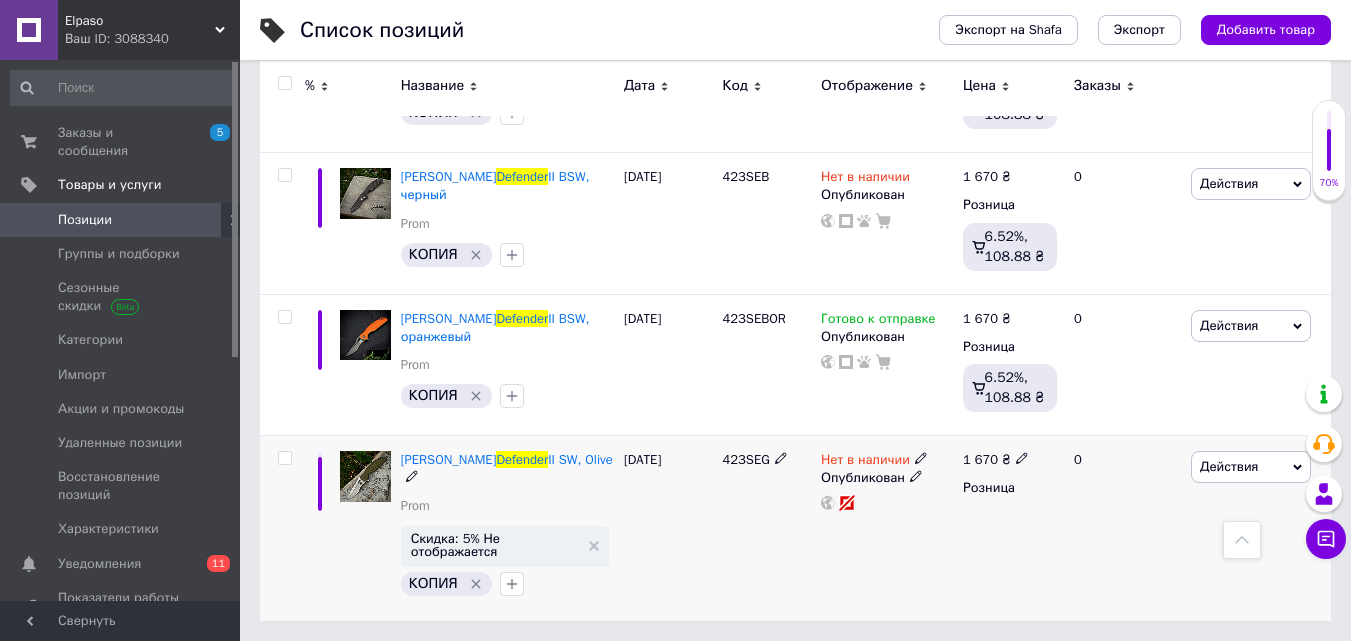click on "423SEG" at bounding box center [745, 459] 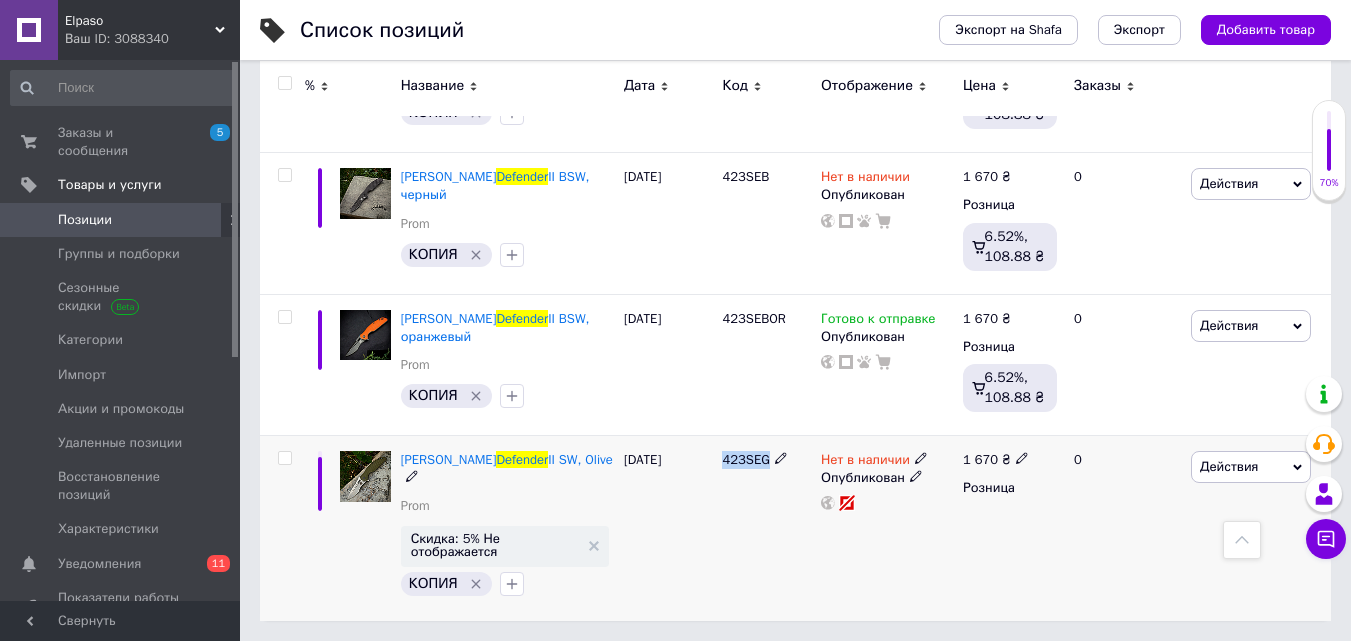 click on "423SEG" at bounding box center (745, 459) 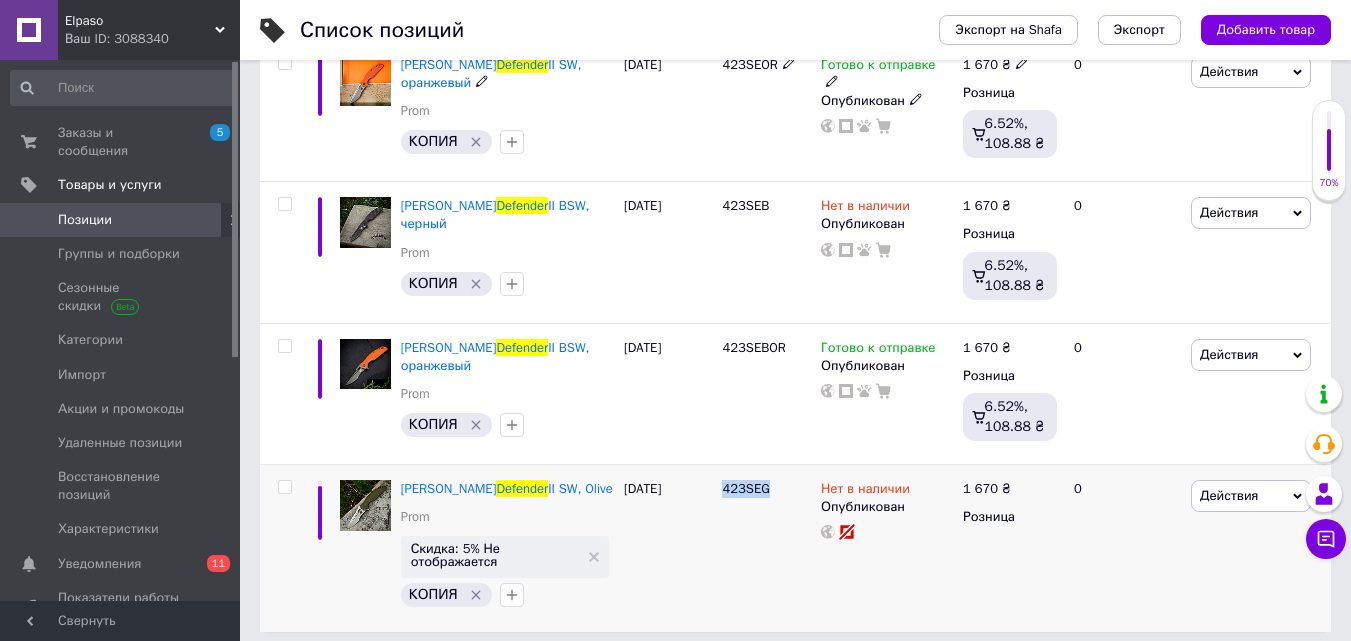 scroll, scrollTop: 455, scrollLeft: 0, axis: vertical 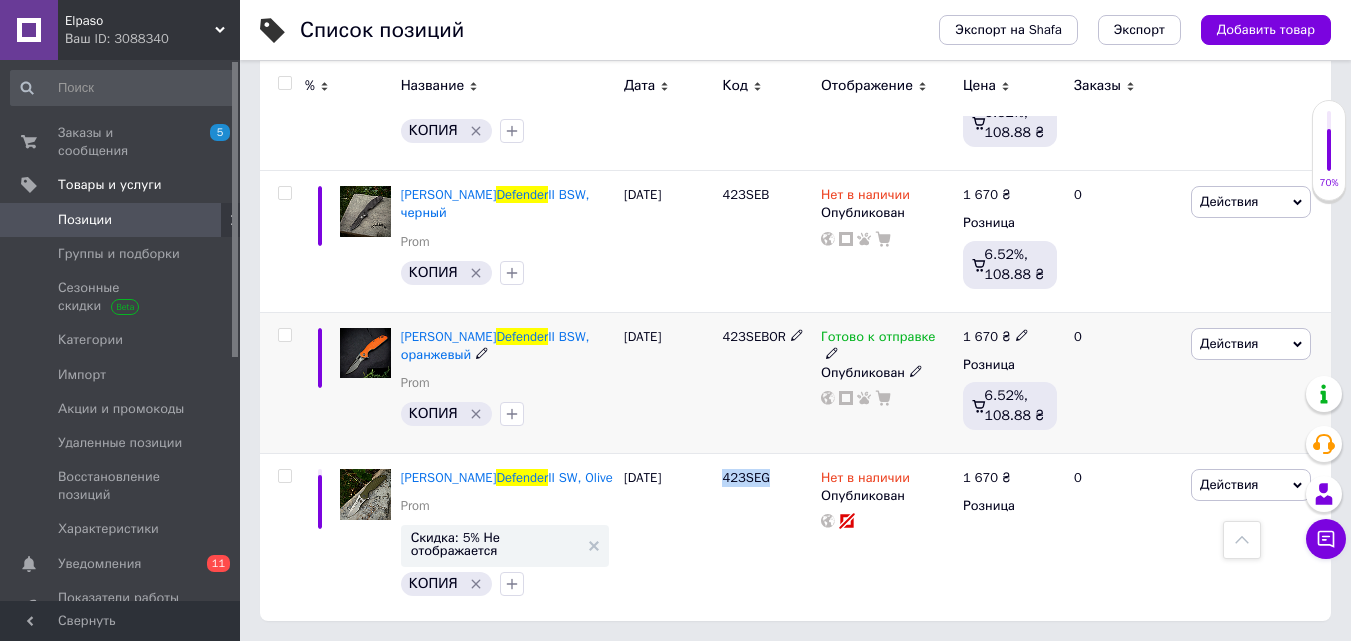 click on "423SEBOR" at bounding box center (753, 336) 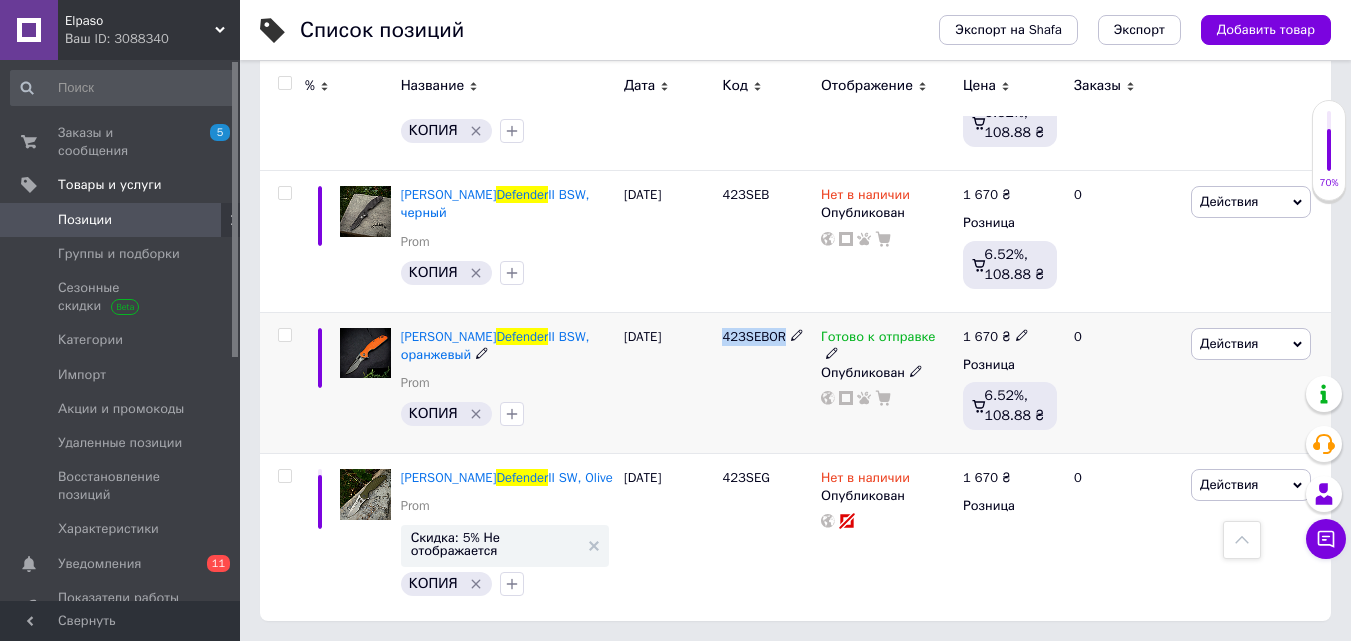click on "423SEBOR" at bounding box center (753, 336) 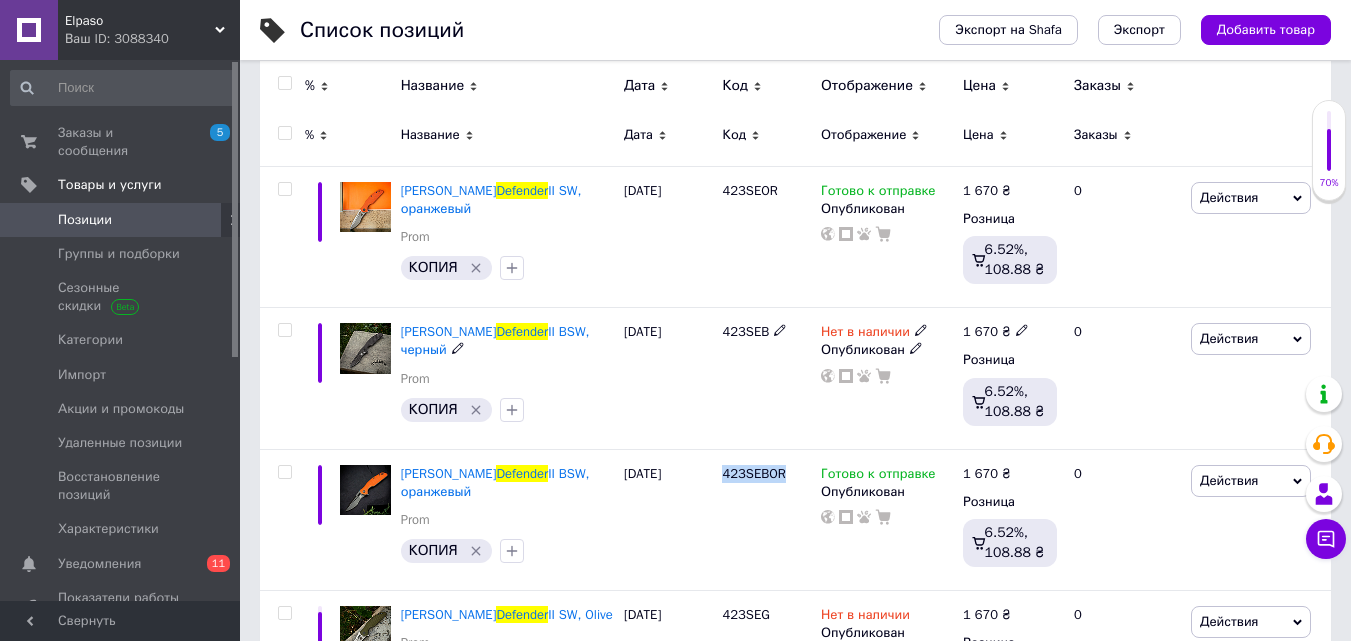 scroll, scrollTop: 0, scrollLeft: 0, axis: both 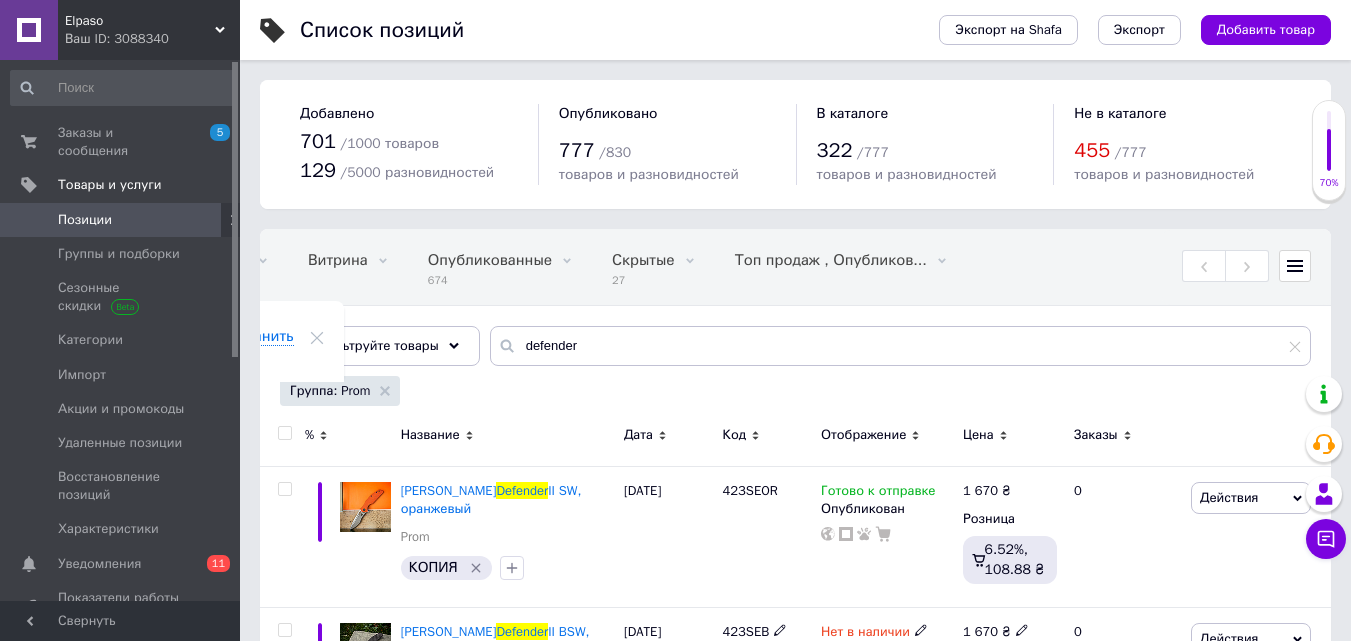 click on "Позиции" at bounding box center [121, 220] 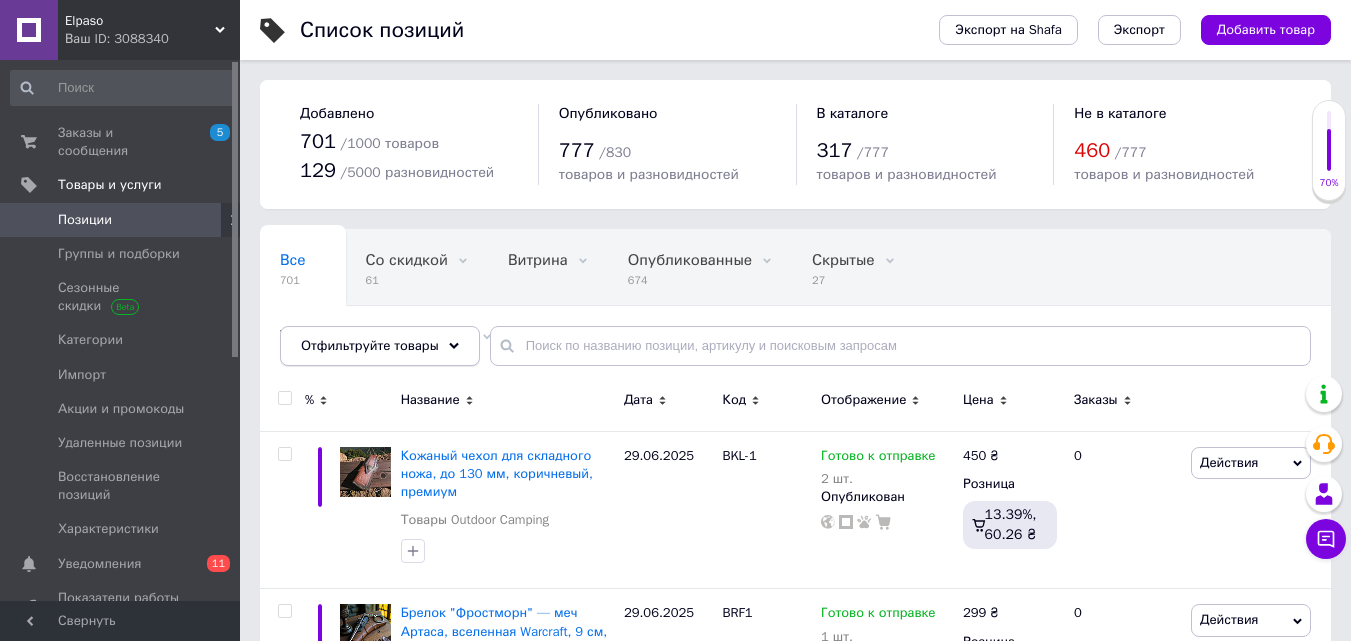 click on "Отфильтруйте товары" at bounding box center (380, 346) 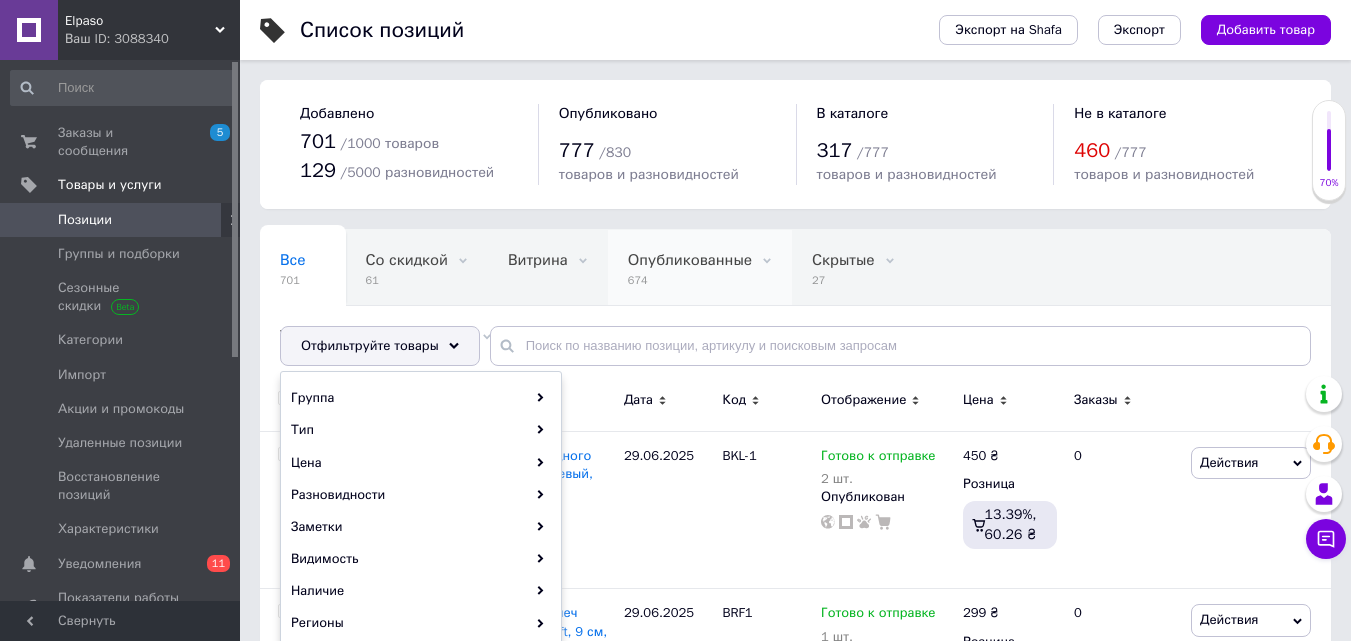click on "Опубликованные 674" at bounding box center (700, 268) 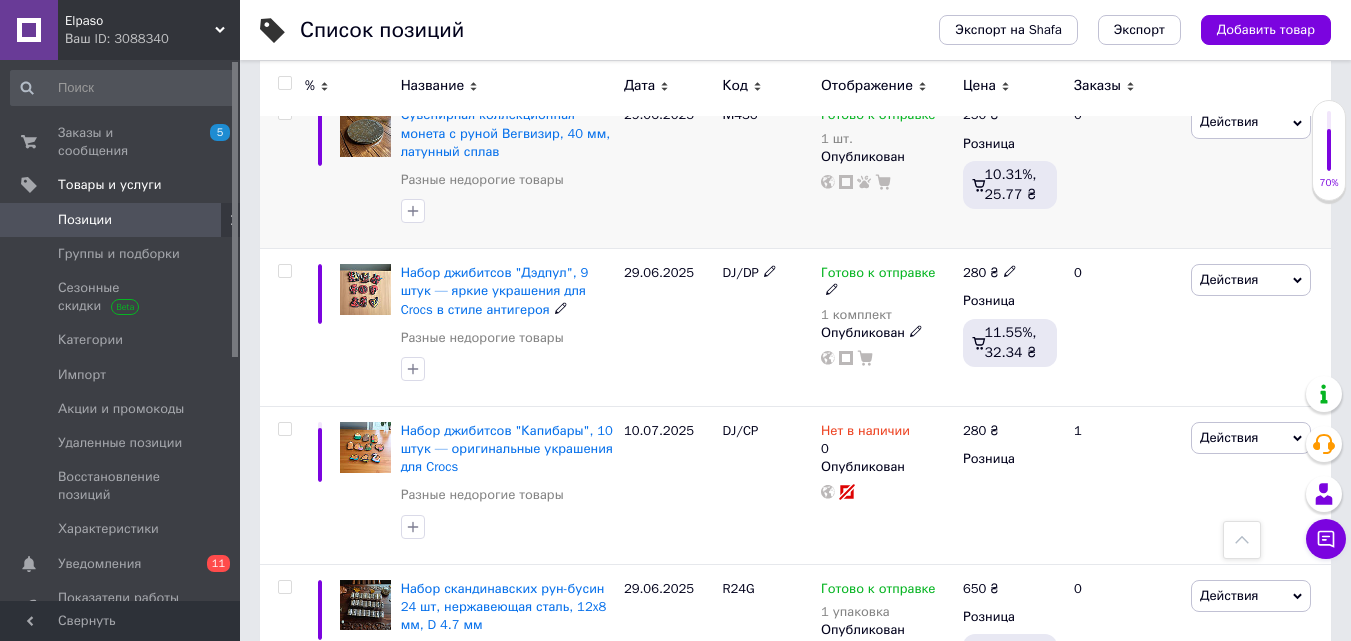 scroll, scrollTop: 1800, scrollLeft: 0, axis: vertical 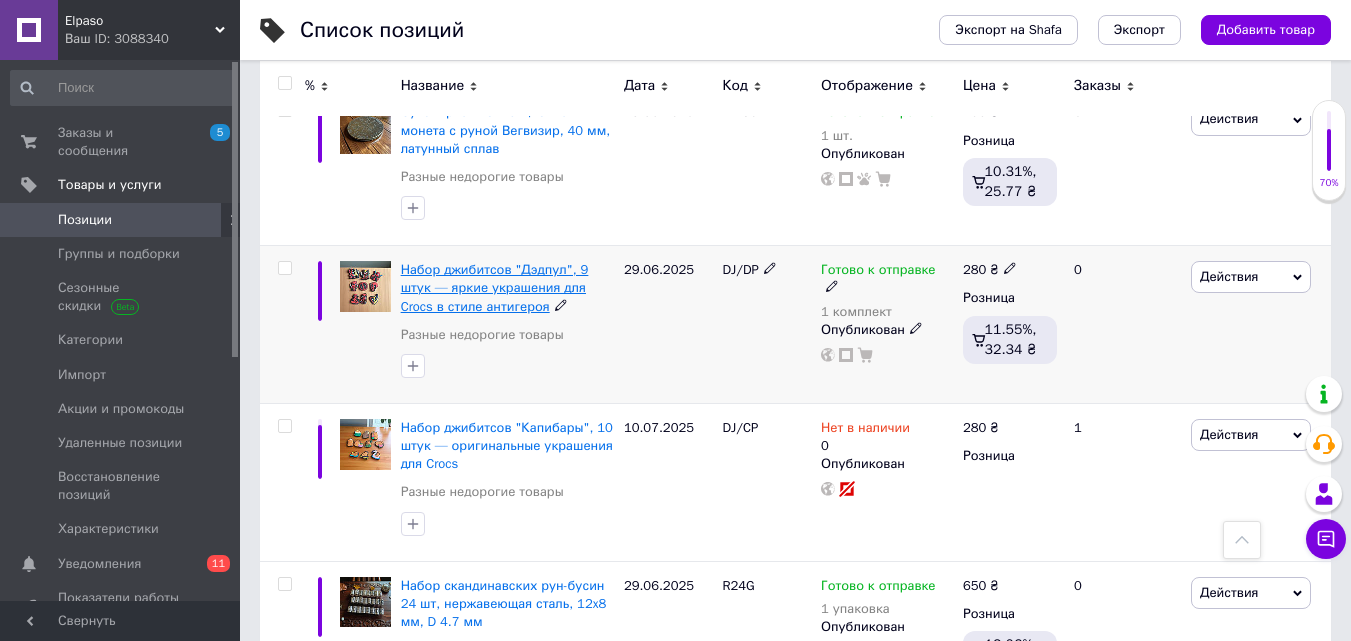 click on "Набор джибитсов "Дэдпул", 9 штук — яркие украшения для Crocs в стиле антигероя" at bounding box center [495, 287] 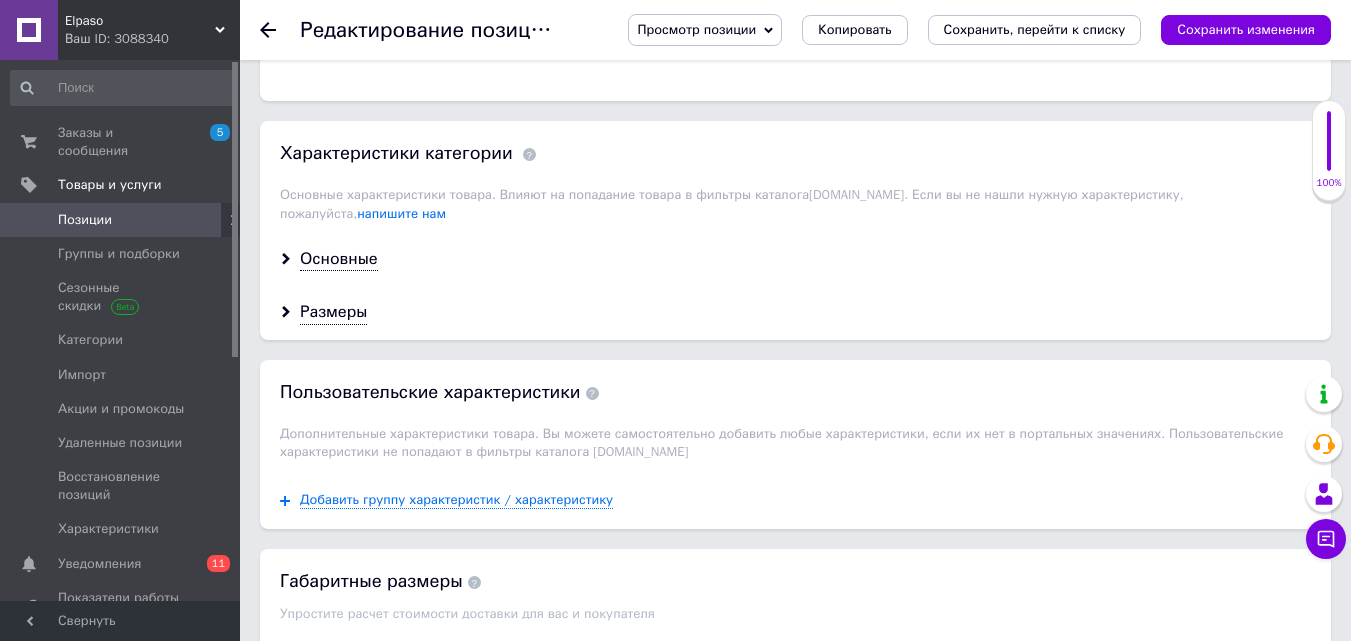 scroll, scrollTop: 1547, scrollLeft: 0, axis: vertical 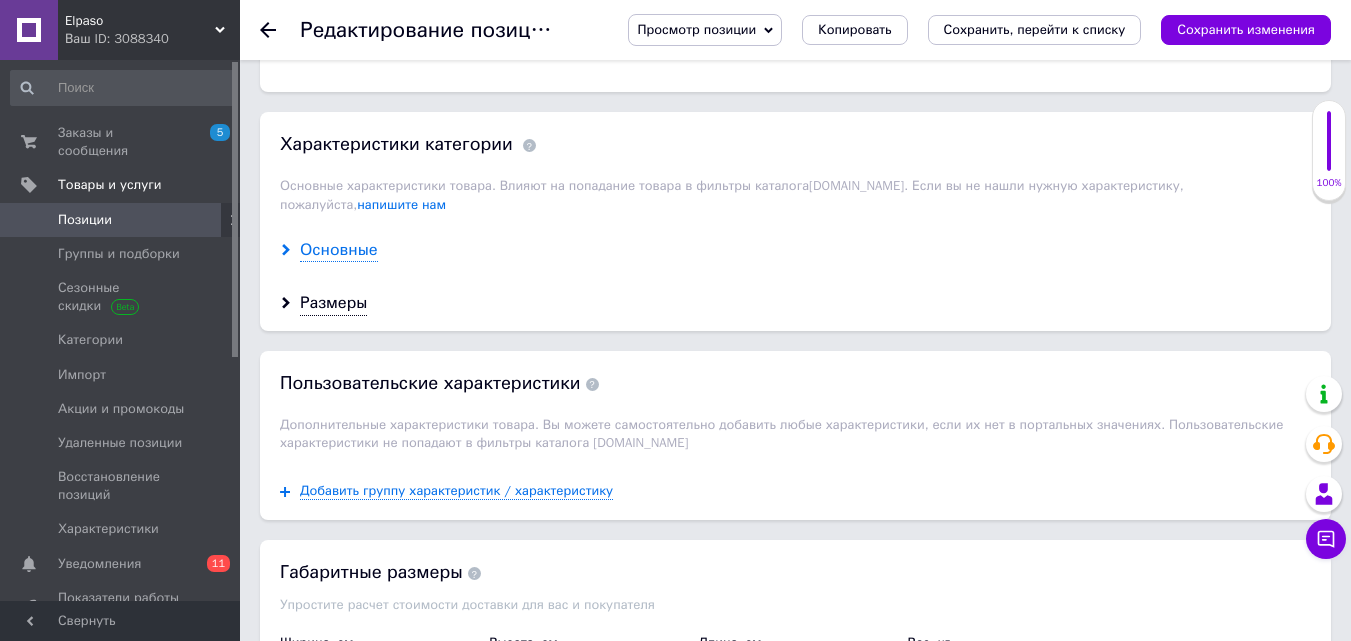 click on "Основные" at bounding box center [339, 250] 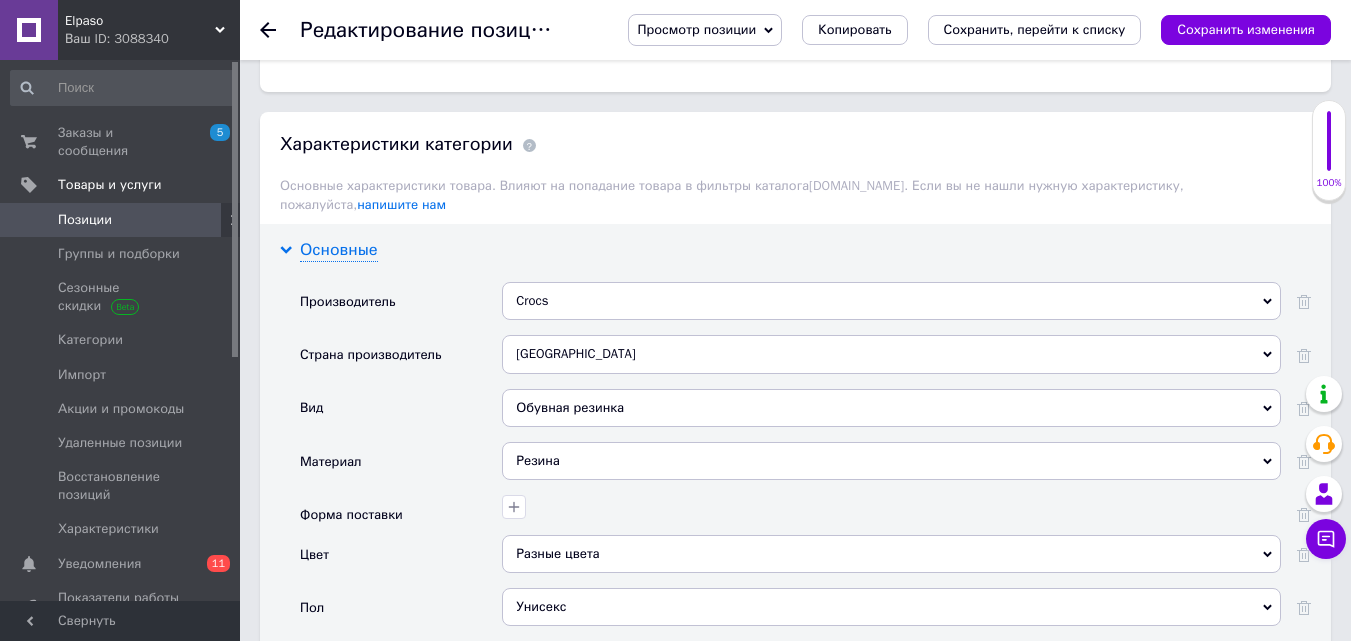 click on "Основные" at bounding box center [339, 250] 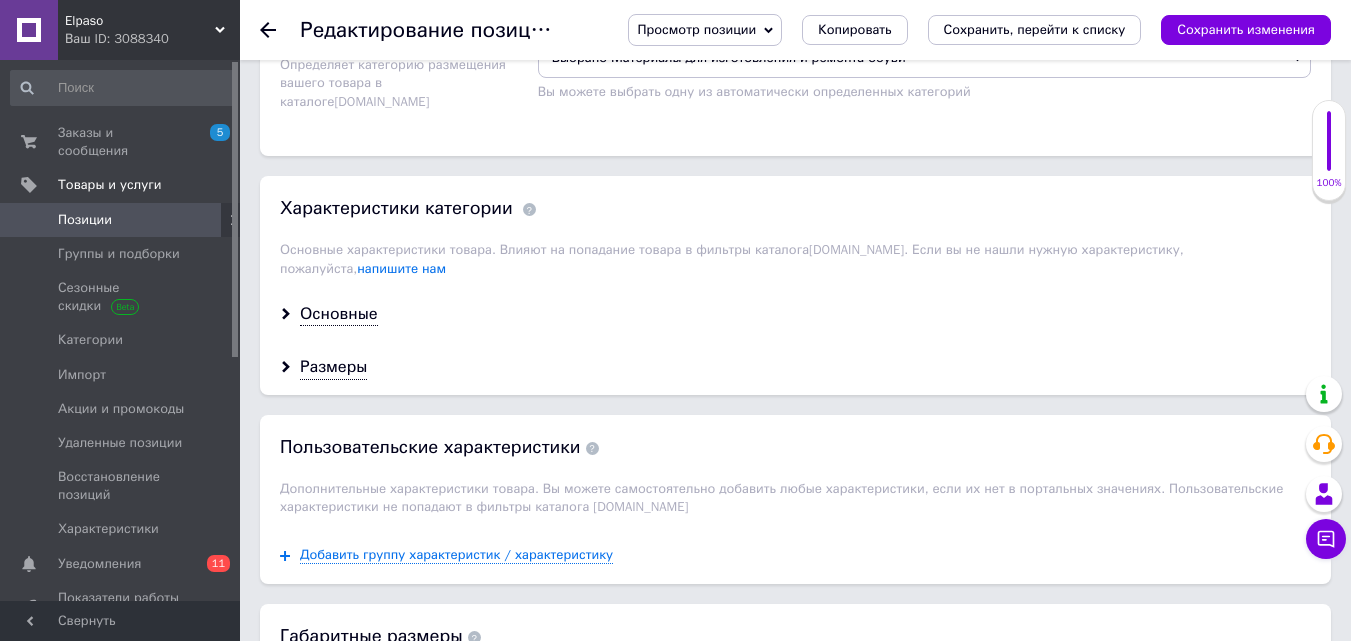 scroll, scrollTop: 1247, scrollLeft: 0, axis: vertical 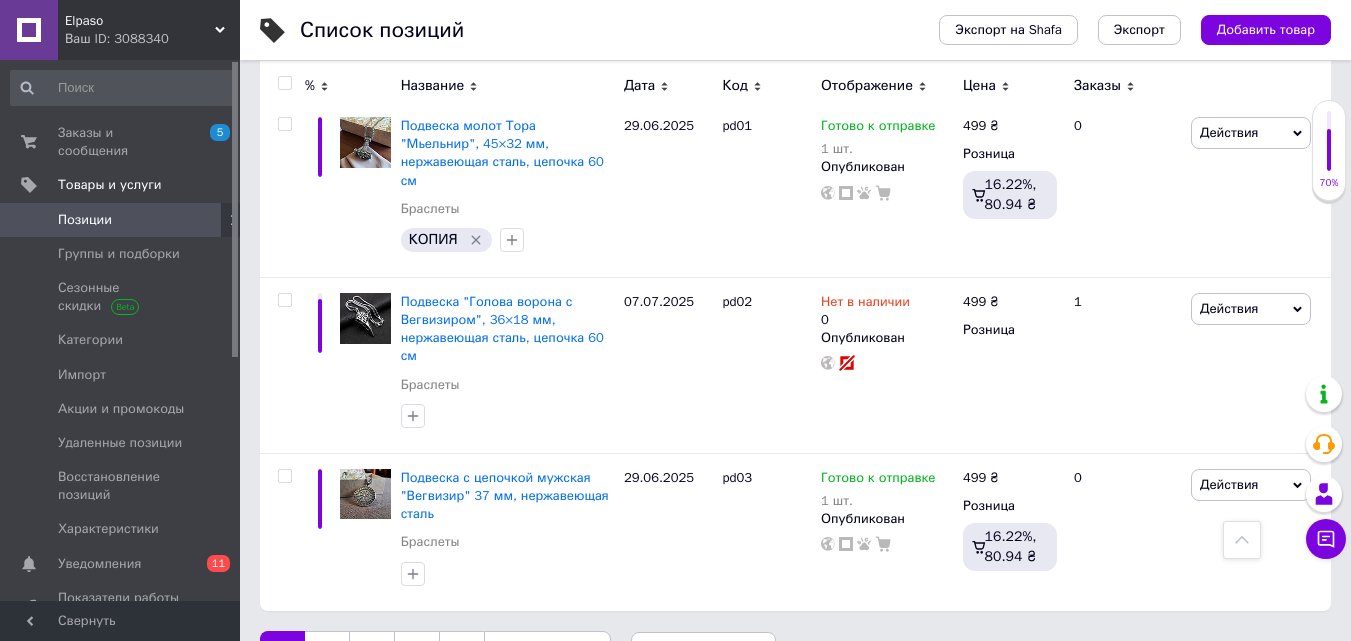 click on "по 20 позиций" at bounding box center [703, 652] 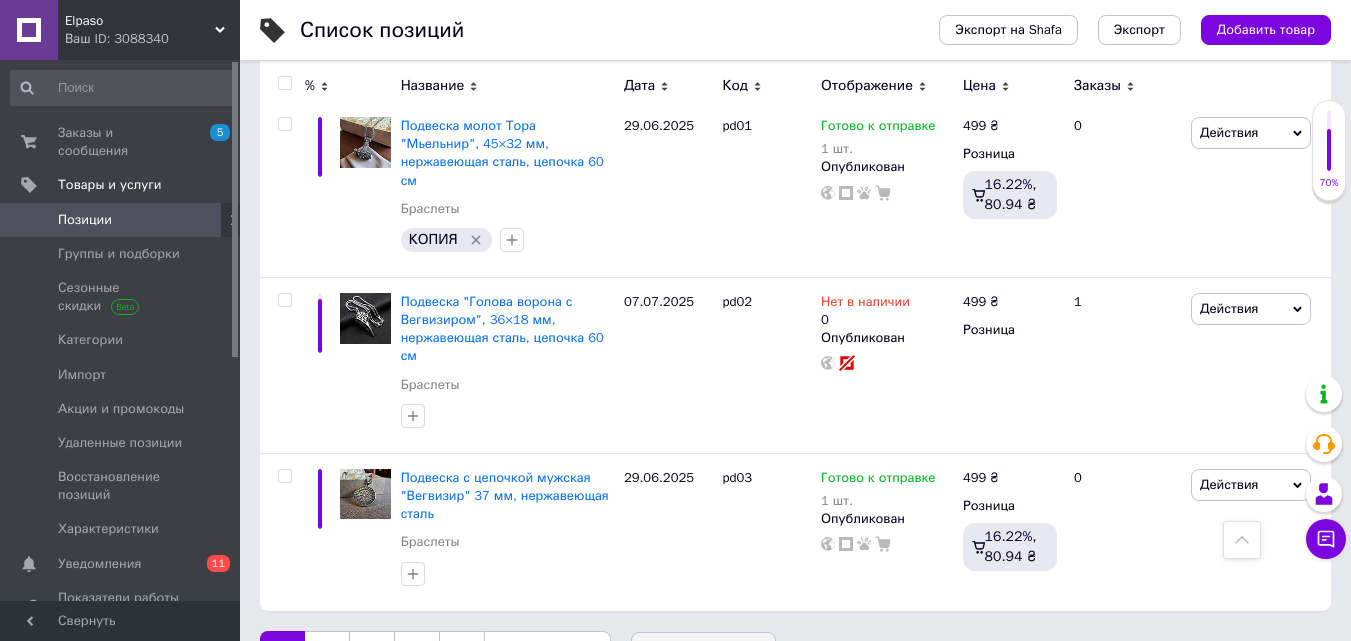 scroll, scrollTop: 3210, scrollLeft: 0, axis: vertical 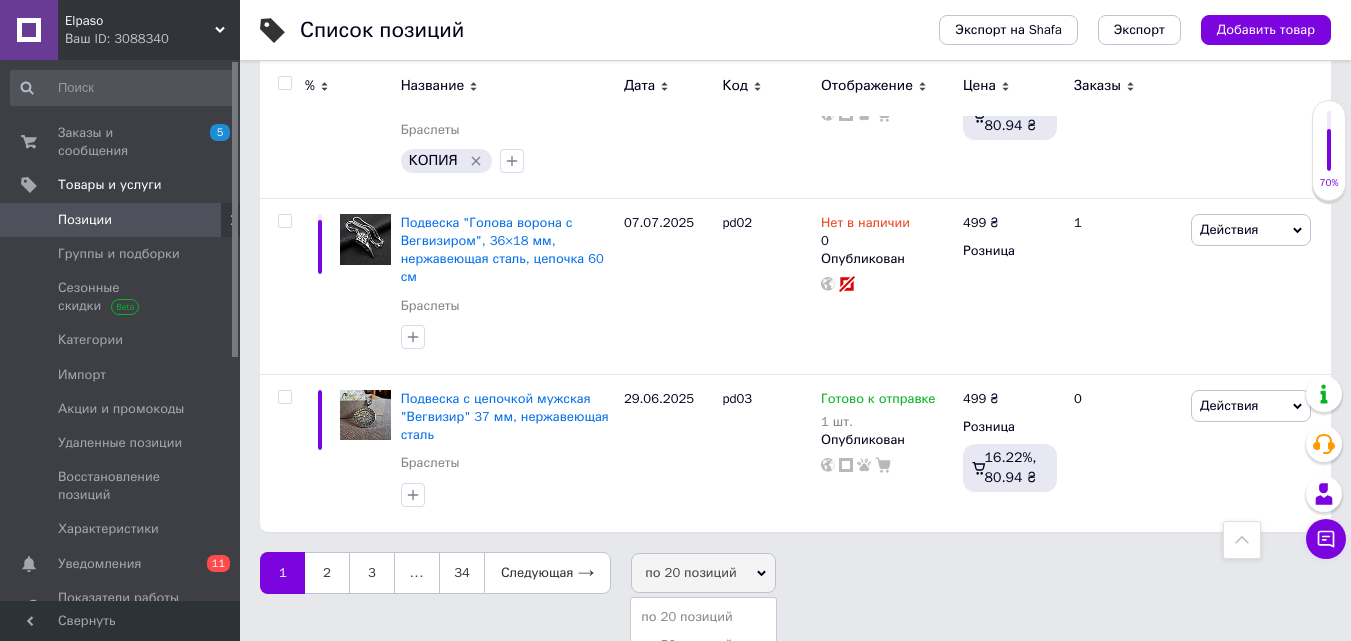 click on "по 100 позиций" at bounding box center (703, 673) 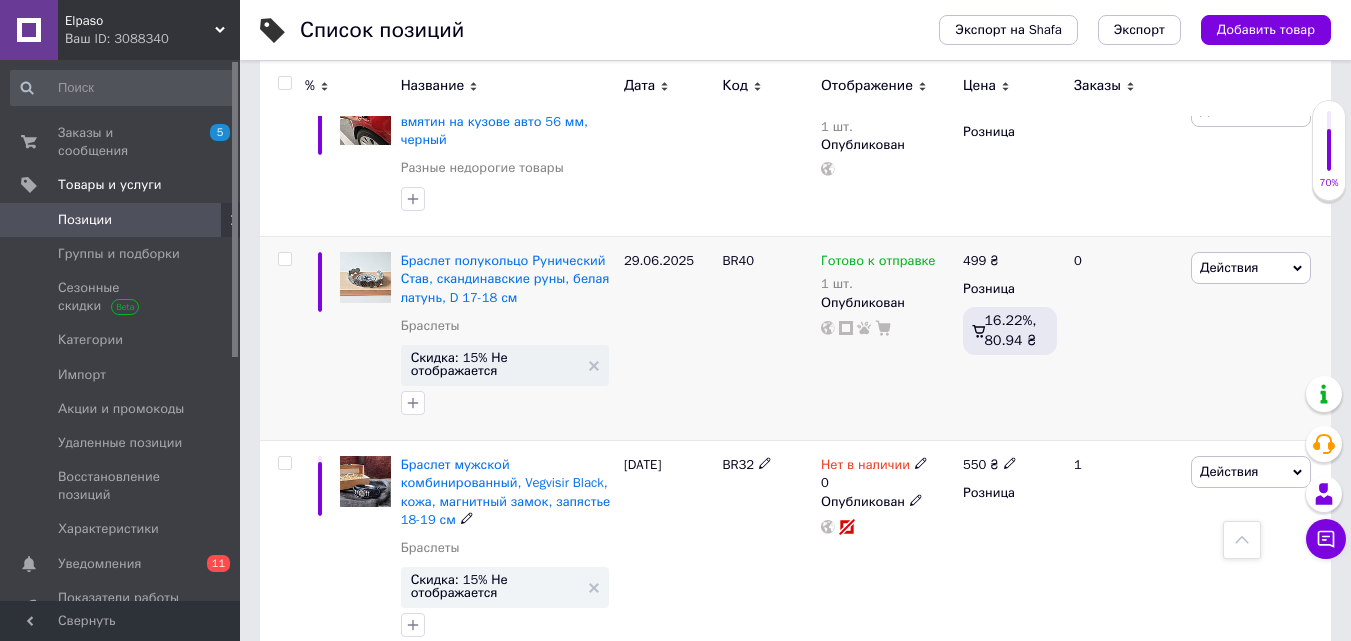 scroll, scrollTop: 3910, scrollLeft: 0, axis: vertical 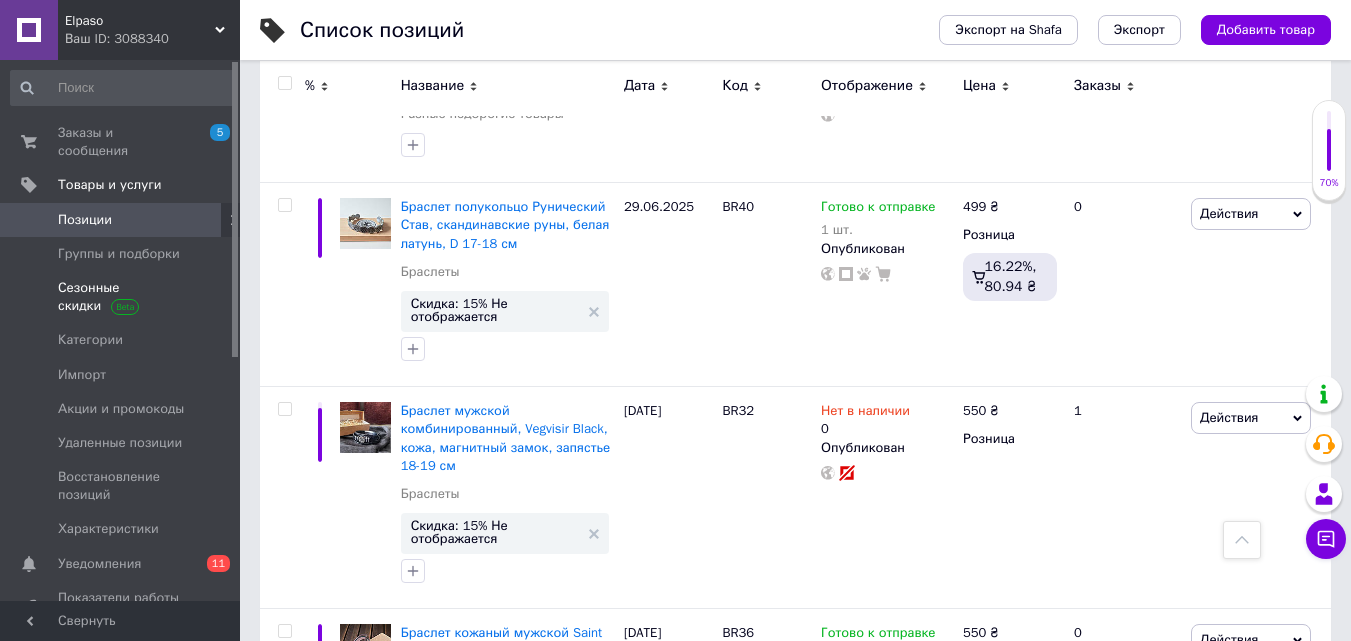 click on "Сезонные скидки" at bounding box center (121, 297) 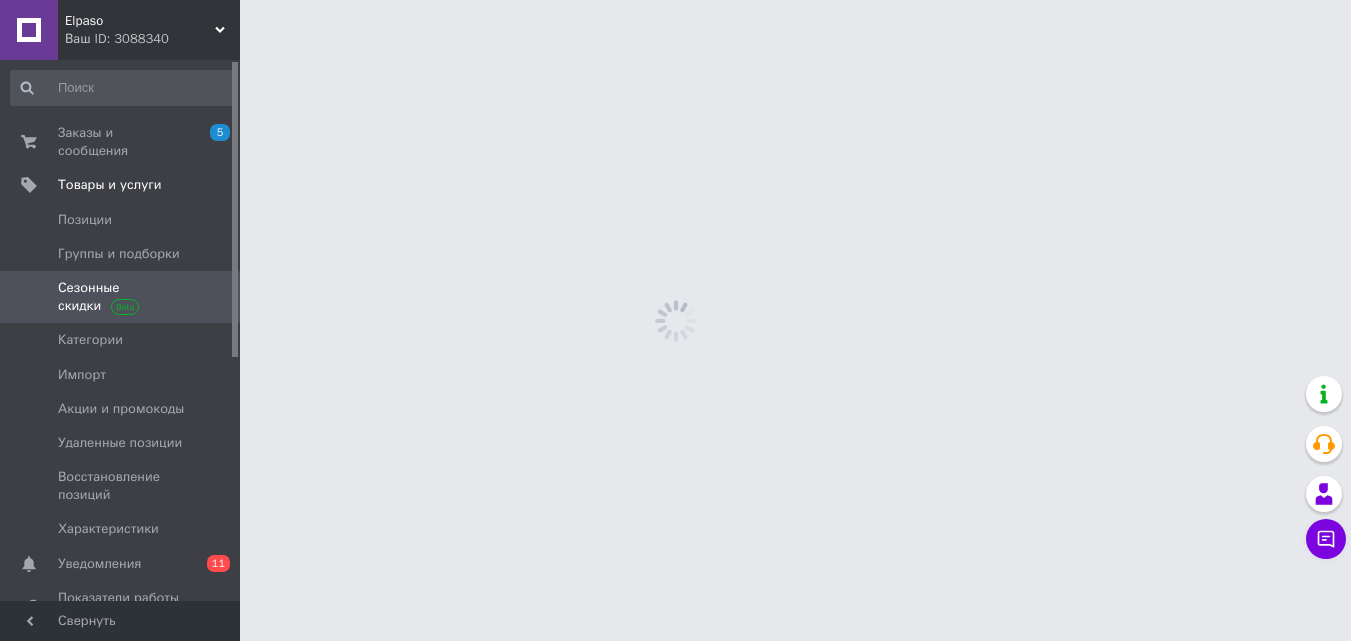 scroll, scrollTop: 0, scrollLeft: 0, axis: both 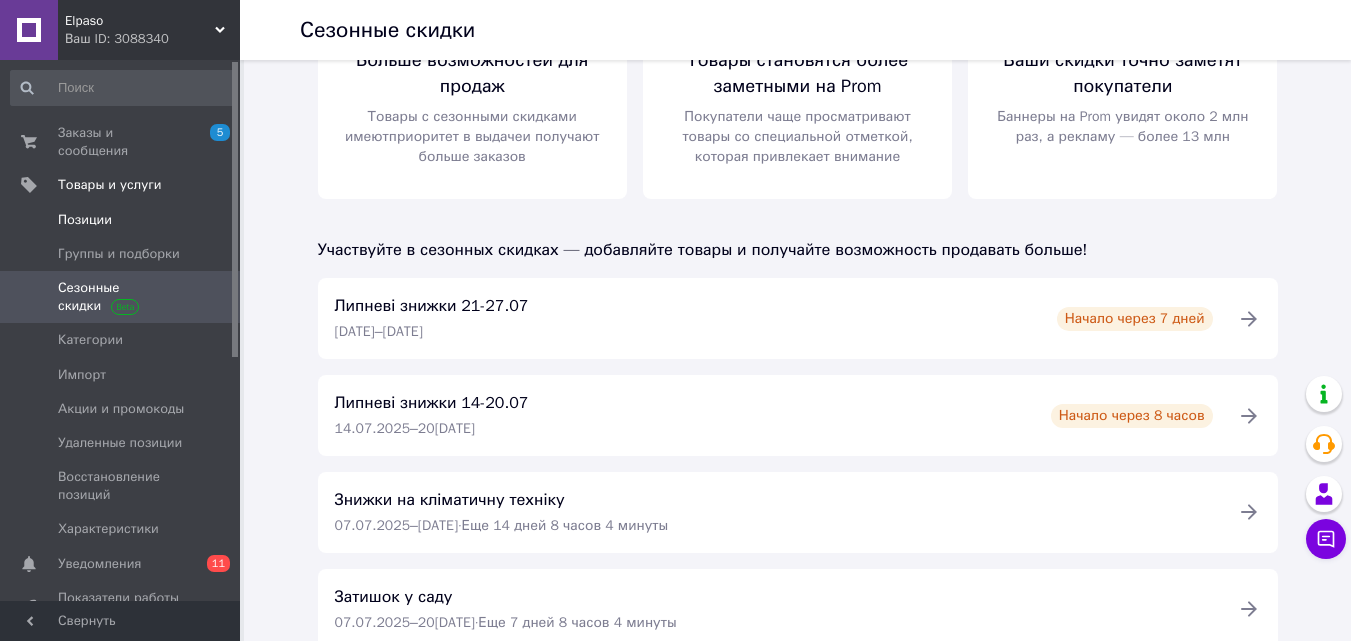 click on "Позиции" at bounding box center (121, 220) 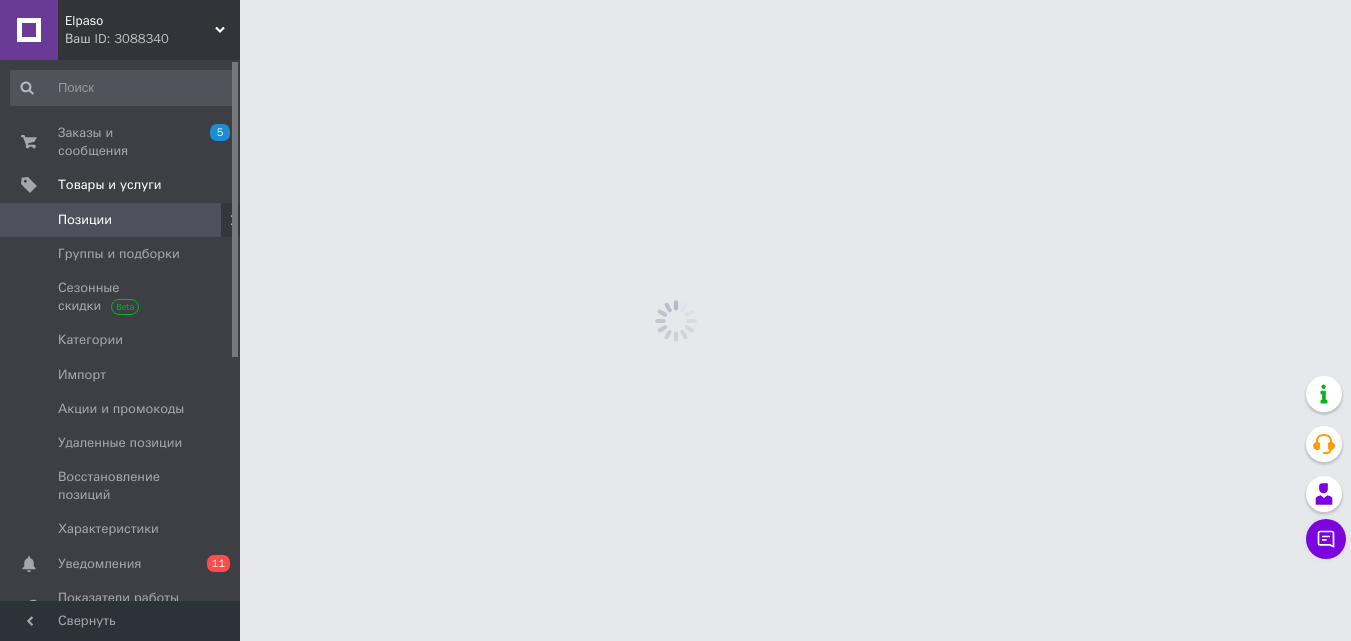 scroll, scrollTop: 0, scrollLeft: 0, axis: both 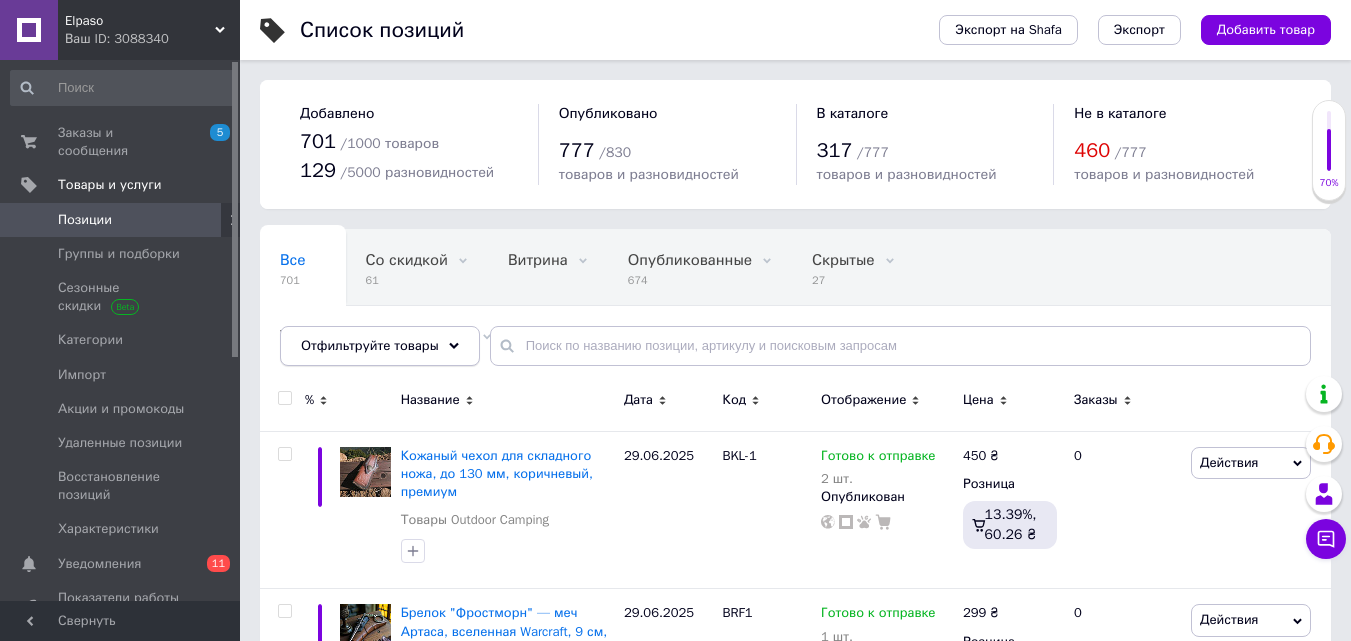 click on "Отфильтруйте товары" at bounding box center (370, 345) 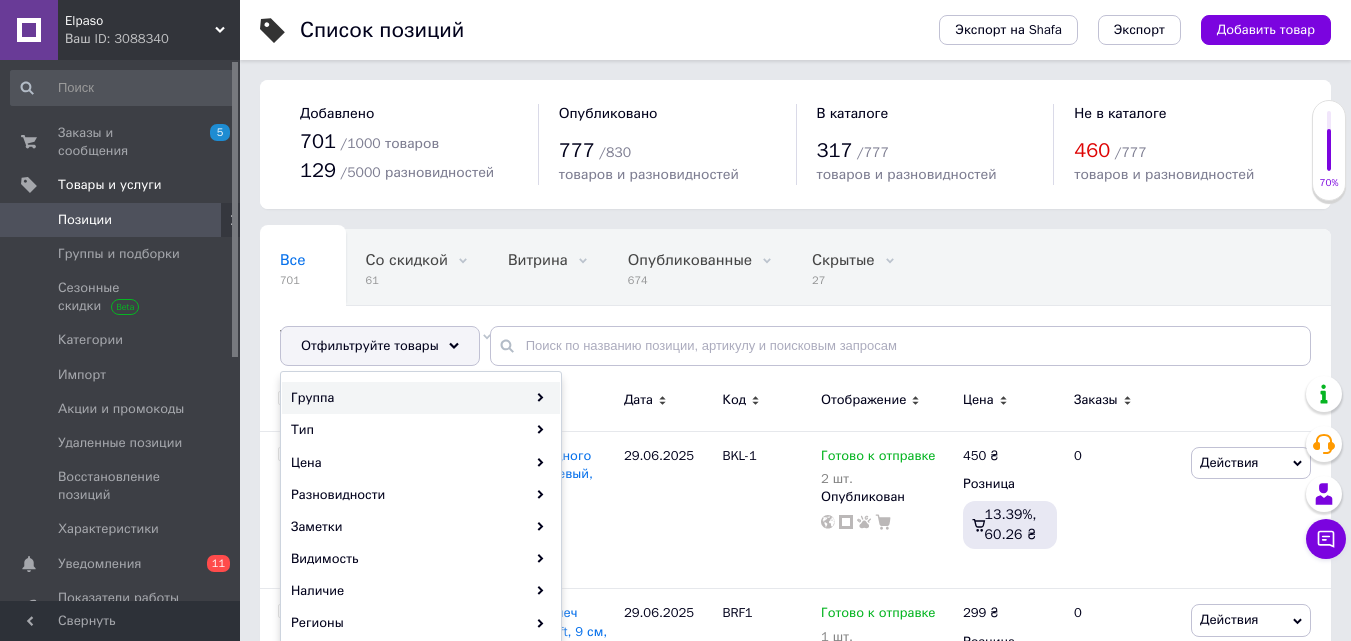 click on "Группа" at bounding box center [421, 398] 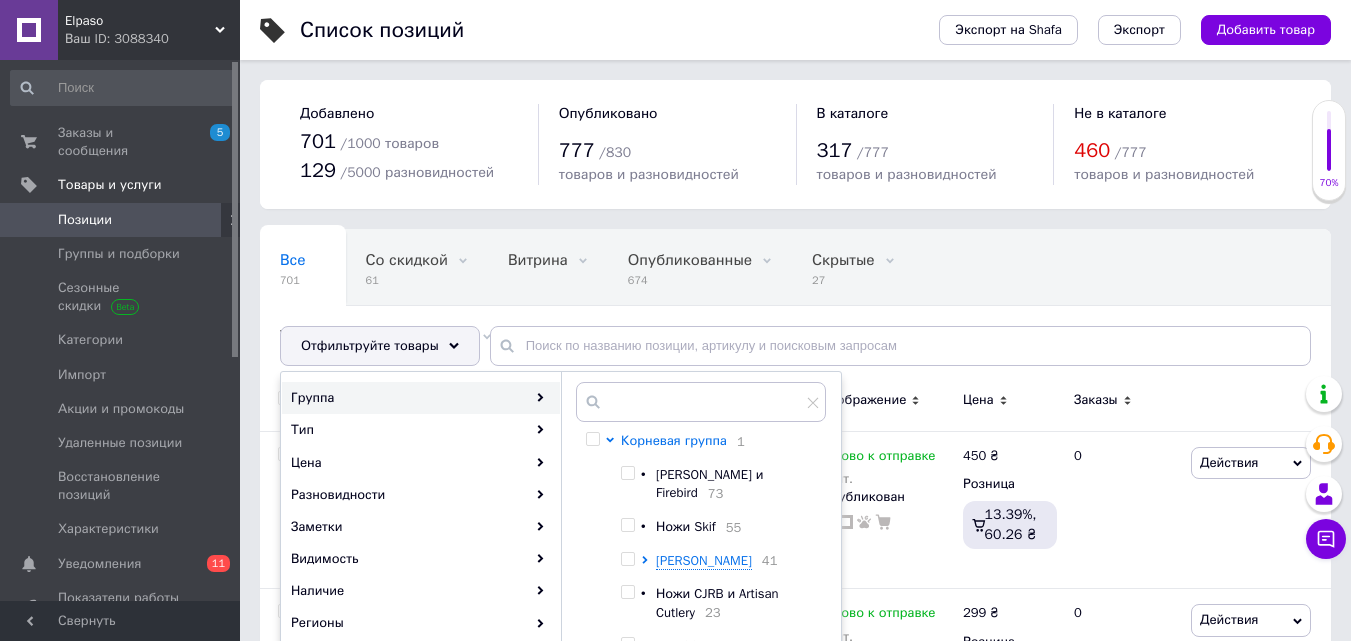 scroll, scrollTop: 100, scrollLeft: 0, axis: vertical 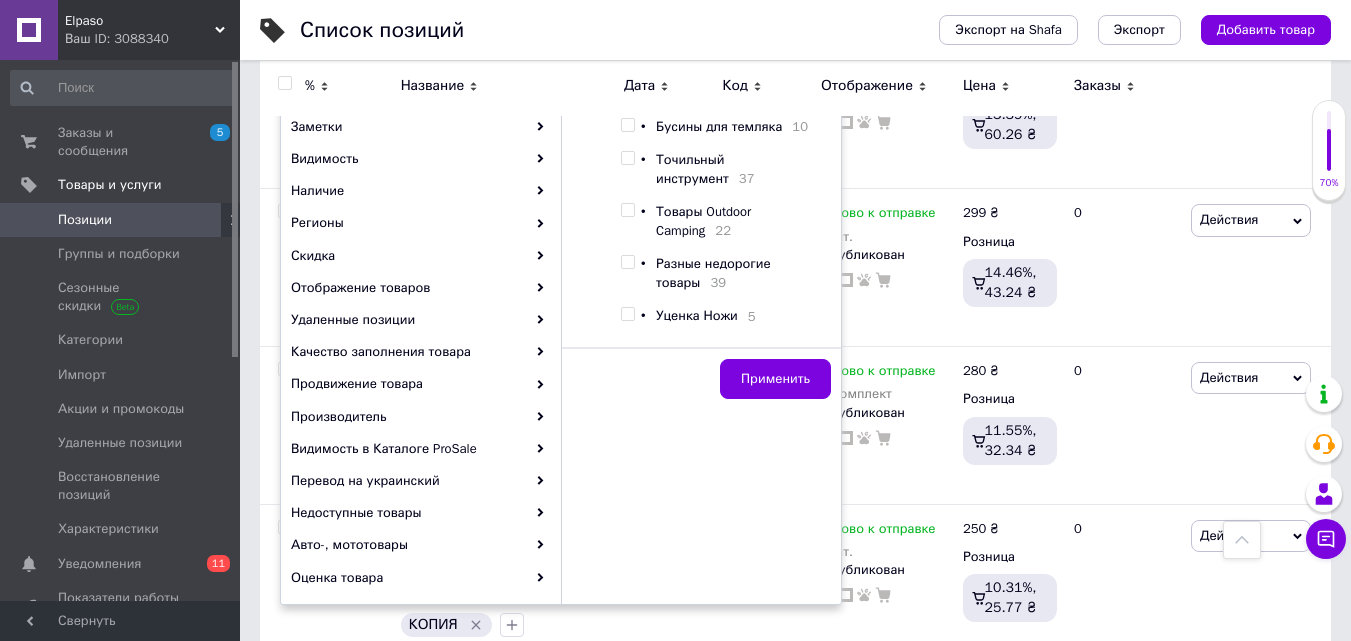 click at bounding box center [627, 210] 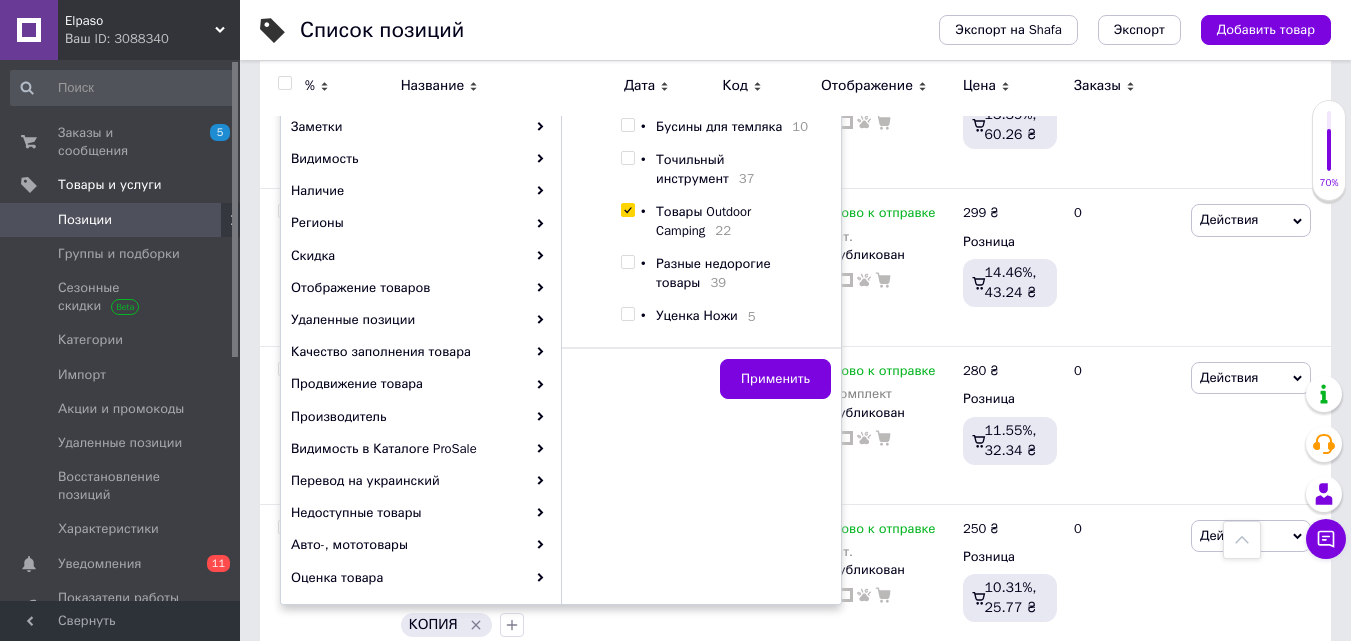 checkbox on "true" 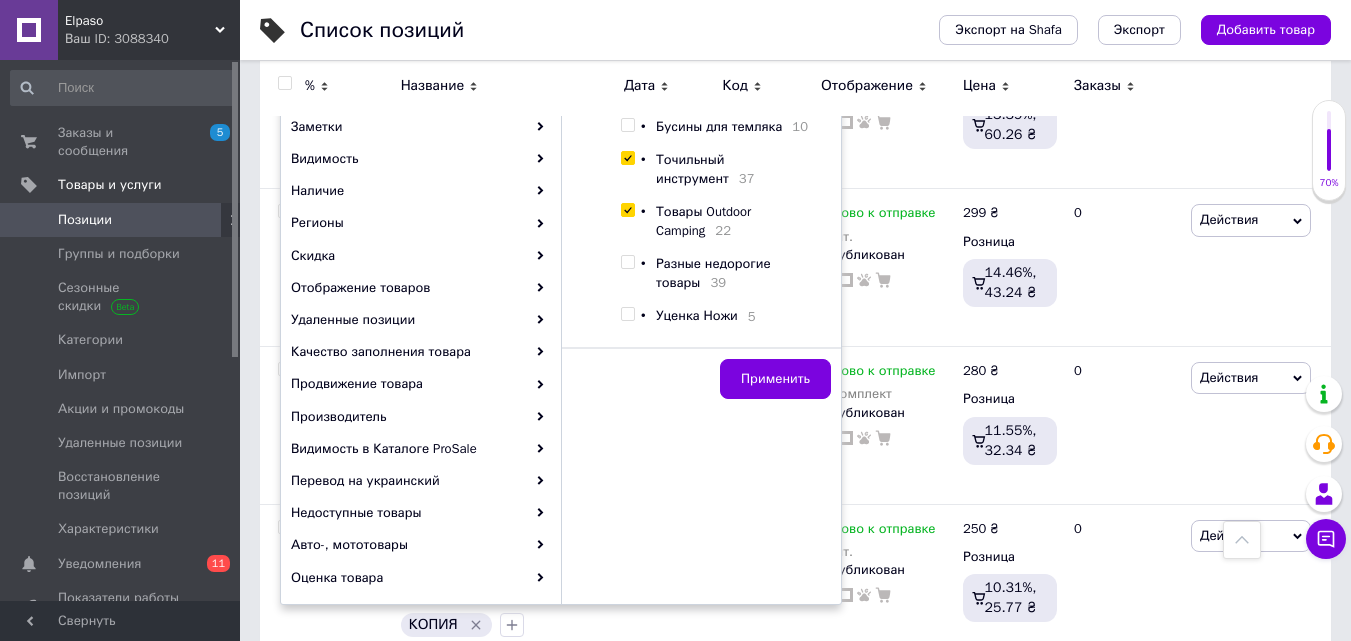 checkbox on "true" 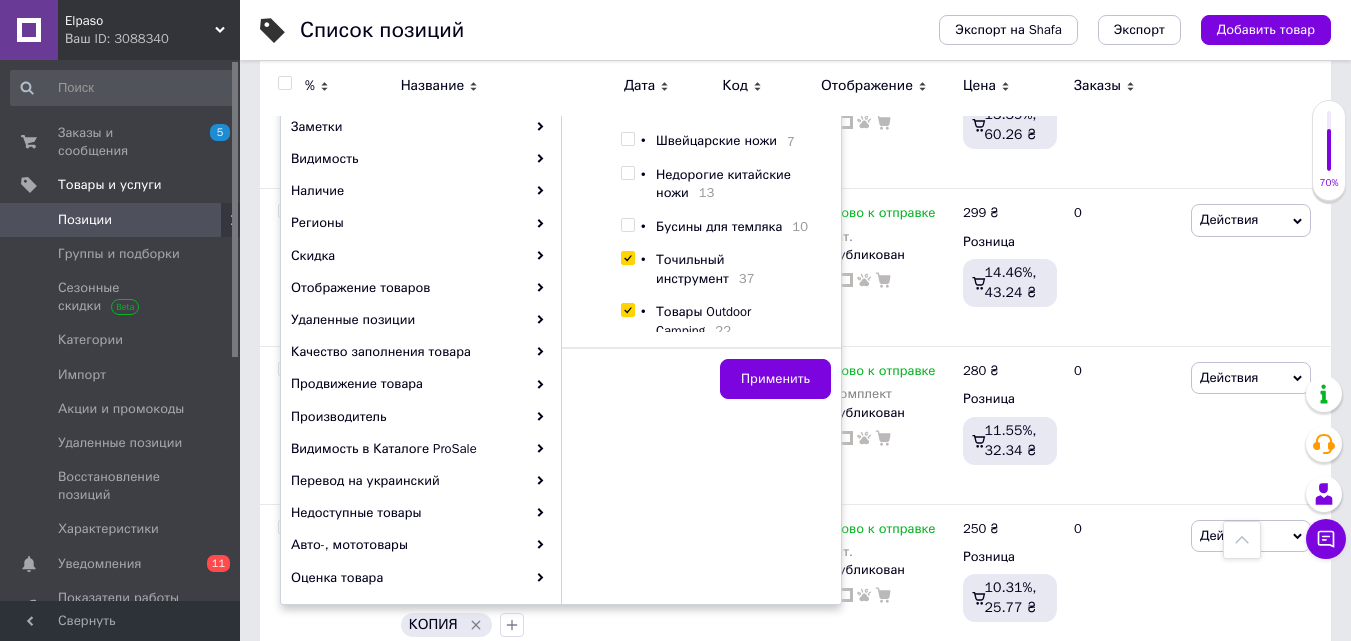 click at bounding box center [627, 139] 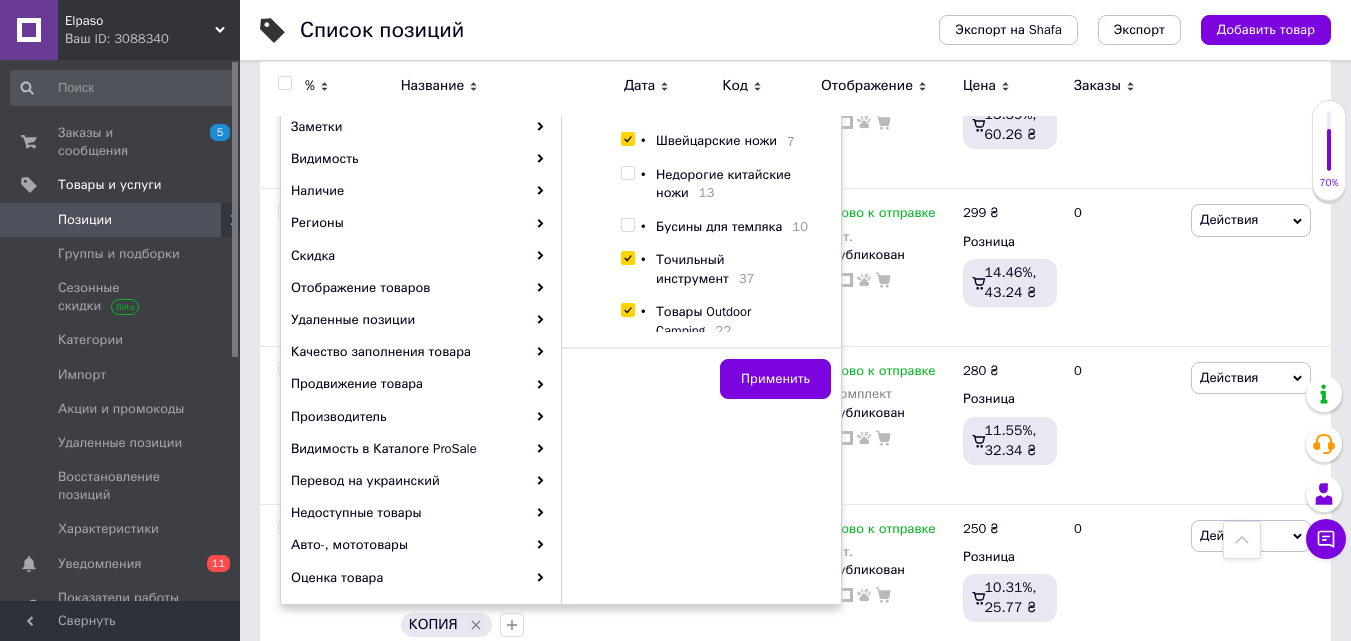 checkbox on "true" 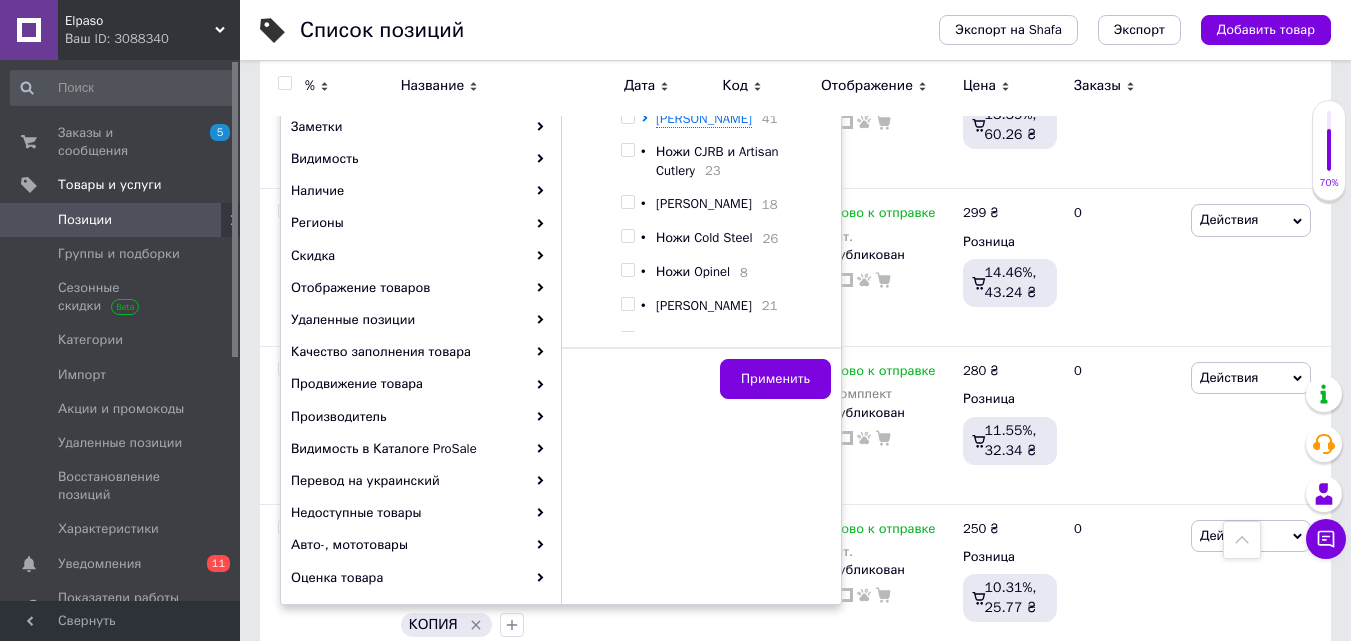 scroll, scrollTop: 0, scrollLeft: 0, axis: both 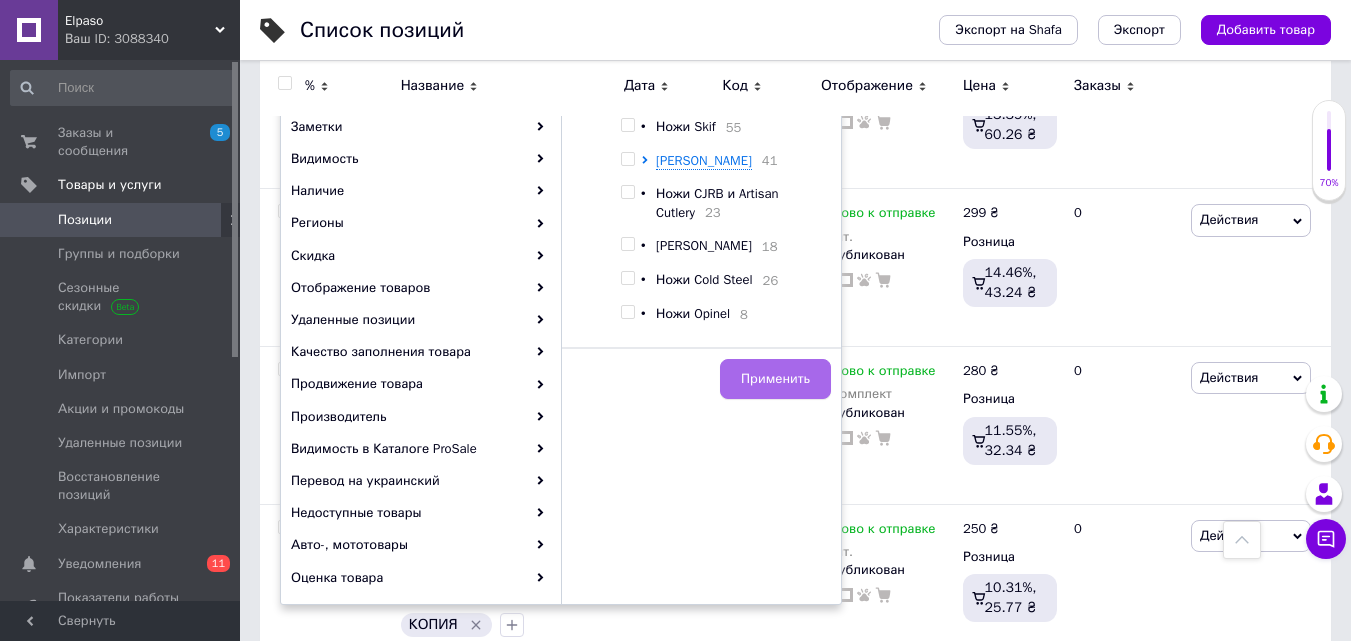 click on "Применить" at bounding box center (775, 379) 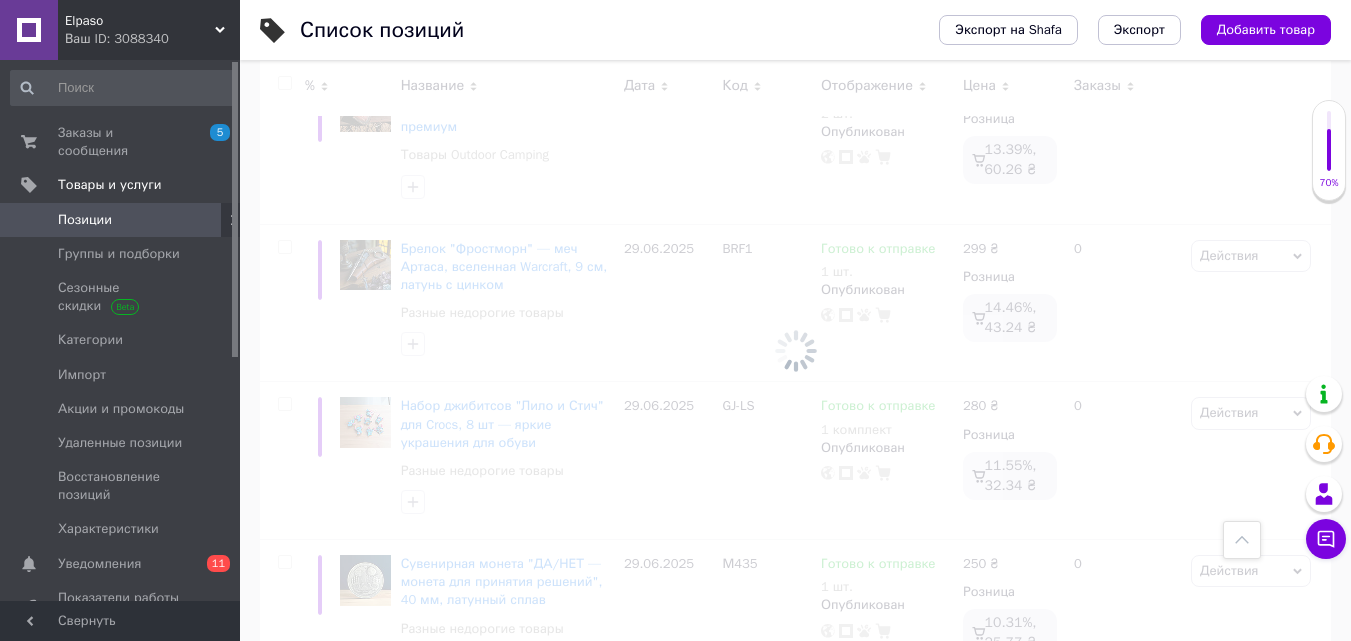 scroll, scrollTop: 435, scrollLeft: 0, axis: vertical 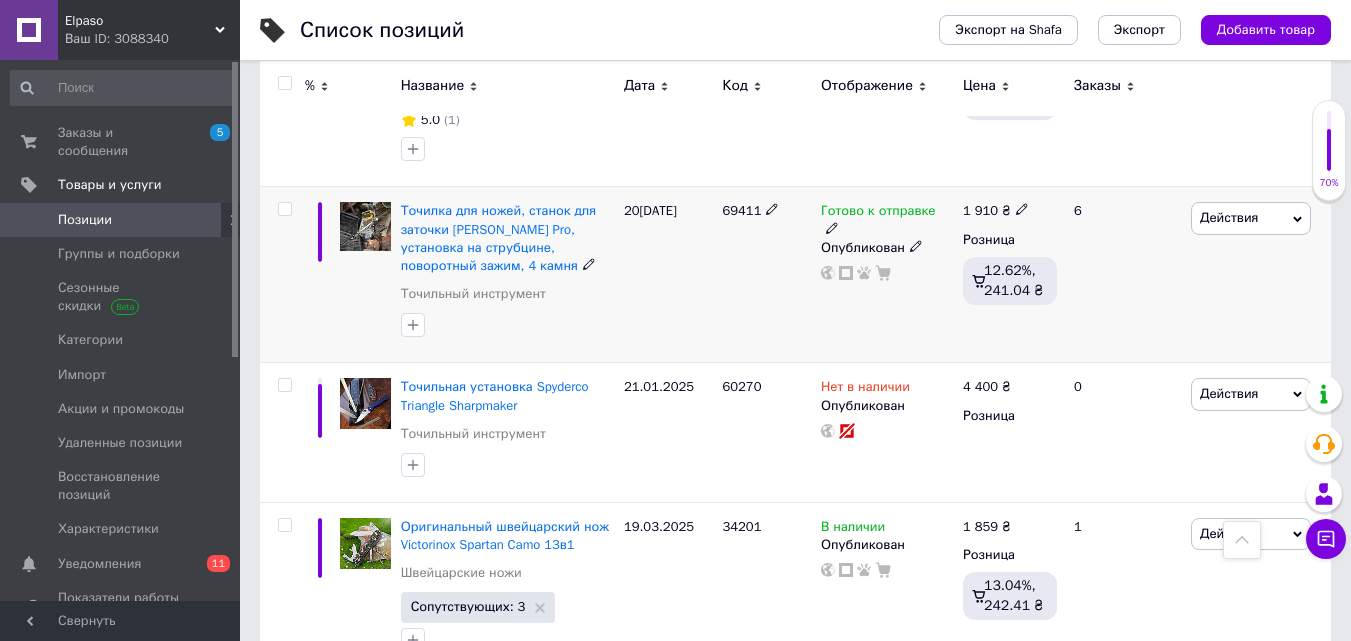 click 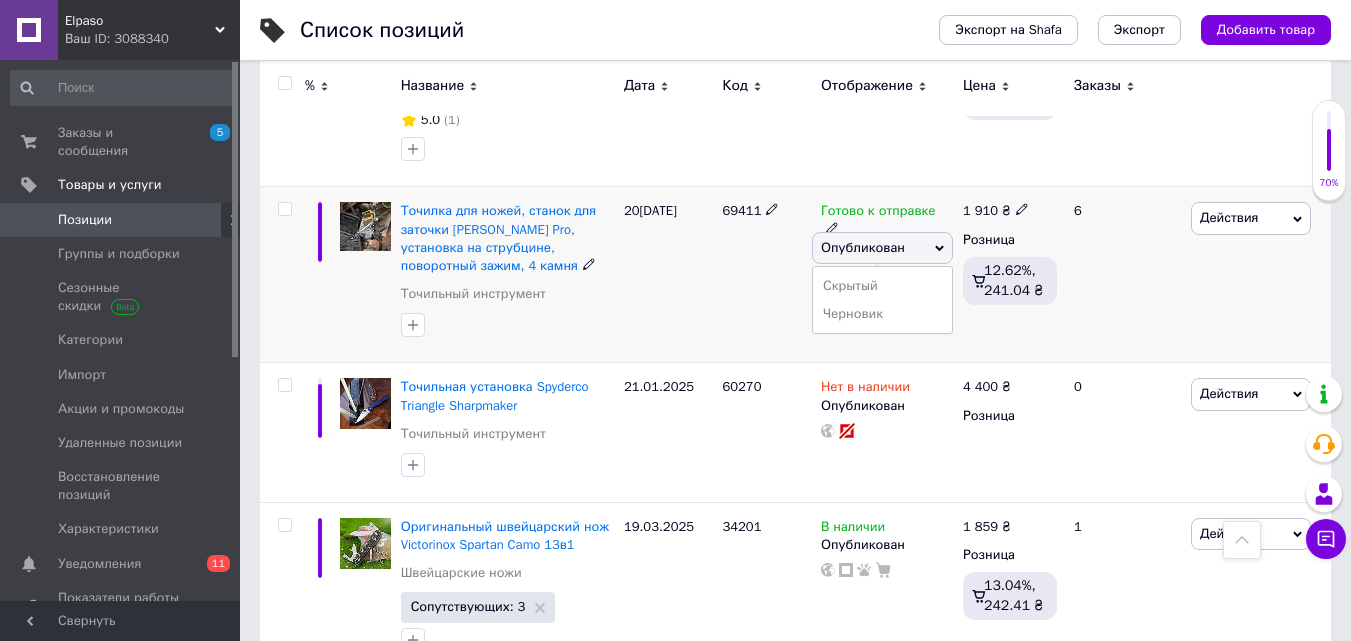 click 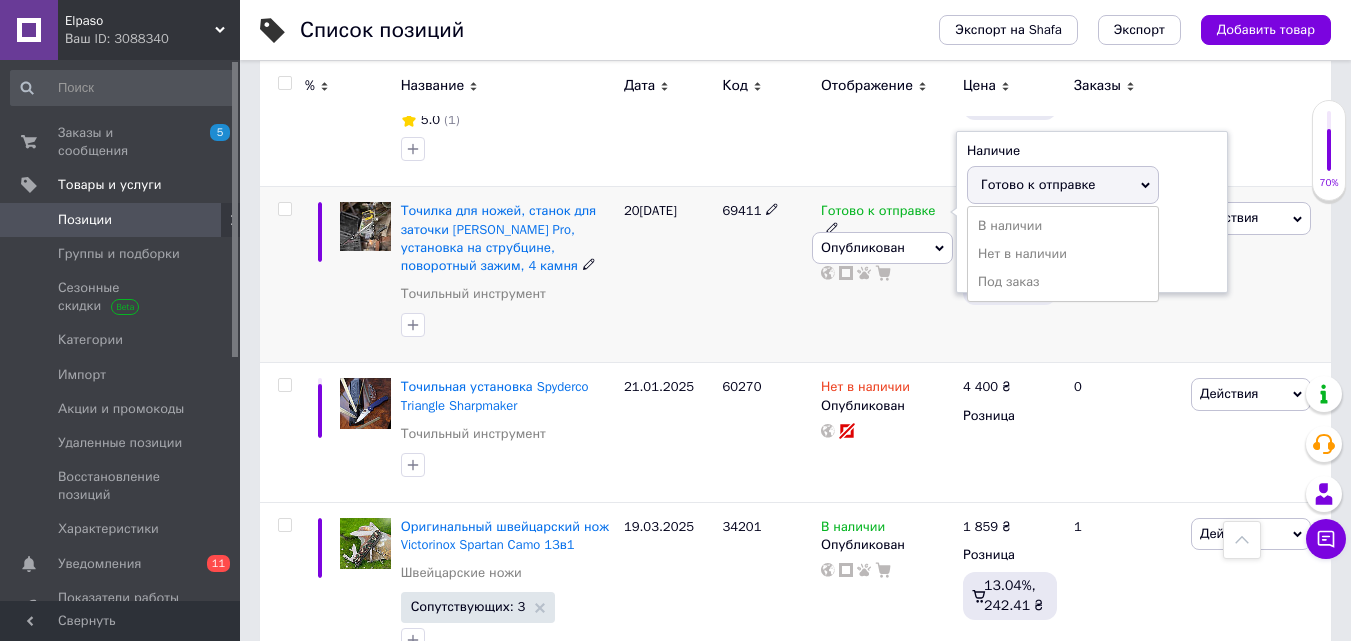 click on "Остатки шт." at bounding box center (1092, 250) 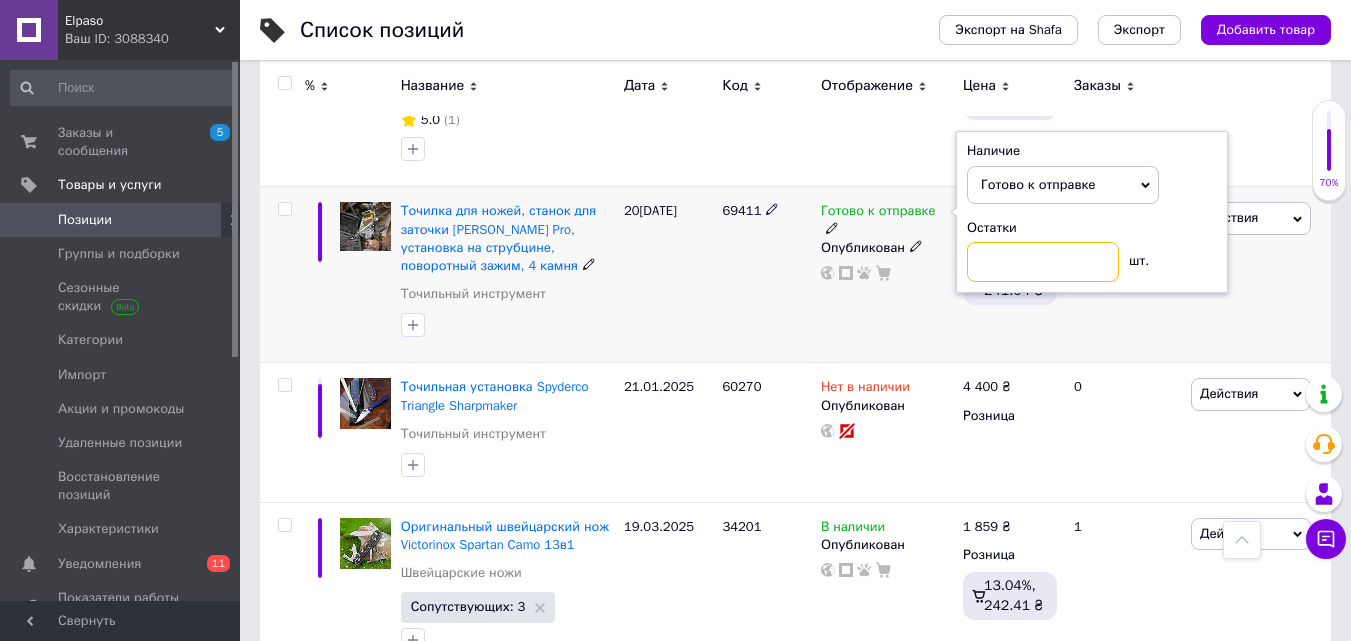 click at bounding box center [1043, 262] 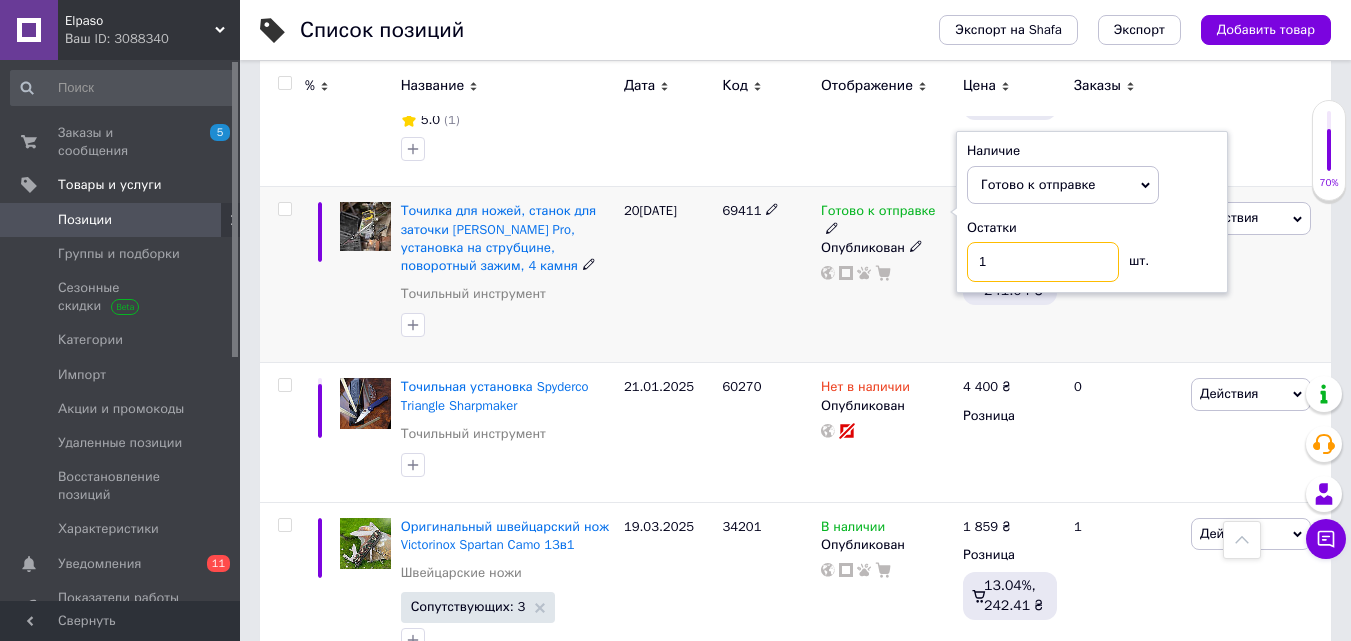 type on "1" 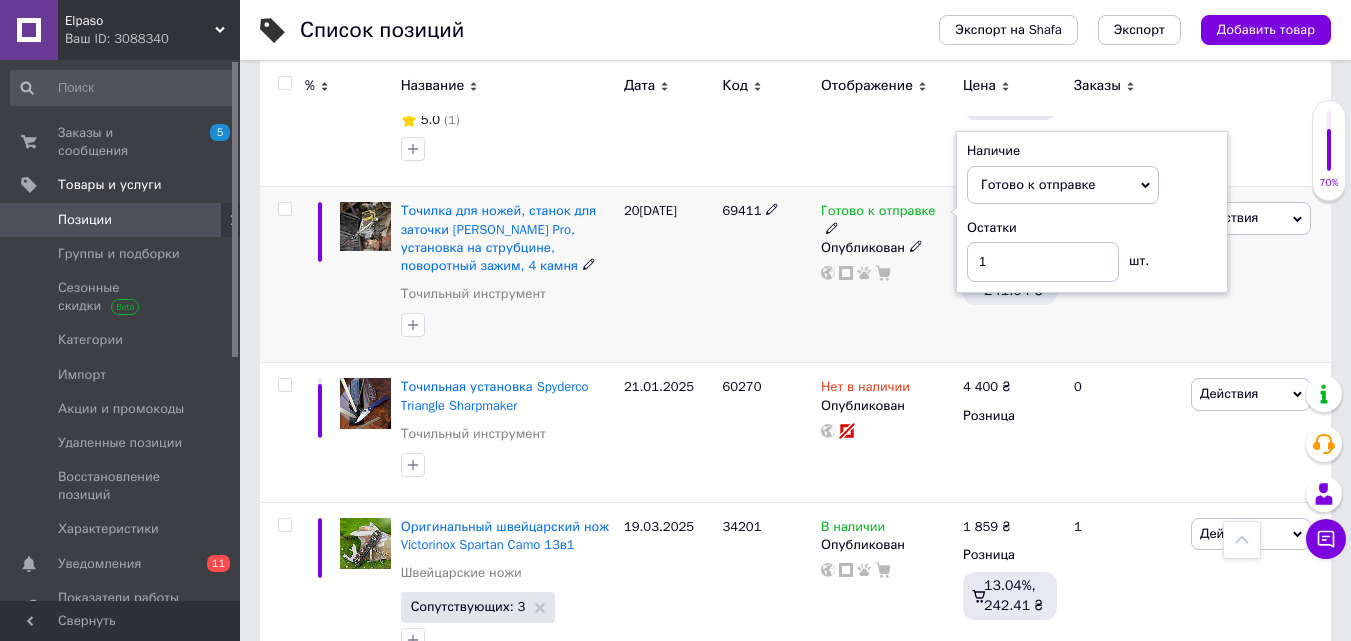 click on "69411" at bounding box center [766, 275] 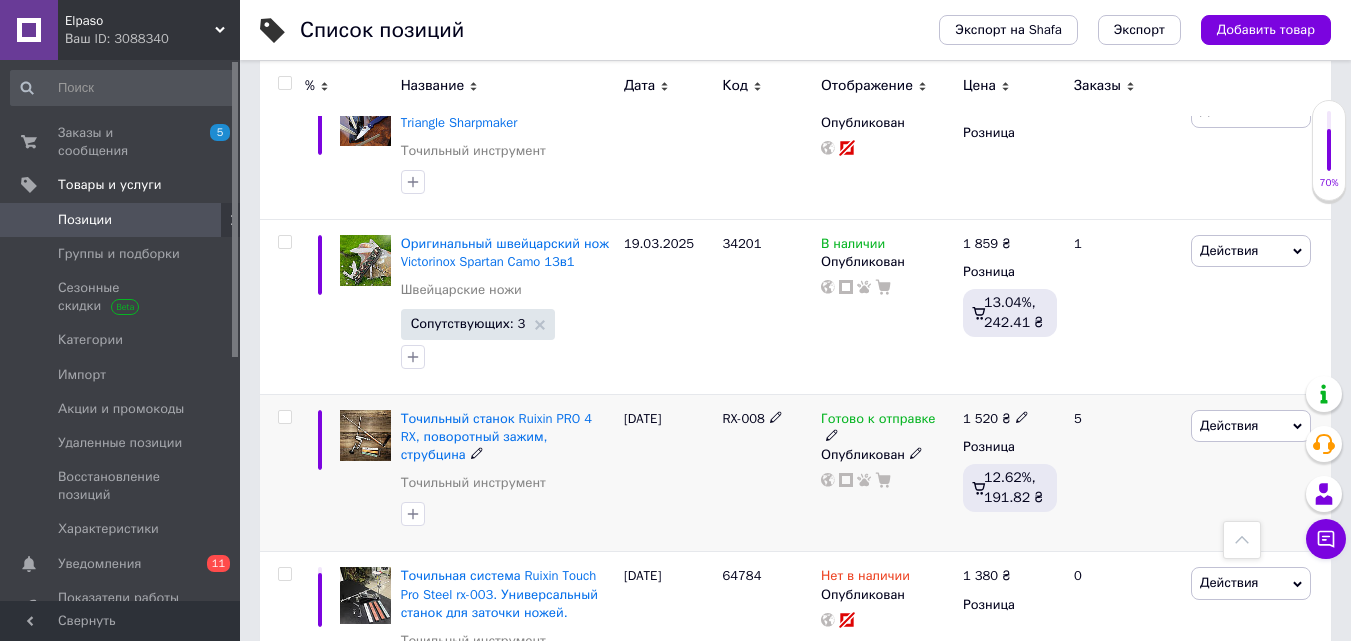 scroll, scrollTop: 2600, scrollLeft: 0, axis: vertical 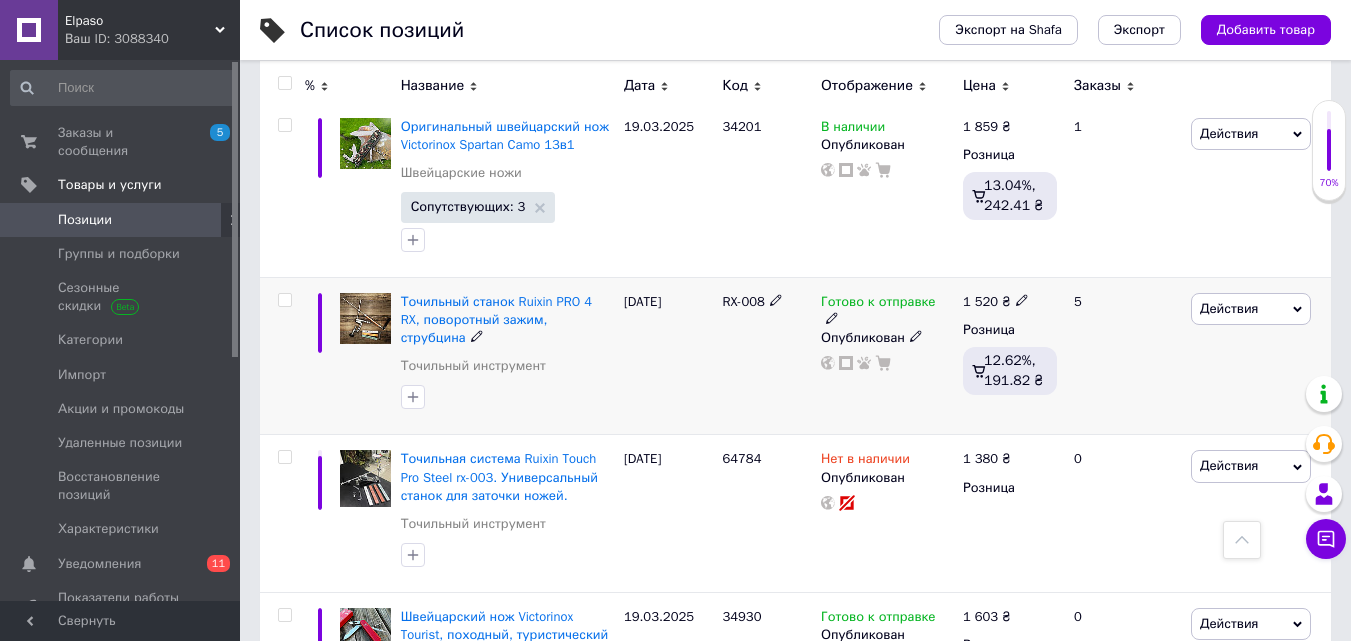 click on "RX-008" at bounding box center [743, 301] 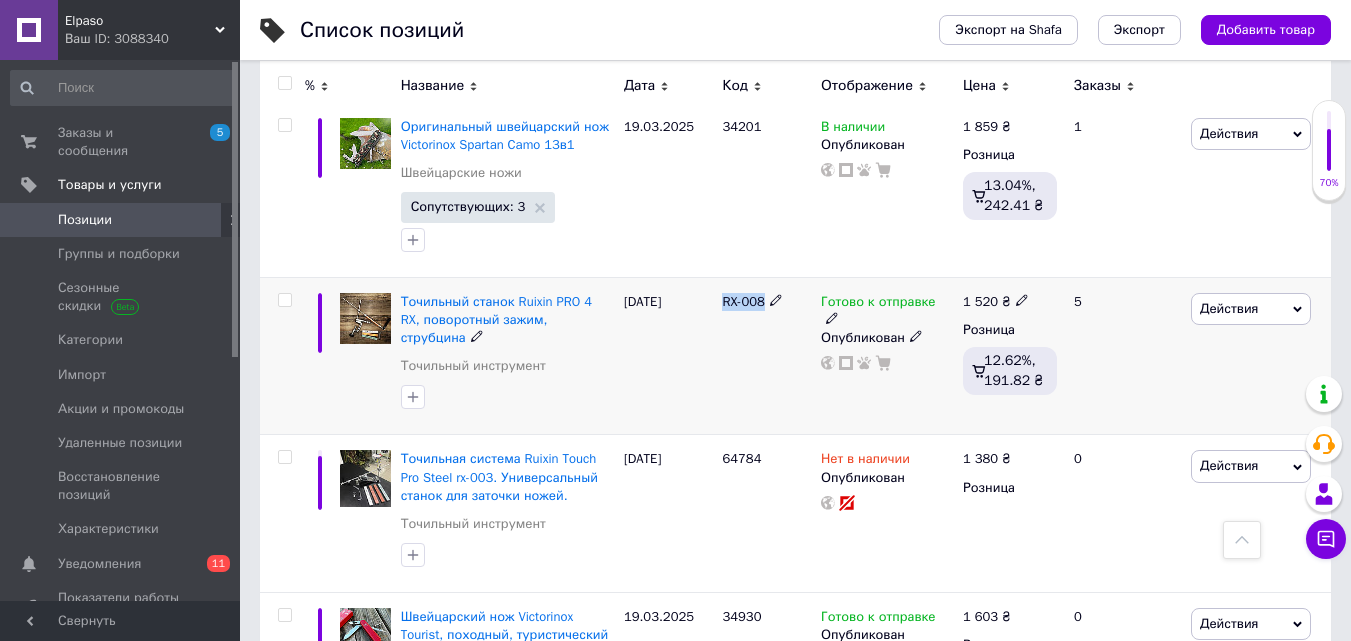 click on "RX-008" at bounding box center (743, 301) 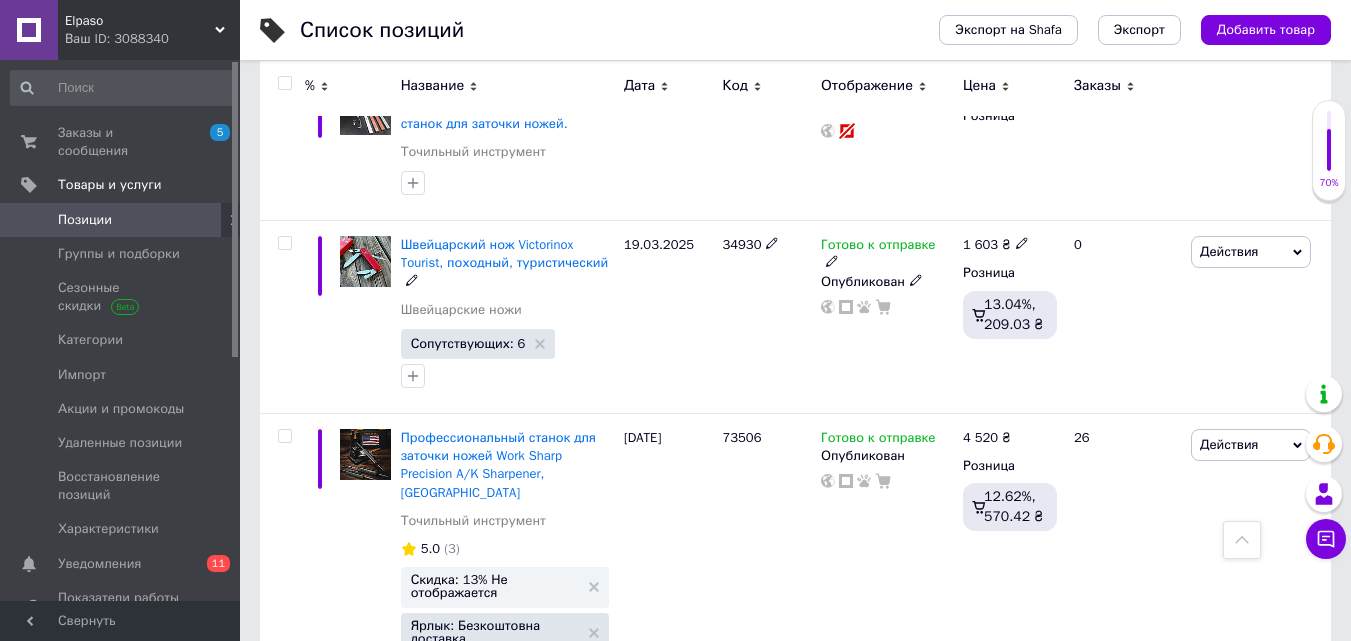 scroll, scrollTop: 3000, scrollLeft: 0, axis: vertical 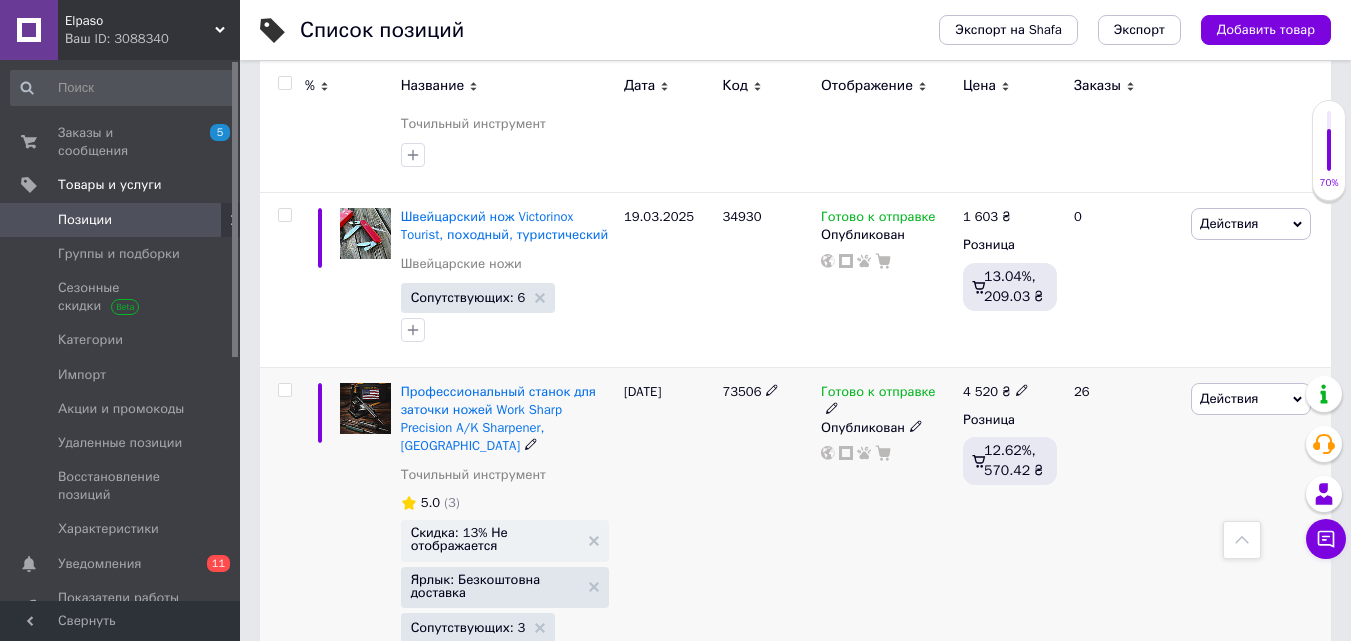 click on "73506" at bounding box center [741, 391] 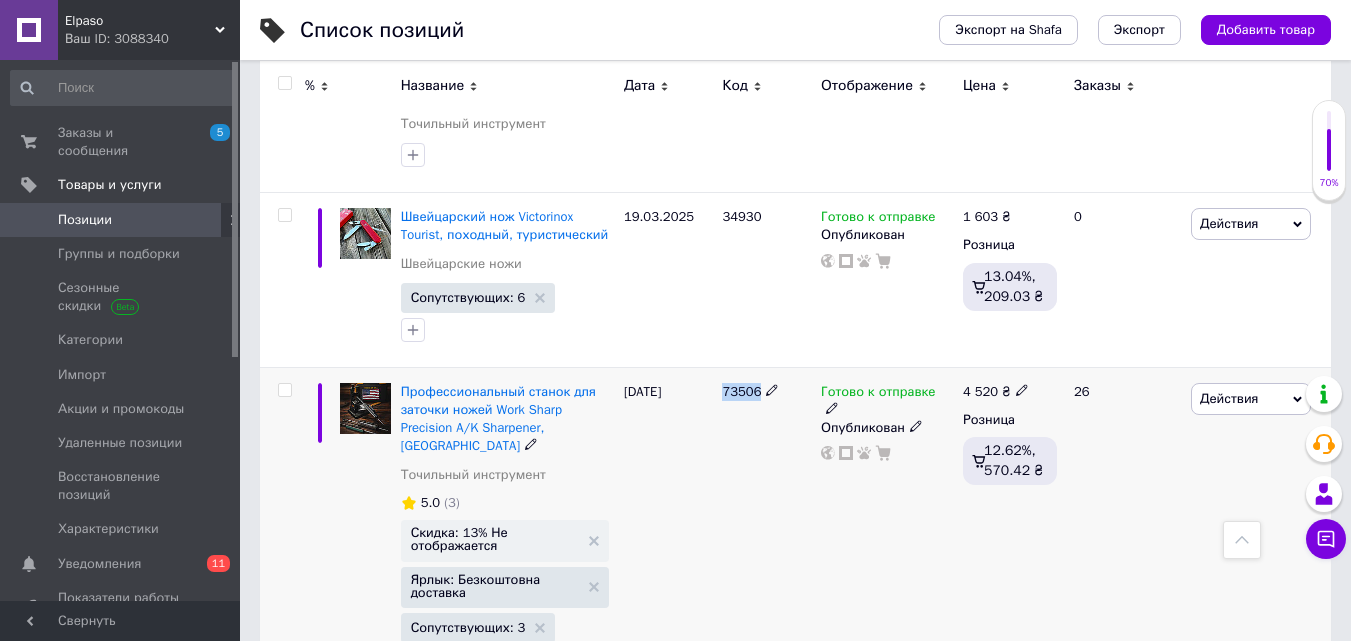 click on "73506" at bounding box center (741, 391) 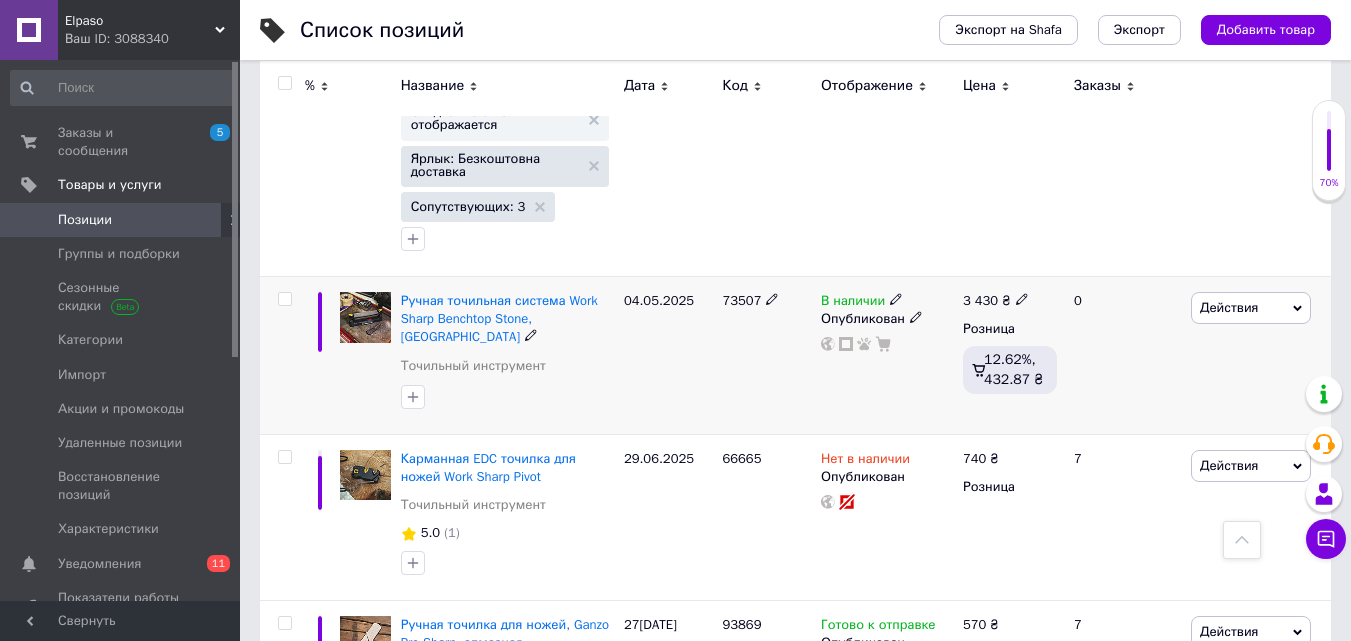 scroll, scrollTop: 3500, scrollLeft: 0, axis: vertical 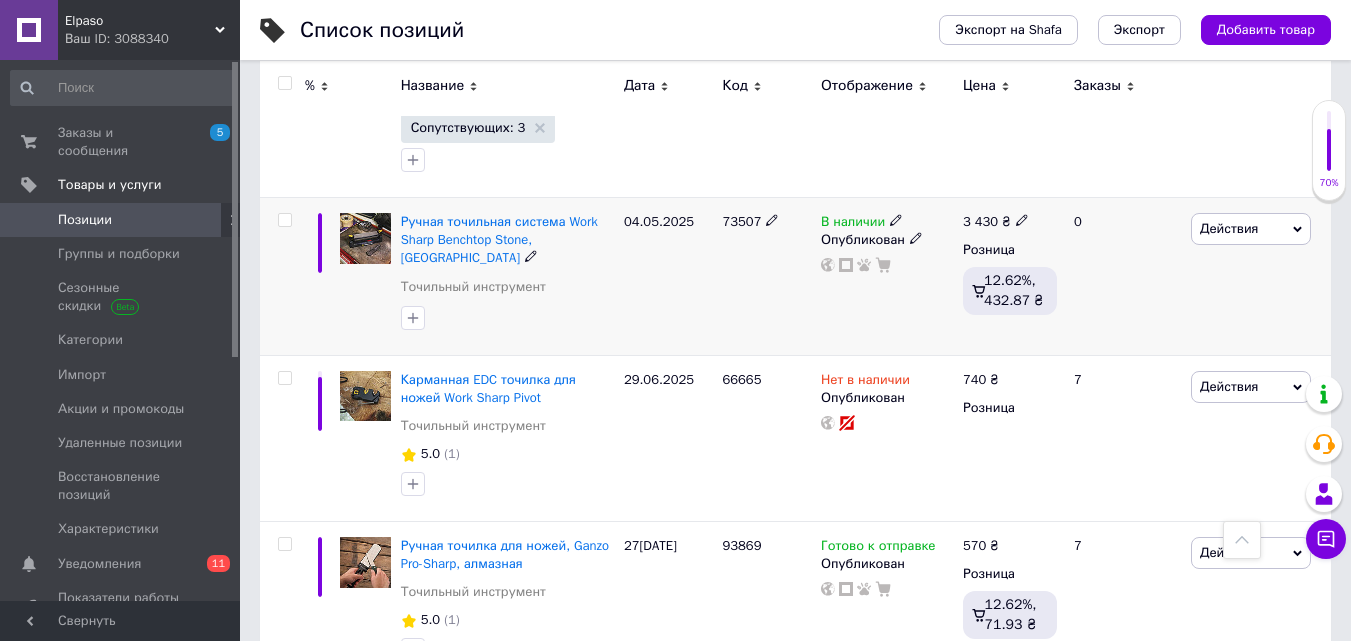 click on "73507" at bounding box center (741, 221) 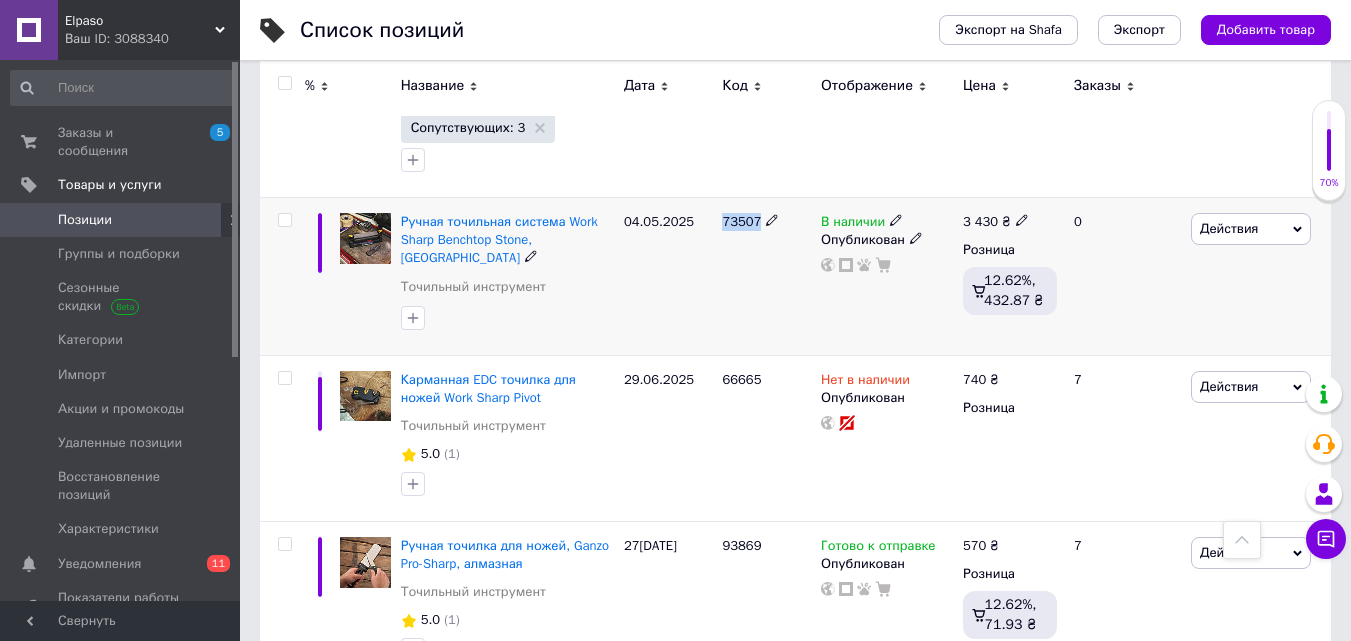 click on "73507" at bounding box center [741, 221] 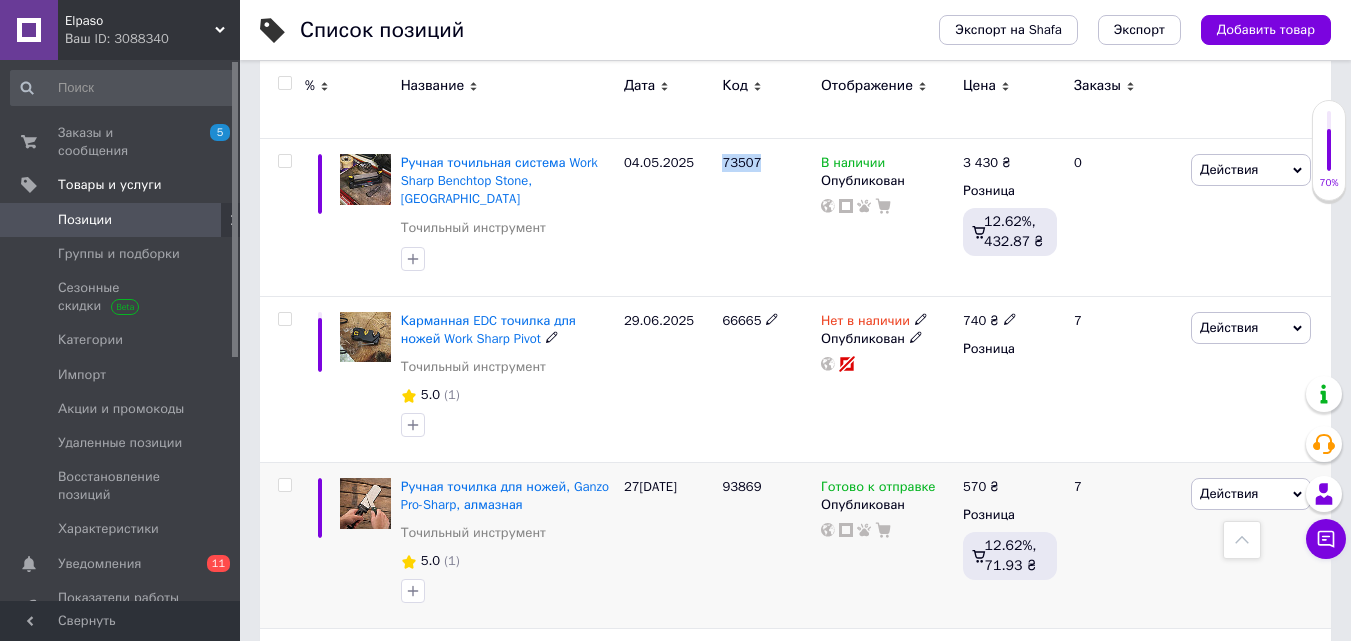 scroll, scrollTop: 3600, scrollLeft: 0, axis: vertical 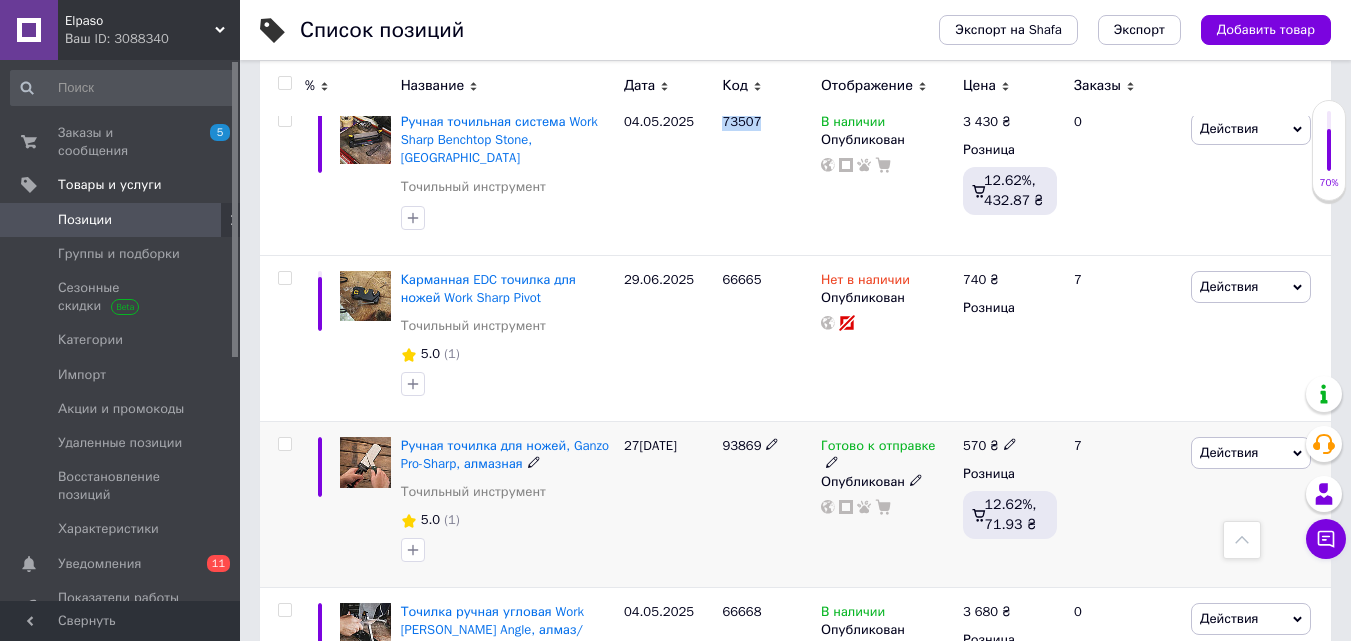 click on "93869" at bounding box center (741, 445) 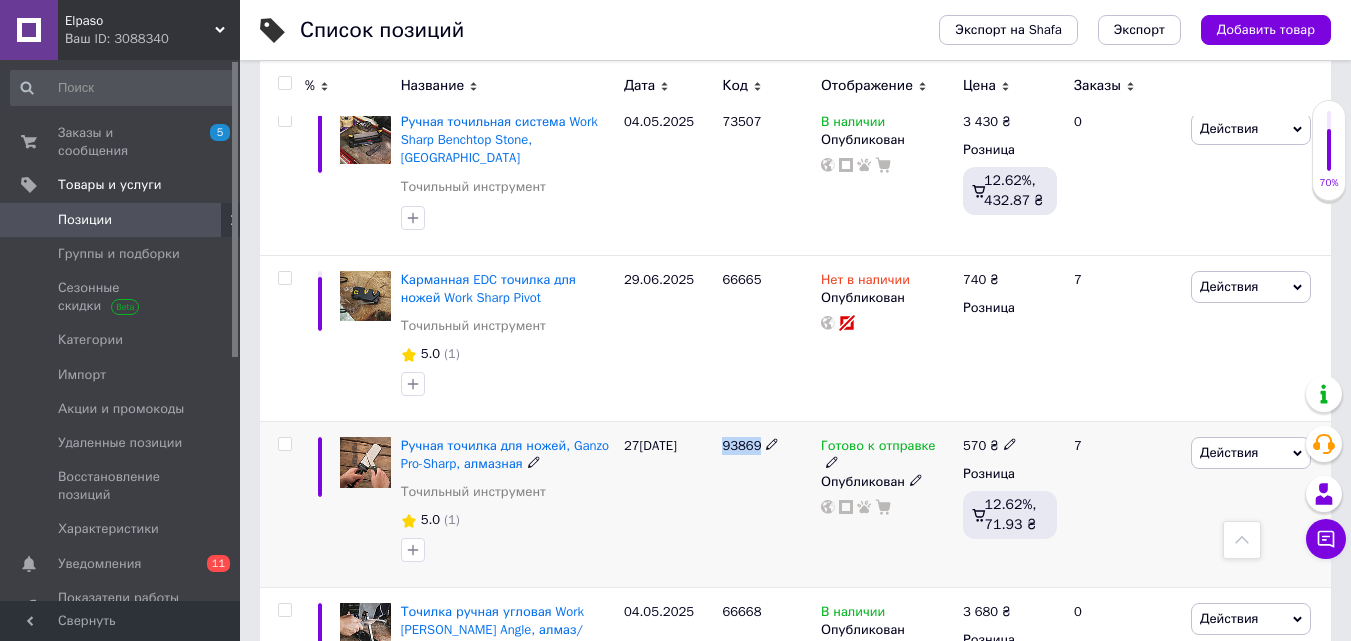 click on "93869" at bounding box center (741, 445) 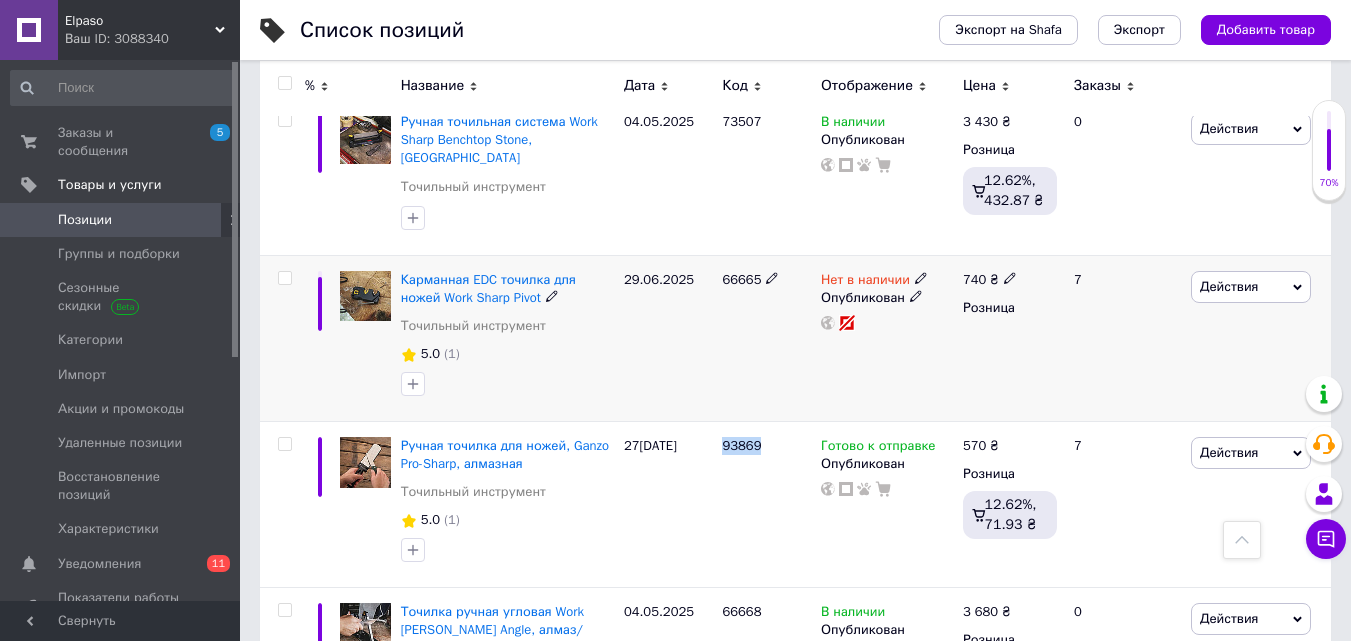 click on "66665" at bounding box center [741, 279] 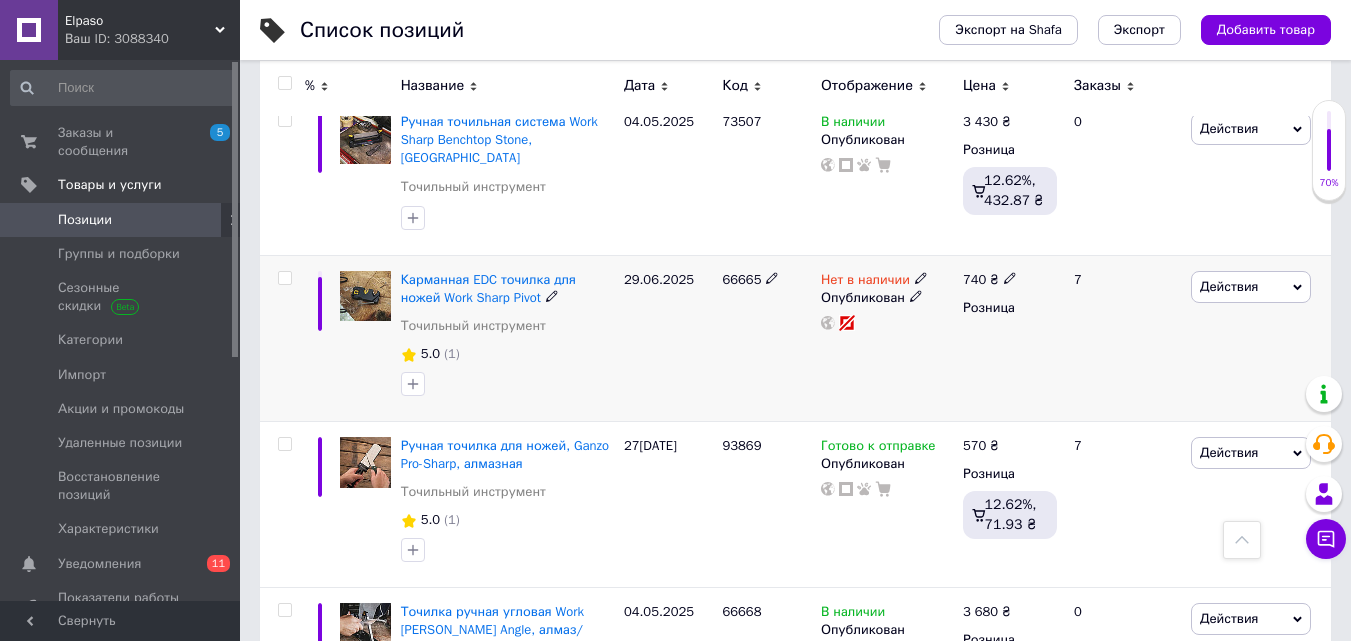 click on "66665" at bounding box center (741, 279) 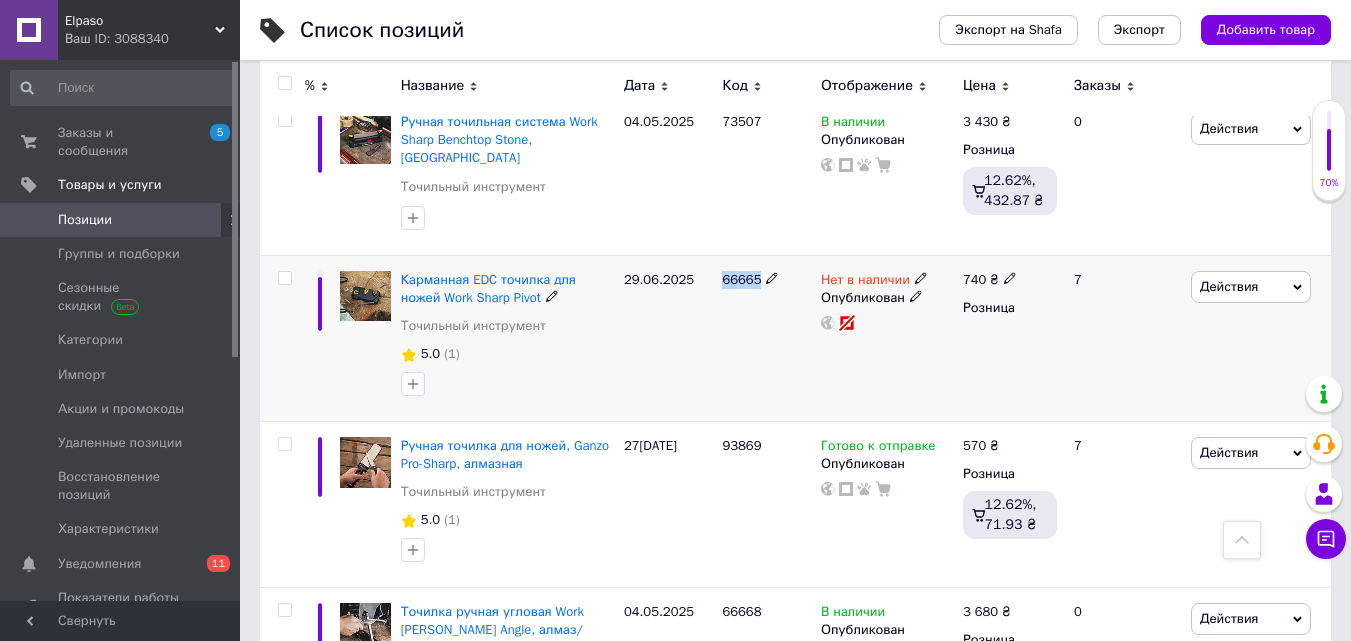 click on "66665" at bounding box center (741, 279) 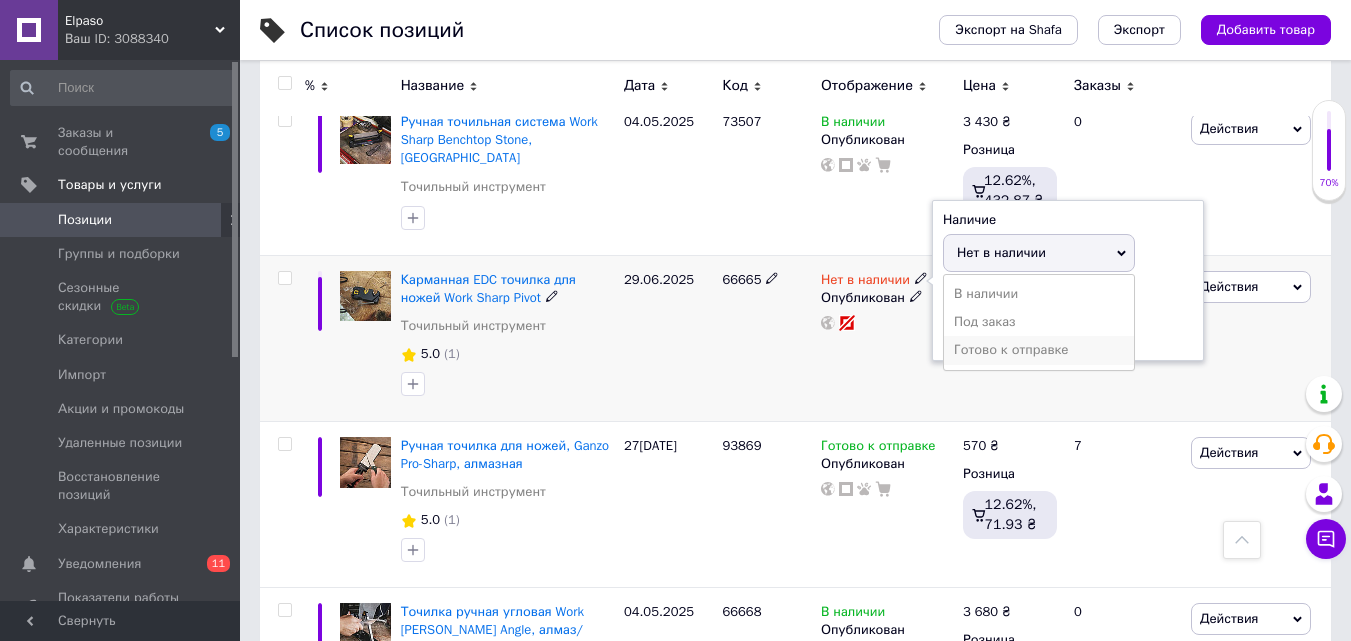click on "Готово к отправке" at bounding box center (1039, 350) 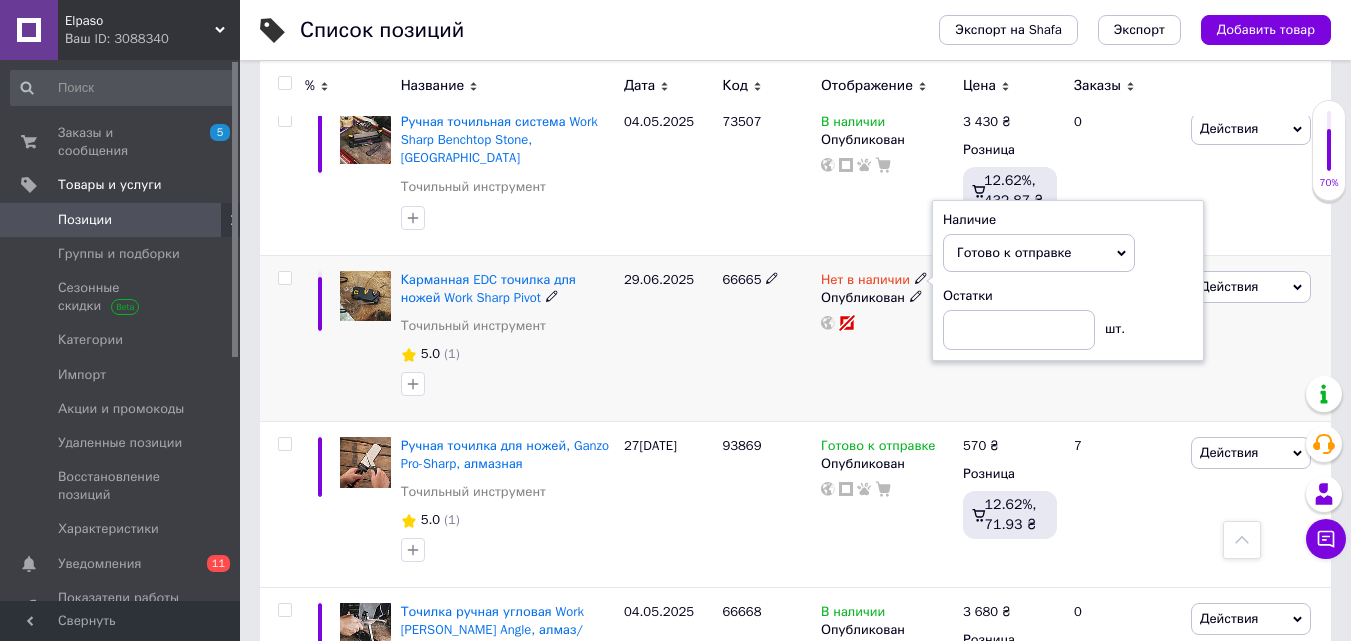 click on "Нет в наличии Наличие Готово к отправке В наличии Нет в наличии Под заказ Остатки шт. Опубликован" at bounding box center (887, 338) 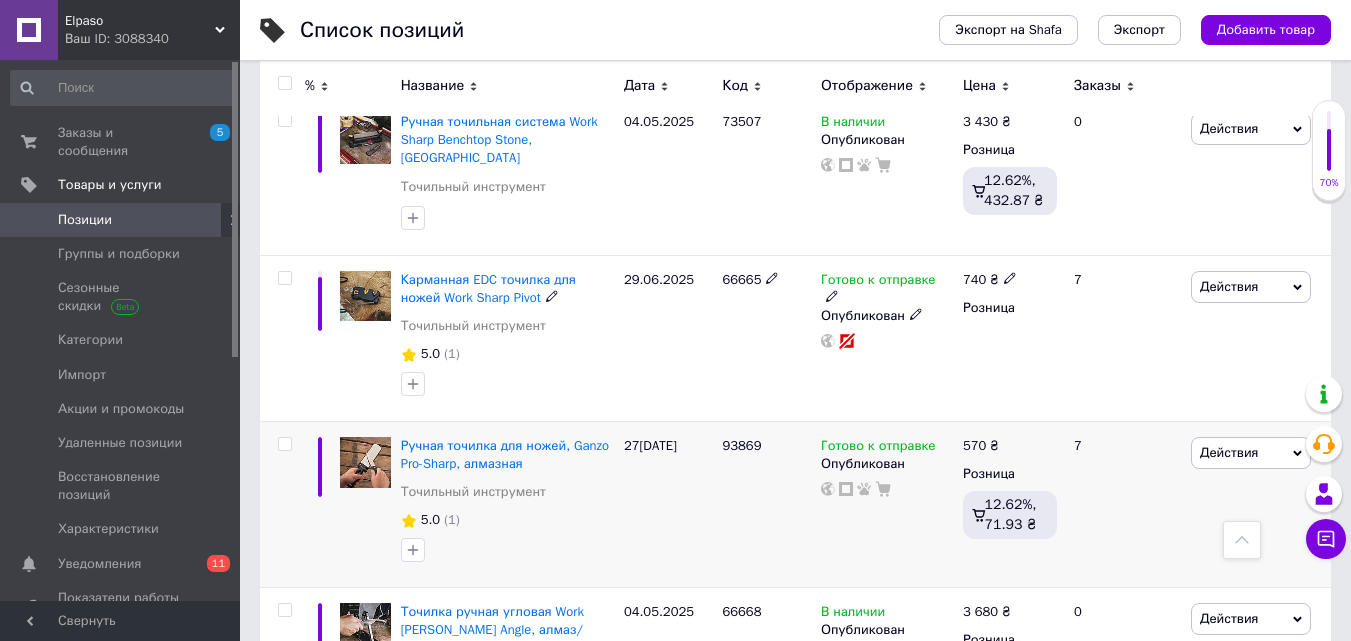 scroll, scrollTop: 3700, scrollLeft: 0, axis: vertical 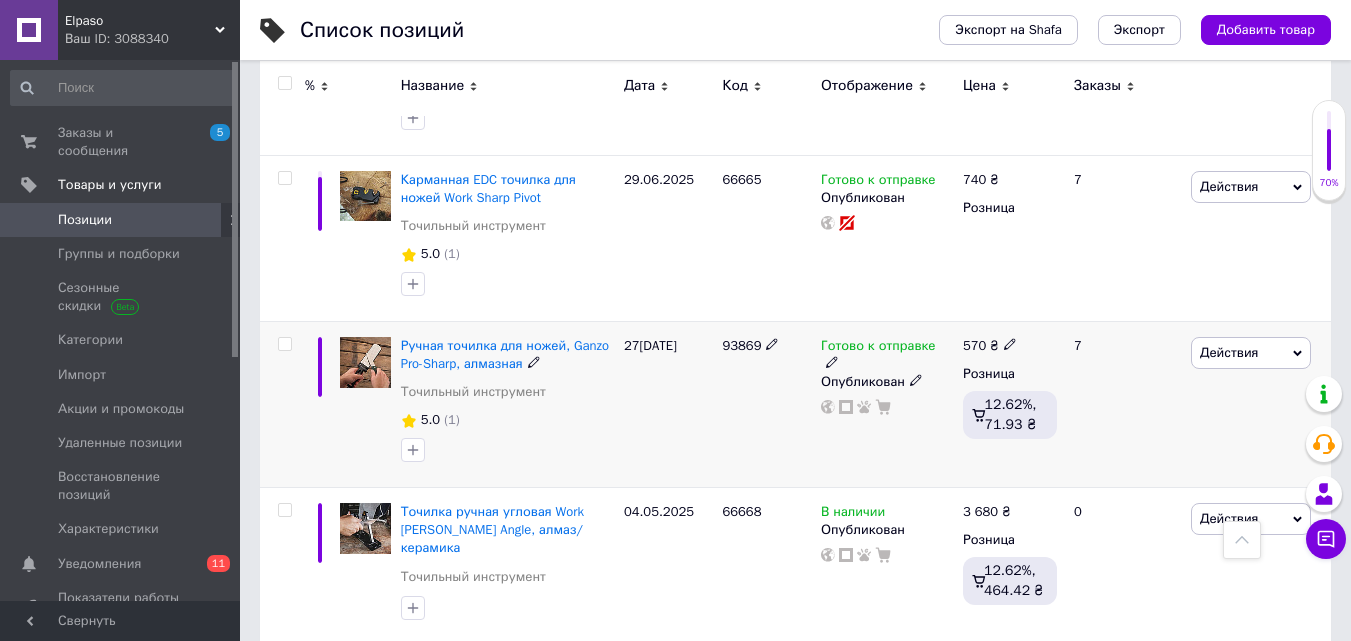click on "93869" at bounding box center (741, 345) 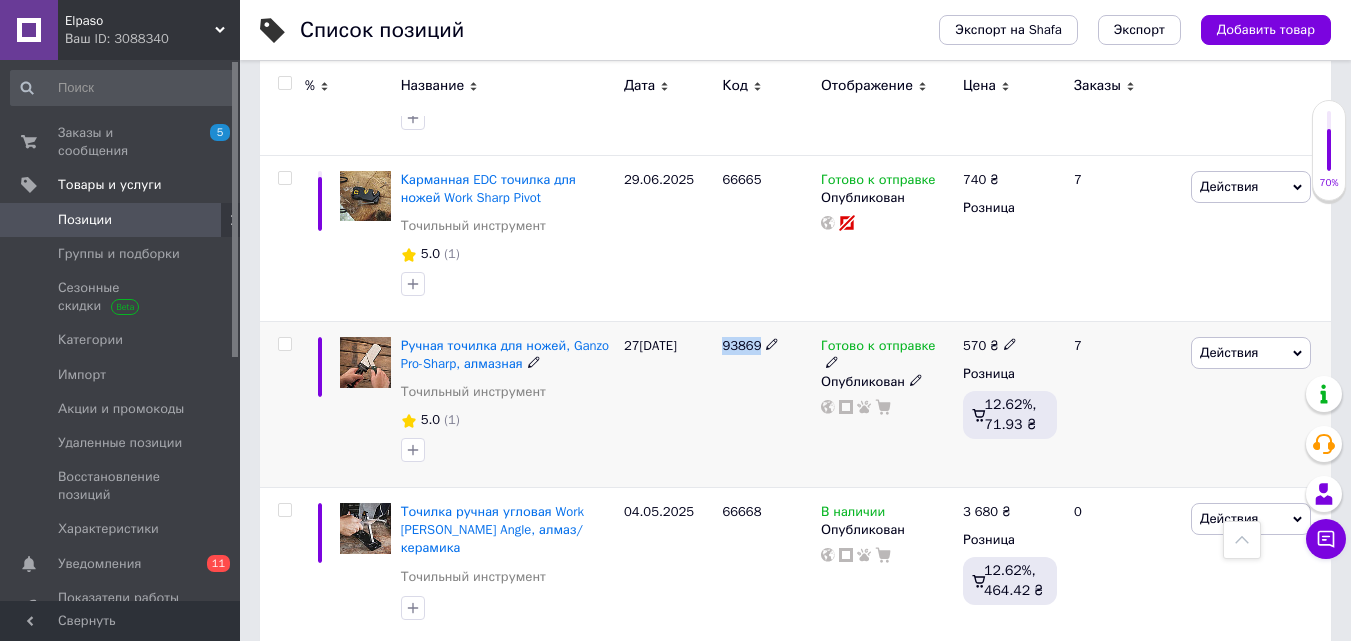 click on "93869" at bounding box center (741, 345) 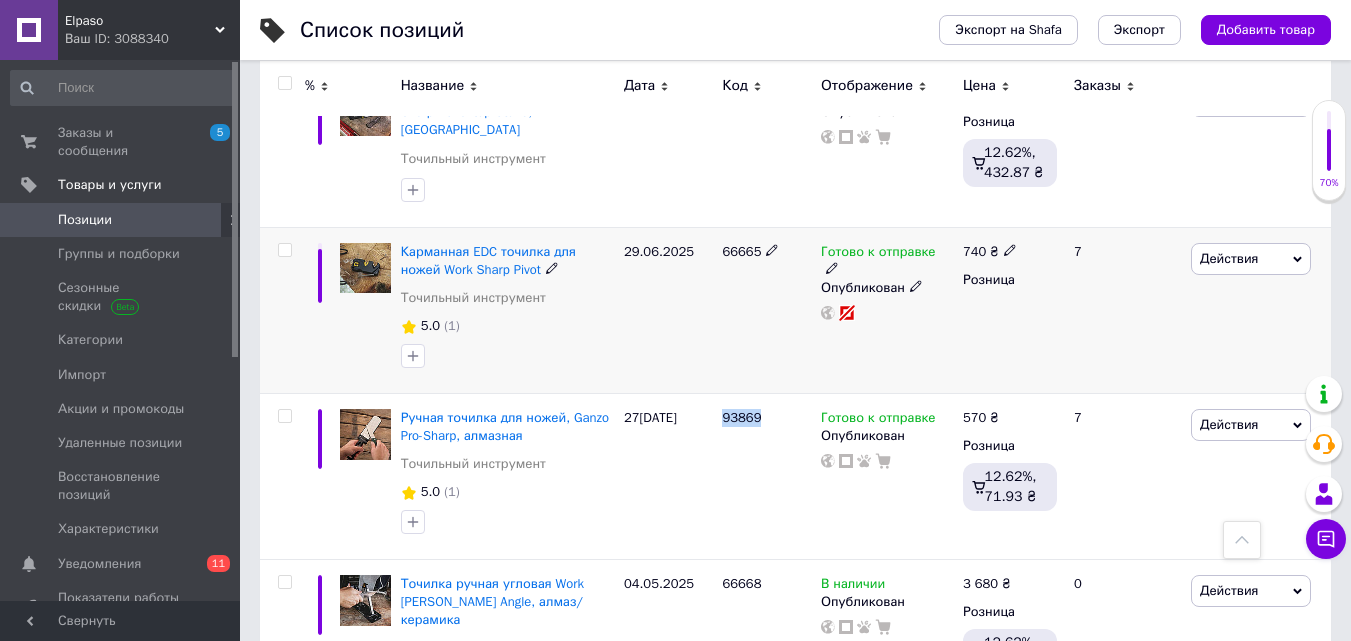 scroll, scrollTop: 3600, scrollLeft: 0, axis: vertical 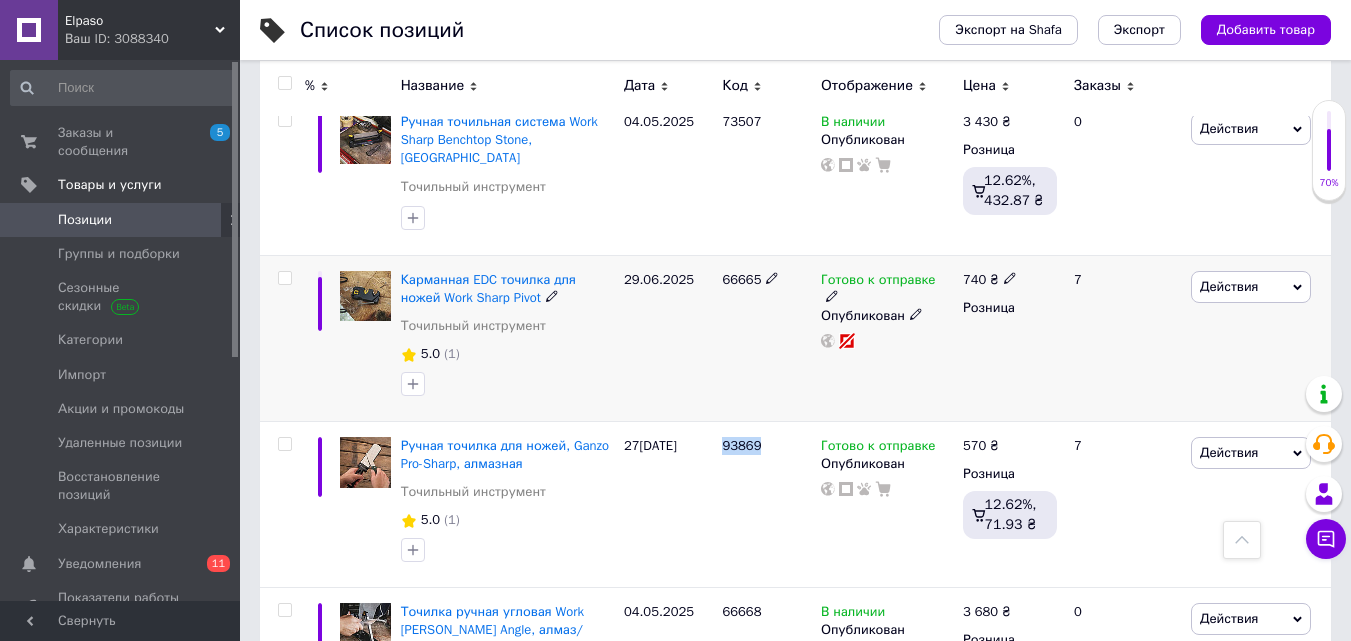 click at bounding box center [284, 278] 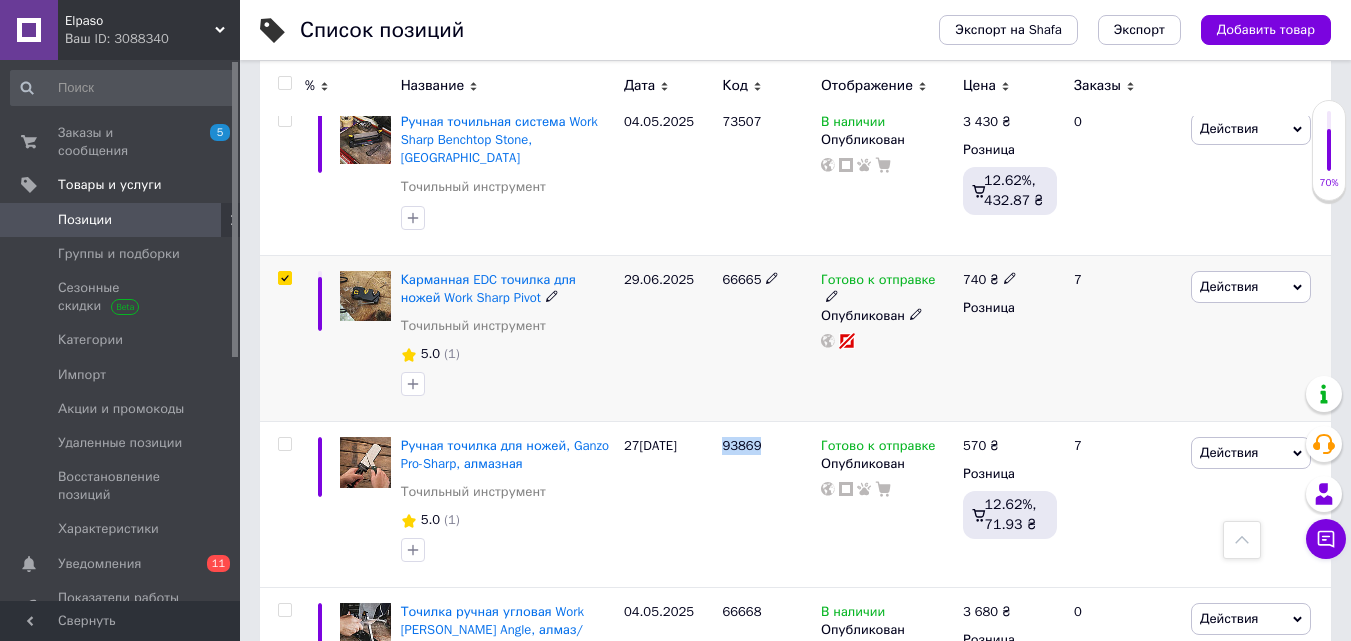 checkbox on "true" 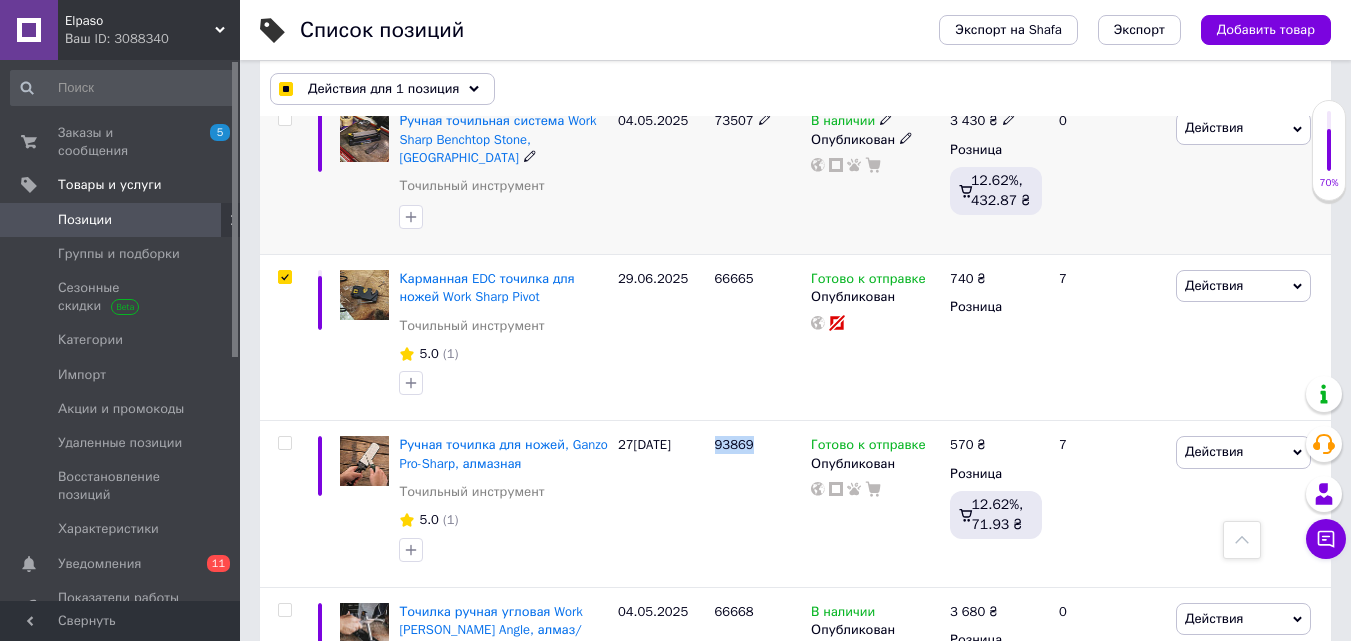 scroll, scrollTop: 3599, scrollLeft: 0, axis: vertical 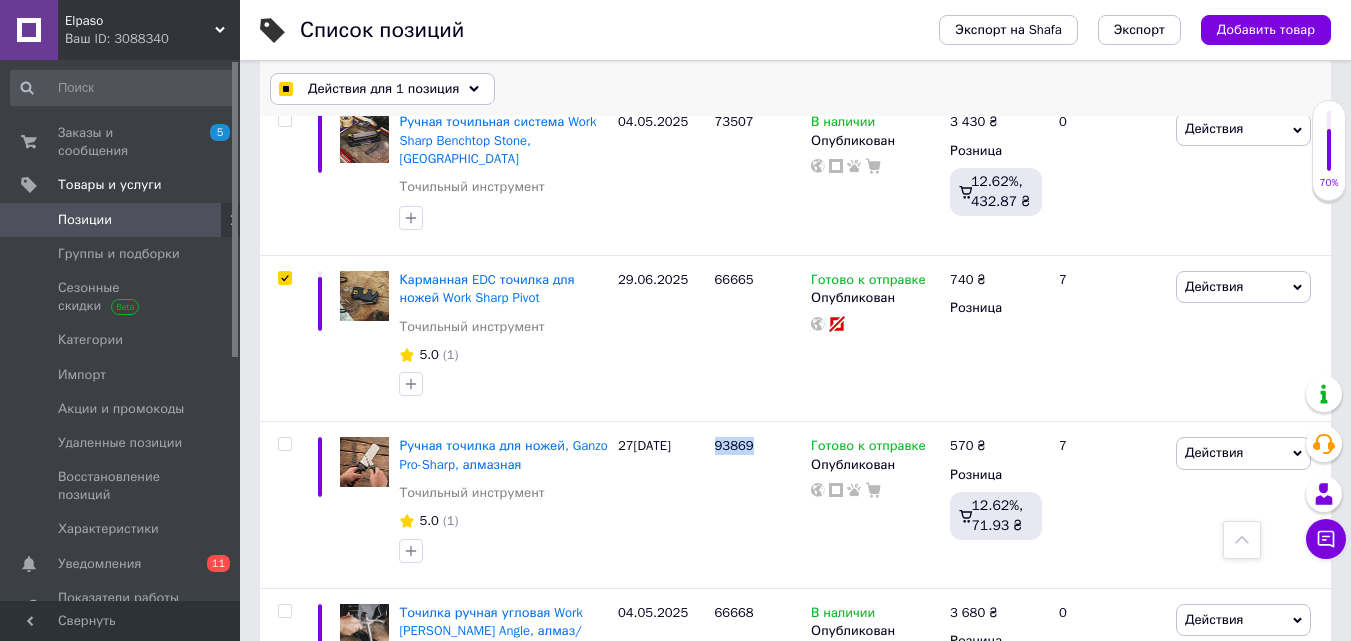 click on "Действия для 1 позиция" at bounding box center (383, 89) 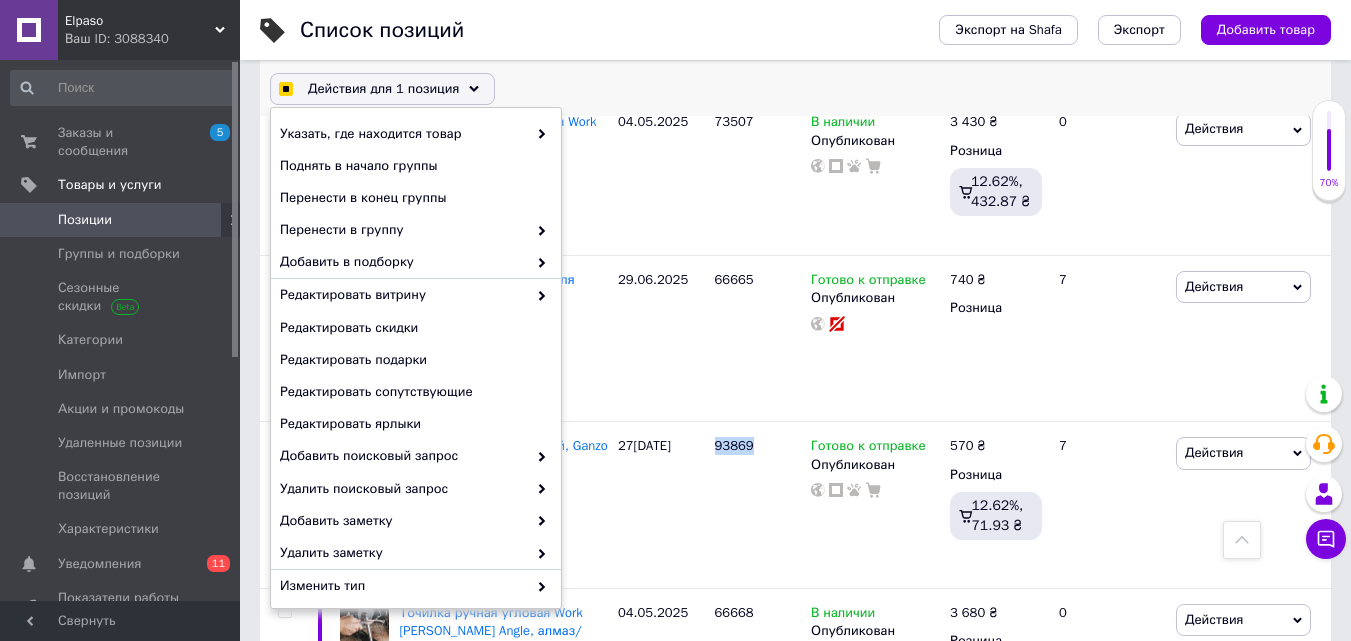 checkbox on "true" 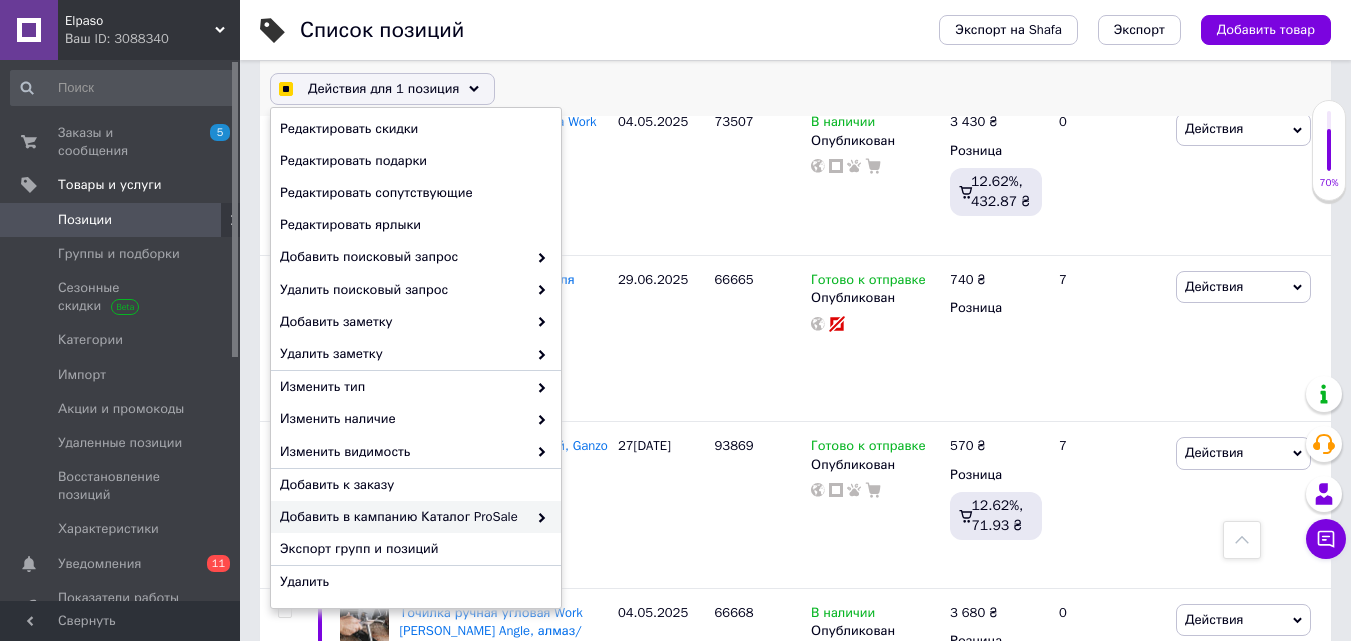 checkbox on "true" 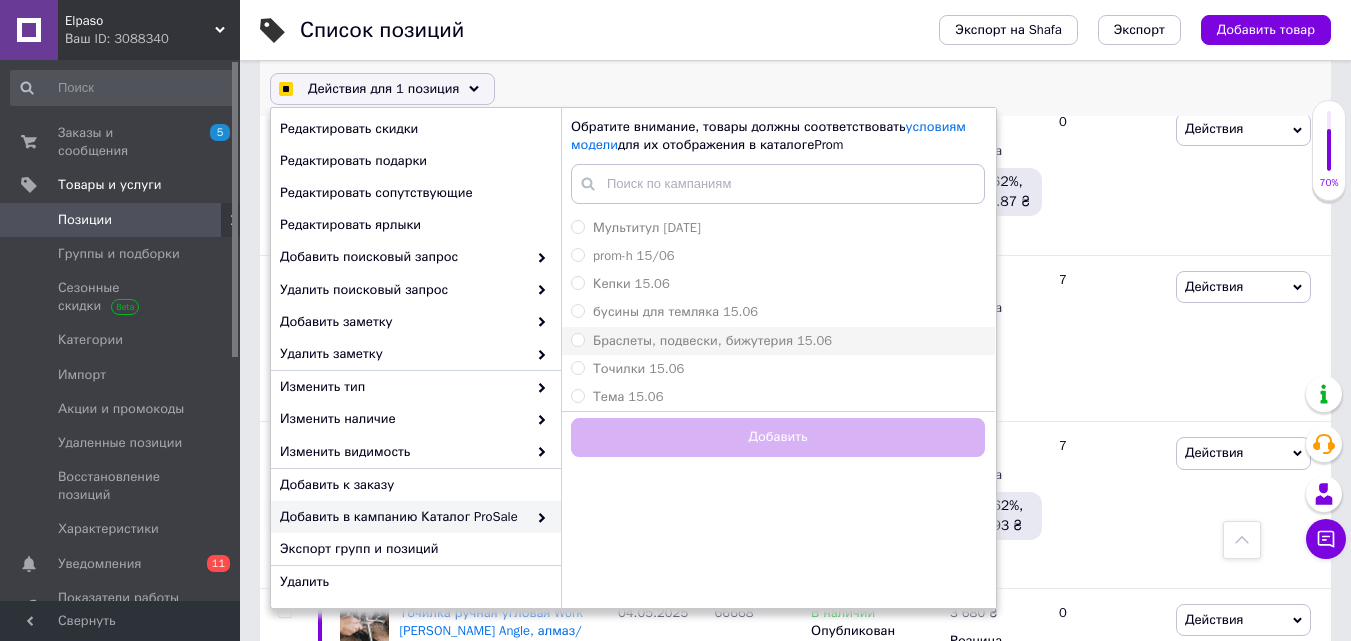 checkbox on "true" 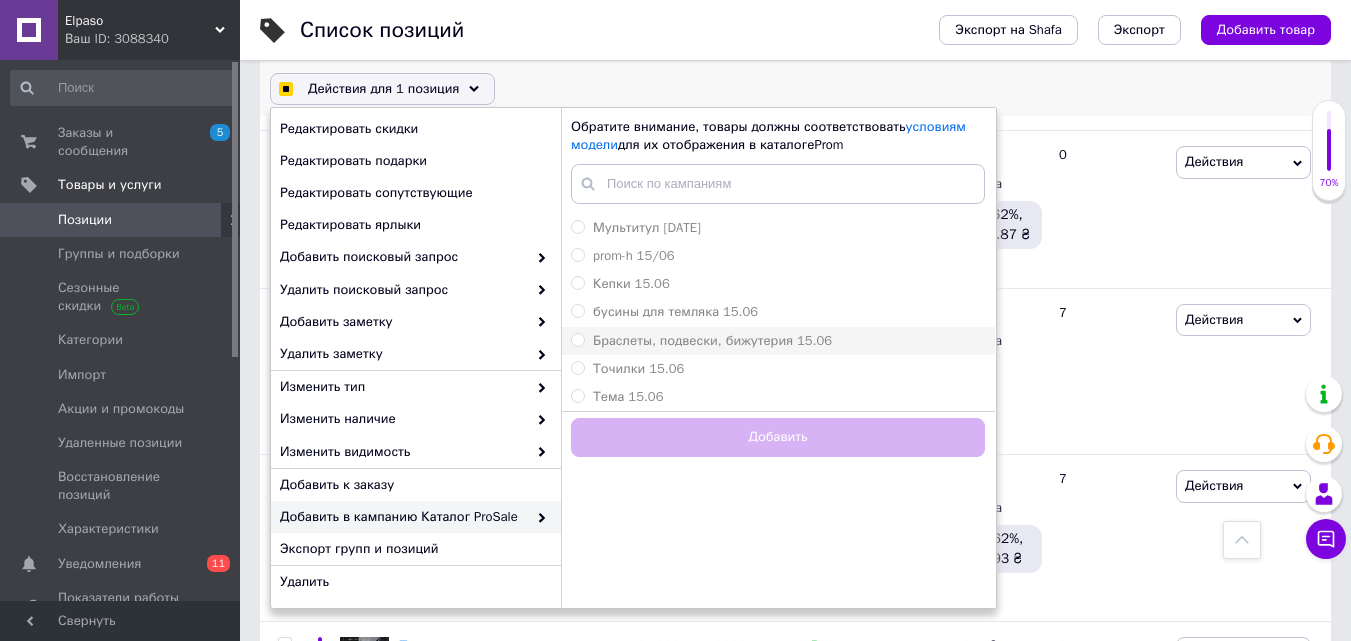 scroll, scrollTop: 3499, scrollLeft: 0, axis: vertical 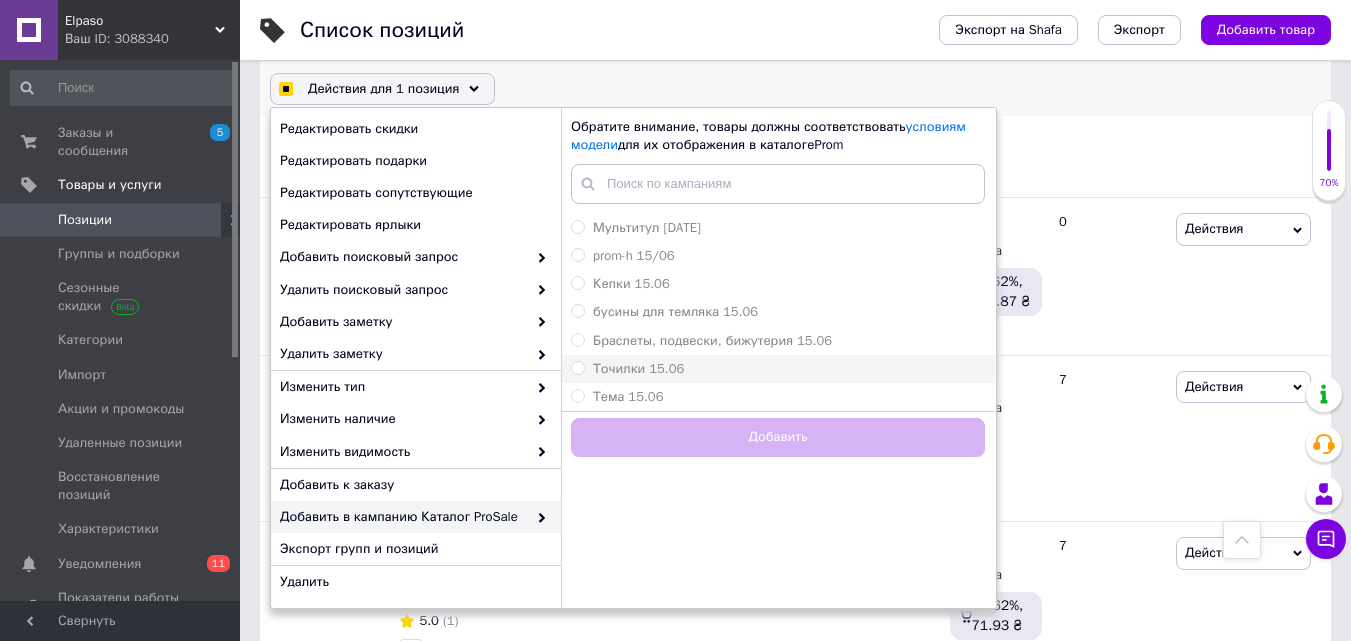 click on "Точилки 15.06" at bounding box center (577, 367) 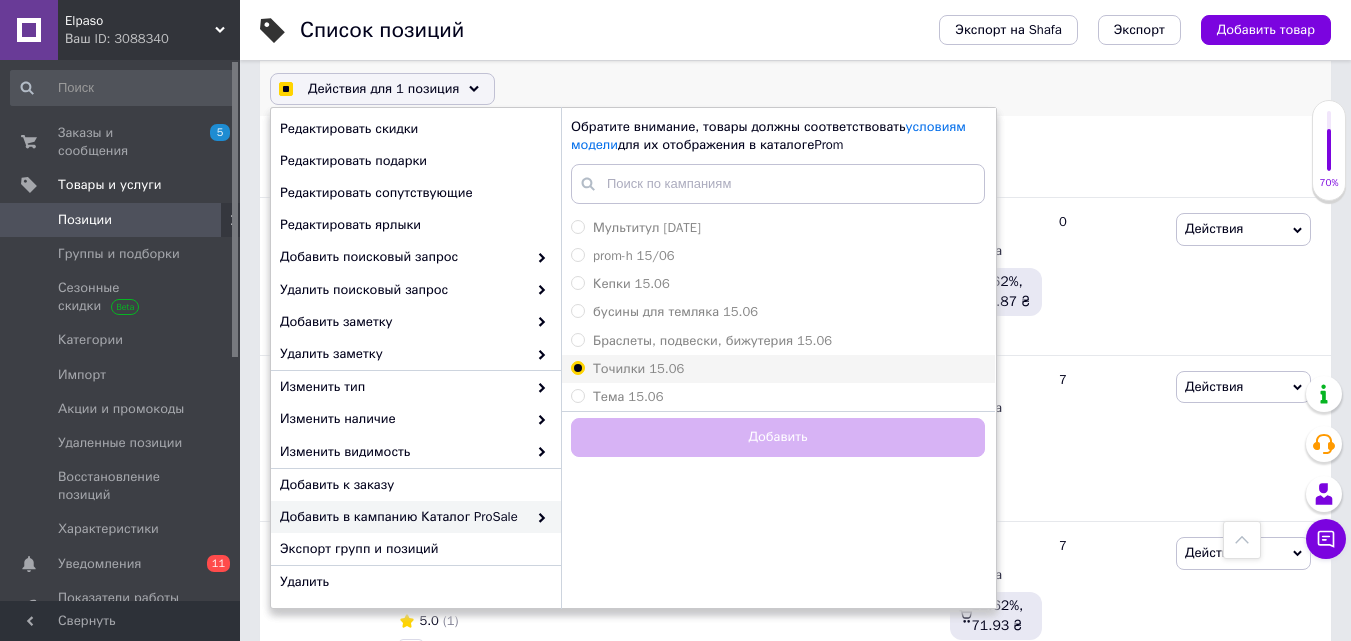 radio on "true" 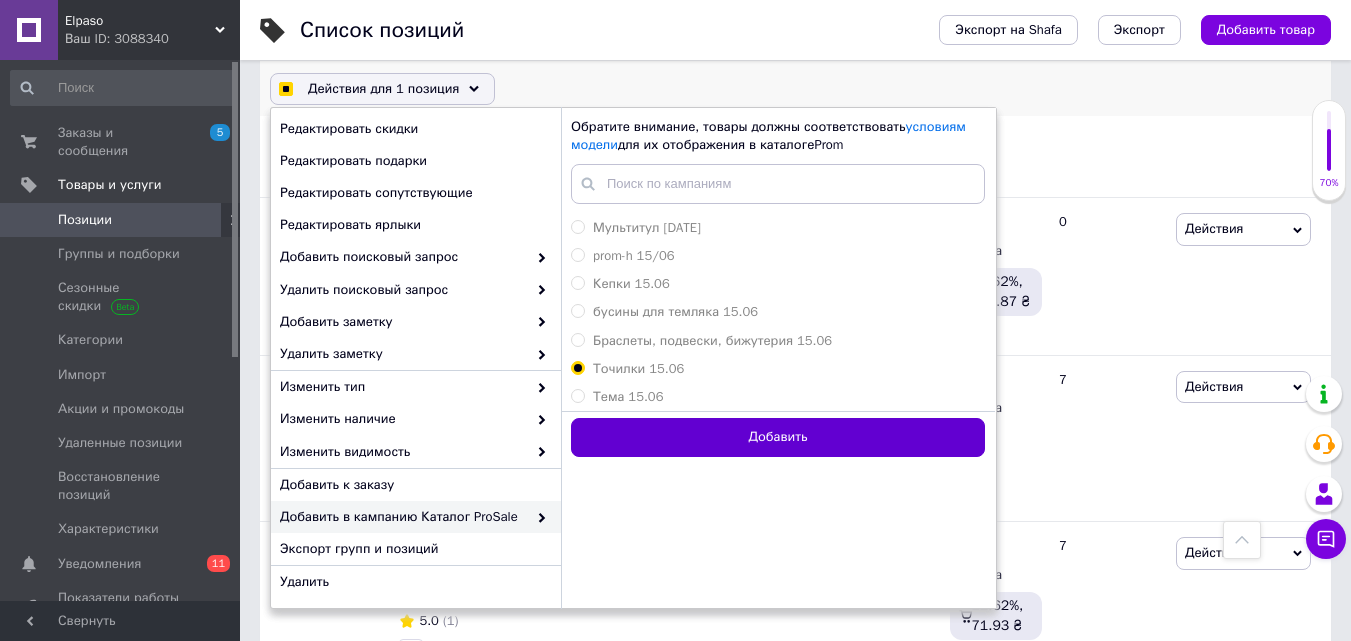 click on "Добавить" at bounding box center [778, 437] 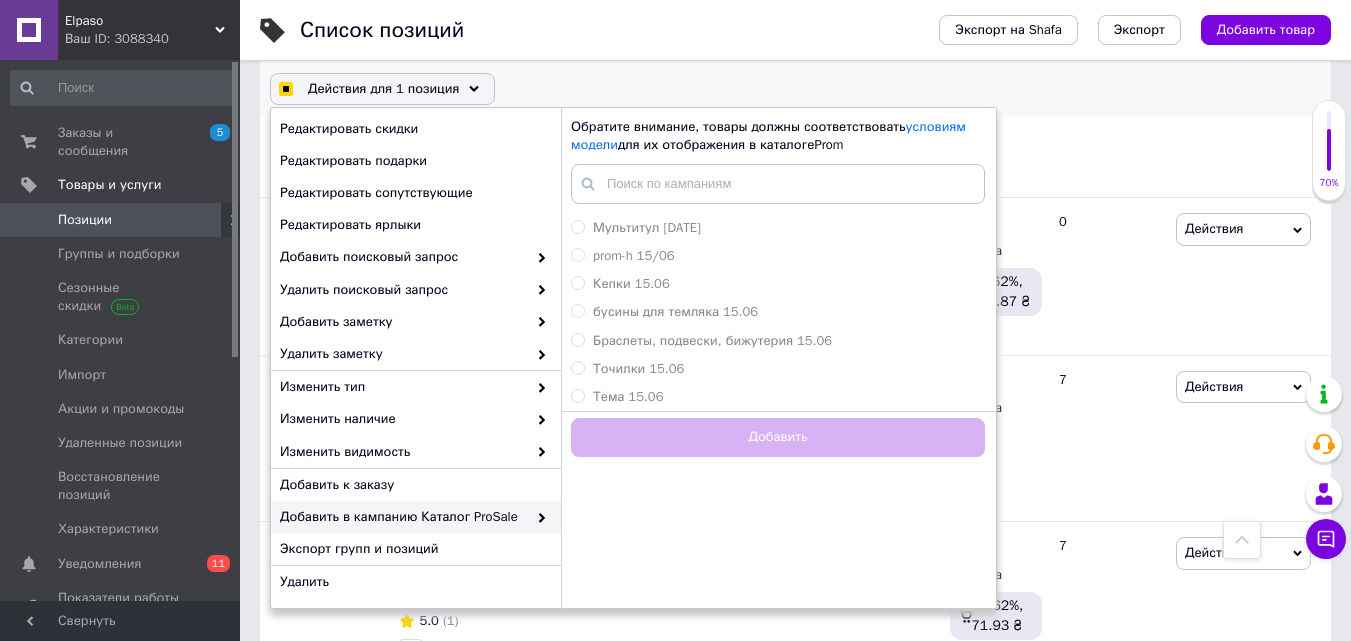 checkbox on "true" 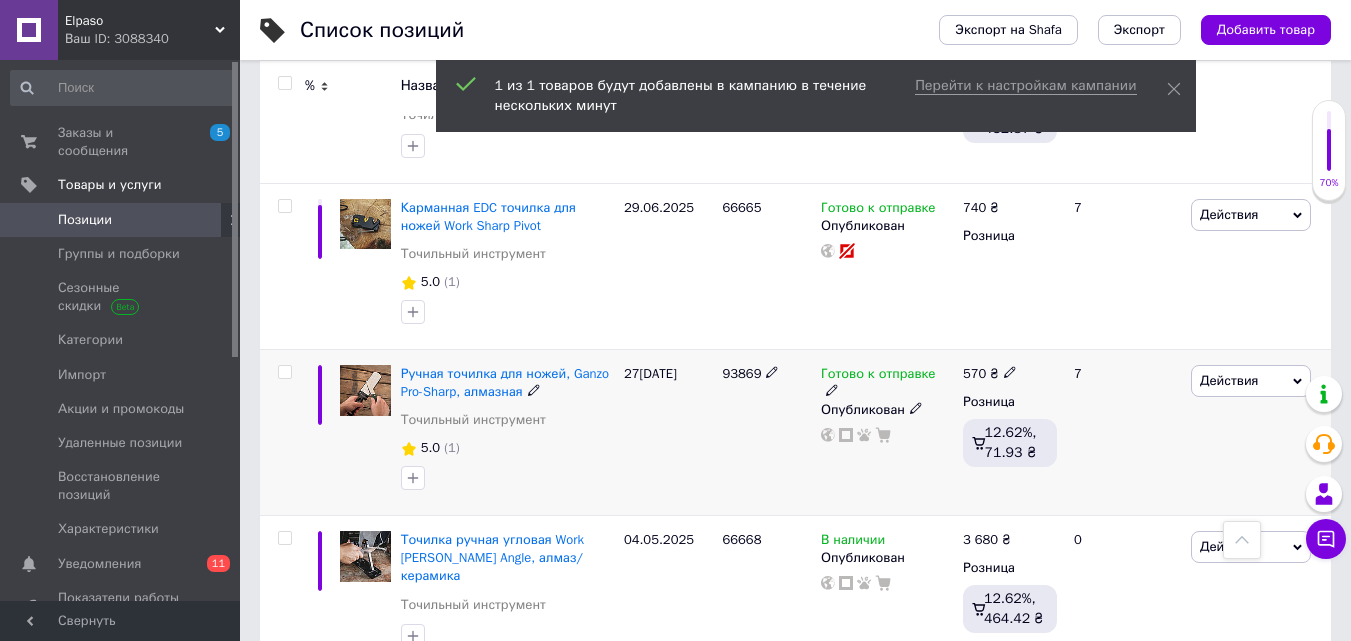 scroll, scrollTop: 3700, scrollLeft: 0, axis: vertical 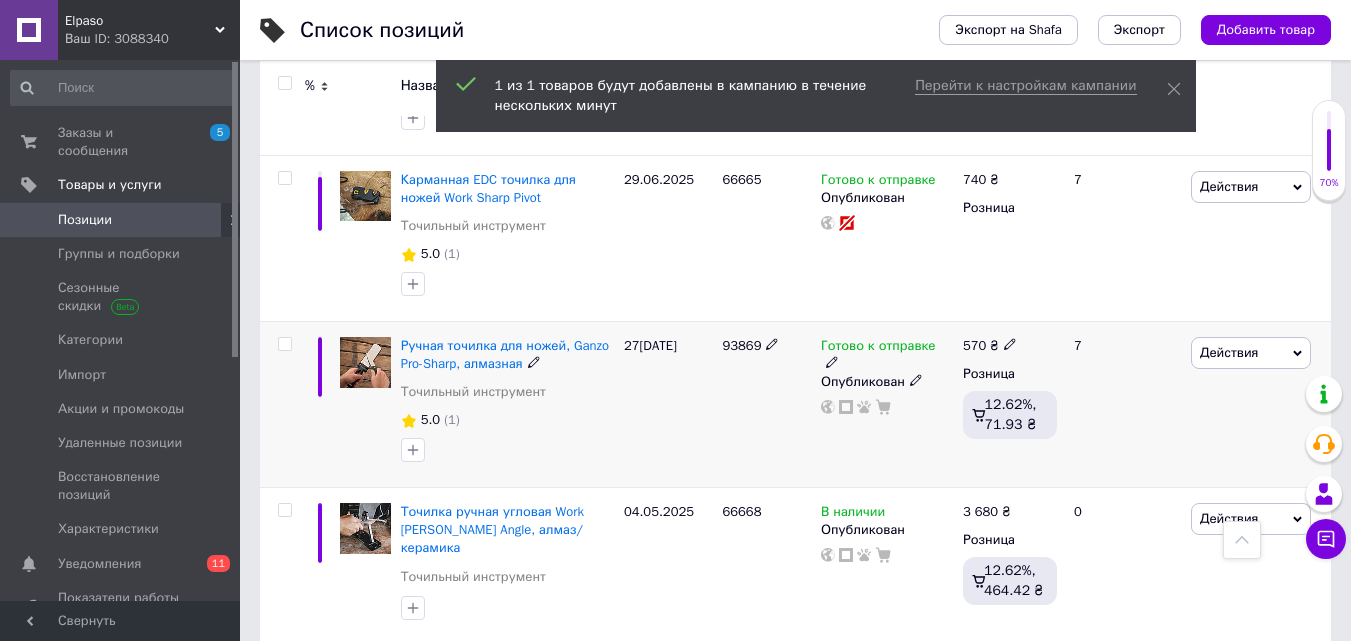 click on "93869" at bounding box center [741, 345] 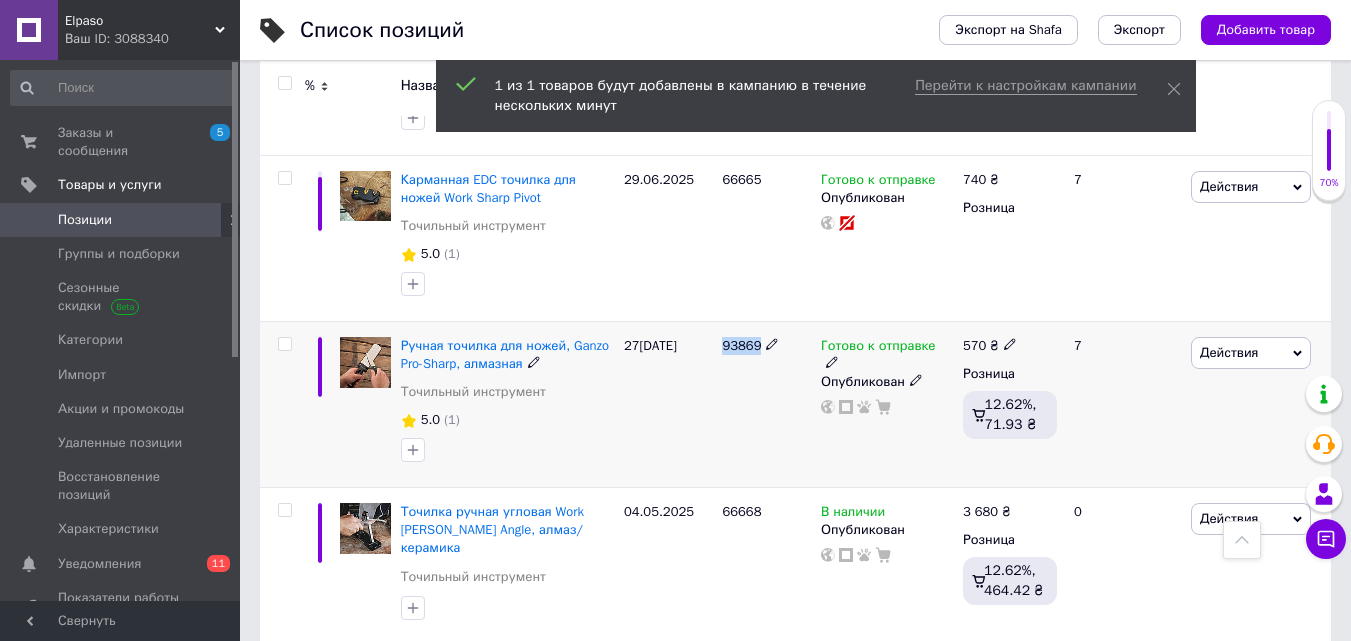 click on "93869" at bounding box center [741, 345] 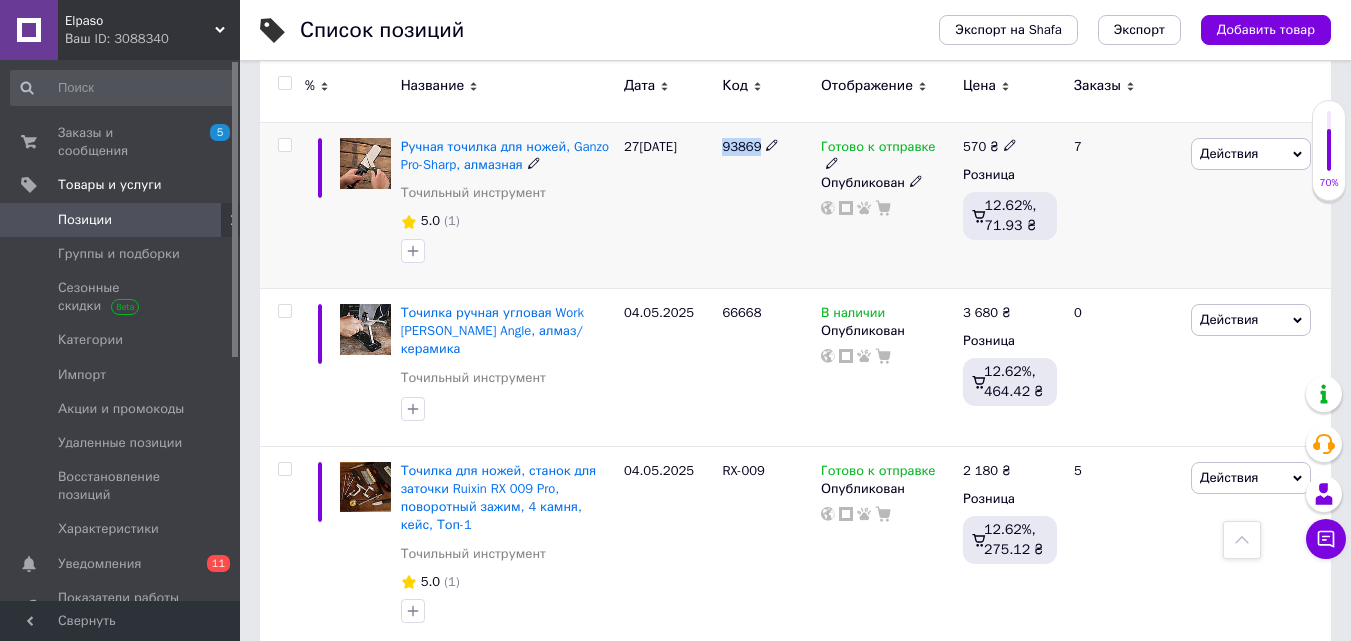 scroll, scrollTop: 3900, scrollLeft: 0, axis: vertical 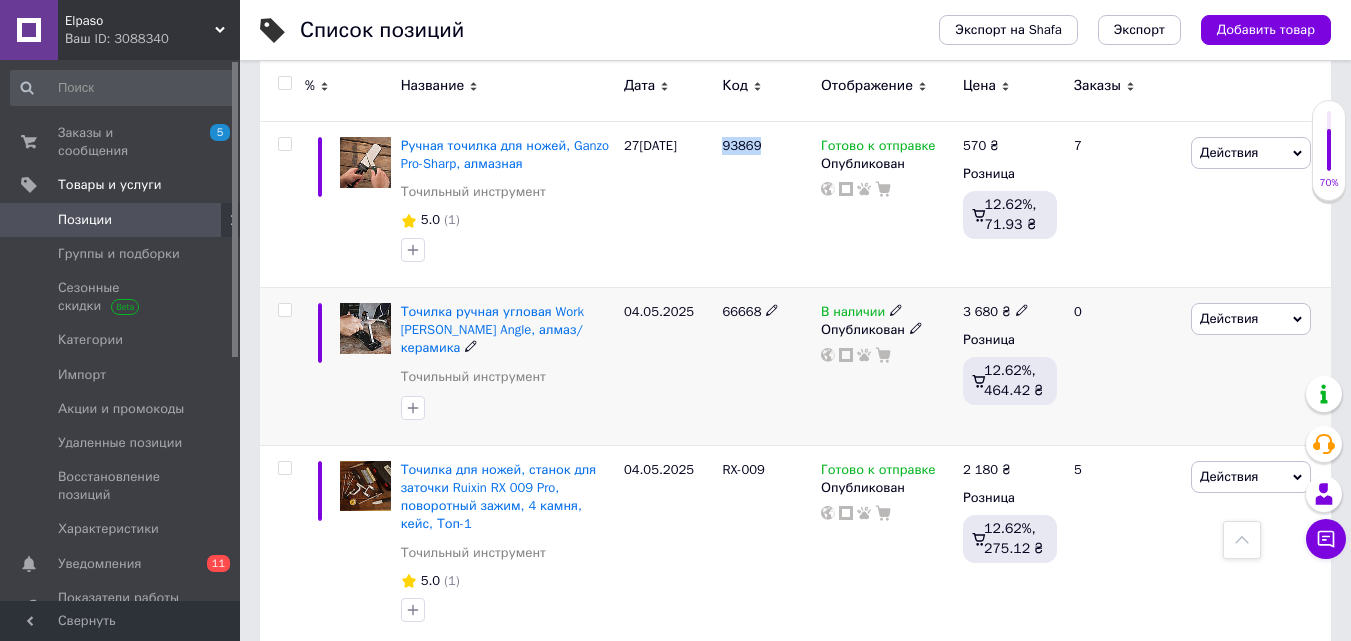 click on "66668" at bounding box center [766, 367] 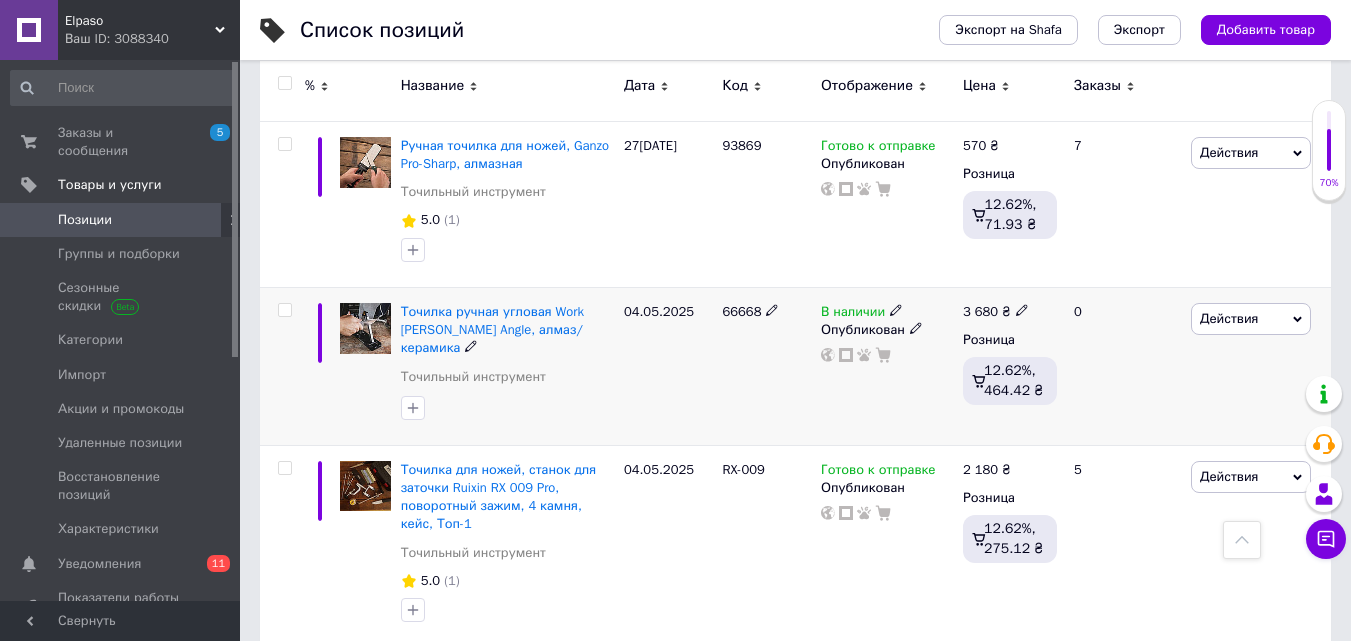 click on "66668" at bounding box center (766, 312) 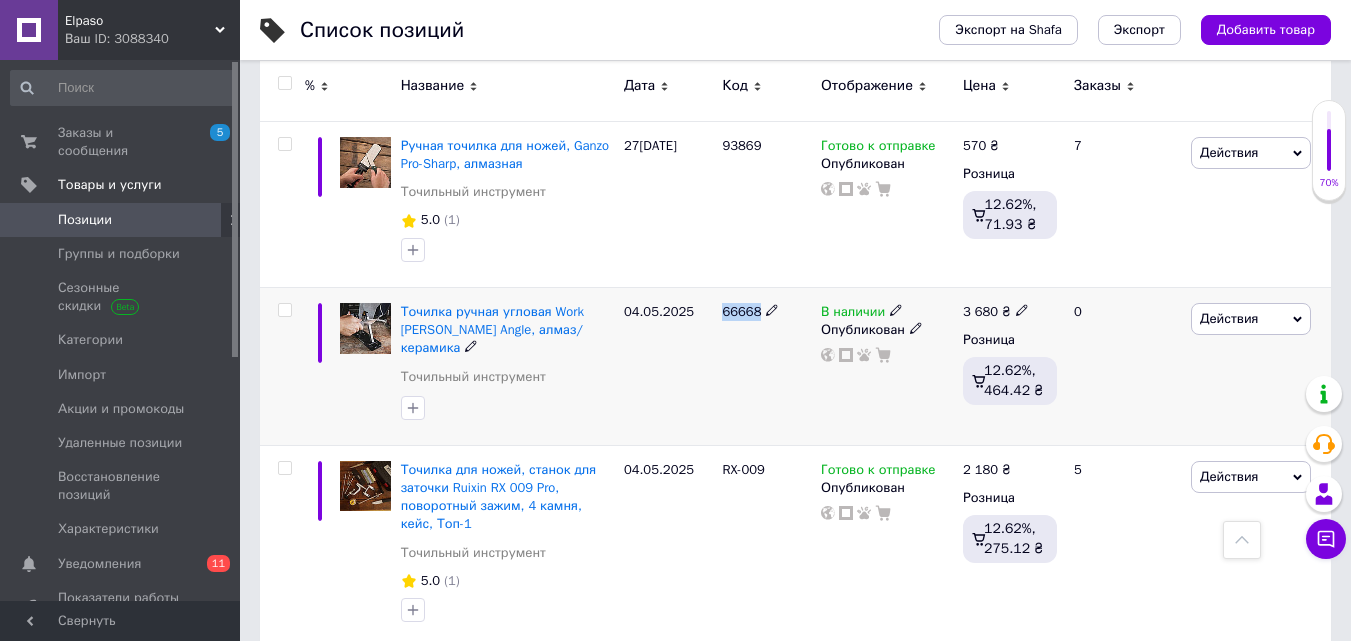 click on "66668" at bounding box center (766, 312) 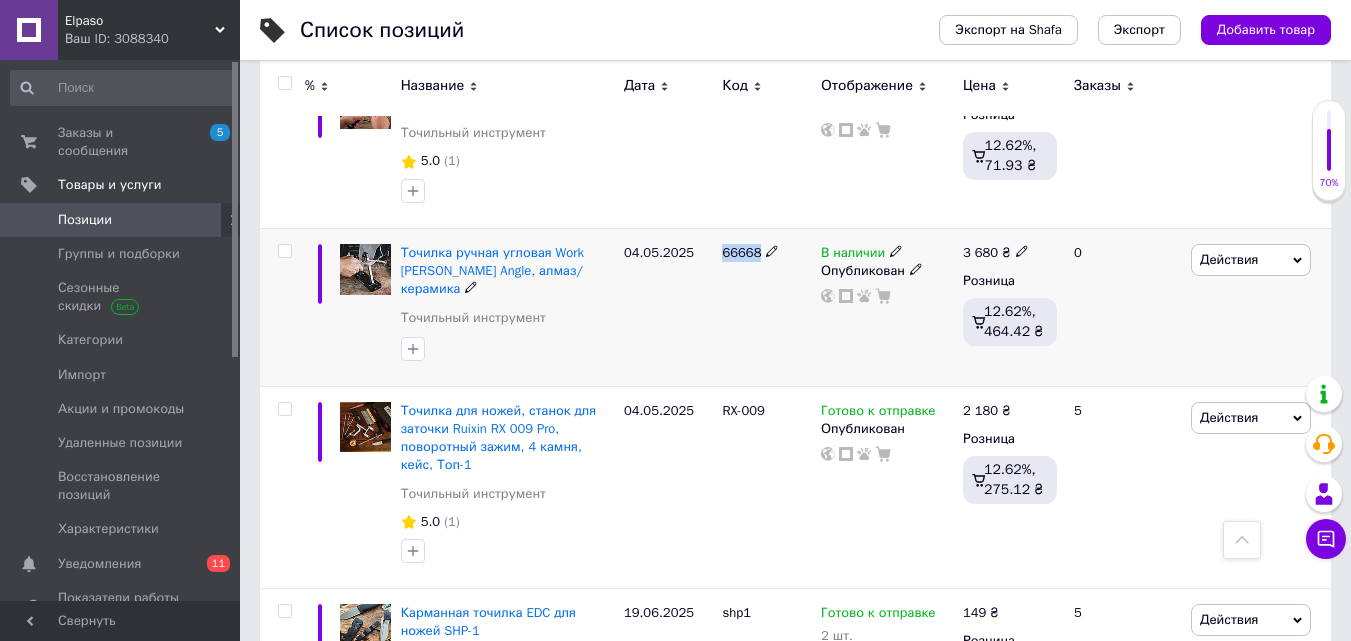 scroll, scrollTop: 4000, scrollLeft: 0, axis: vertical 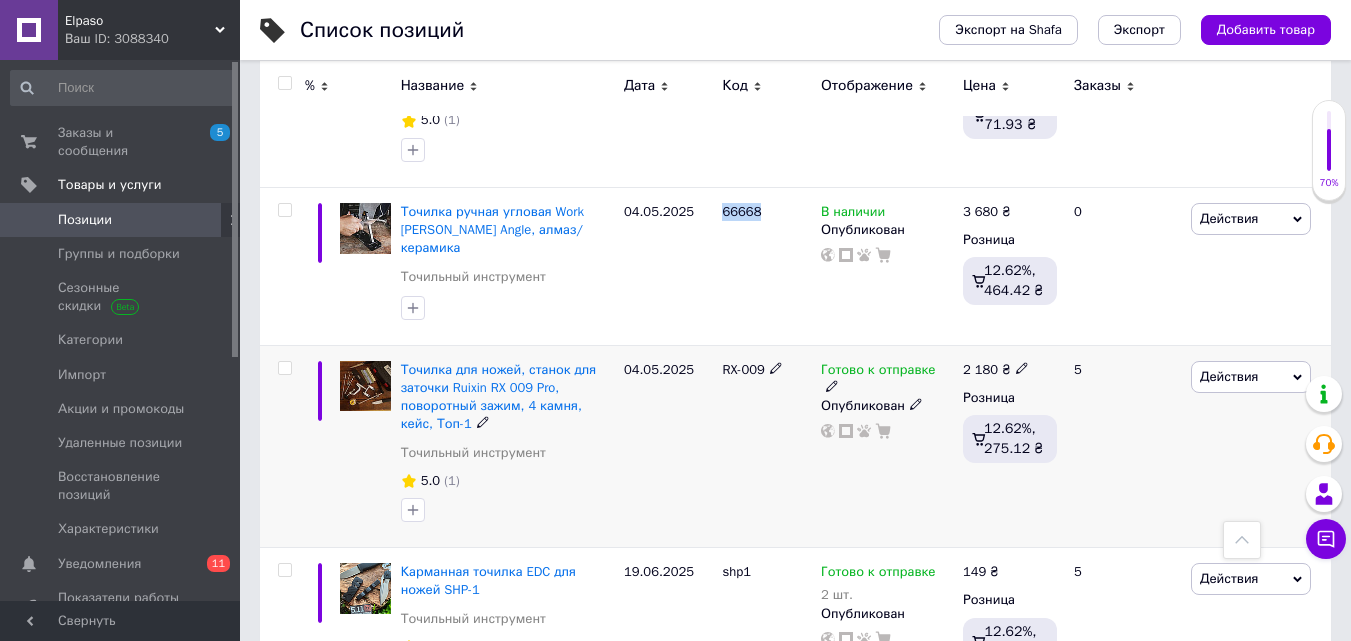 click on "RX-009" at bounding box center [743, 369] 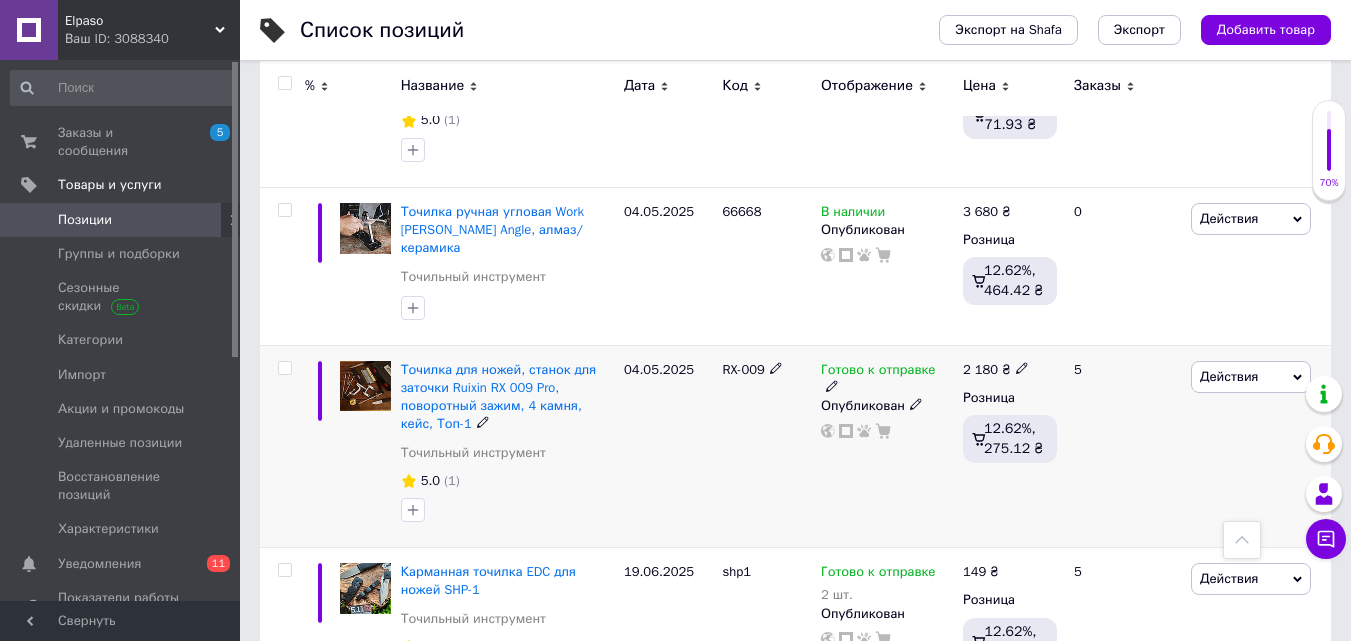click on "RX-009" at bounding box center (743, 369) 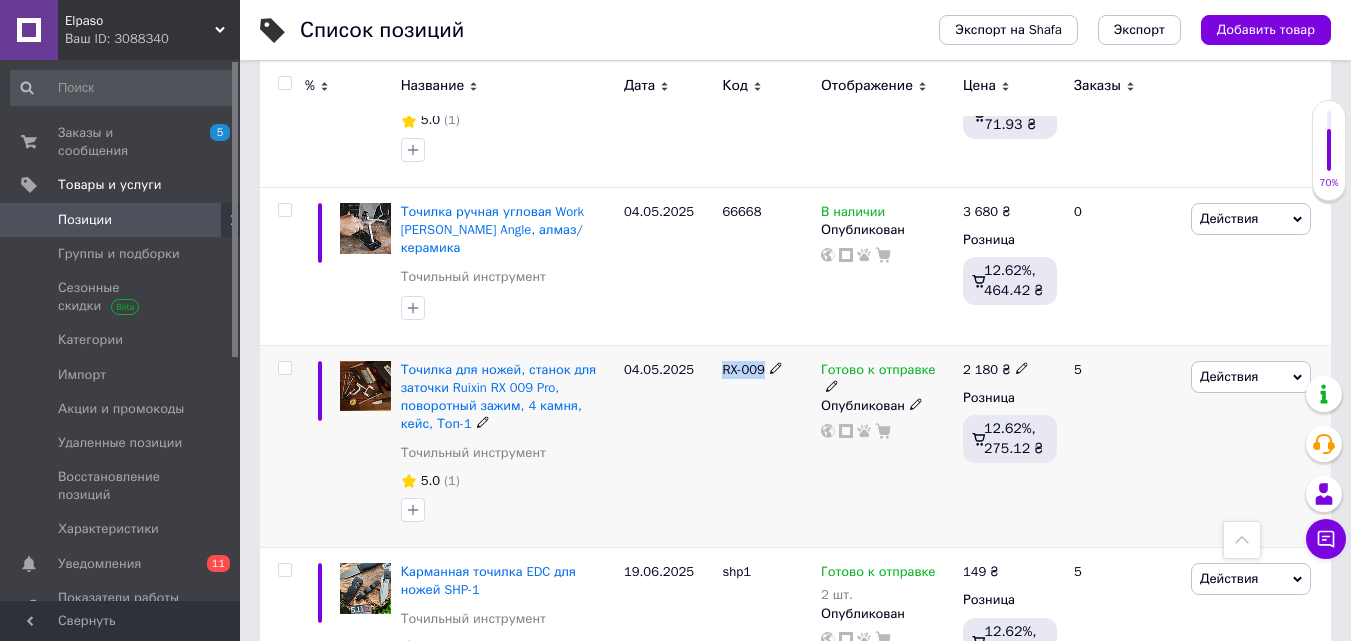 click on "RX-009" at bounding box center [743, 369] 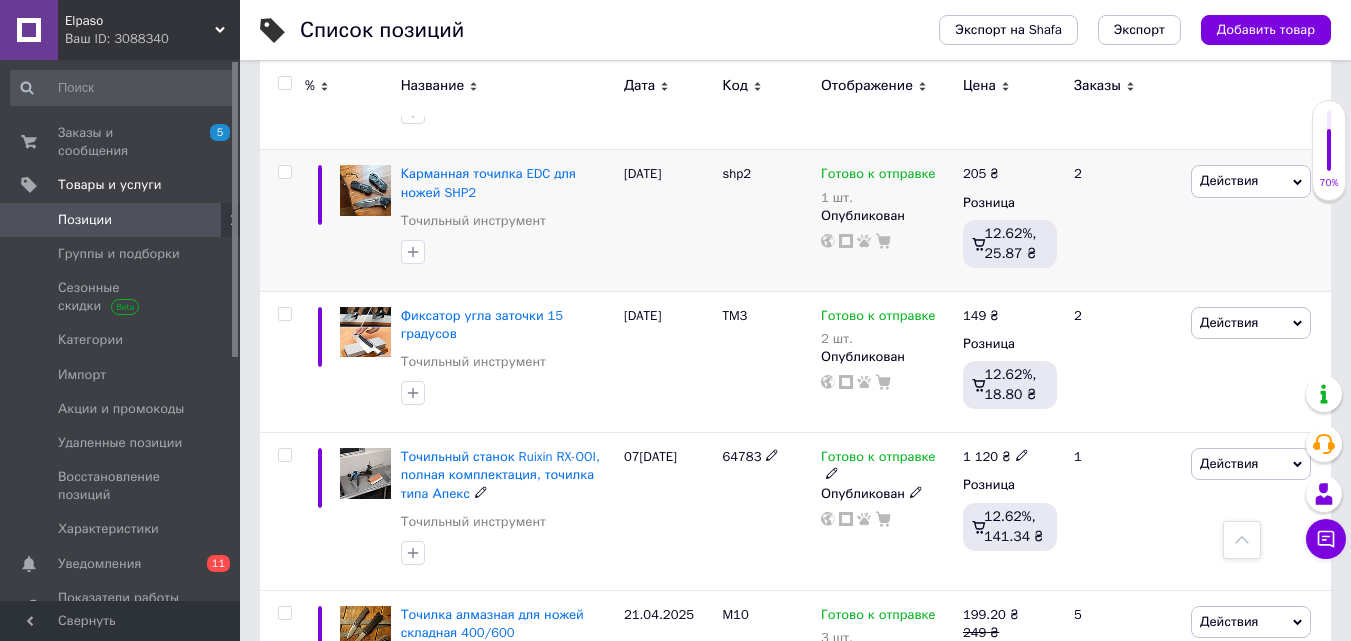 scroll, scrollTop: 4600, scrollLeft: 0, axis: vertical 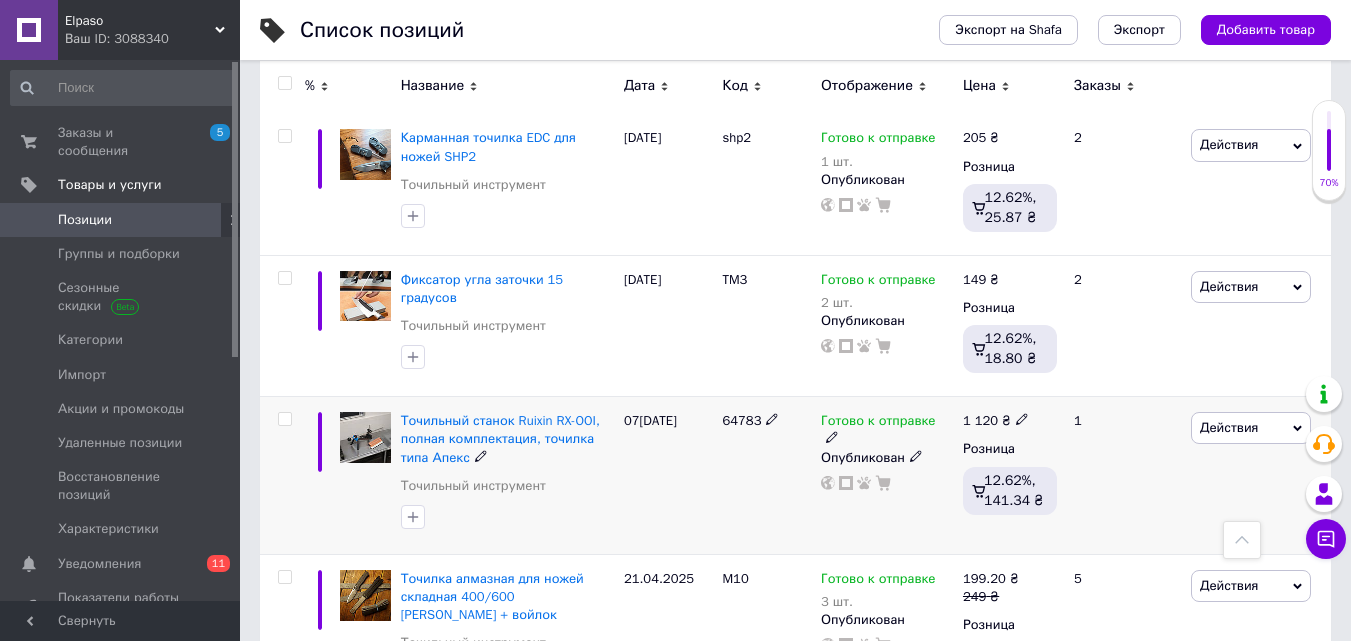 click on "64783" at bounding box center [741, 420] 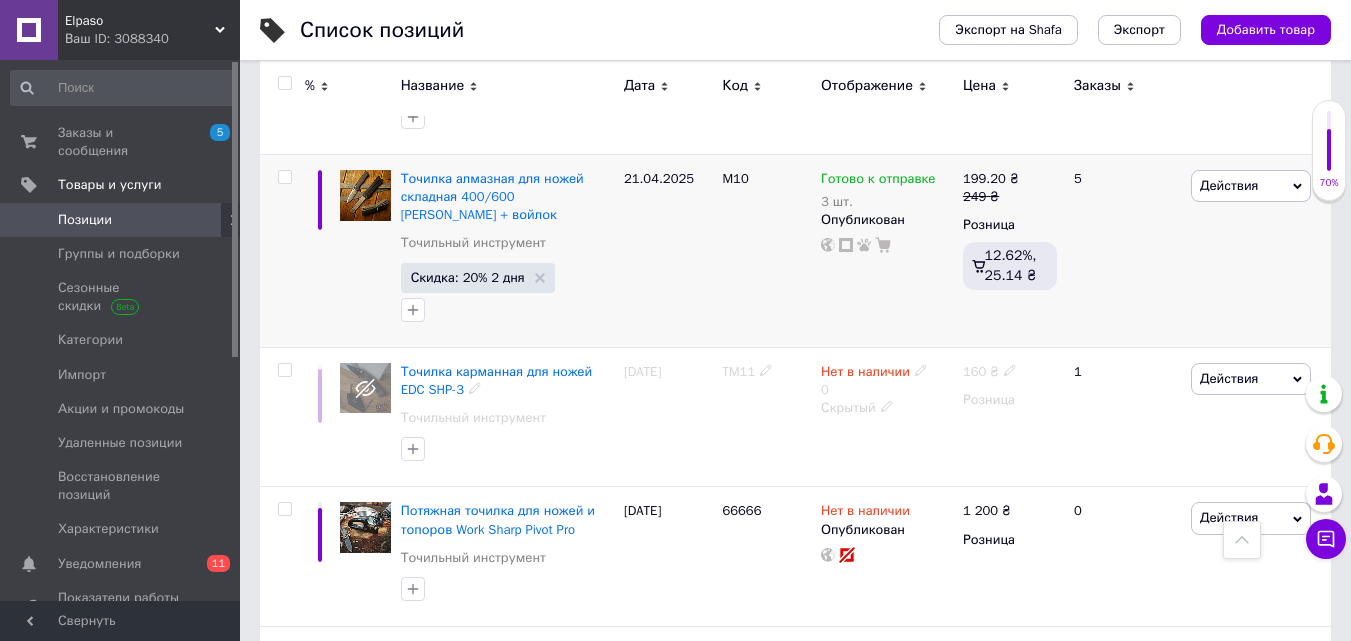 scroll, scrollTop: 5100, scrollLeft: 0, axis: vertical 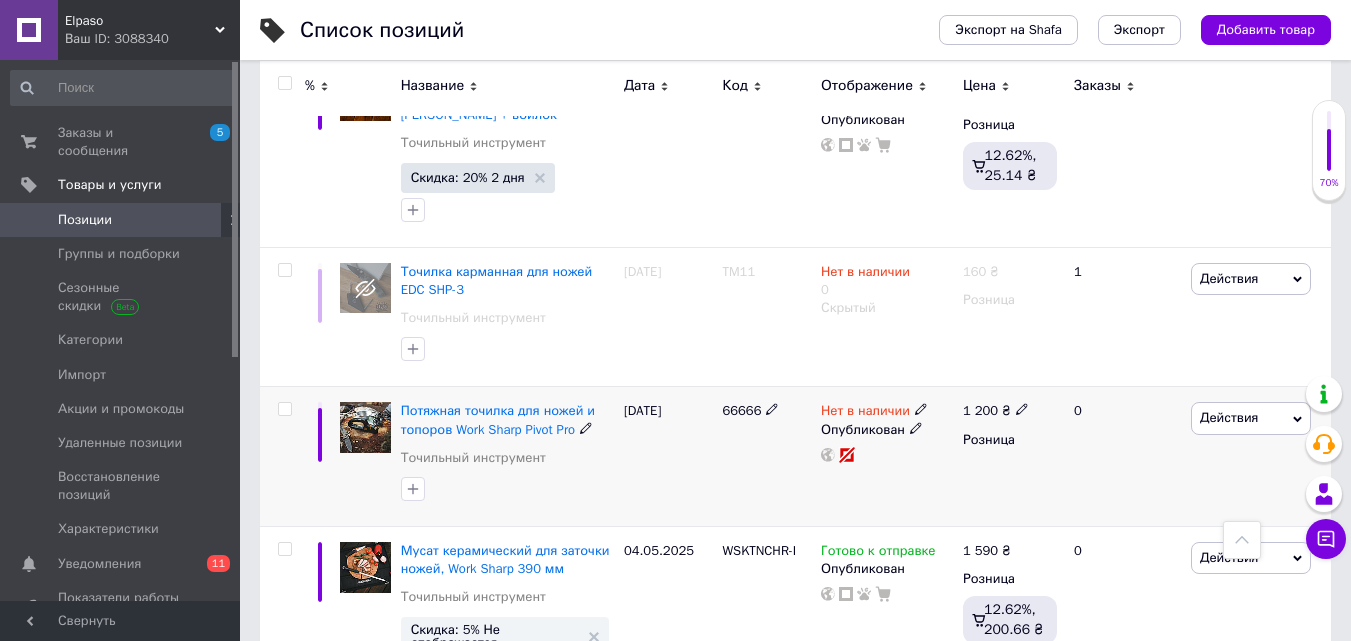 click on "66666" at bounding box center [741, 410] 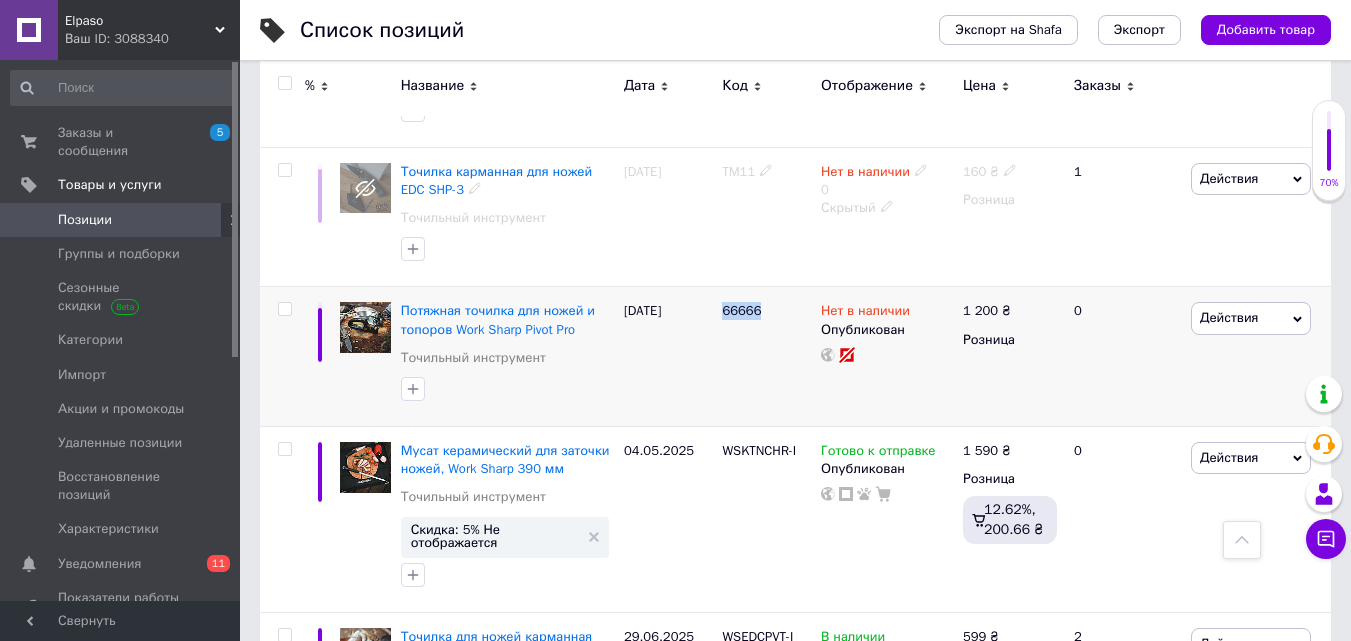 scroll, scrollTop: 5300, scrollLeft: 0, axis: vertical 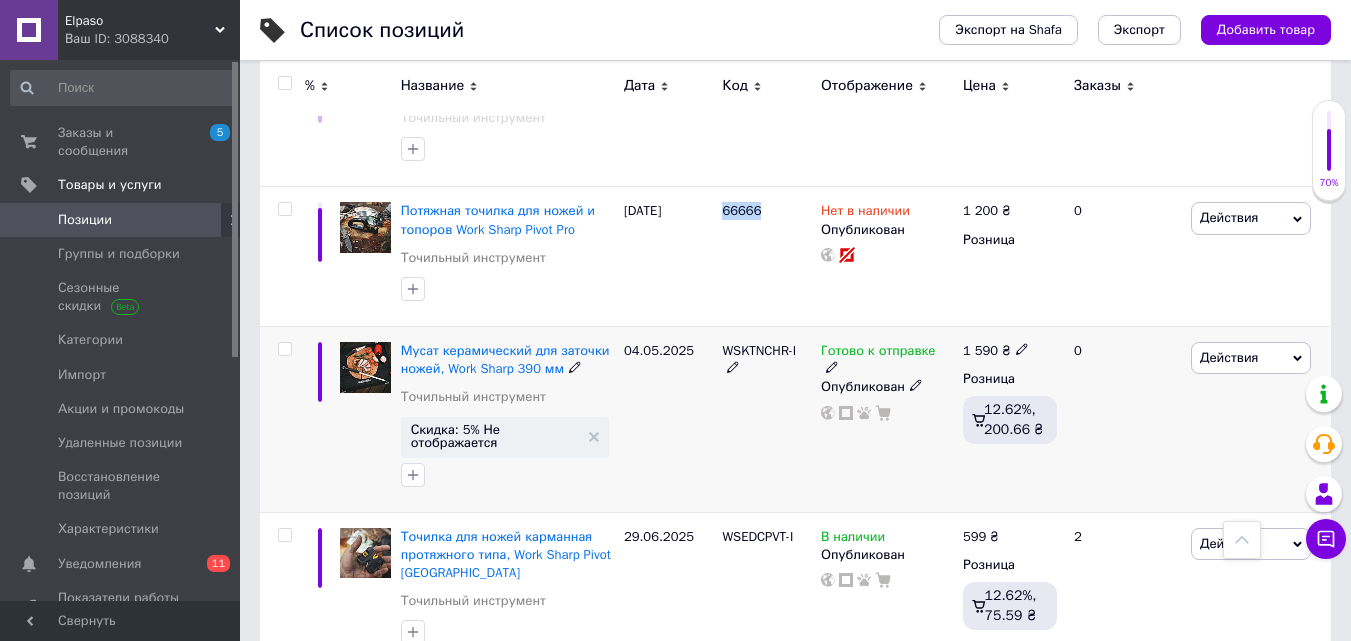 click on "WSKTNCHR-I" at bounding box center [759, 350] 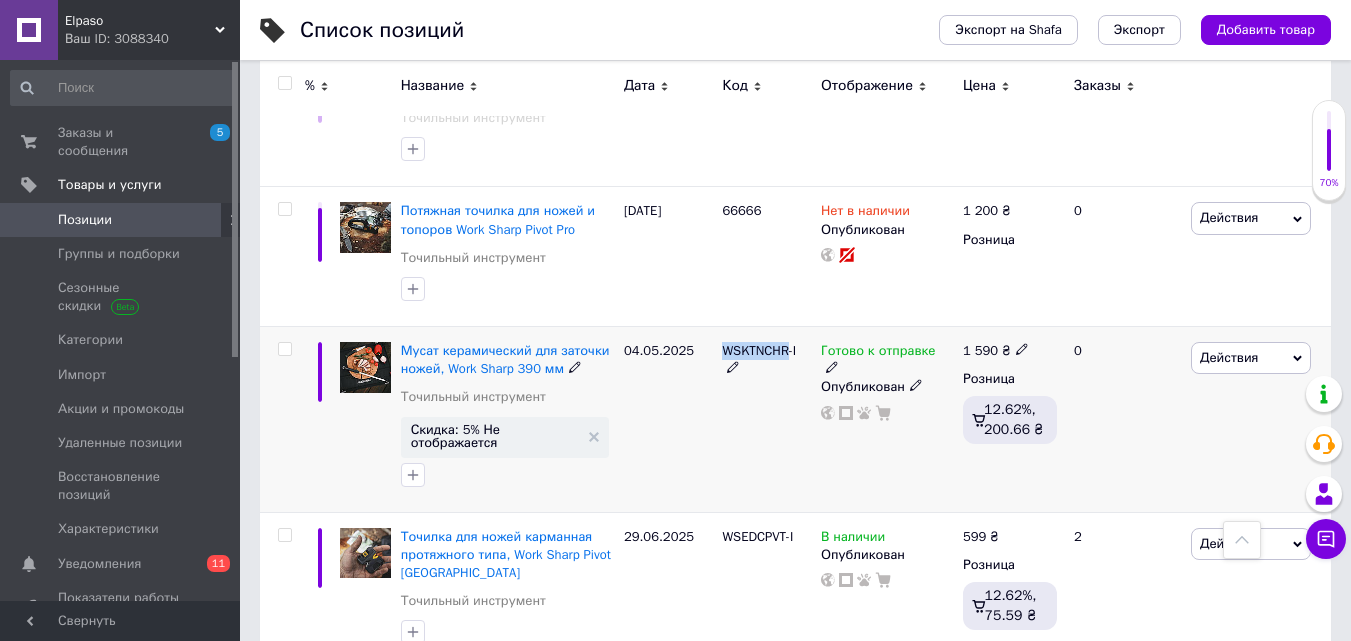 click on "WSKTNCHR-I" at bounding box center [759, 350] 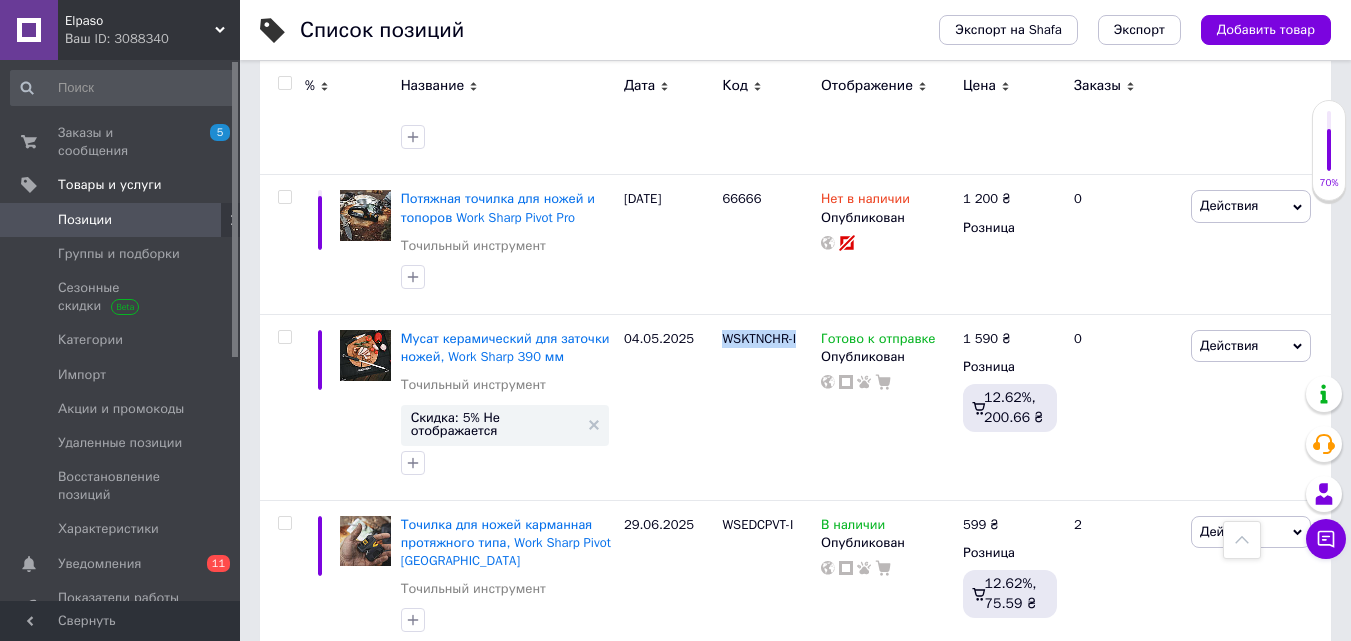 scroll, scrollTop: 5400, scrollLeft: 0, axis: vertical 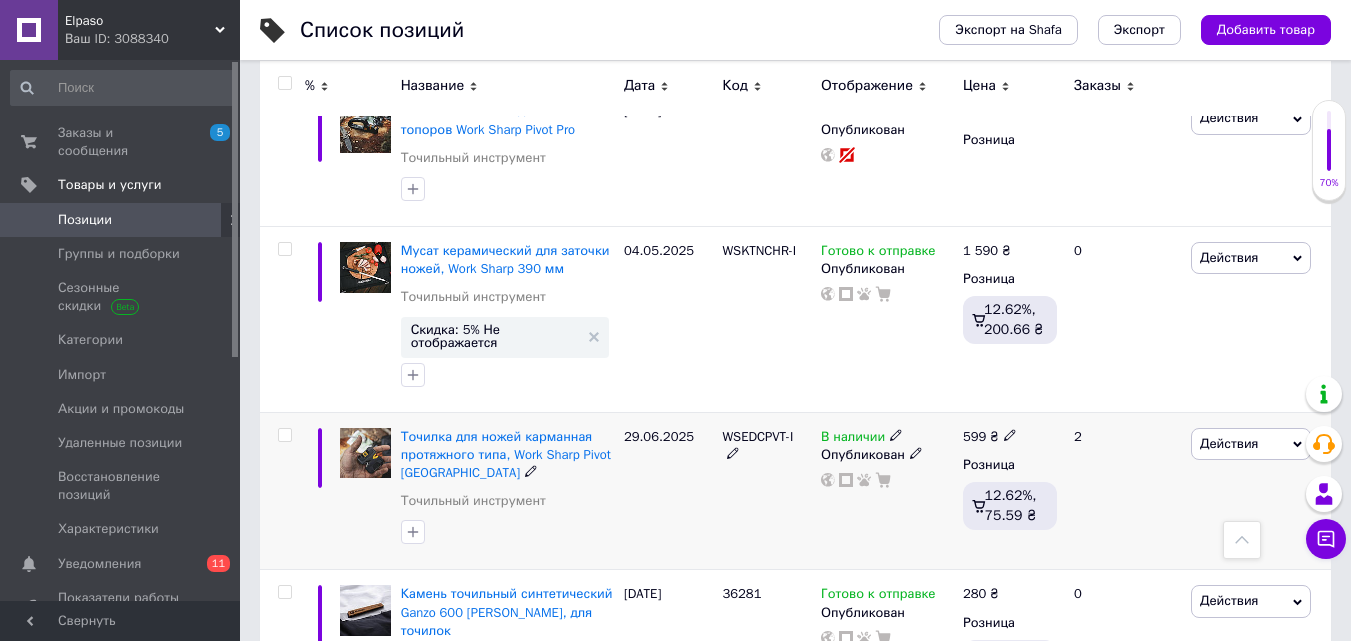 click on "WSEDCPVT-I" at bounding box center (757, 436) 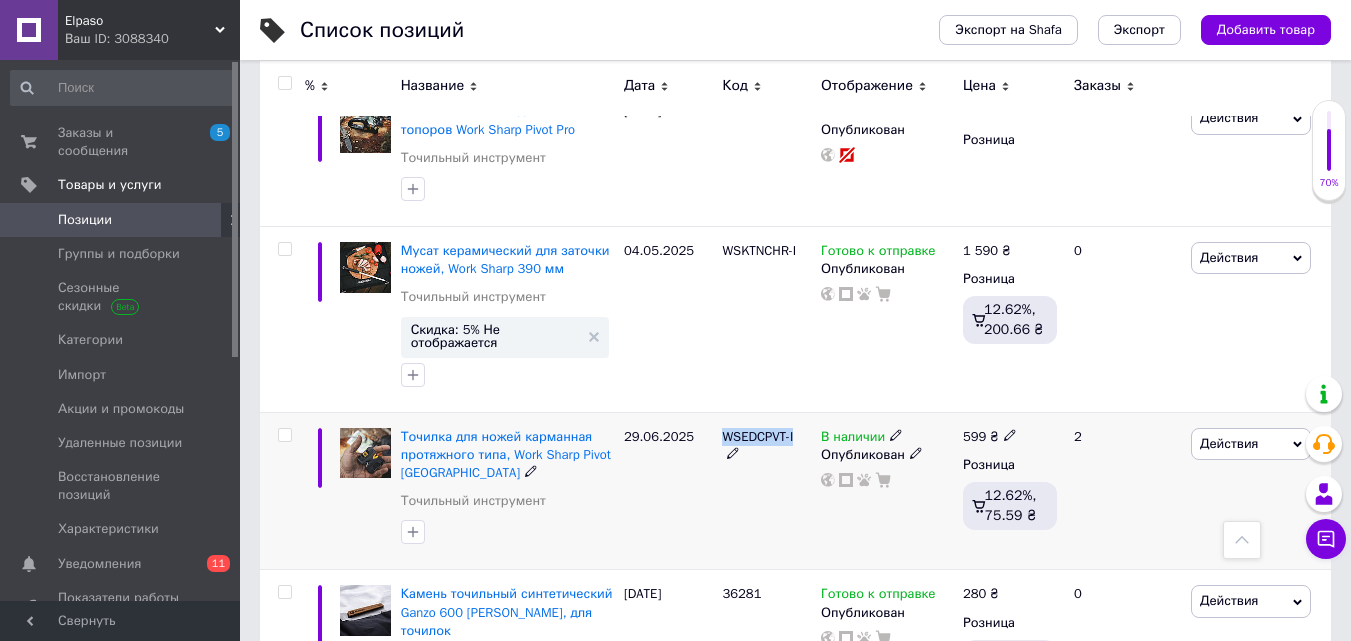 click on "WSEDCPVT-I" at bounding box center [757, 436] 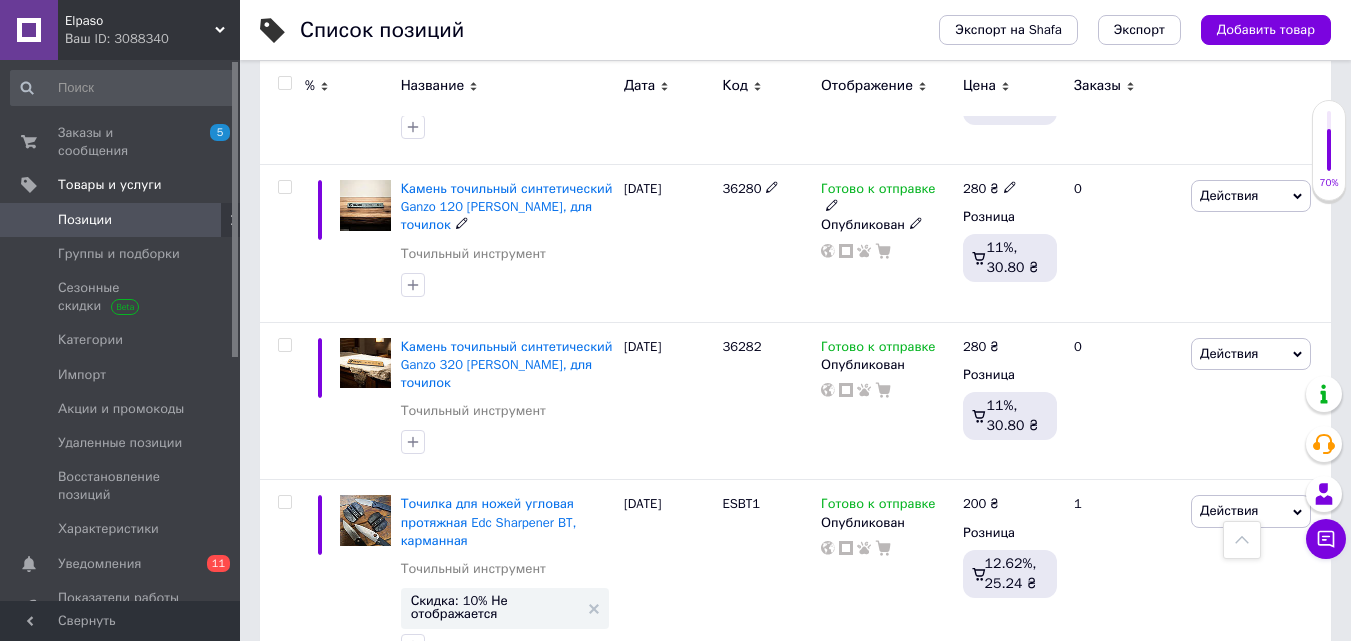 scroll, scrollTop: 6200, scrollLeft: 0, axis: vertical 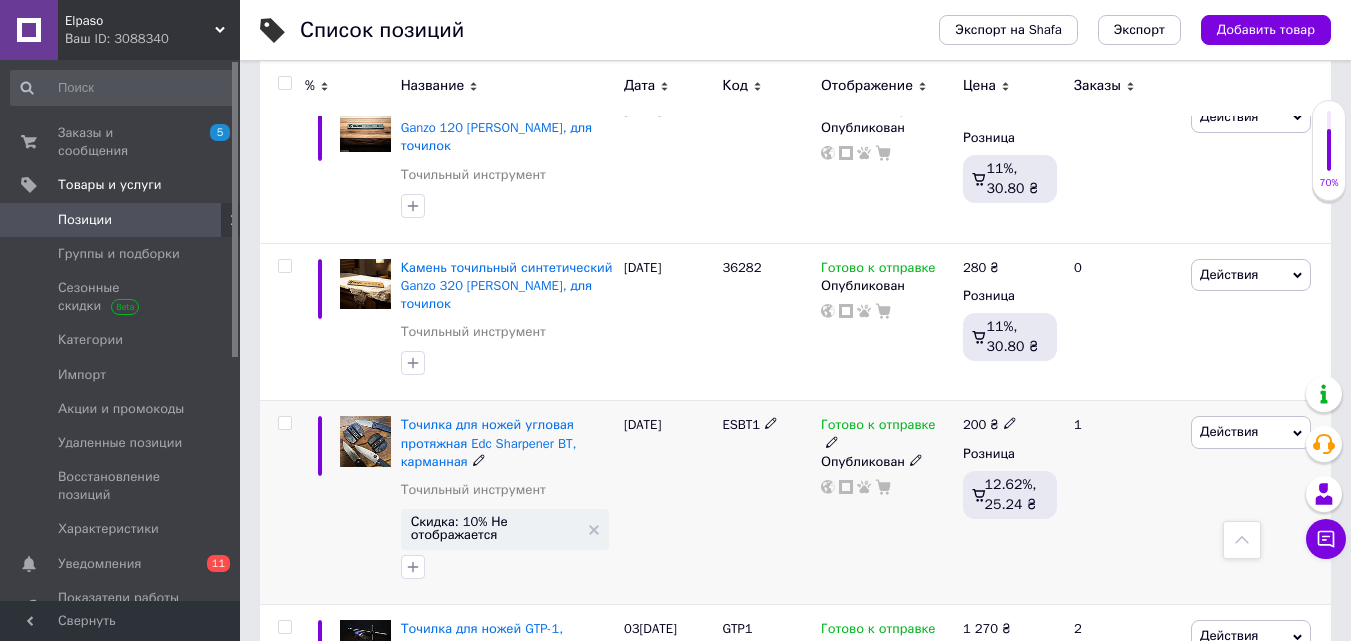 click on "ESBT1" at bounding box center [741, 424] 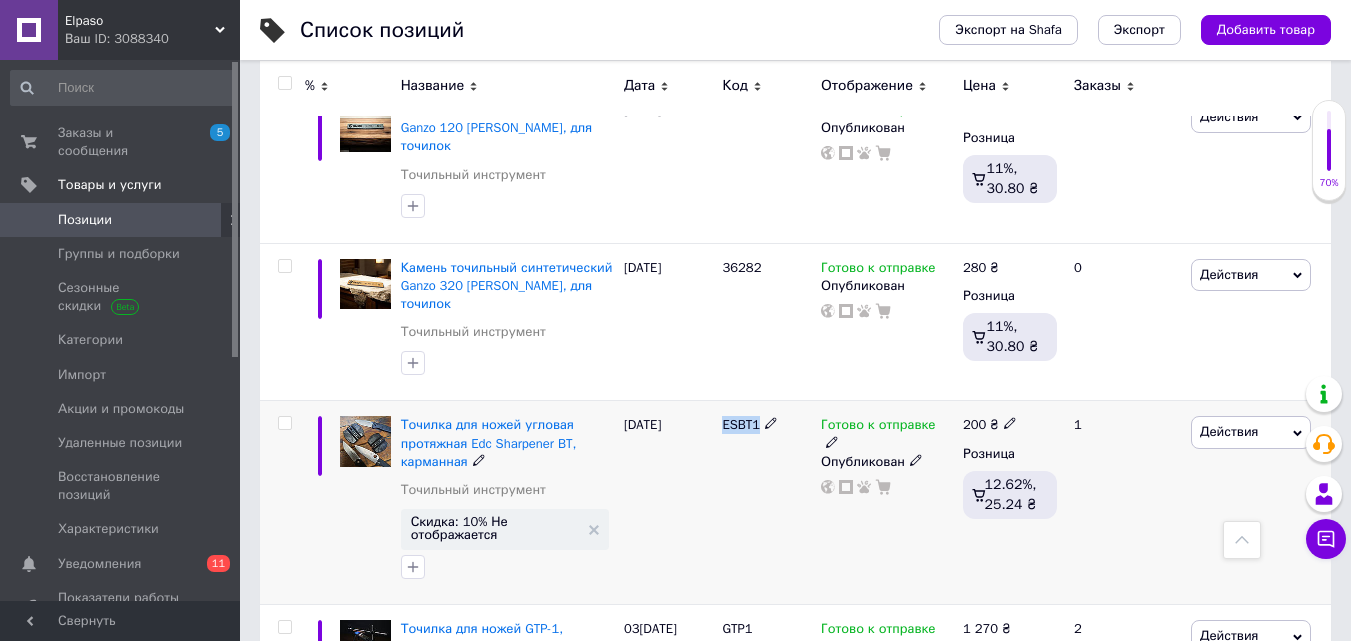 click on "ESBT1" at bounding box center [741, 424] 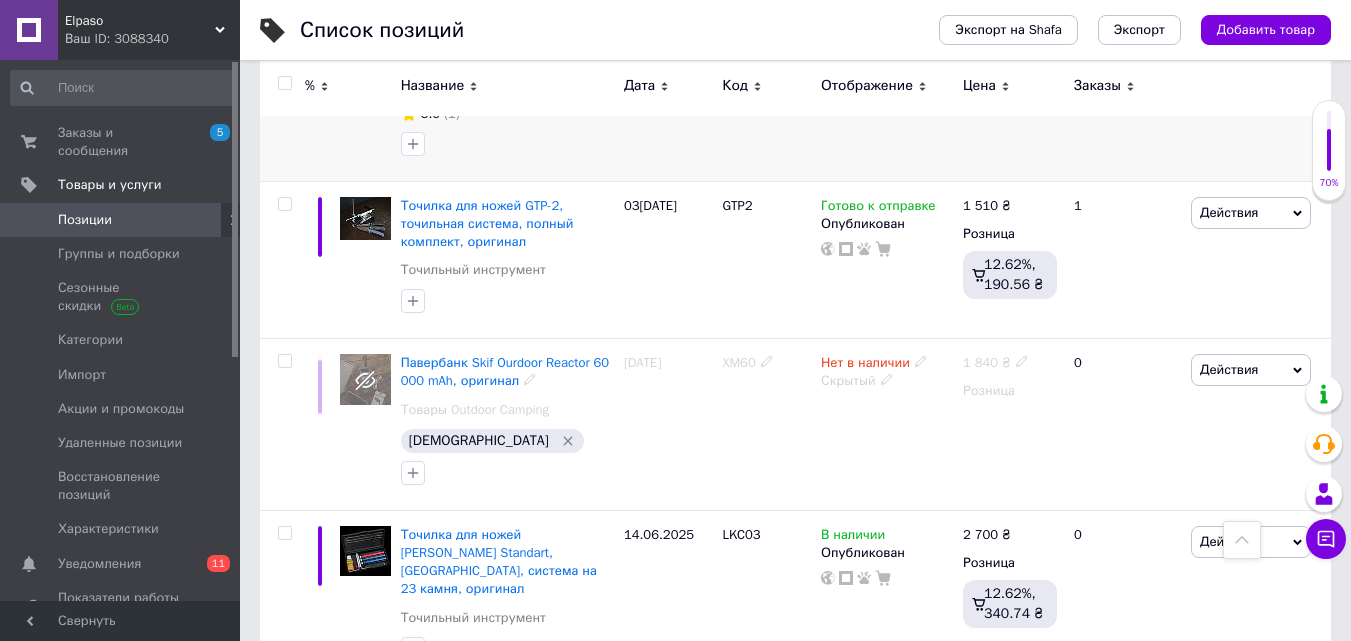 scroll, scrollTop: 7000, scrollLeft: 0, axis: vertical 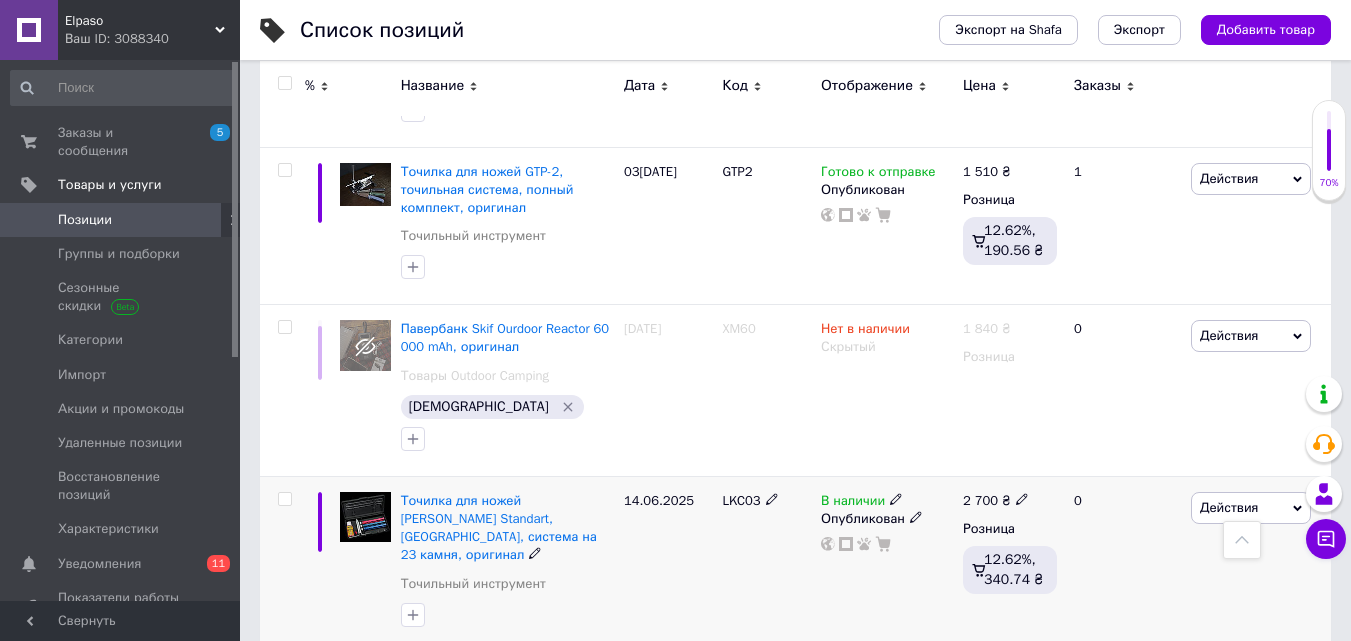 click on "LKC03" at bounding box center (741, 500) 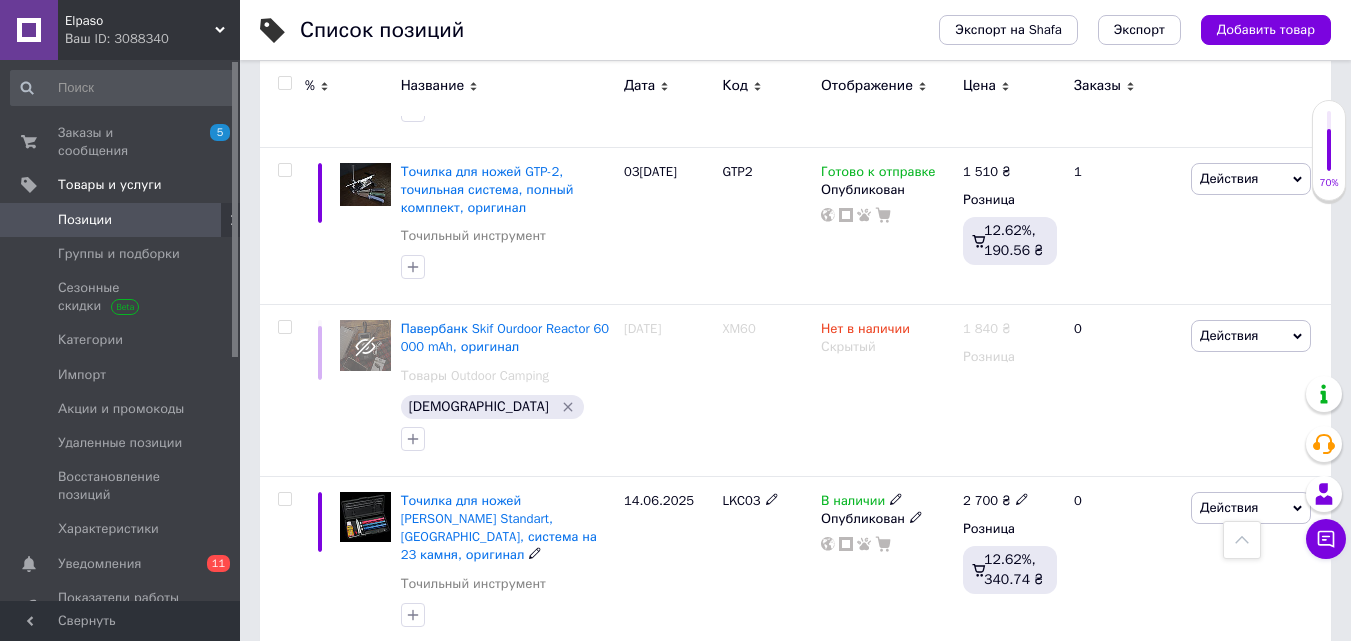 scroll, scrollTop: 7300, scrollLeft: 0, axis: vertical 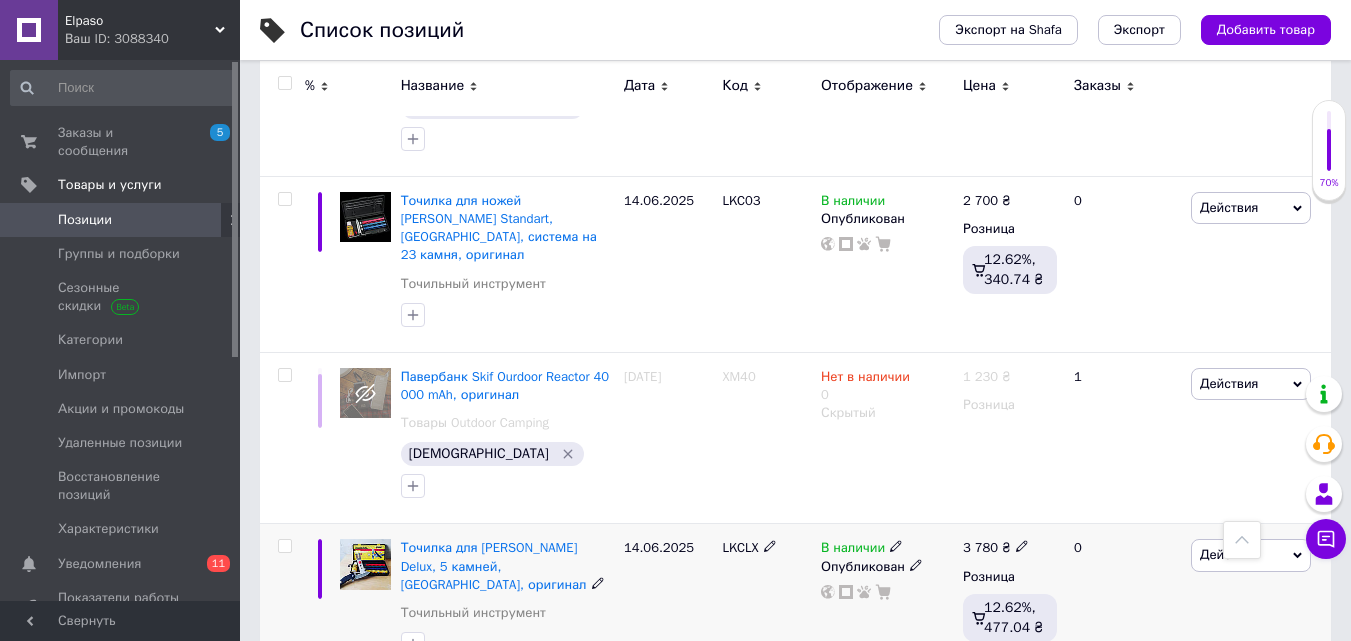 click on "LKCLX" at bounding box center (740, 547) 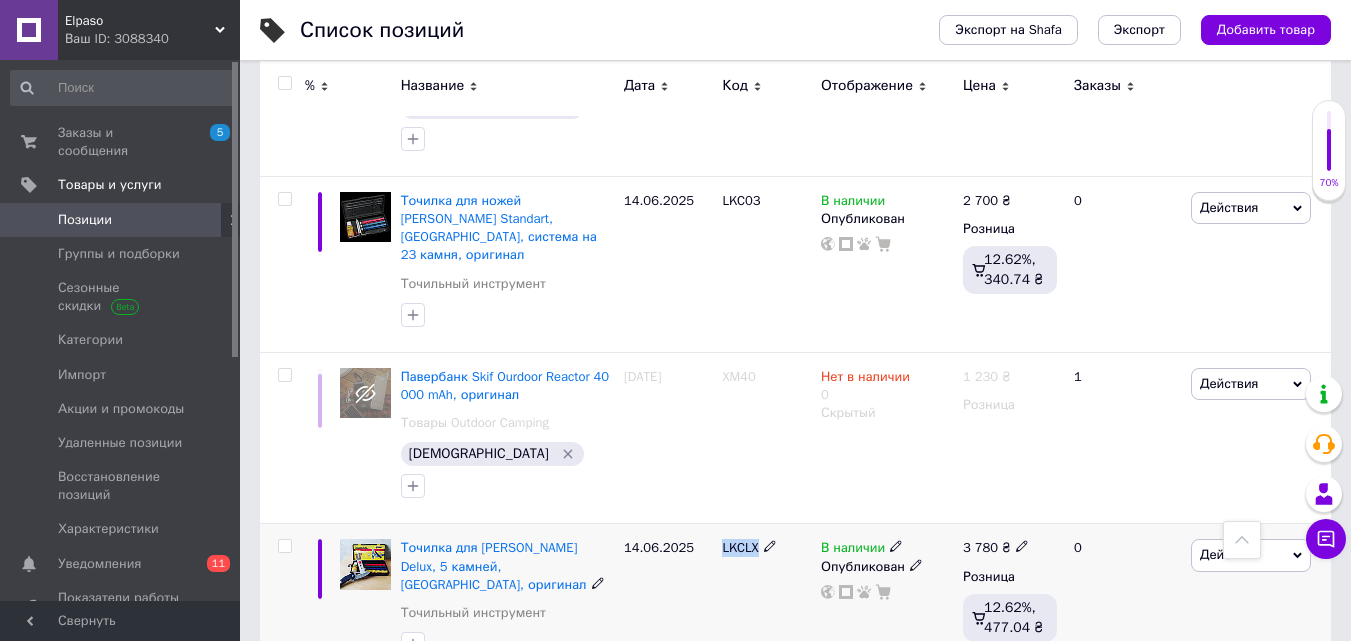 click on "LKCLX" at bounding box center (740, 547) 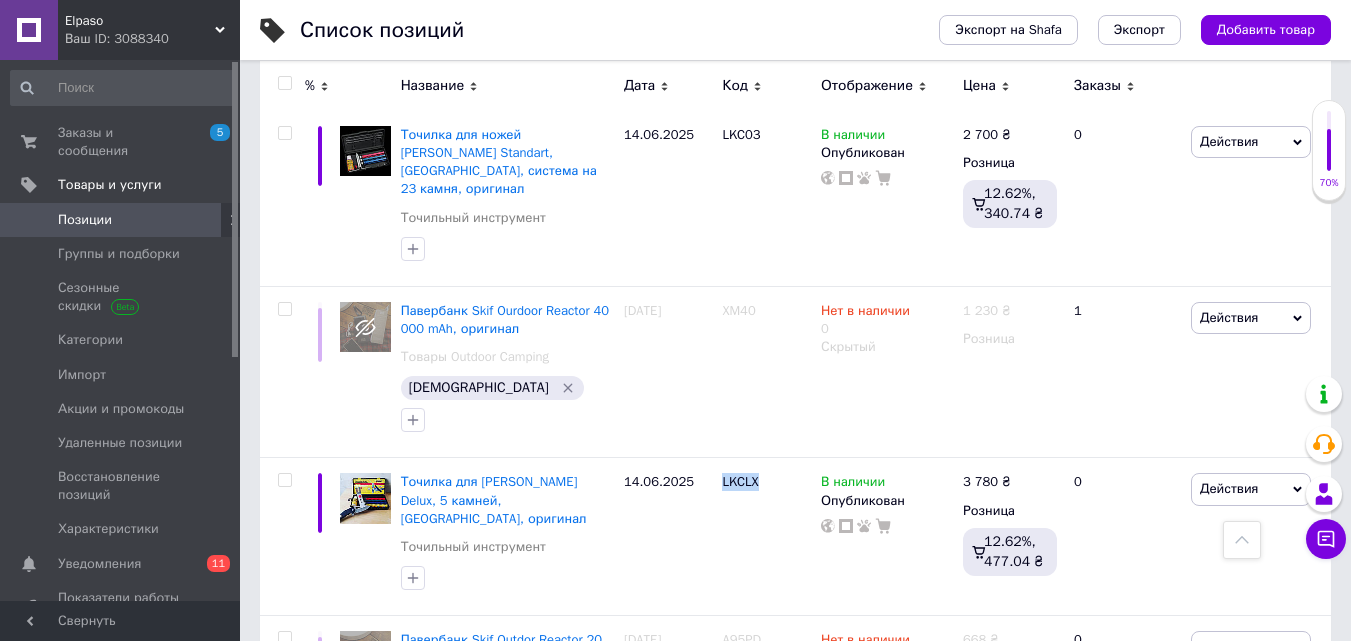 scroll, scrollTop: 7600, scrollLeft: 0, axis: vertical 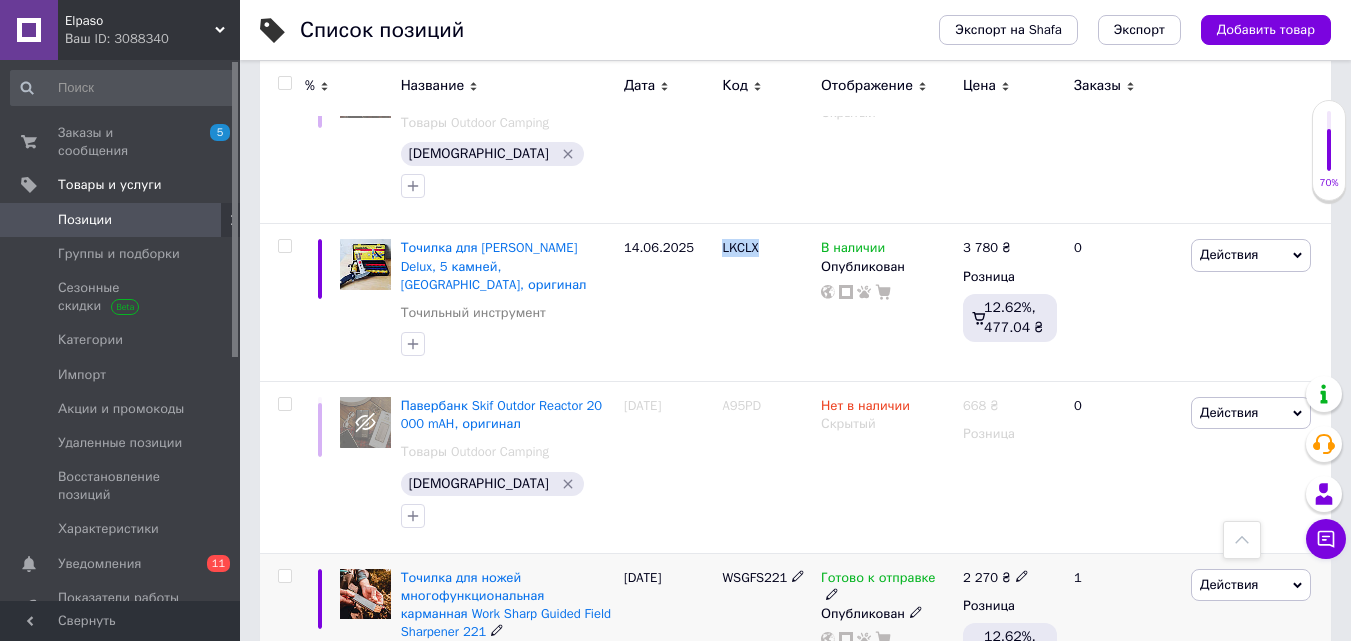 click on "WSGFS221" at bounding box center (754, 577) 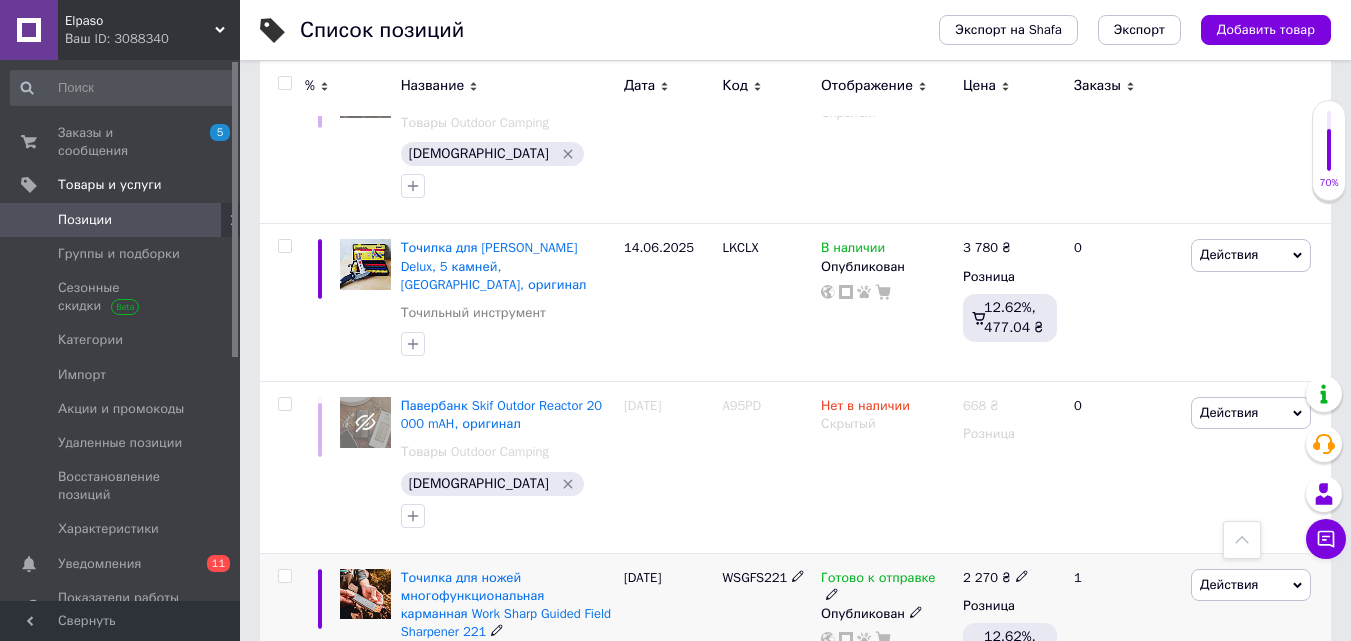click on "WSGFS221" at bounding box center [754, 577] 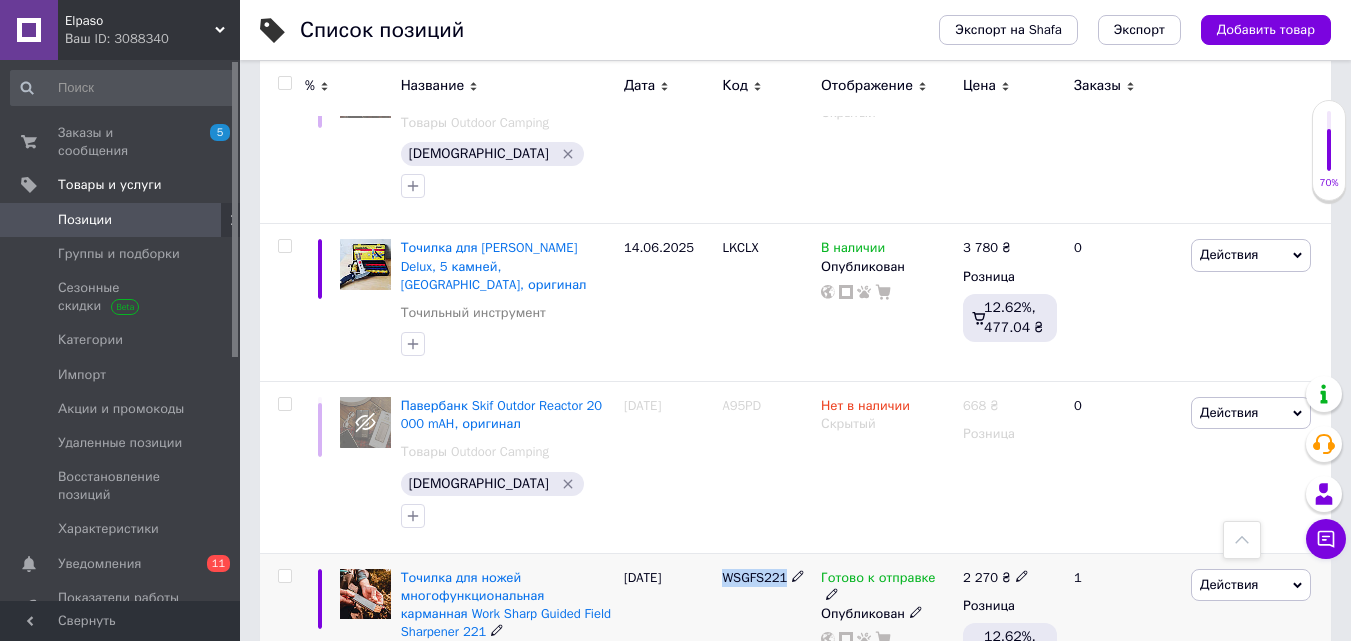 click on "WSGFS221" at bounding box center (754, 577) 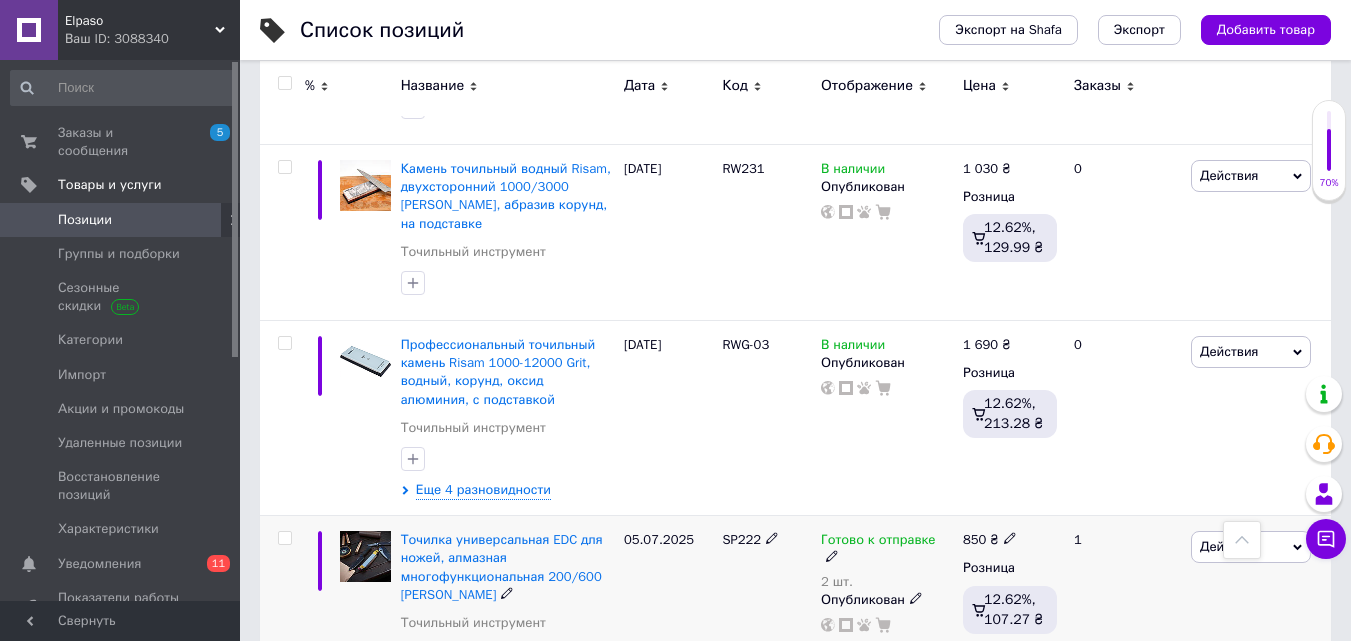 scroll, scrollTop: 8600, scrollLeft: 0, axis: vertical 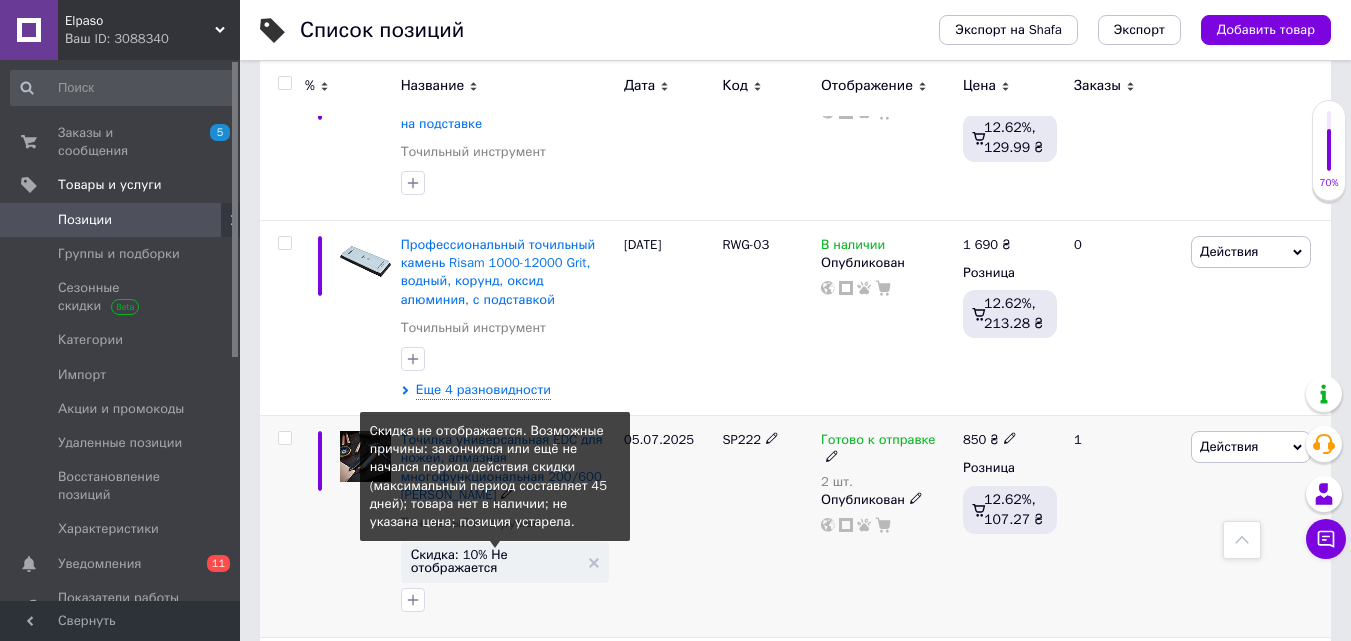 click on "Скидка: 10% Не отображается" at bounding box center (495, 561) 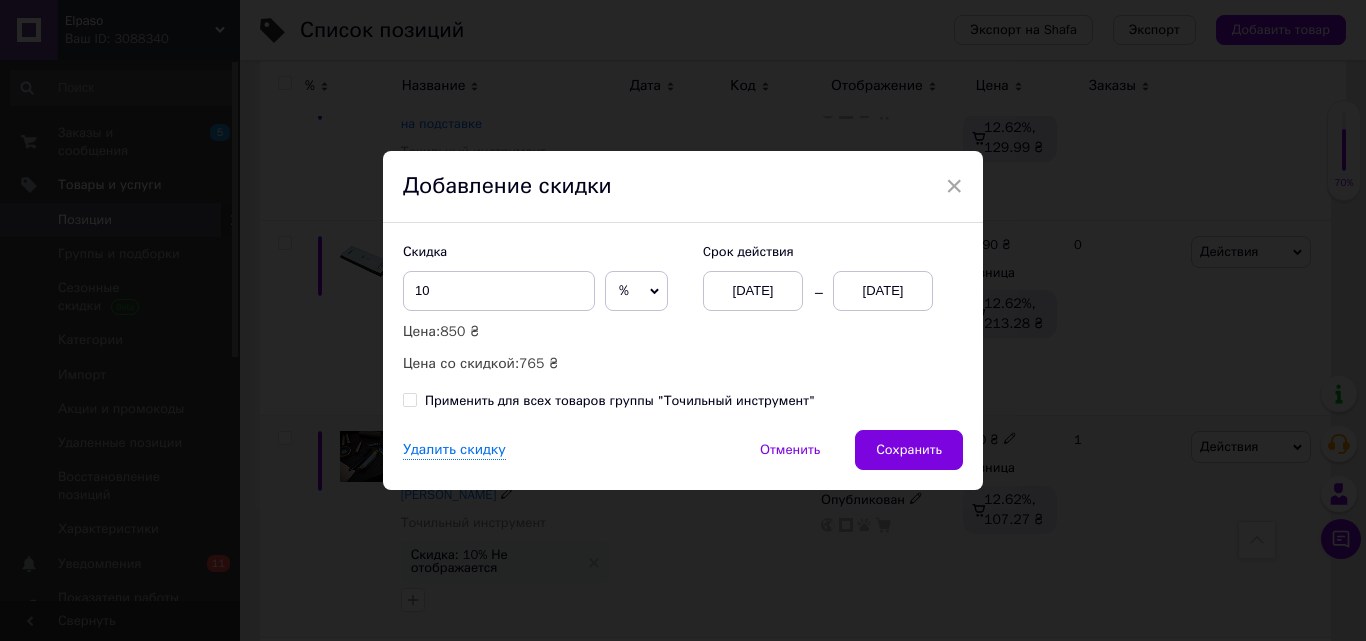 click on "[DATE]" at bounding box center (883, 291) 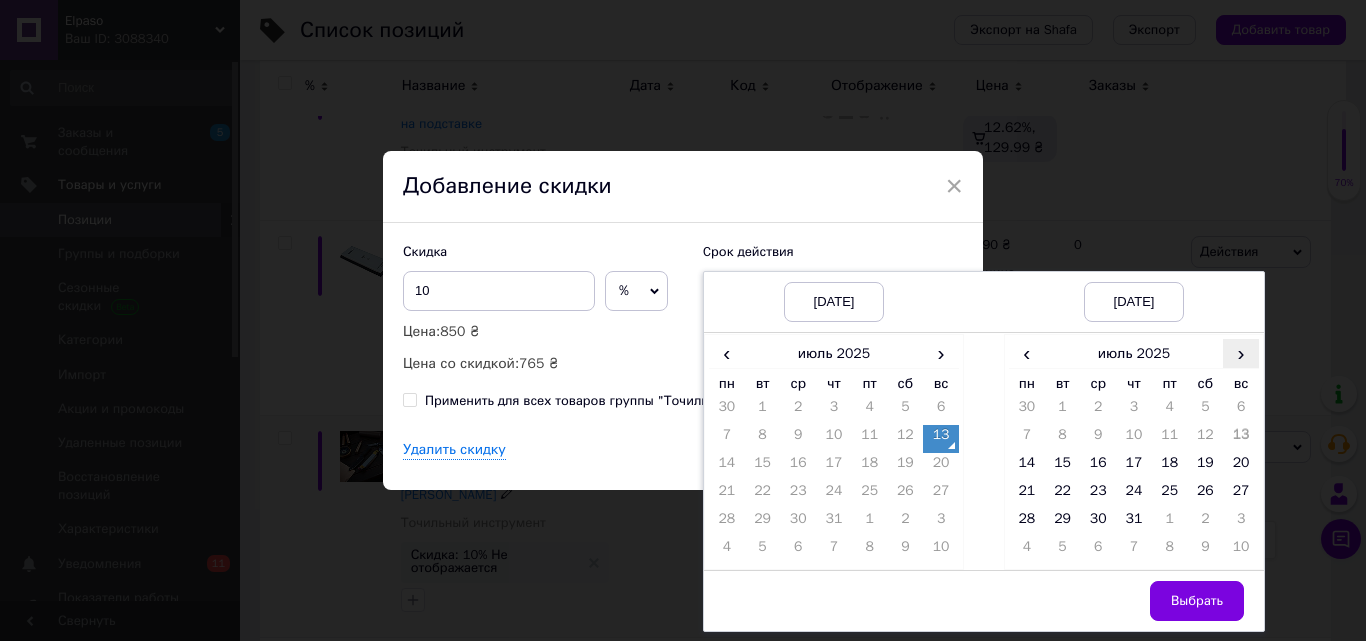 click on "›" at bounding box center (1241, 353) 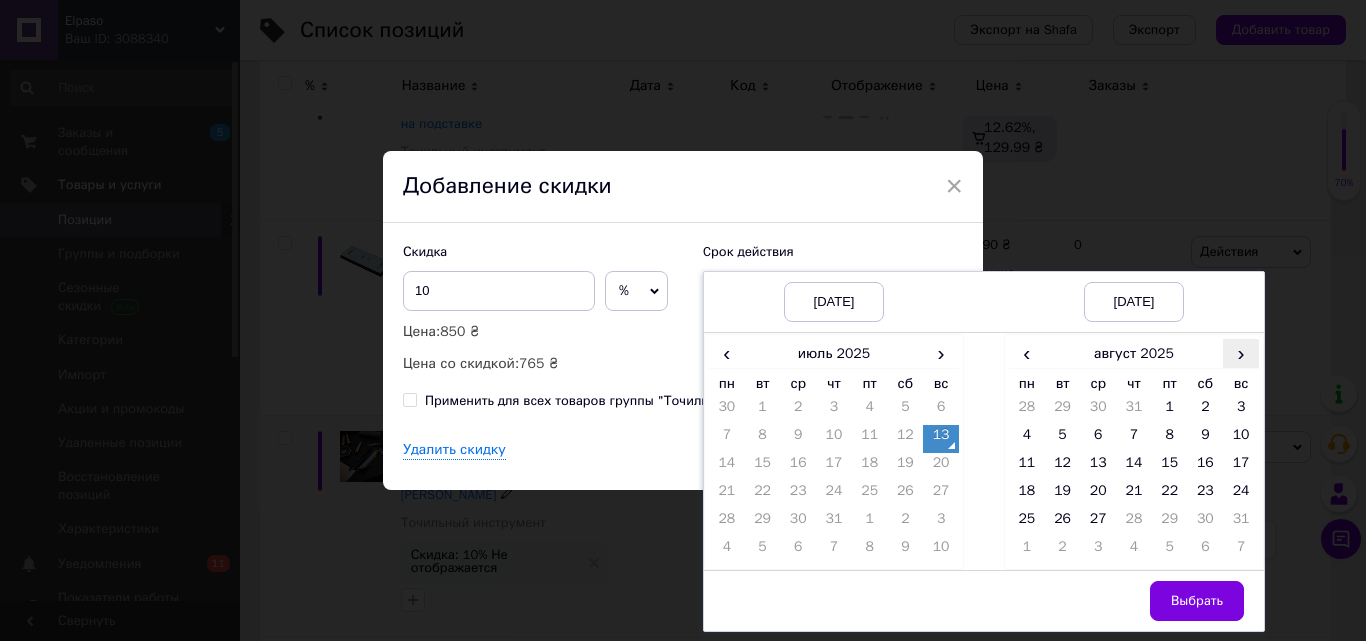 click on "›" at bounding box center (1241, 353) 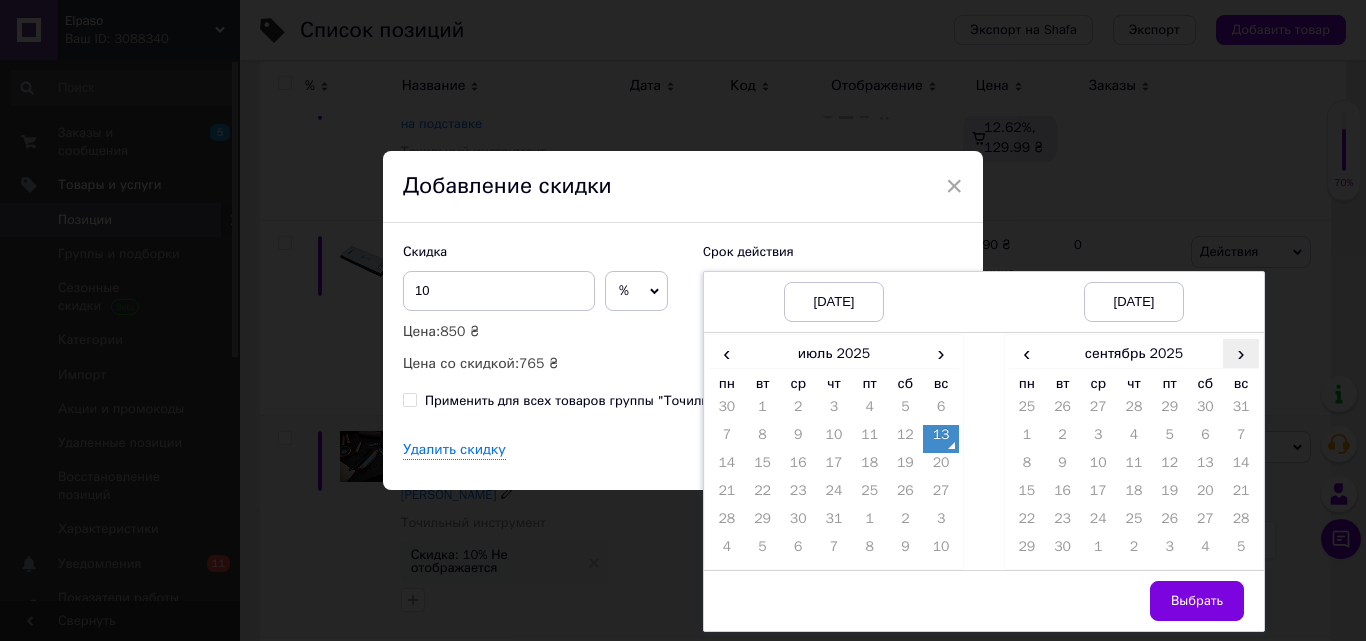 click on "›" at bounding box center (1241, 353) 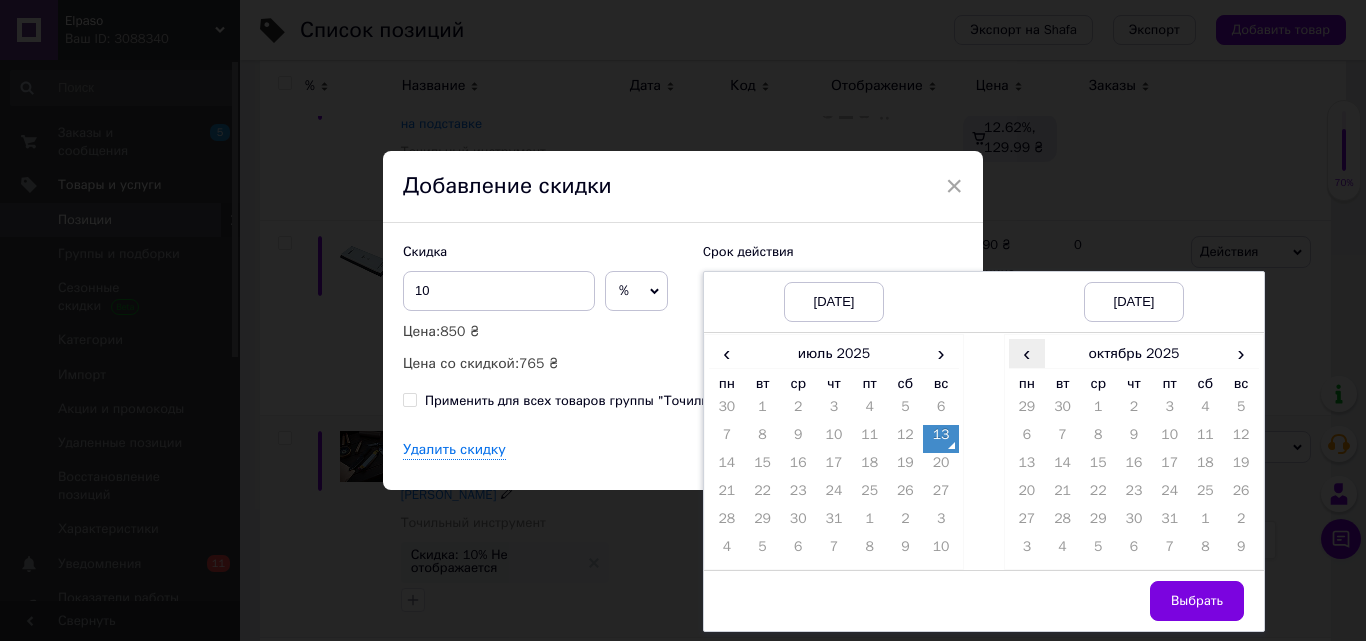 click on "‹" at bounding box center [1027, 353] 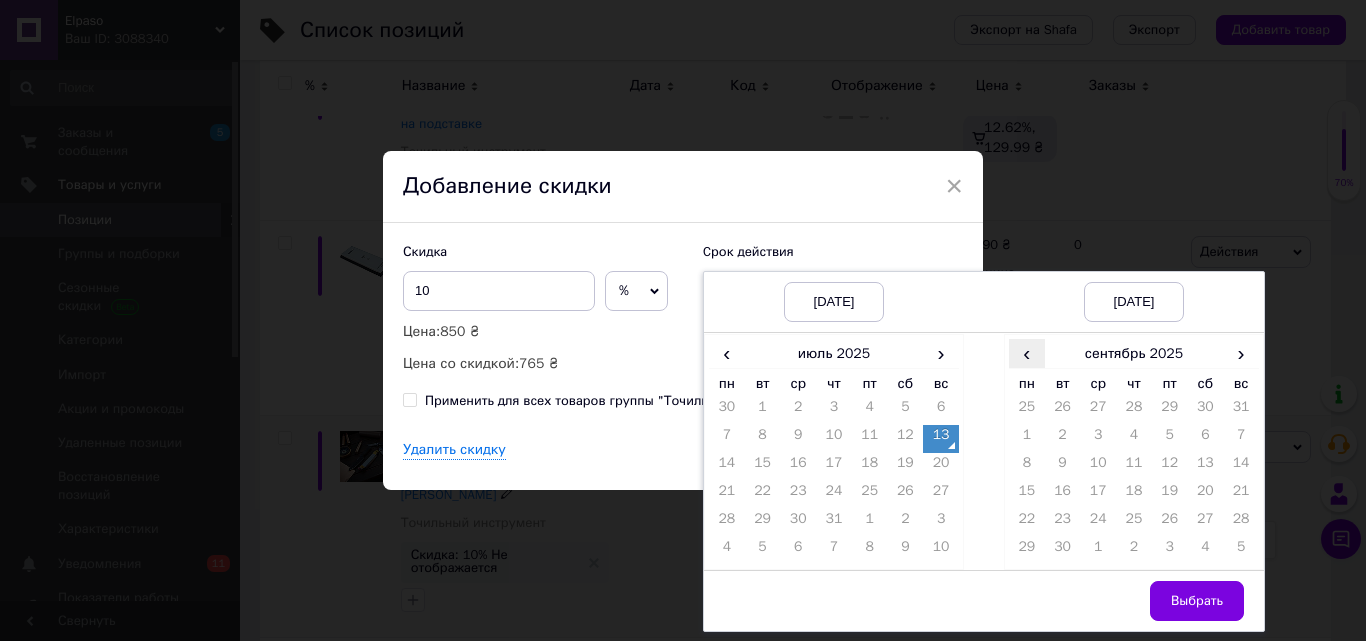 click on "‹" at bounding box center [1027, 353] 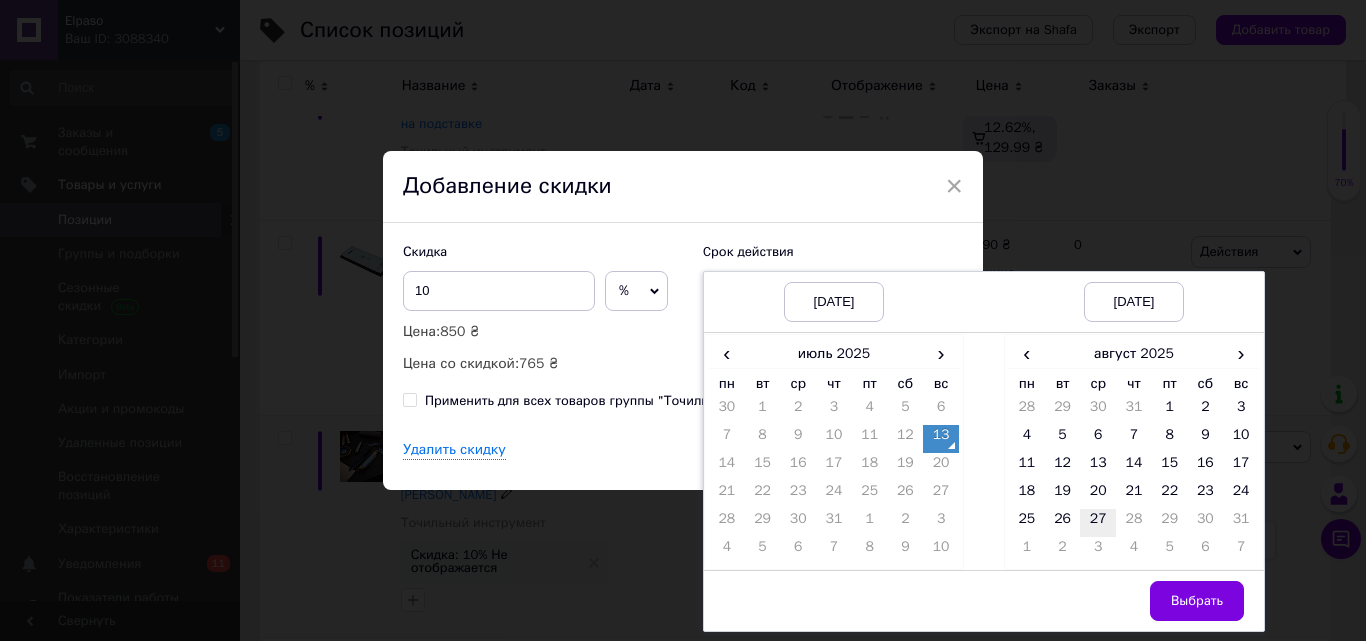 click on "27" at bounding box center (1098, 523) 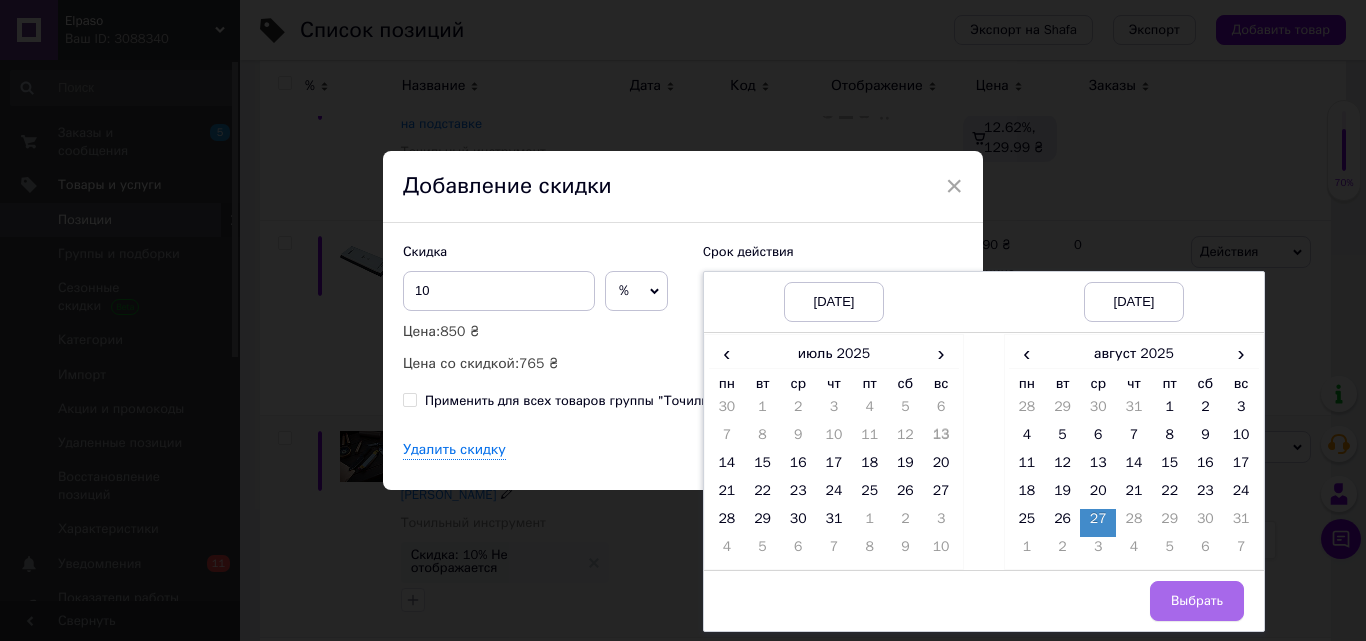 click on "Выбрать" at bounding box center (1197, 601) 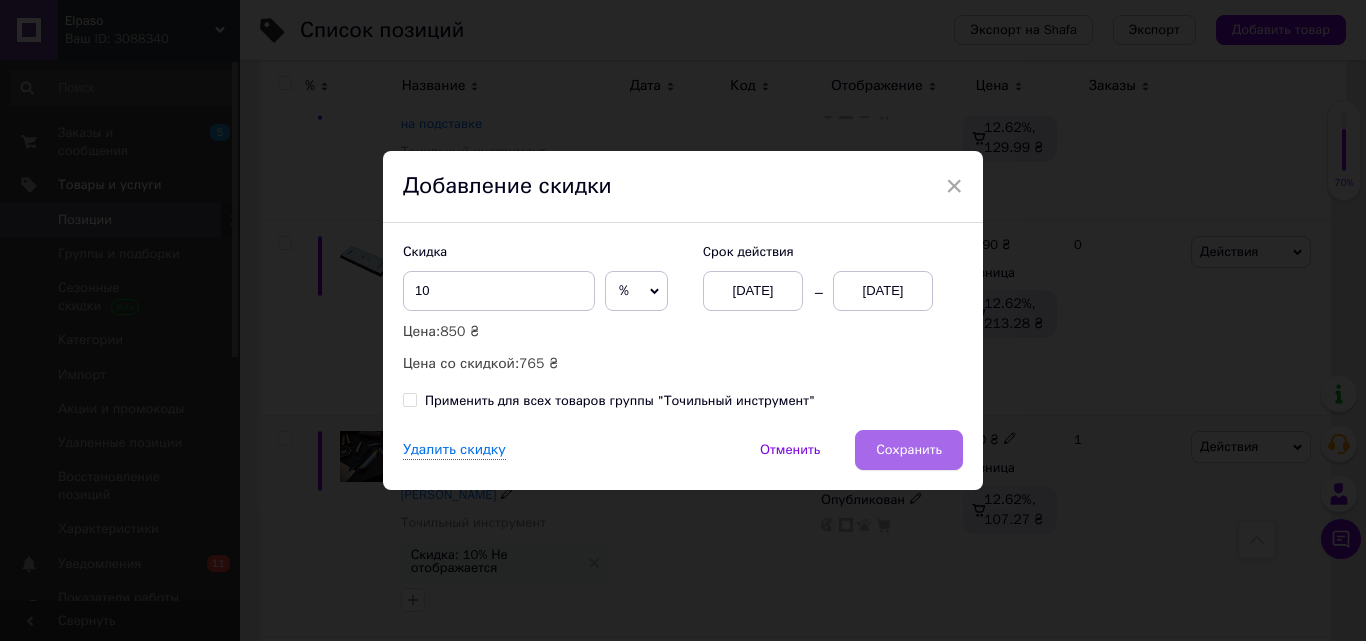 click on "Сохранить" at bounding box center (909, 450) 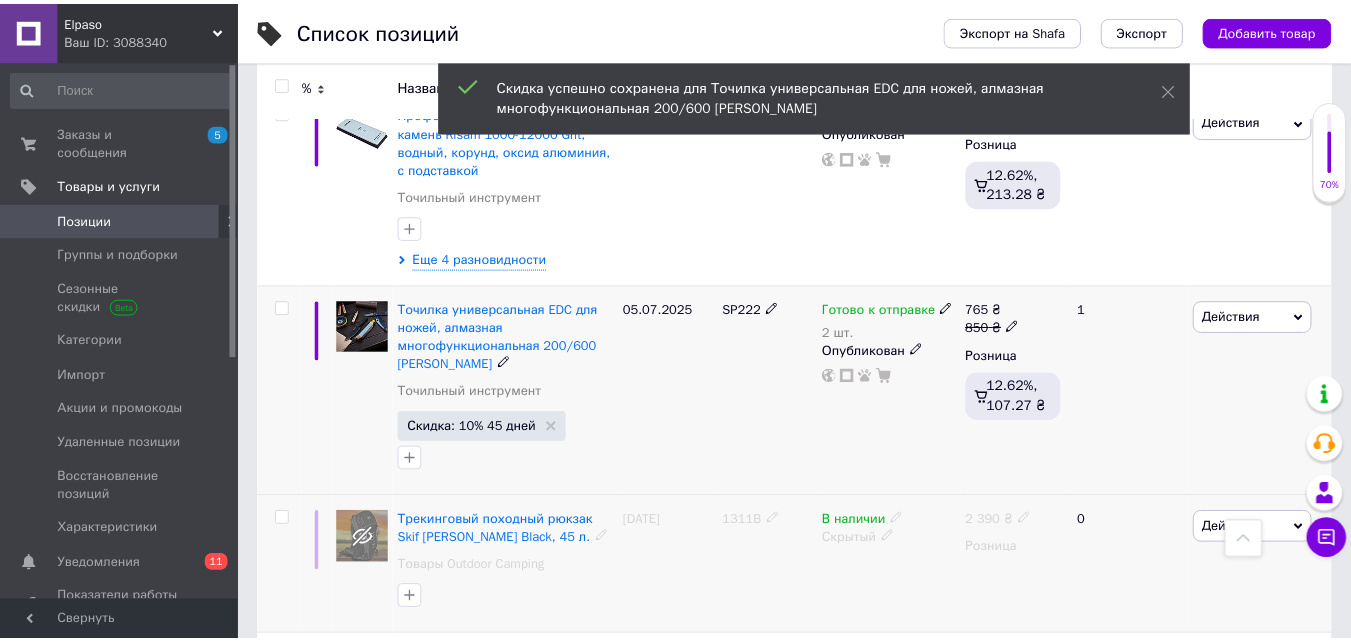 scroll, scrollTop: 0, scrollLeft: 264, axis: horizontal 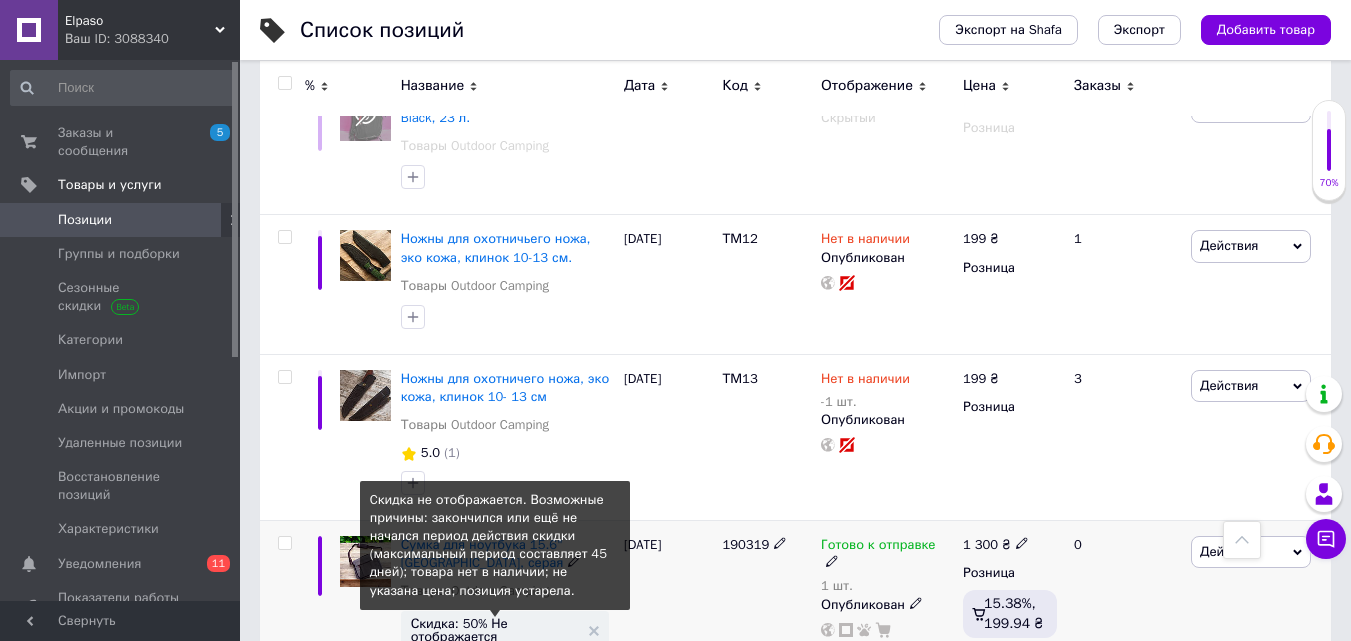 click on "Скидка: 50% Не отображается" at bounding box center [495, 630] 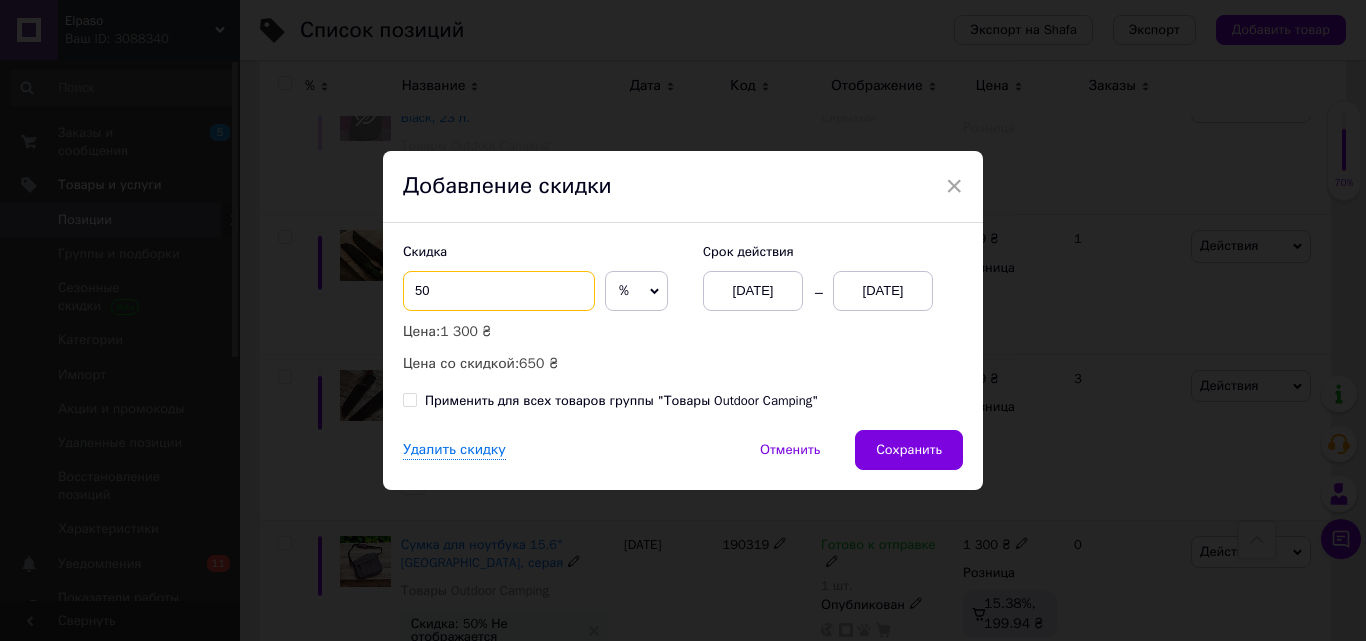 click on "50" at bounding box center [499, 291] 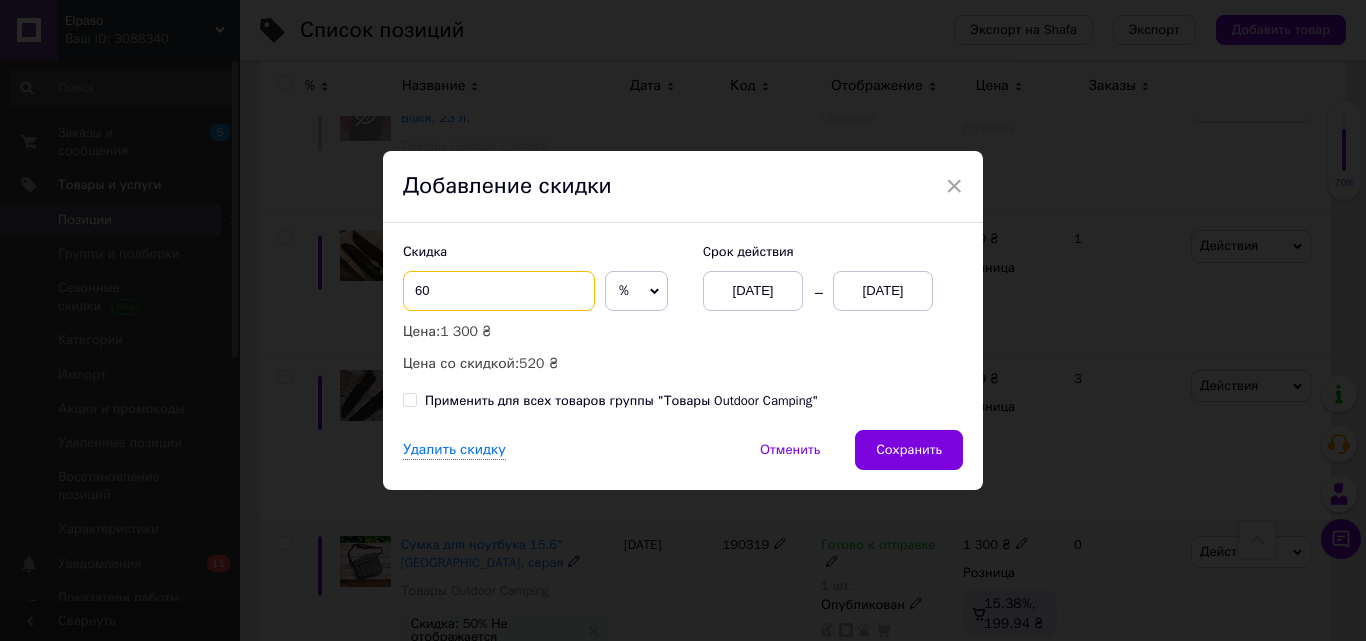 type on "60" 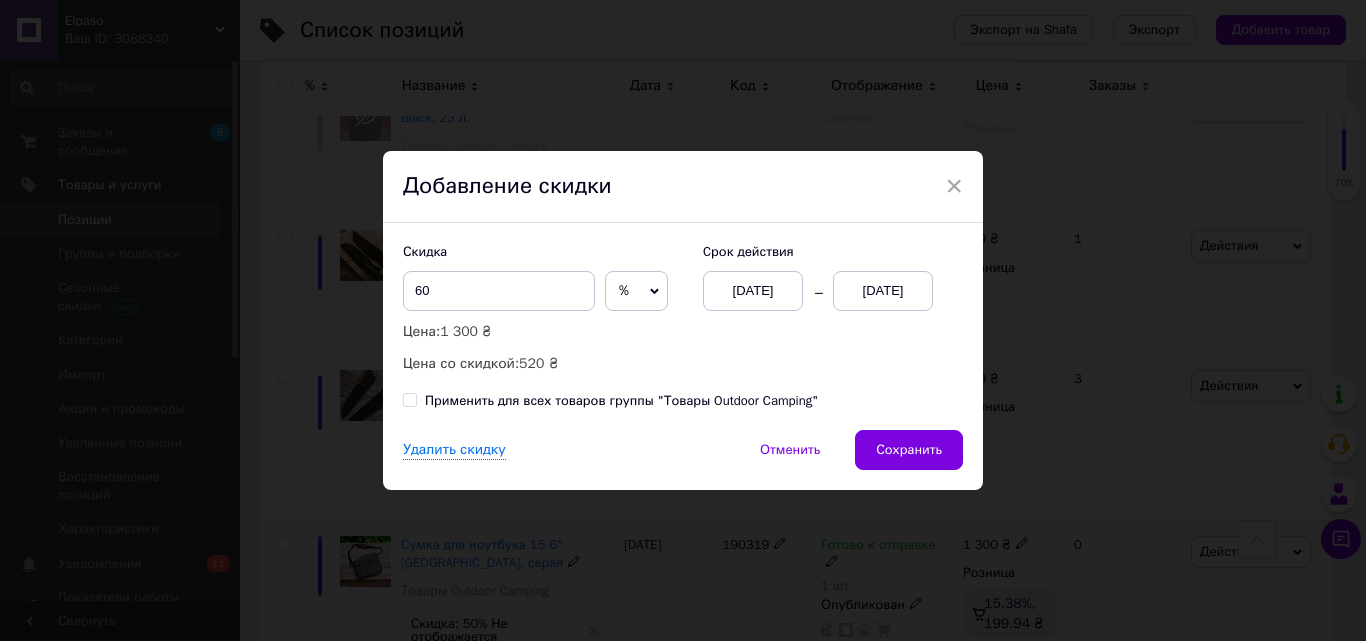 click on "[DATE]" at bounding box center [883, 291] 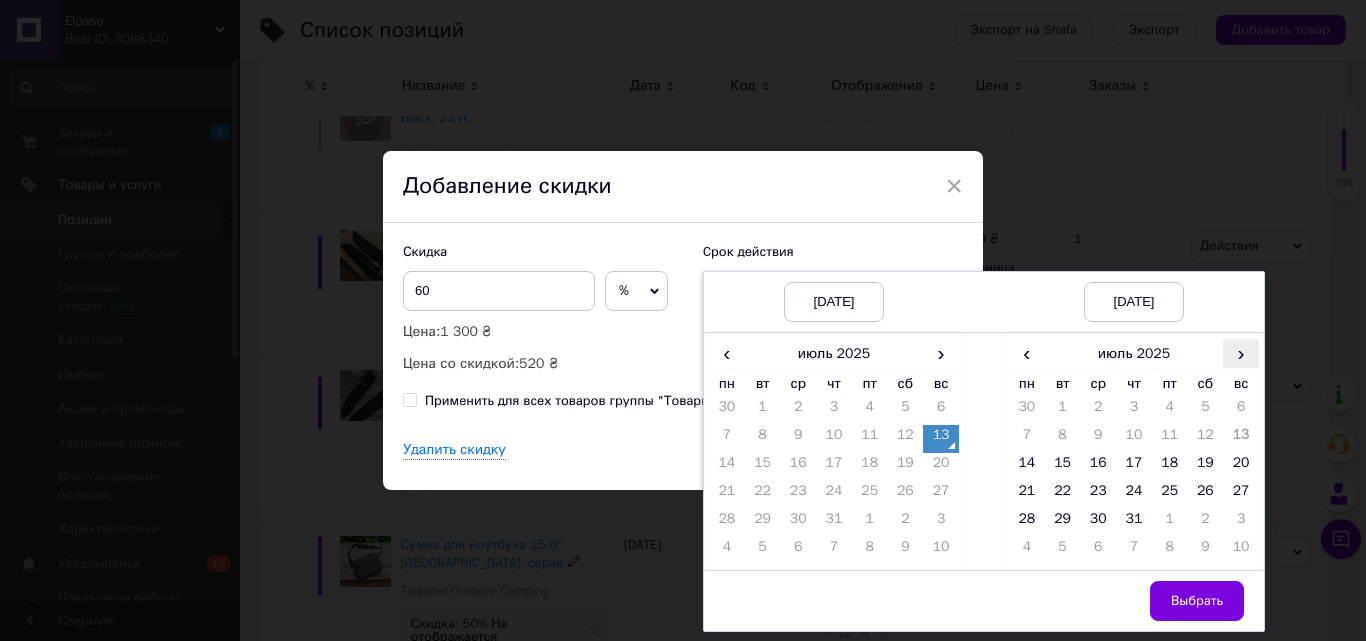 click on "›" at bounding box center [1241, 353] 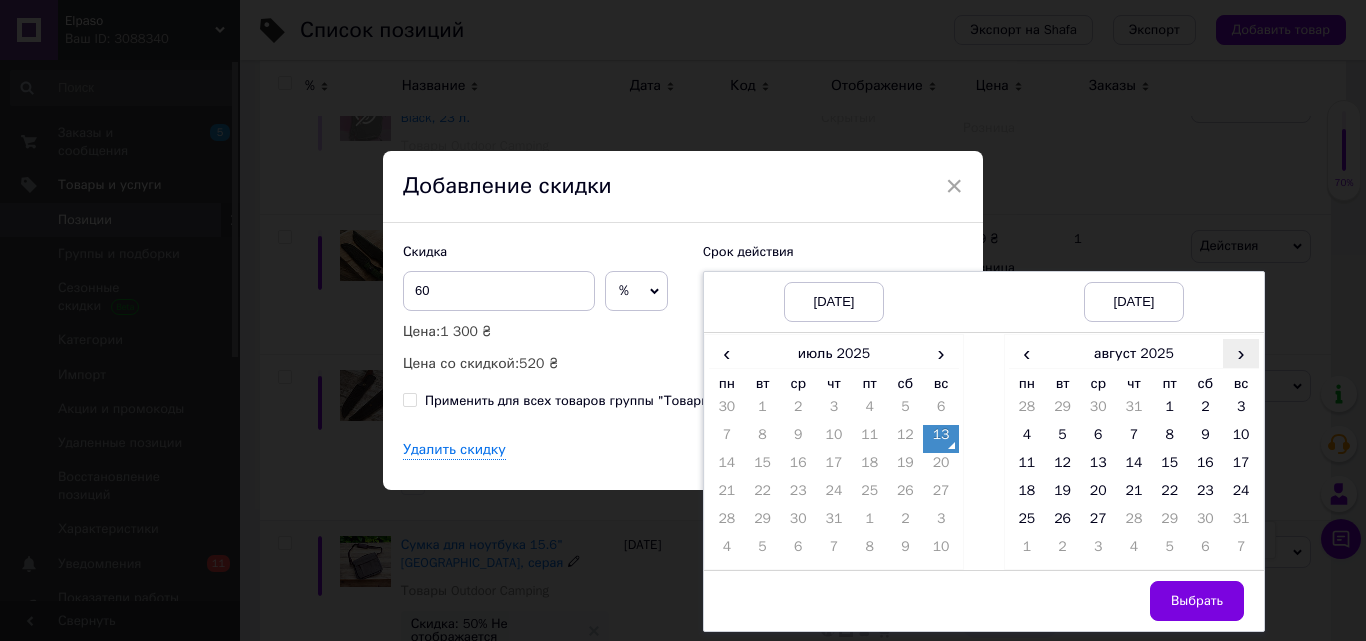 click on "›" at bounding box center [1241, 353] 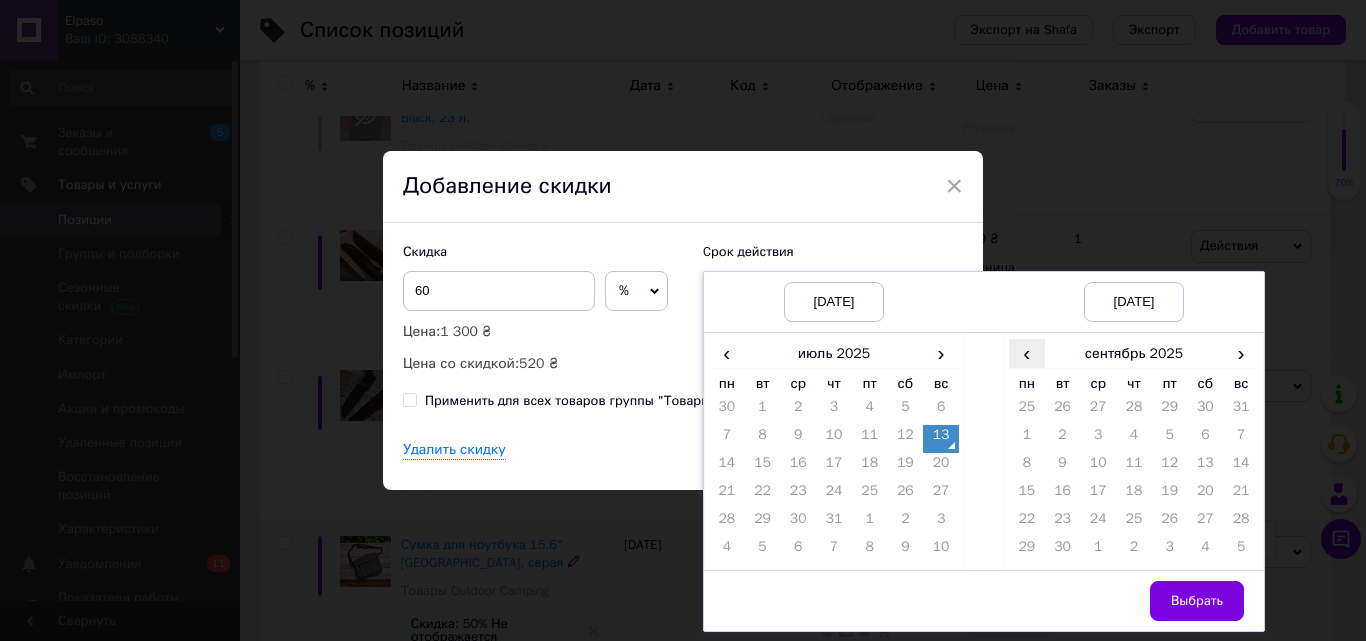 click on "‹" at bounding box center (1027, 353) 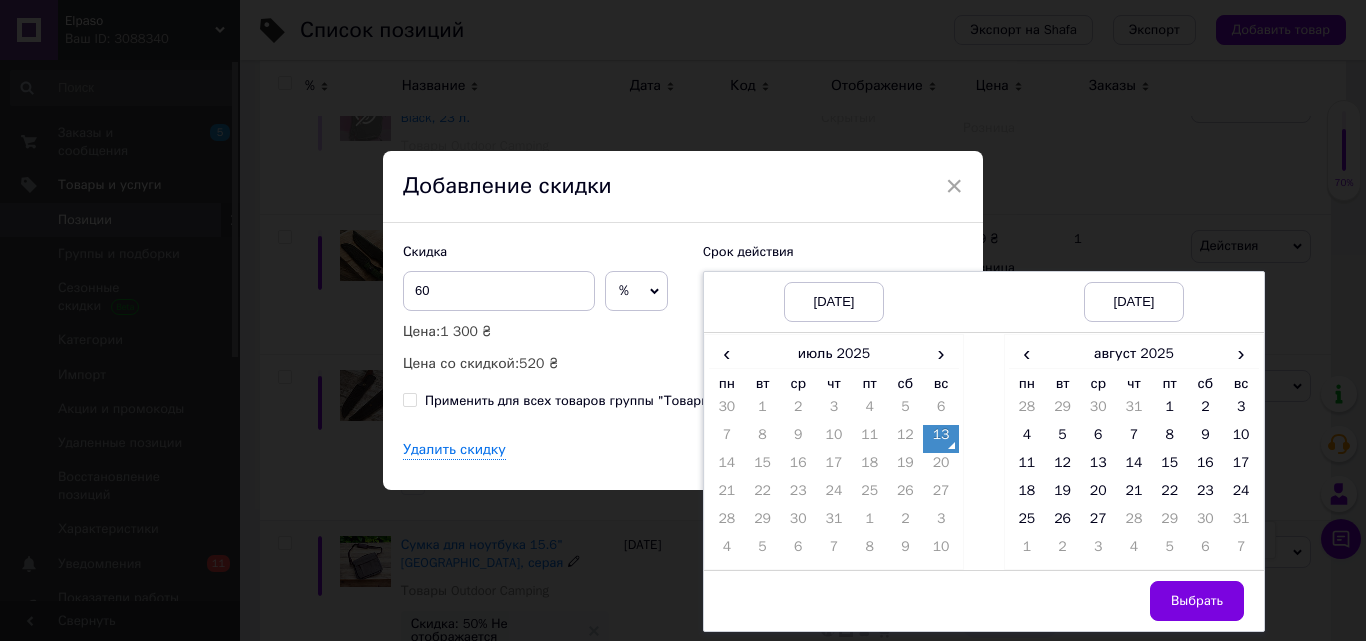 drag, startPoint x: 1101, startPoint y: 518, endPoint x: 1136, endPoint y: 542, distance: 42.43819 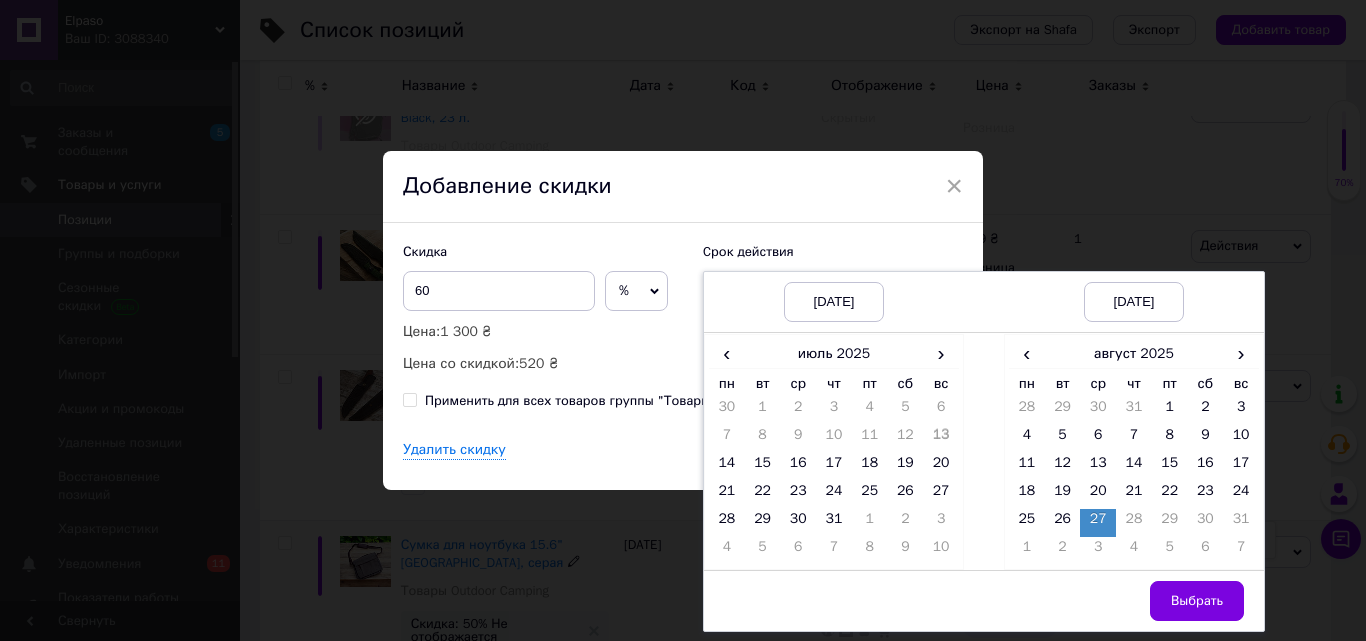click on "Выбрать" at bounding box center [1197, 601] 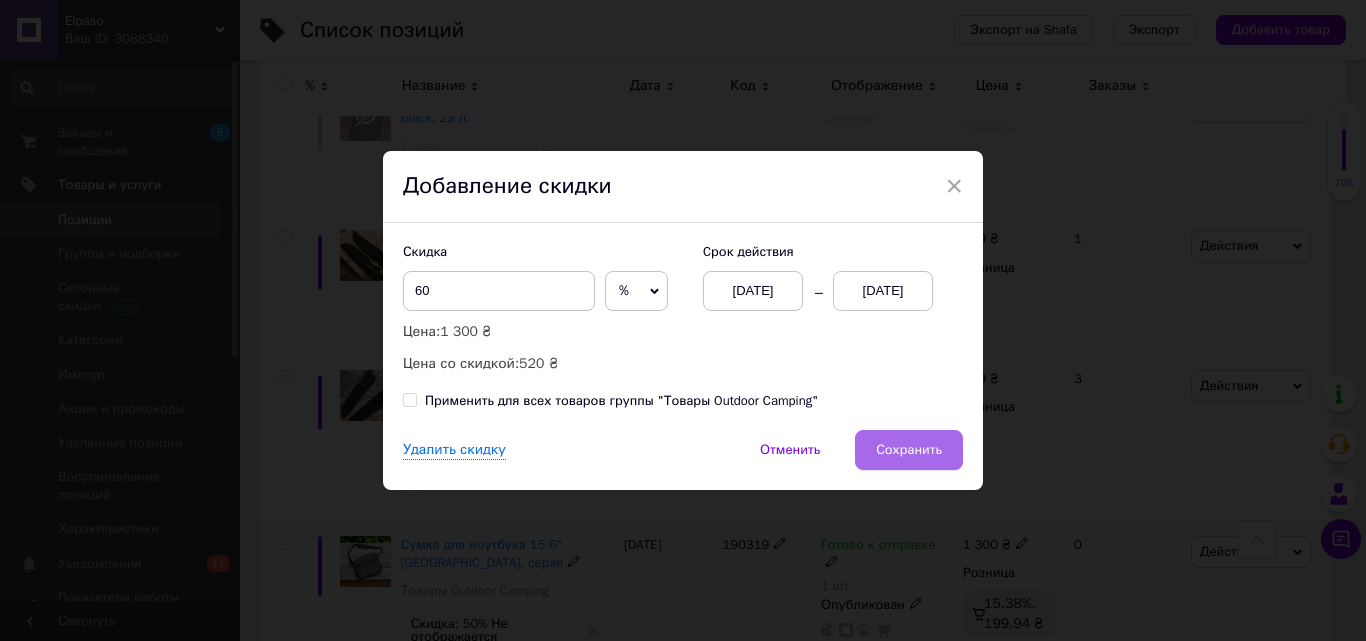 click on "Сохранить" at bounding box center [909, 450] 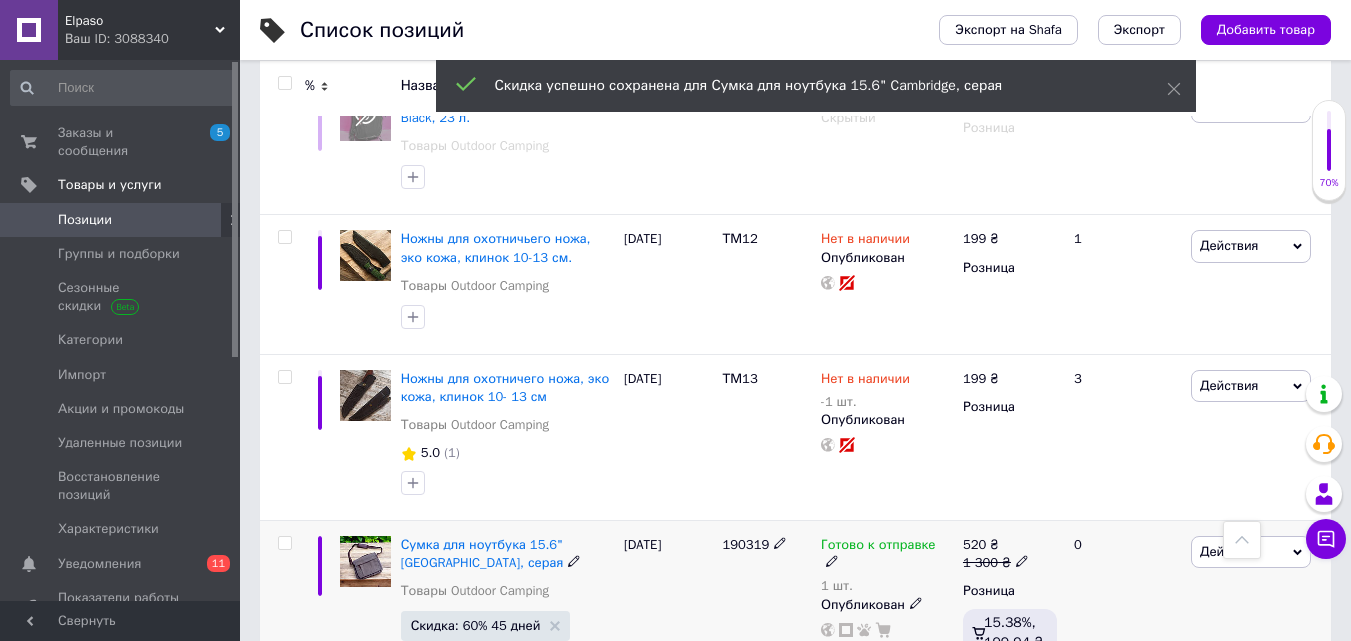 scroll, scrollTop: 0, scrollLeft: 264, axis: horizontal 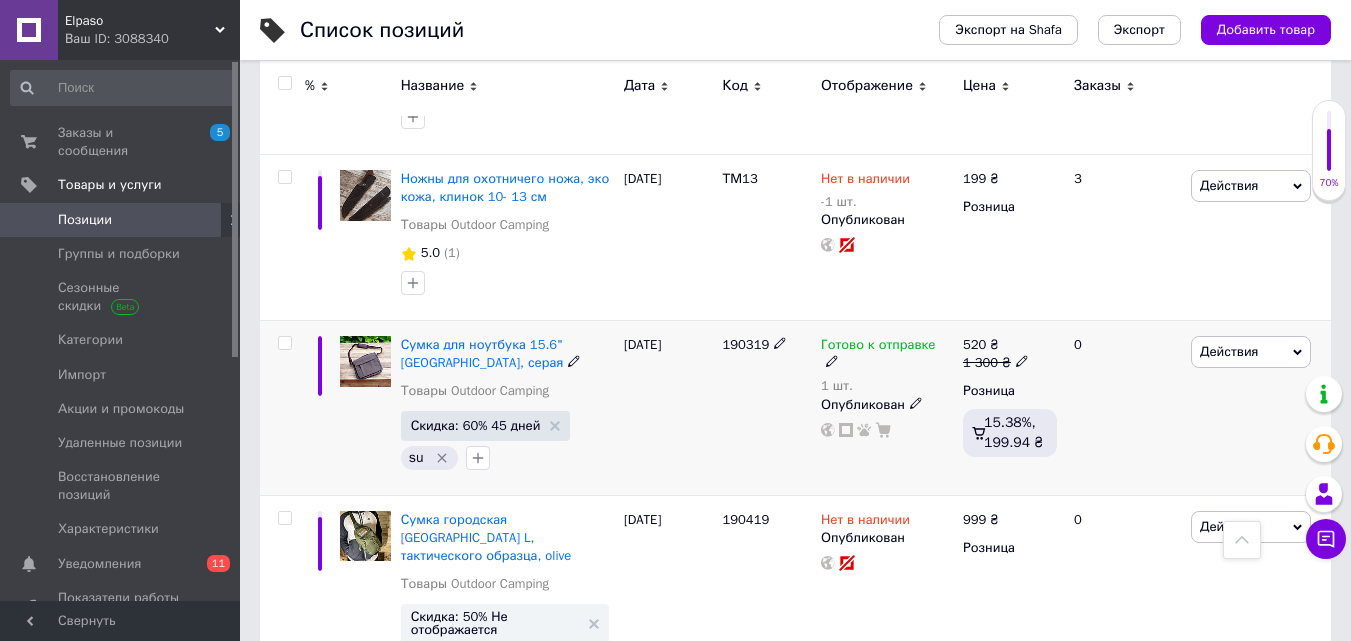 click on "Скидка: 60% Не отображается" at bounding box center [495, 826] 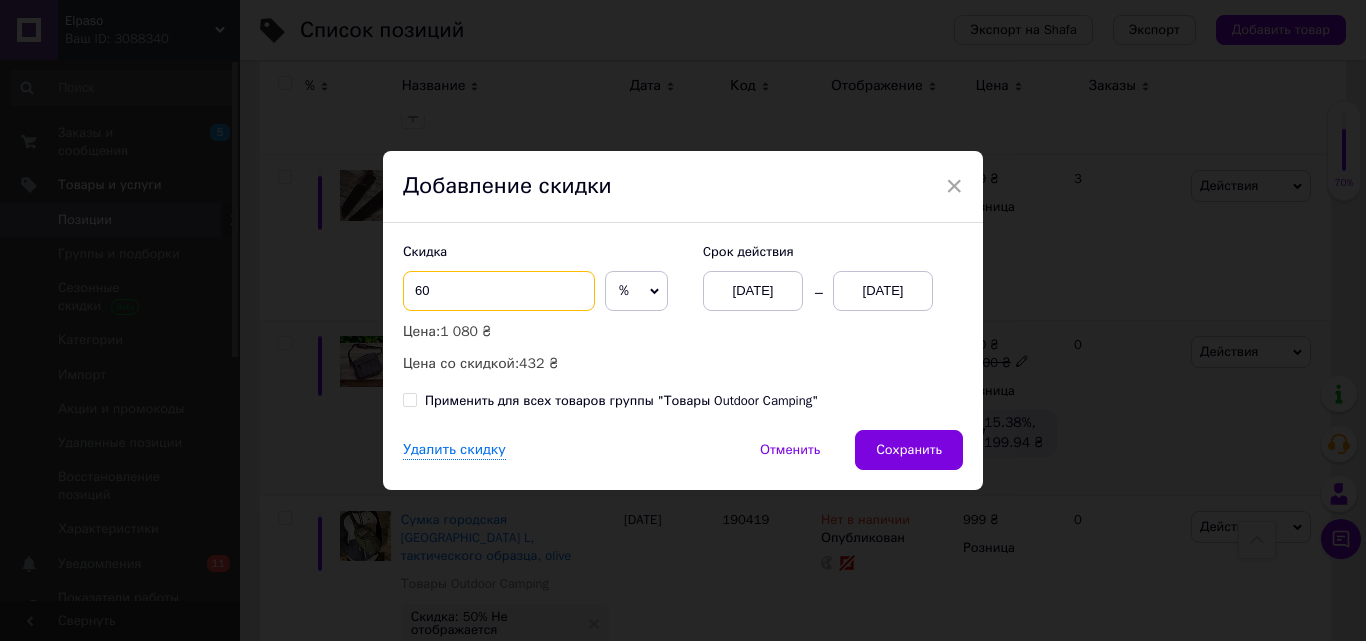 click on "60" at bounding box center (499, 291) 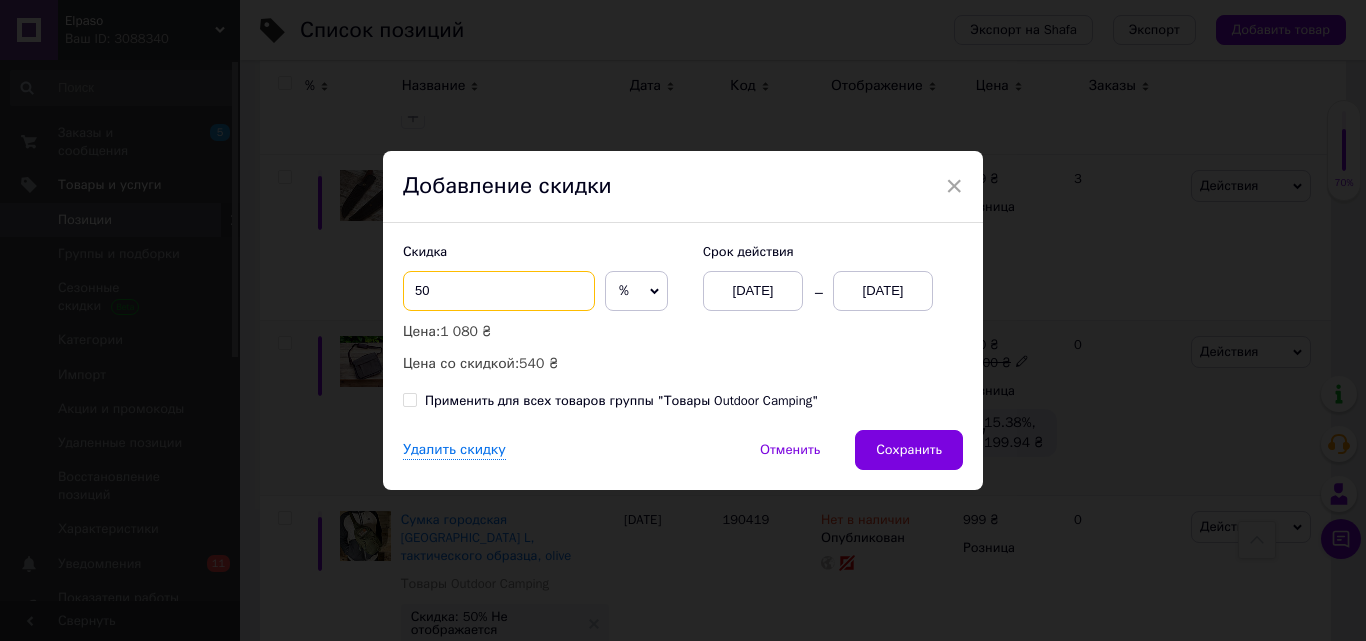 type on "50" 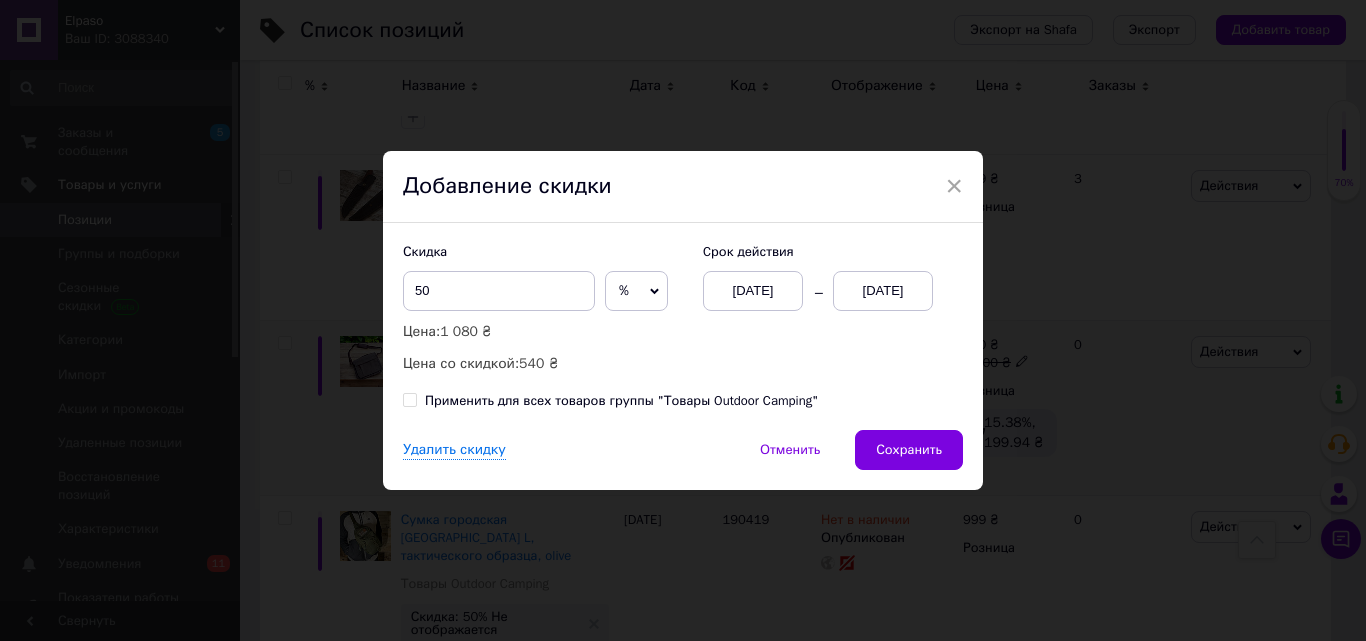 click on "[DATE]" at bounding box center [883, 291] 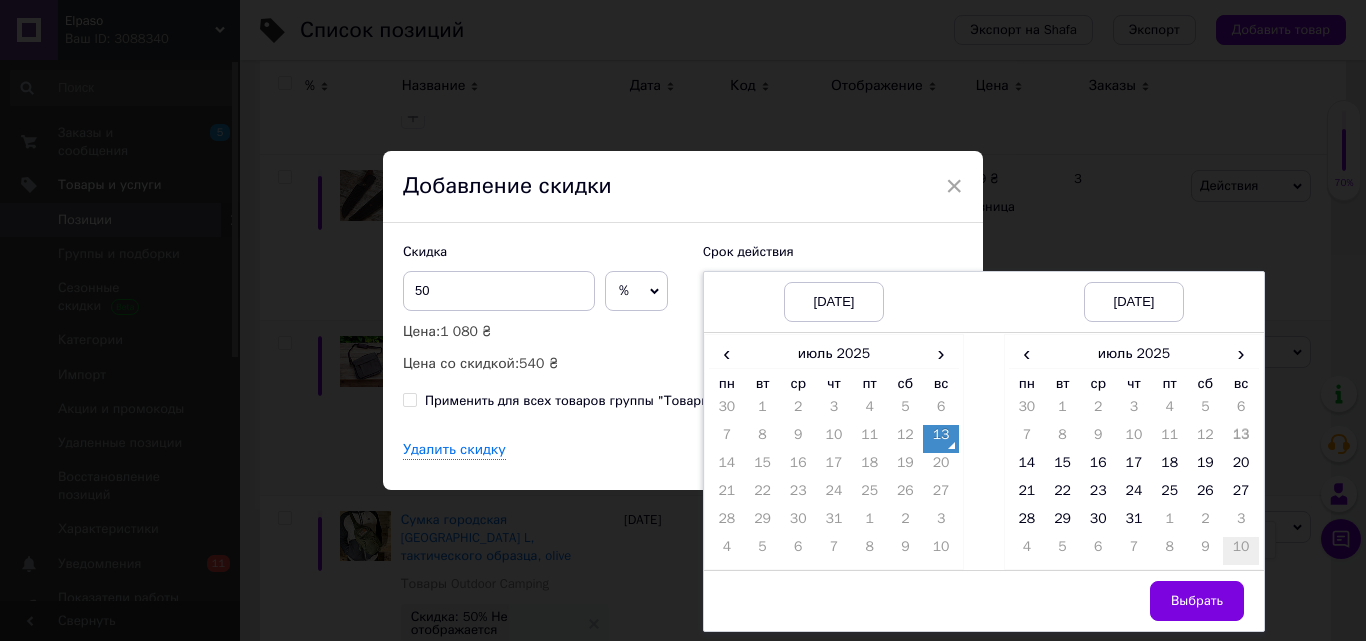 click on "10" at bounding box center [1241, 551] 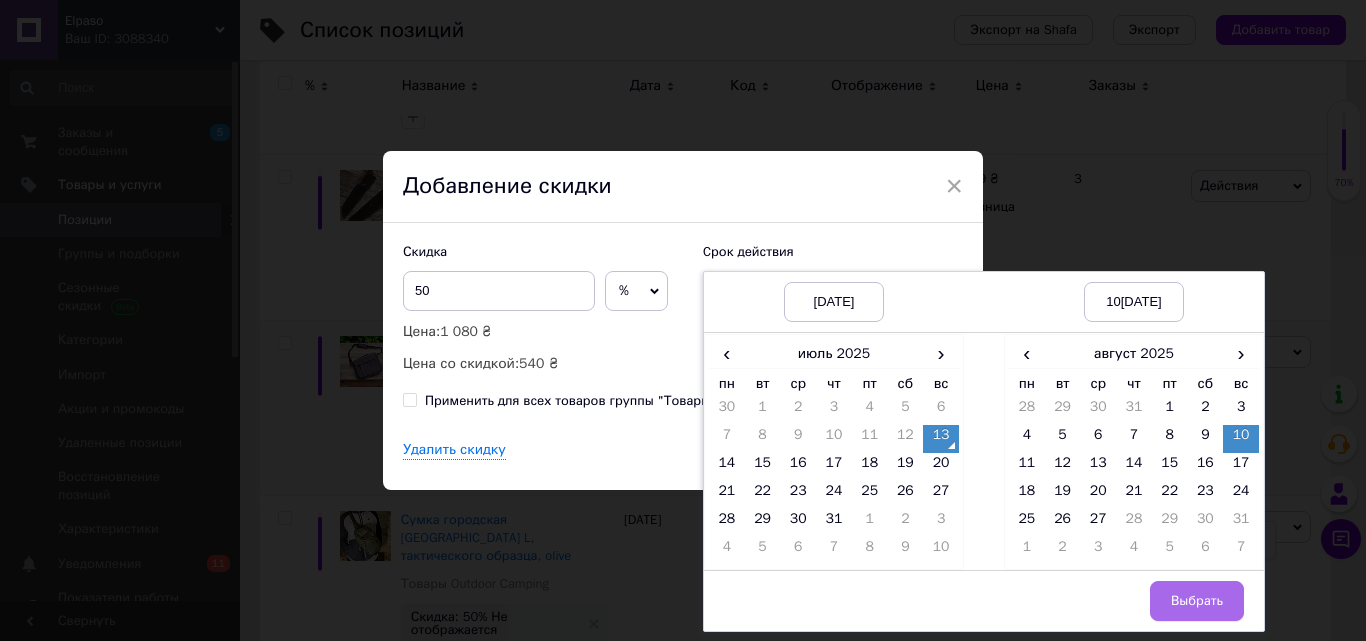 click on "Выбрать" at bounding box center [1197, 601] 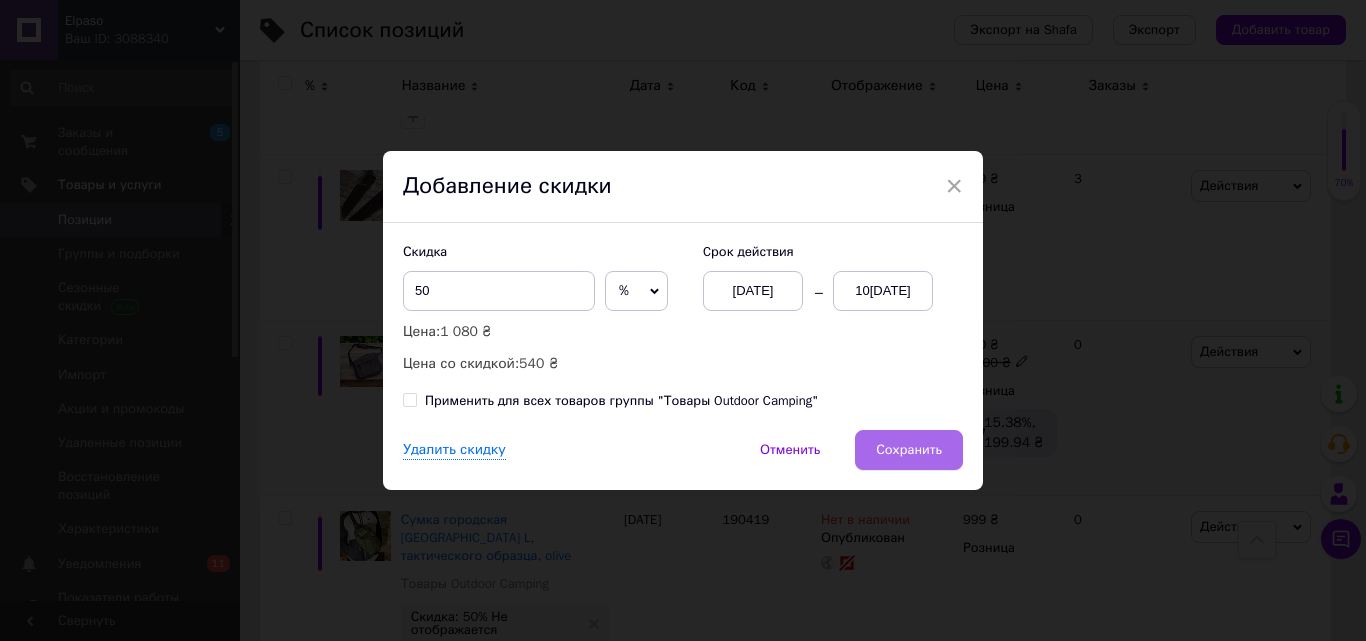 click on "Сохранить" at bounding box center (909, 450) 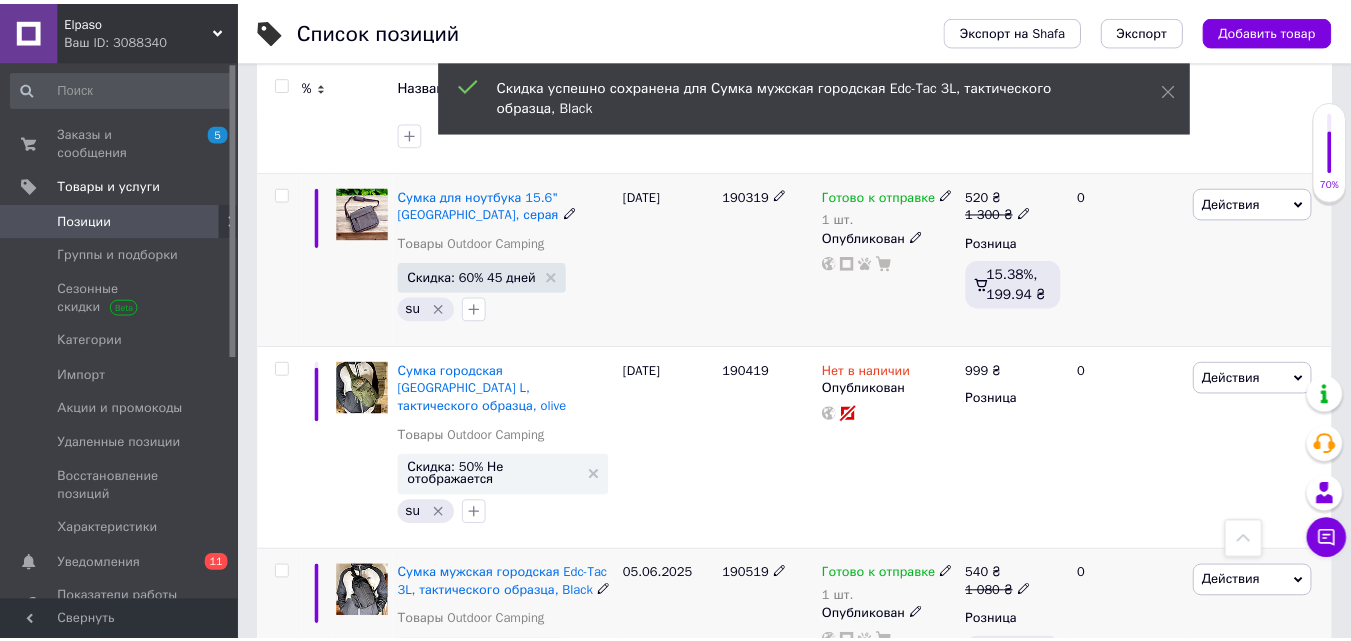 scroll, scrollTop: 0, scrollLeft: 264, axis: horizontal 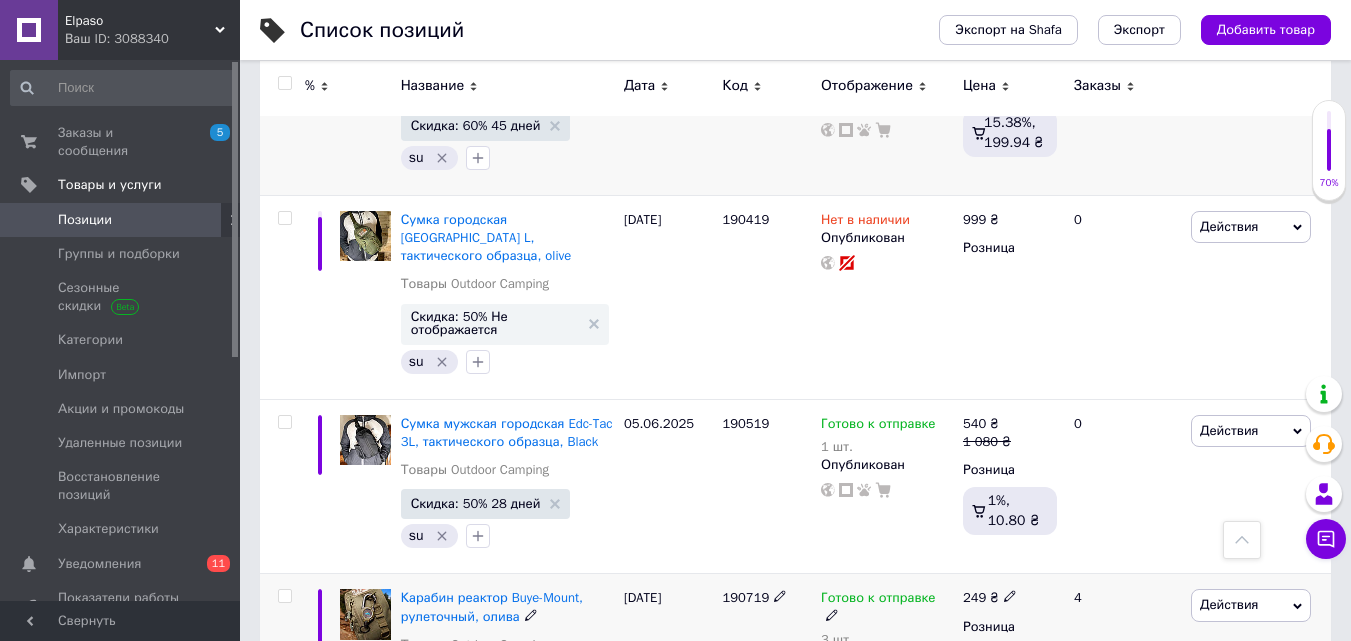 click at bounding box center [285, 596] 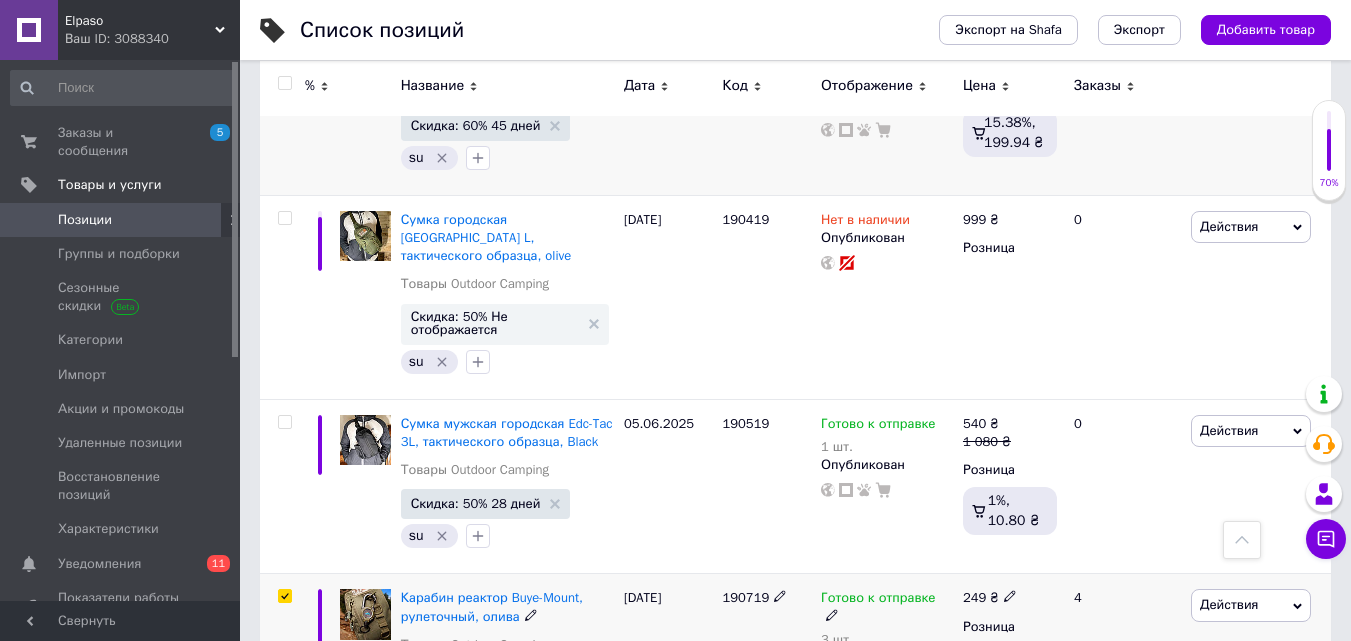 checkbox on "true" 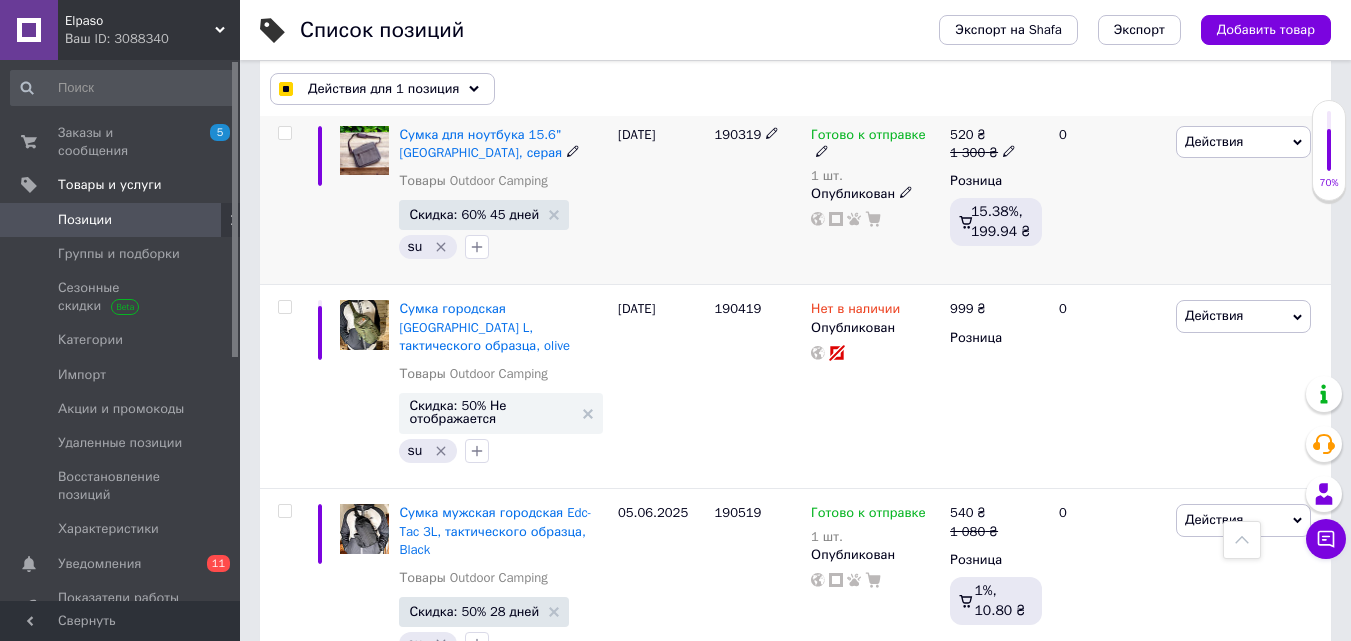 scroll, scrollTop: 10600, scrollLeft: 0, axis: vertical 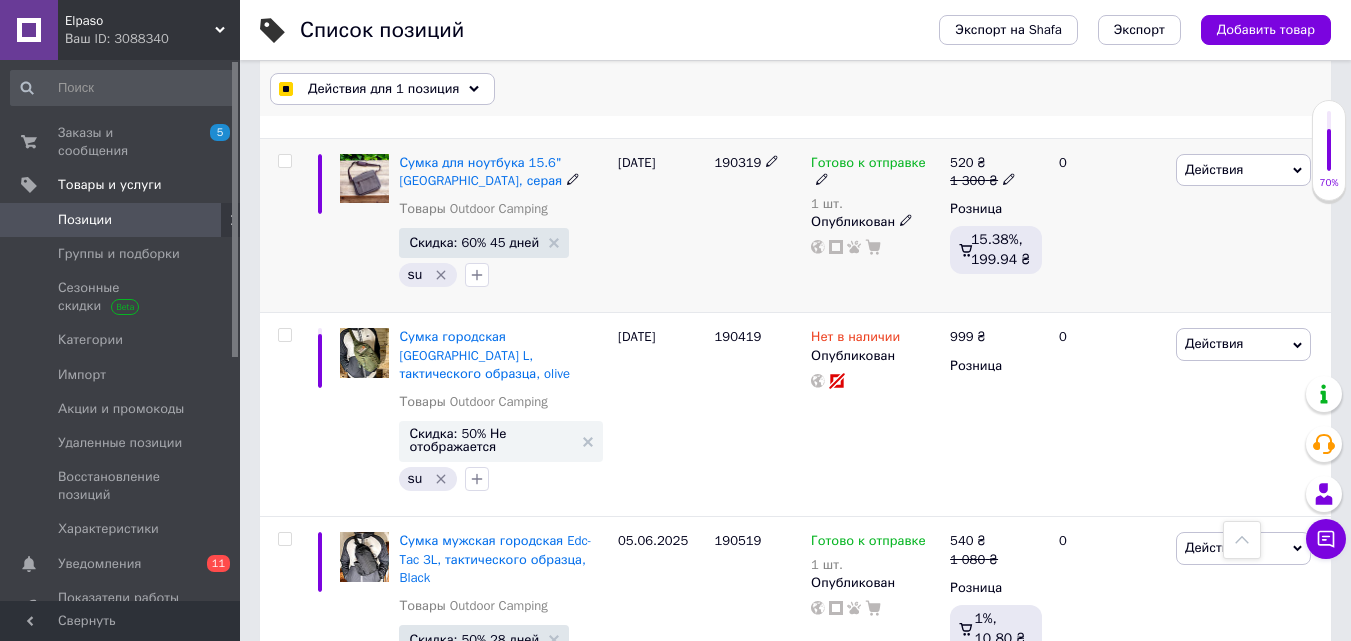 click on "Действия для 1 позиция" at bounding box center [383, 89] 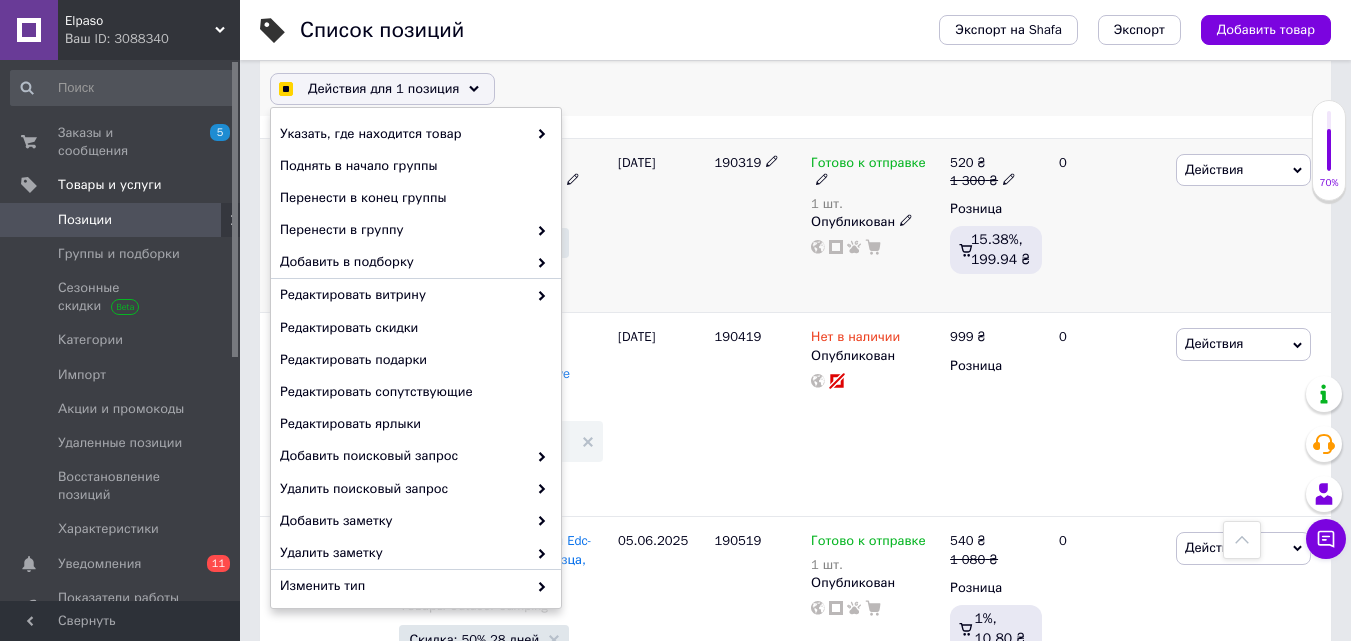 scroll, scrollTop: 199, scrollLeft: 0, axis: vertical 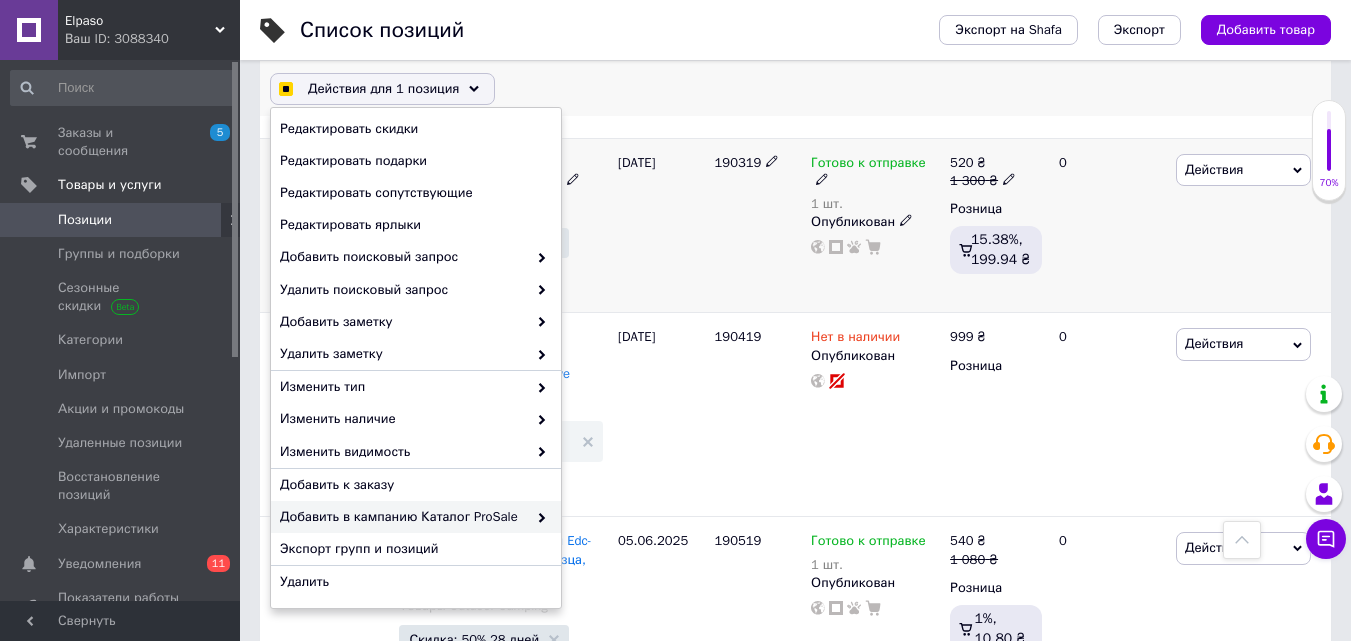 checkbox on "true" 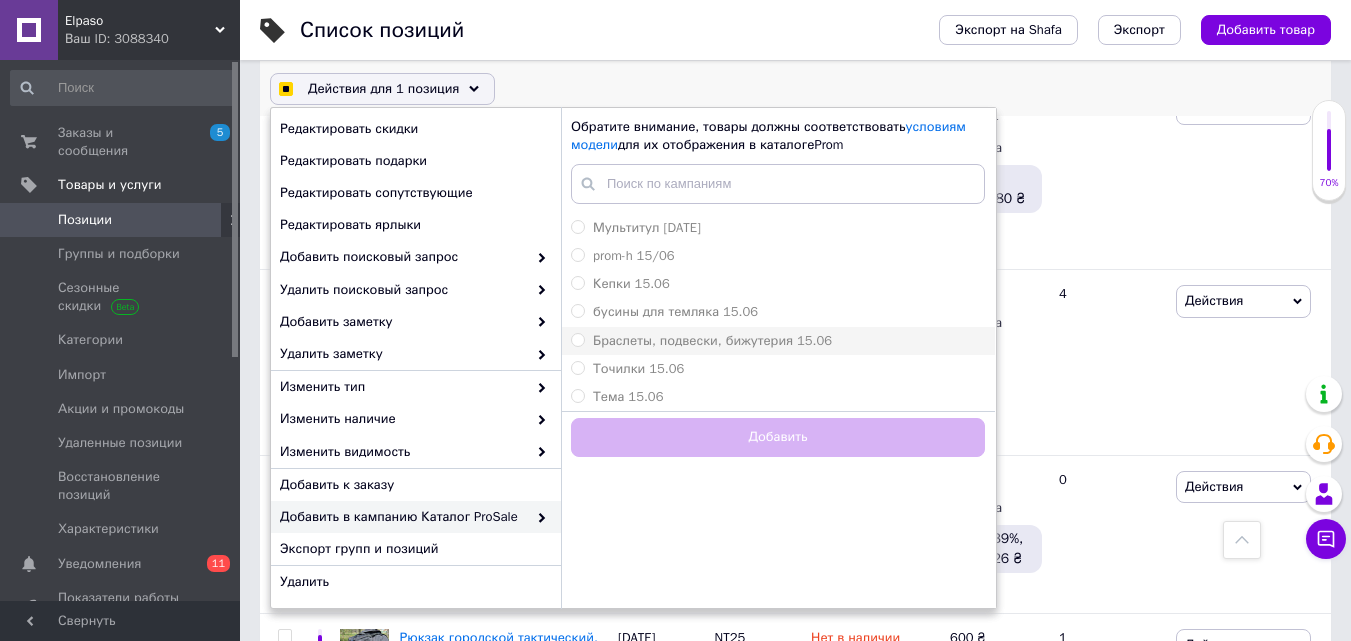 scroll, scrollTop: 11000, scrollLeft: 0, axis: vertical 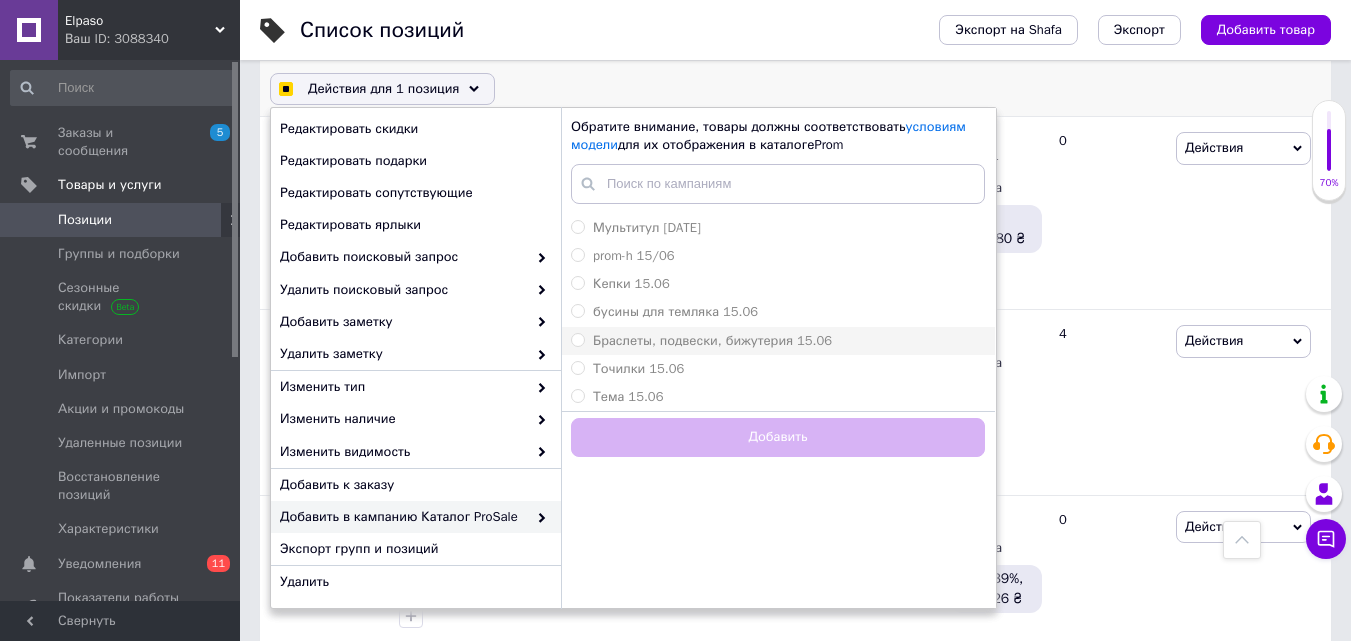 checkbox on "true" 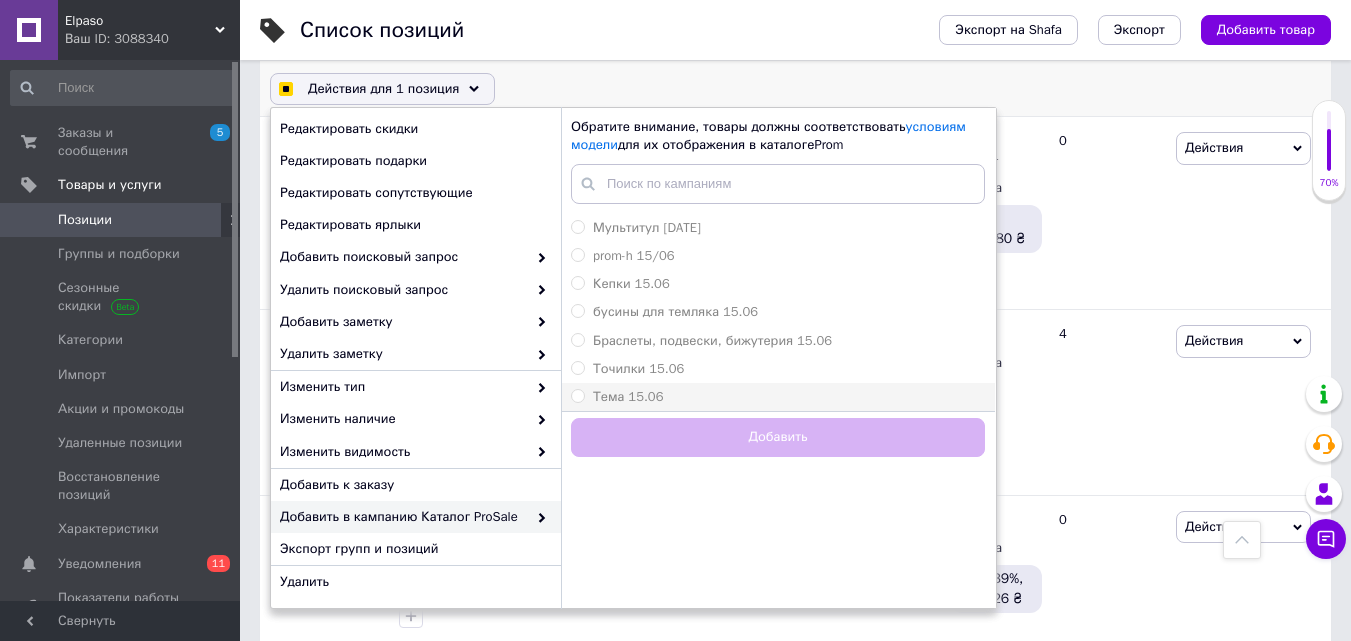 click on "Тема 15.06" at bounding box center (628, 396) 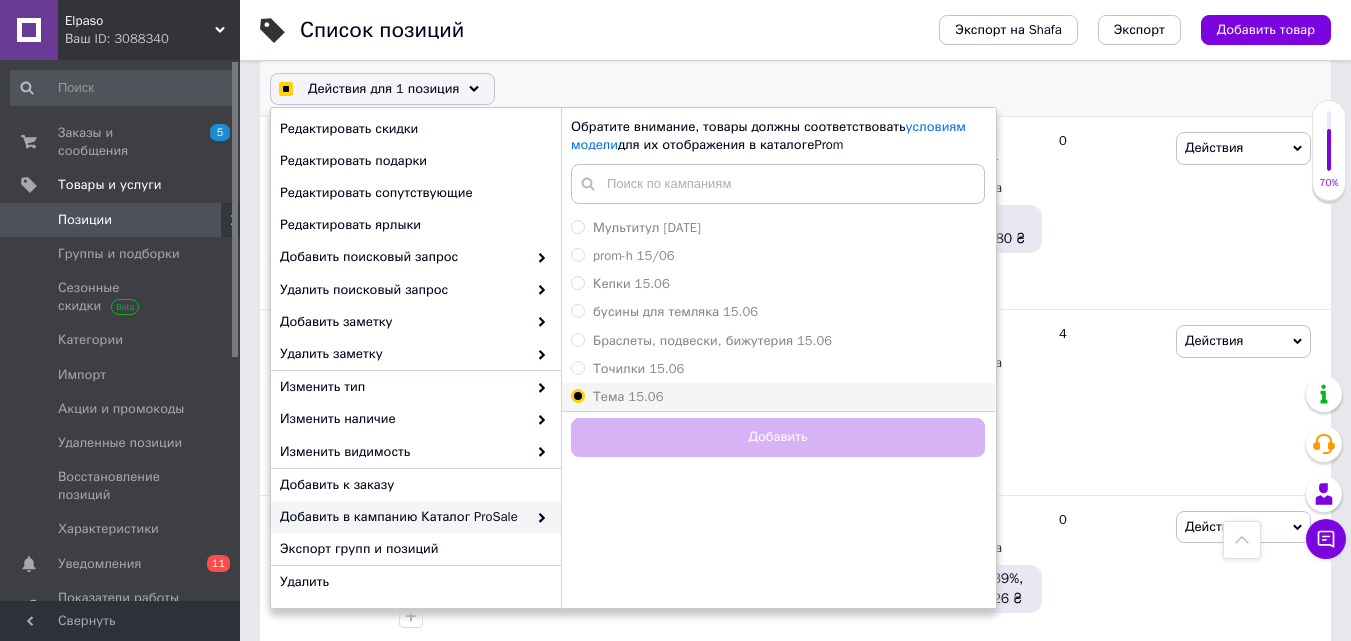 click on "Тема 15.06" at bounding box center [577, 395] 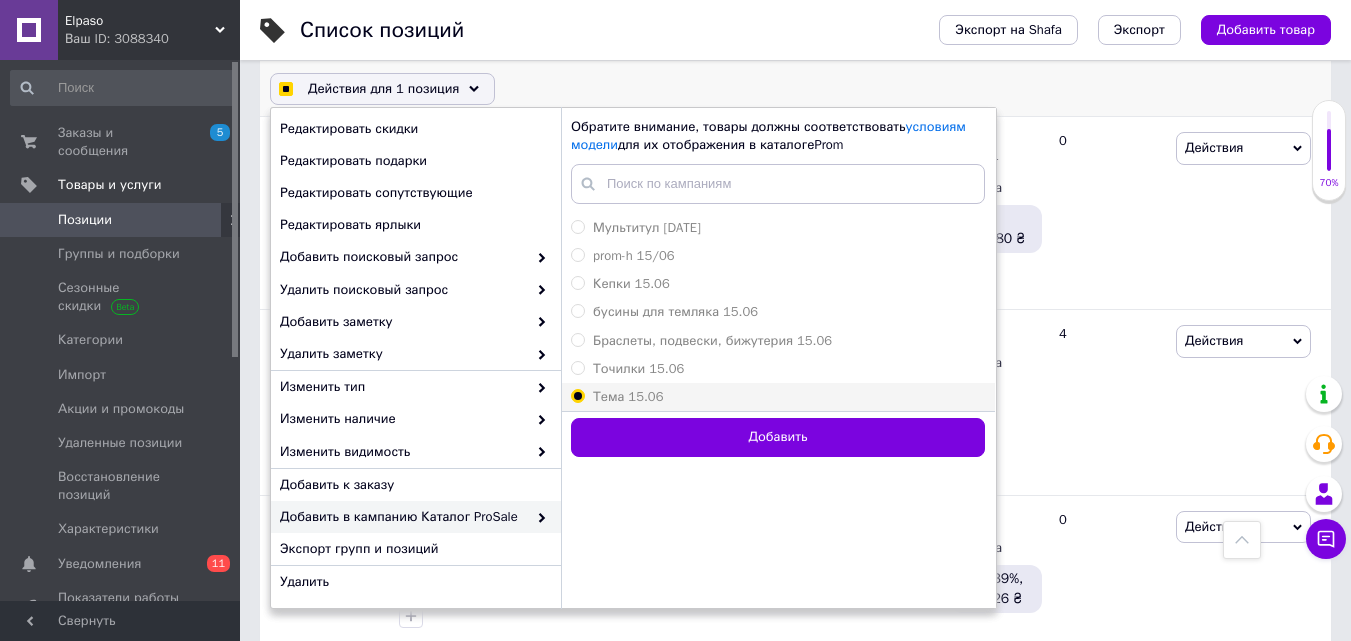 checkbox on "true" 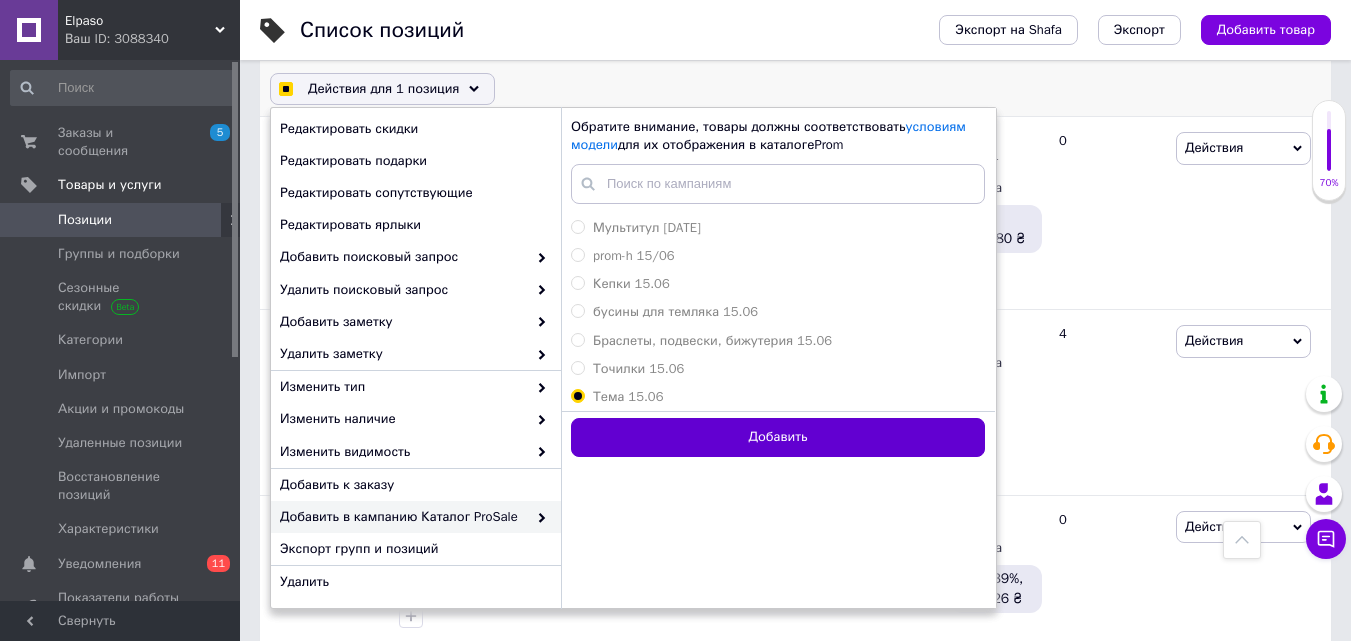click on "Добавить" at bounding box center (778, 437) 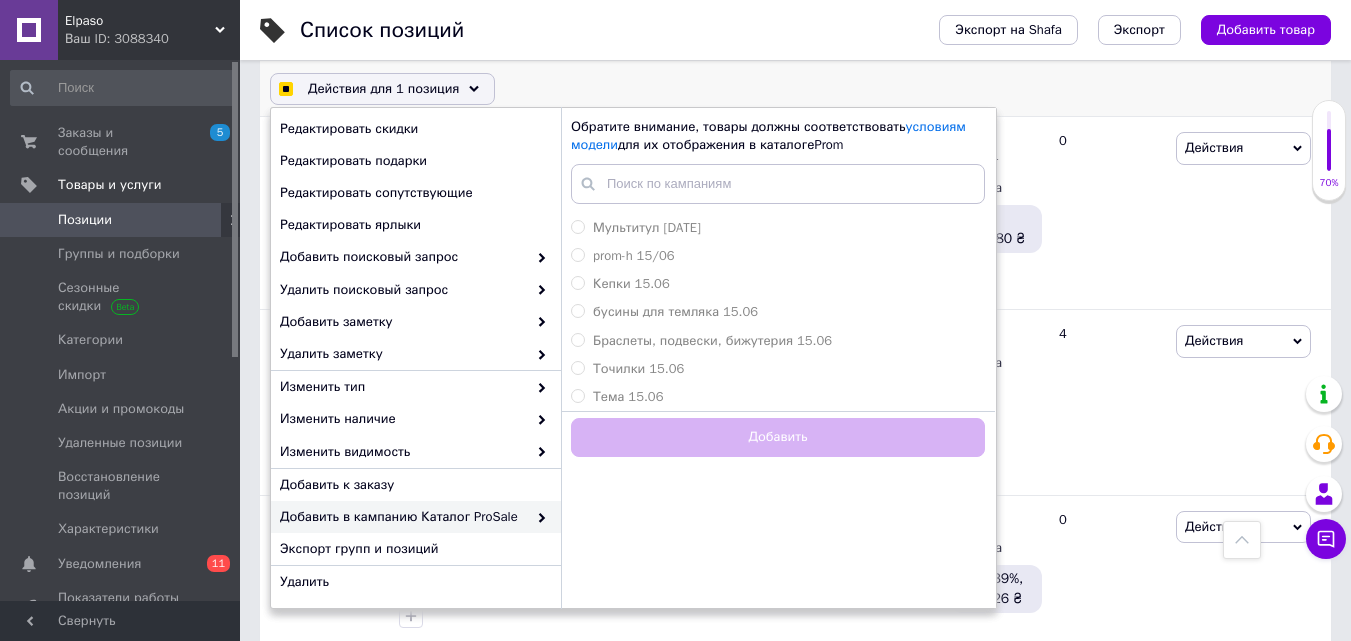 checkbox on "true" 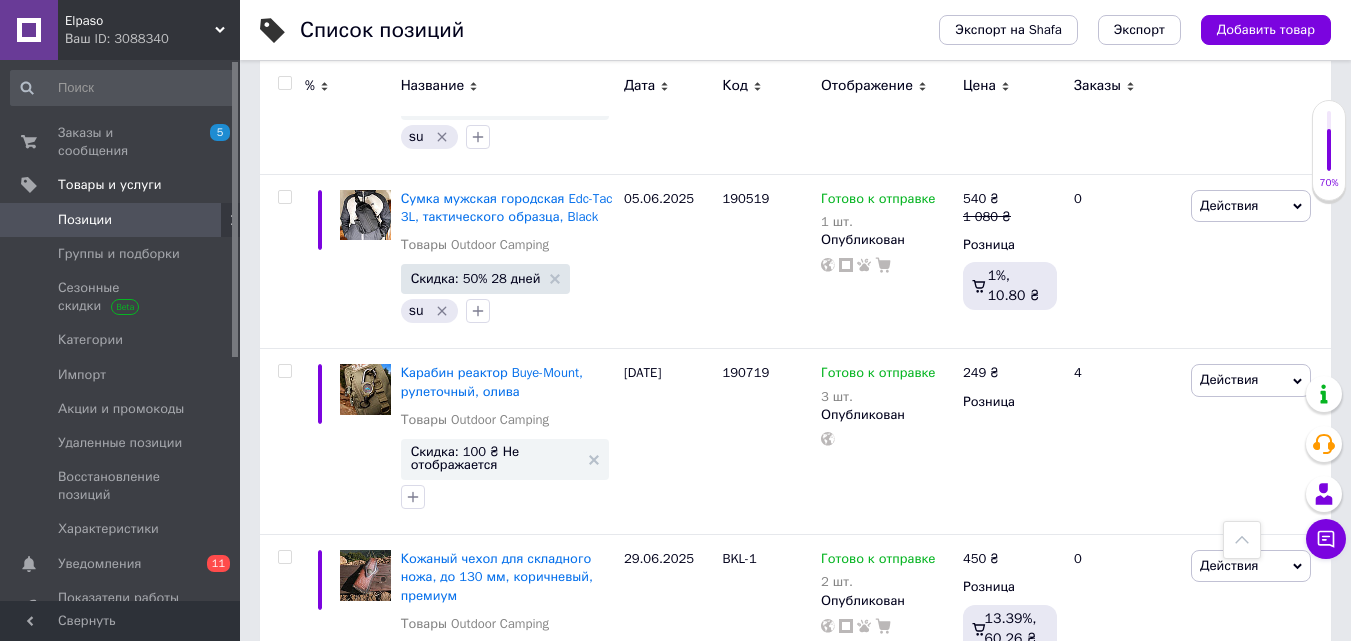 scroll, scrollTop: 10801, scrollLeft: 0, axis: vertical 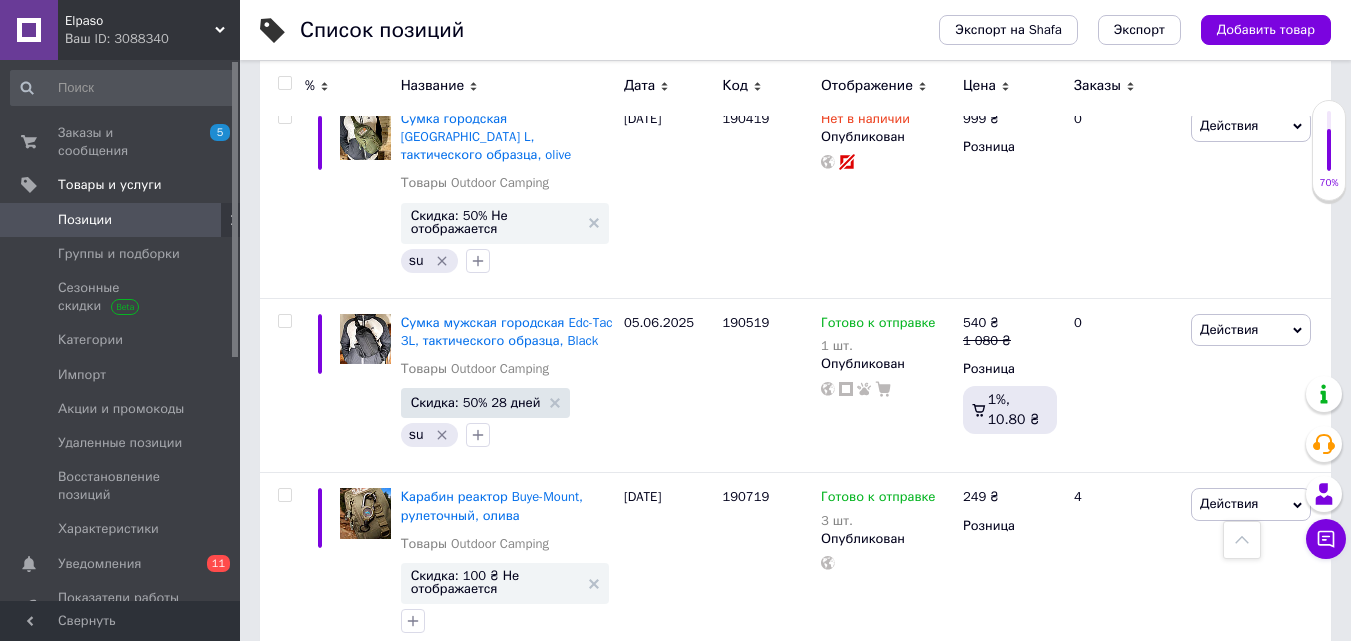 click on "Действия" at bounding box center [1229, 689] 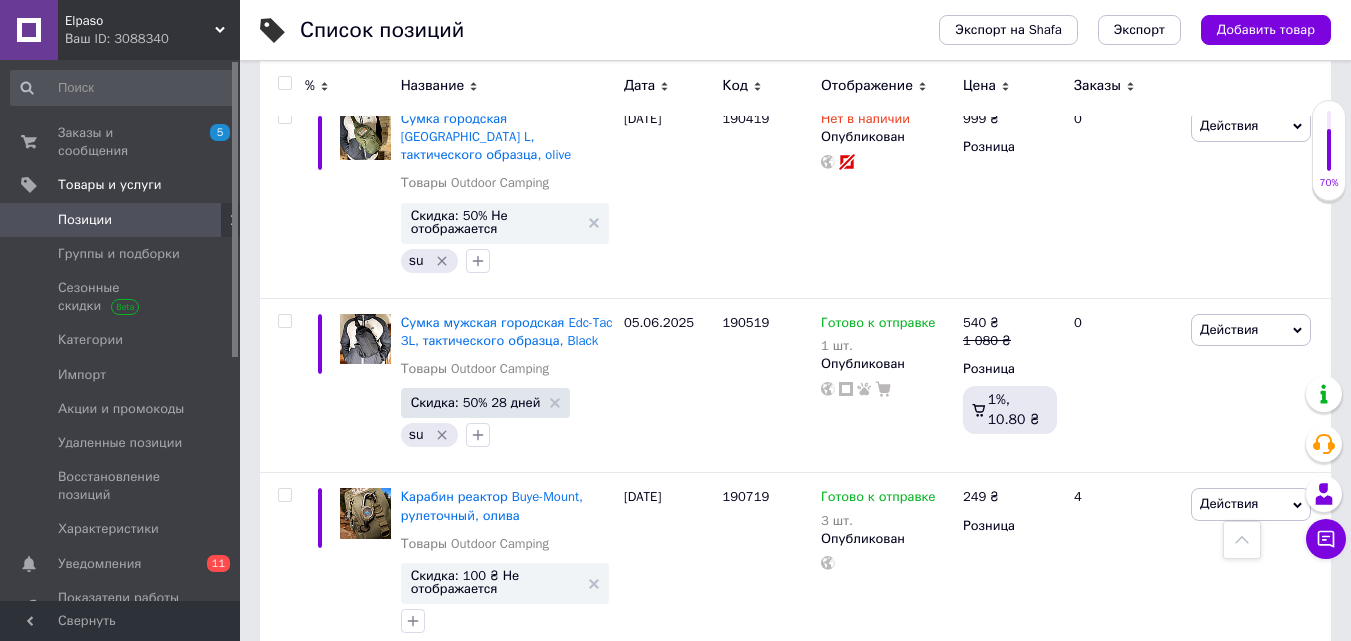 click on "Скидка" at bounding box center (1181, 813) 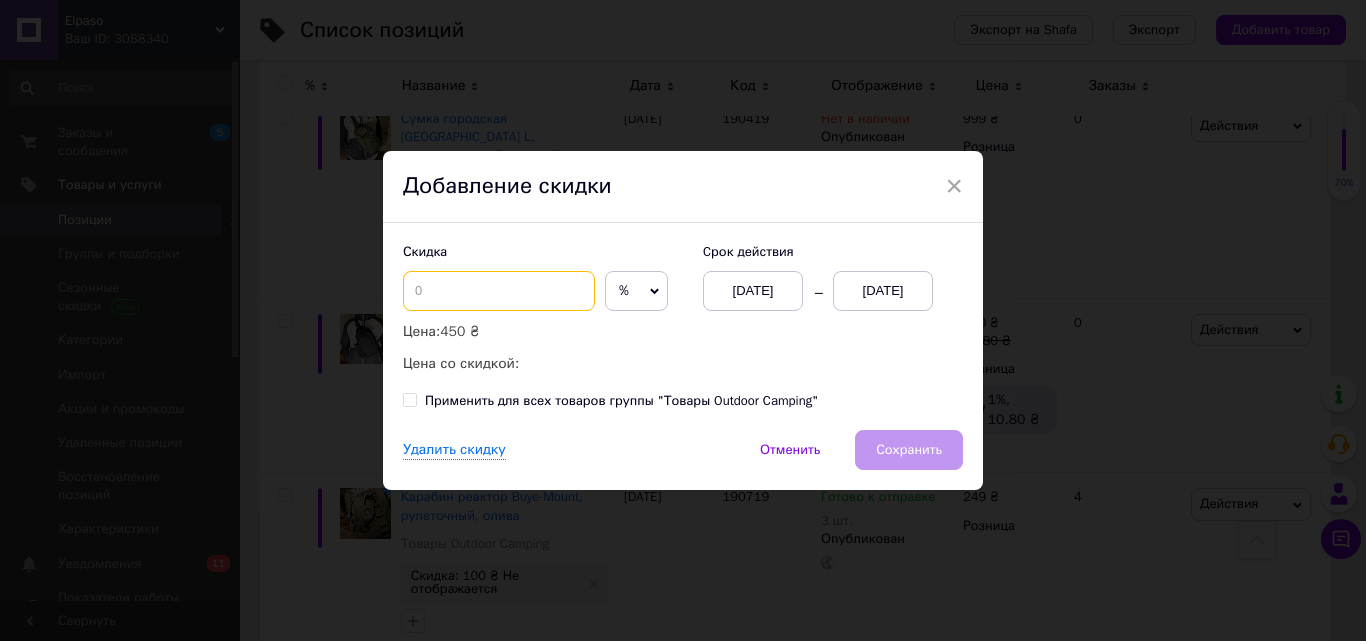 click at bounding box center (499, 291) 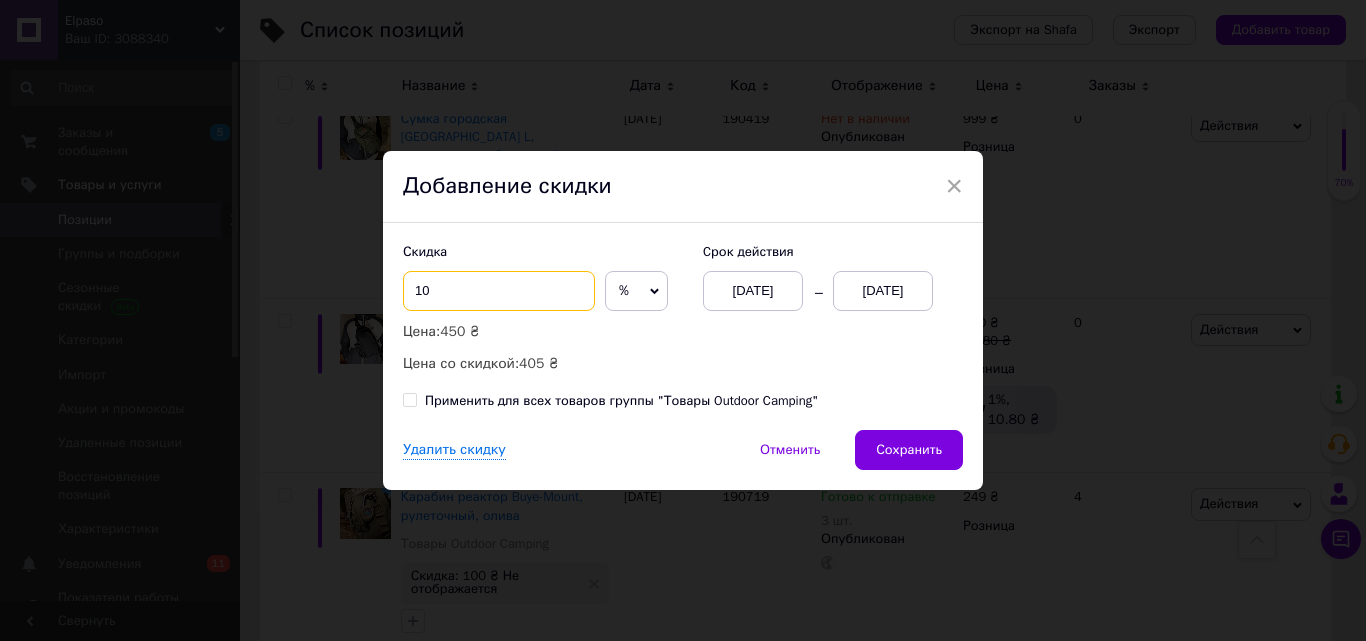 type on "10" 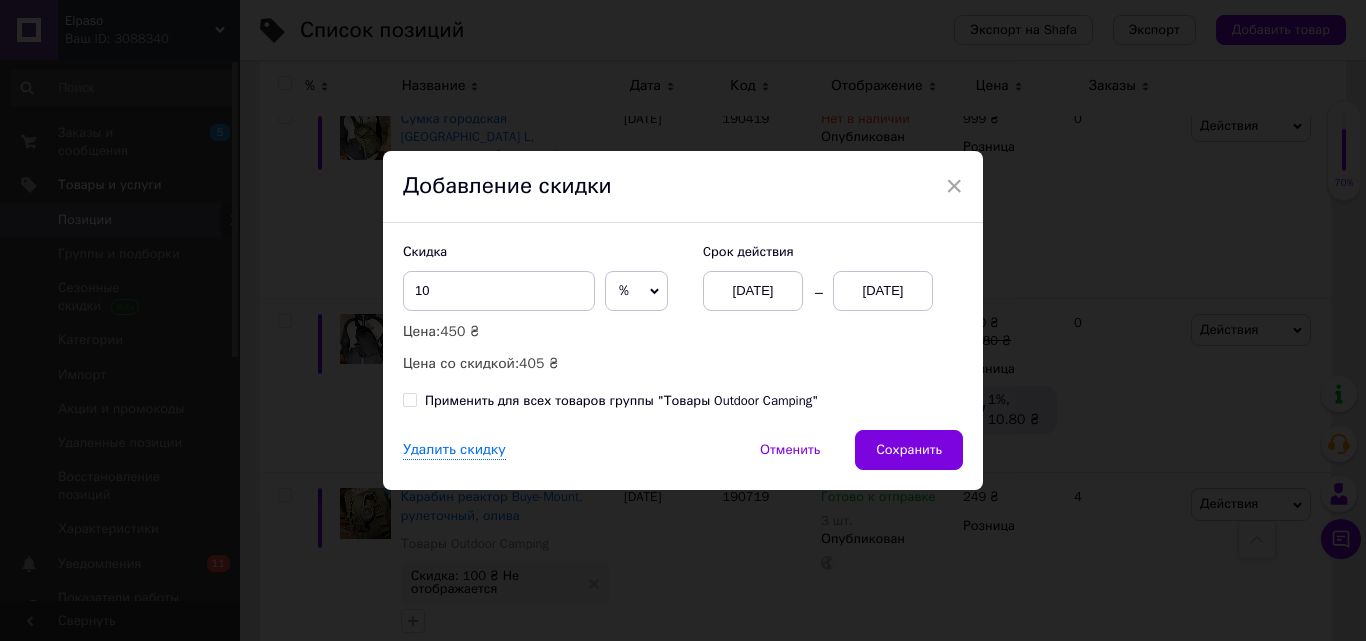 click on "[DATE]" at bounding box center [883, 291] 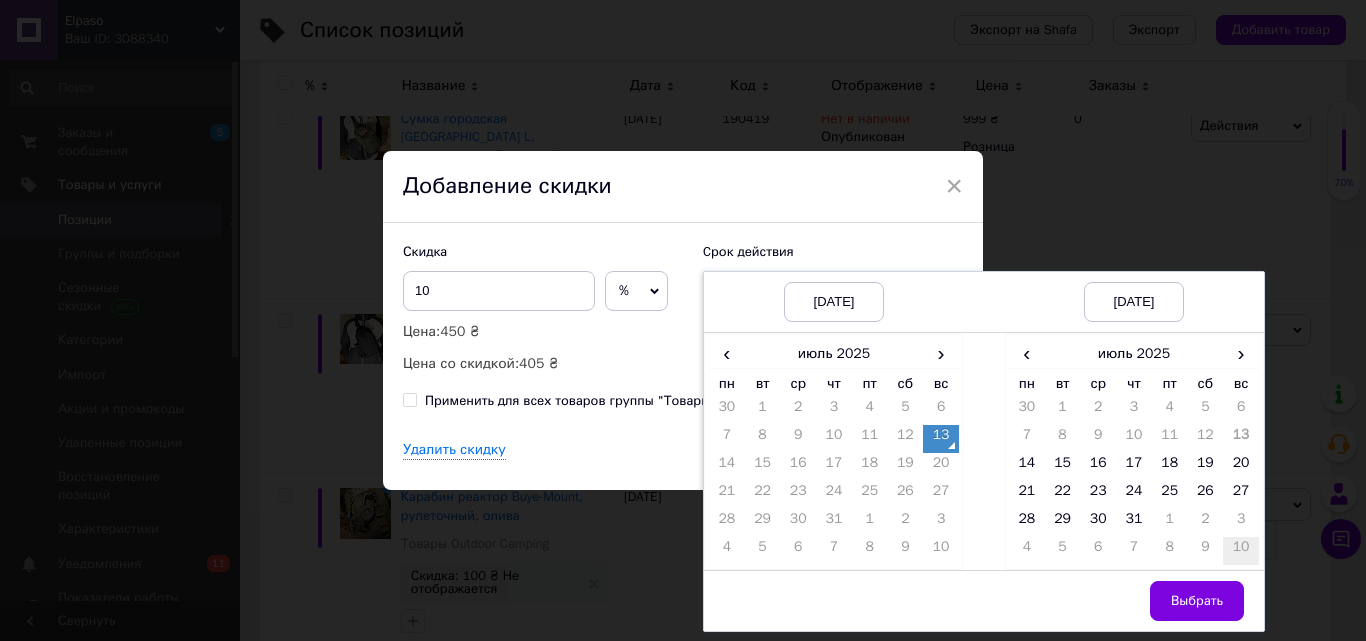 click on "10" at bounding box center (1241, 551) 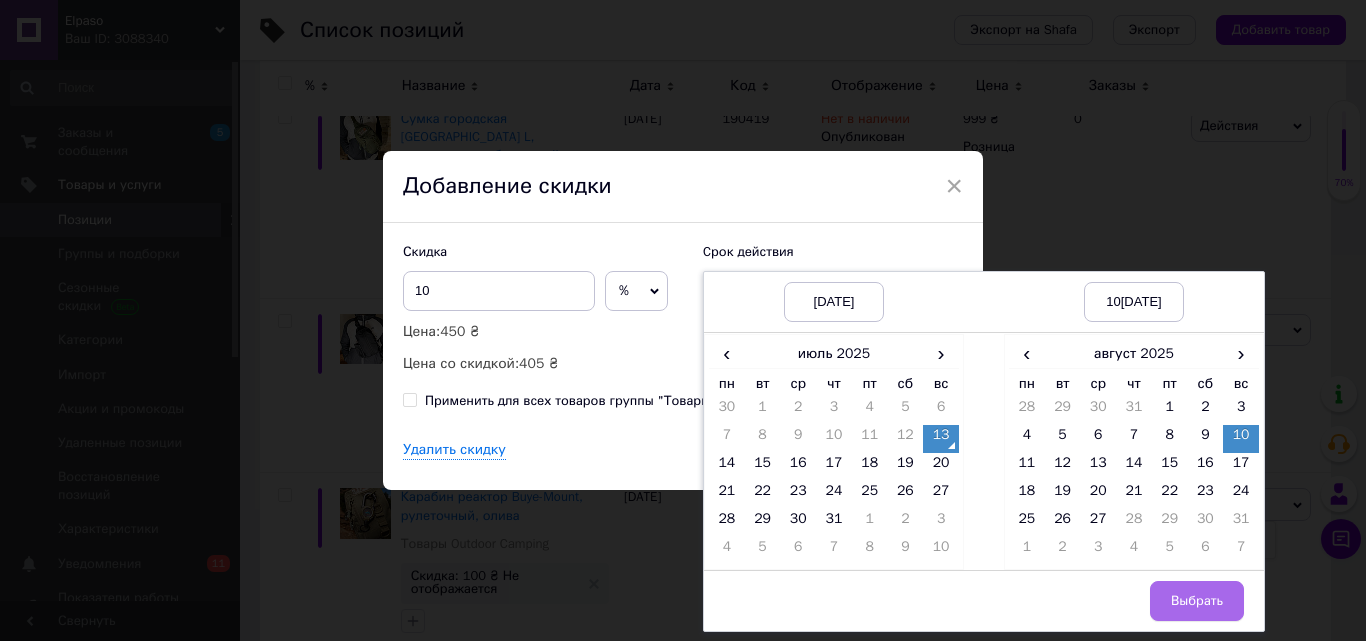 click on "Выбрать" at bounding box center [1197, 601] 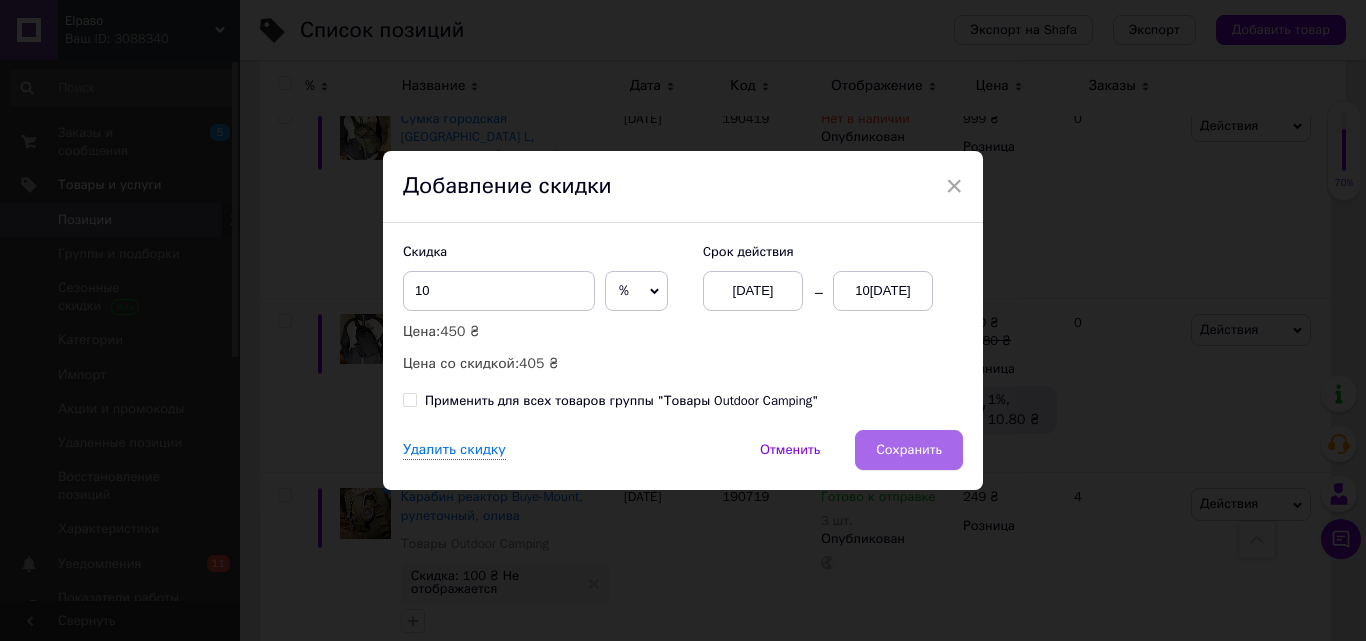 click on "Сохранить" at bounding box center [909, 450] 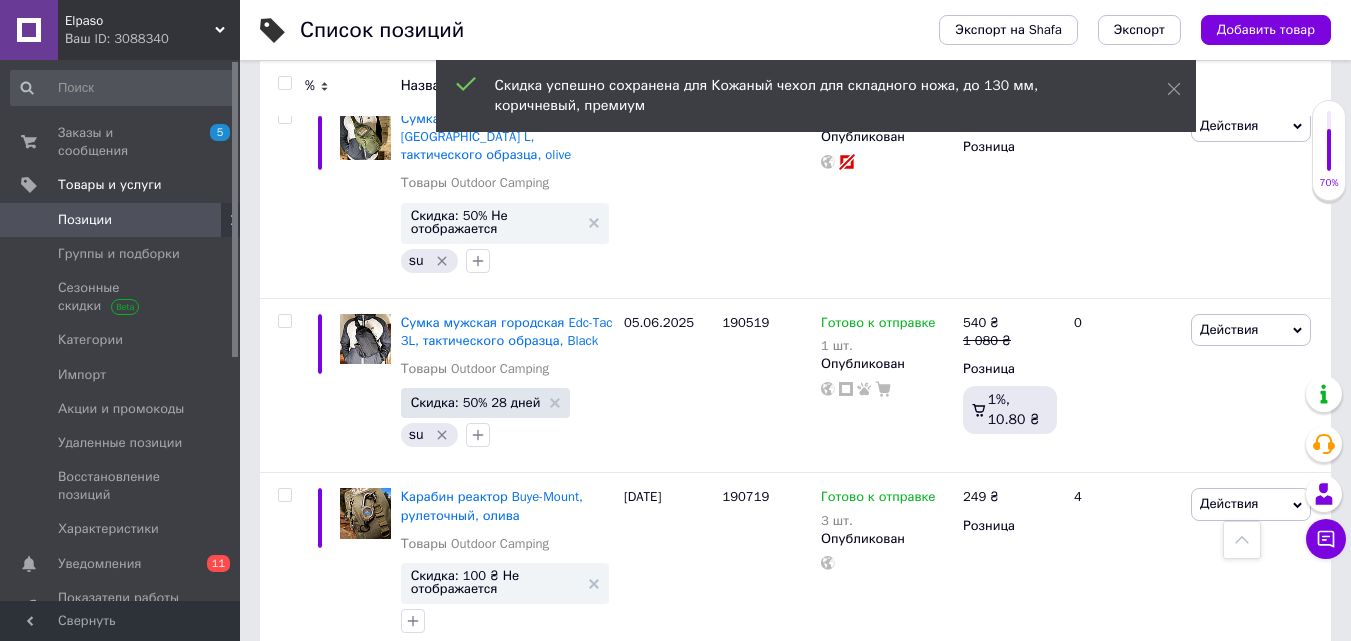 scroll, scrollTop: 0, scrollLeft: 264, axis: horizontal 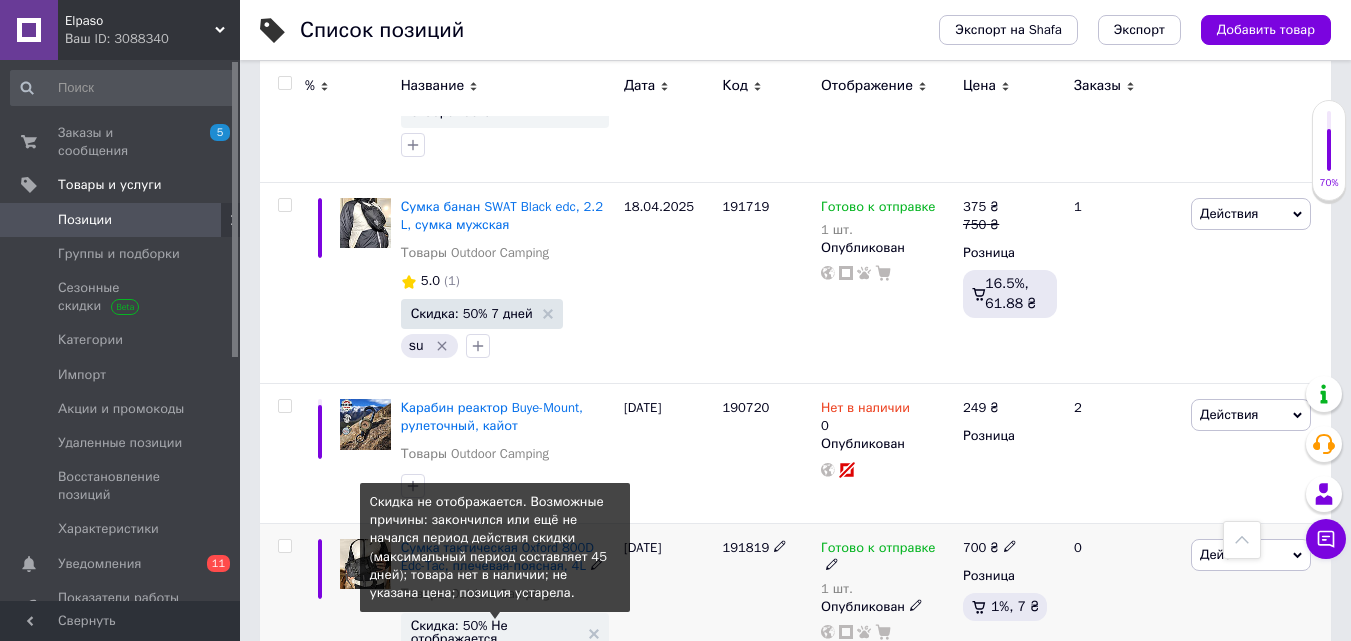 click on "Скидка: 50% Не отображается" at bounding box center (495, 632) 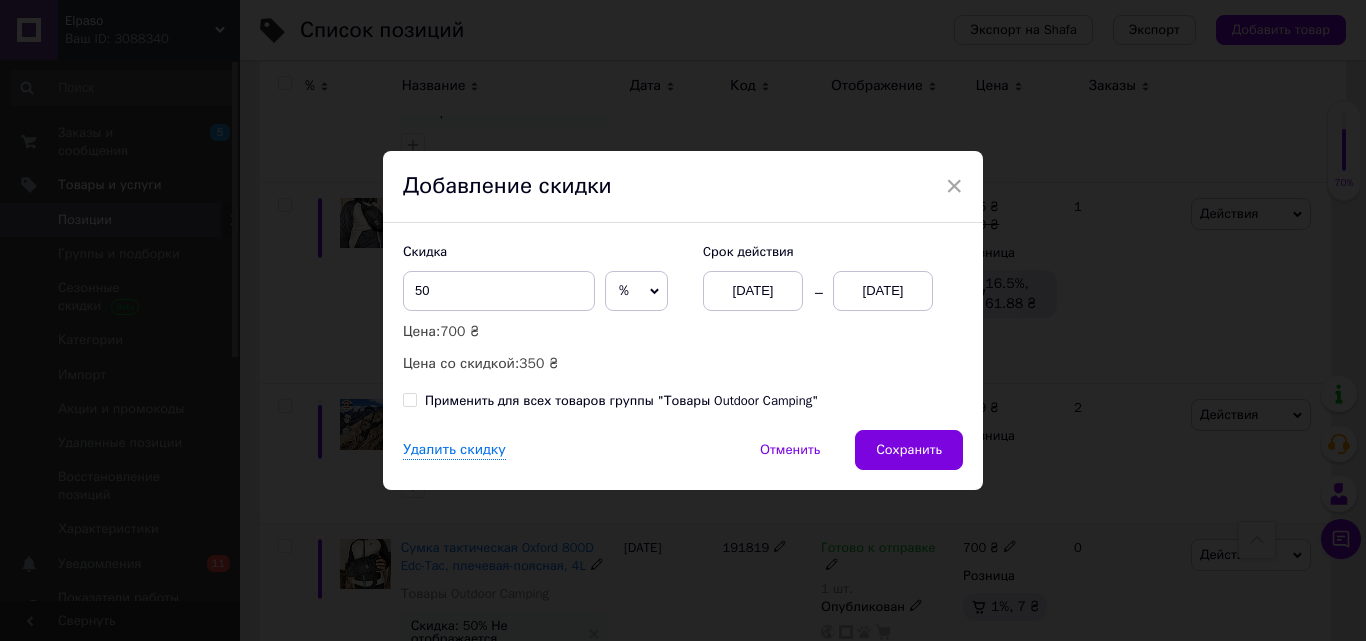 click on "[DATE]" at bounding box center [883, 291] 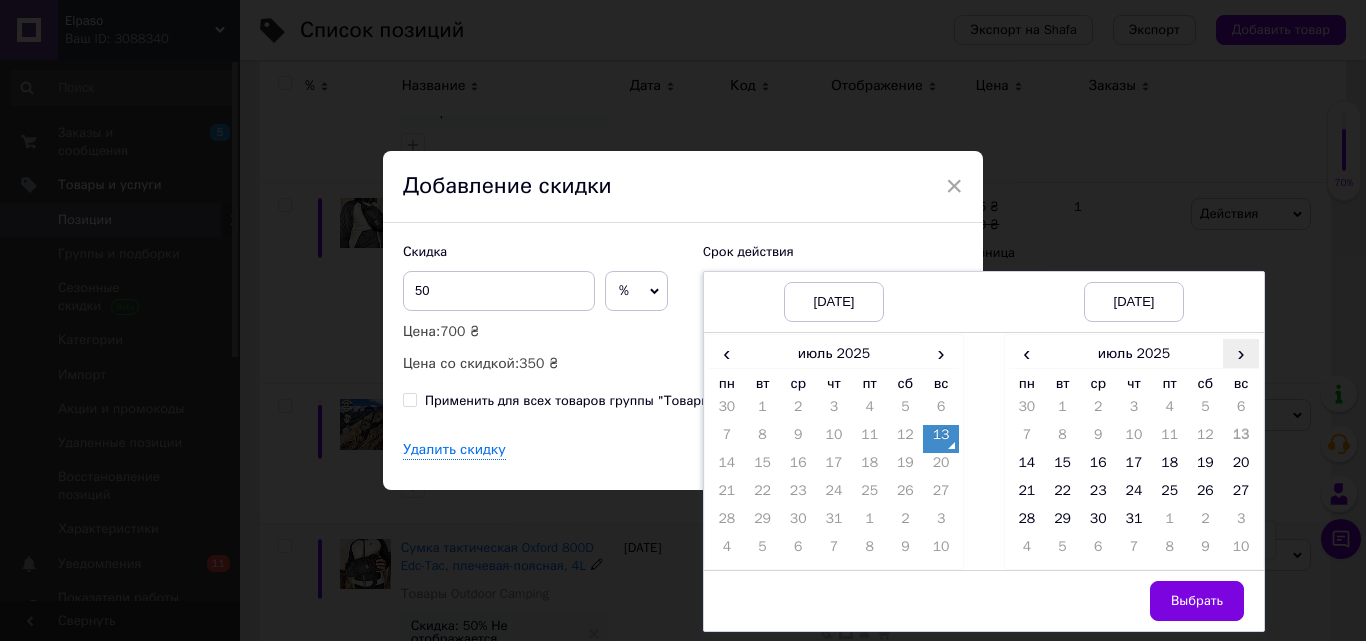 click on "›" at bounding box center [1241, 353] 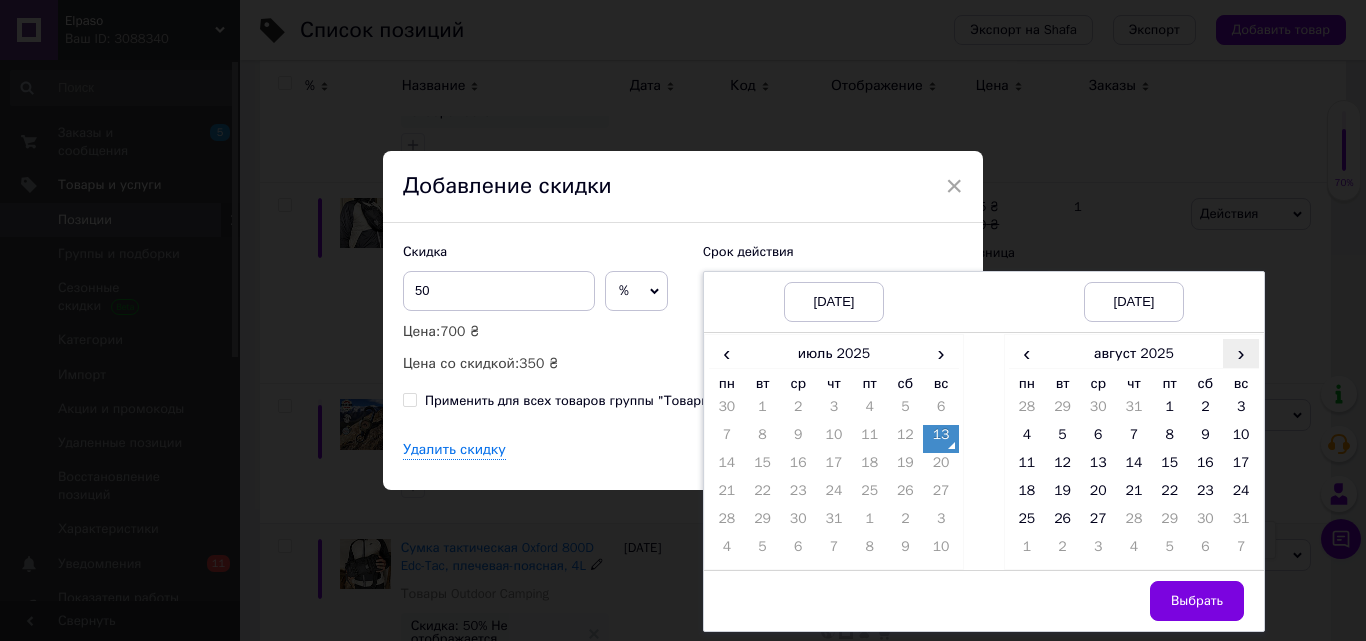 click on "›" at bounding box center [1241, 353] 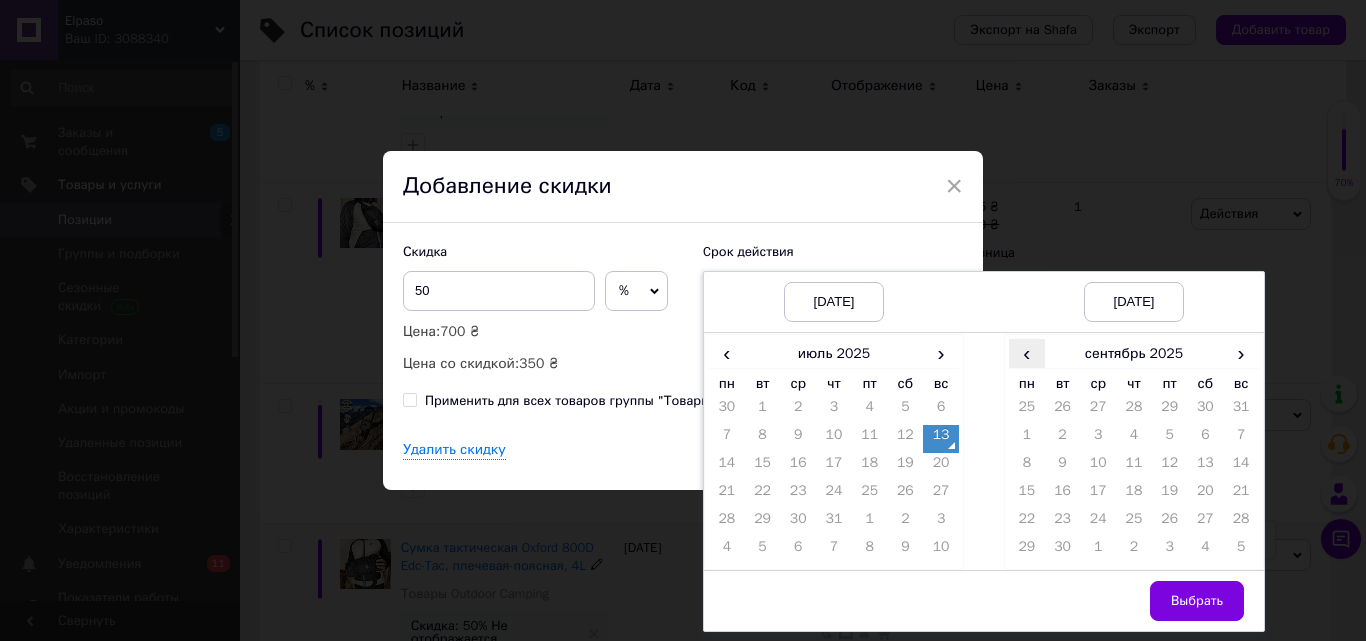 click on "‹" at bounding box center [1027, 353] 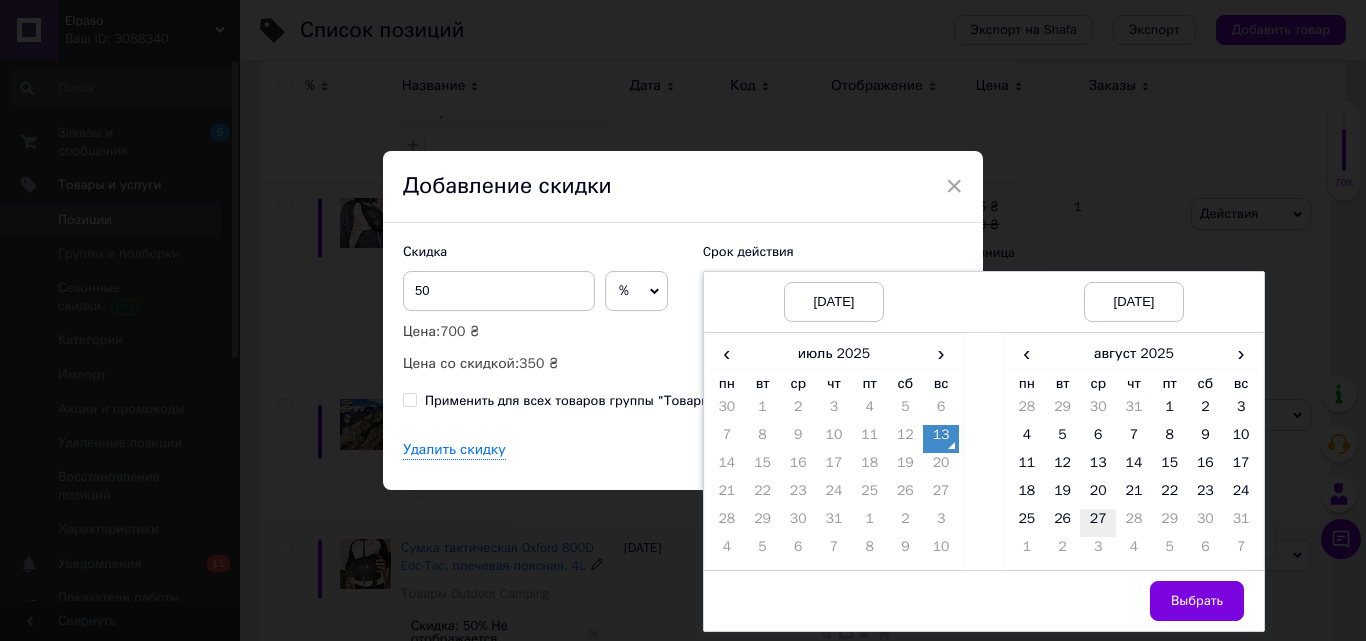 click on "27" at bounding box center (1098, 523) 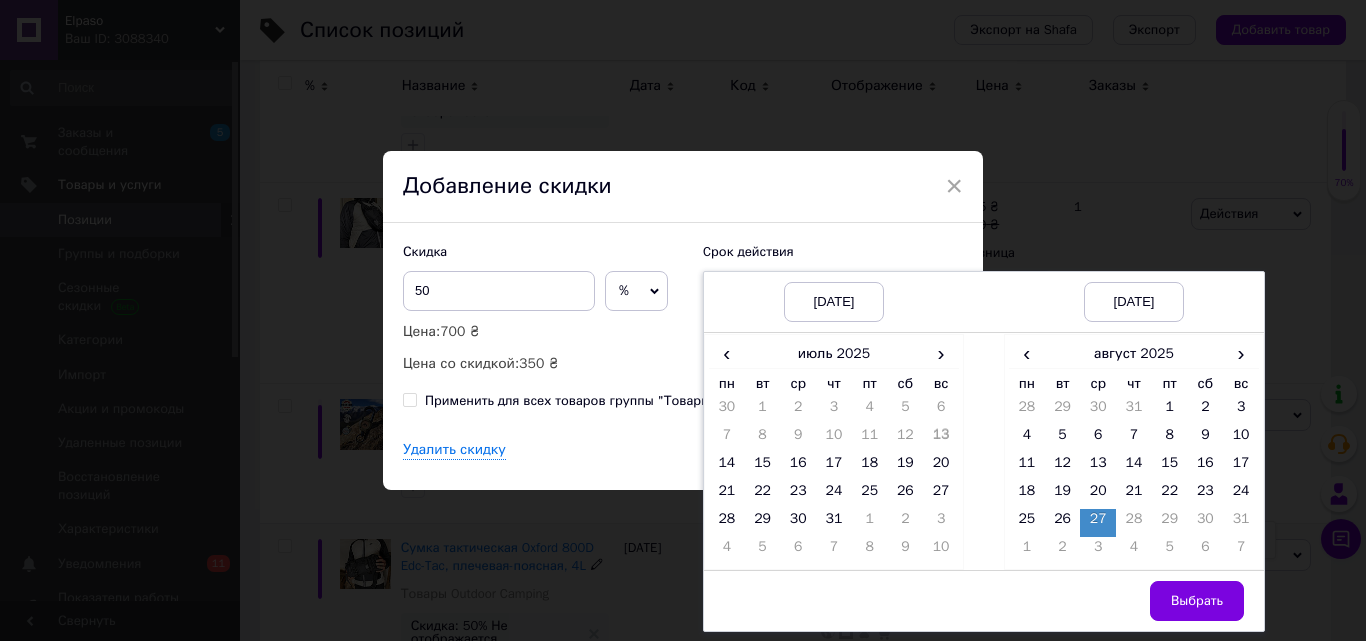 click on "Выбрать" at bounding box center [1134, 601] 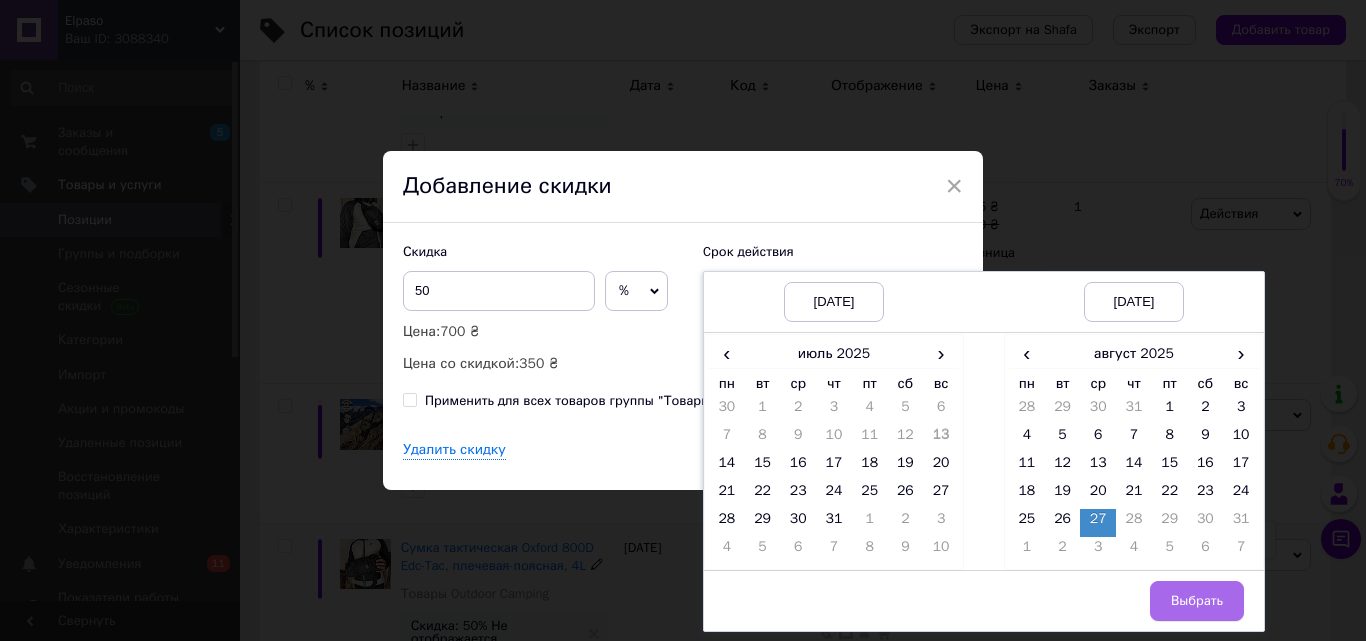click on "Выбрать" at bounding box center [1197, 601] 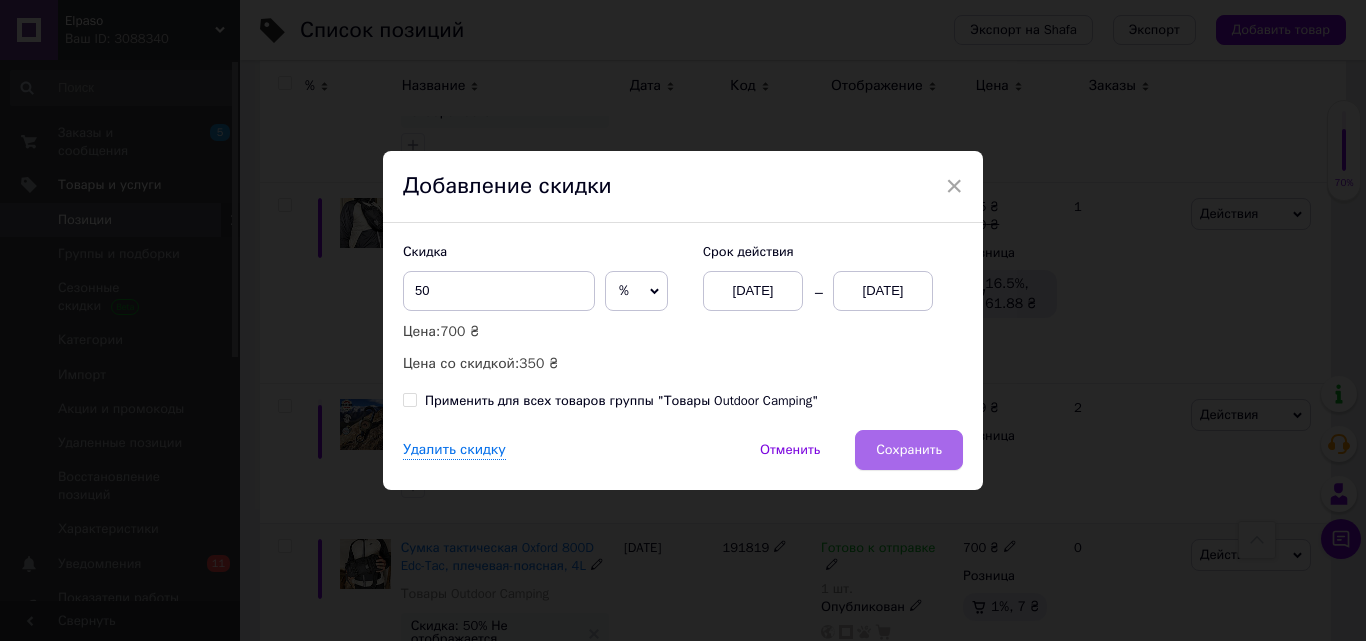 drag, startPoint x: 931, startPoint y: 476, endPoint x: 934, endPoint y: 458, distance: 18.248287 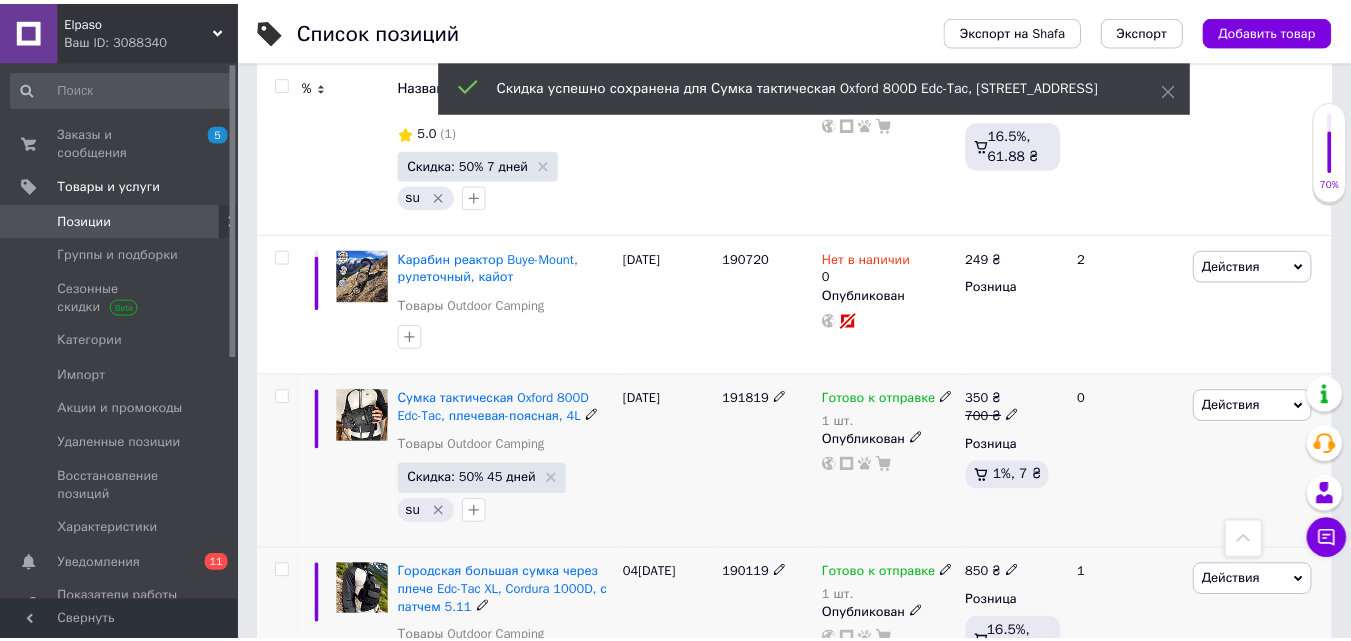 scroll, scrollTop: 0, scrollLeft: 264, axis: horizontal 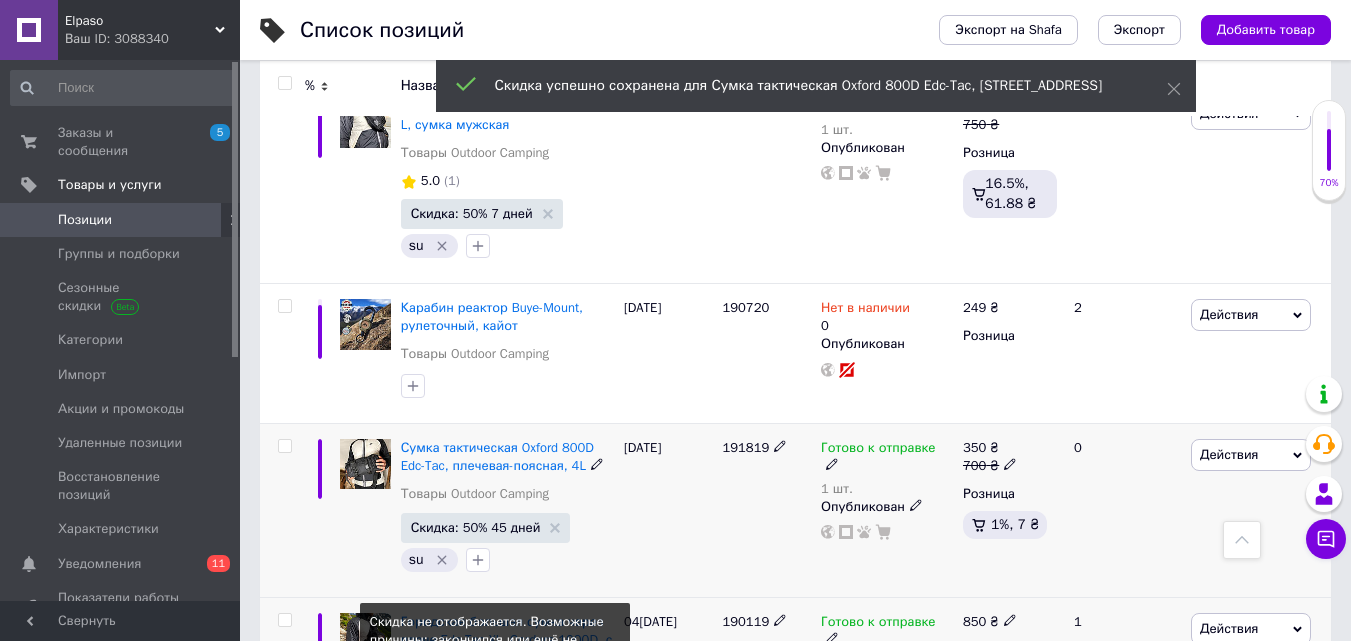 click on "Скидка: 25% Не отображается" at bounding box center (495, 752) 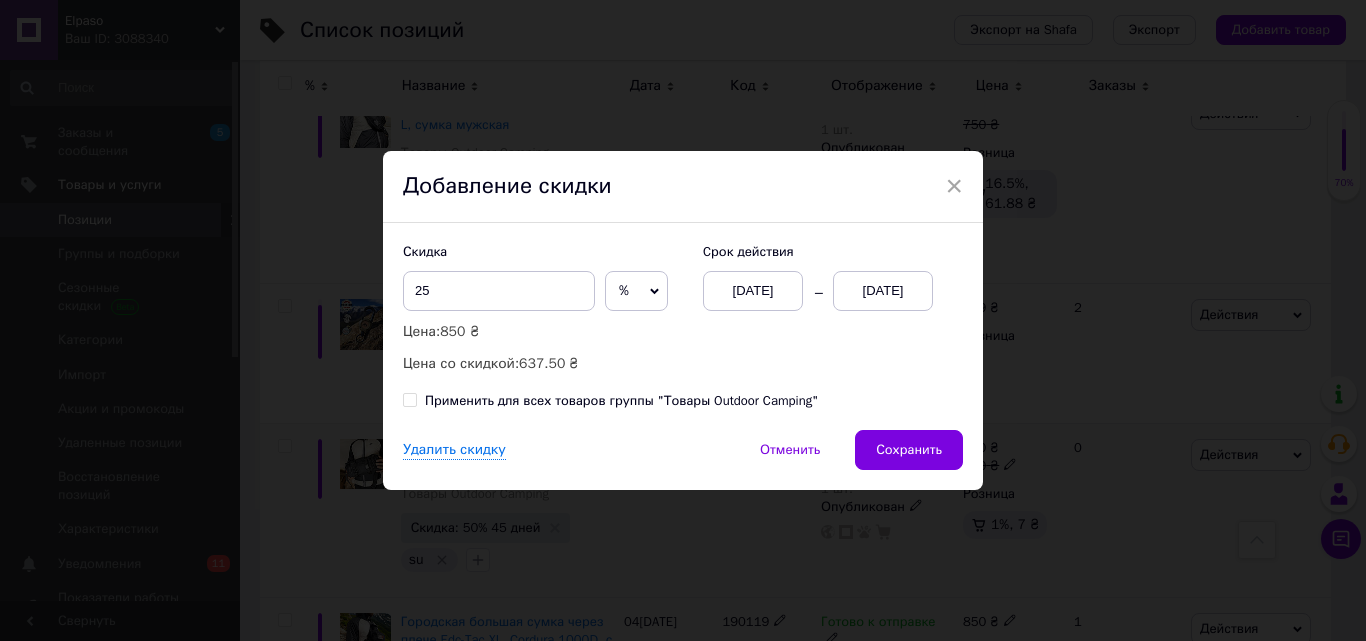 click on "[DATE]" at bounding box center (883, 291) 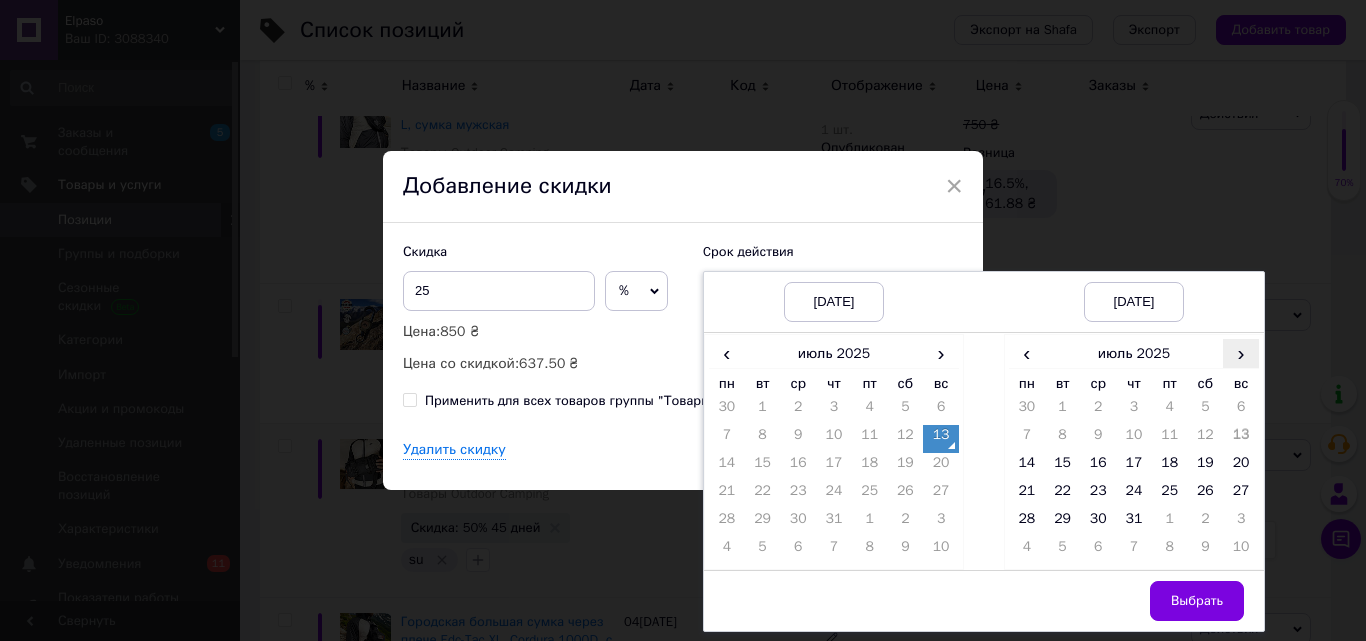 click on "›" at bounding box center (1241, 353) 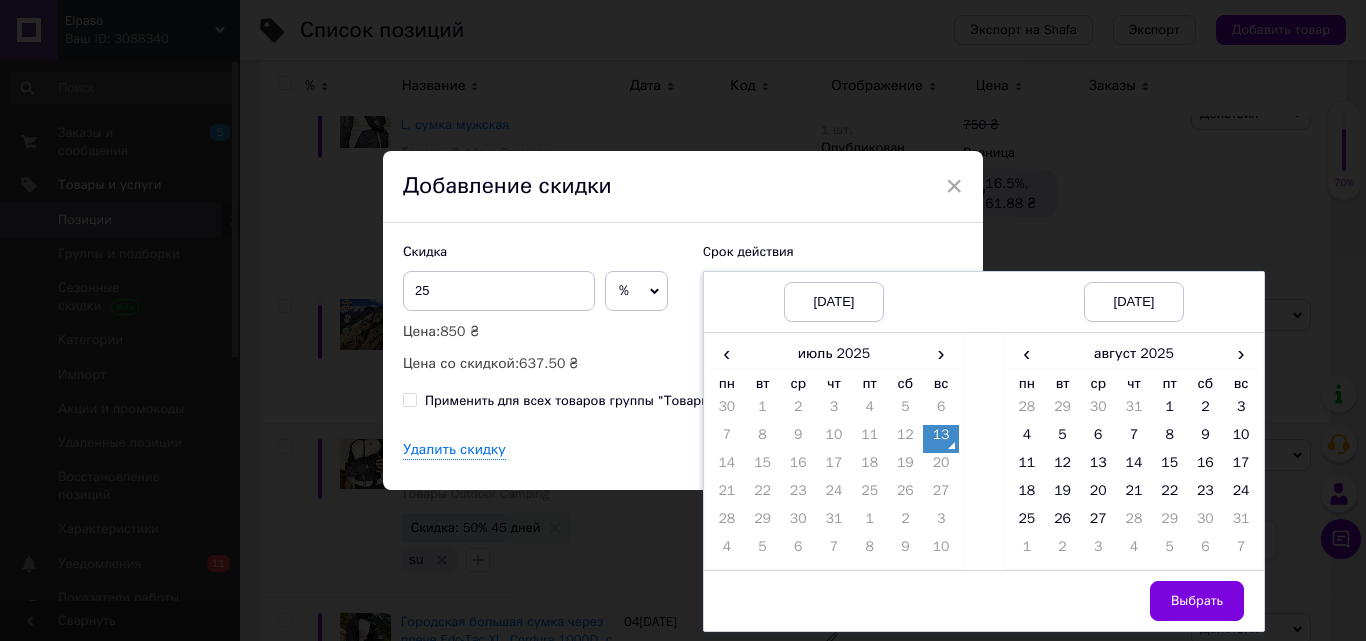 drag, startPoint x: 1085, startPoint y: 522, endPoint x: 1110, endPoint y: 537, distance: 29.15476 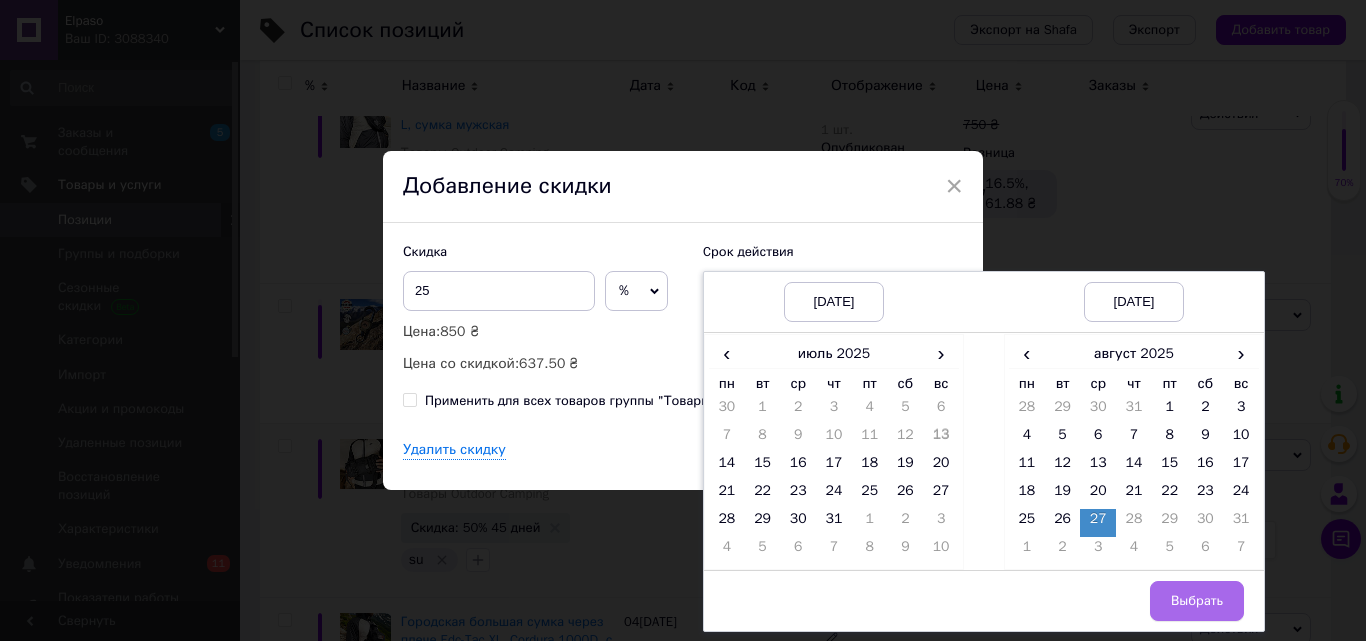 click on "Выбрать" at bounding box center [1197, 601] 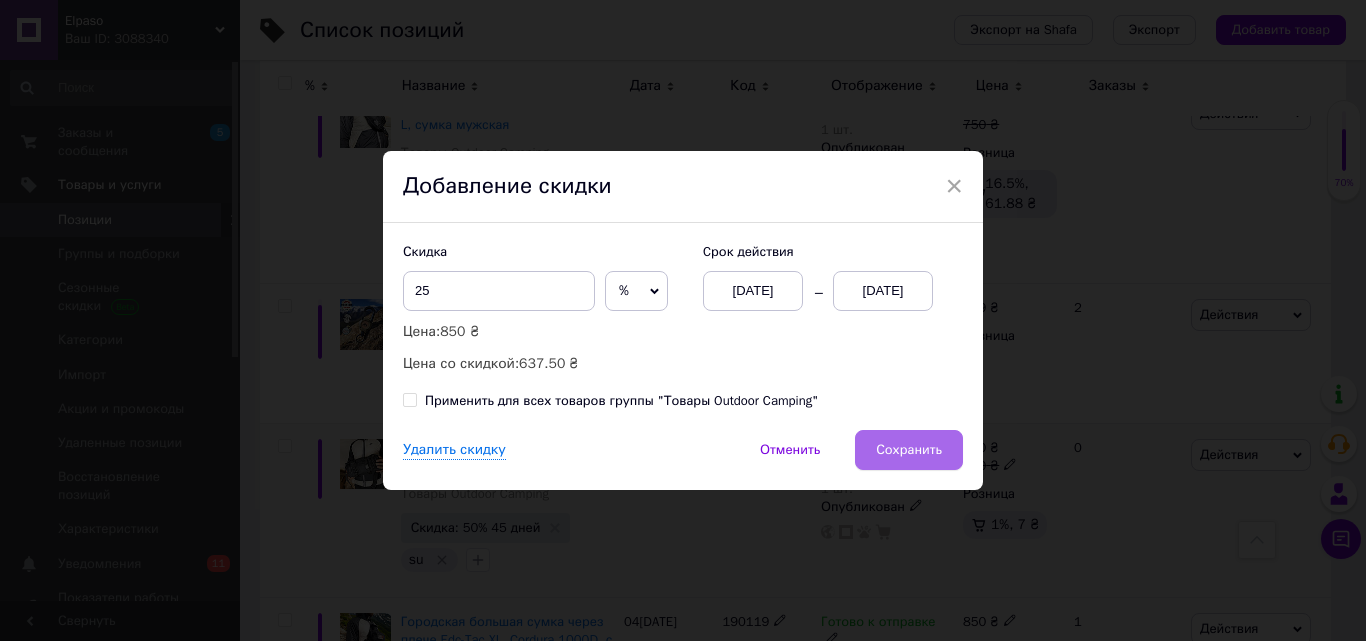 click on "Сохранить" at bounding box center (909, 450) 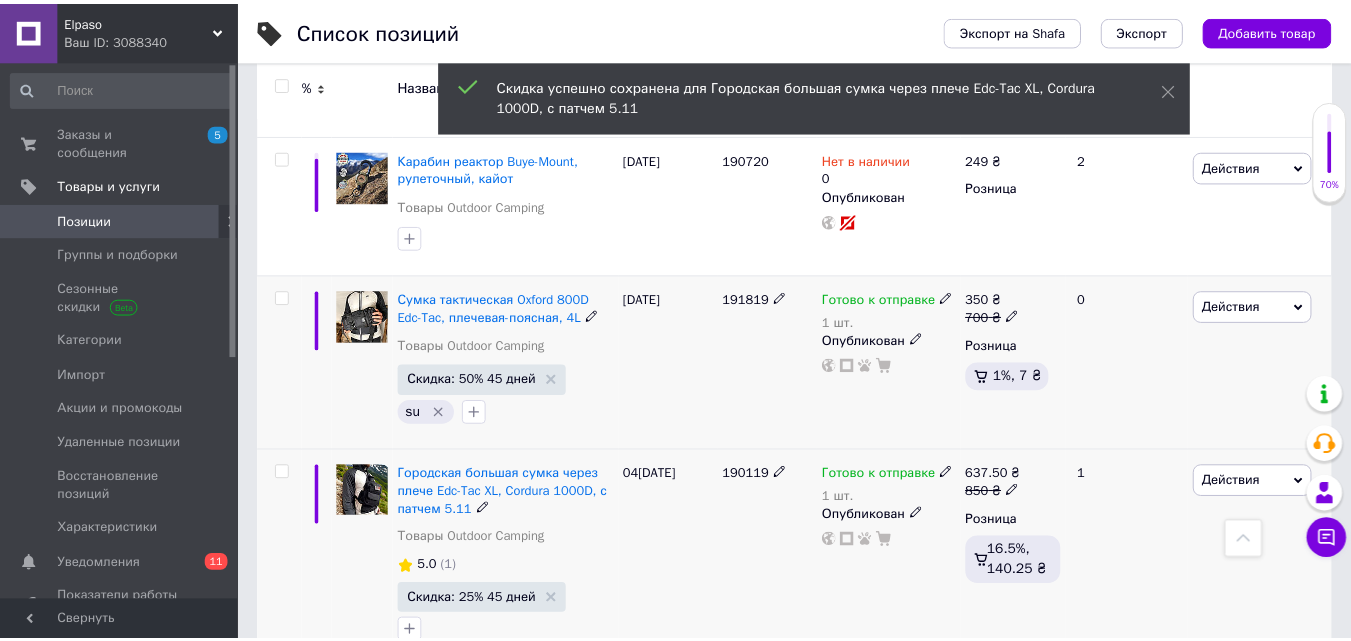 scroll, scrollTop: 0, scrollLeft: 264, axis: horizontal 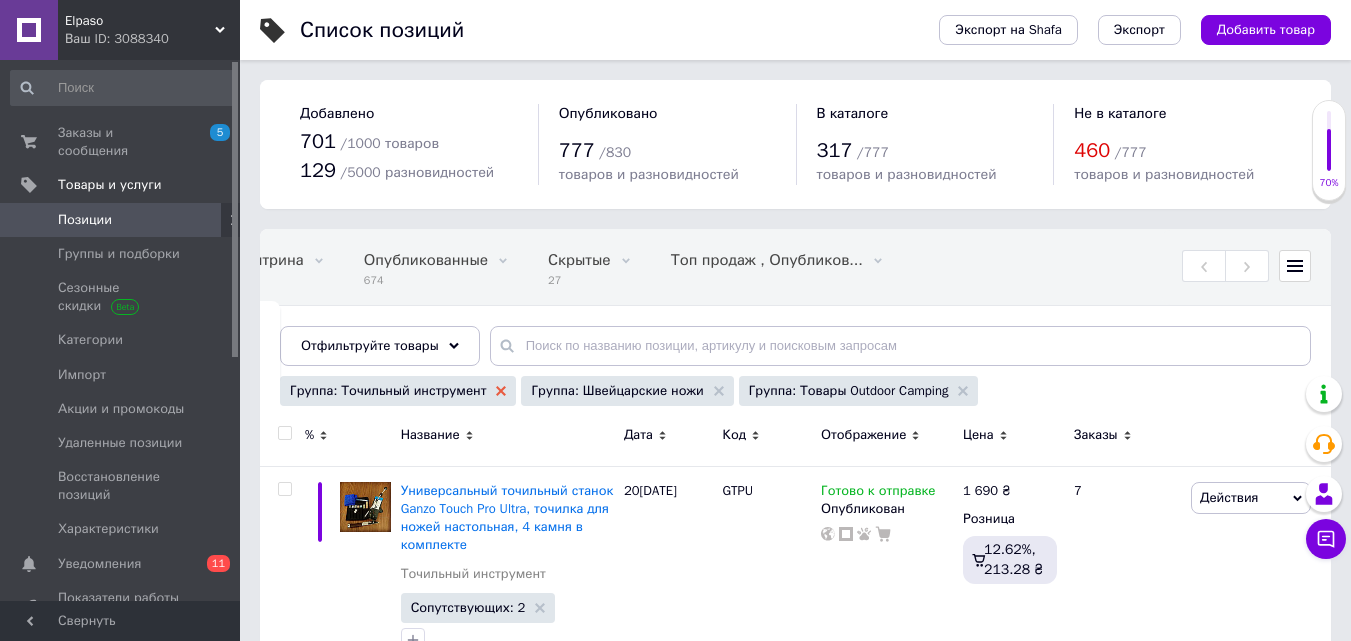 click 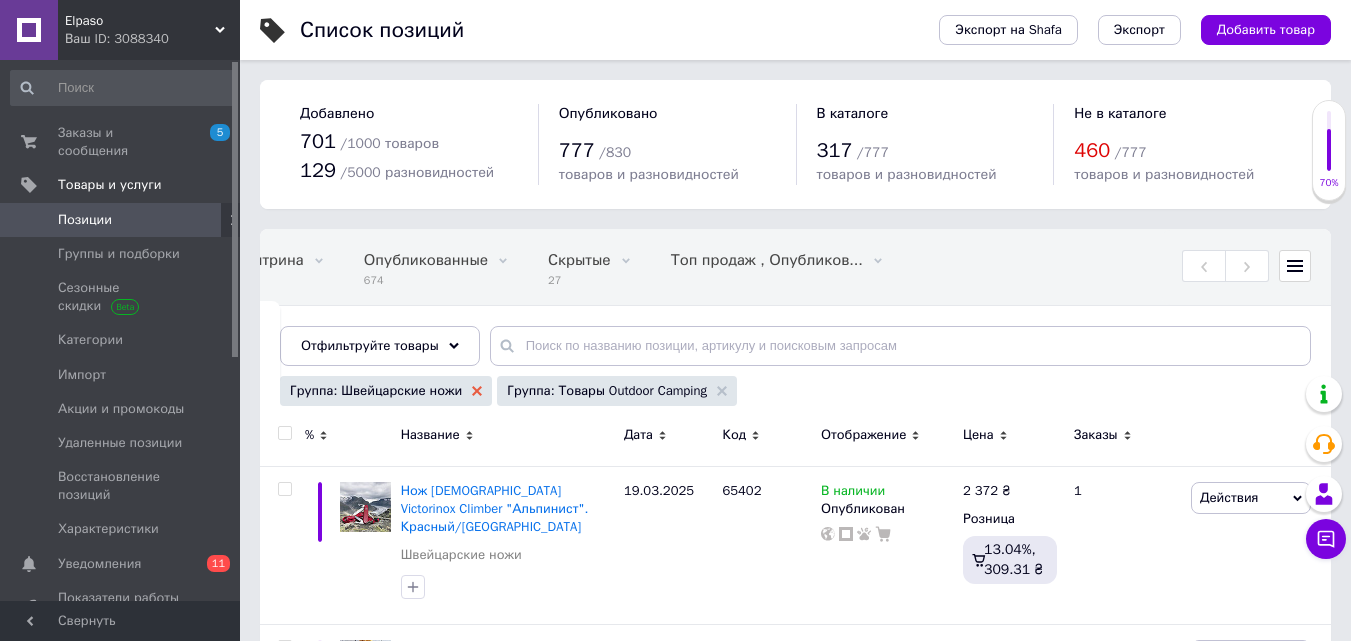 click 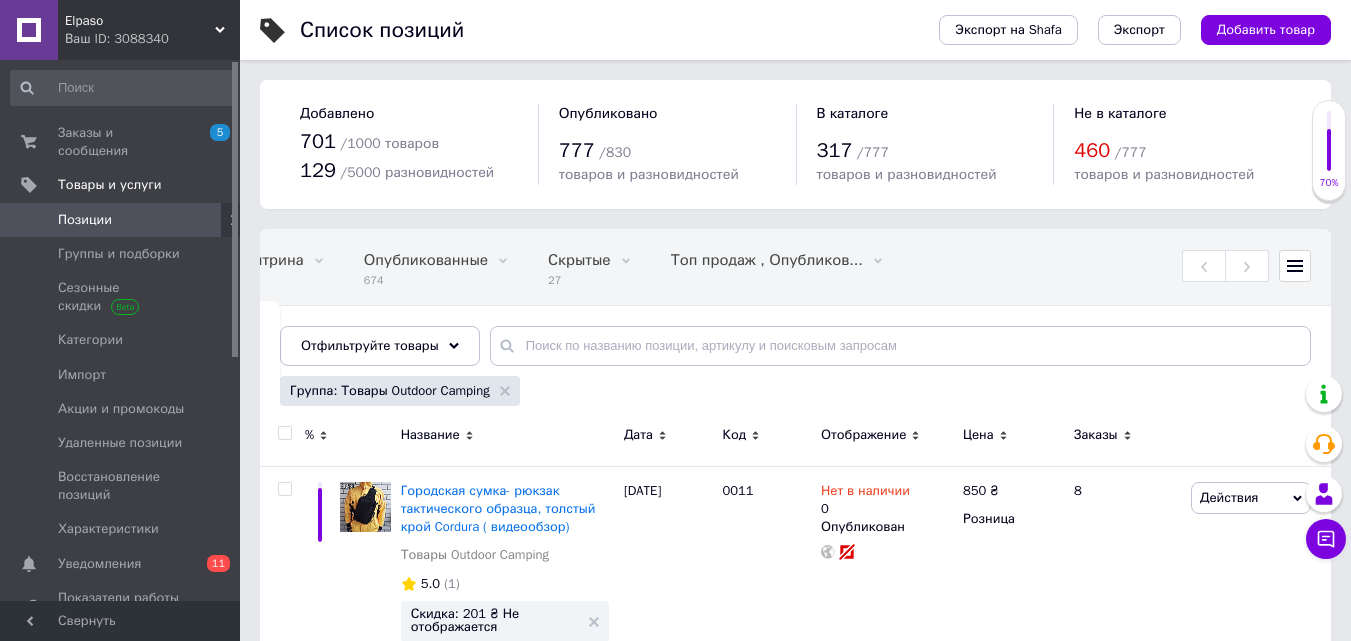click on "Группа: Товары Outdoor Camping" at bounding box center (400, 391) 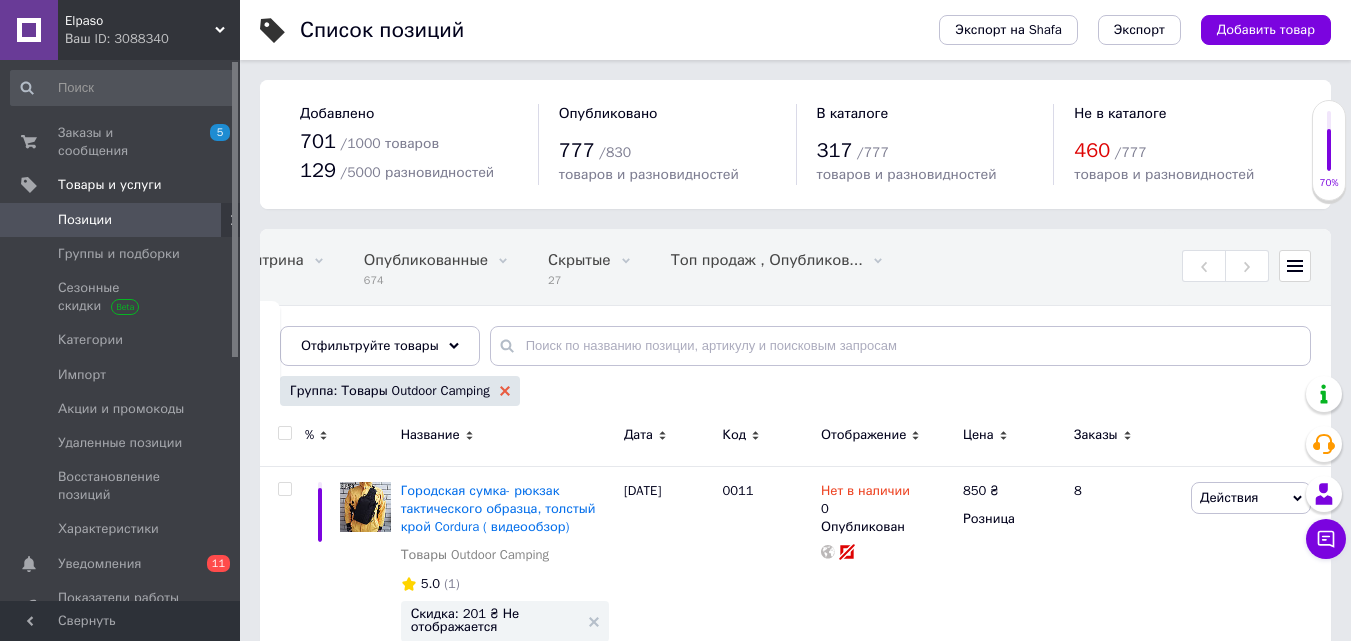 click 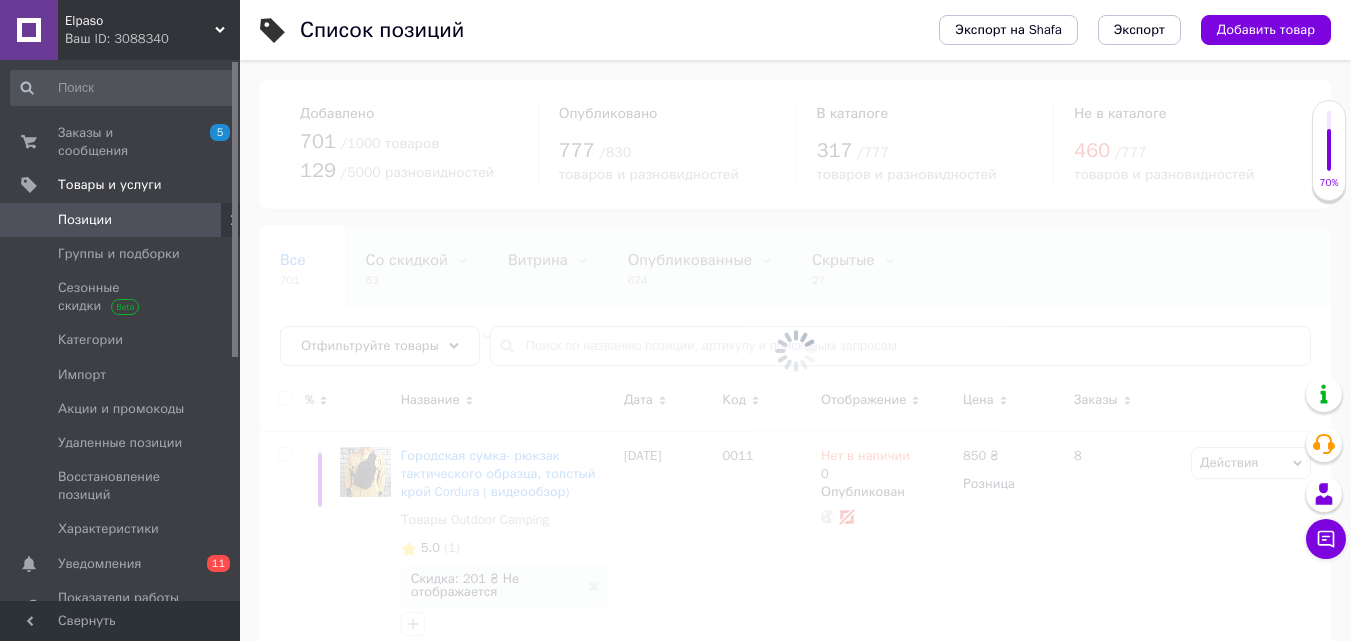 scroll, scrollTop: 0, scrollLeft: 0, axis: both 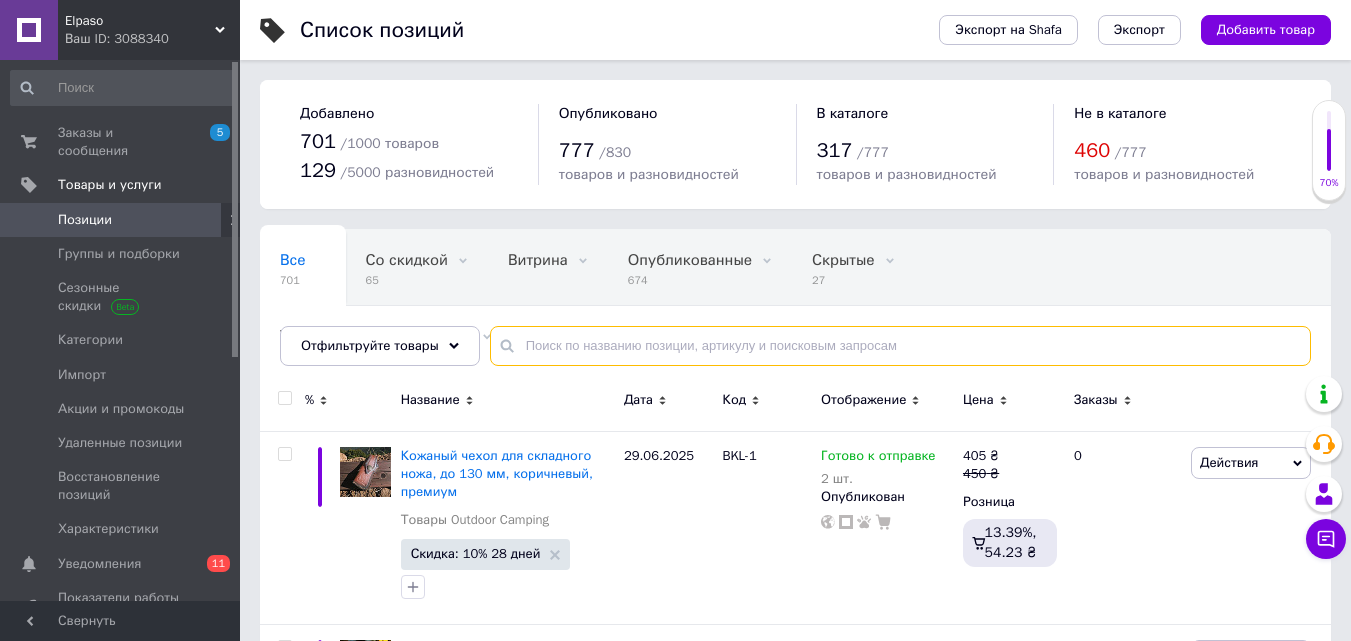 click at bounding box center (900, 346) 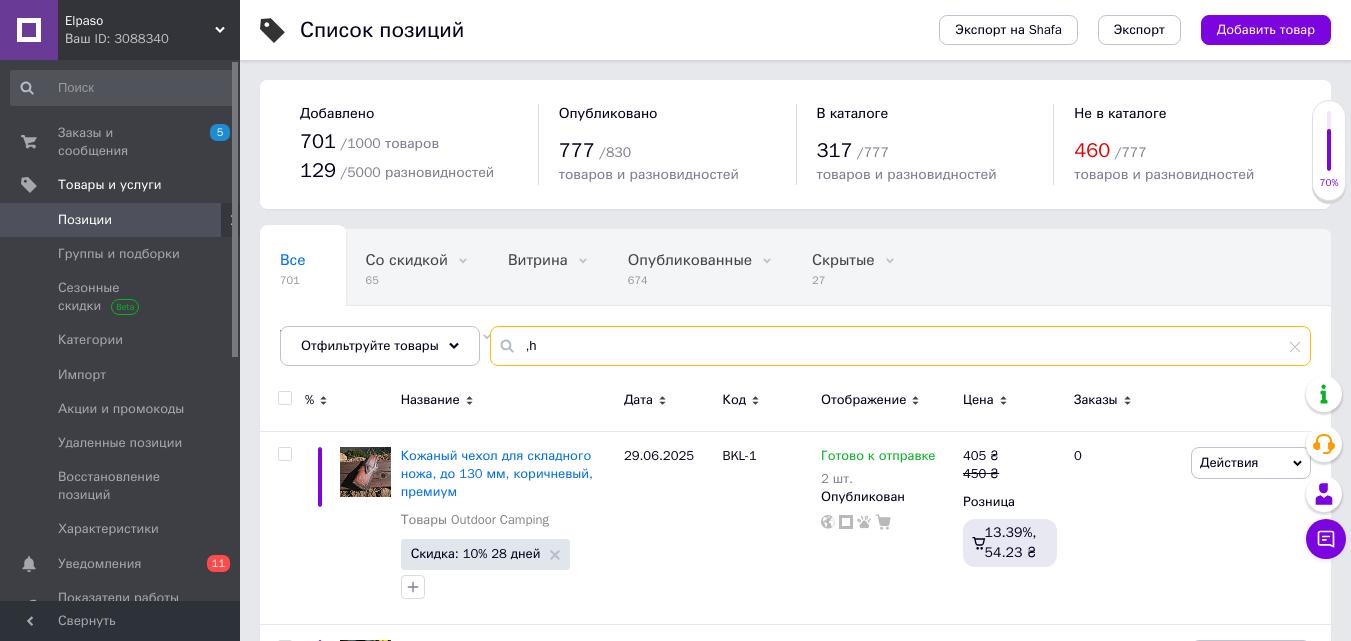 type on "," 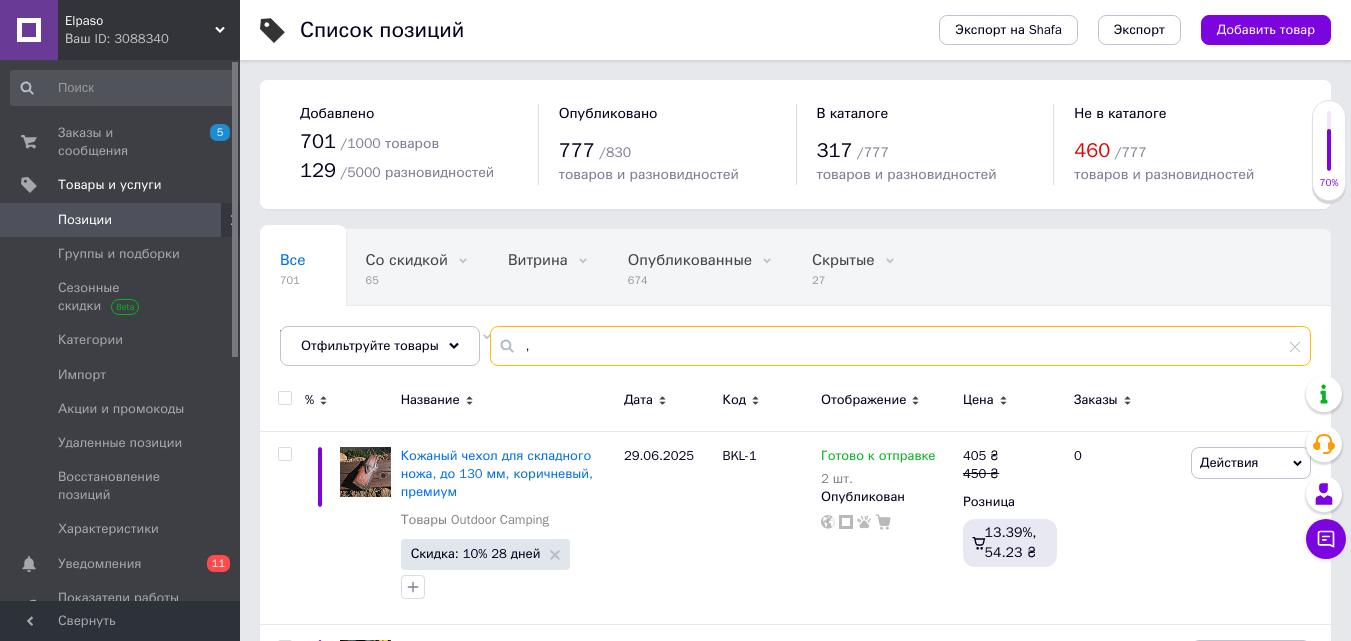 type 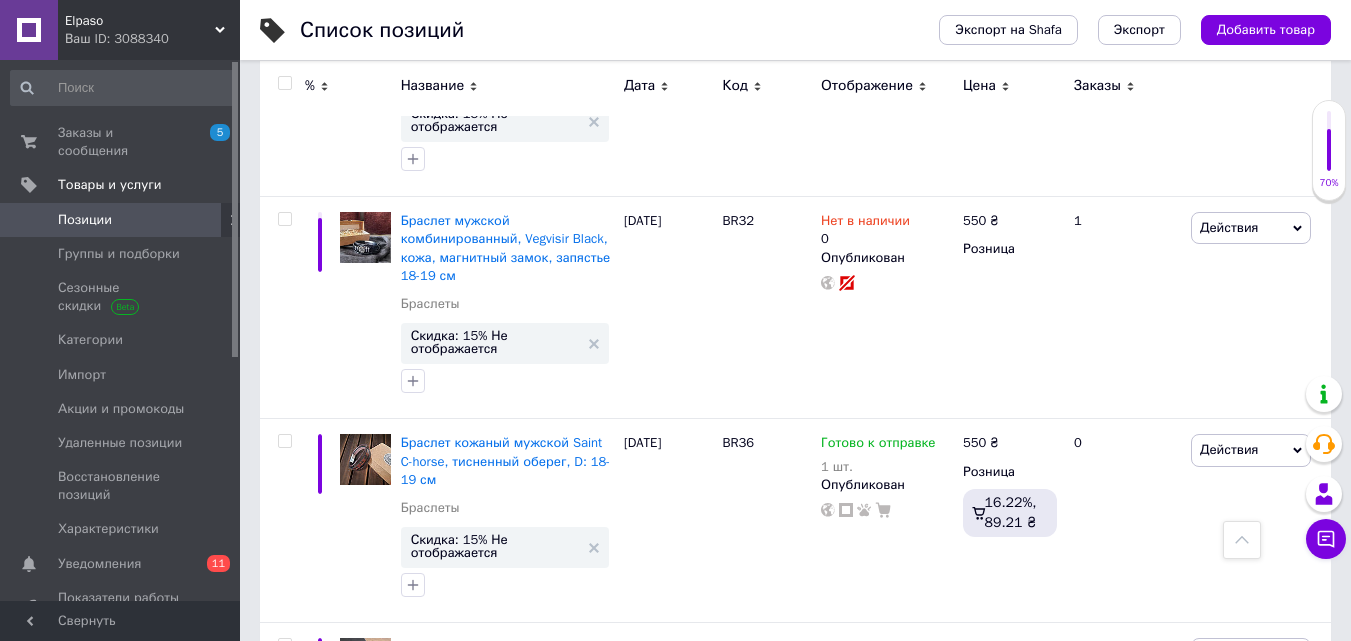 scroll, scrollTop: 4900, scrollLeft: 0, axis: vertical 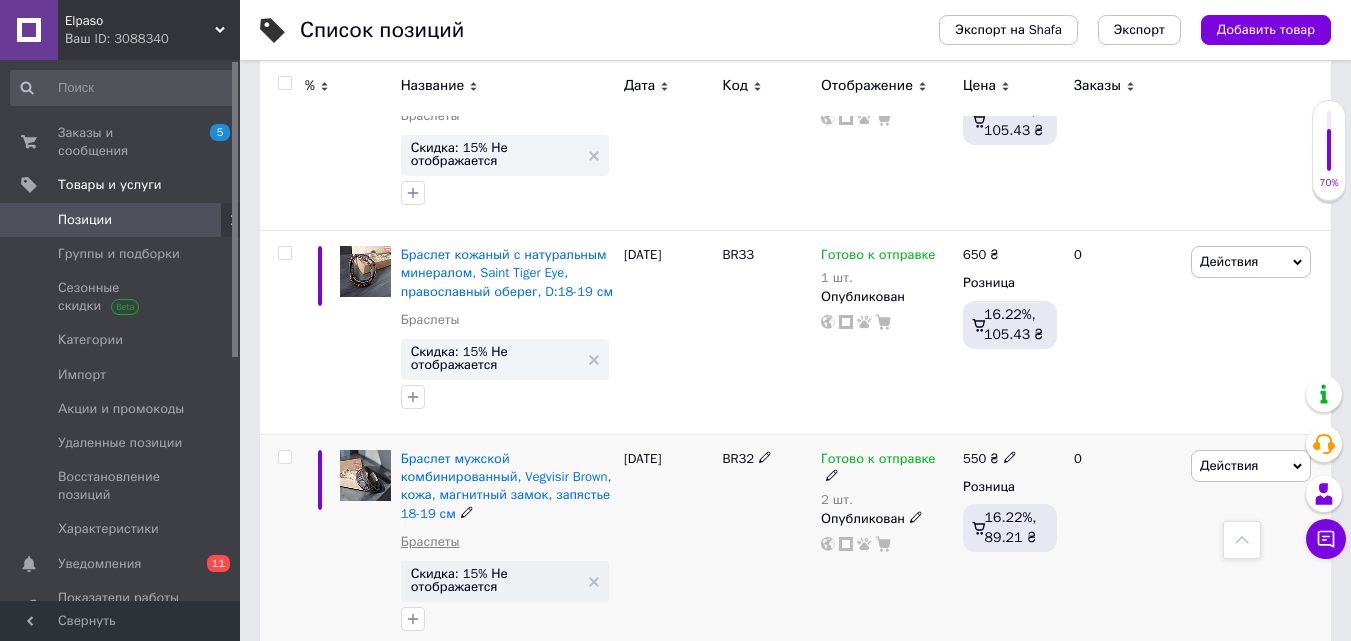 click on "Браслеты" at bounding box center [430, 542] 